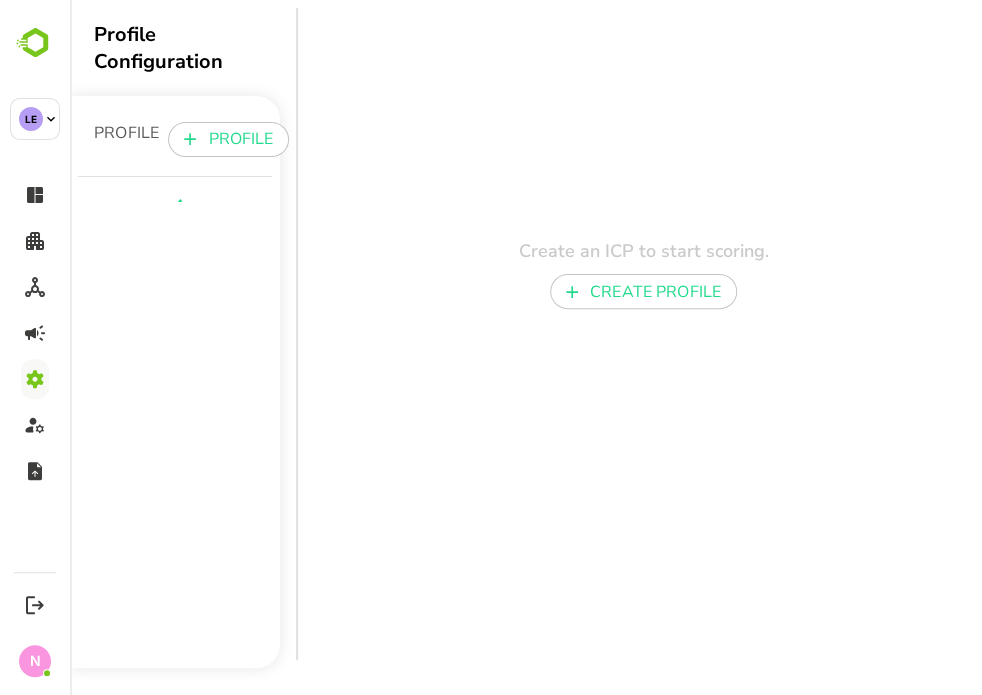 scroll, scrollTop: 0, scrollLeft: 0, axis: both 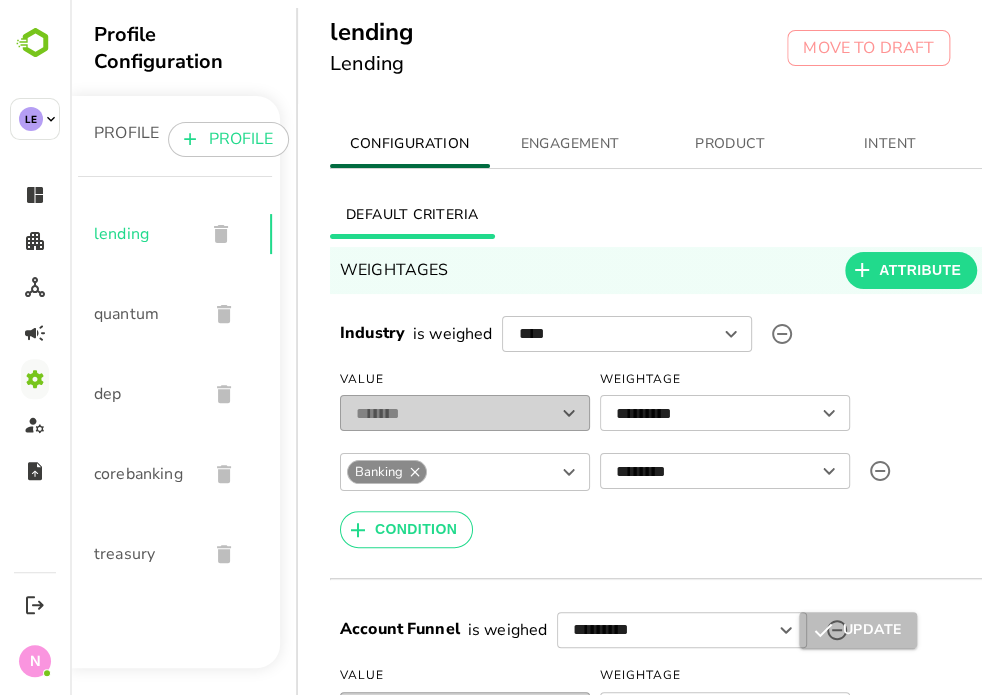 click on "PRODUCT" at bounding box center [730, 144] 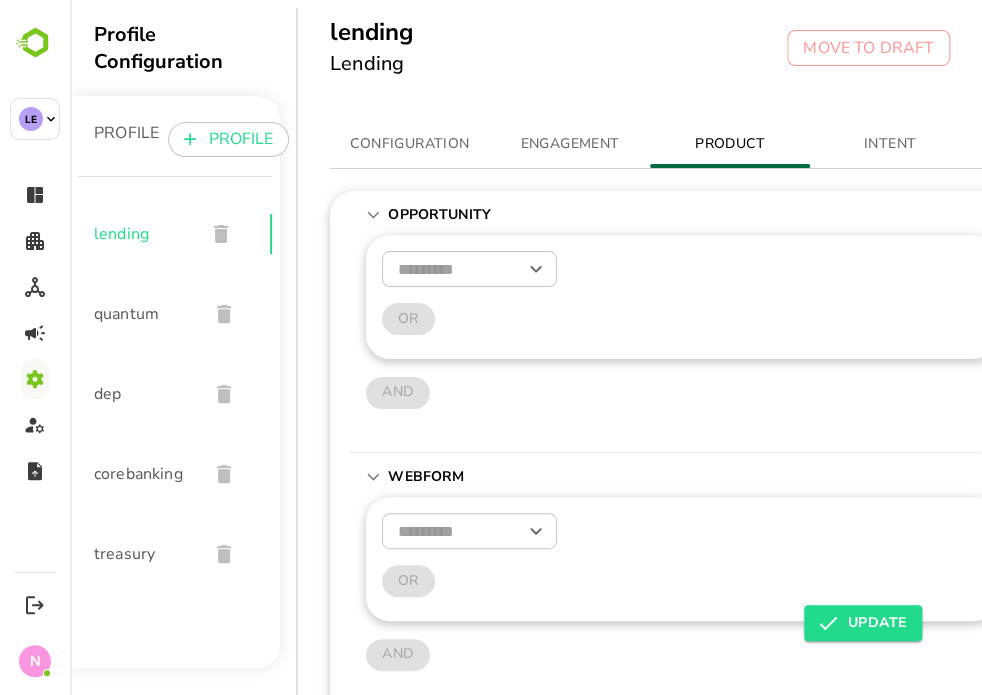 scroll, scrollTop: 543, scrollLeft: 0, axis: vertical 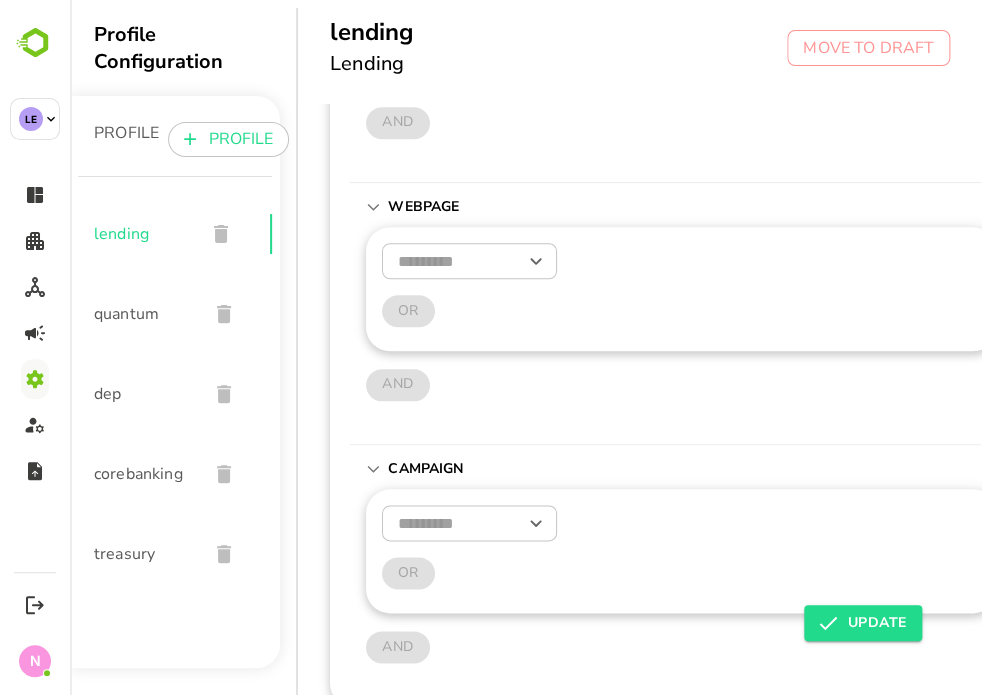click on "dep" at bounding box center (143, 394) 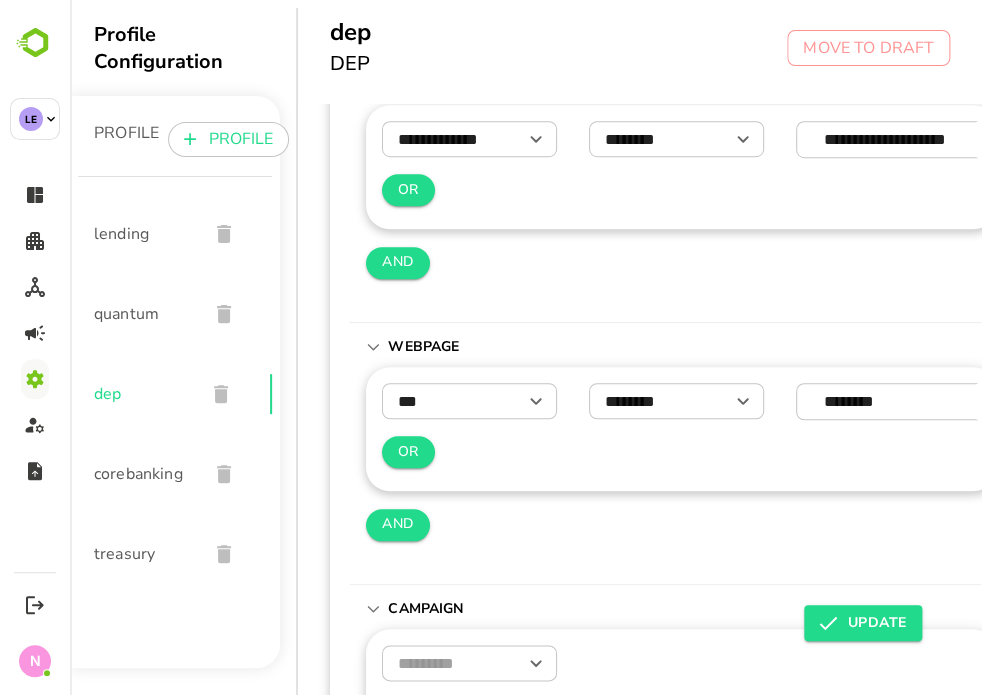 scroll, scrollTop: 543, scrollLeft: 0, axis: vertical 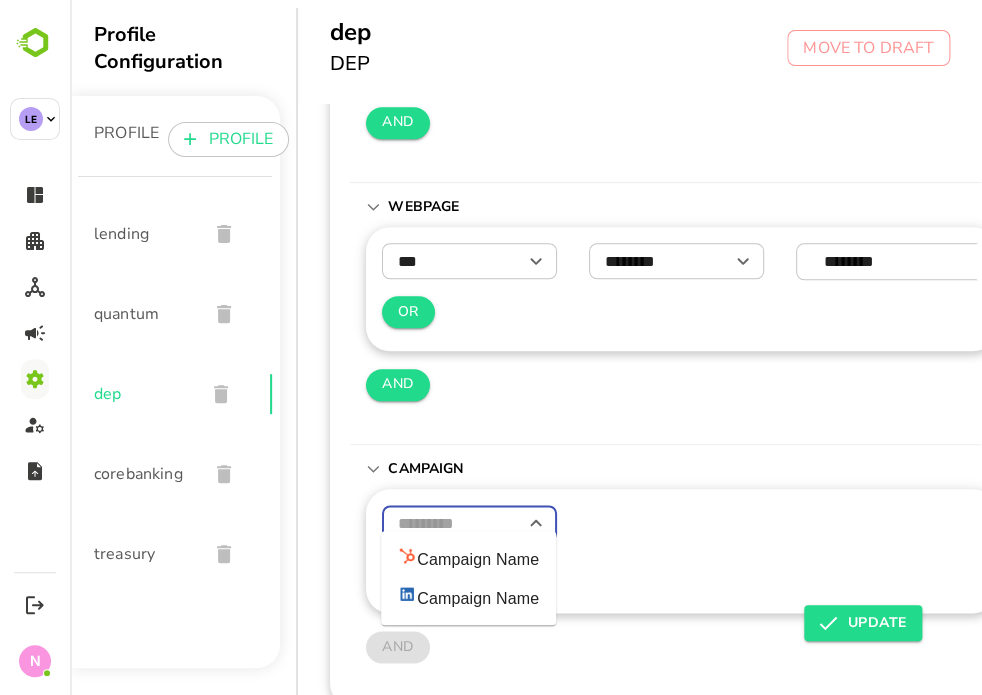 click at bounding box center [469, 523] 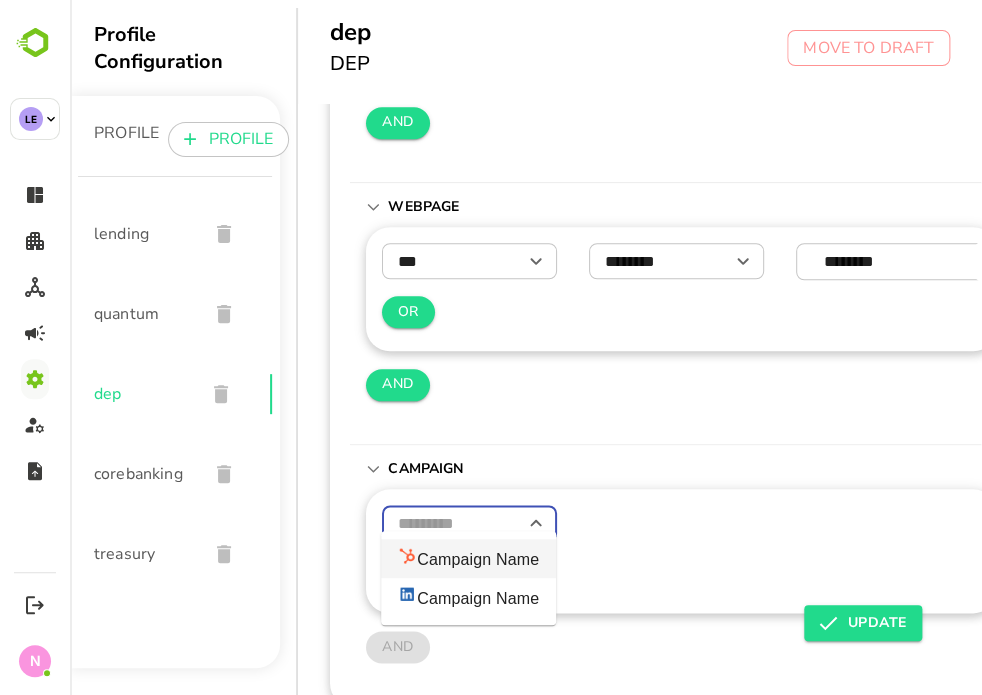 click on "Campaign Name" at bounding box center [468, 558] 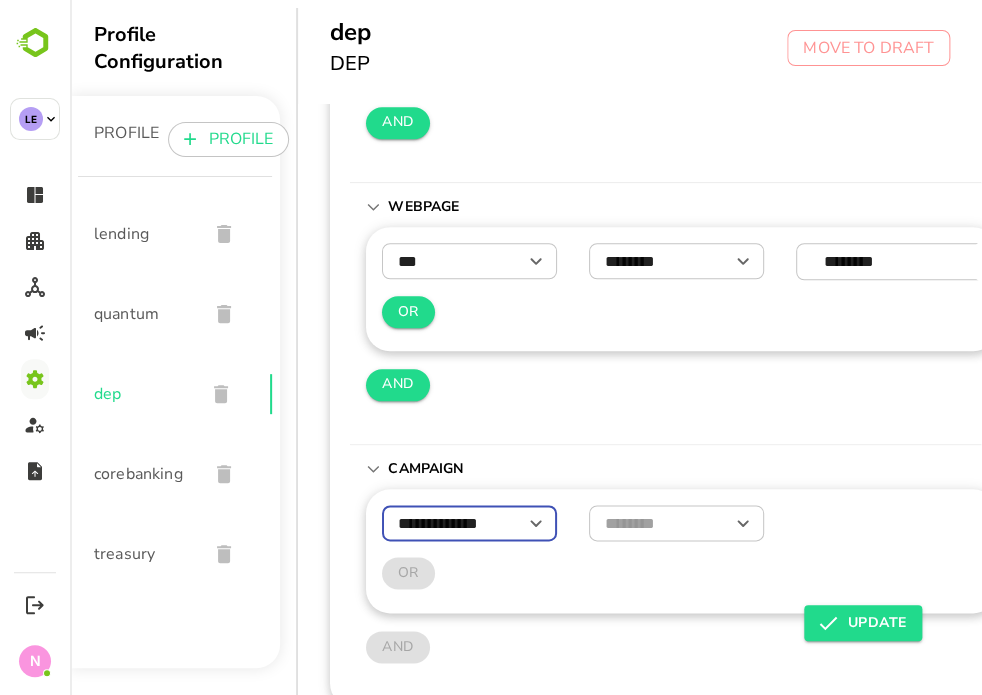 click at bounding box center (676, 523) 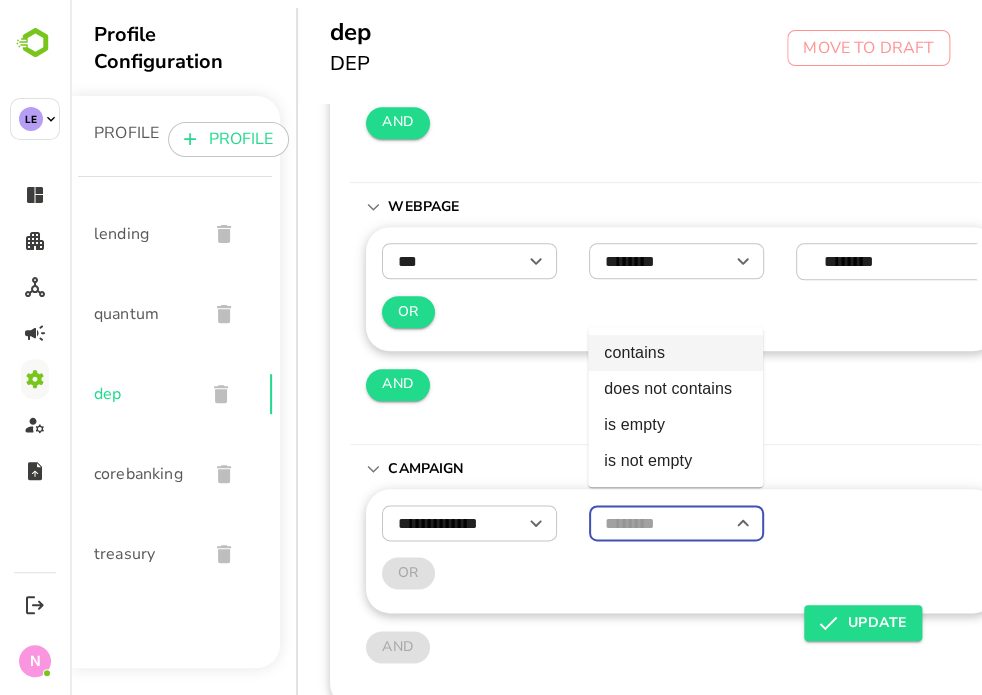 click on "contains" at bounding box center (675, 353) 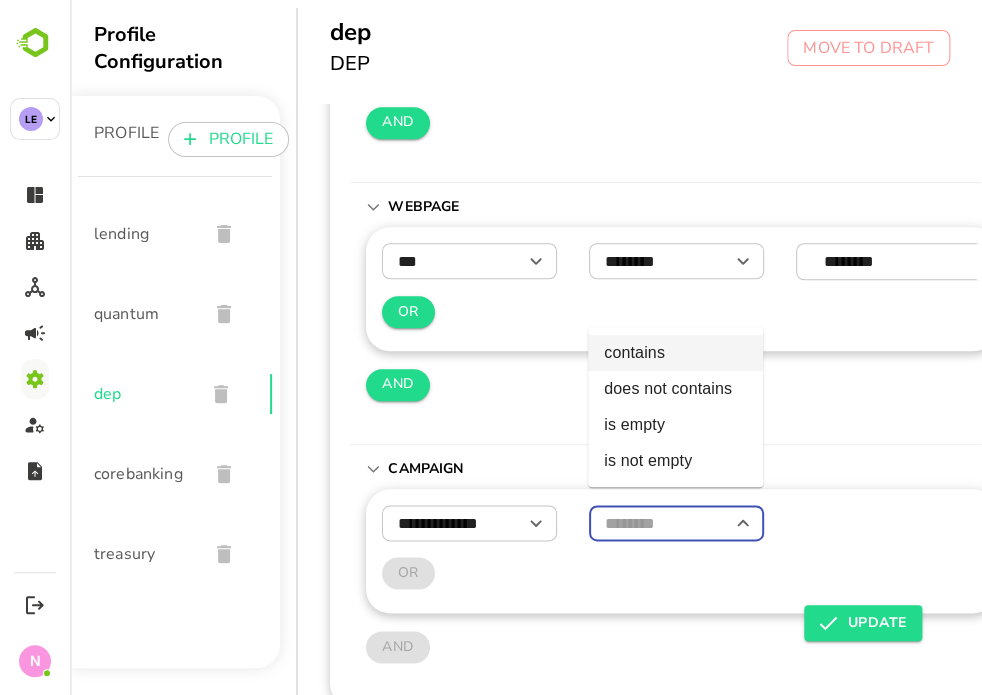 type on "********" 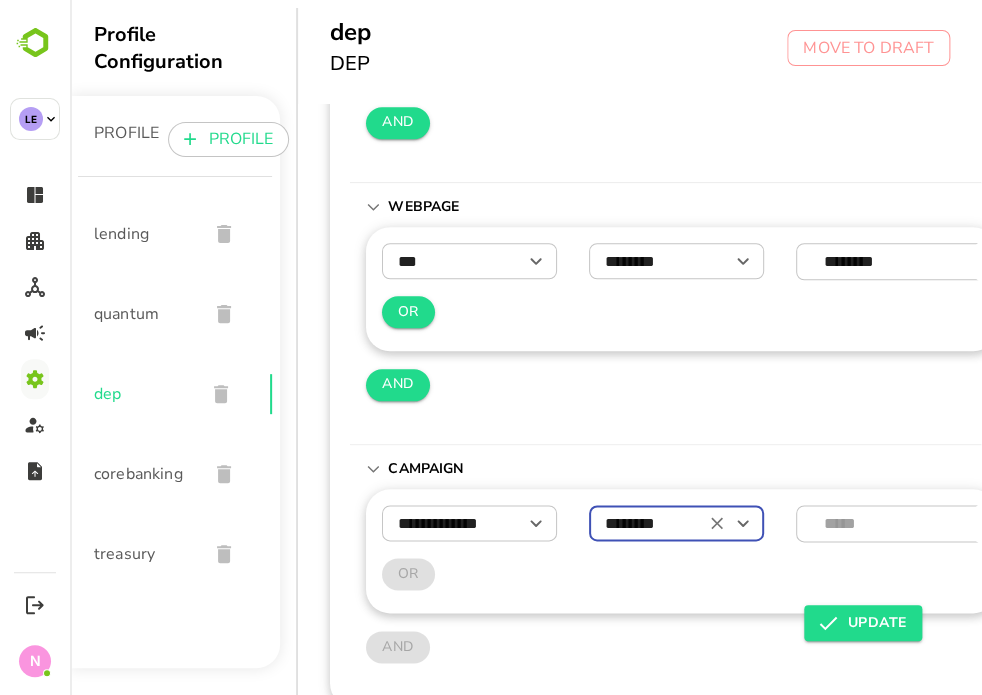 click at bounding box center (946, 523) 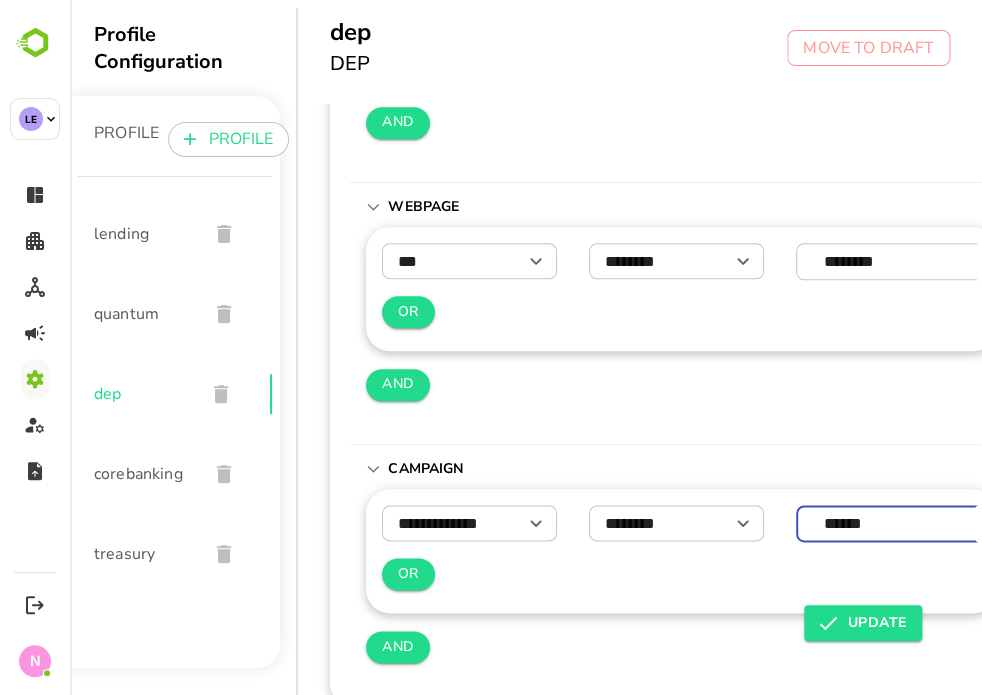 type on "******" 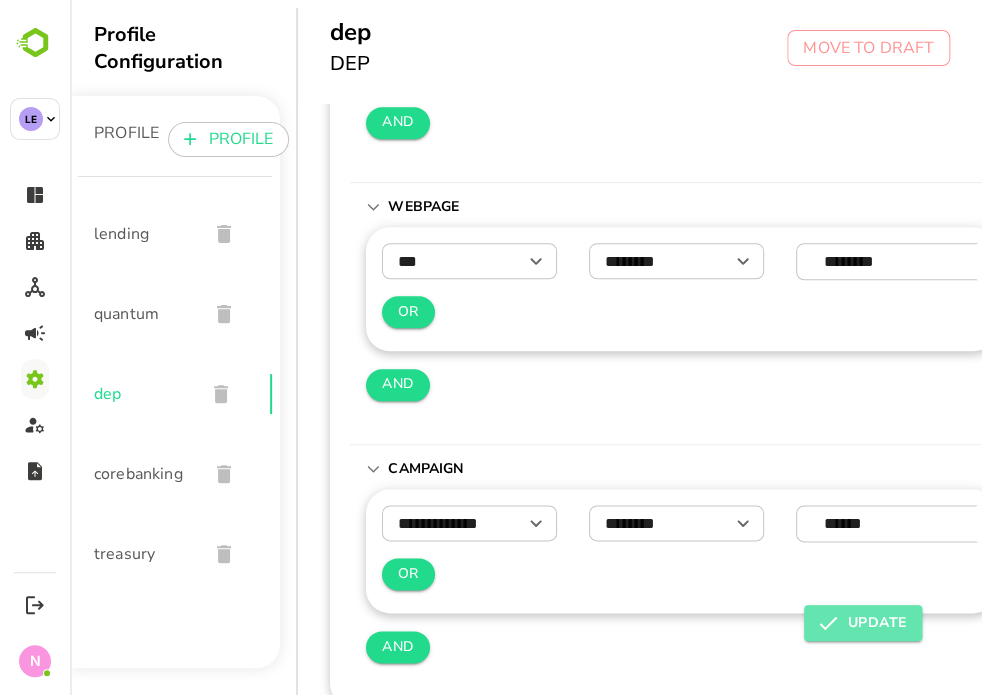 click on "UPDATE" at bounding box center (863, 623) 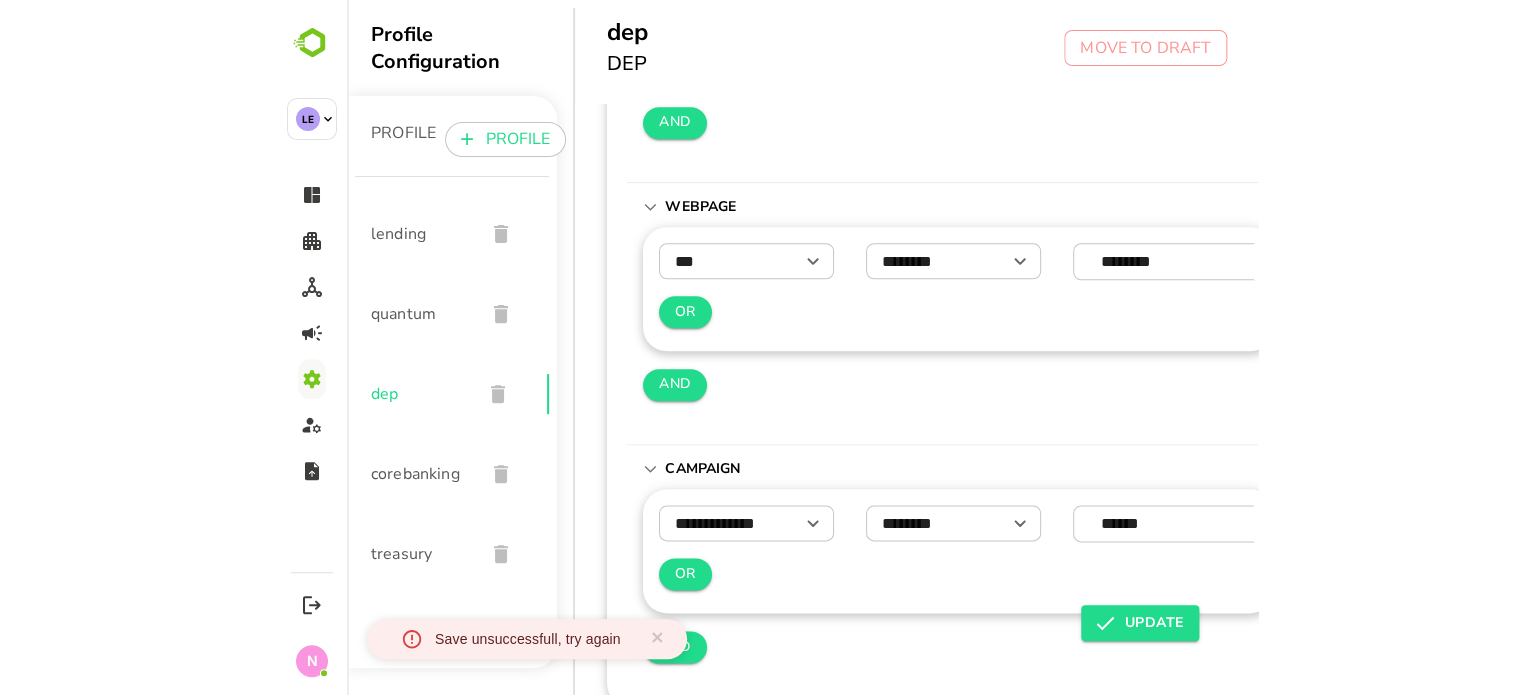 scroll, scrollTop: 591, scrollLeft: 0, axis: vertical 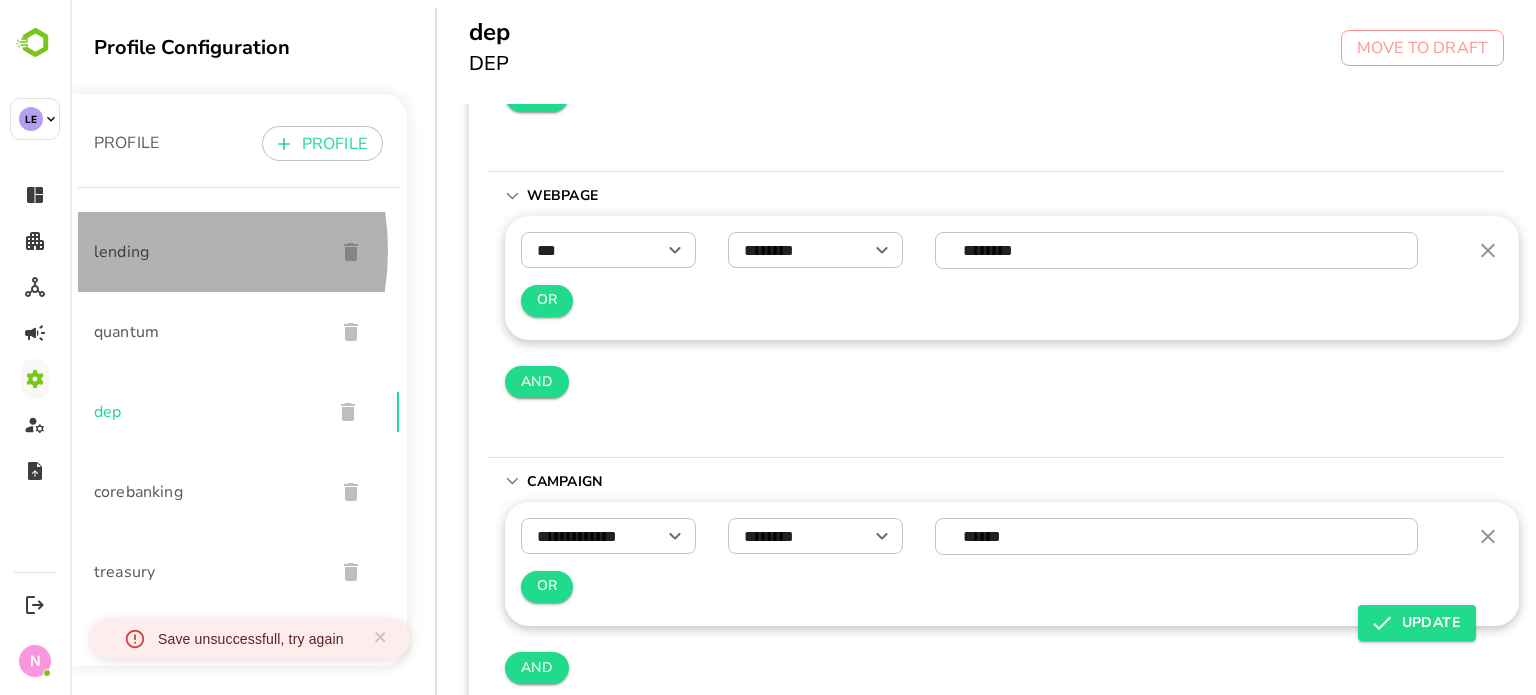 click on "lending" at bounding box center [206, 252] 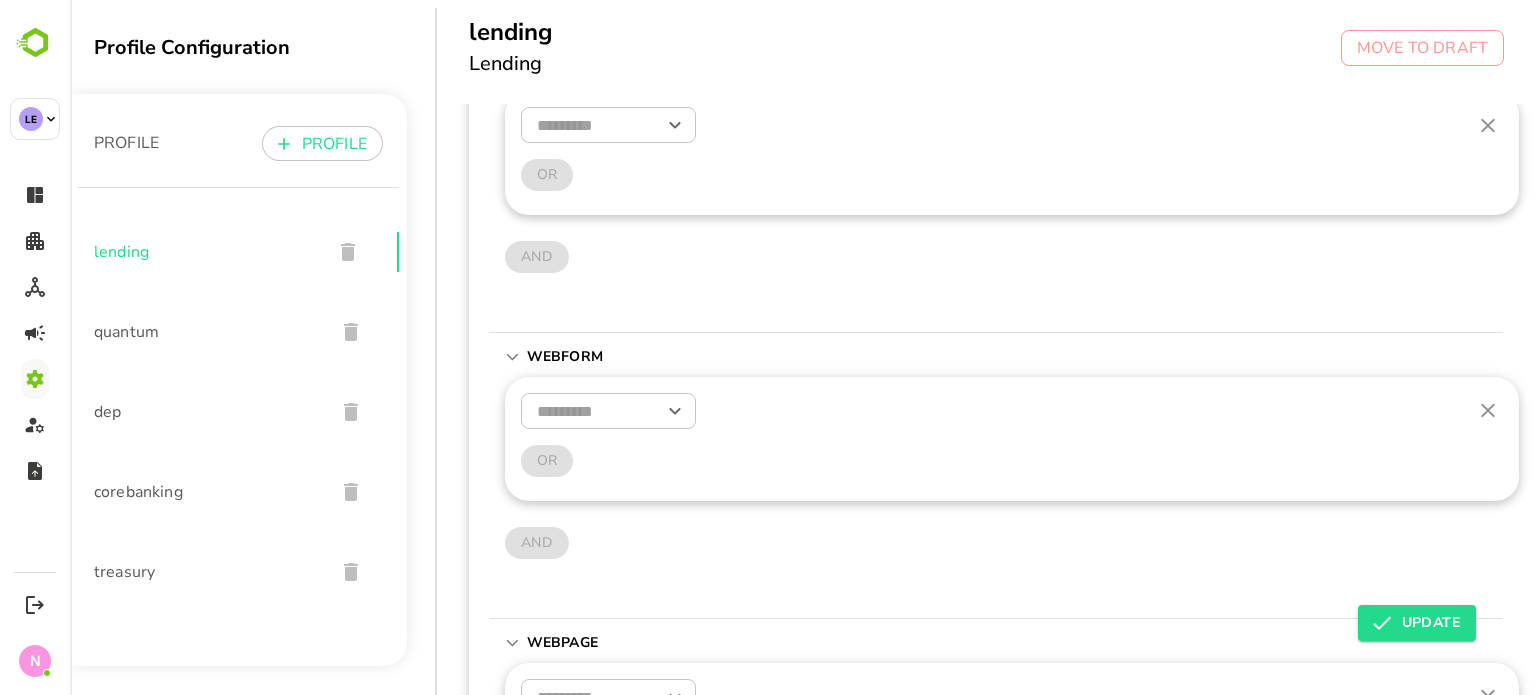 scroll, scrollTop: 148, scrollLeft: 0, axis: vertical 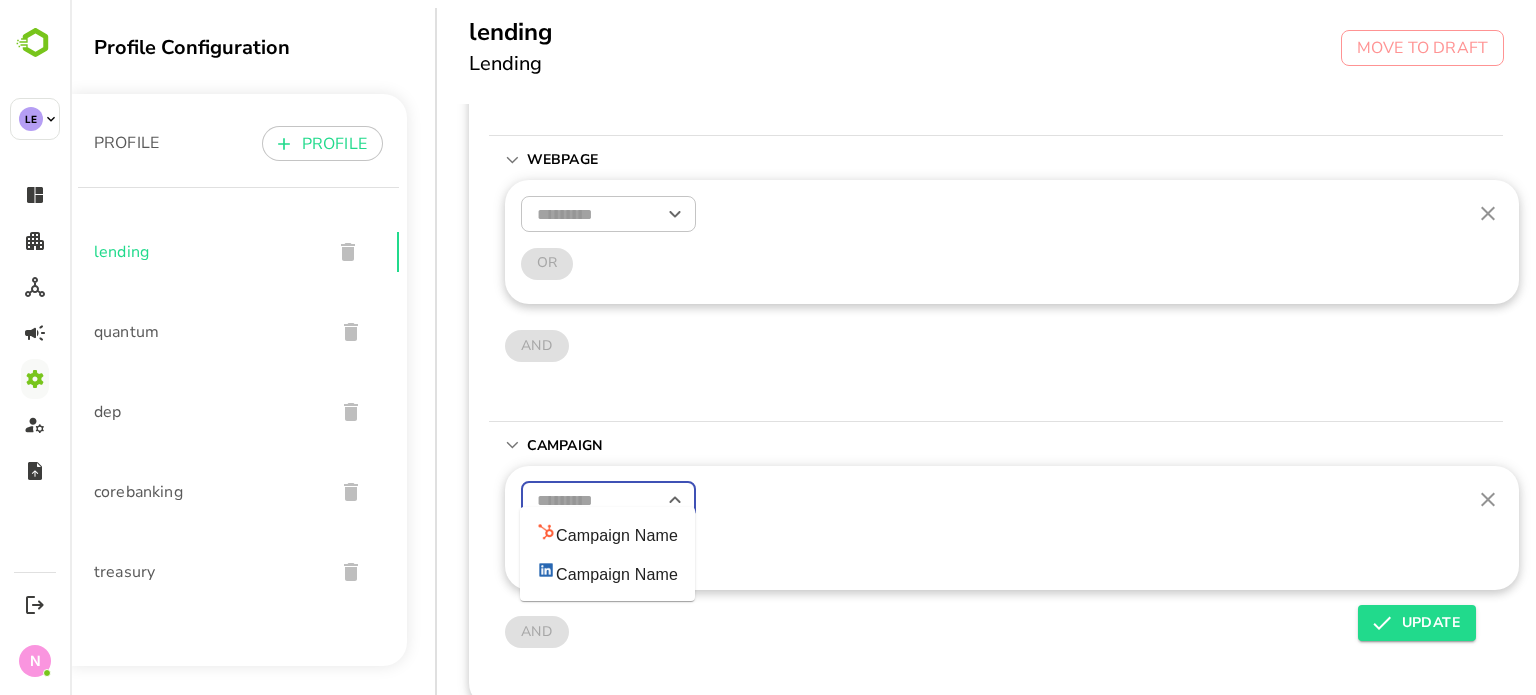 click at bounding box center [608, 500] 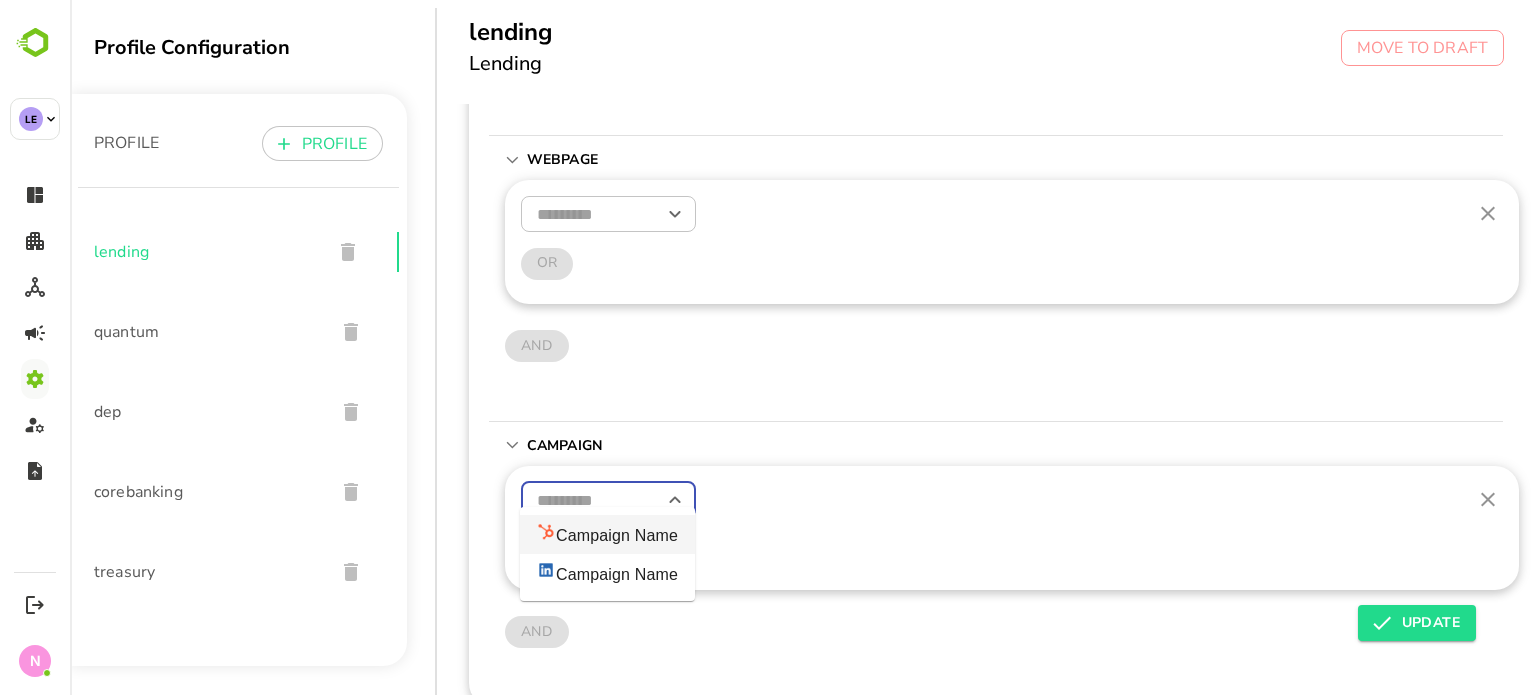 click on "Campaign Name" at bounding box center (607, 534) 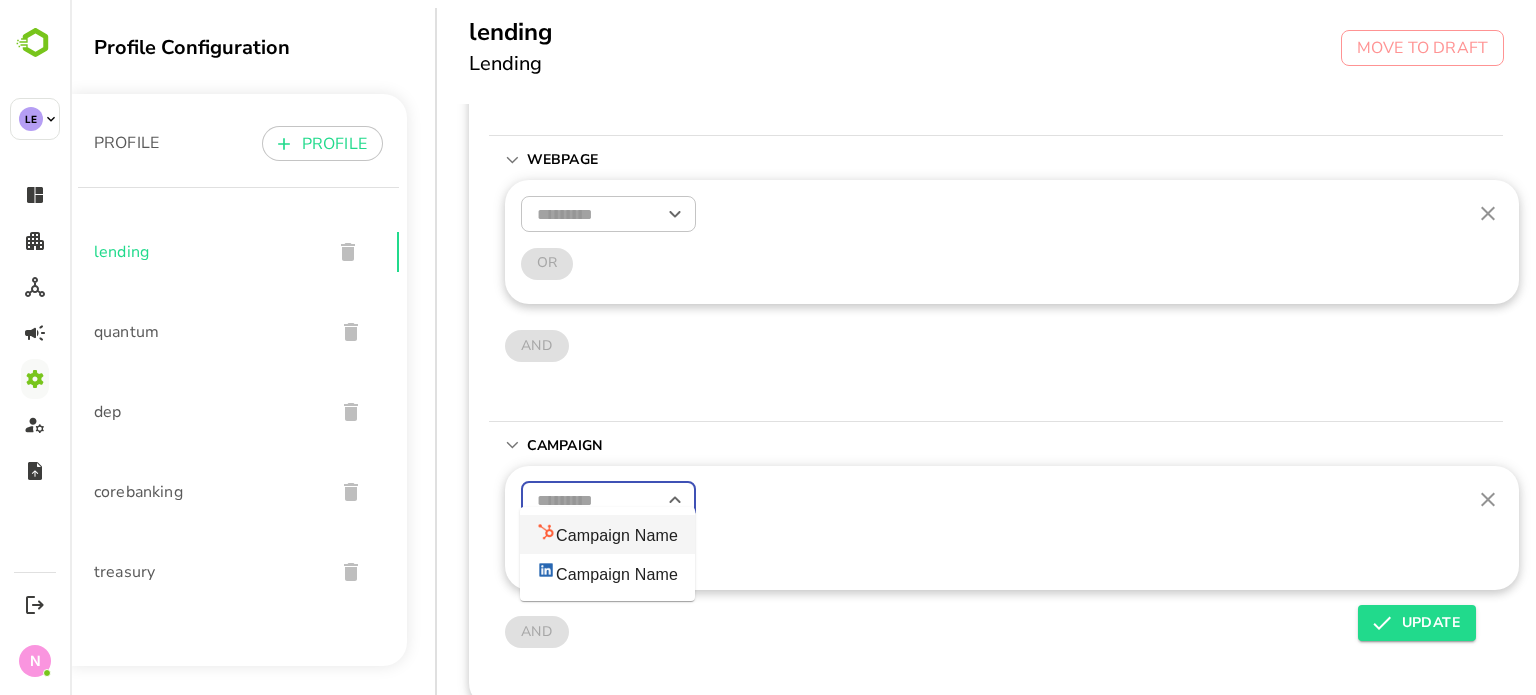 type on "**********" 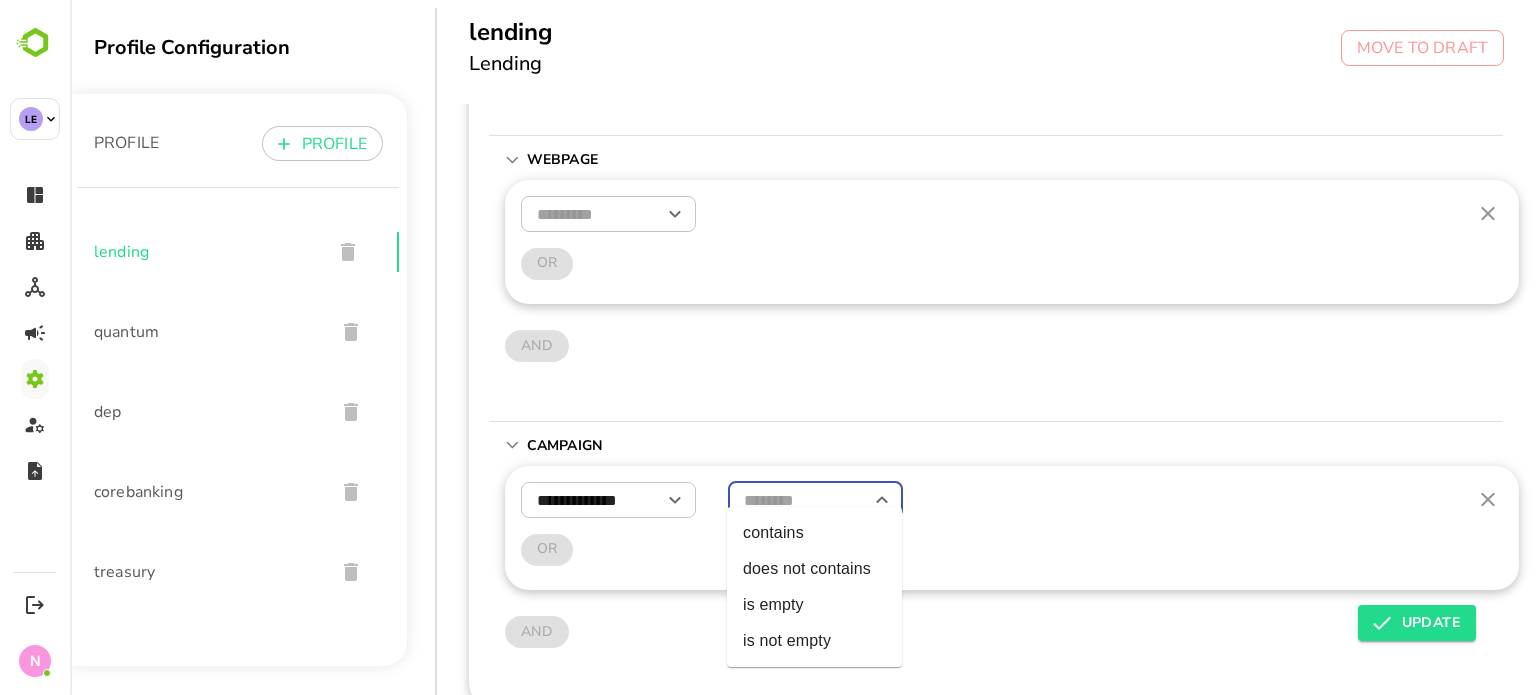 click at bounding box center (815, 500) 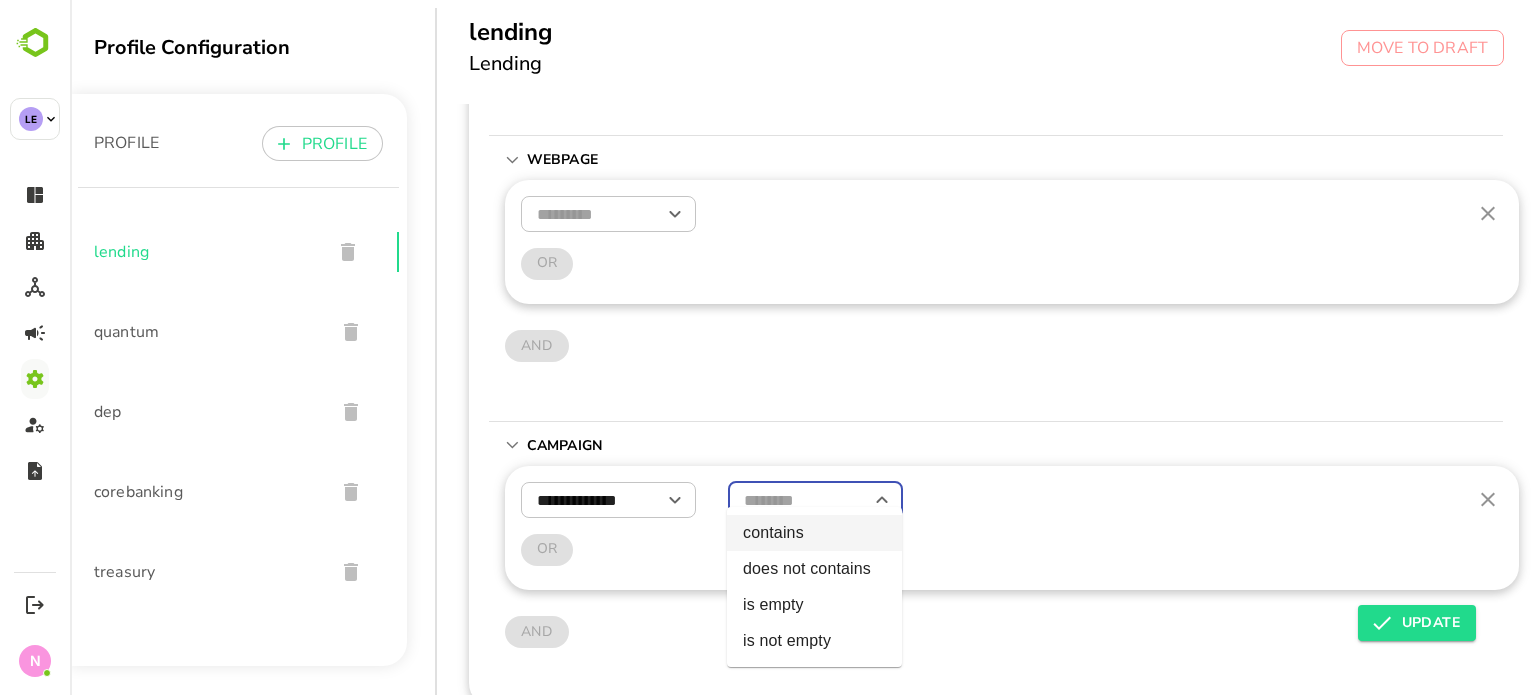 click on "contains" at bounding box center [814, 533] 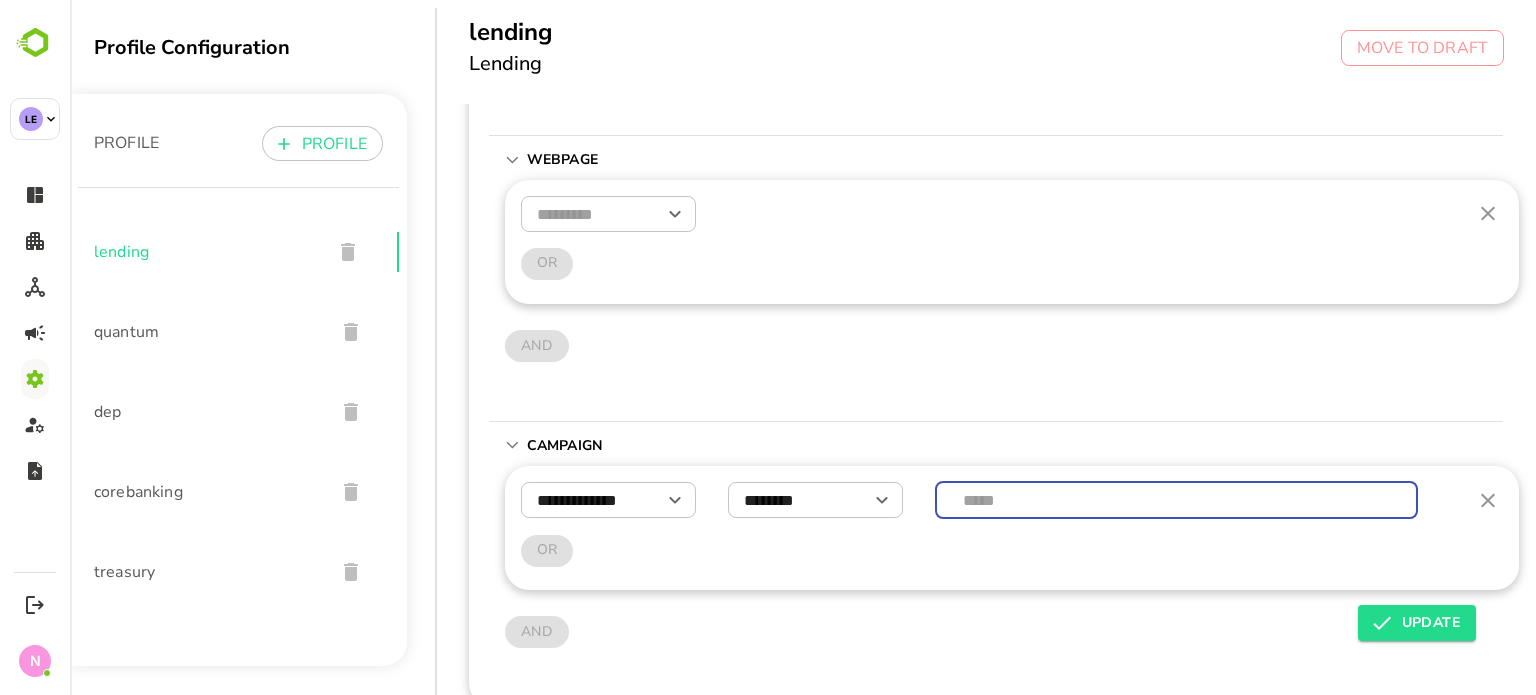 click at bounding box center (1177, 500) 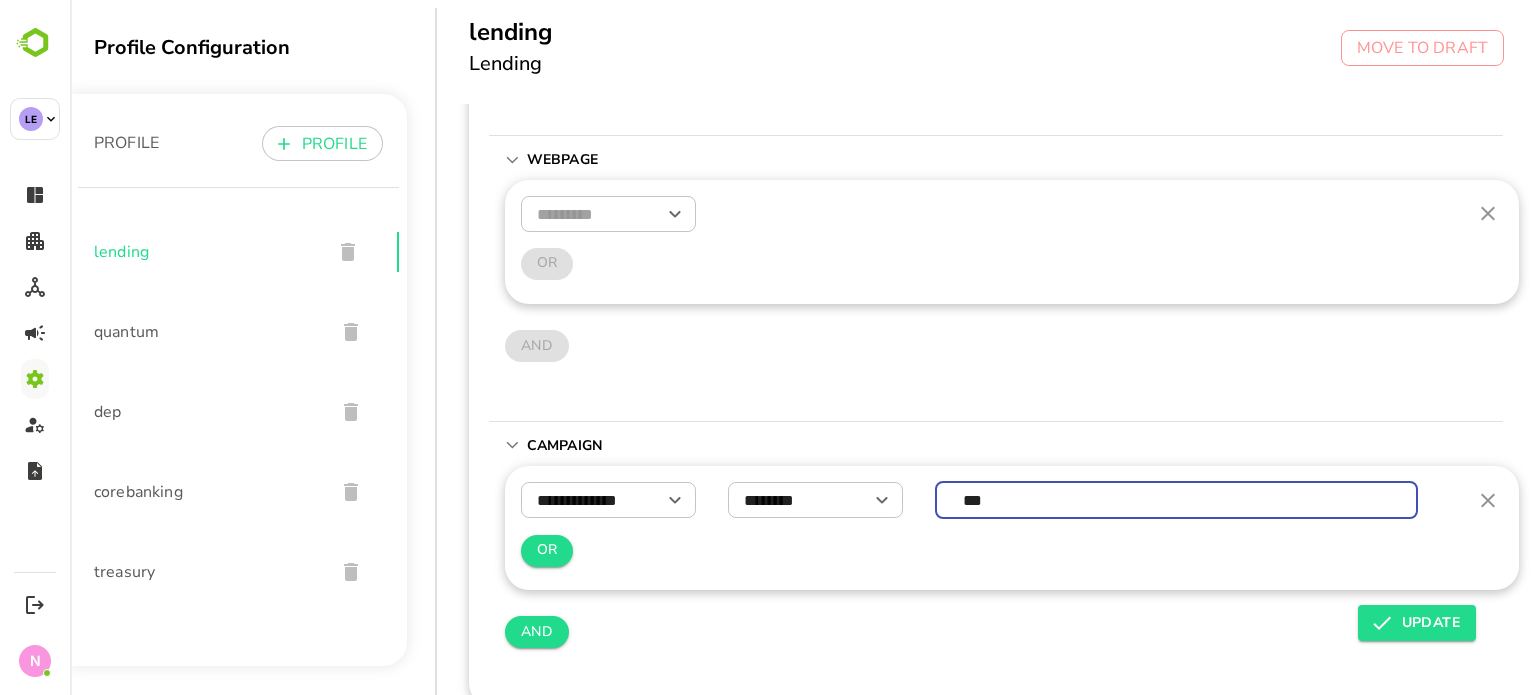 type on "***" 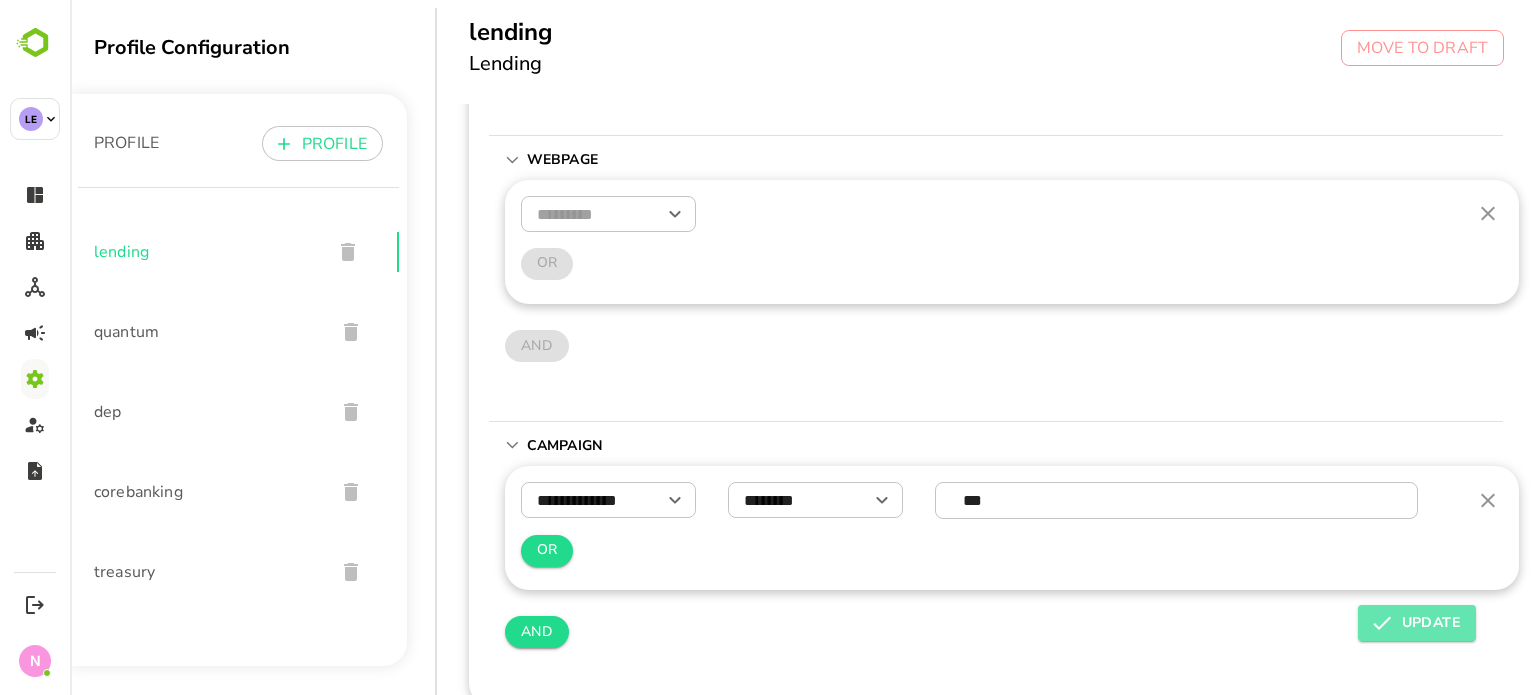 click on "UPDATE" at bounding box center [1417, 623] 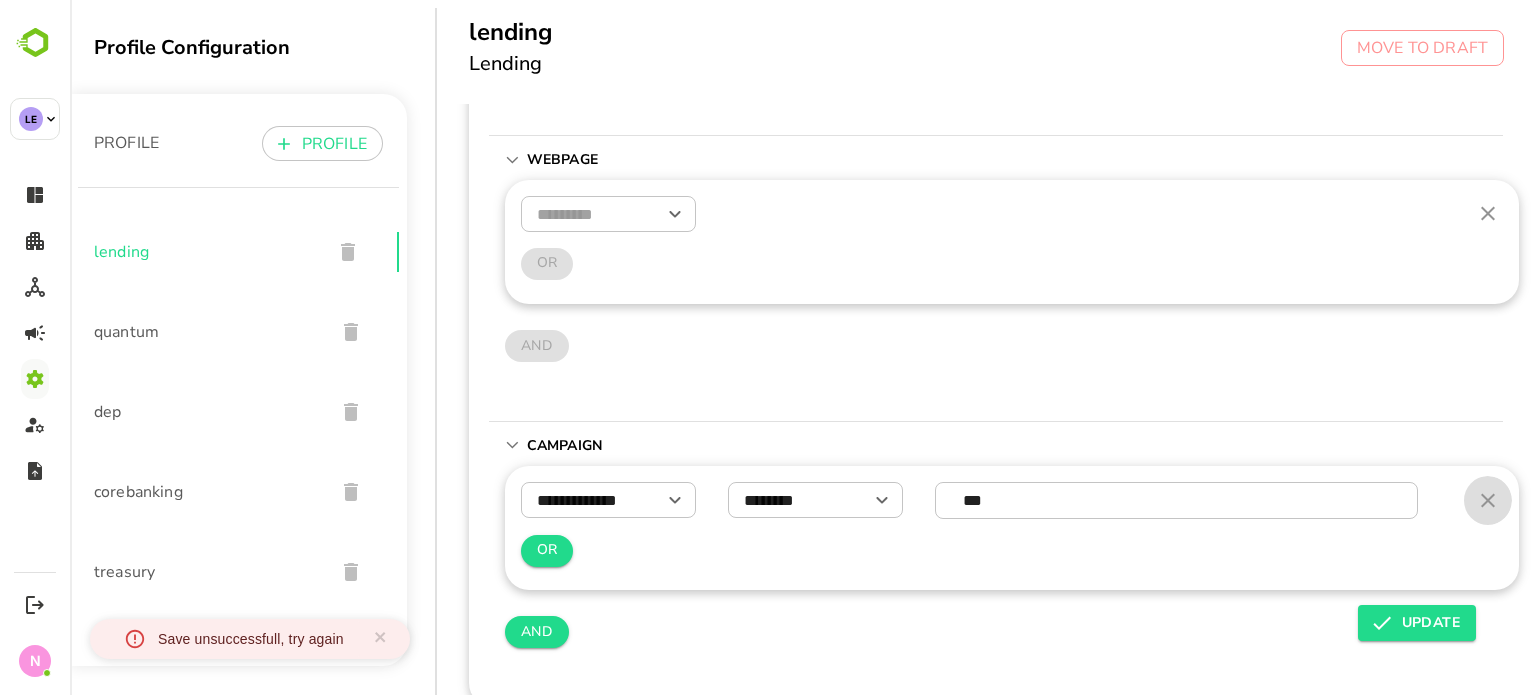 click 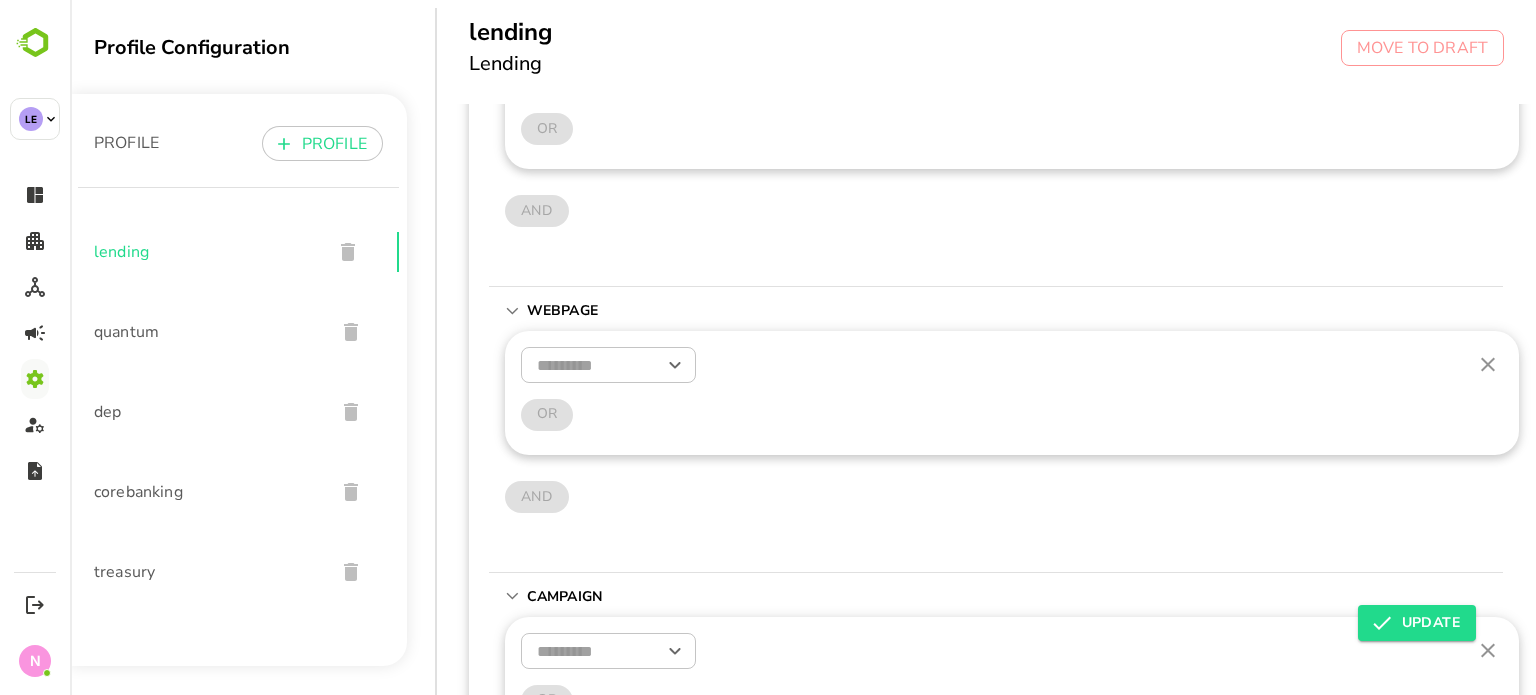 scroll, scrollTop: 0, scrollLeft: 3, axis: horizontal 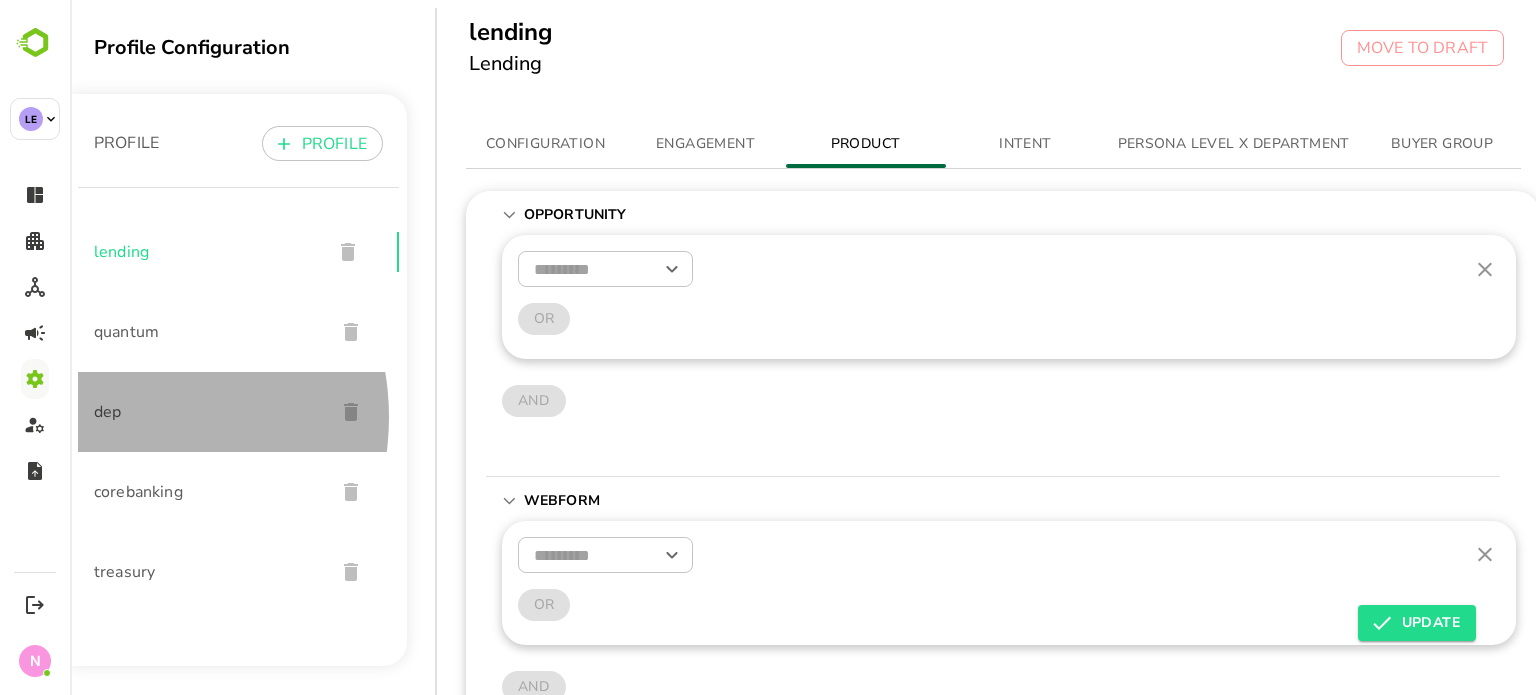 click on "dep" at bounding box center (206, 412) 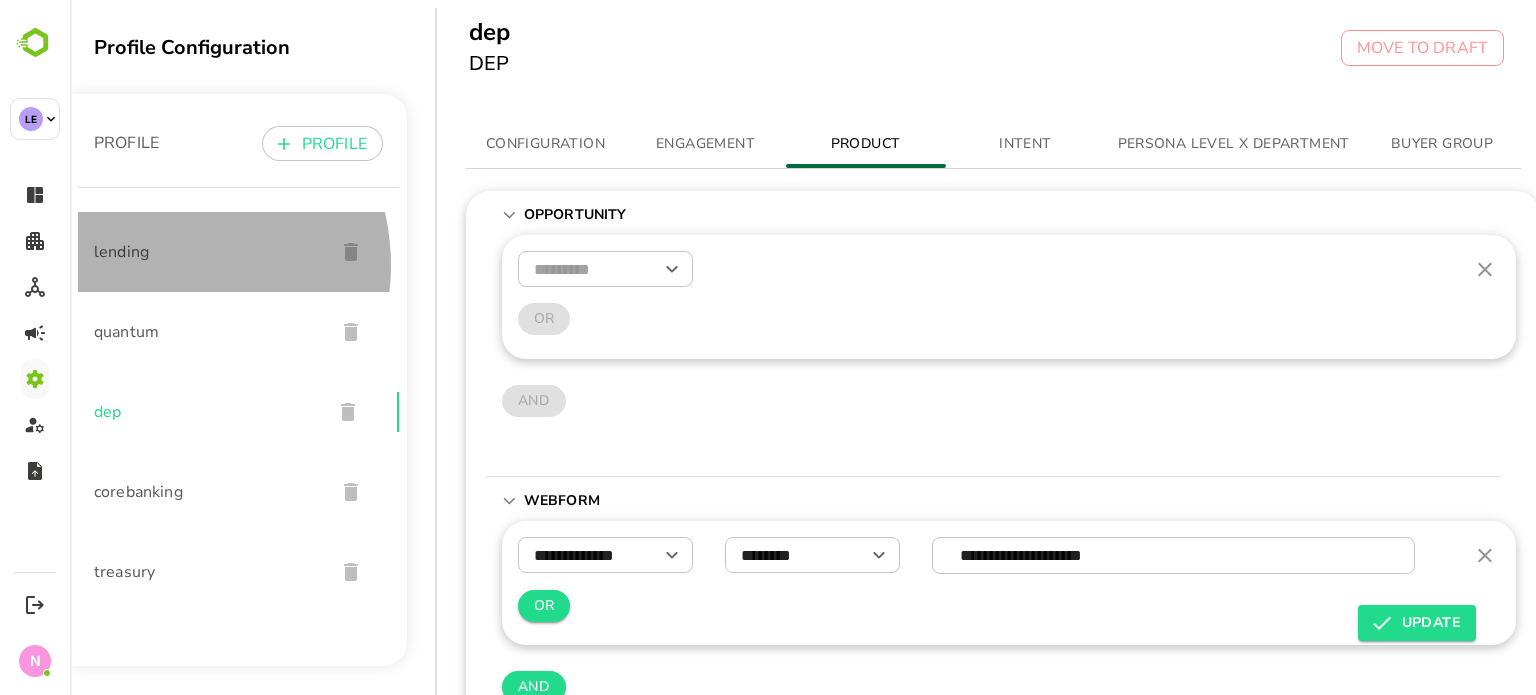 click on "lending" at bounding box center (238, 252) 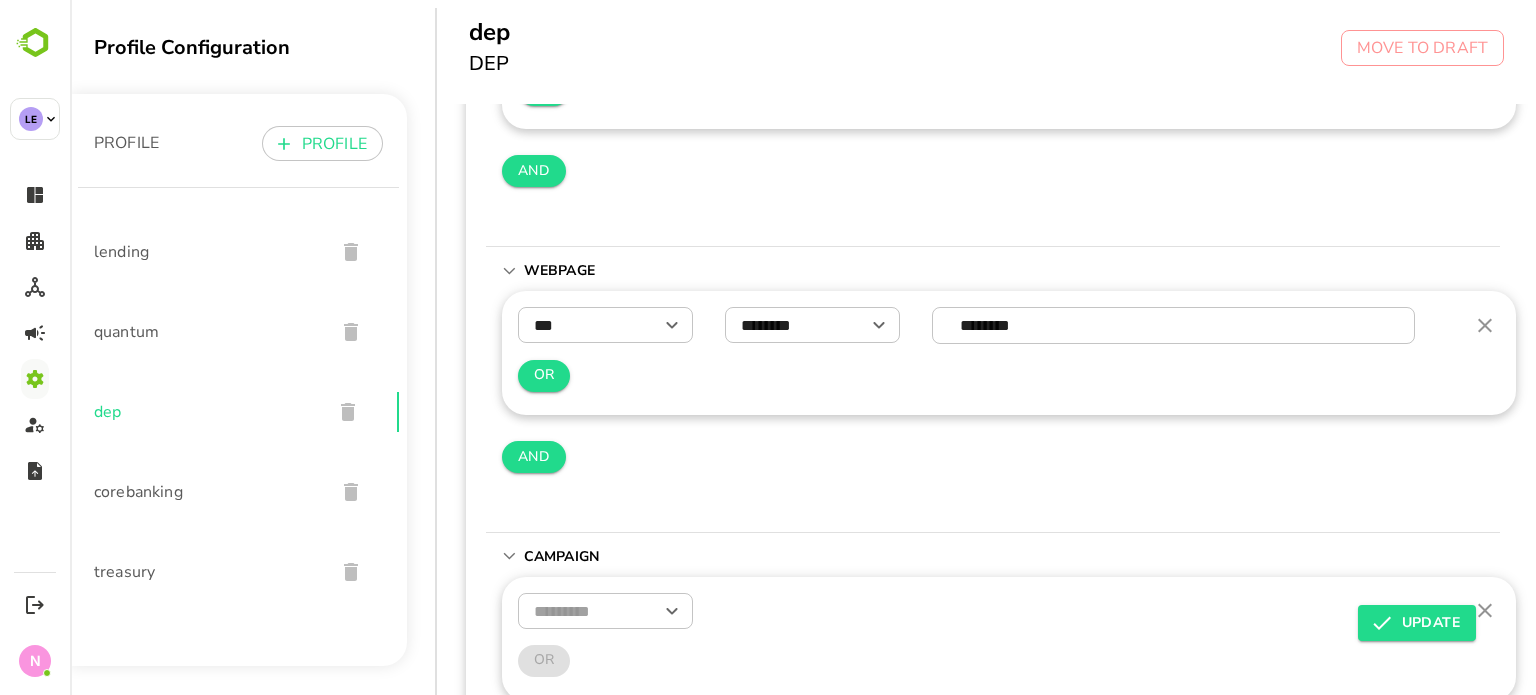 scroll, scrollTop: 637, scrollLeft: 3, axis: both 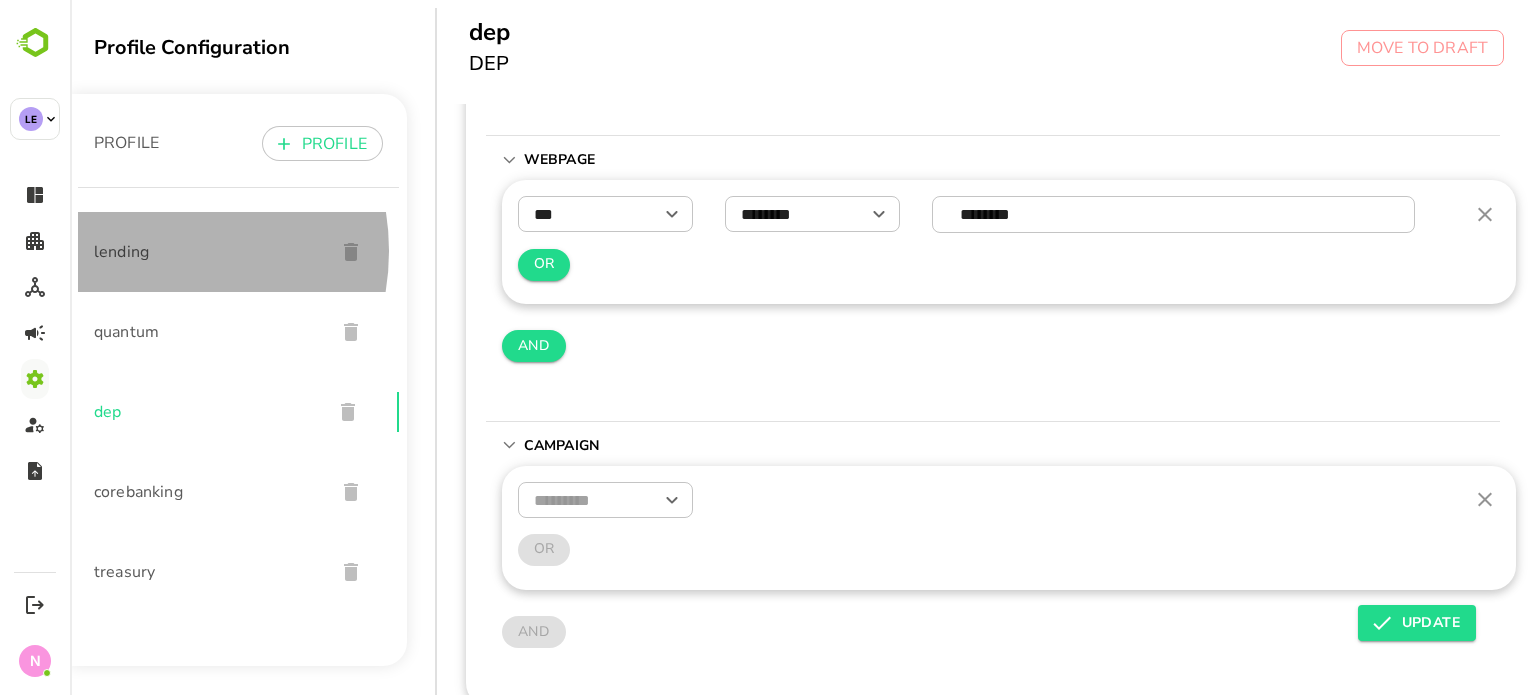 click on "lending" at bounding box center [206, 252] 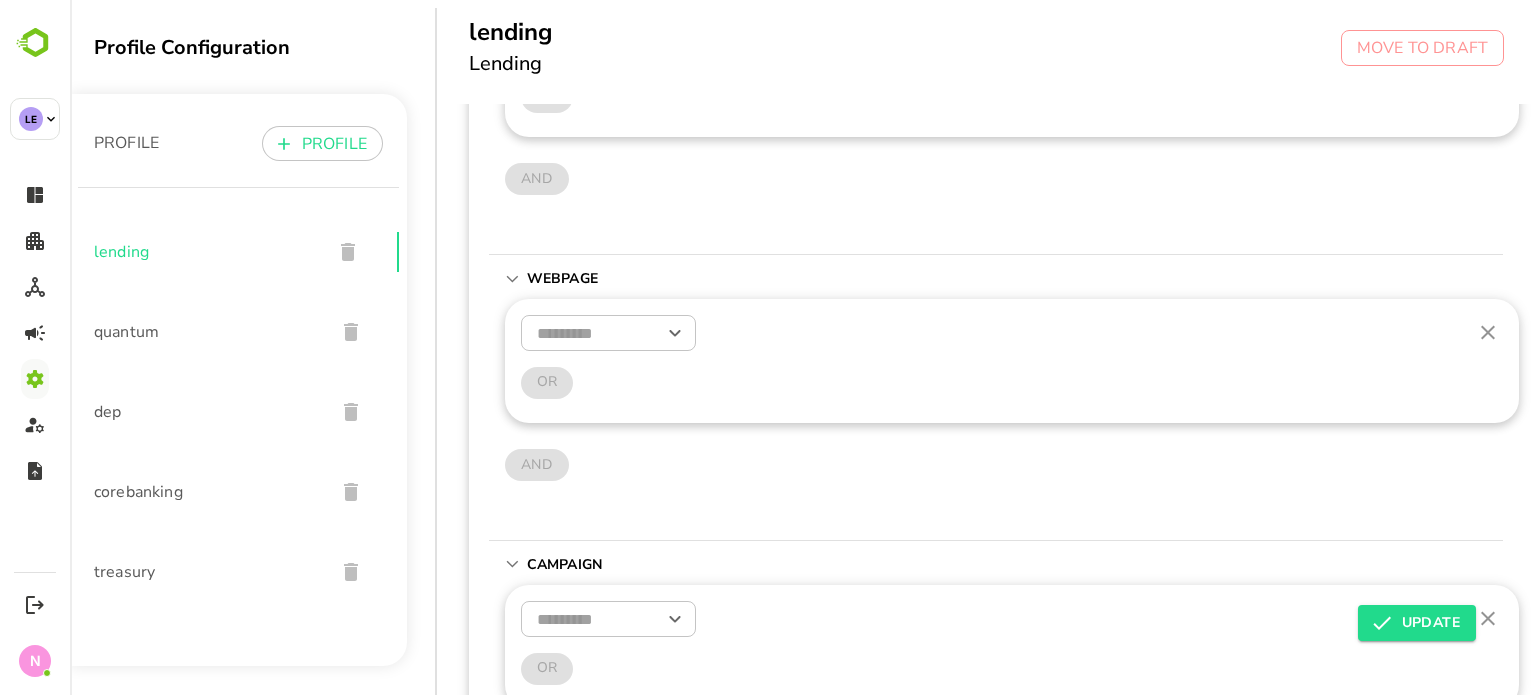 scroll, scrollTop: 507, scrollLeft: 0, axis: vertical 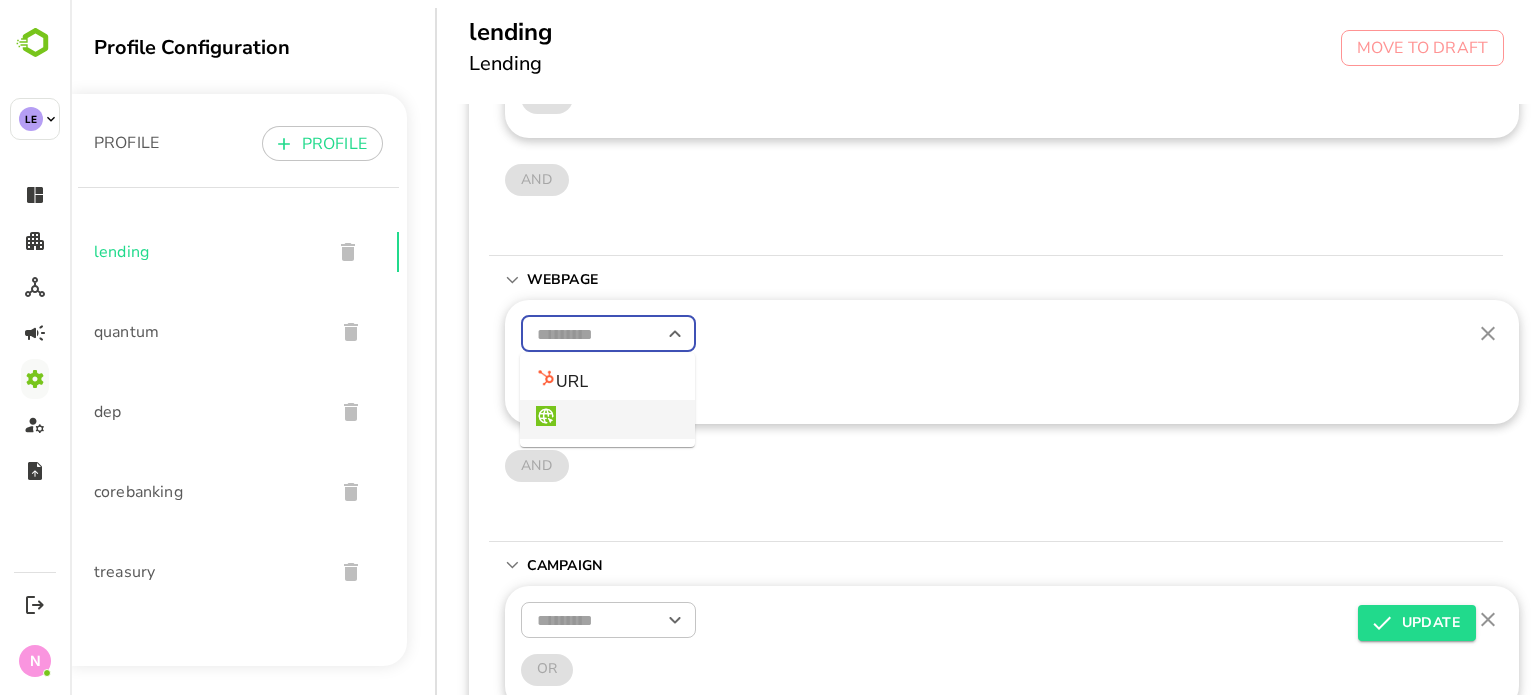 drag, startPoint x: 616, startPoint y: 337, endPoint x: 591, endPoint y: 417, distance: 83.81527 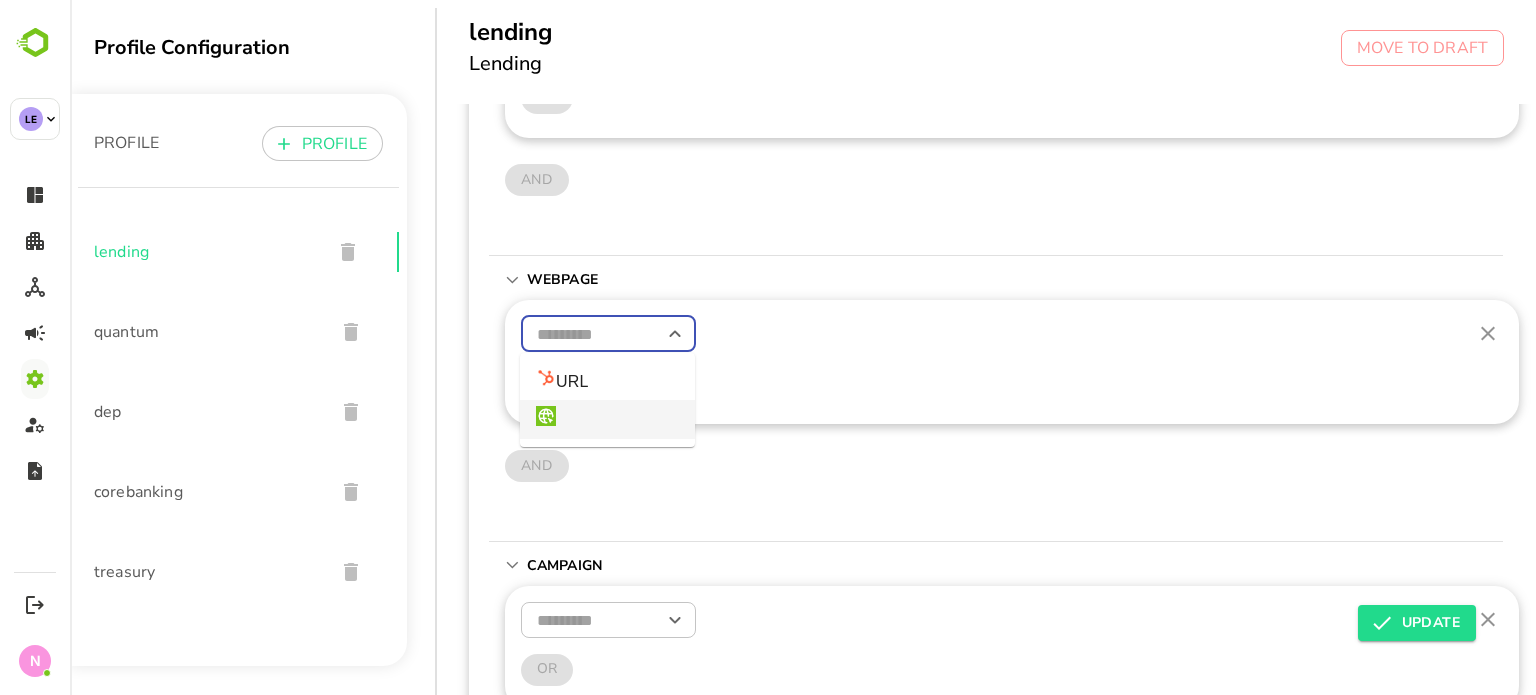 click on "Profile Configuration PROFILE PROFILE lending quantum dep corebanking treasury lending Lending MOVE TO DRAFT CONFIGURATION ENGAGEMENT PRODUCT INTENT PERSONA LEVEL X DEPARTMENT BUYER GROUP Opportunity ​ OR AND WebForm ​ OR AND WebPage ​ OR AND Campaign ​ OR AND UPDATE
URL" at bounding box center (803, 347) 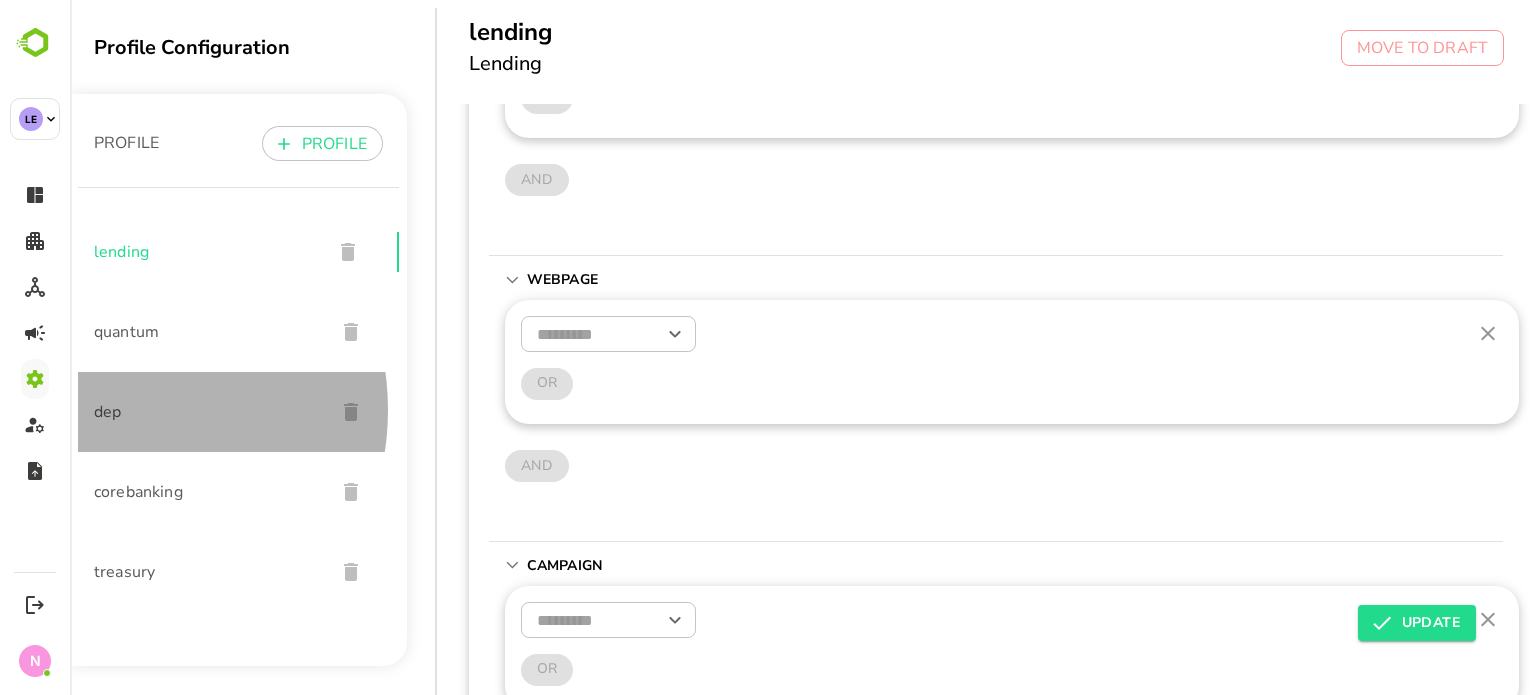 click on "dep" at bounding box center [206, 412] 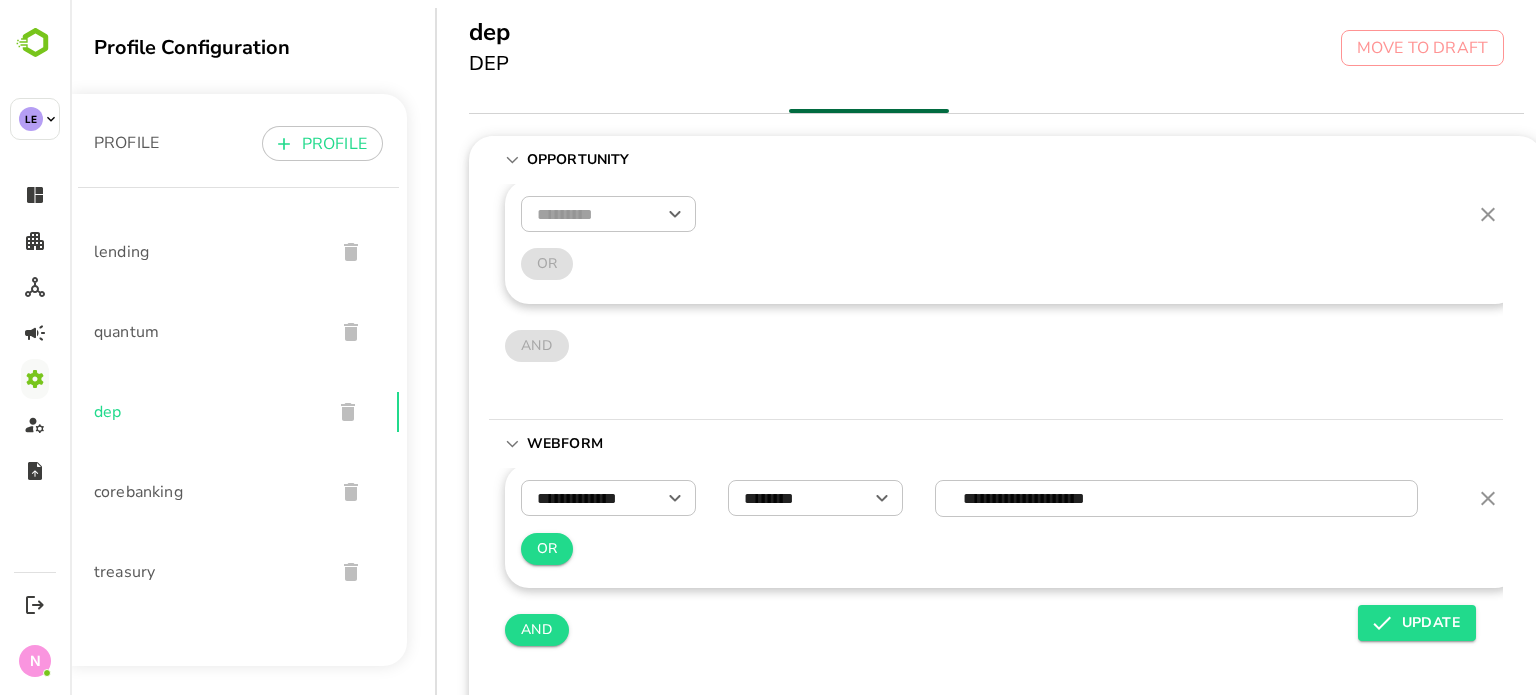 scroll, scrollTop: 507, scrollLeft: 0, axis: vertical 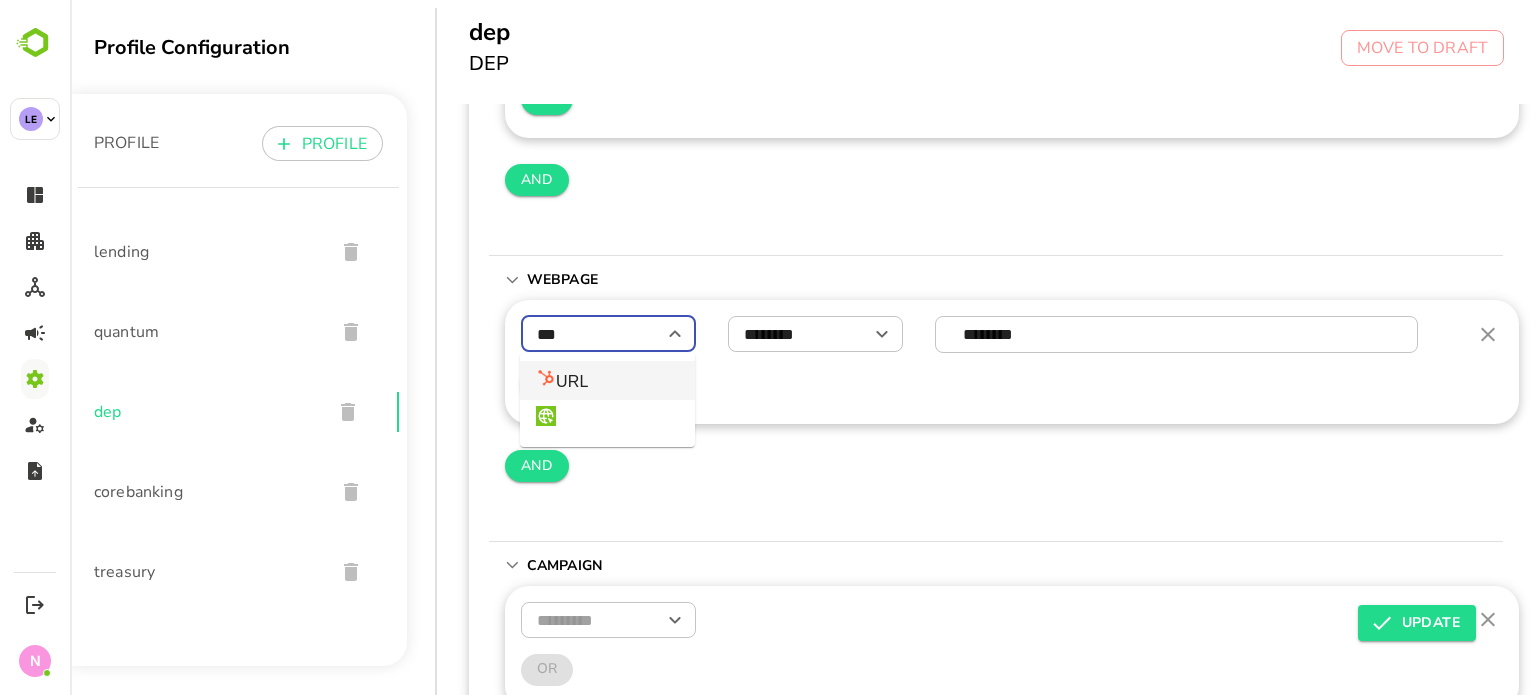 click on "***" at bounding box center (608, 334) 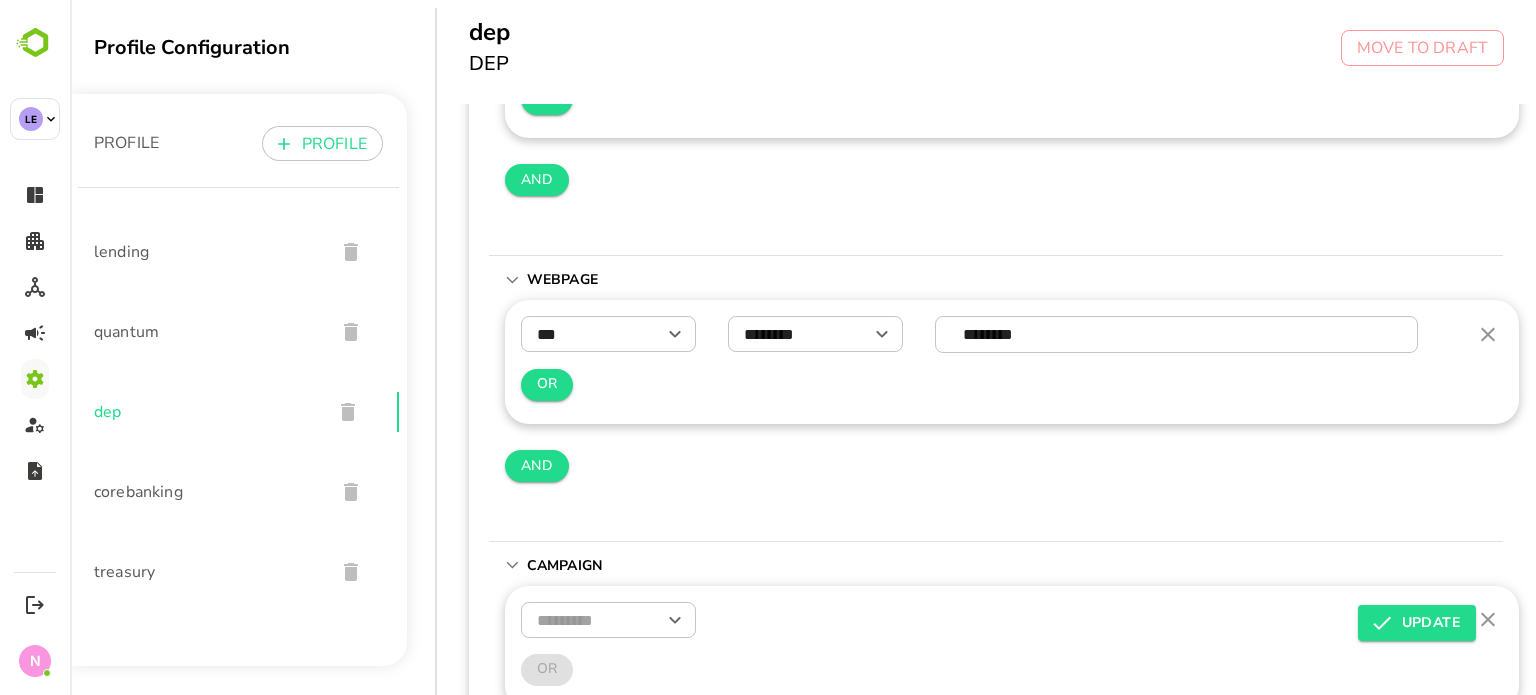 click on "*** ​ ******** ​ ******** ​ OR" at bounding box center (1012, 362) 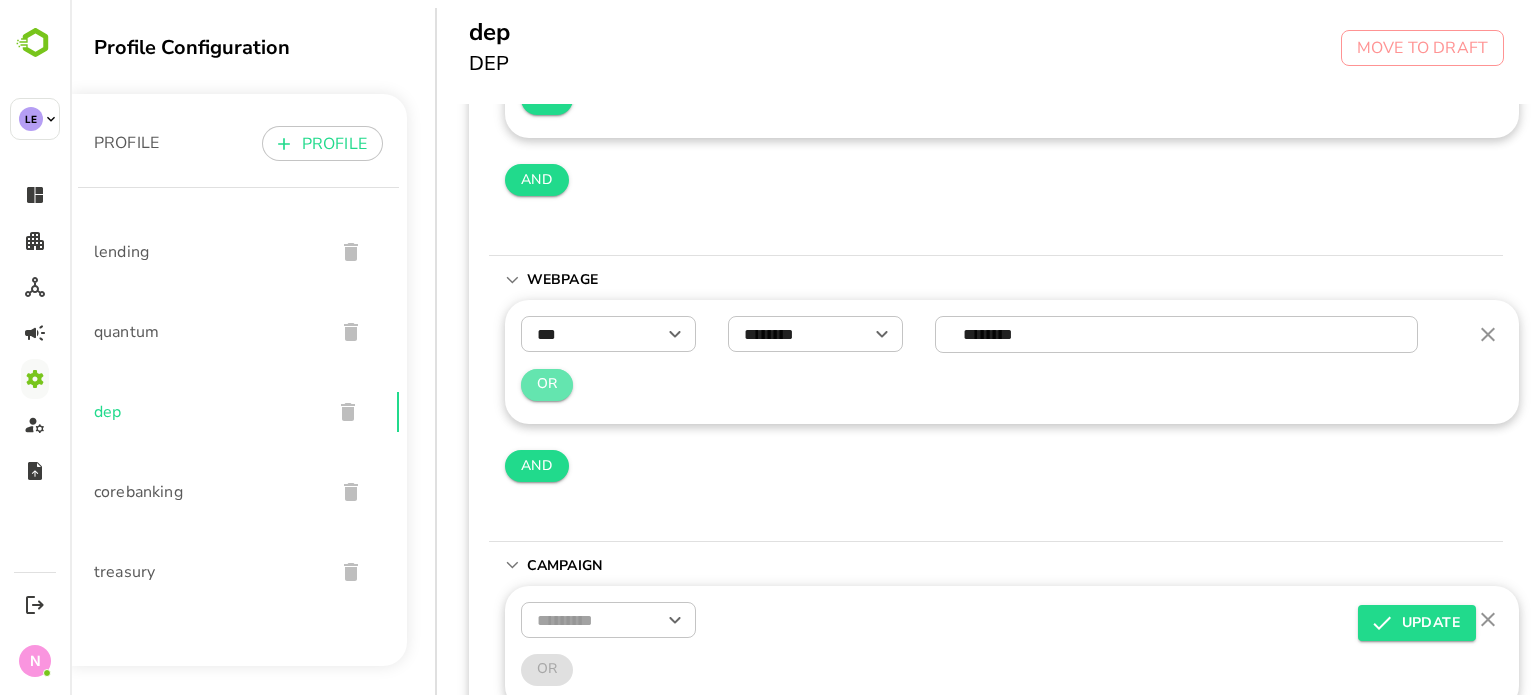 click on "OR" at bounding box center [547, 385] 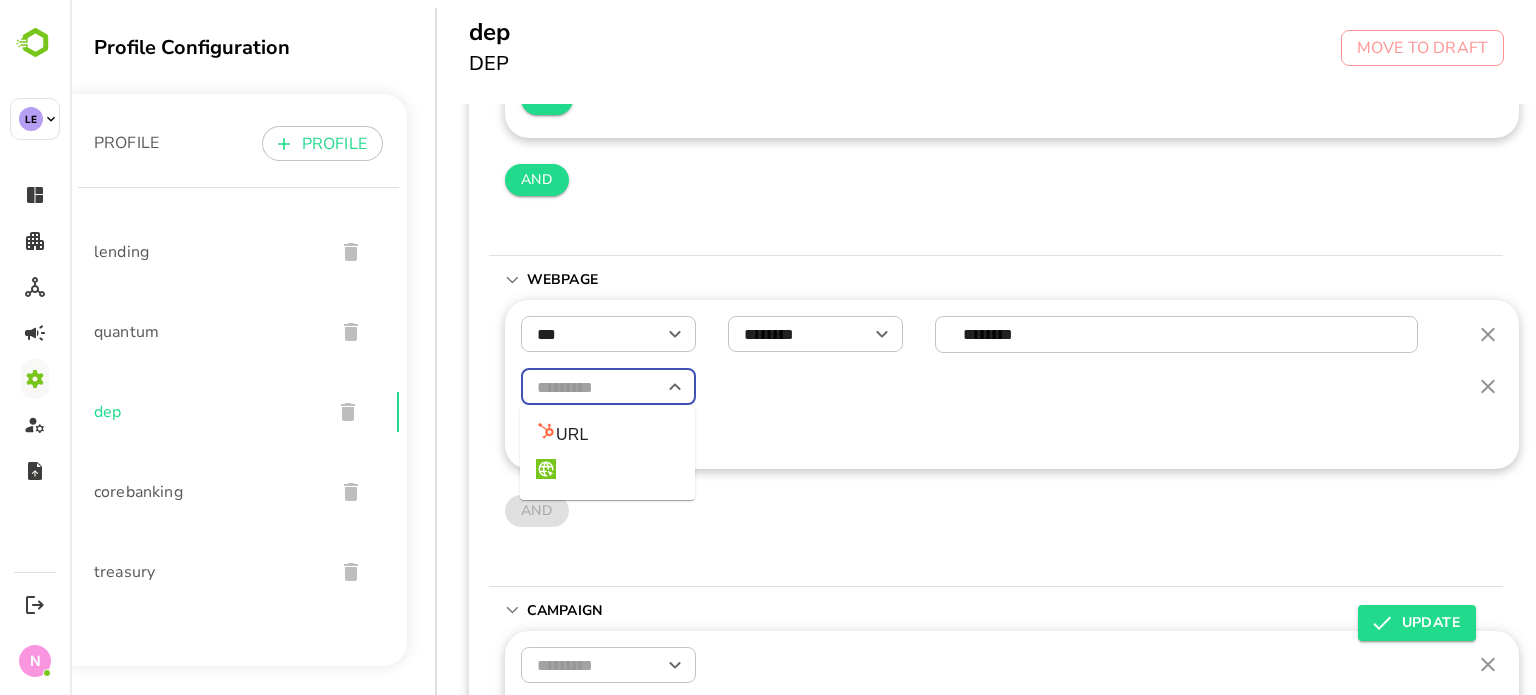 click at bounding box center (608, 387) 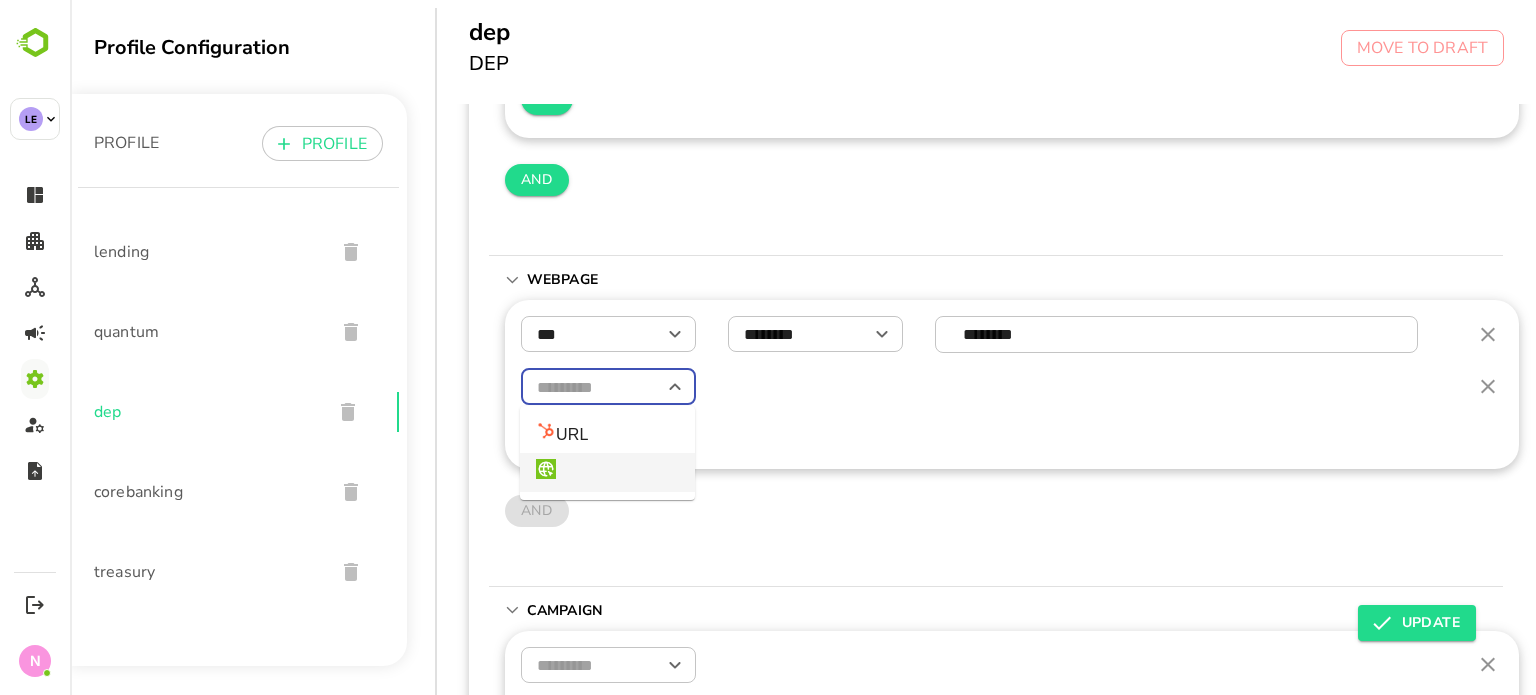 click at bounding box center [607, 472] 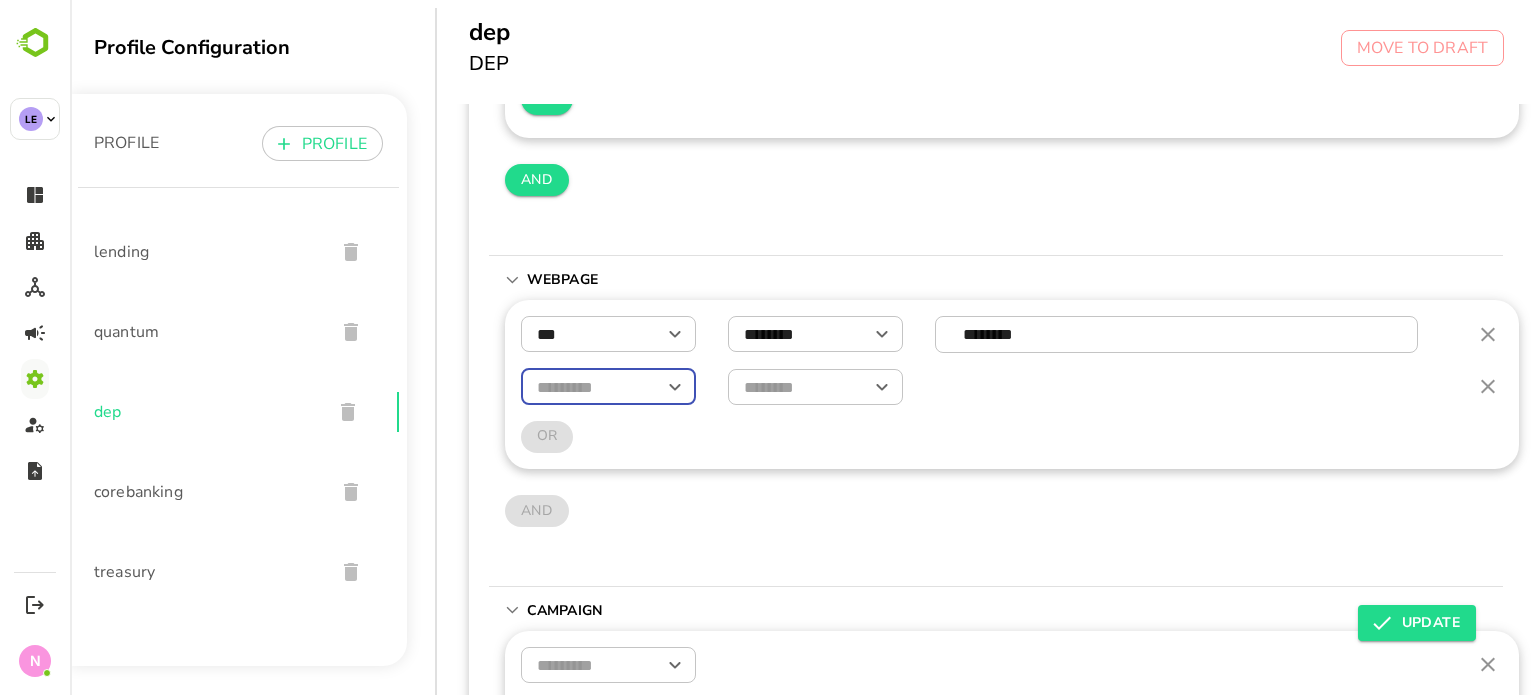 click at bounding box center (608, 387) 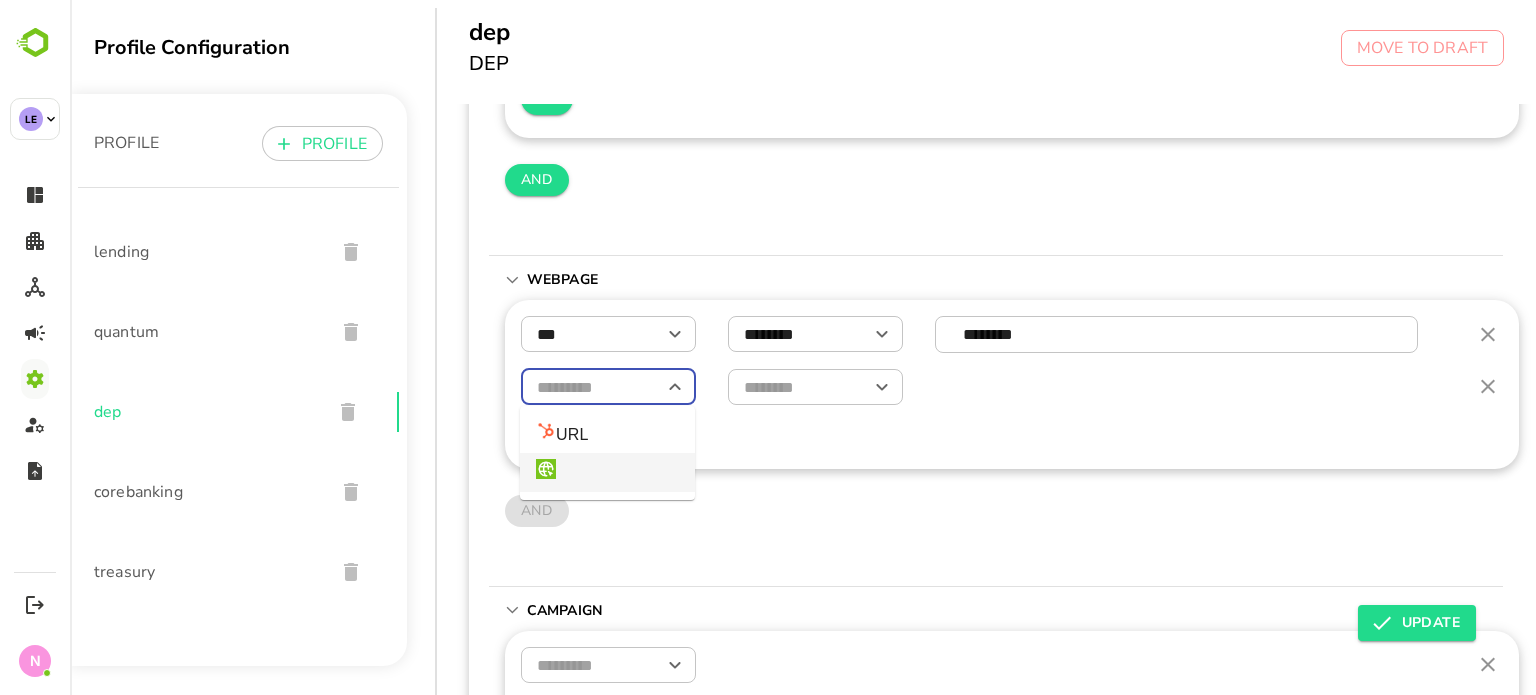 click at bounding box center [546, 469] 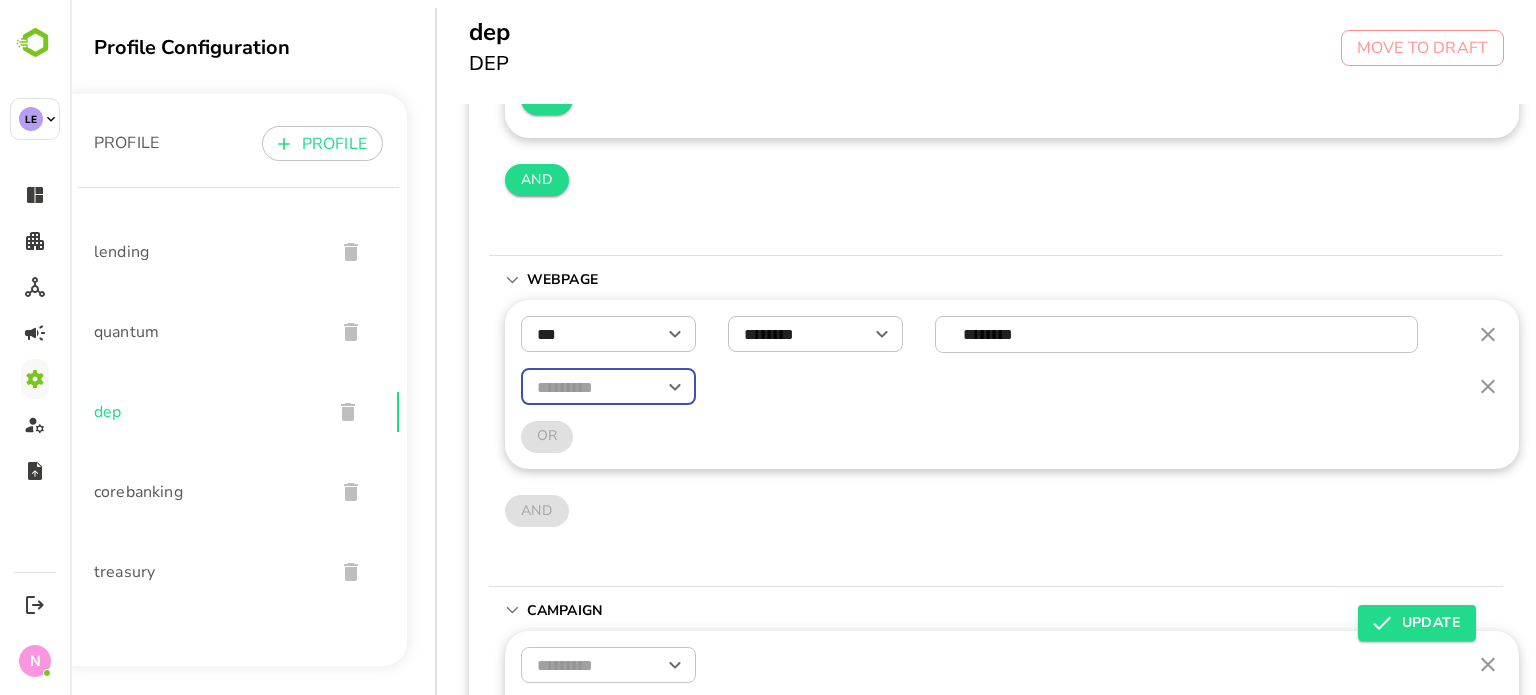click at bounding box center [608, 387] 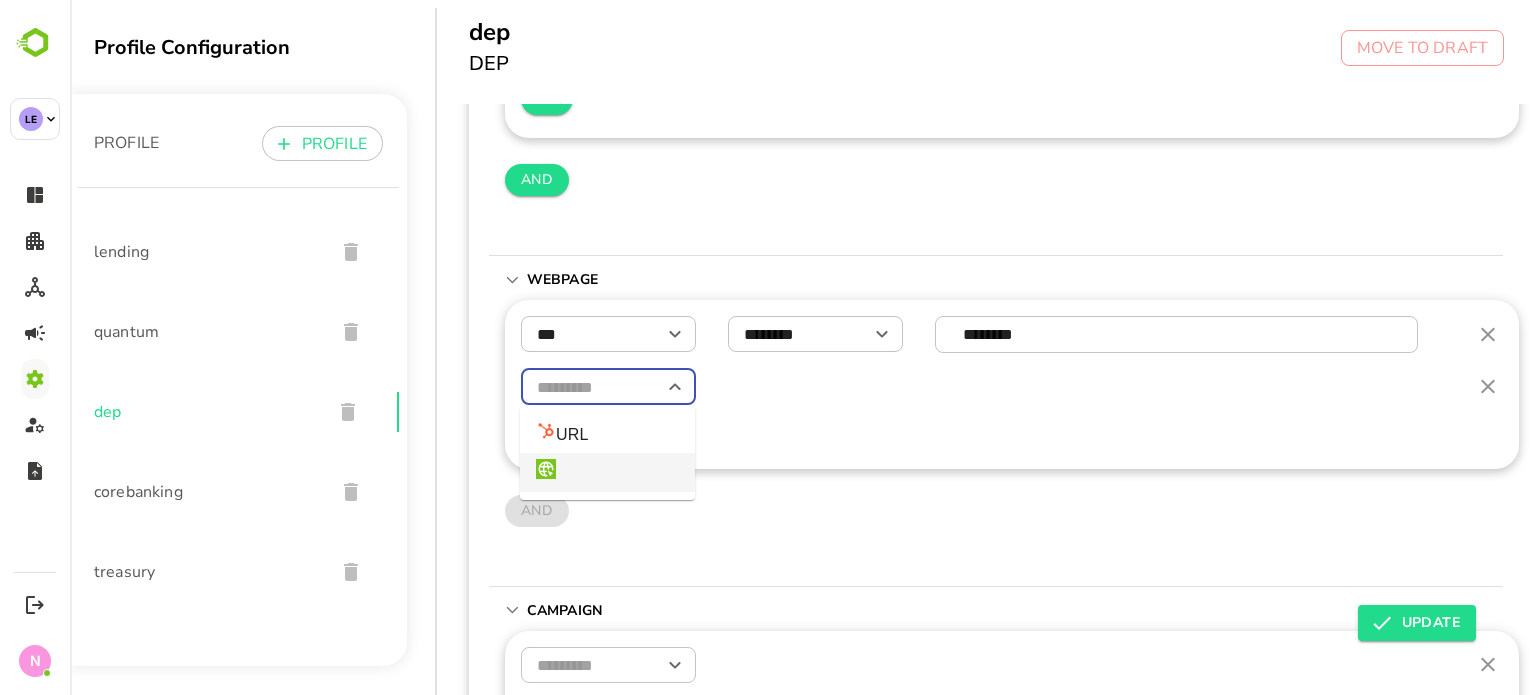click at bounding box center [607, 472] 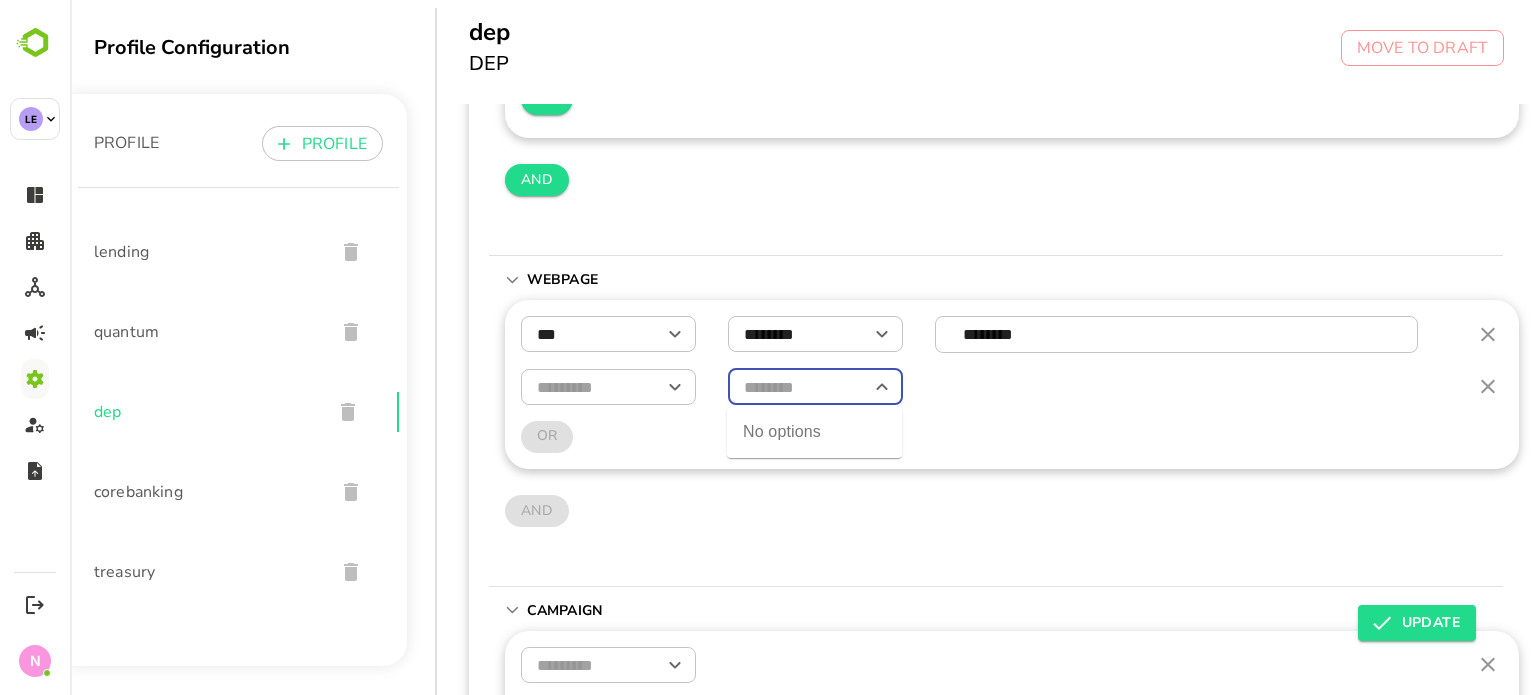 click at bounding box center [815, 387] 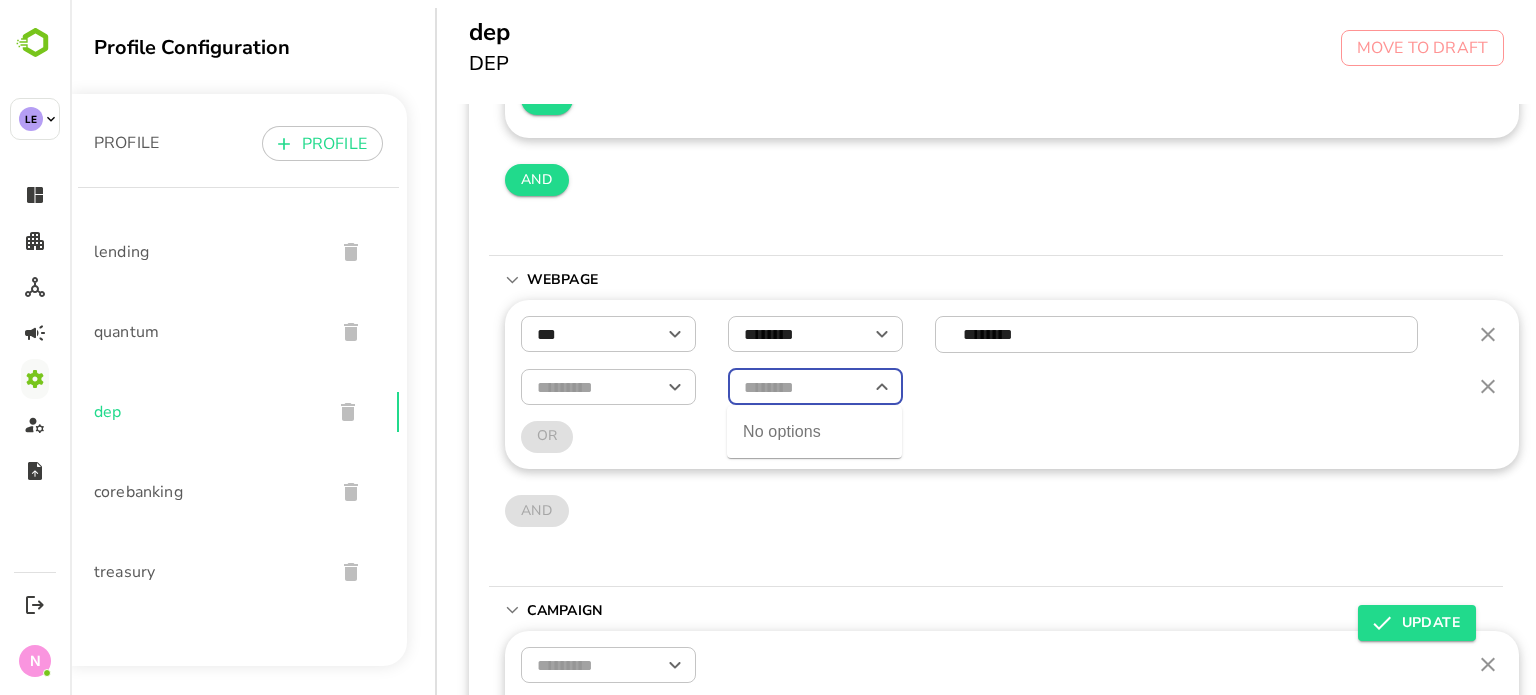 click at bounding box center (608, 387) 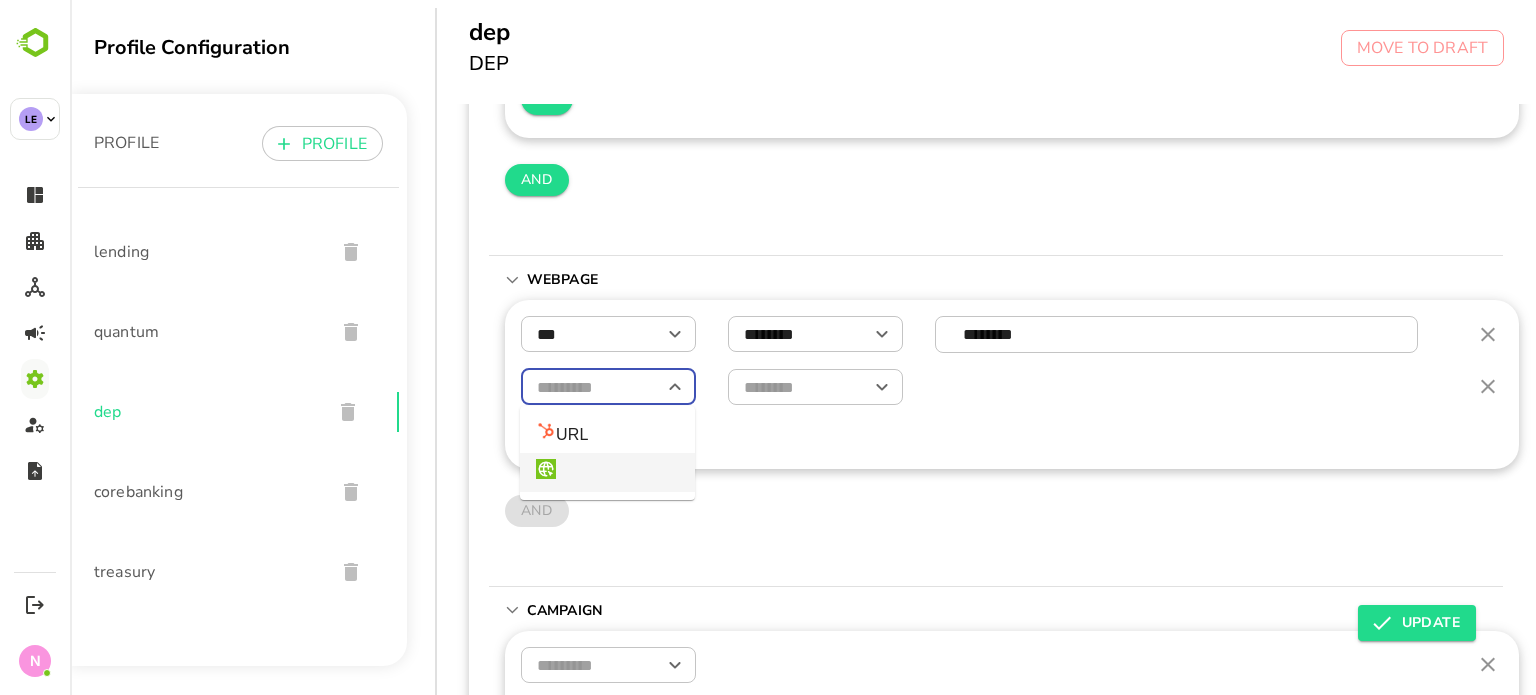 click at bounding box center [546, 469] 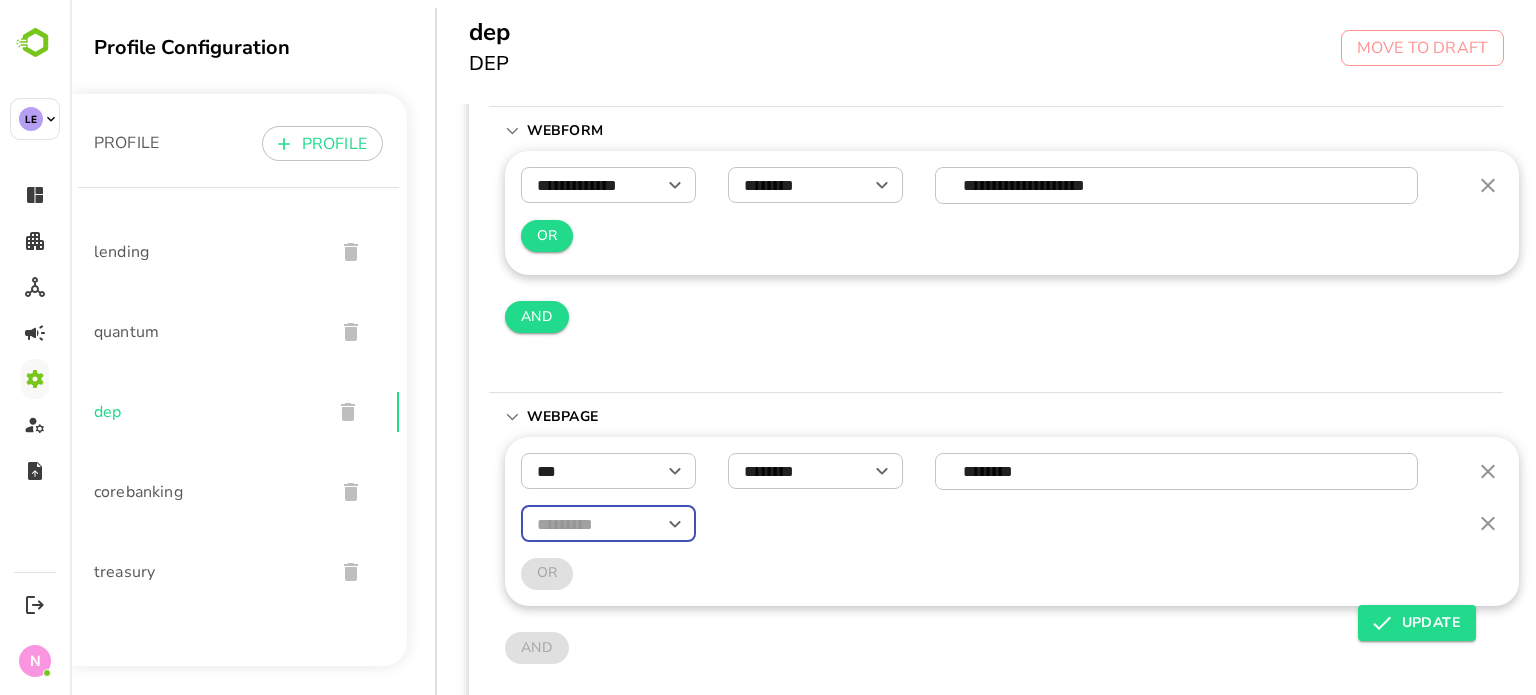 scroll, scrollTop: 371, scrollLeft: 0, axis: vertical 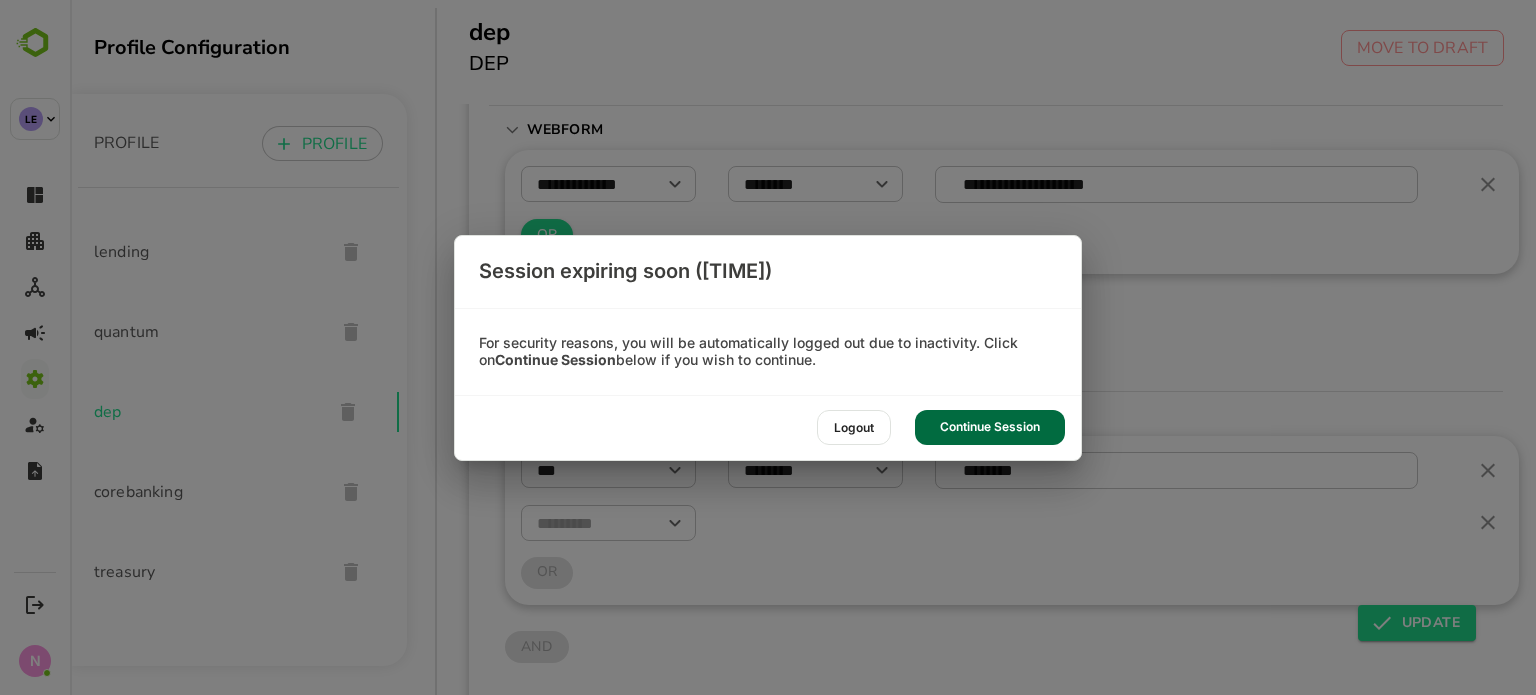 click on "Continue Session" at bounding box center (990, 427) 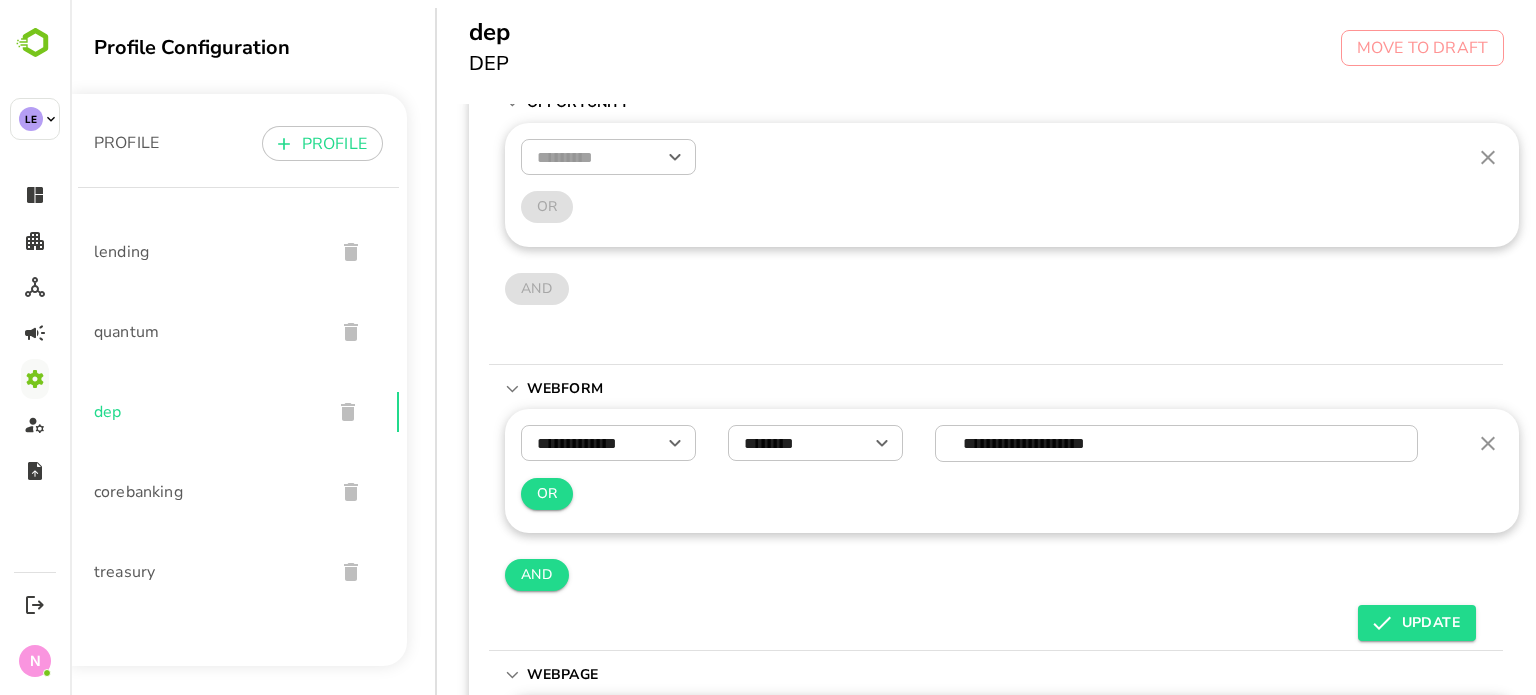 scroll, scrollTop: 0, scrollLeft: 0, axis: both 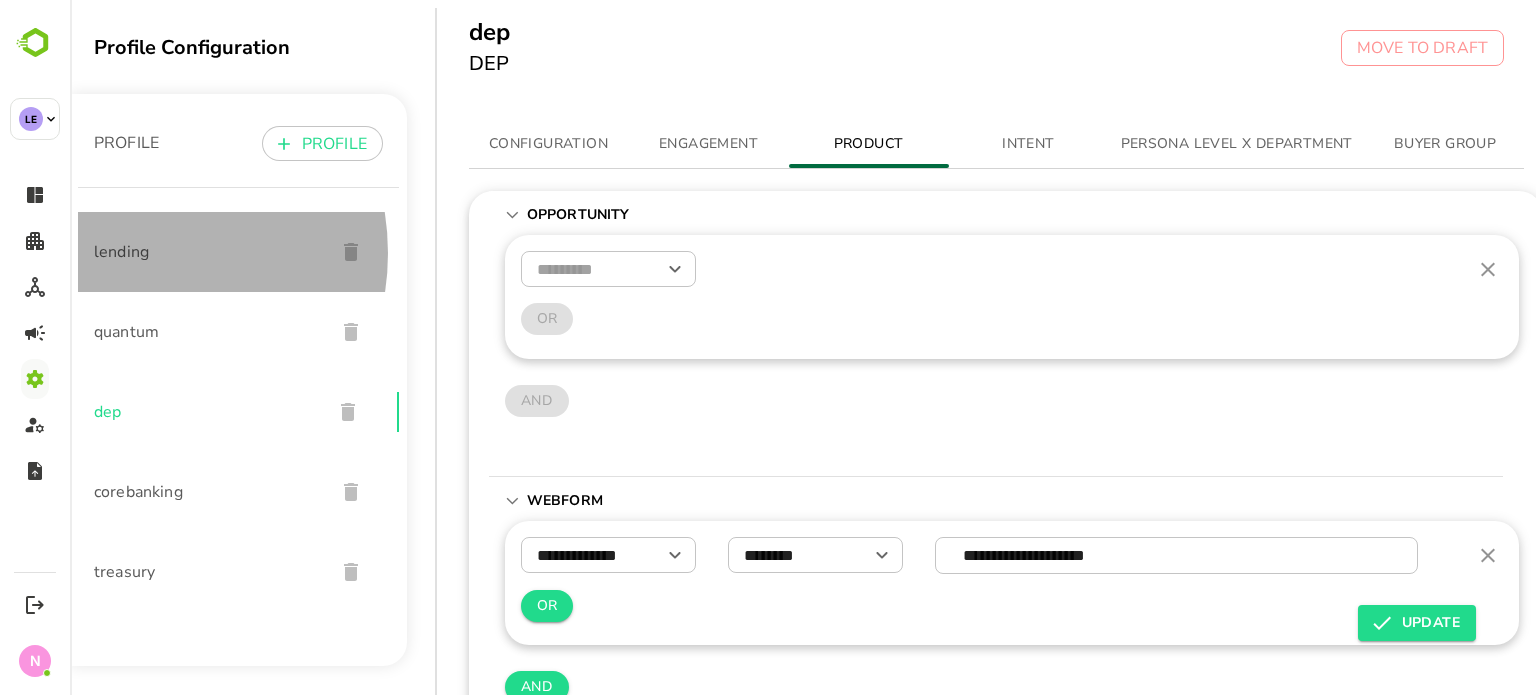 click on "lending" at bounding box center (206, 252) 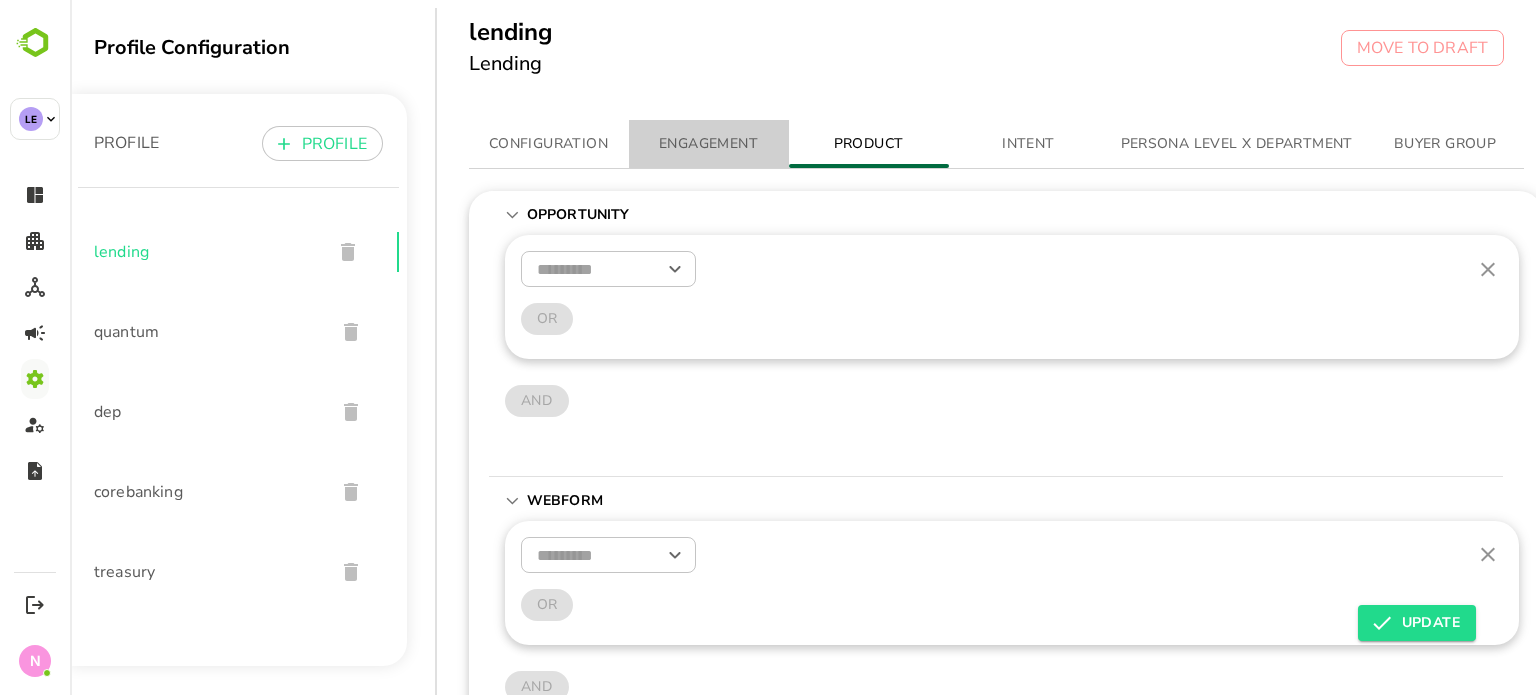 click on "ENGAGEMENT" at bounding box center [709, 144] 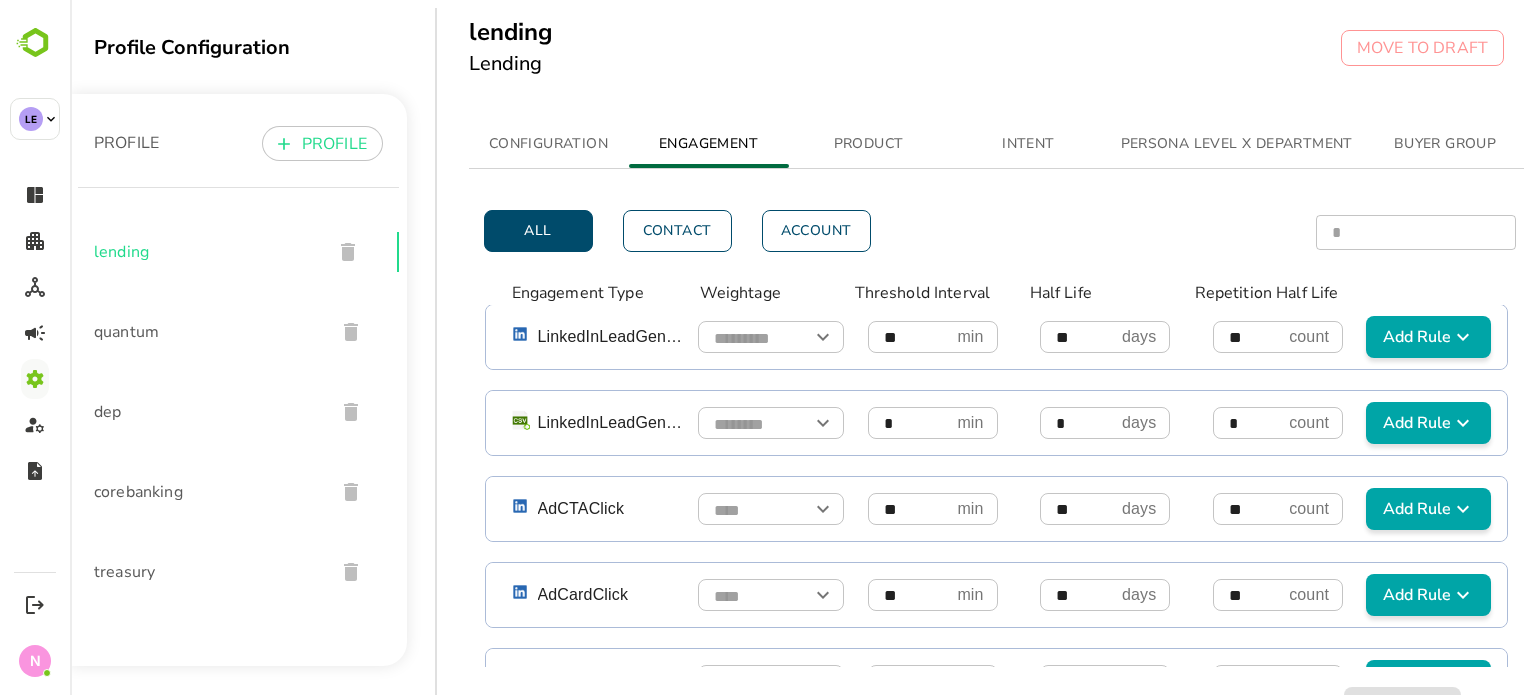 scroll, scrollTop: 624, scrollLeft: 0, axis: vertical 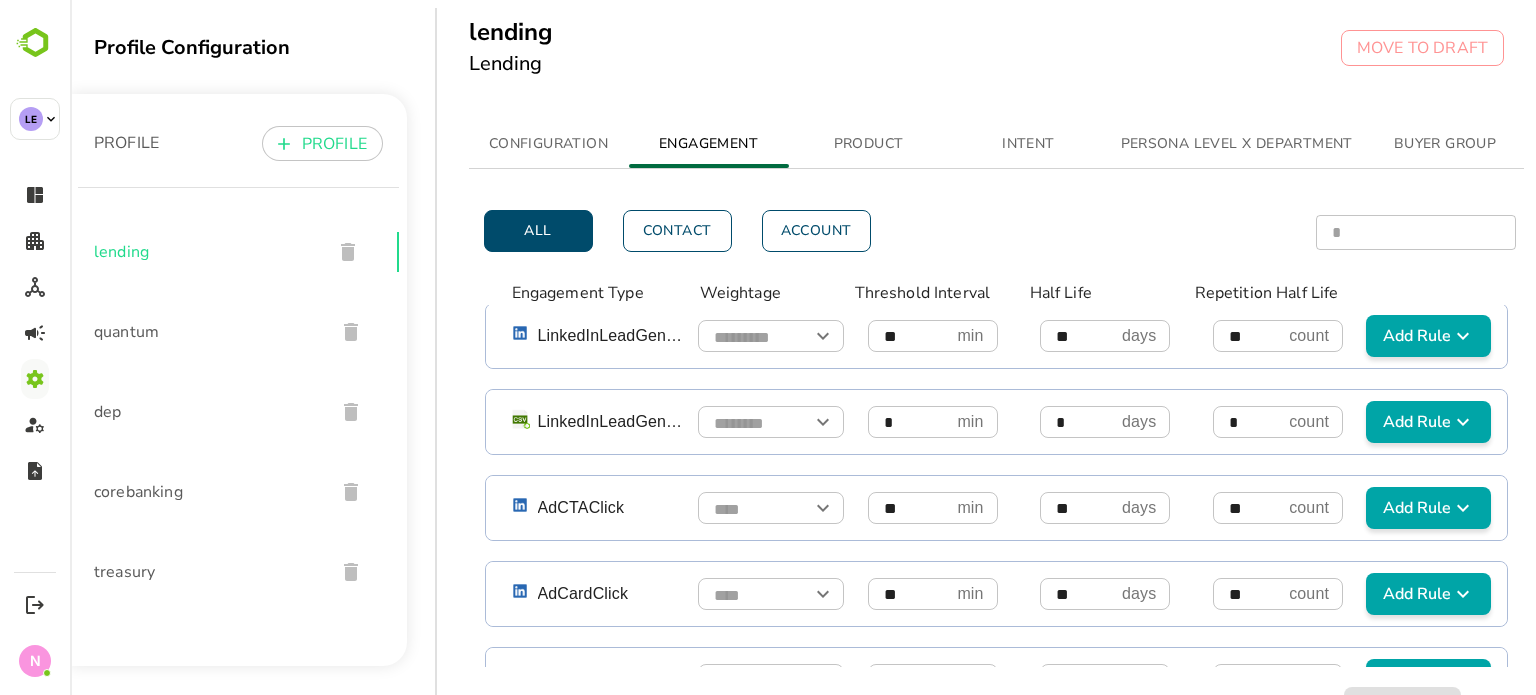 type 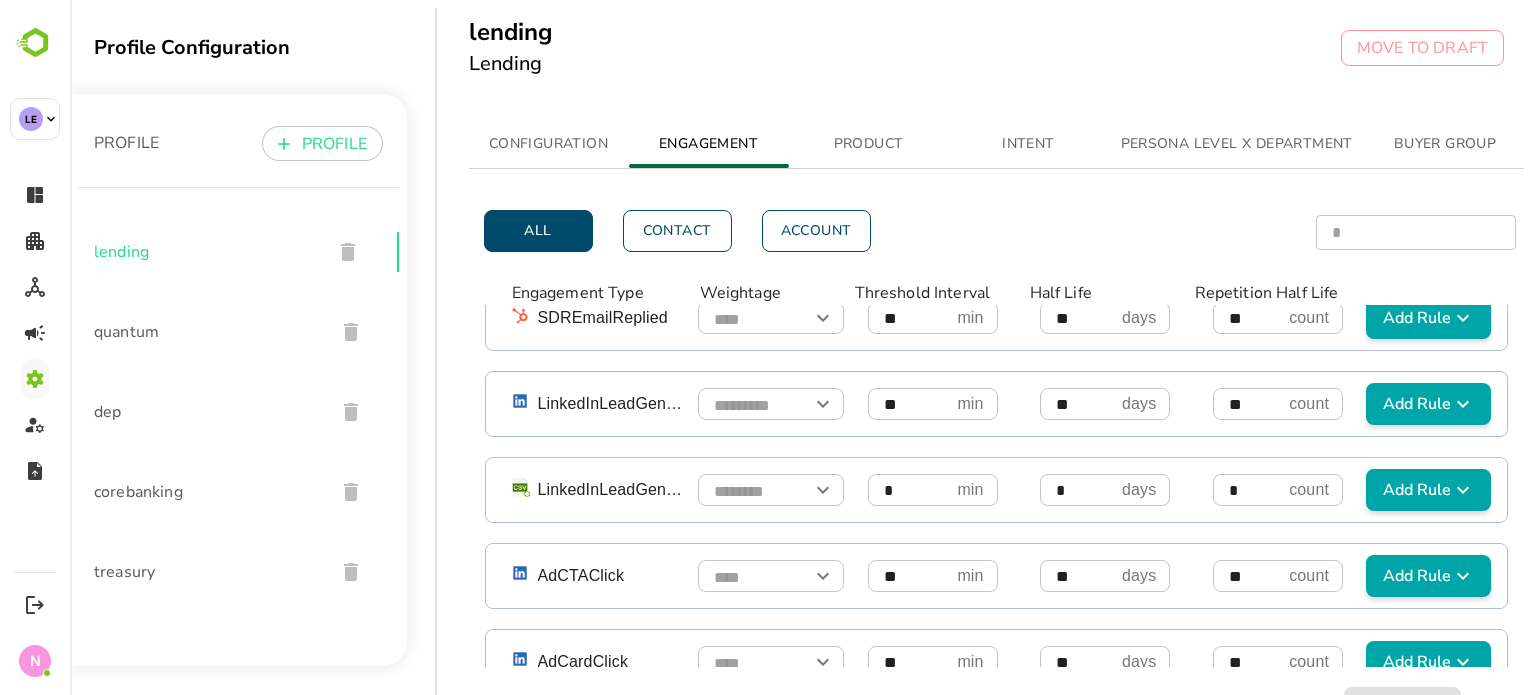 scroll, scrollTop: 555, scrollLeft: 0, axis: vertical 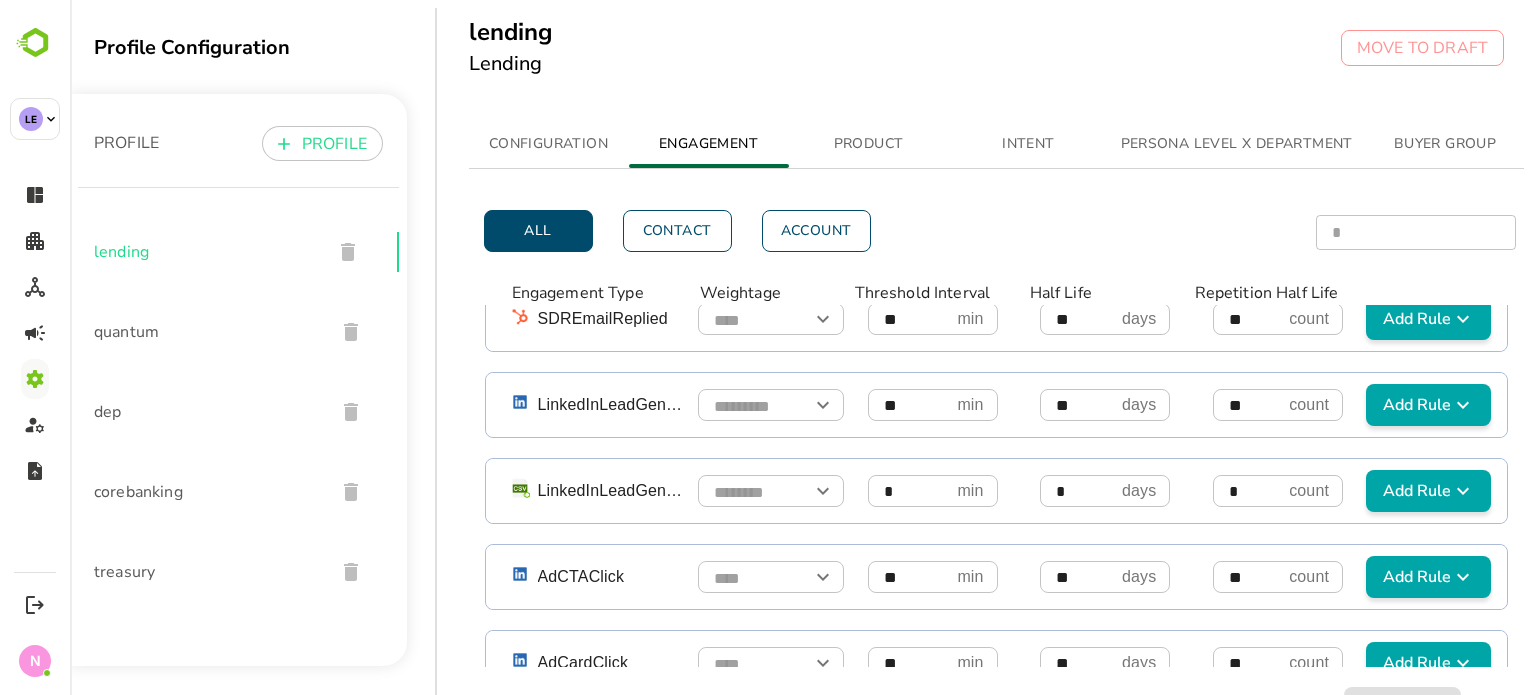 click on "dep" at bounding box center (206, 412) 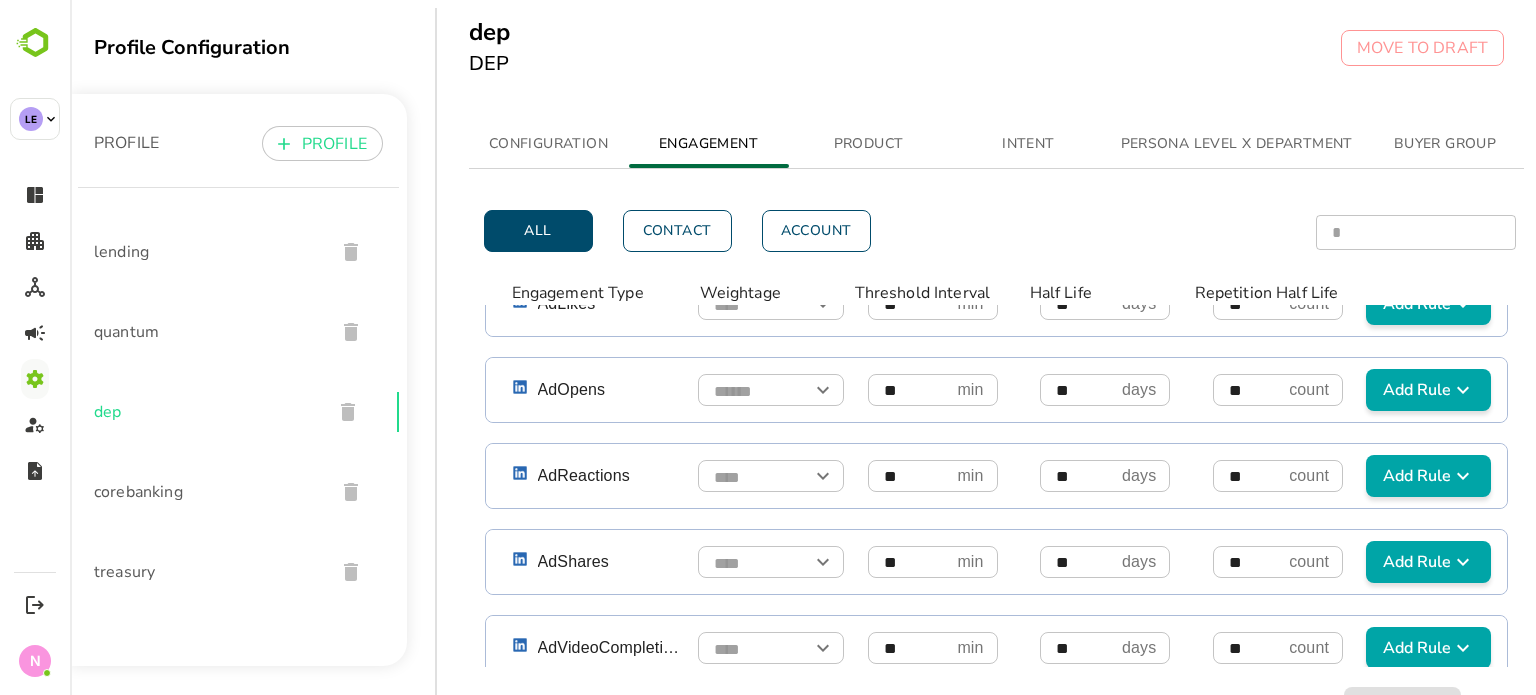 scroll, scrollTop: 1369, scrollLeft: 0, axis: vertical 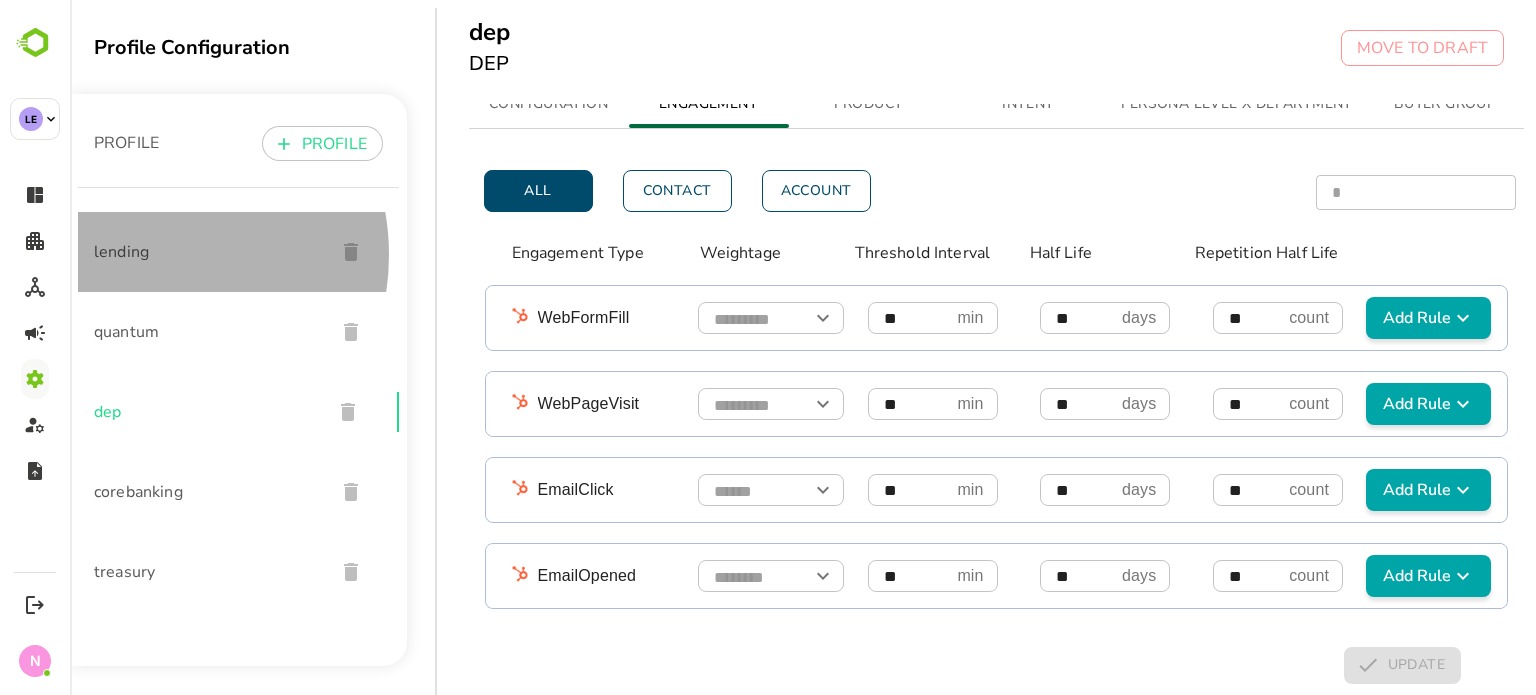 click on "lending" at bounding box center [206, 252] 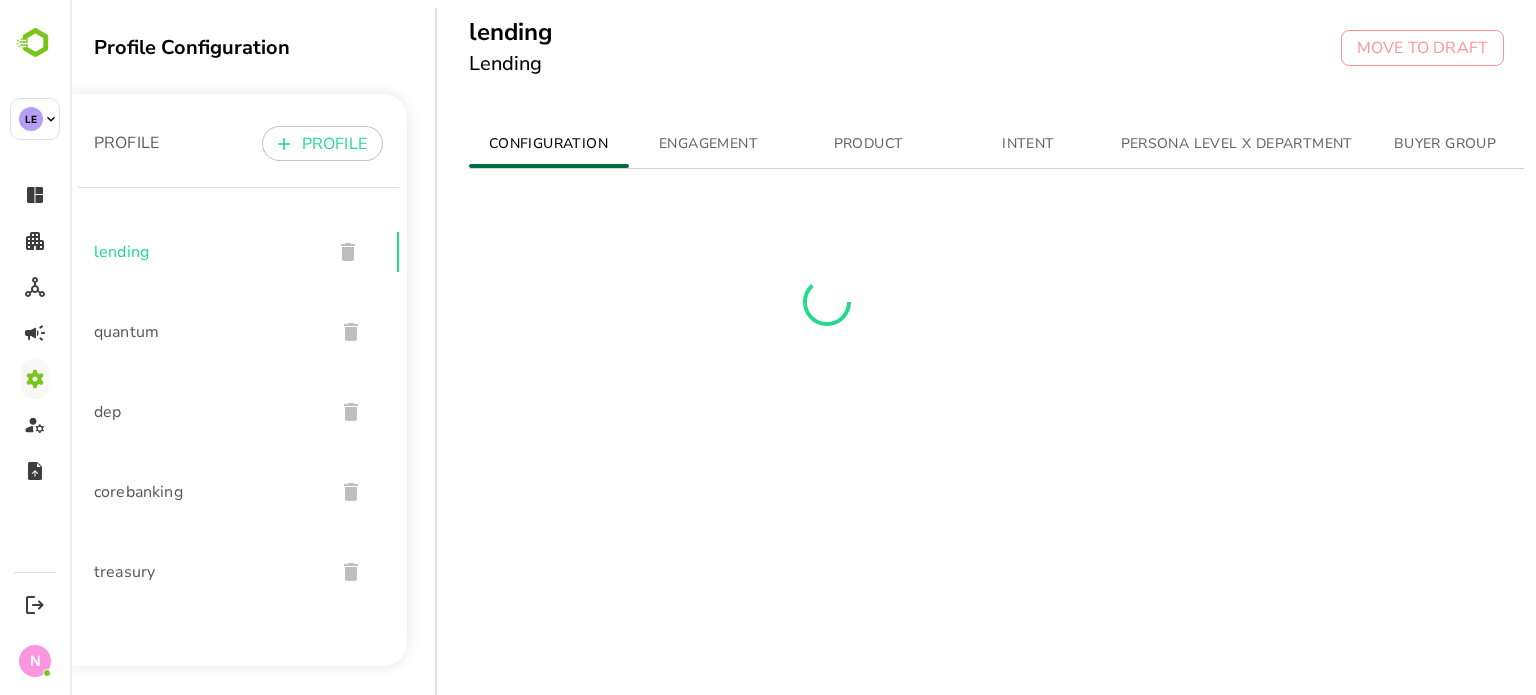scroll, scrollTop: 0, scrollLeft: 0, axis: both 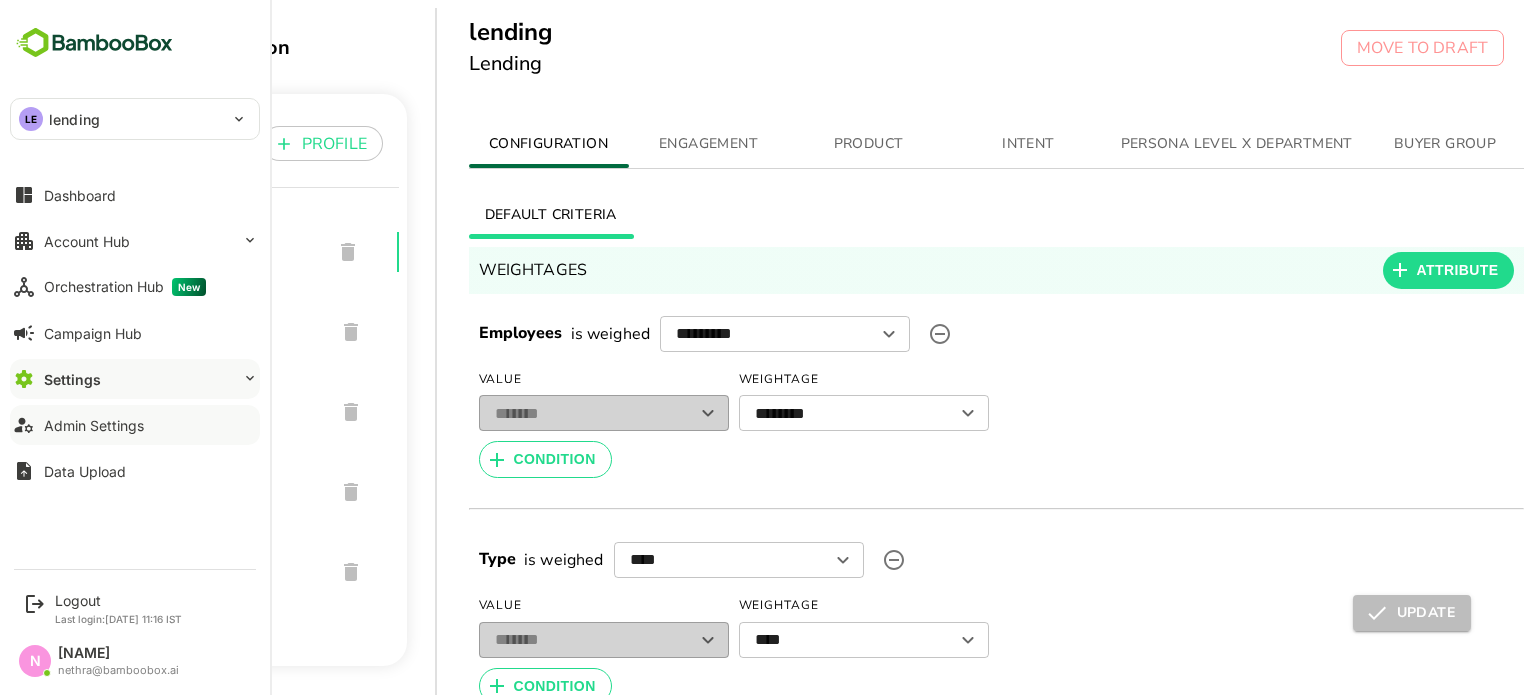click on "Admin Settings" at bounding box center [135, 425] 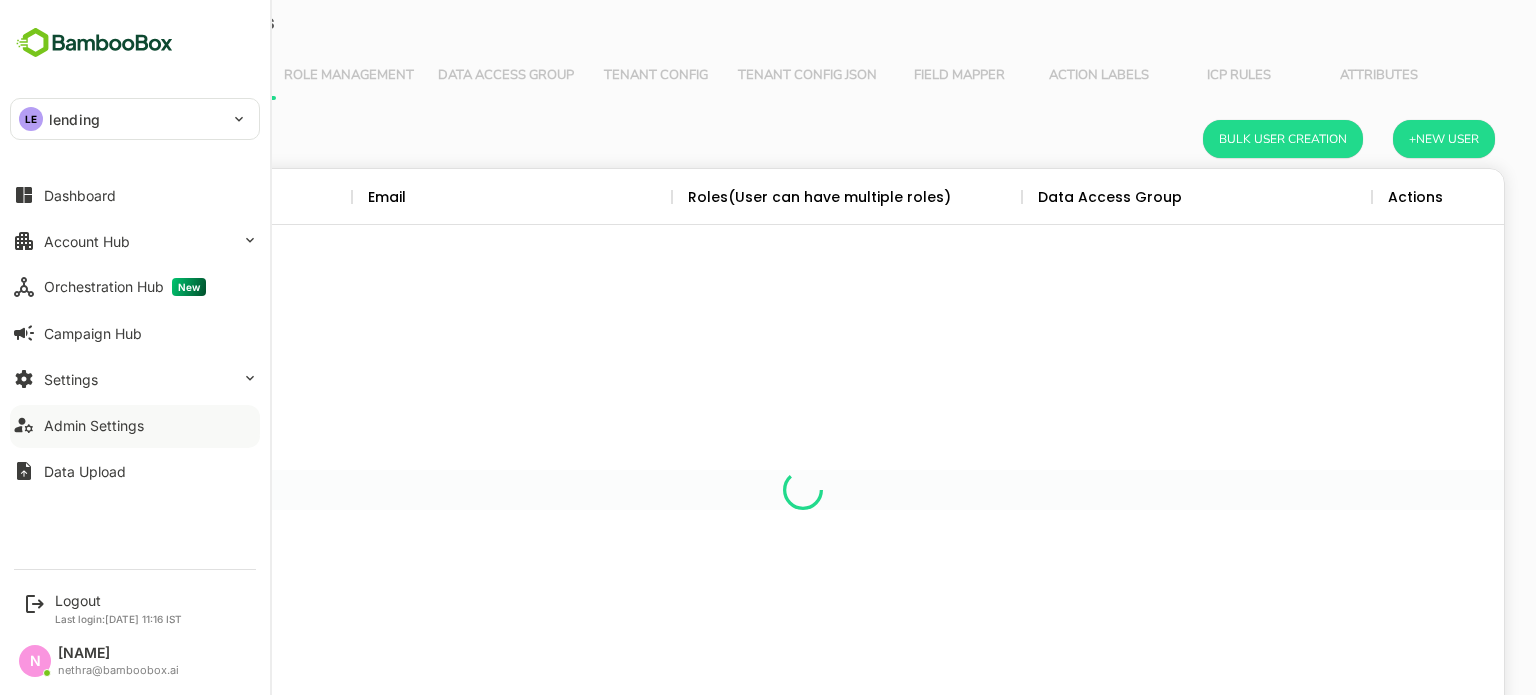 scroll, scrollTop: 0, scrollLeft: 0, axis: both 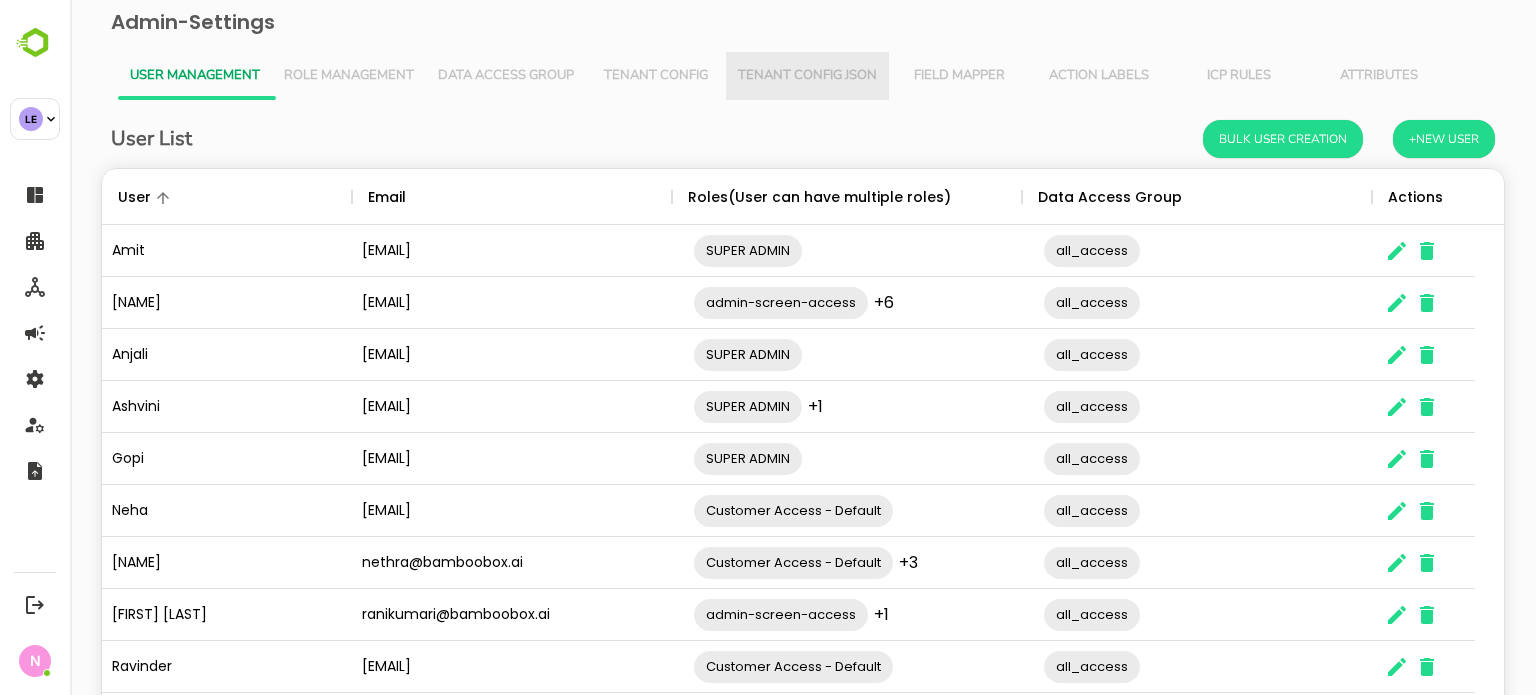 click on "Tenant Config Json" at bounding box center [807, 76] 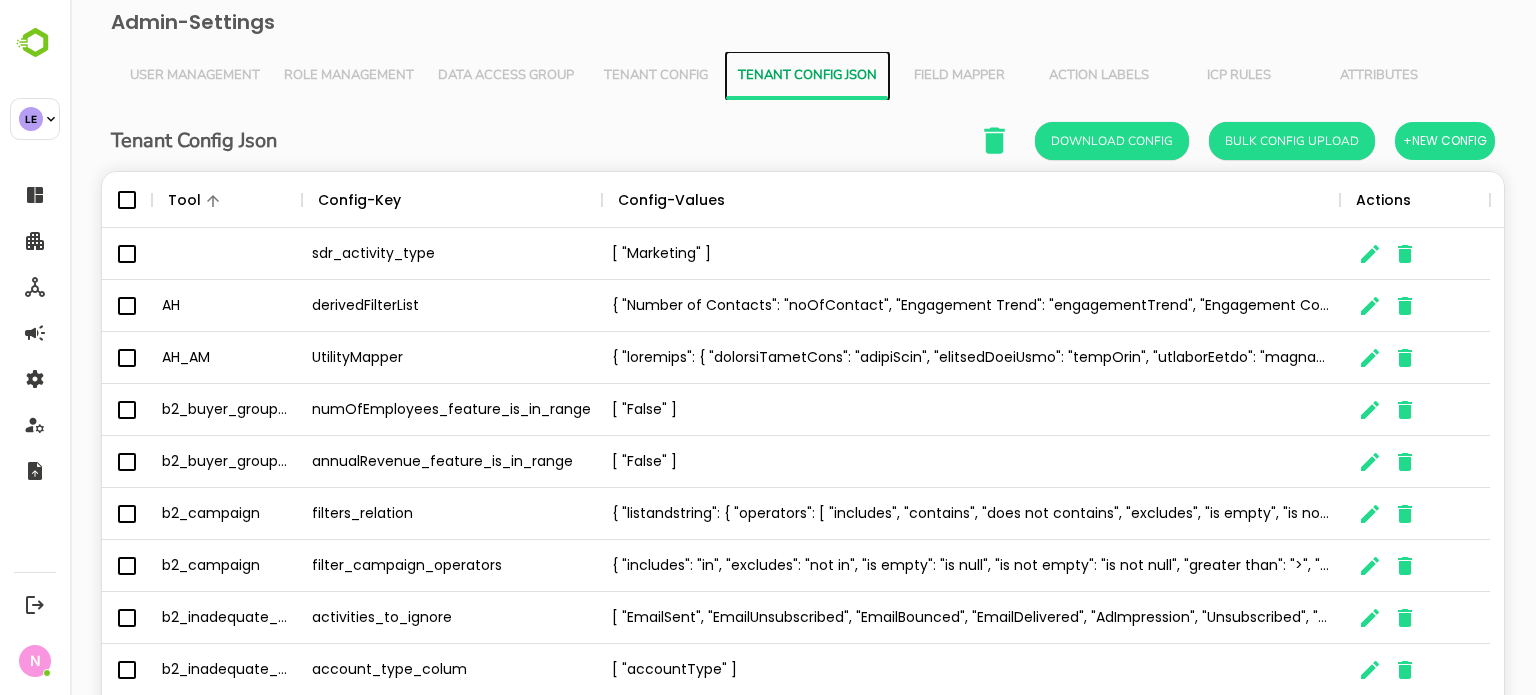 scroll, scrollTop: 16, scrollLeft: 16, axis: both 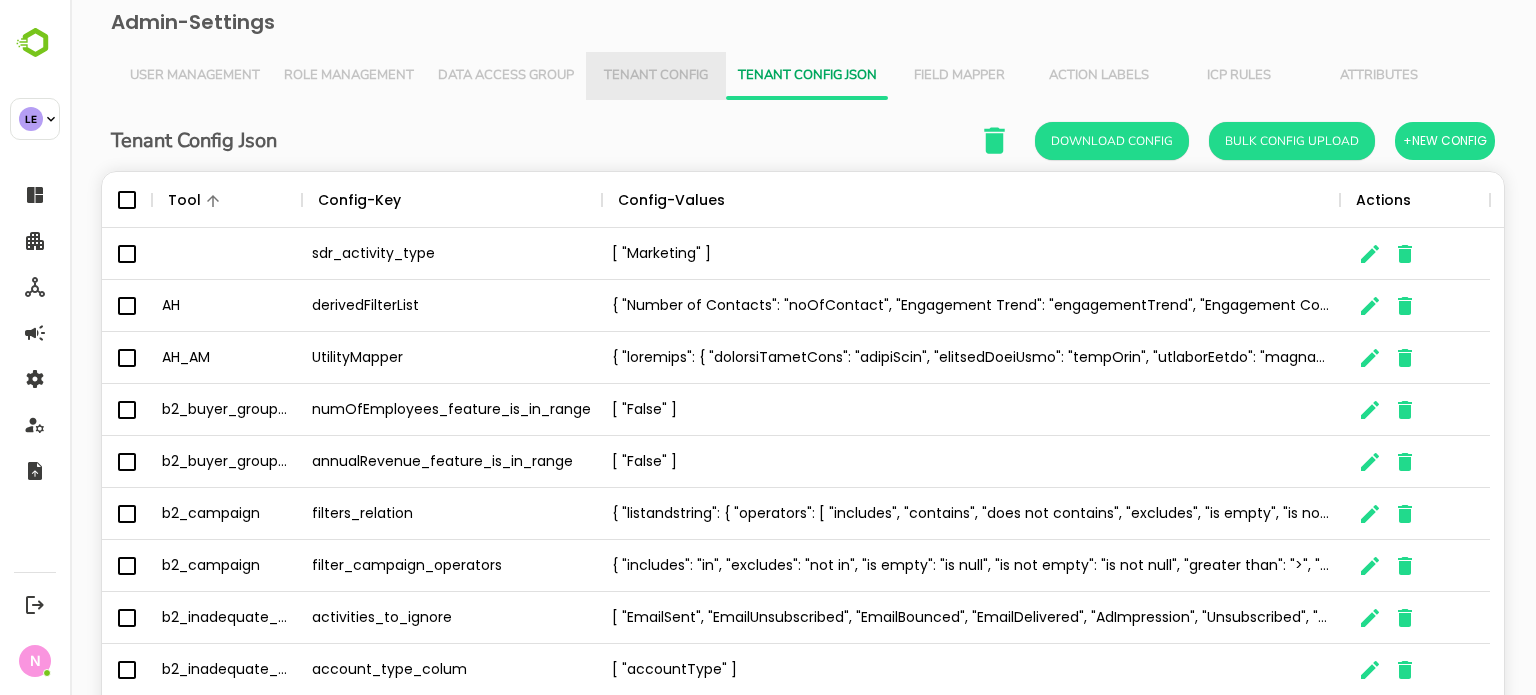 click on "Tenant Config" at bounding box center [656, 76] 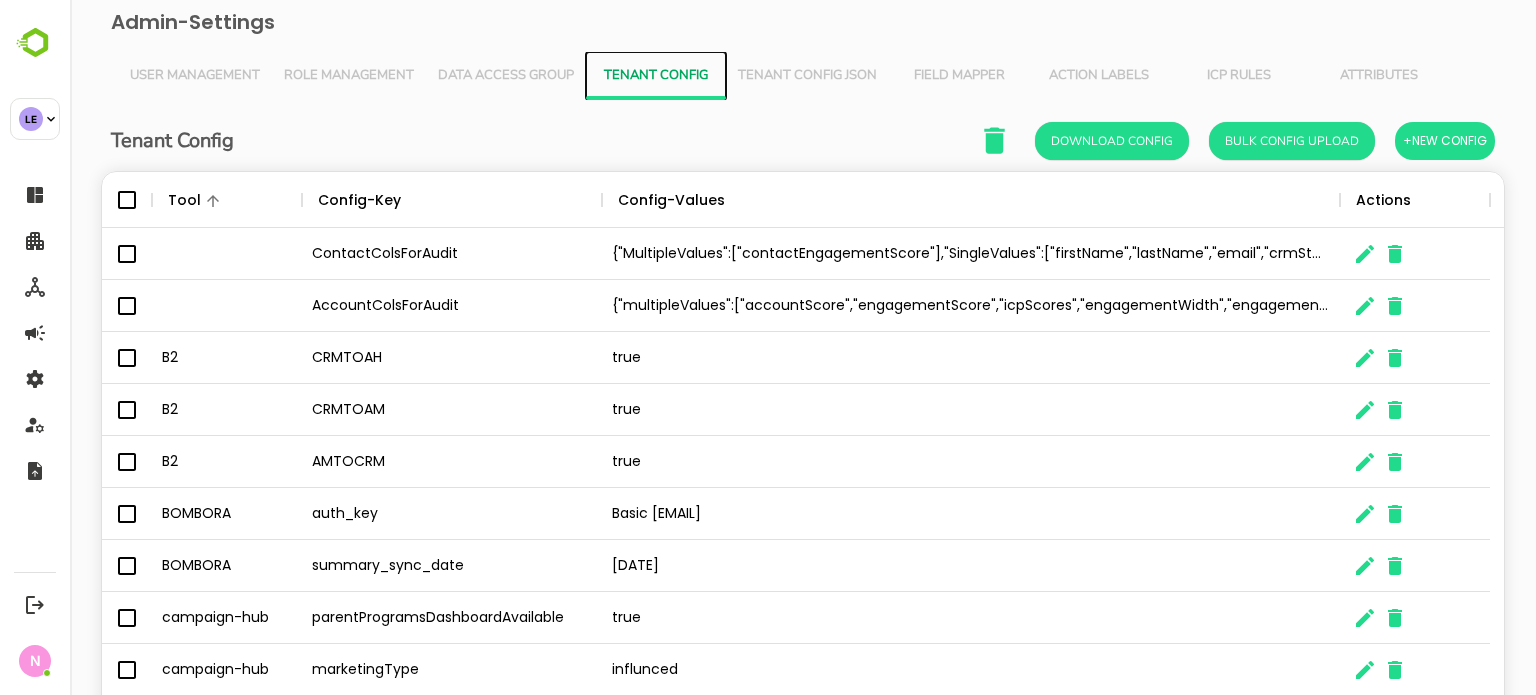 scroll, scrollTop: 16, scrollLeft: 16, axis: both 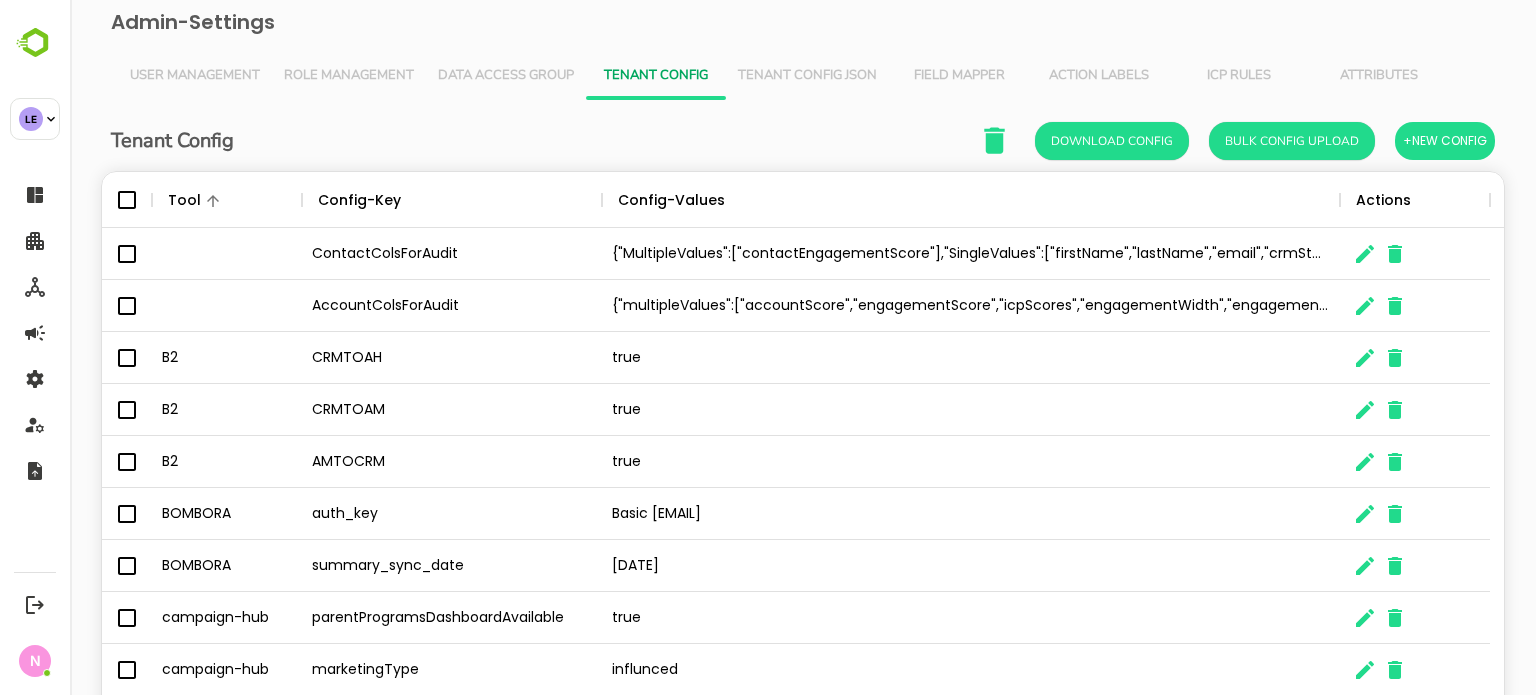 click on "Tenant Config Json" at bounding box center (807, 76) 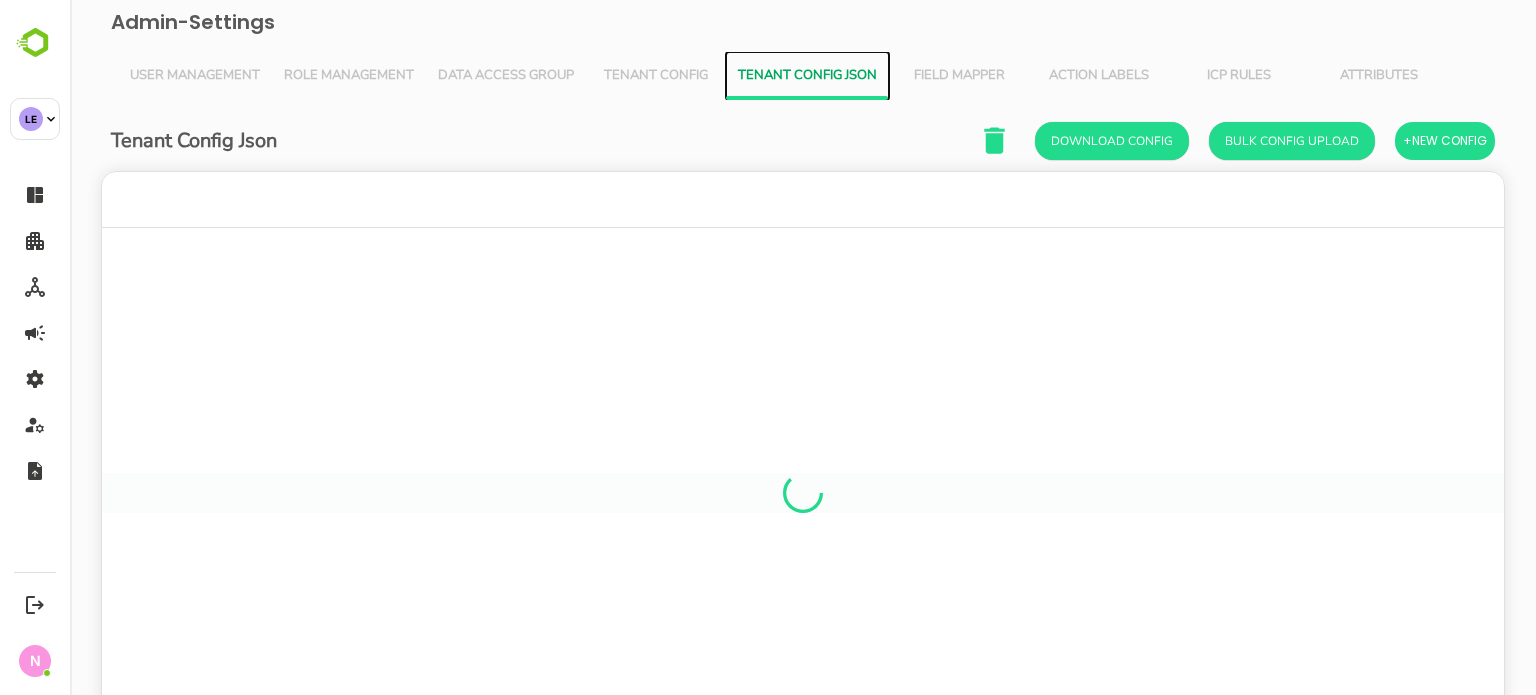 scroll, scrollTop: 16, scrollLeft: 16, axis: both 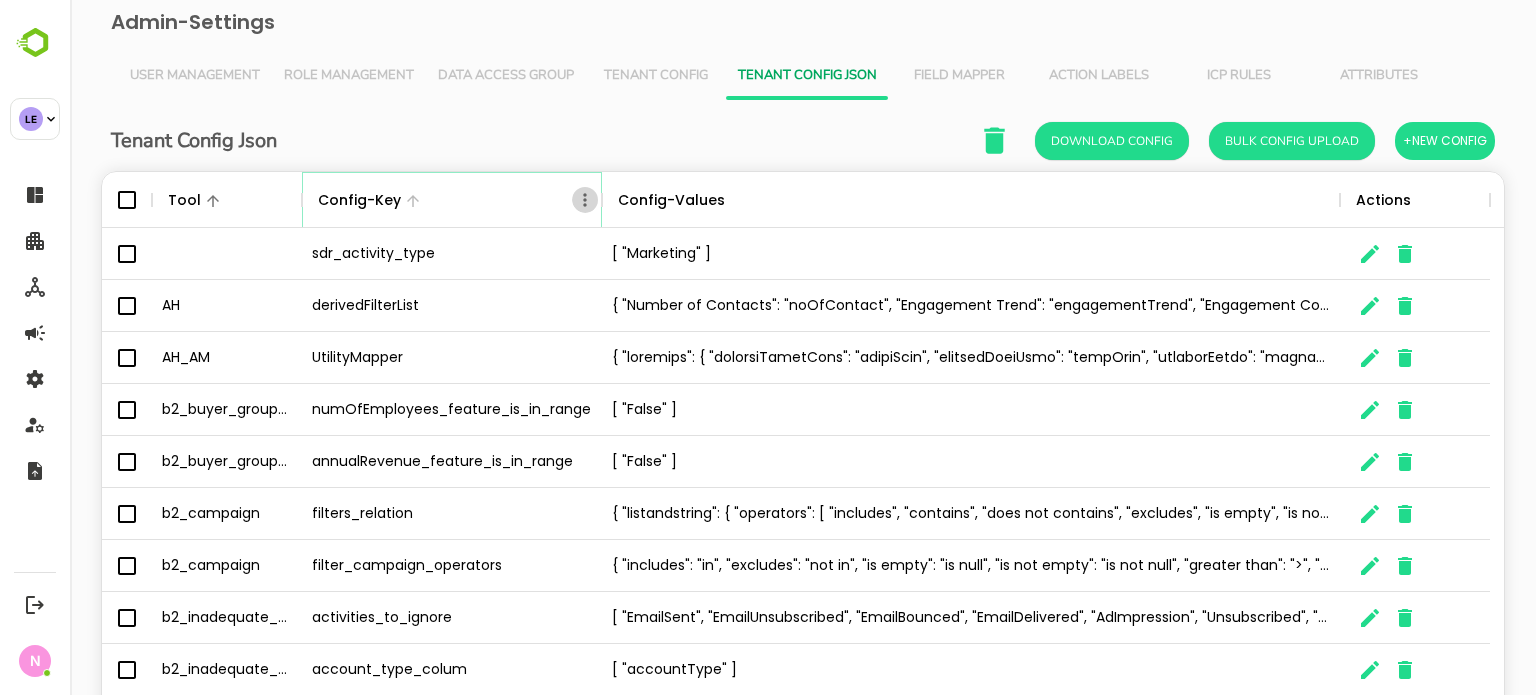 click 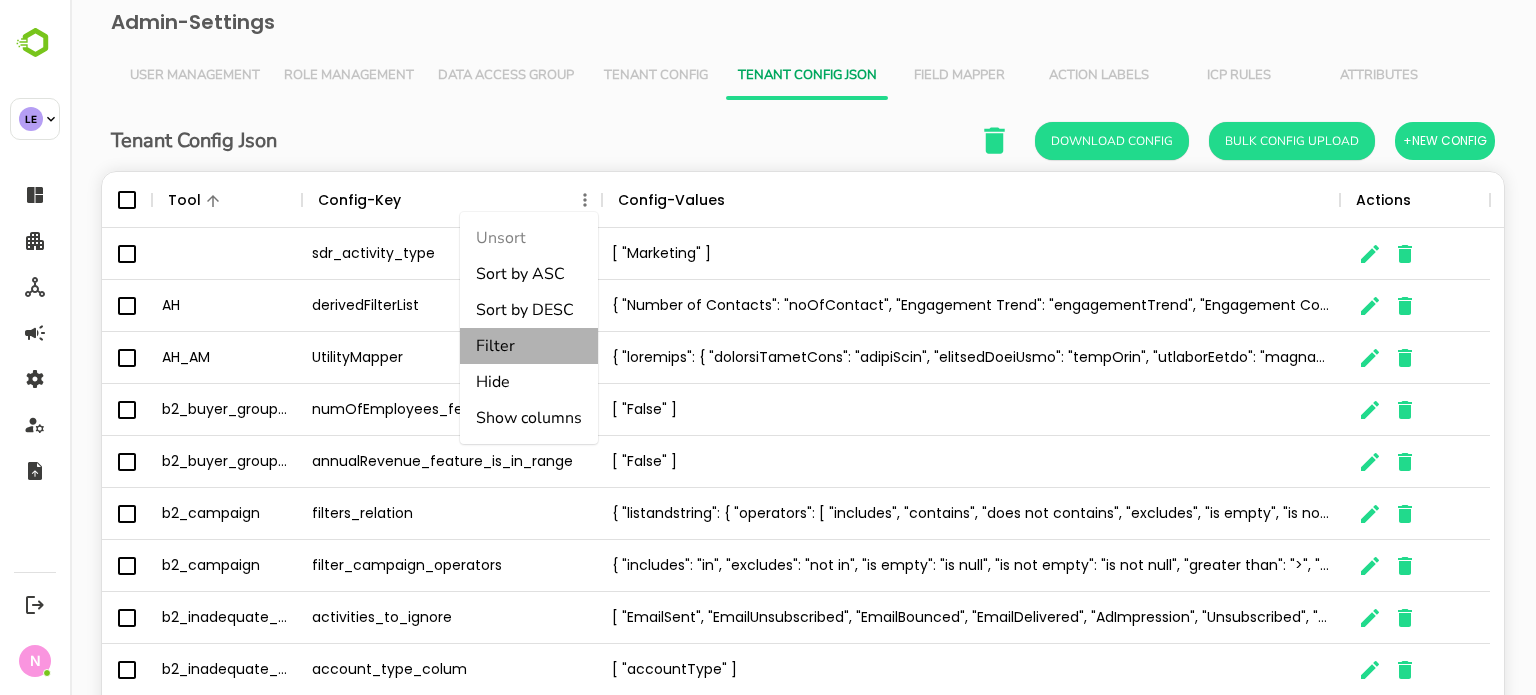 click on "Filter" at bounding box center [529, 346] 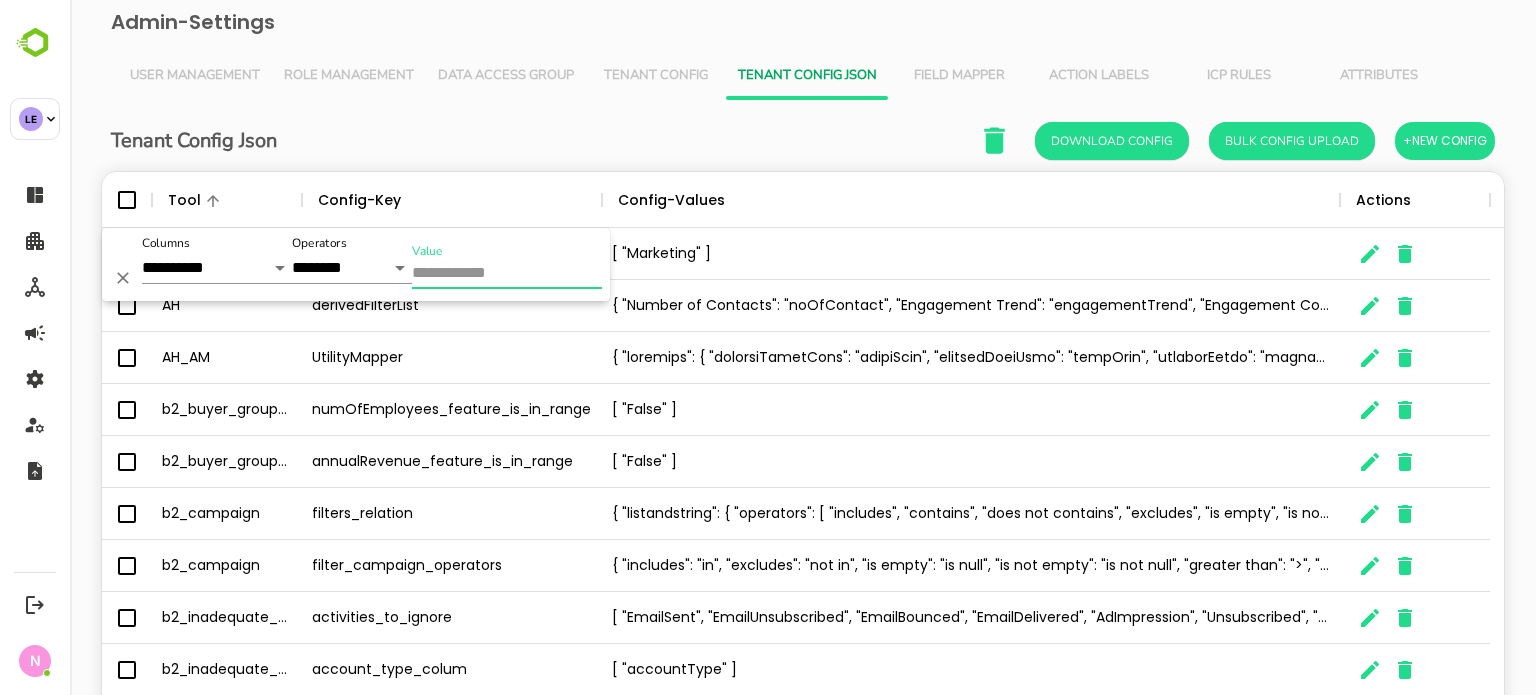 click on "Value" at bounding box center [507, 274] 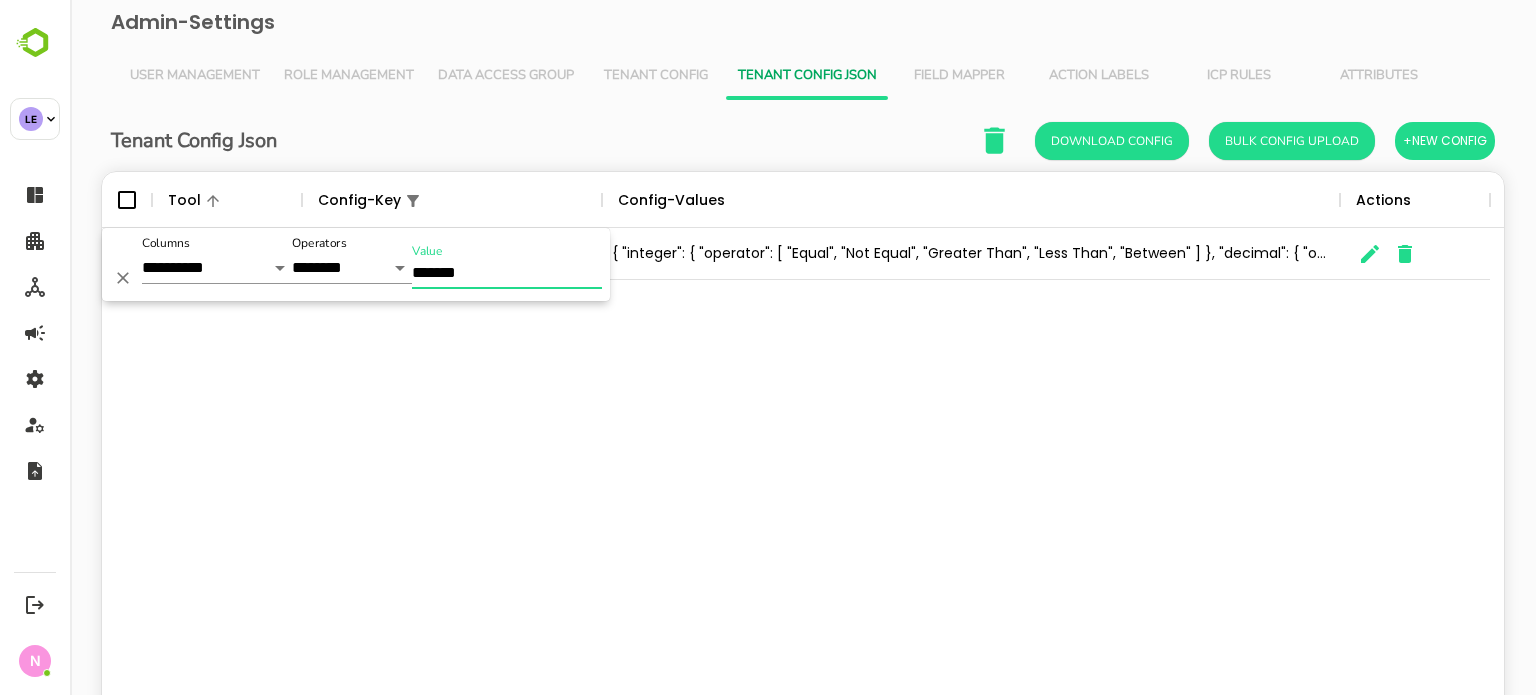type on "*******" 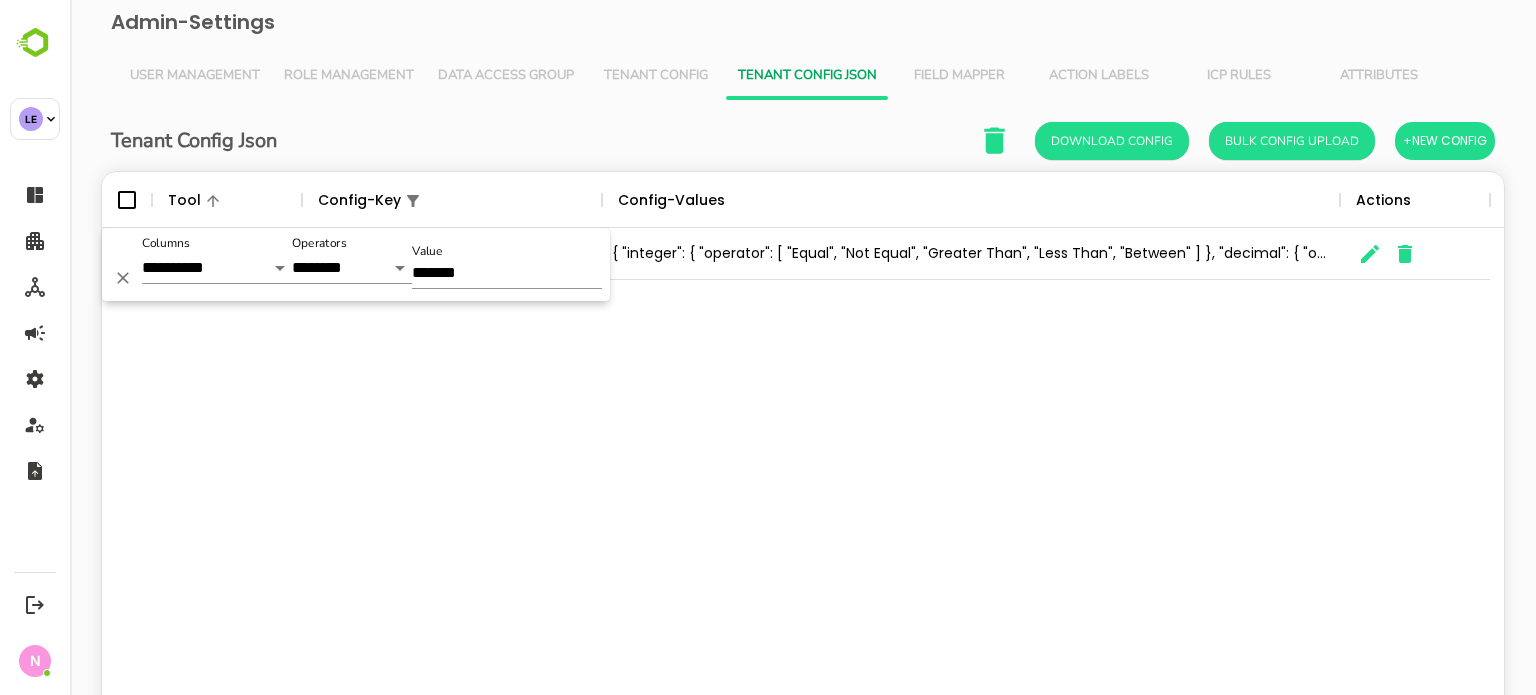 click on "ContextualScoring scoring_relation {
"integer": {
"operator": [
"Equal",
"Not Equal",
"Greater Than",
"Less Than",
"Between"
]
},
"decimal": {
"operator": [
"Equal",
"Not Equal",
"Greater Than",
"Less Than",
"Between"
]
},
"string": {
"operator": [
"Contains",
"Equal",
"Not Equal",
"Does Not Contains"
]
}
}" at bounding box center (803, 493) 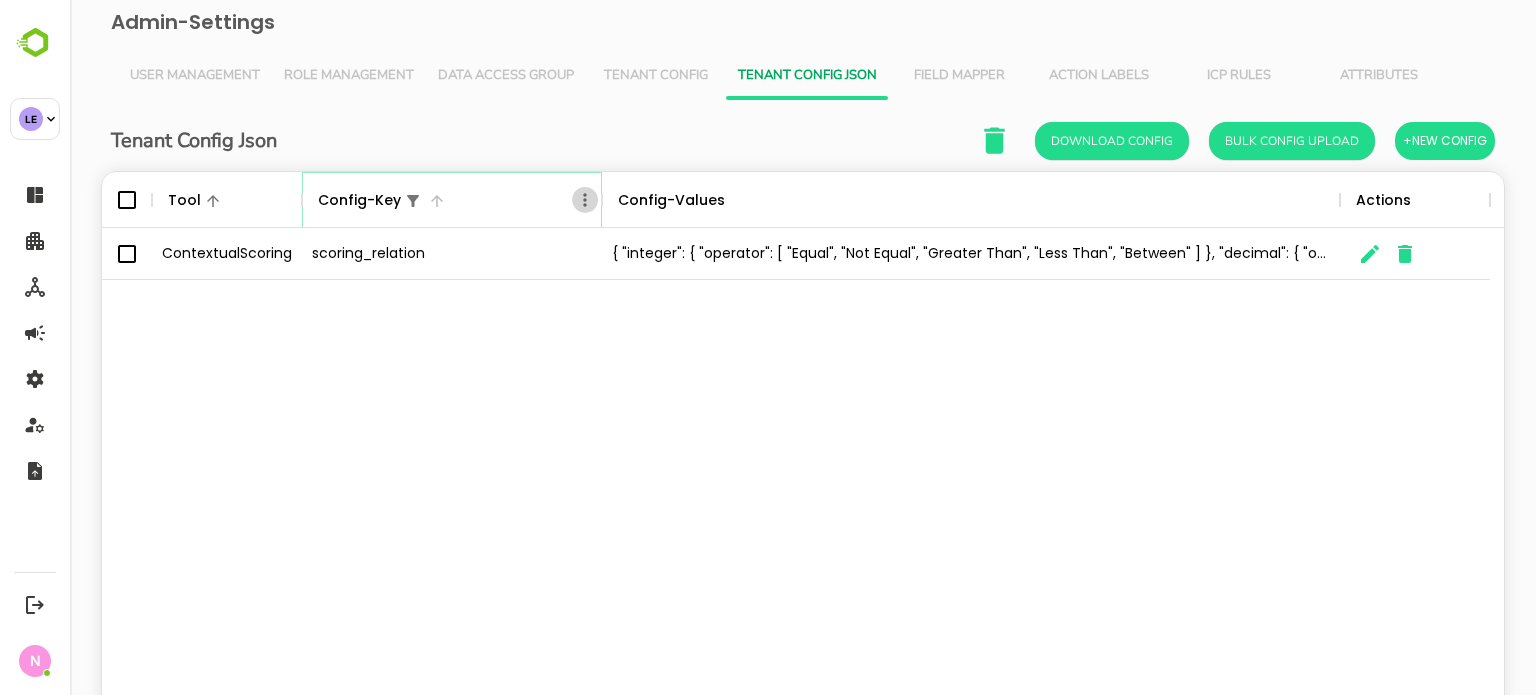 click 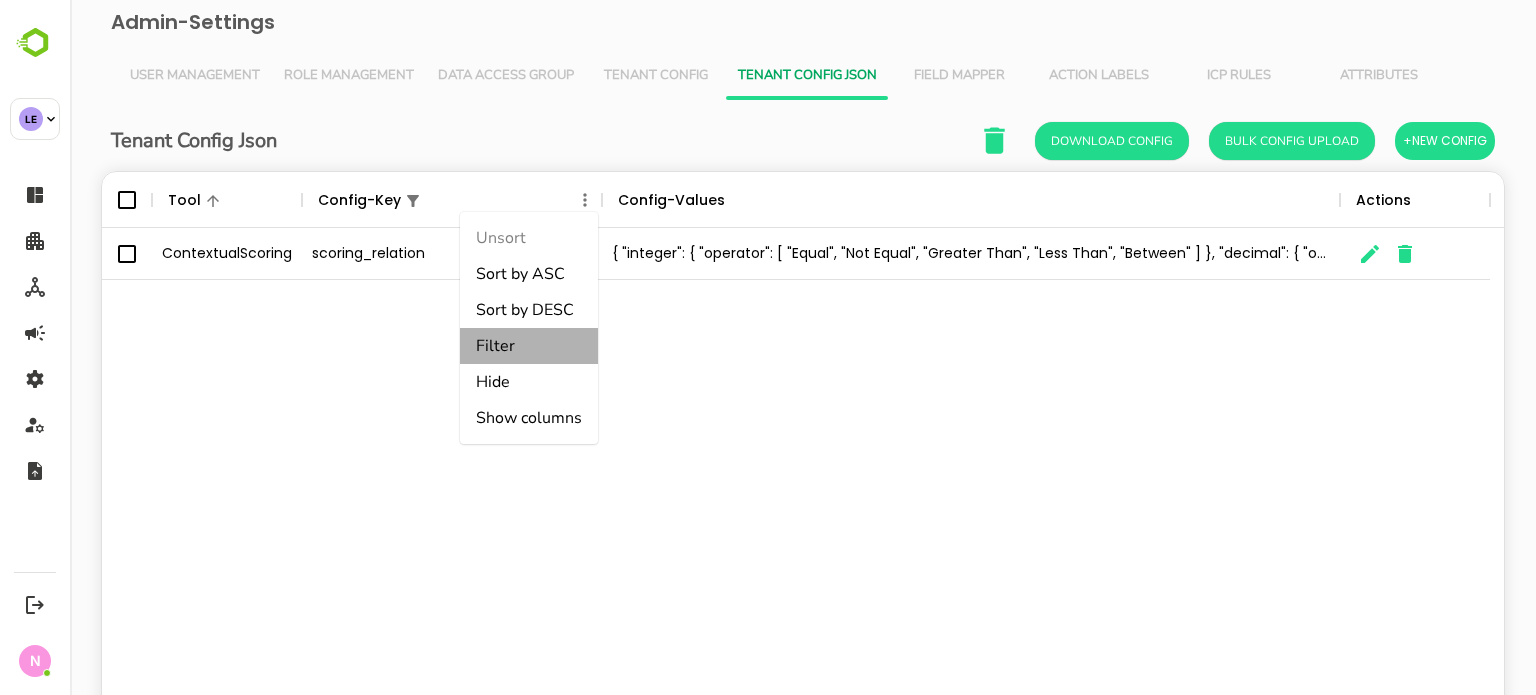 click on "Filter" at bounding box center (529, 346) 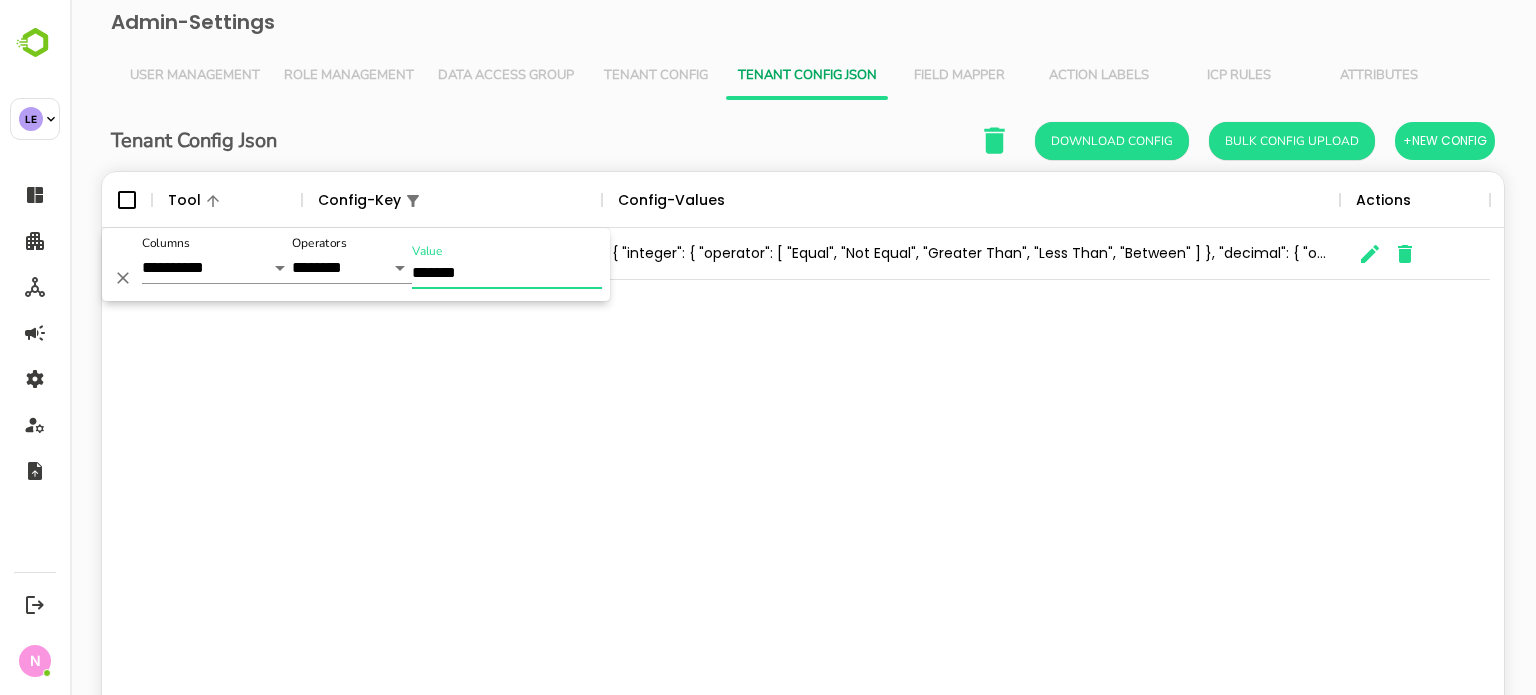 click on "*******" at bounding box center [507, 274] 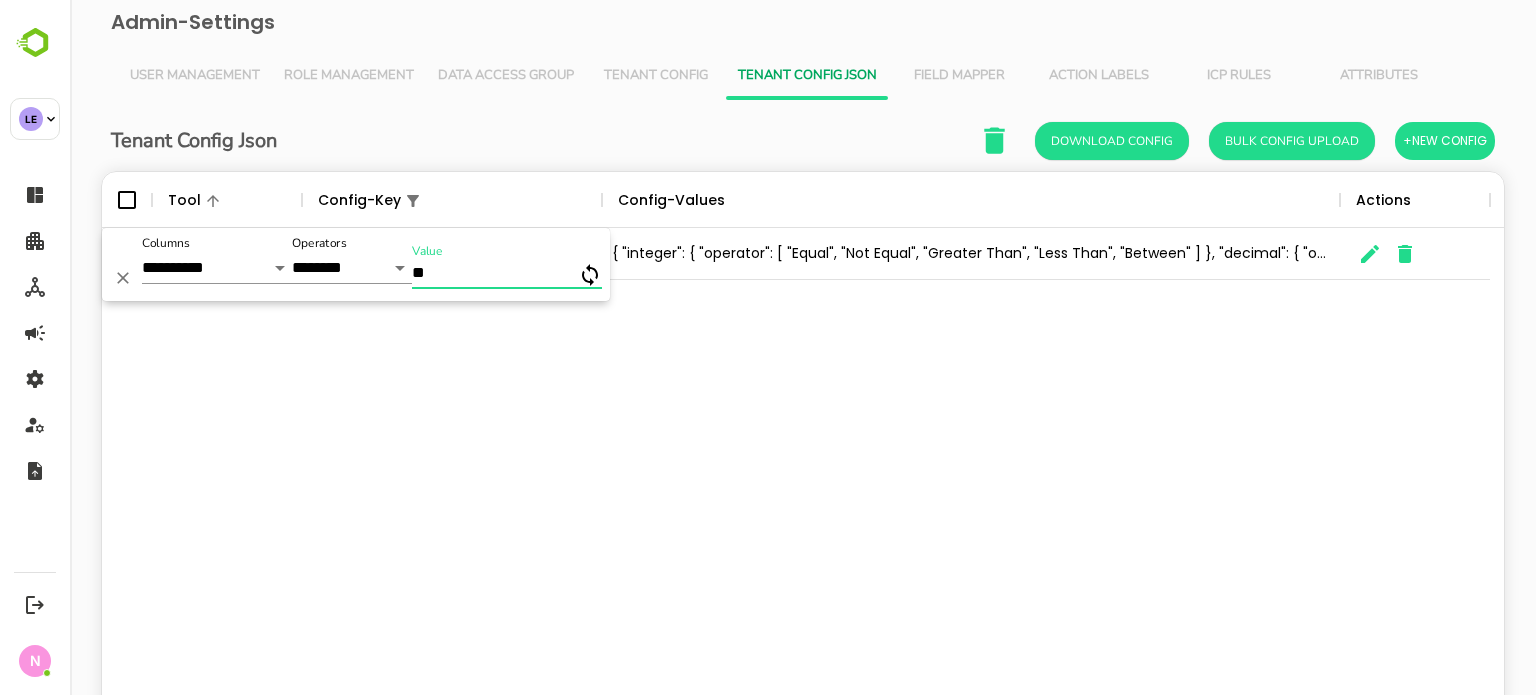 type on "*" 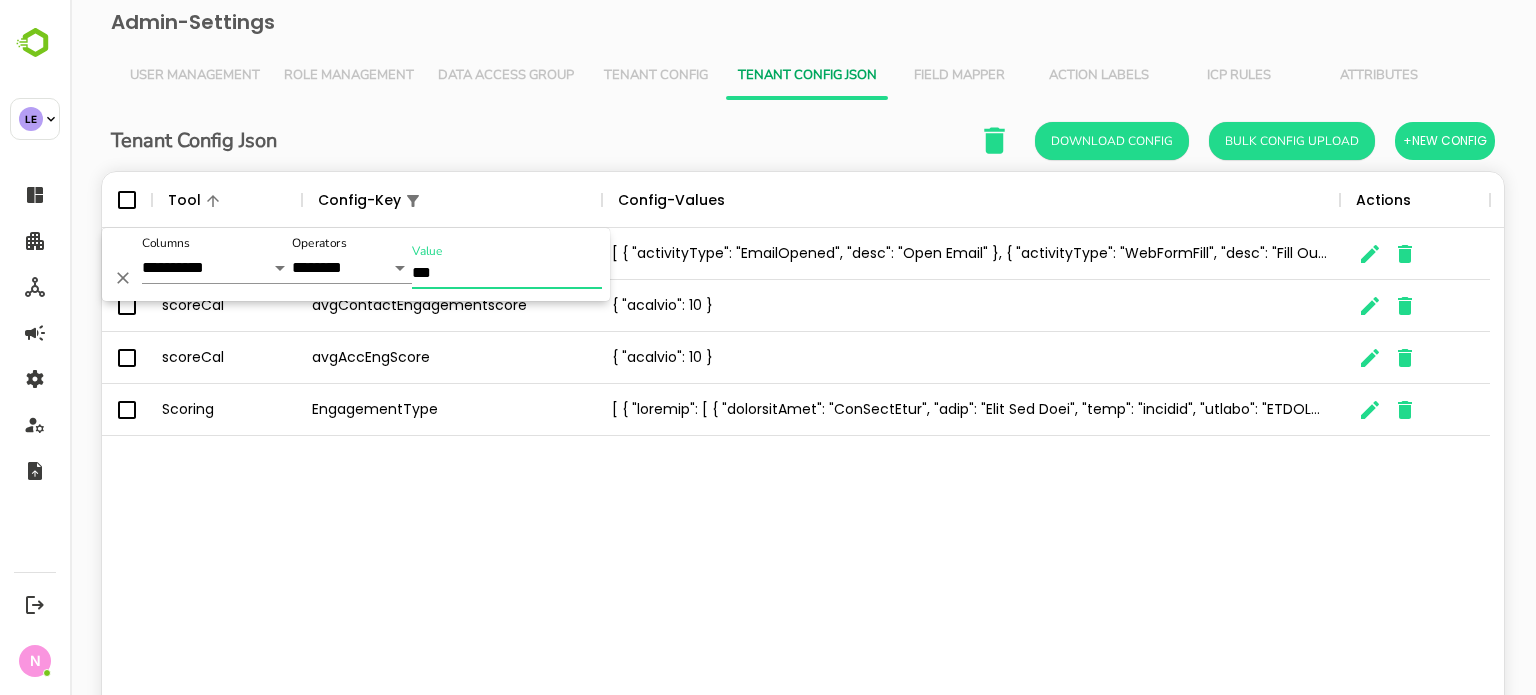 type on "***" 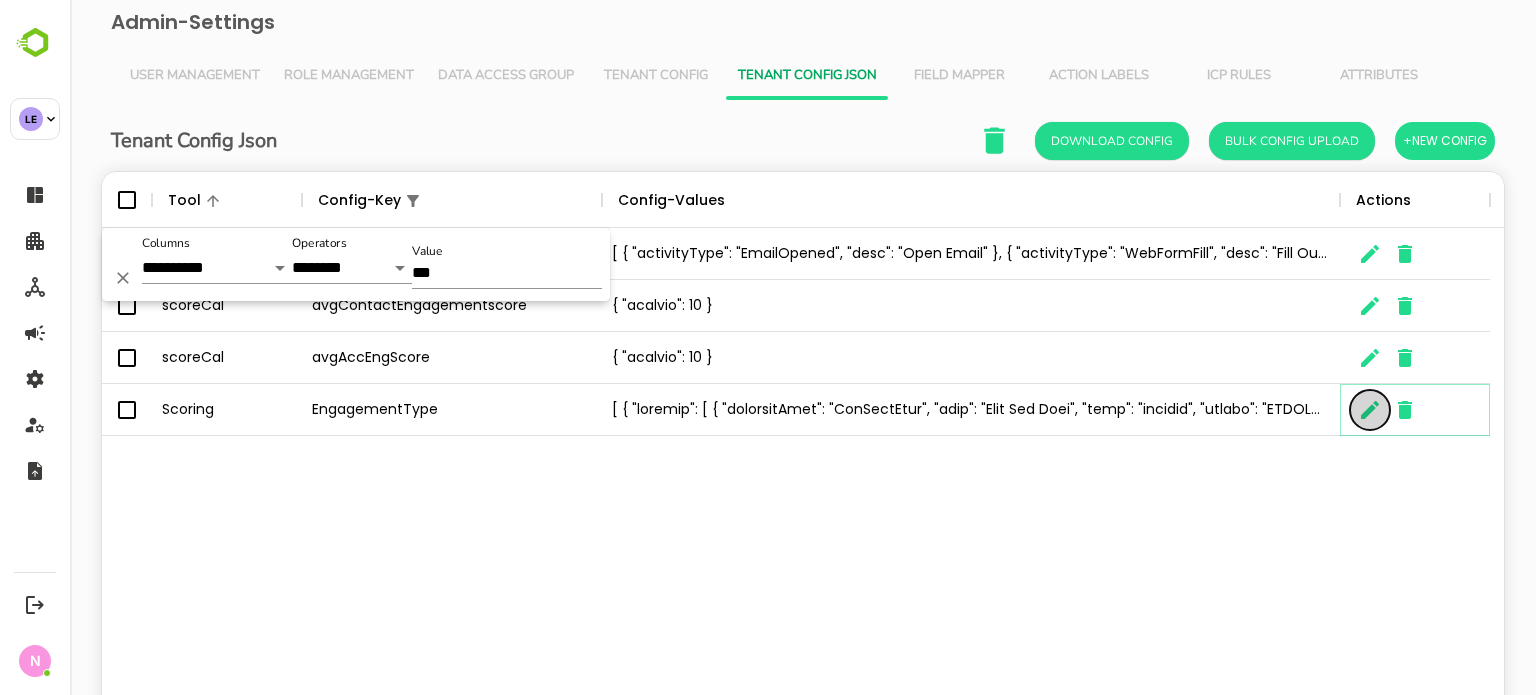 click 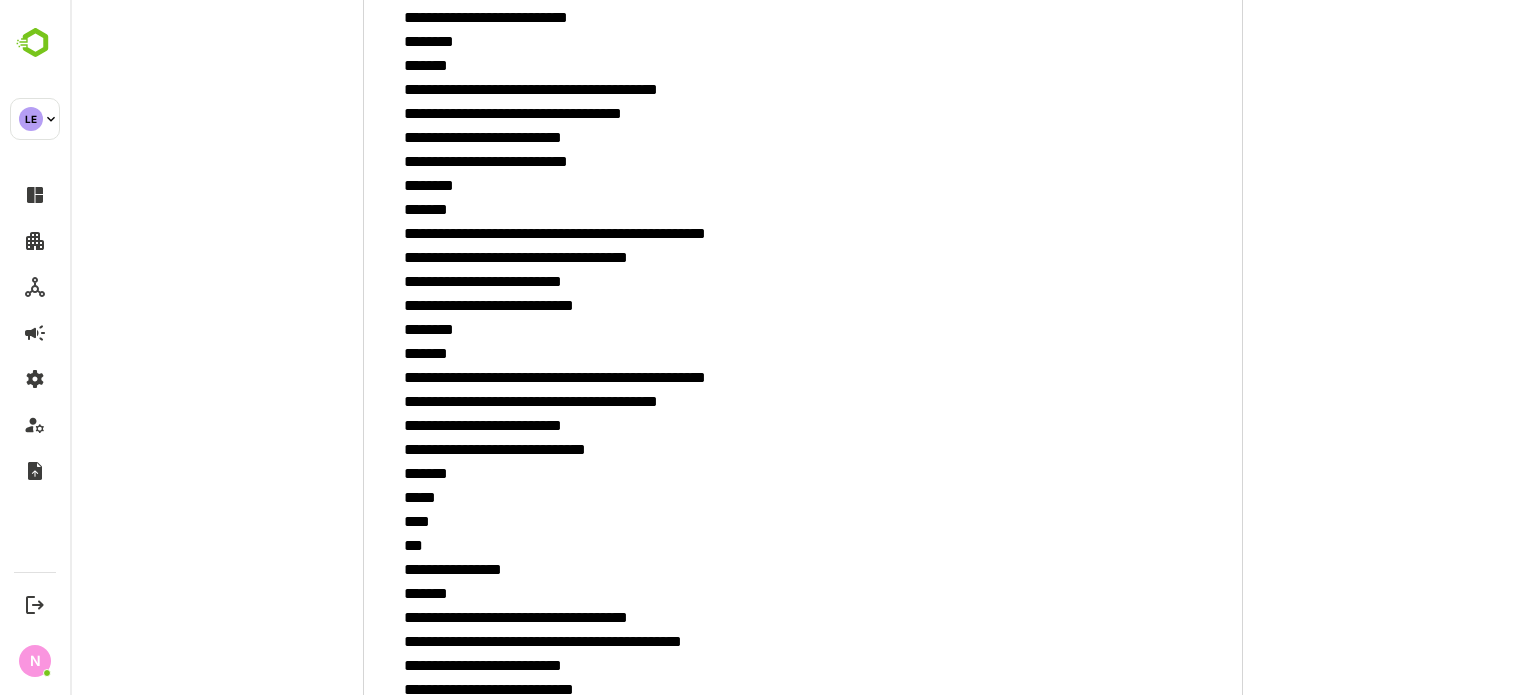 scroll, scrollTop: 1212, scrollLeft: 0, axis: vertical 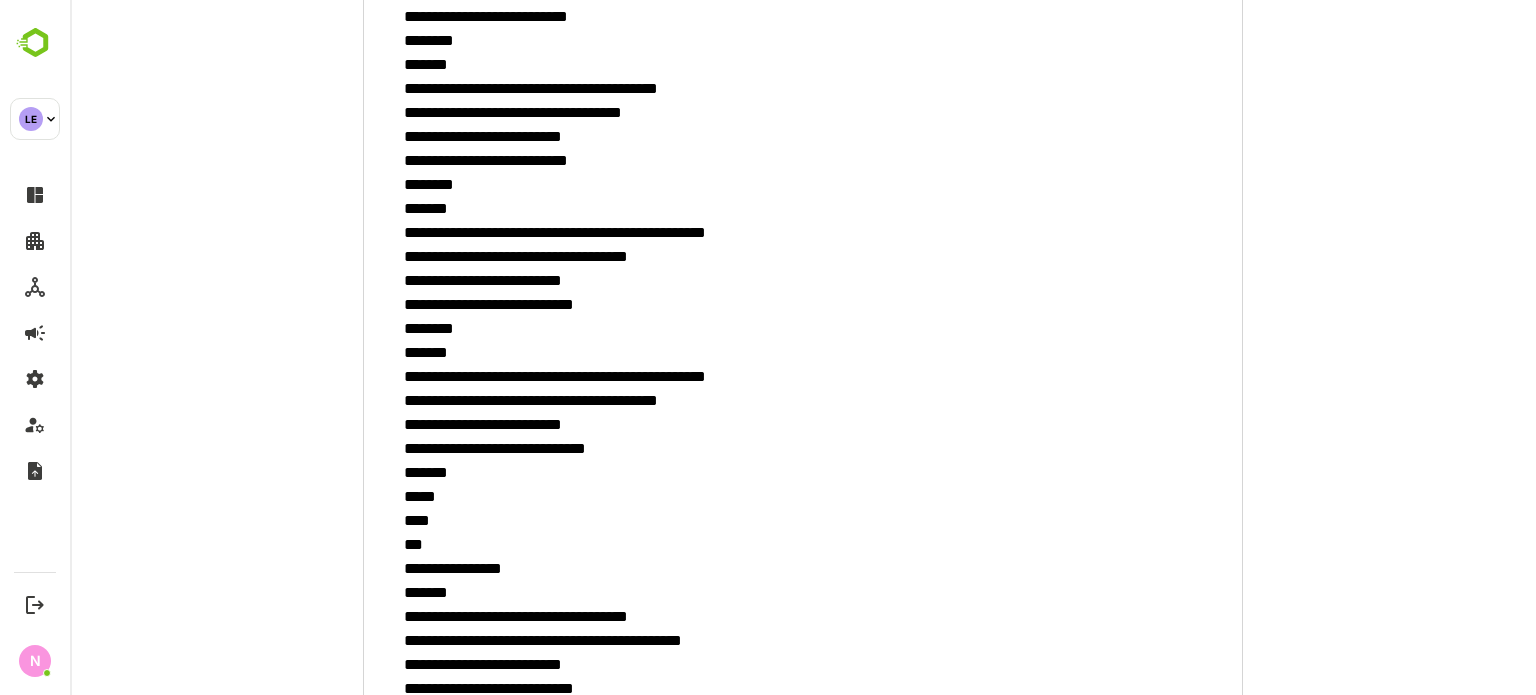 drag, startPoint x: 436, startPoint y: 471, endPoint x: 418, endPoint y: 377, distance: 95.707886 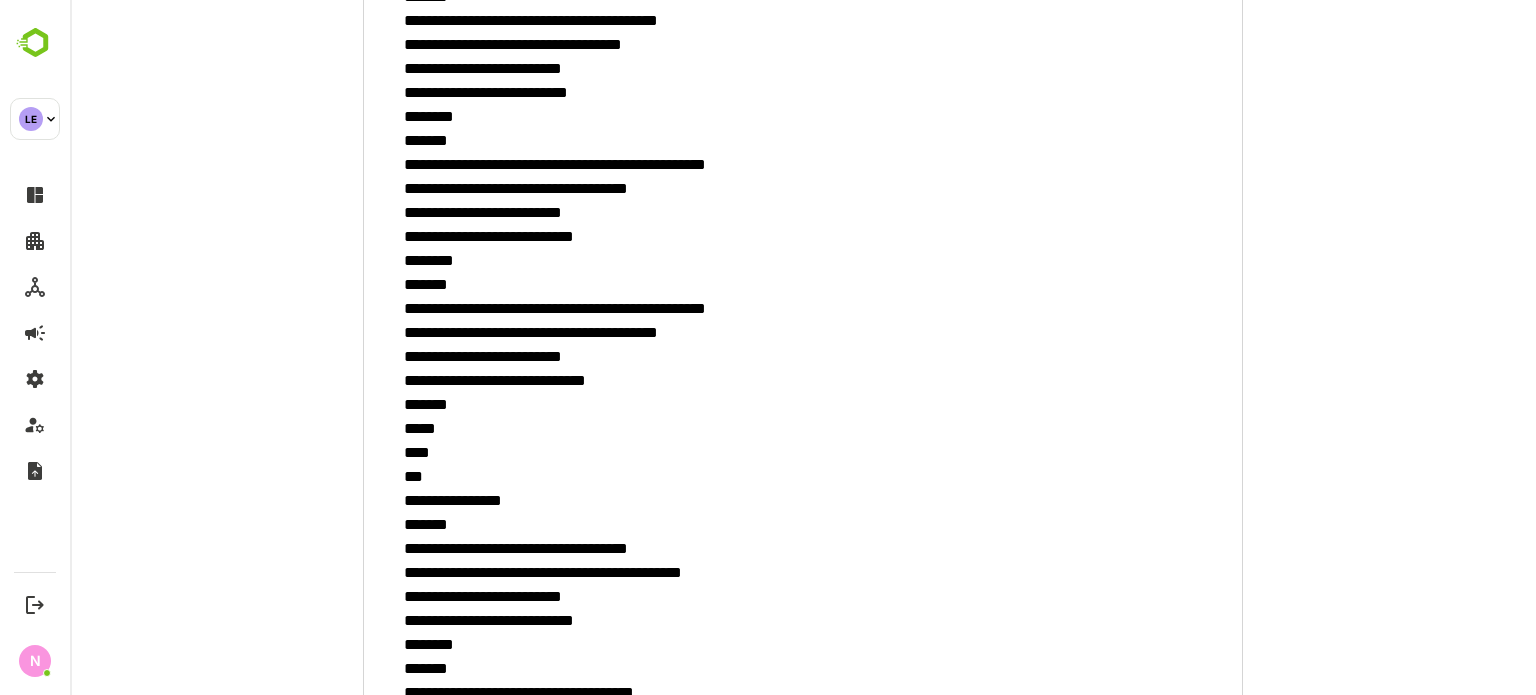 scroll, scrollTop: 1279, scrollLeft: 0, axis: vertical 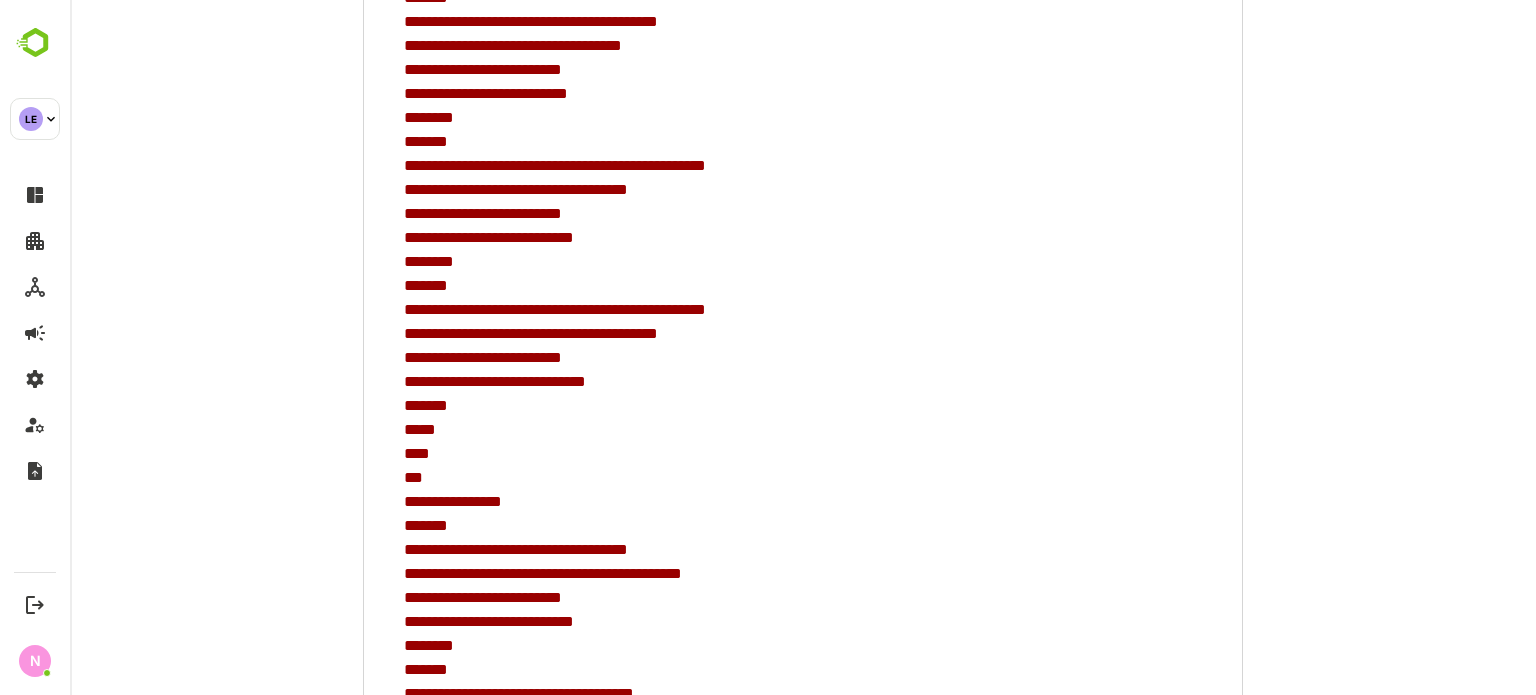 type on "**********" 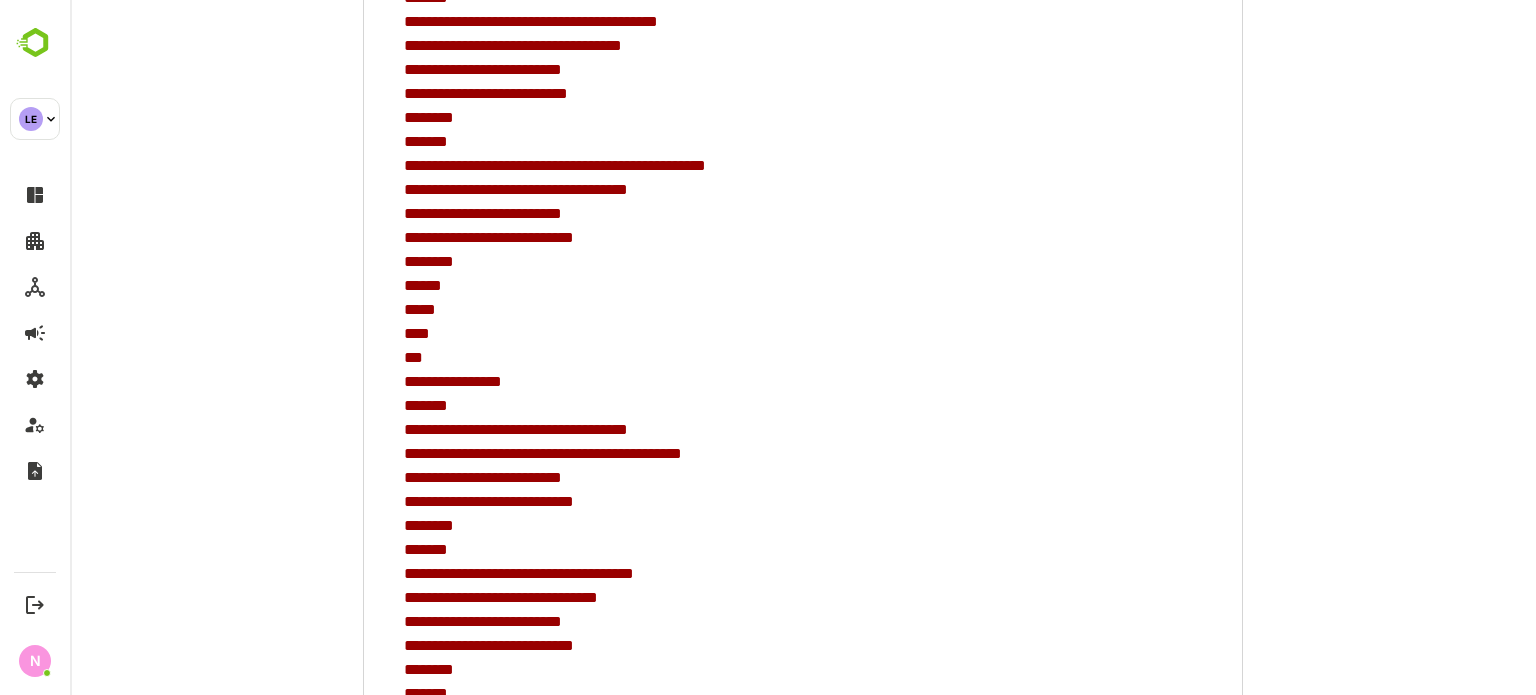 type on "**********" 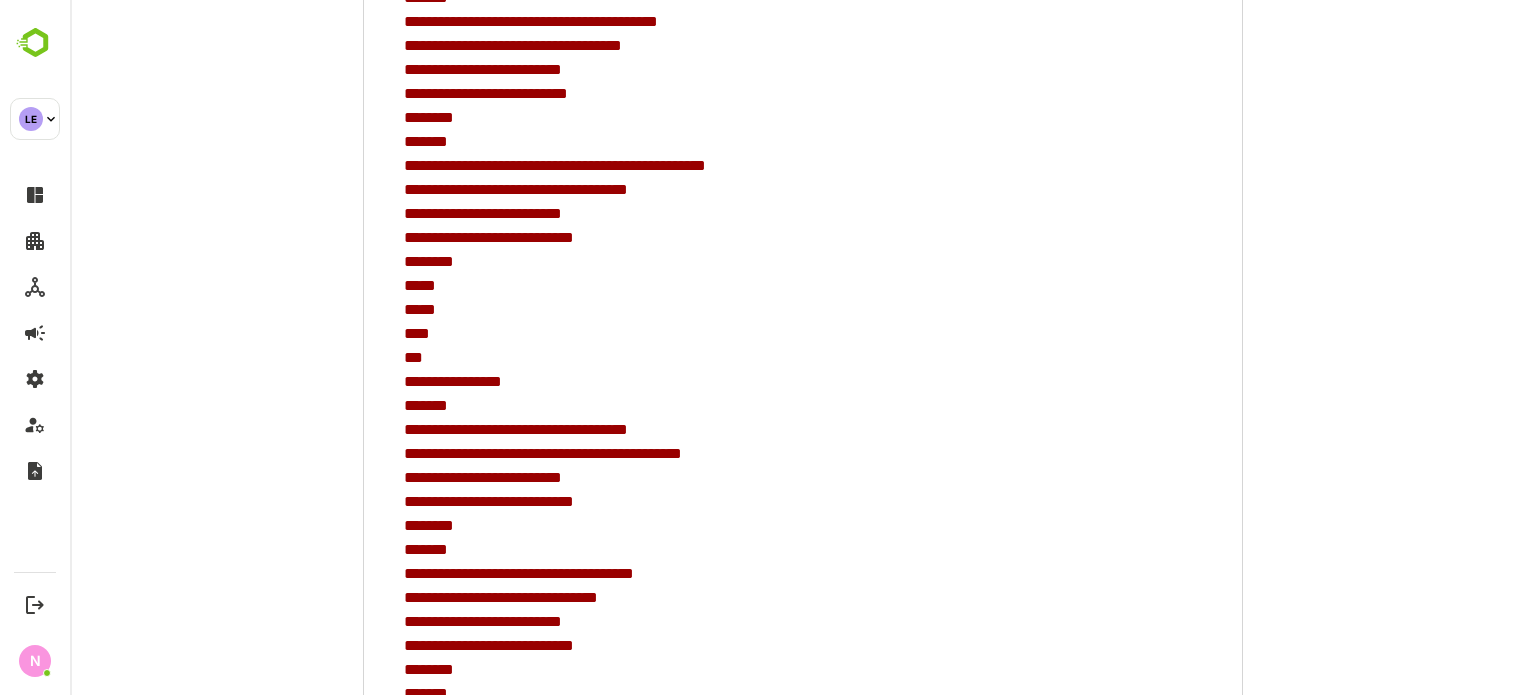 type on "**********" 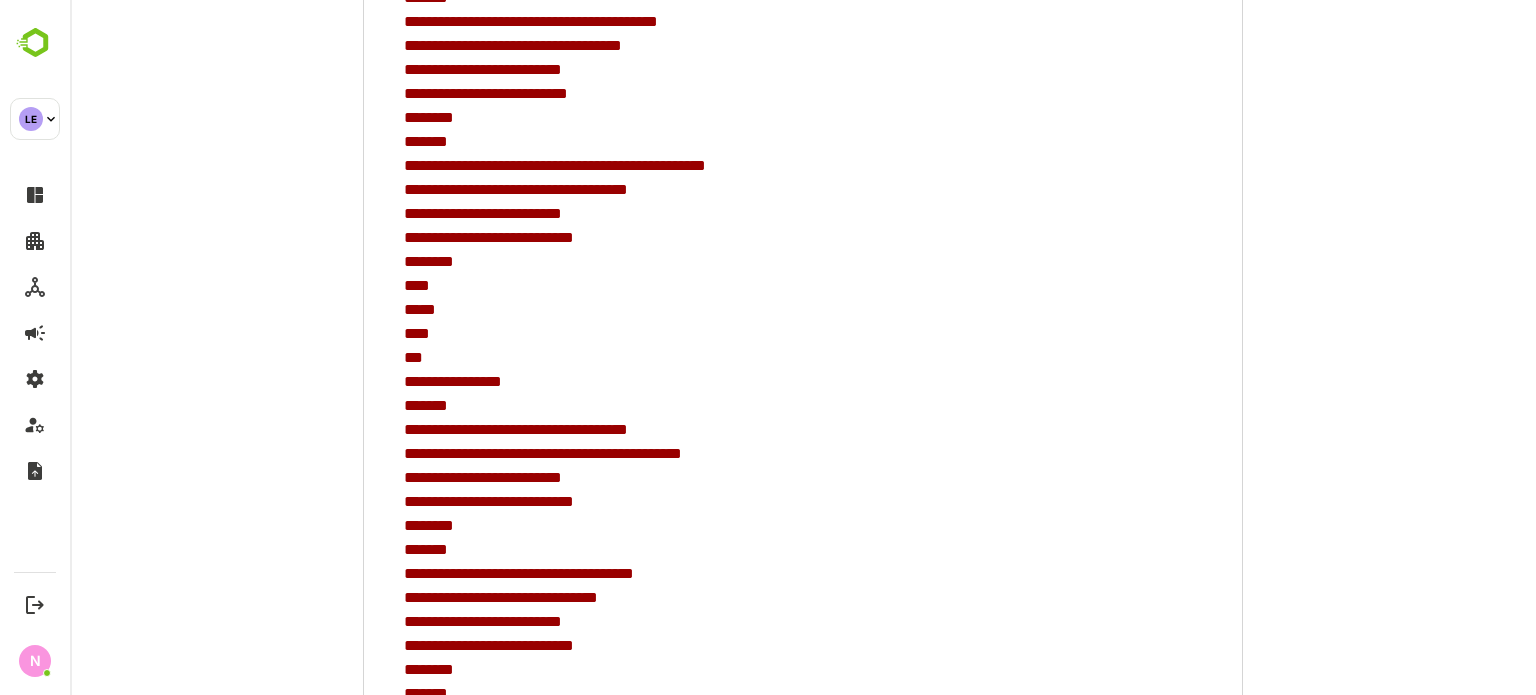 type on "**********" 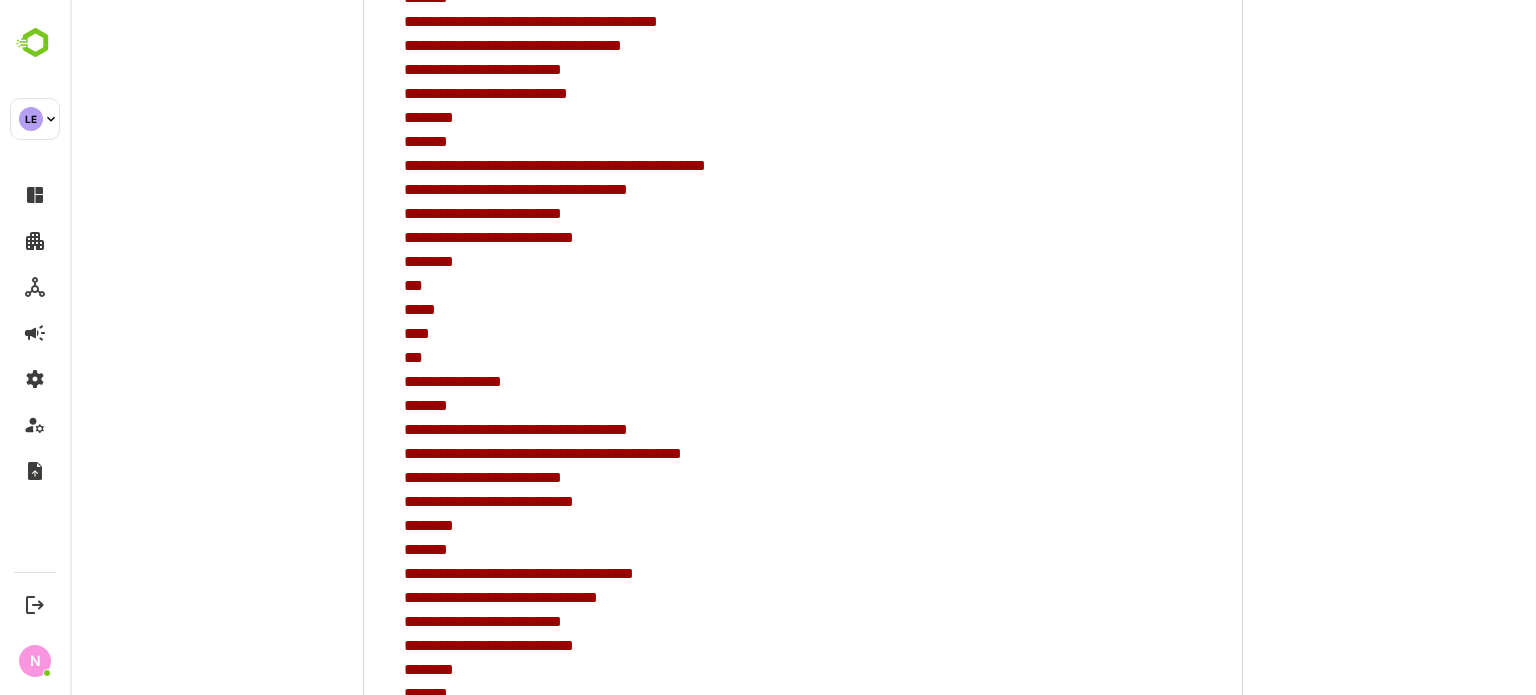 type on "**********" 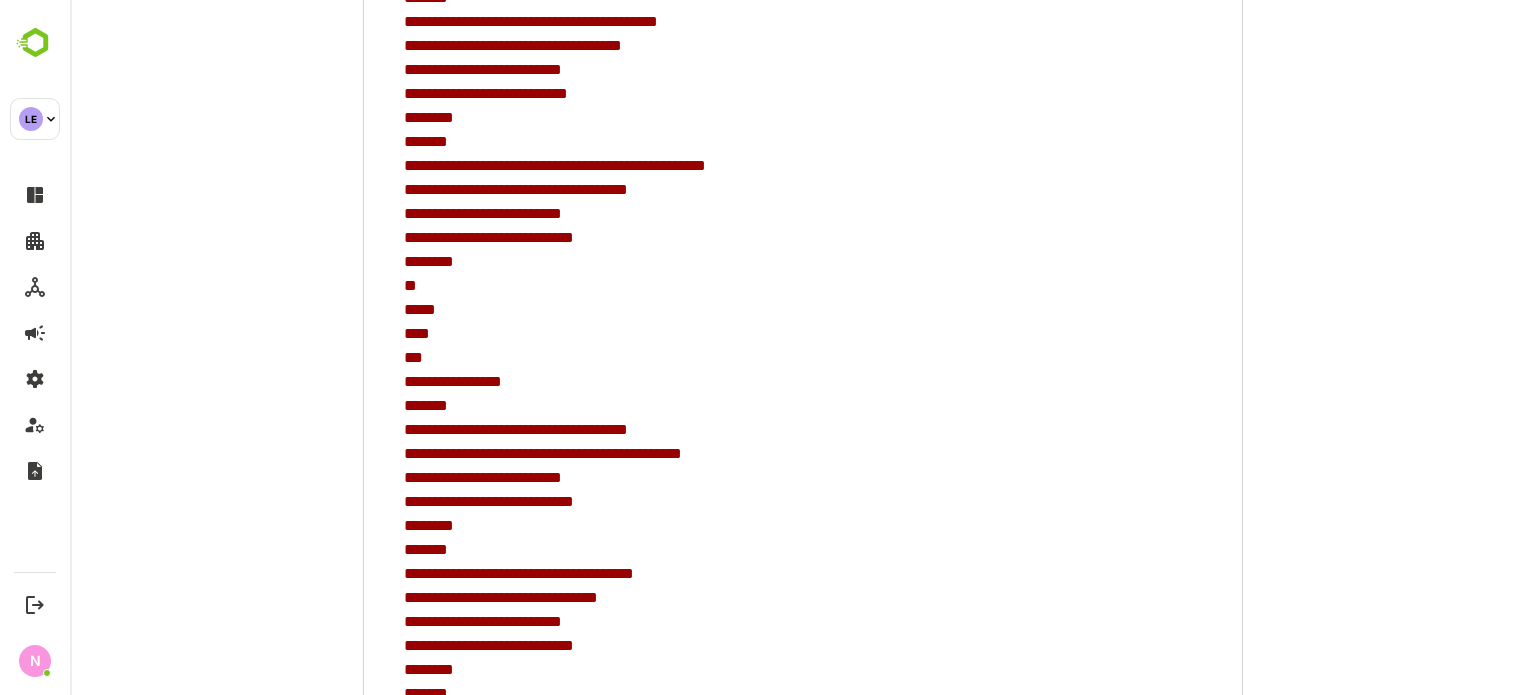 type on "**********" 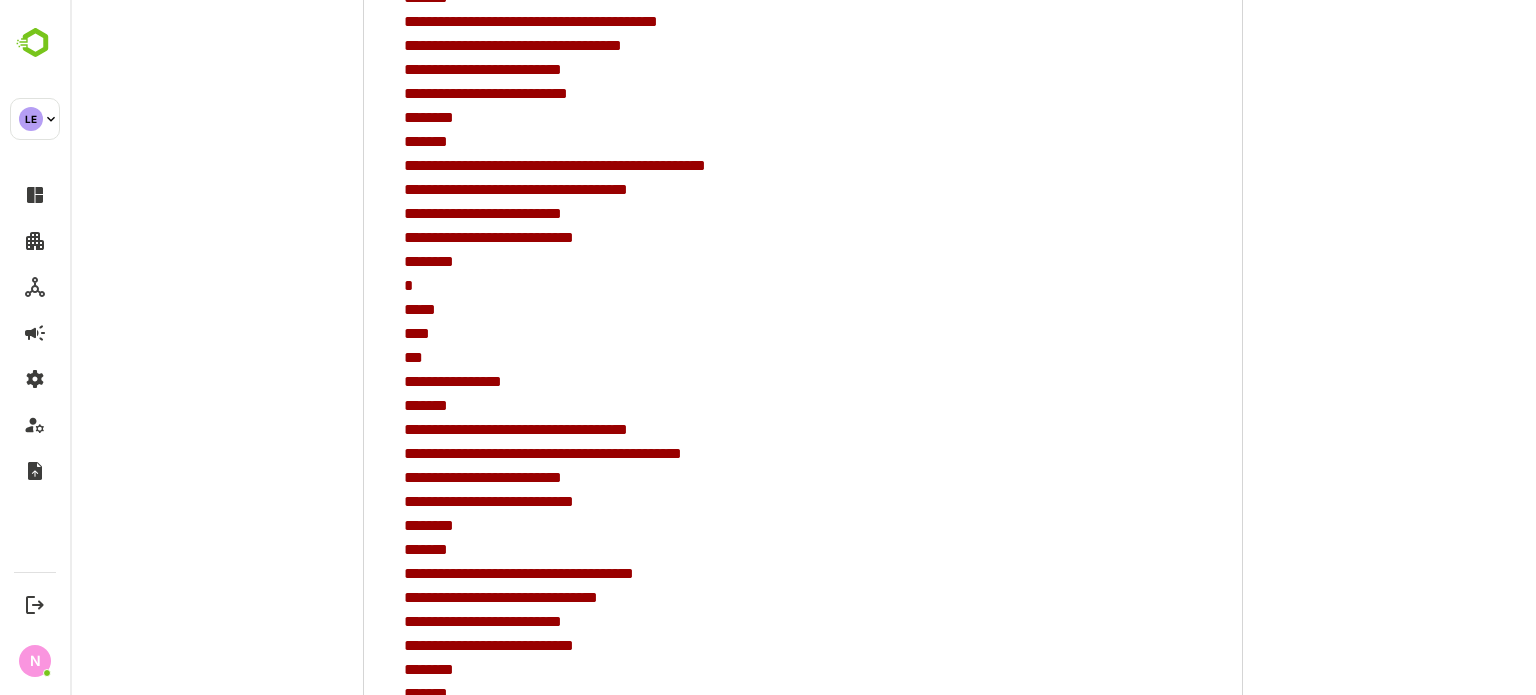type on "**********" 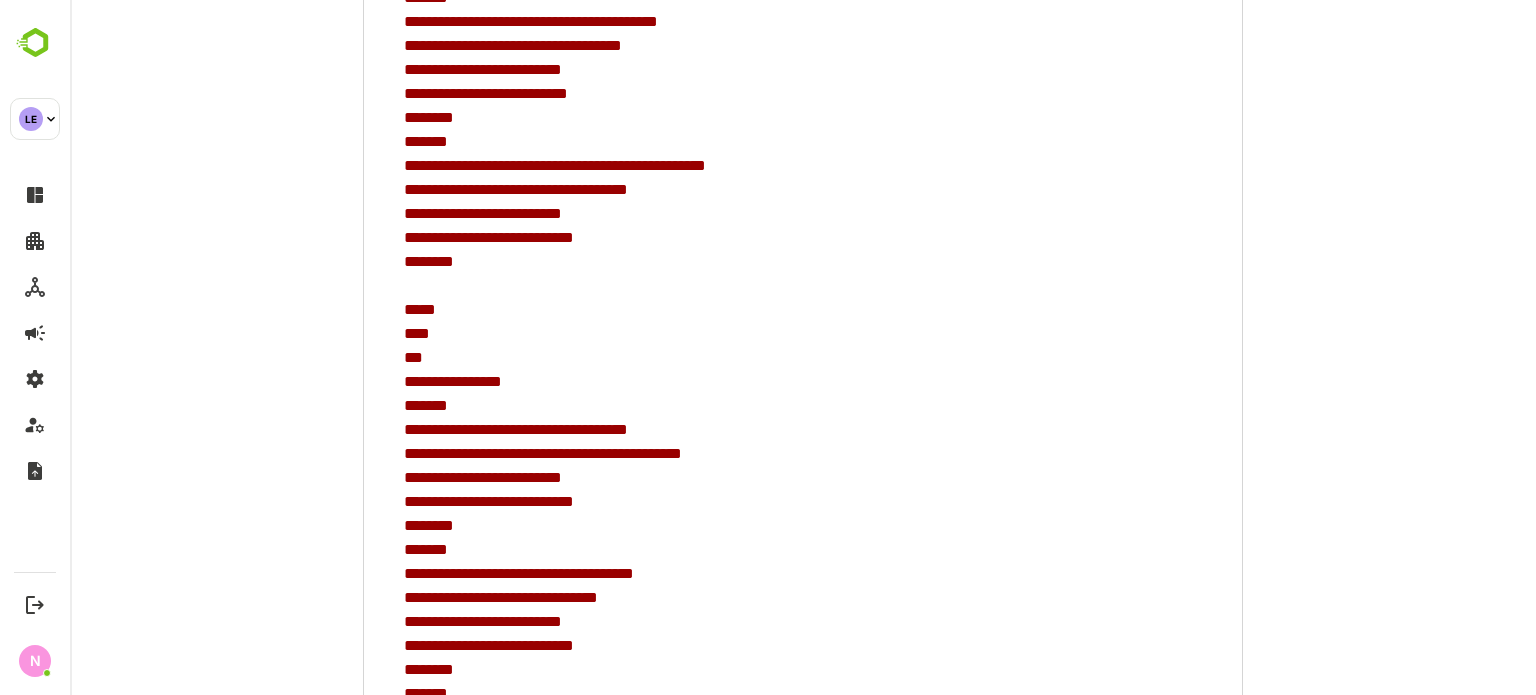 type on "**********" 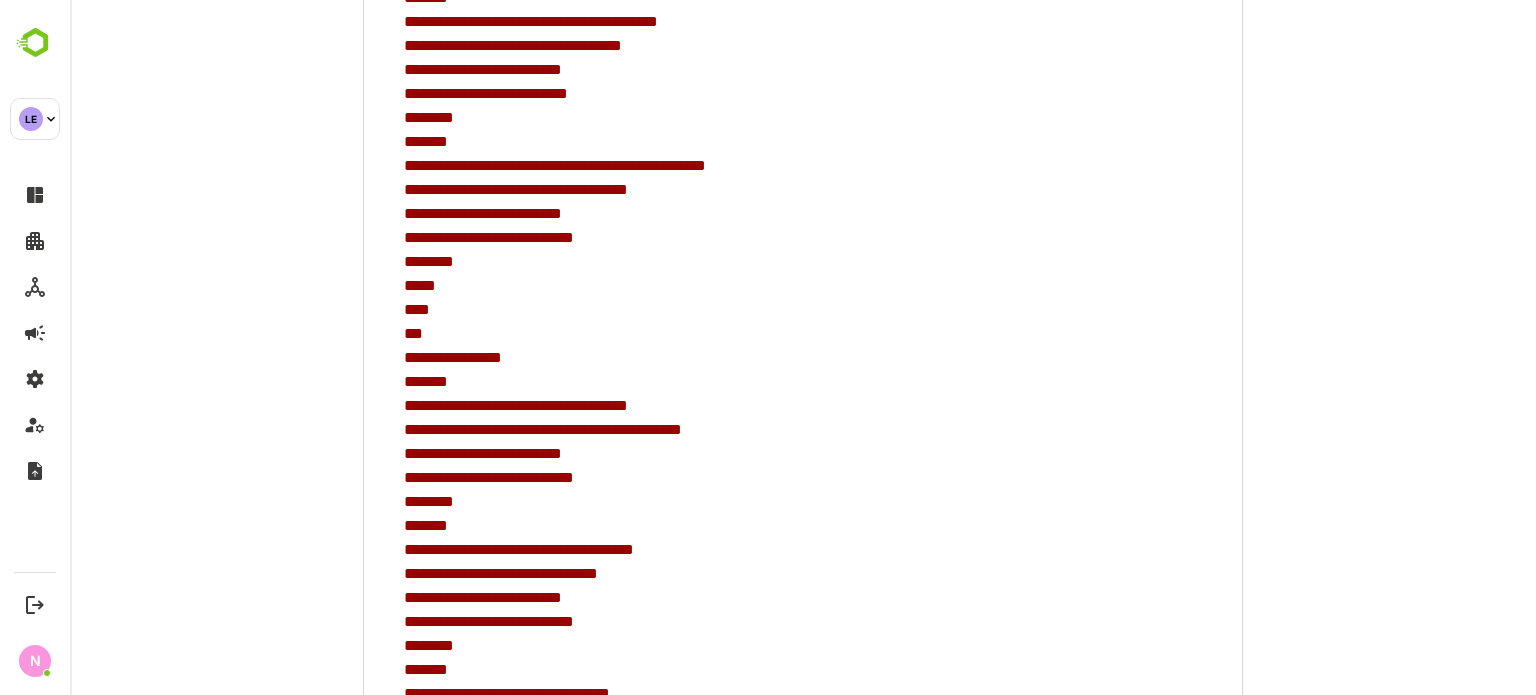 type on "**********" 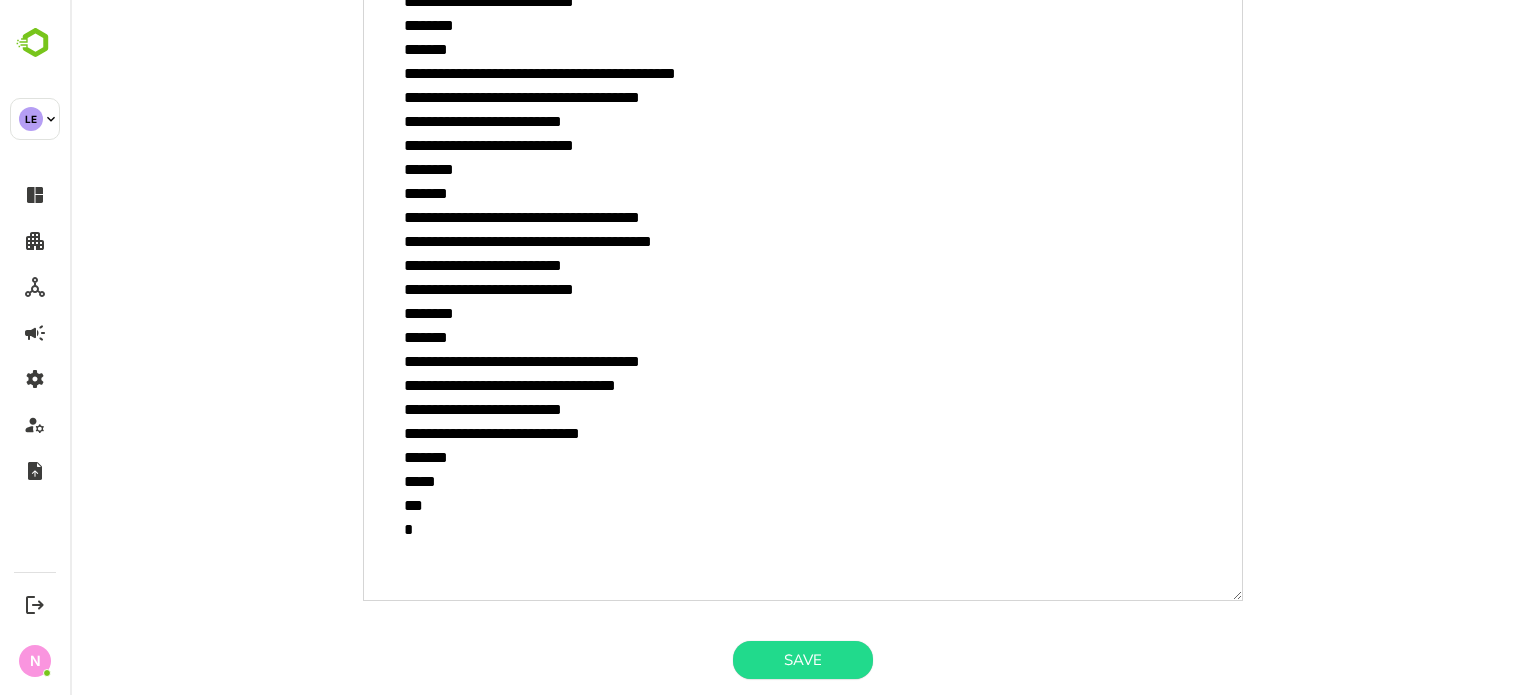 scroll, scrollTop: 2911, scrollLeft: 0, axis: vertical 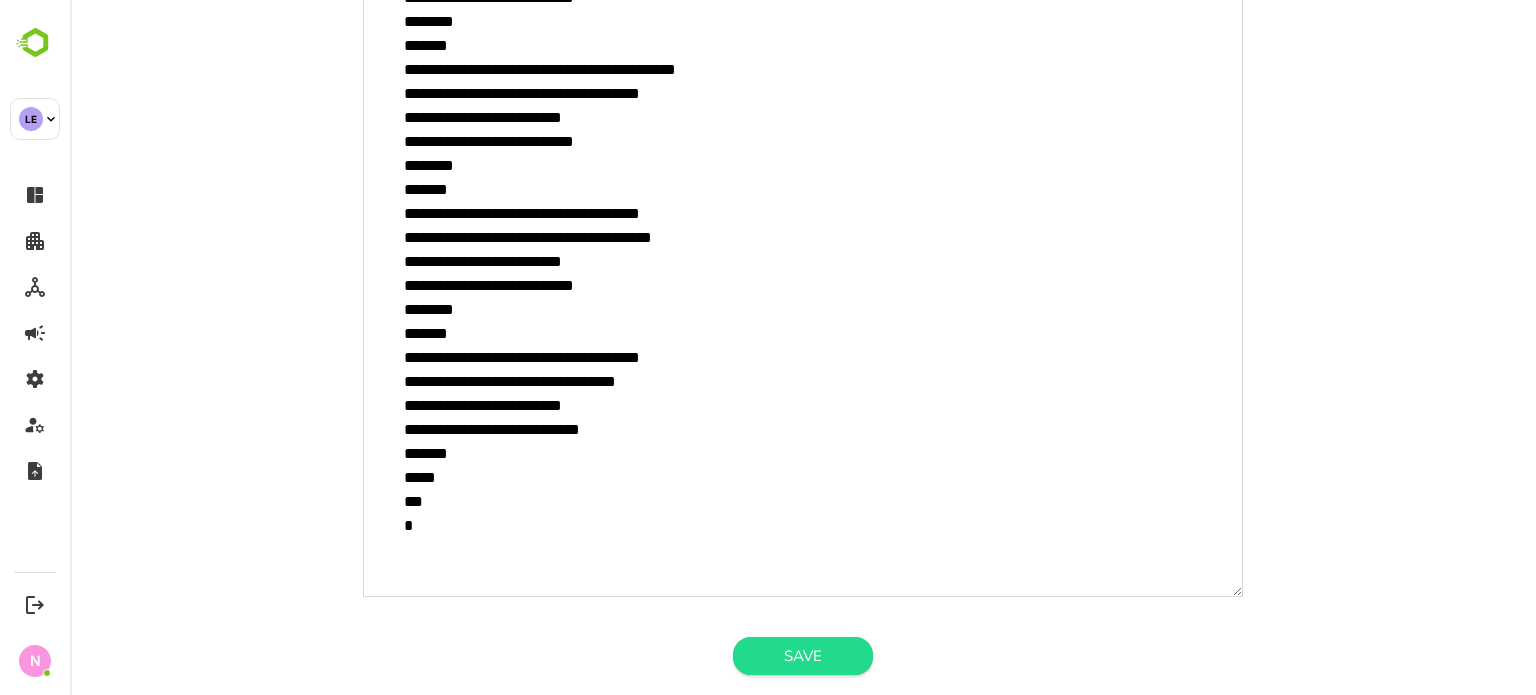 type on "**********" 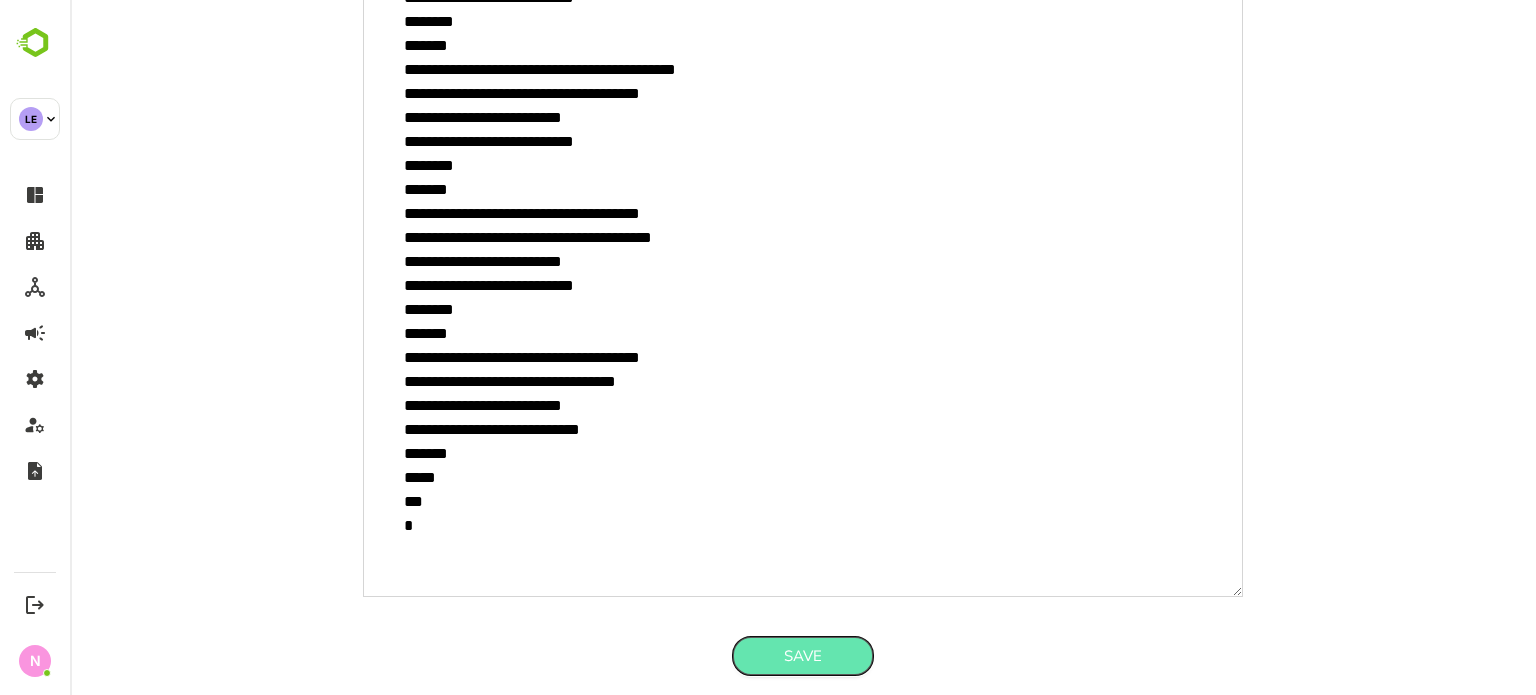 click on "Save" at bounding box center (803, 656) 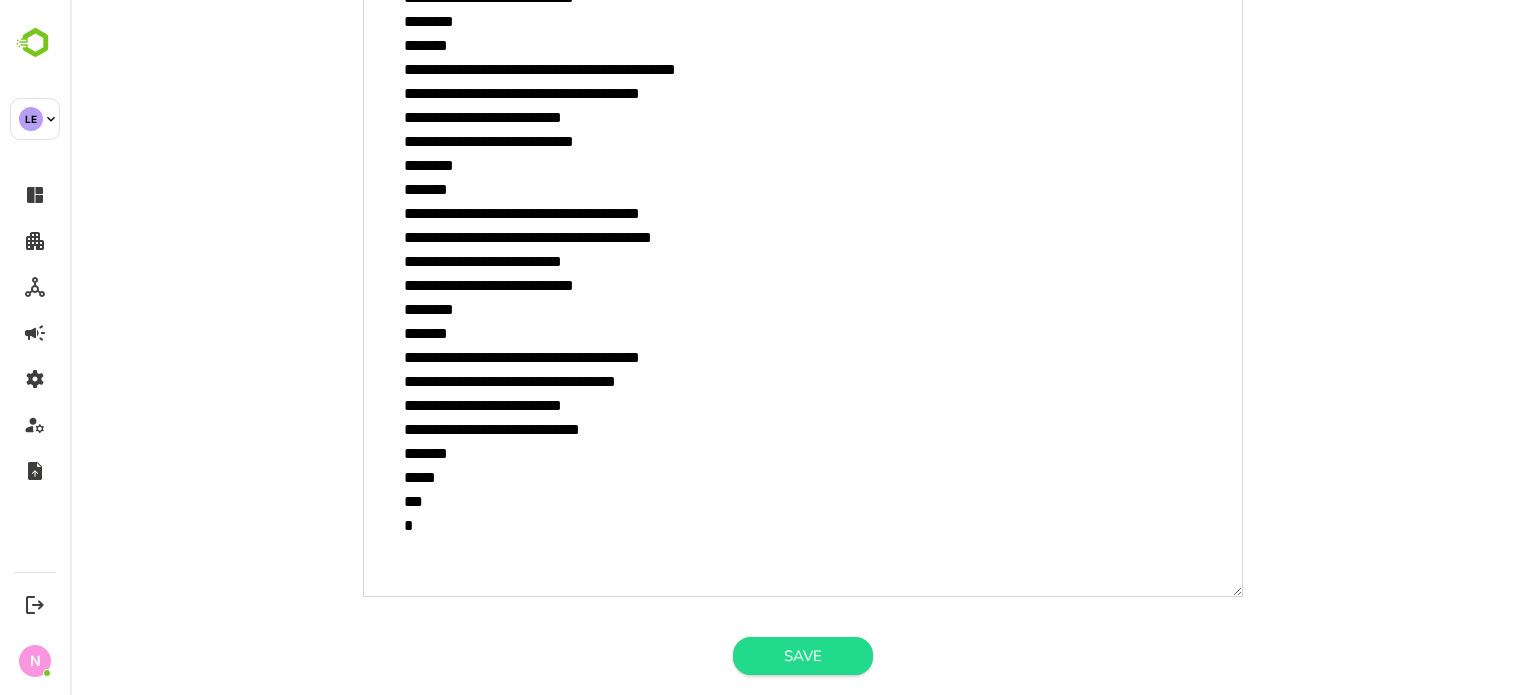 type on "*" 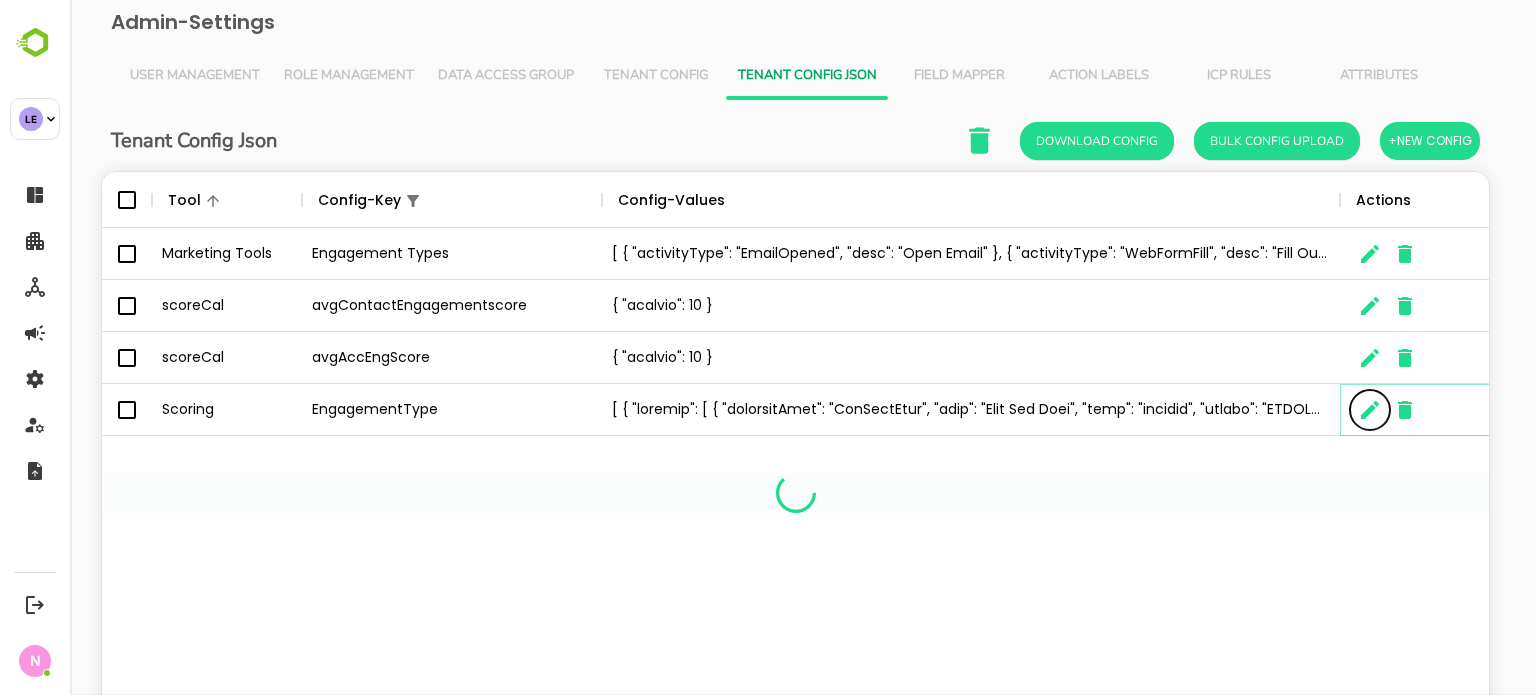 scroll, scrollTop: 16, scrollLeft: 16, axis: both 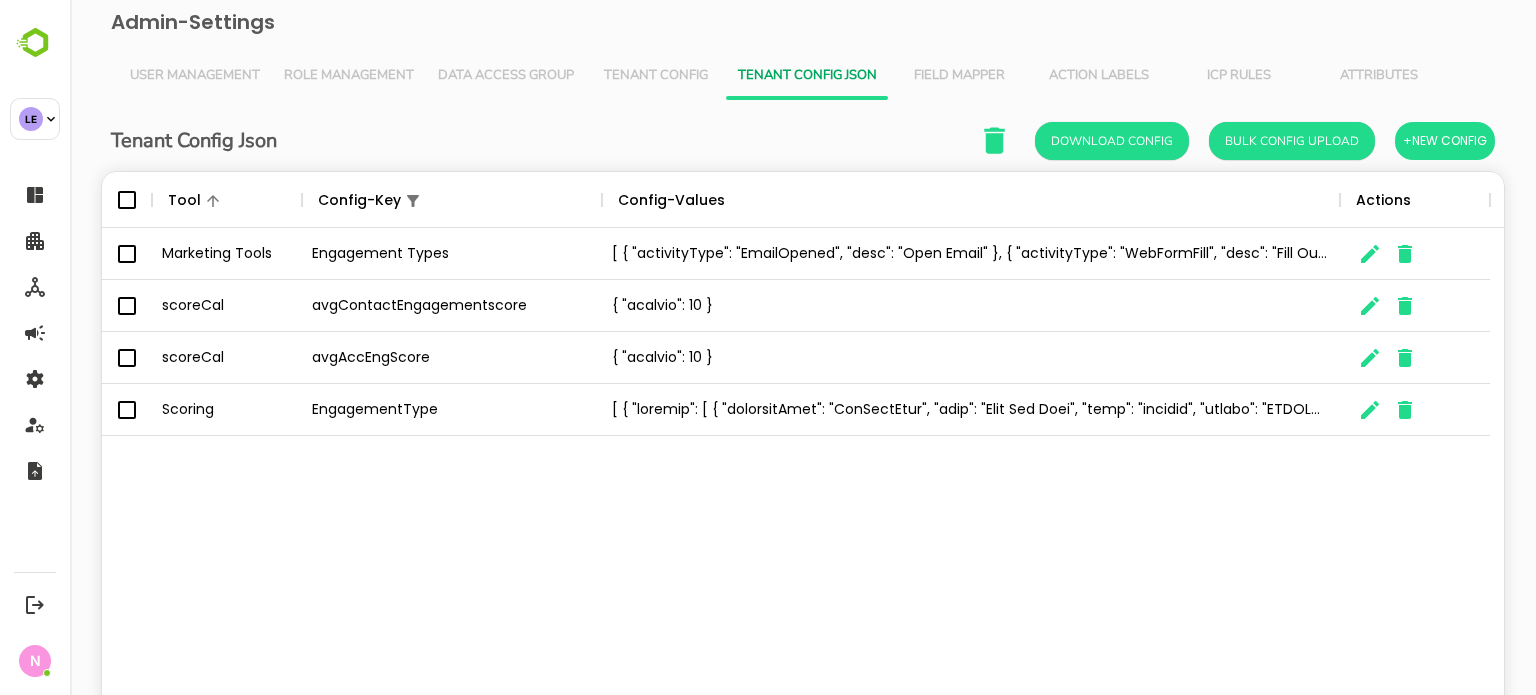 click on "Marketing Tools Engagement Types [
{
"activityType": "EmailOpened",
"desc": "Open Email"
},
{
"activityType": "WebFormFill",
"desc": "Fill Out Form"
},
{
"activityType": "WebPageVisit",
"desc": "Visit Webpage"
},
{
"activityType": "LinkedInLeadGenFormFill",
"desc": "Fill Out LinkedIn Lead Gen Form"
},
{
"activityType": "EmailClick",
"desc": "Click Link"
}
] scoreCal avgContactEngagementscore {
"acalvio": 10
} scoreCal avgAccEngScore {
"acalvio": 10
} Scoring EngagementType" at bounding box center [803, 493] 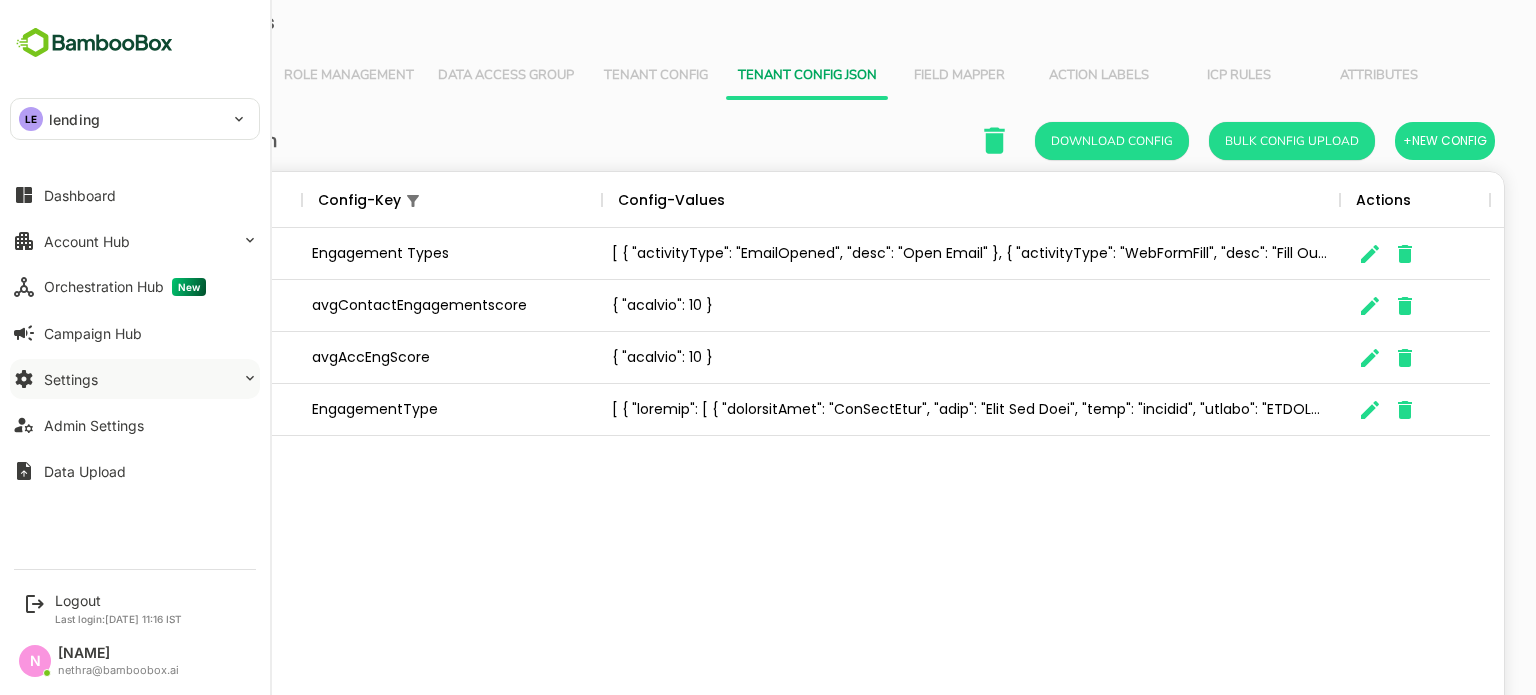 click on "Settings" at bounding box center (135, 379) 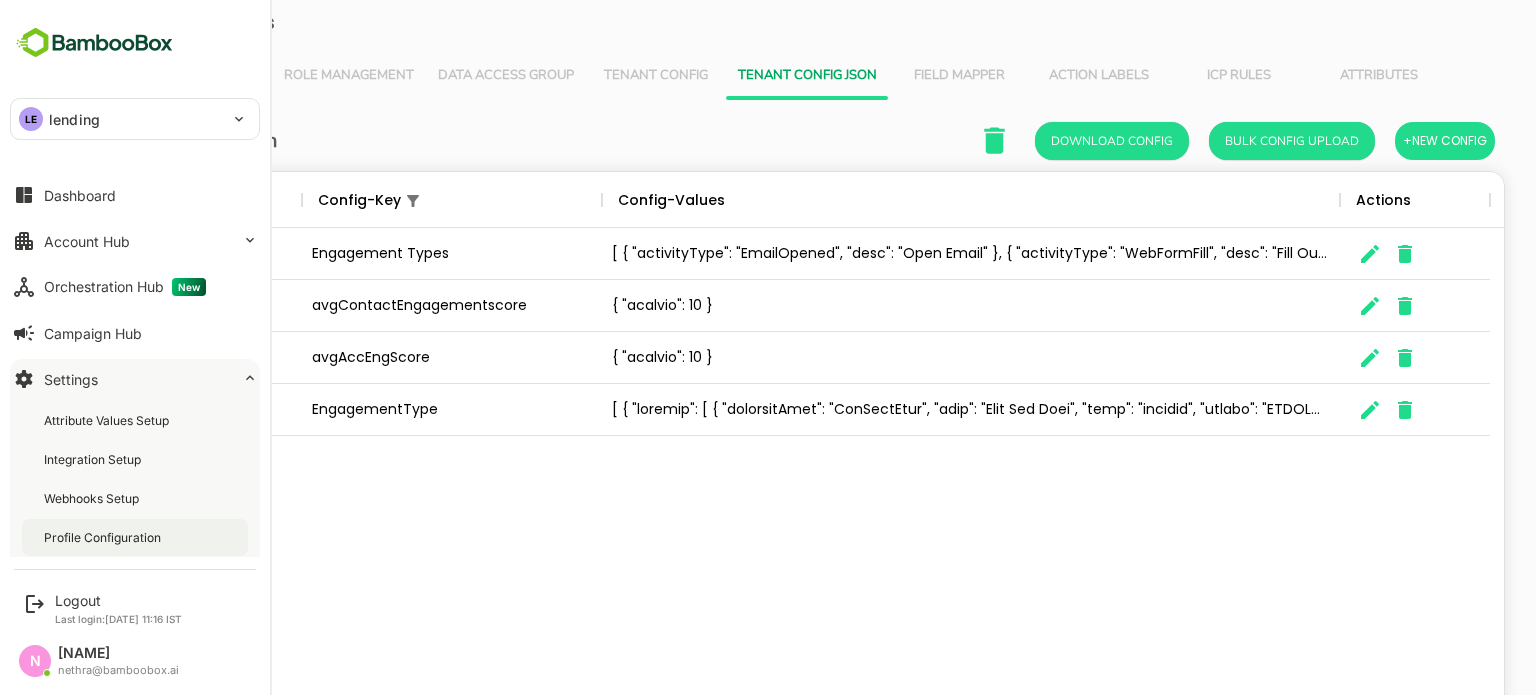 click on "Profile Configuration" at bounding box center (104, 537) 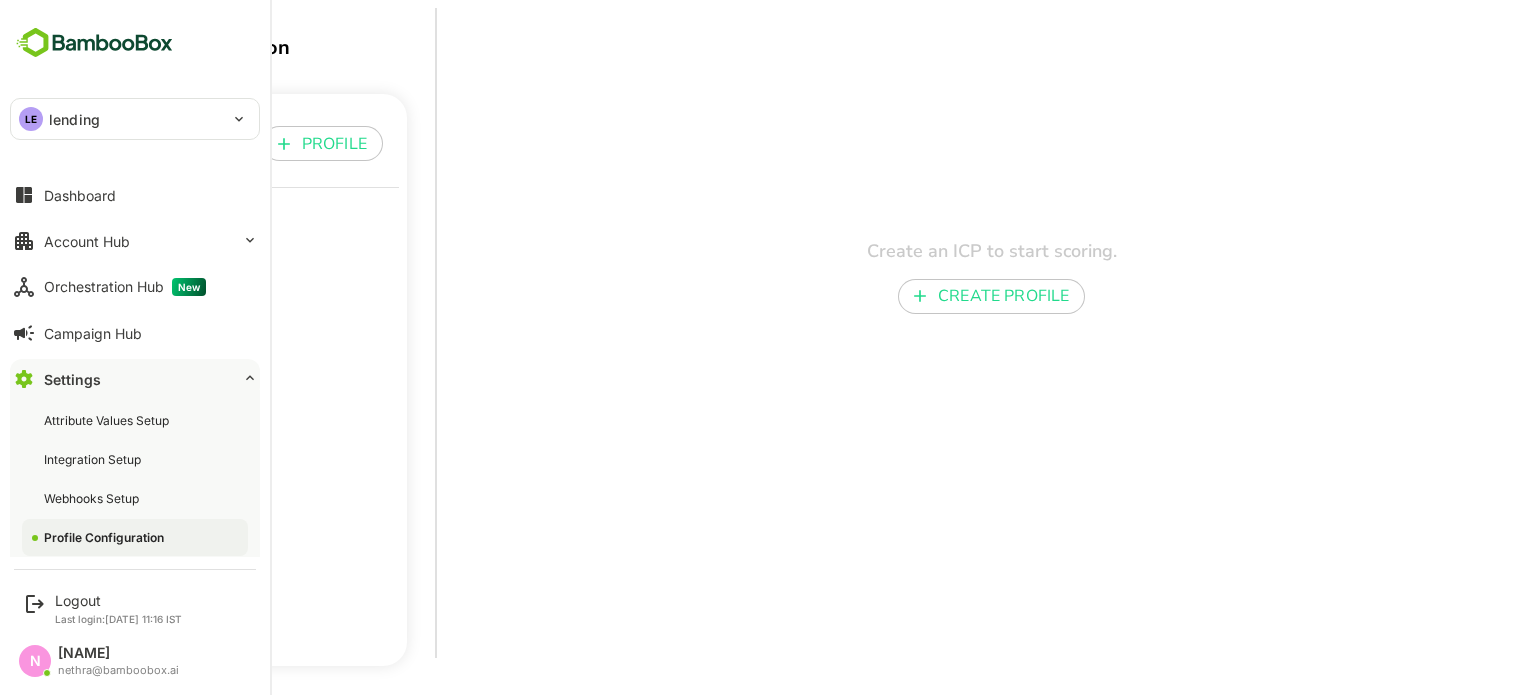scroll, scrollTop: 0, scrollLeft: 0, axis: both 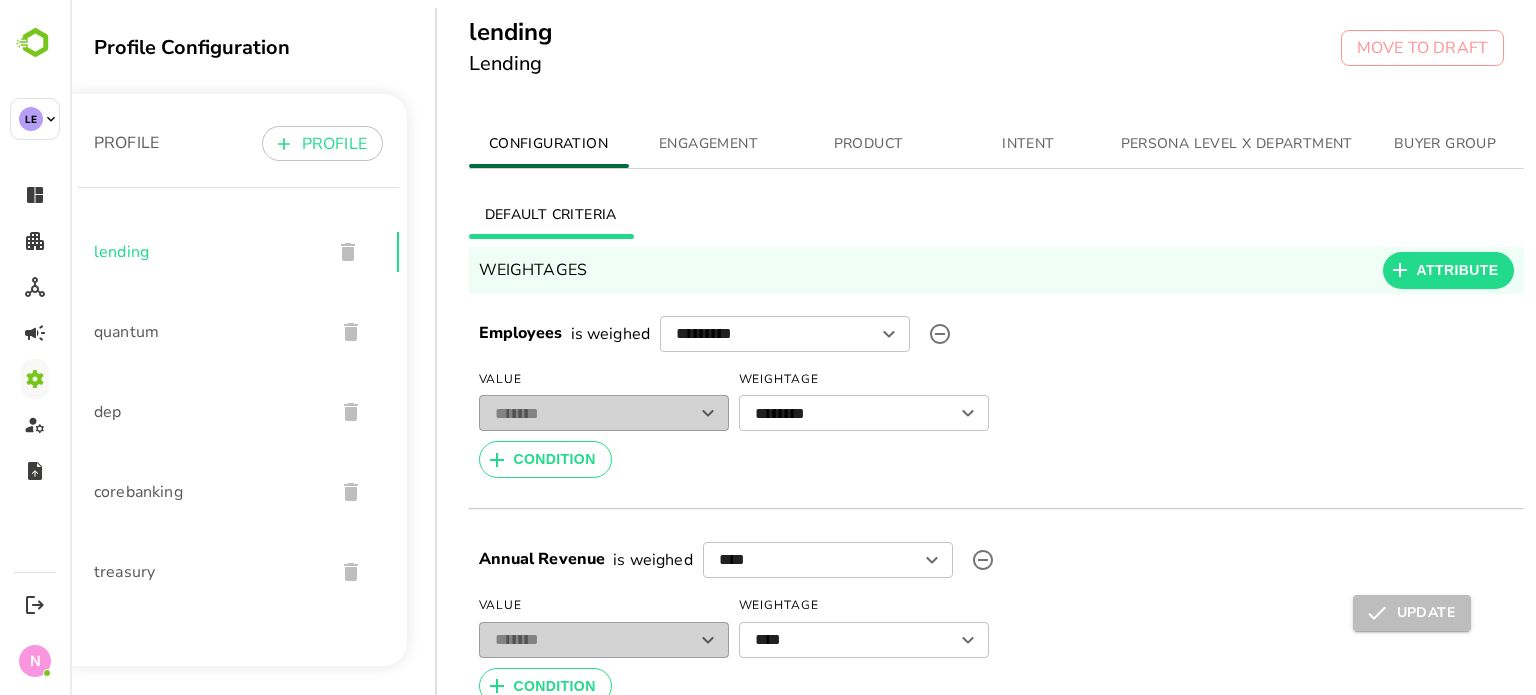 click on "ENGAGEMENT" at bounding box center [709, 144] 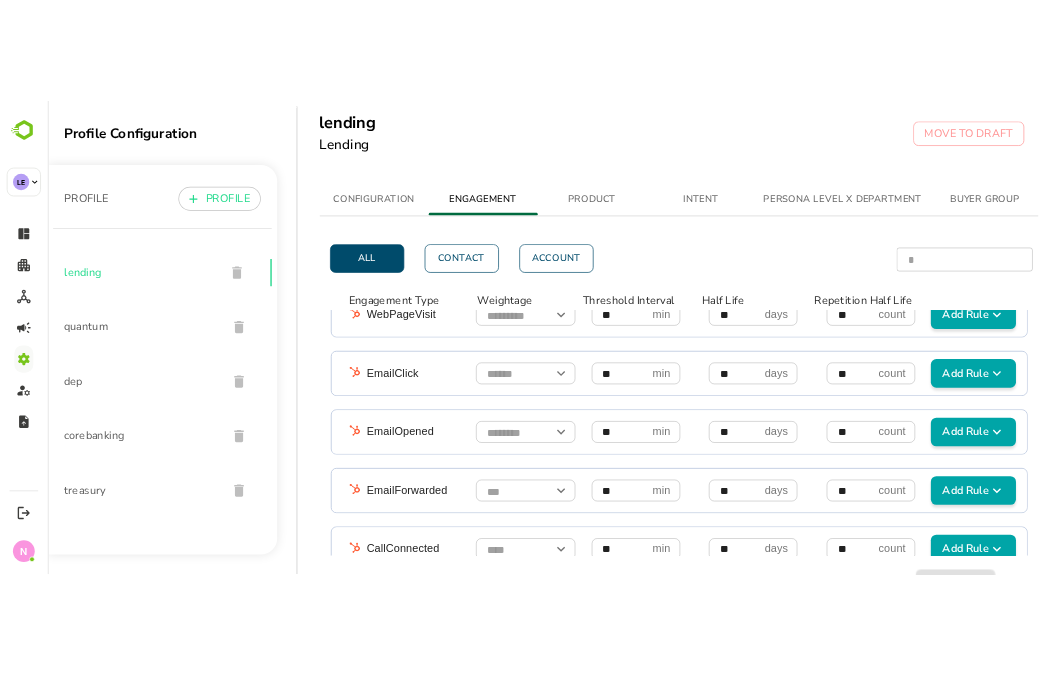 scroll, scrollTop: 0, scrollLeft: 0, axis: both 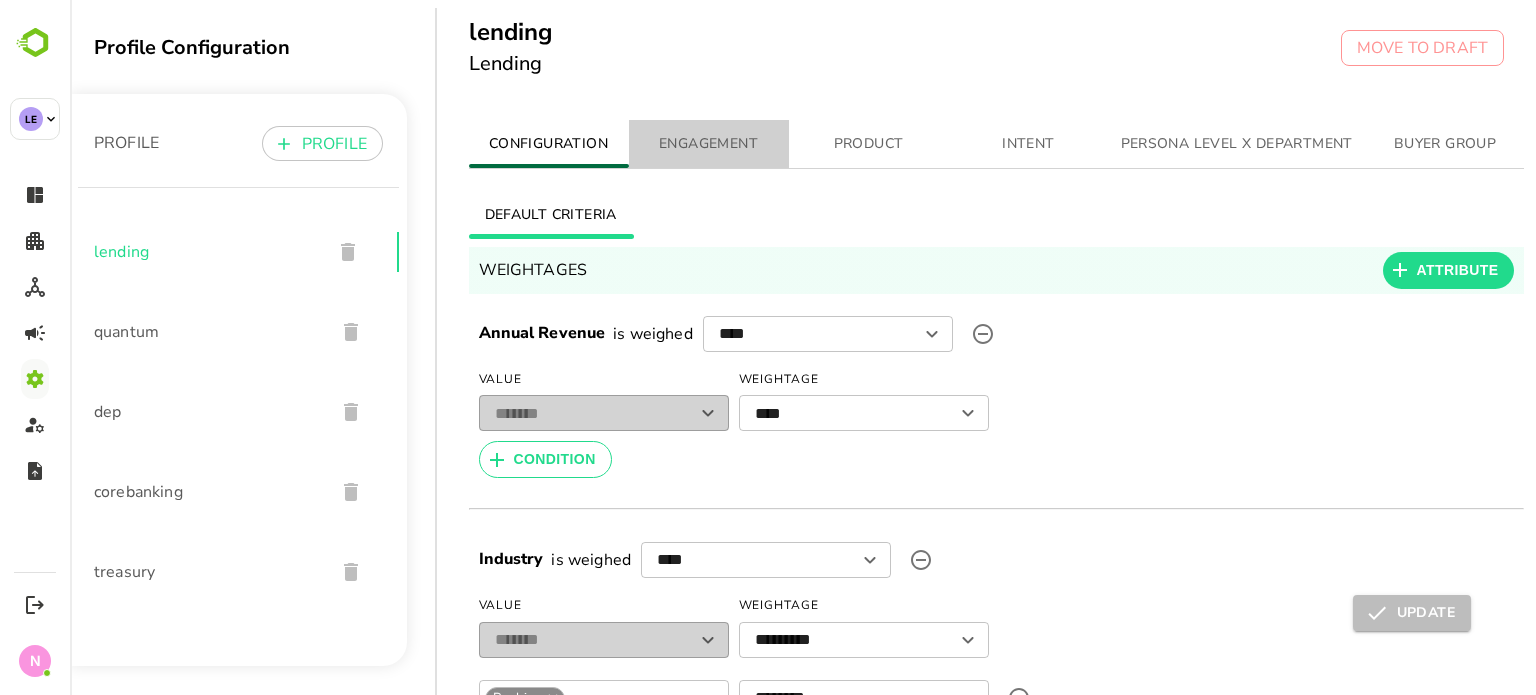 click on "ENGAGEMENT" at bounding box center (709, 144) 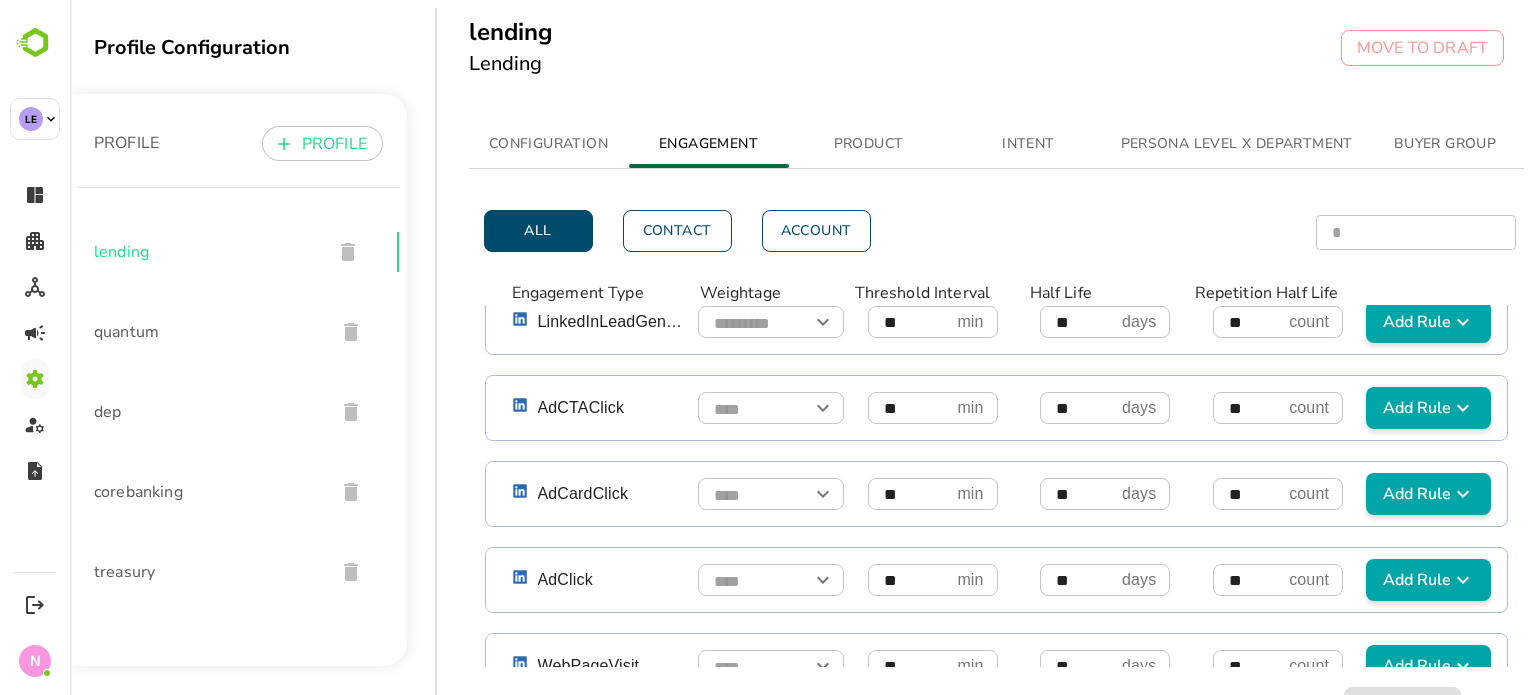 scroll, scrollTop: 0, scrollLeft: 0, axis: both 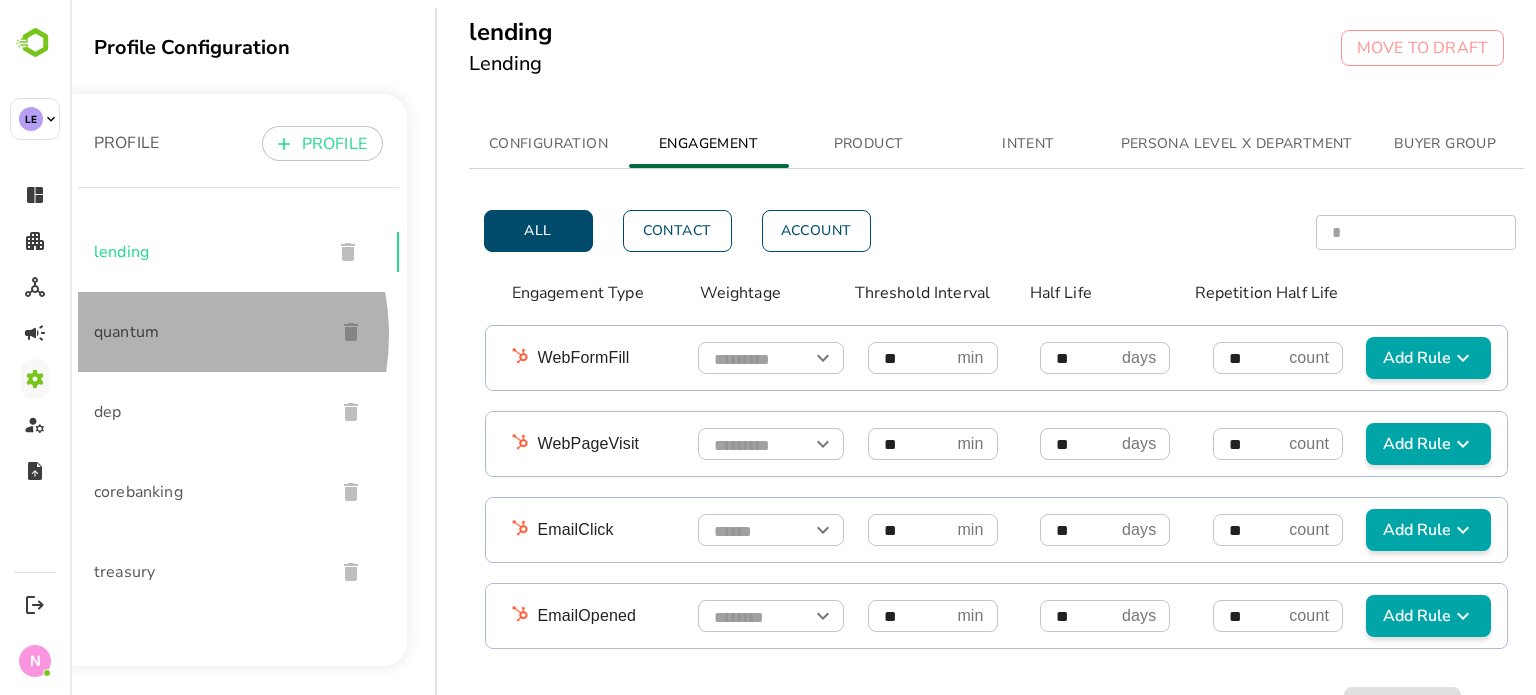 click on "quantum" at bounding box center [206, 332] 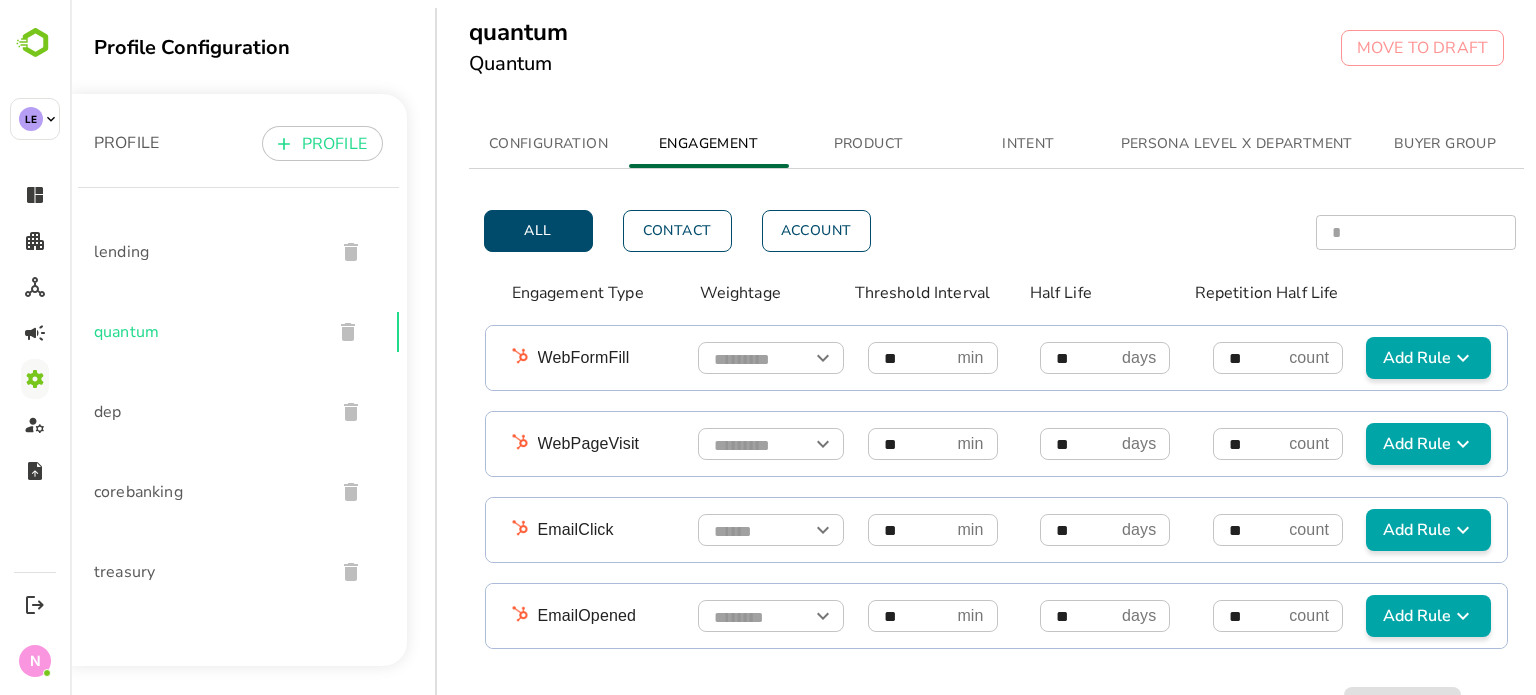scroll, scrollTop: 8, scrollLeft: 0, axis: vertical 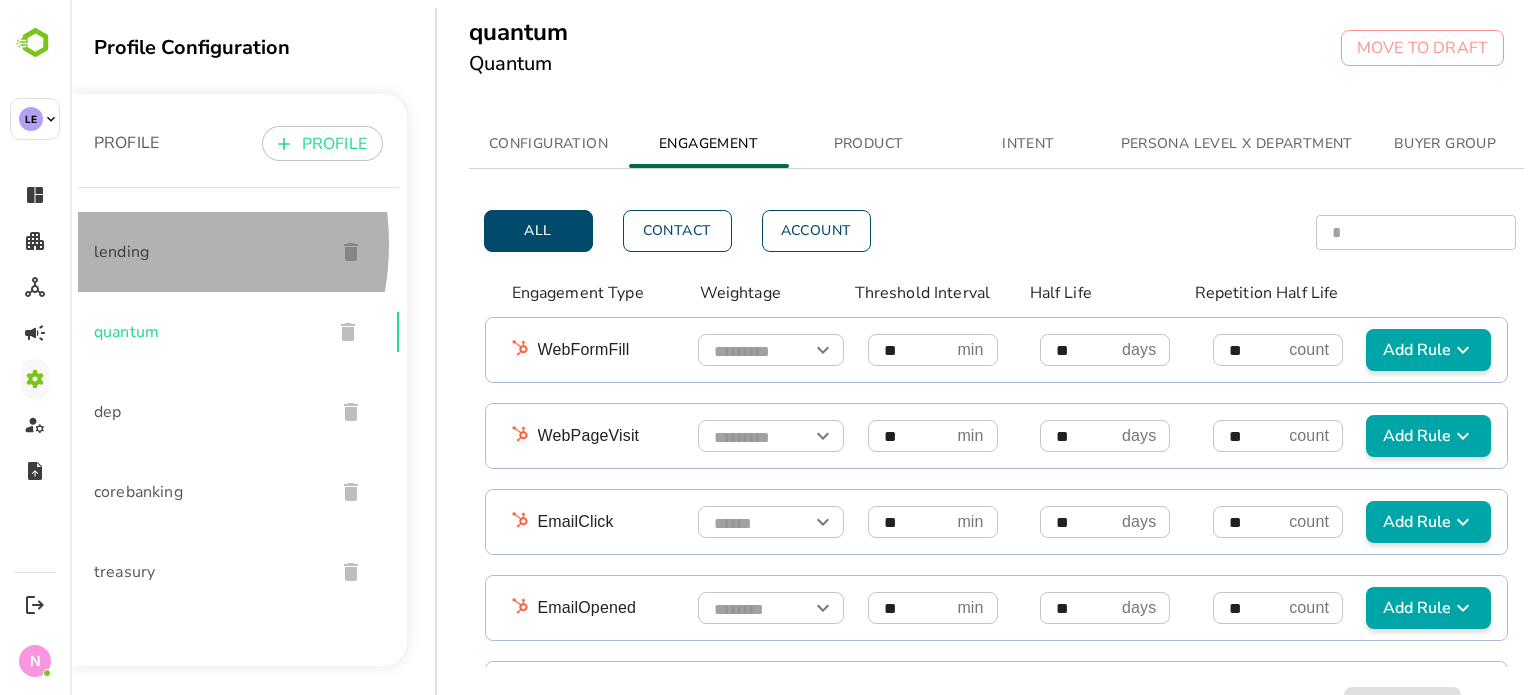 click on "lending" at bounding box center (206, 252) 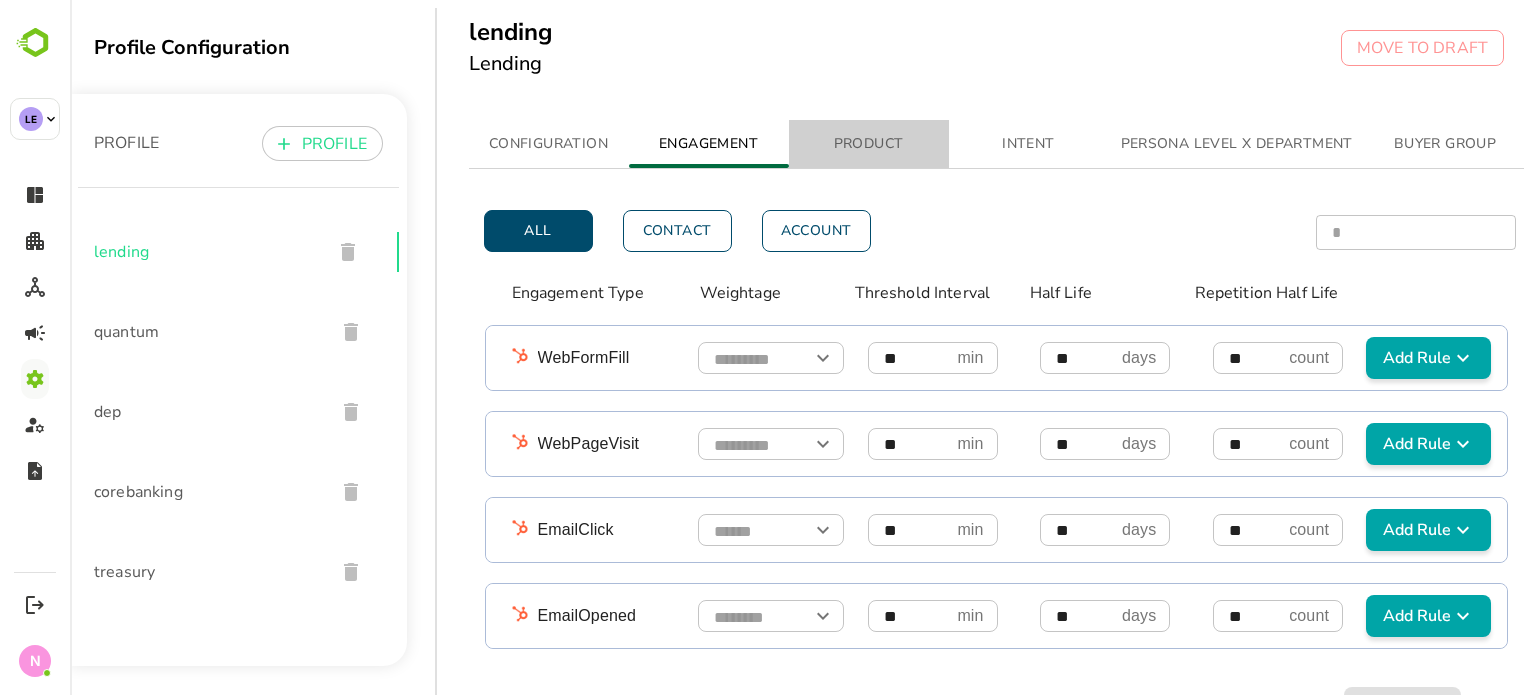 click on "PRODUCT" at bounding box center [869, 144] 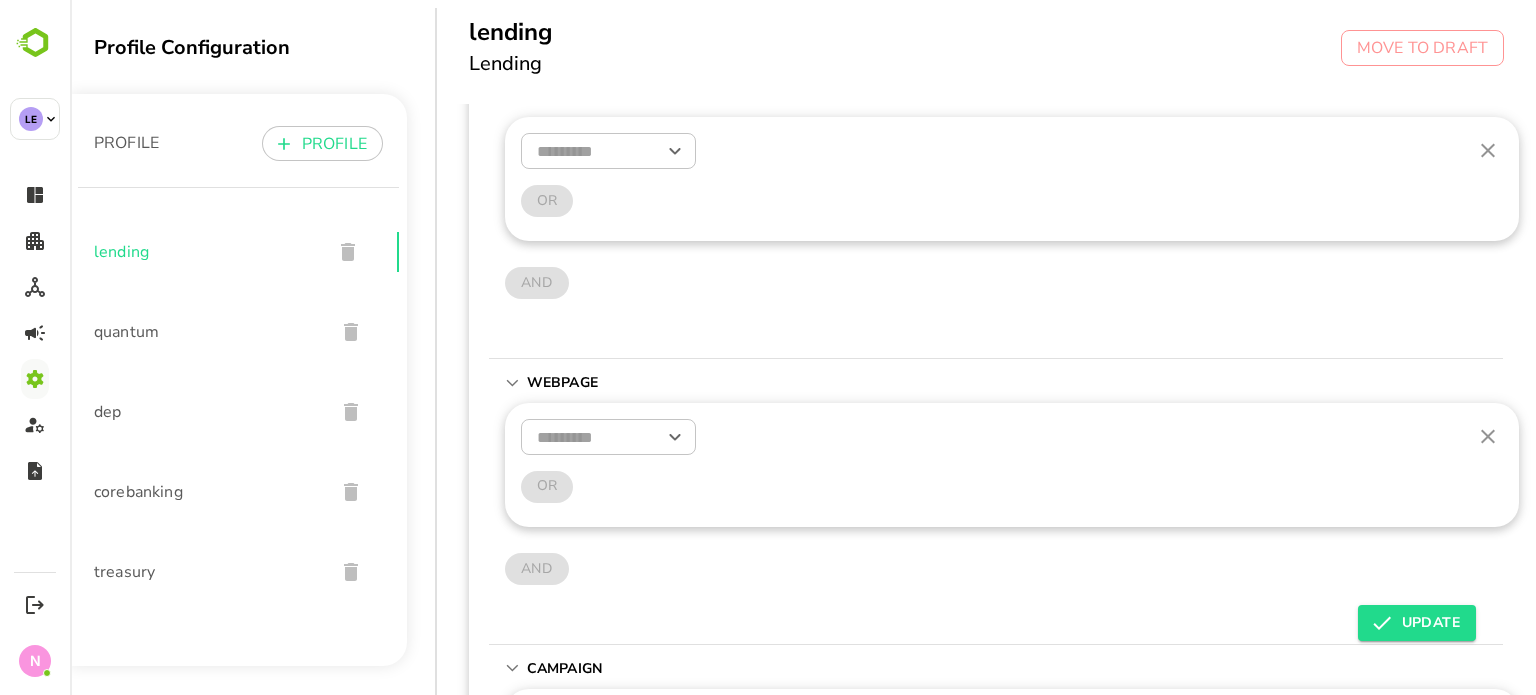 scroll, scrollTop: 448, scrollLeft: 0, axis: vertical 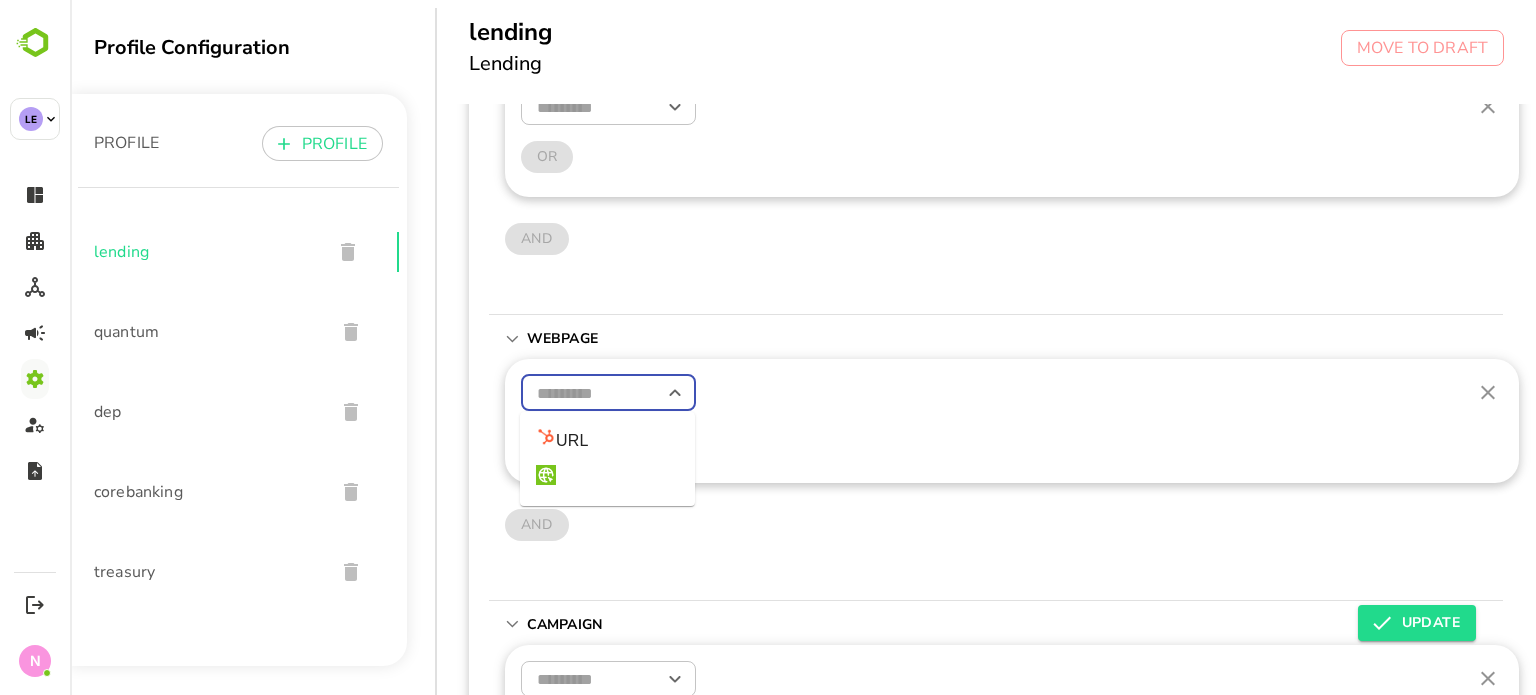 click at bounding box center (608, 393) 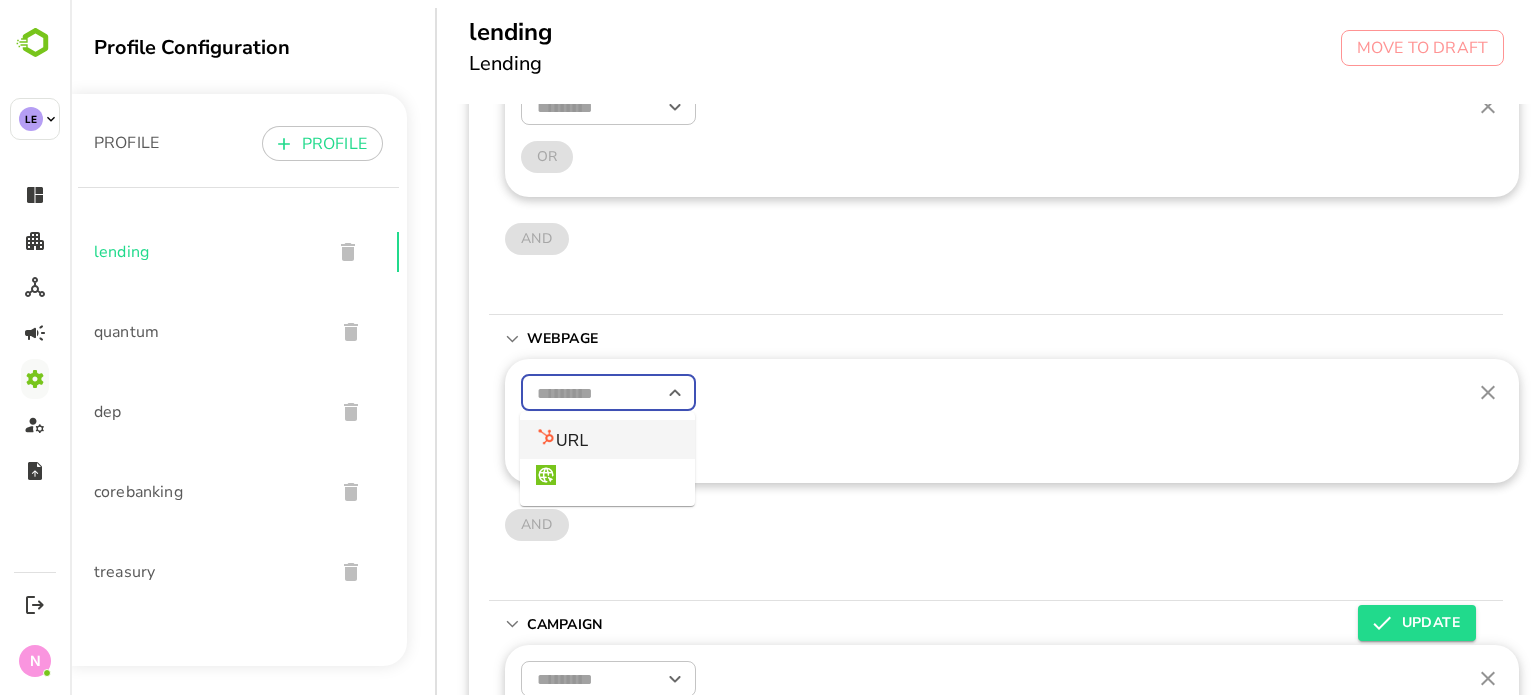 click on "URL" at bounding box center [562, 439] 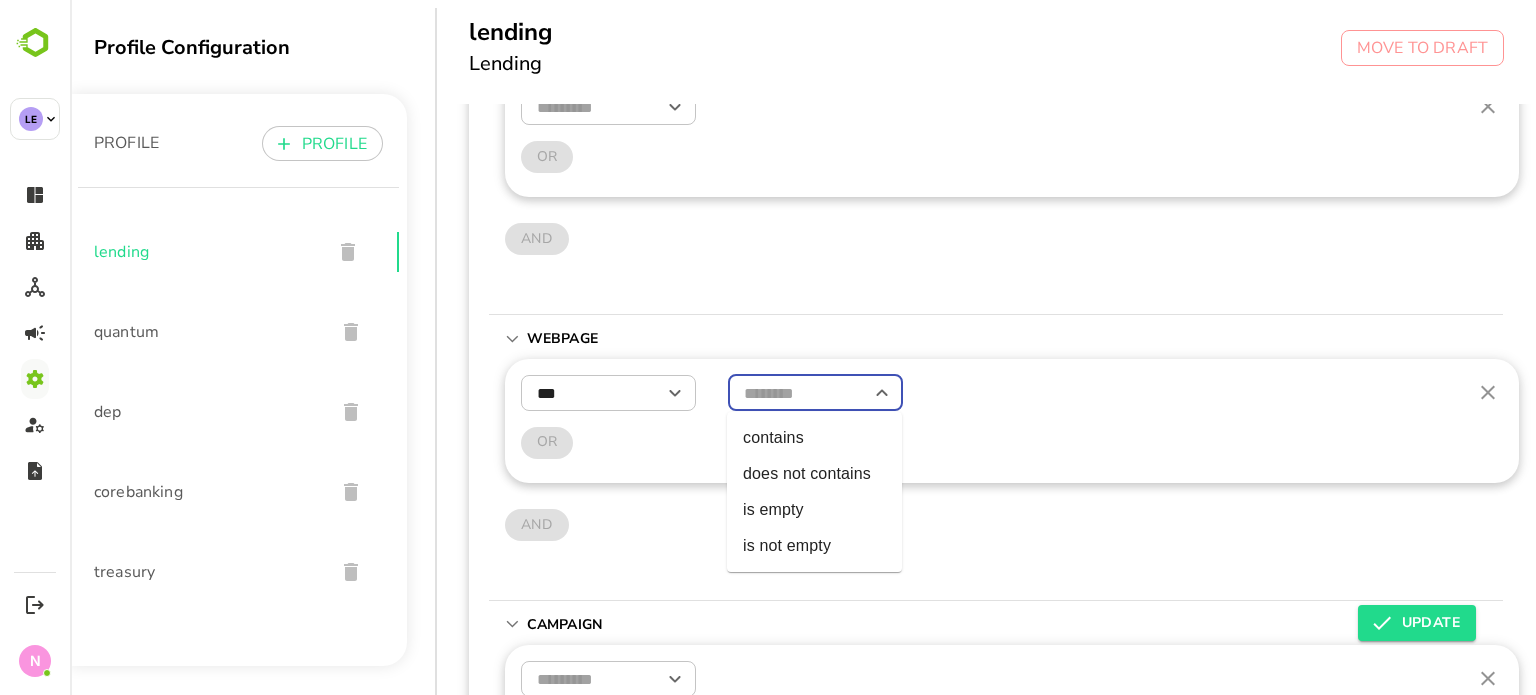 click at bounding box center [815, 393] 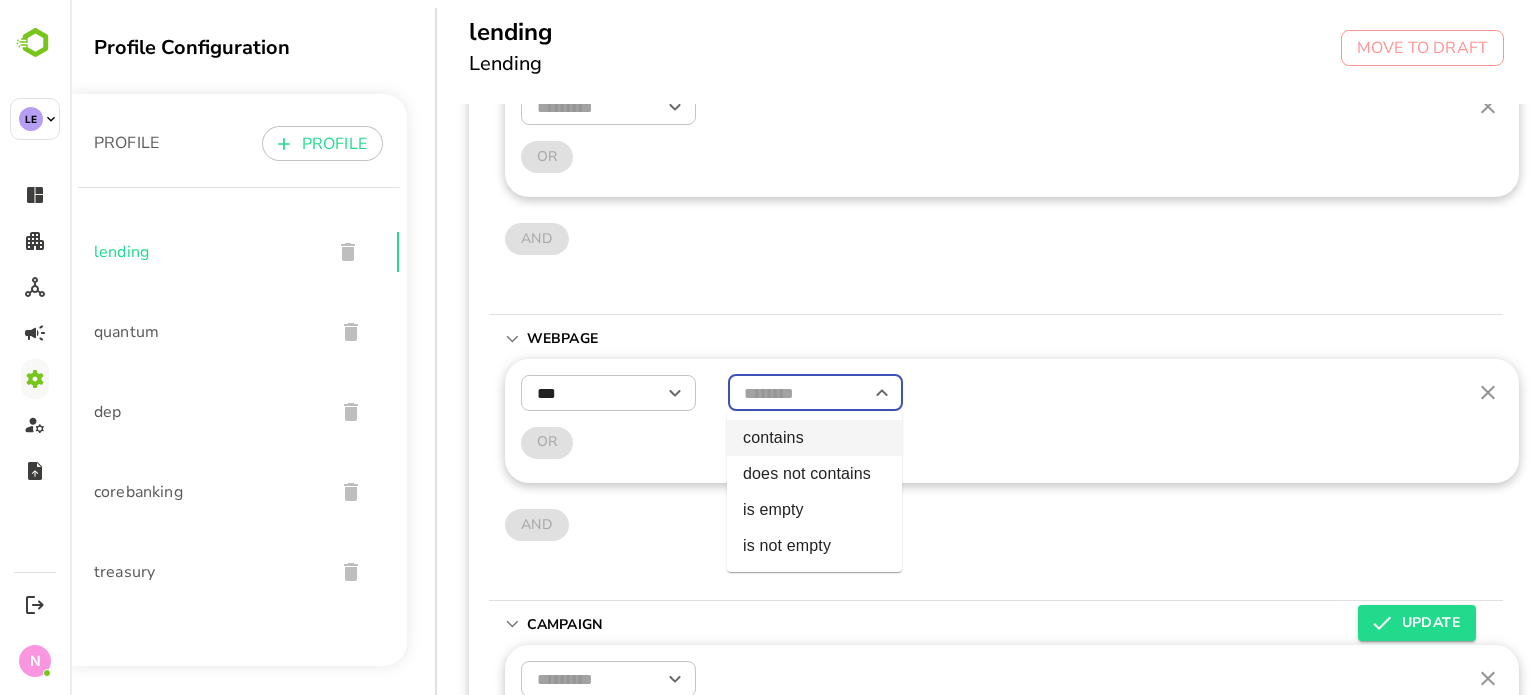 click on "contains" at bounding box center (814, 438) 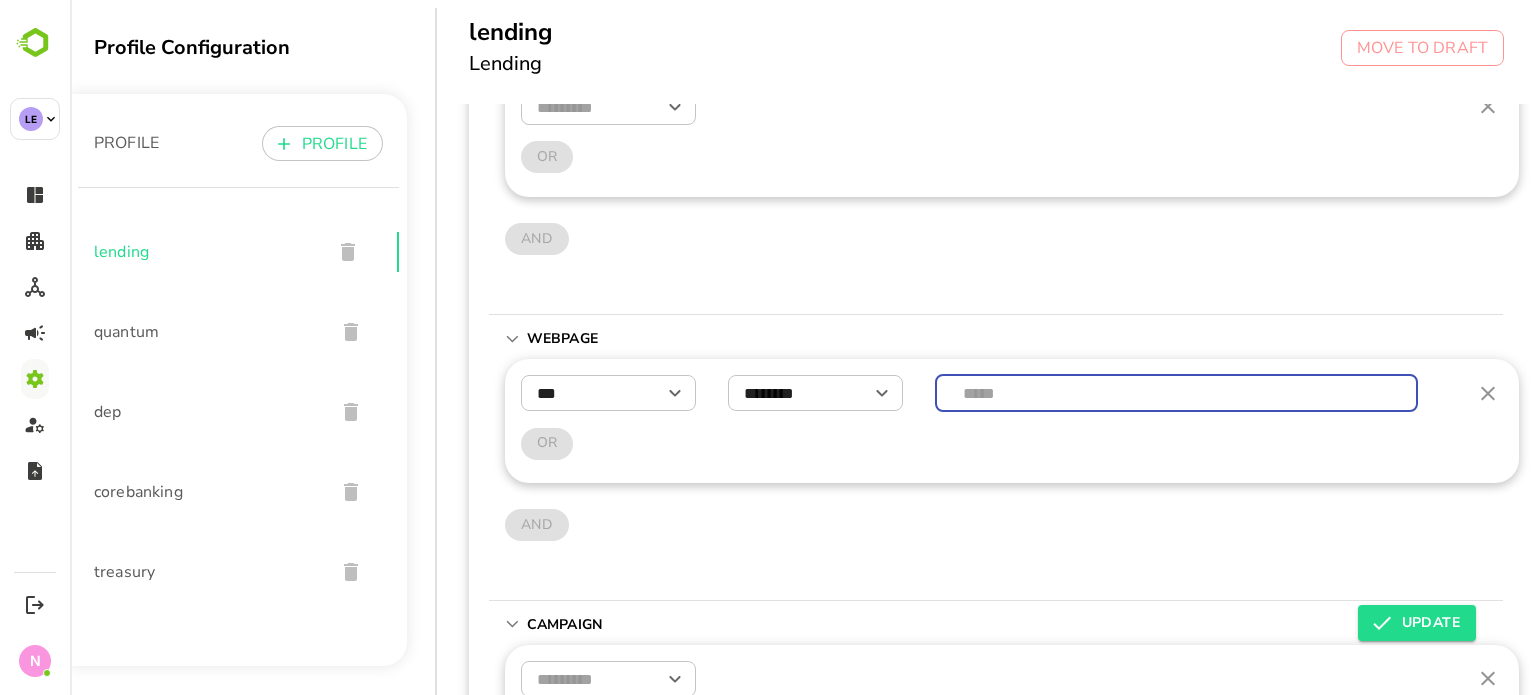 click at bounding box center [1177, 393] 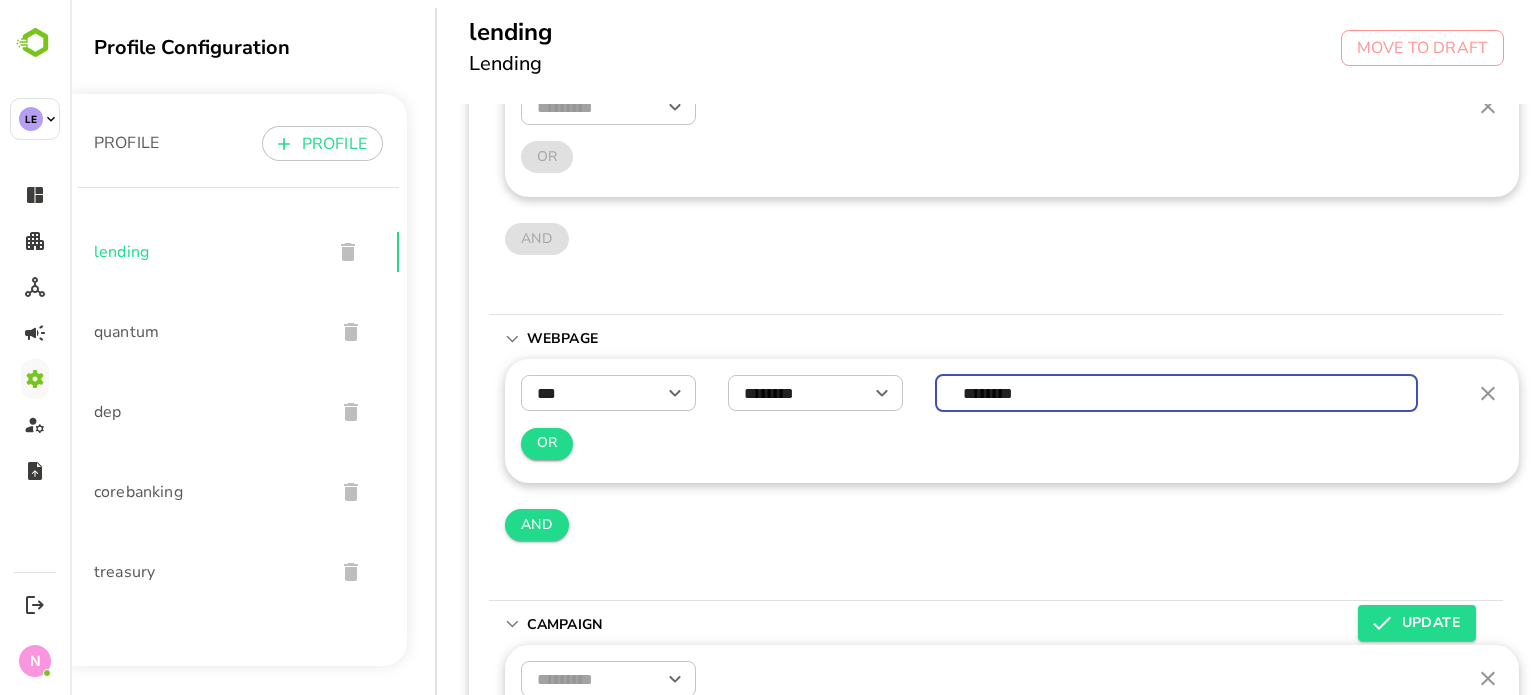 type on "********" 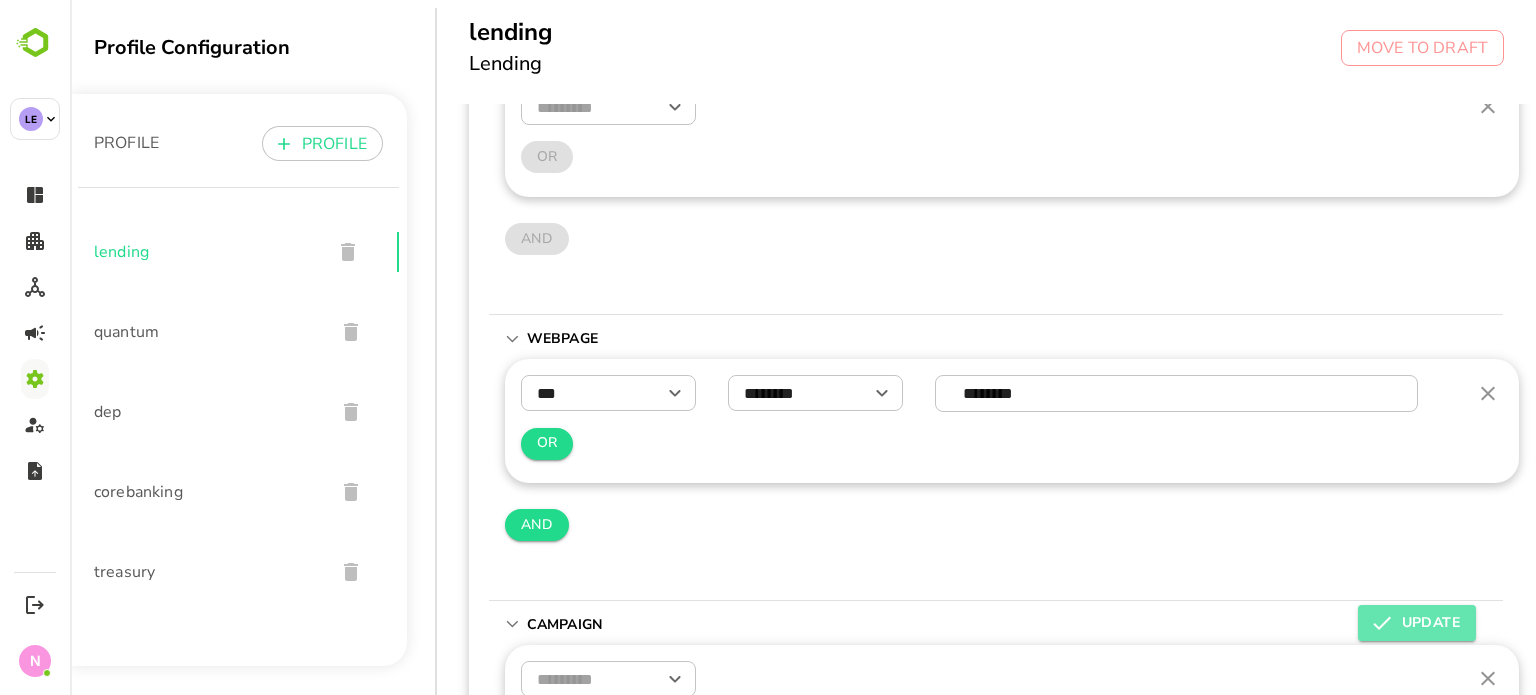 click on "UPDATE" at bounding box center [1417, 623] 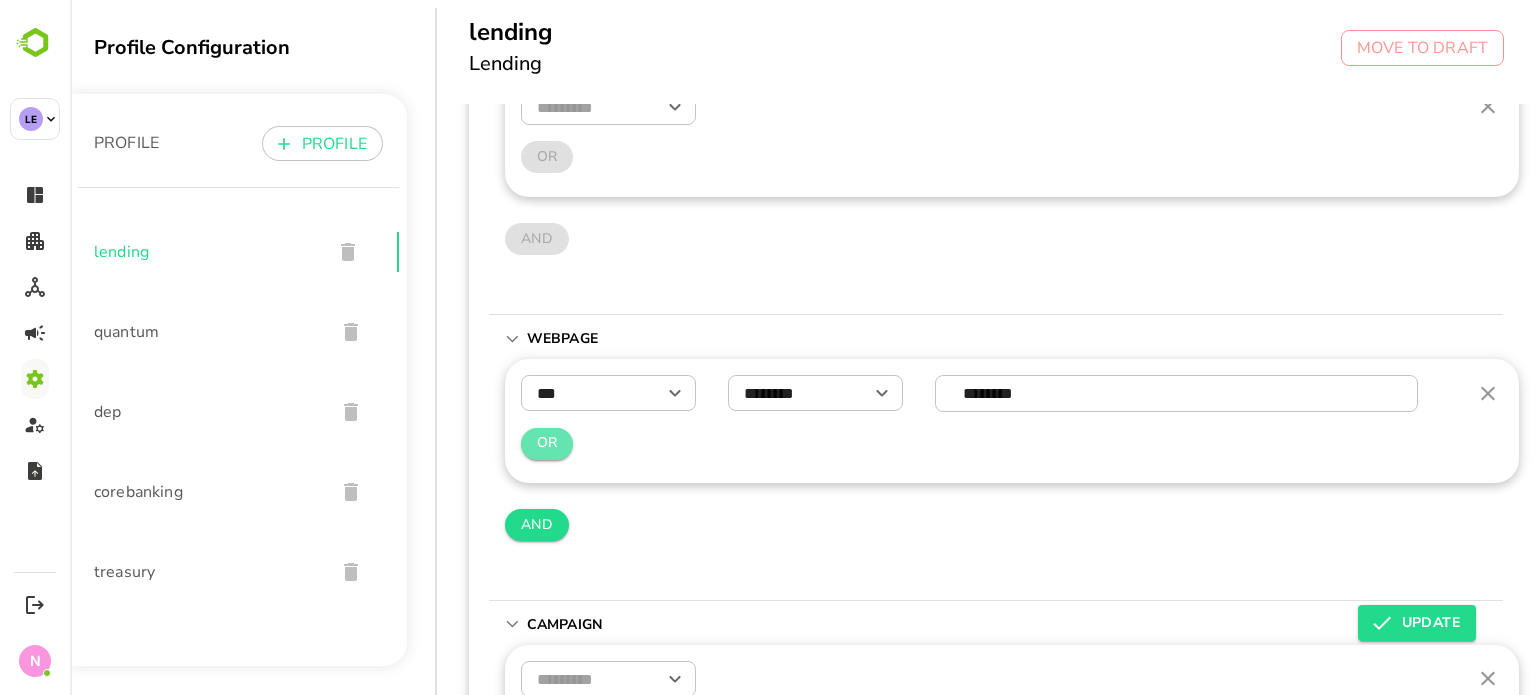 click on "OR" at bounding box center [547, 443] 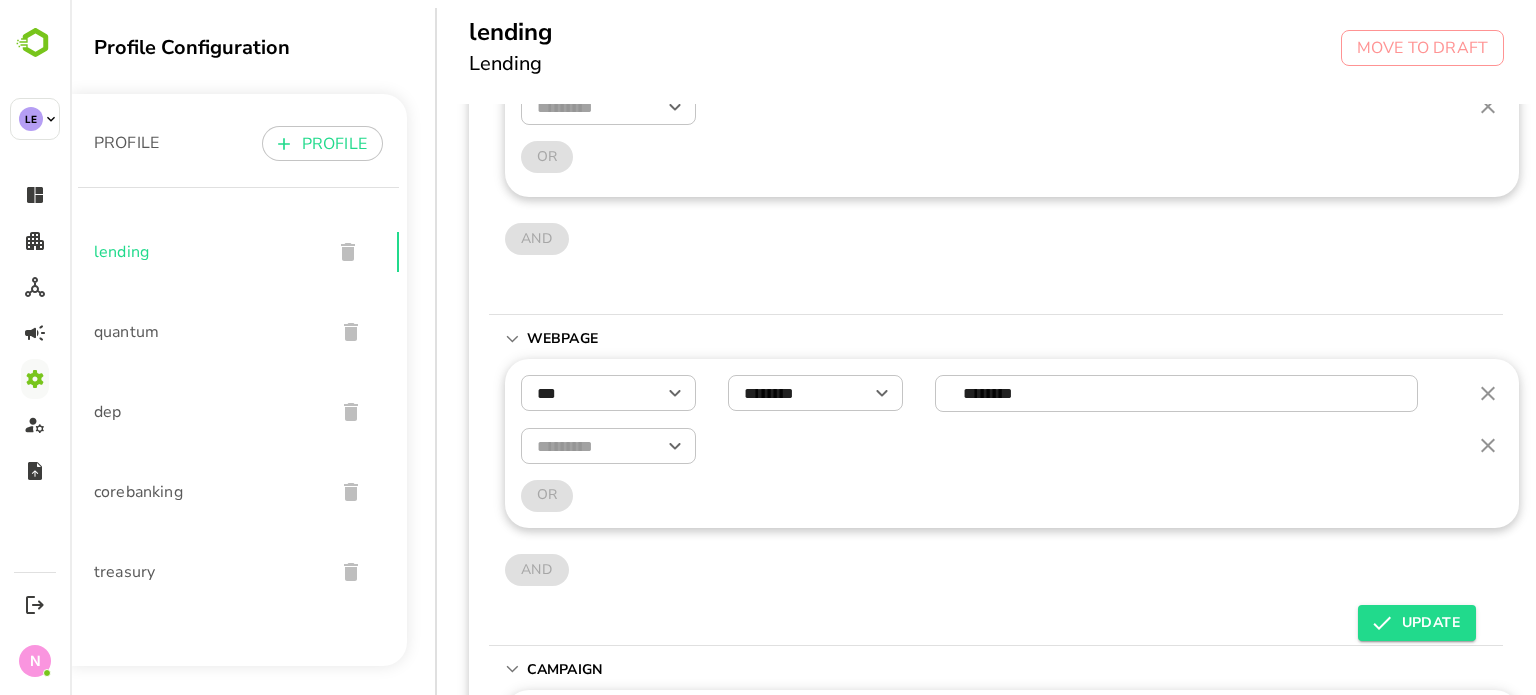 click at bounding box center [608, 446] 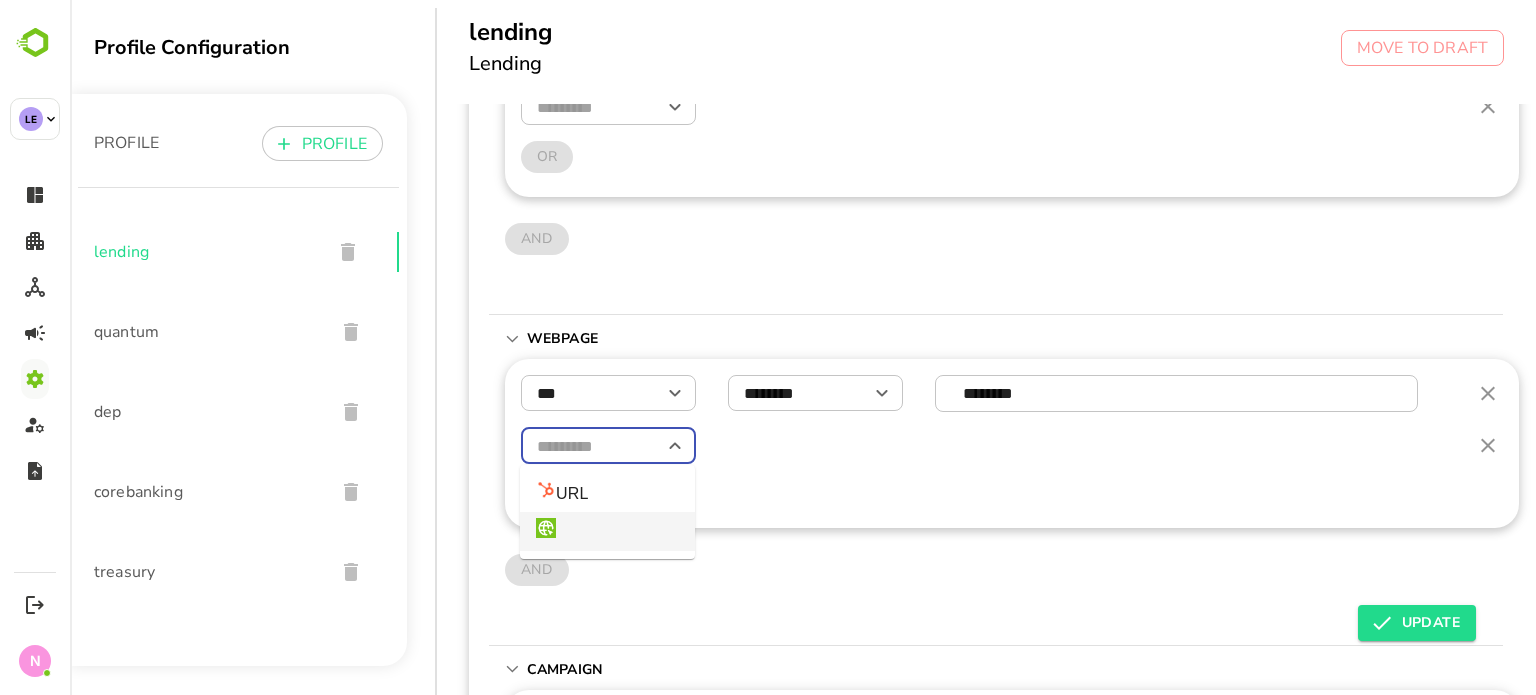 click at bounding box center (546, 528) 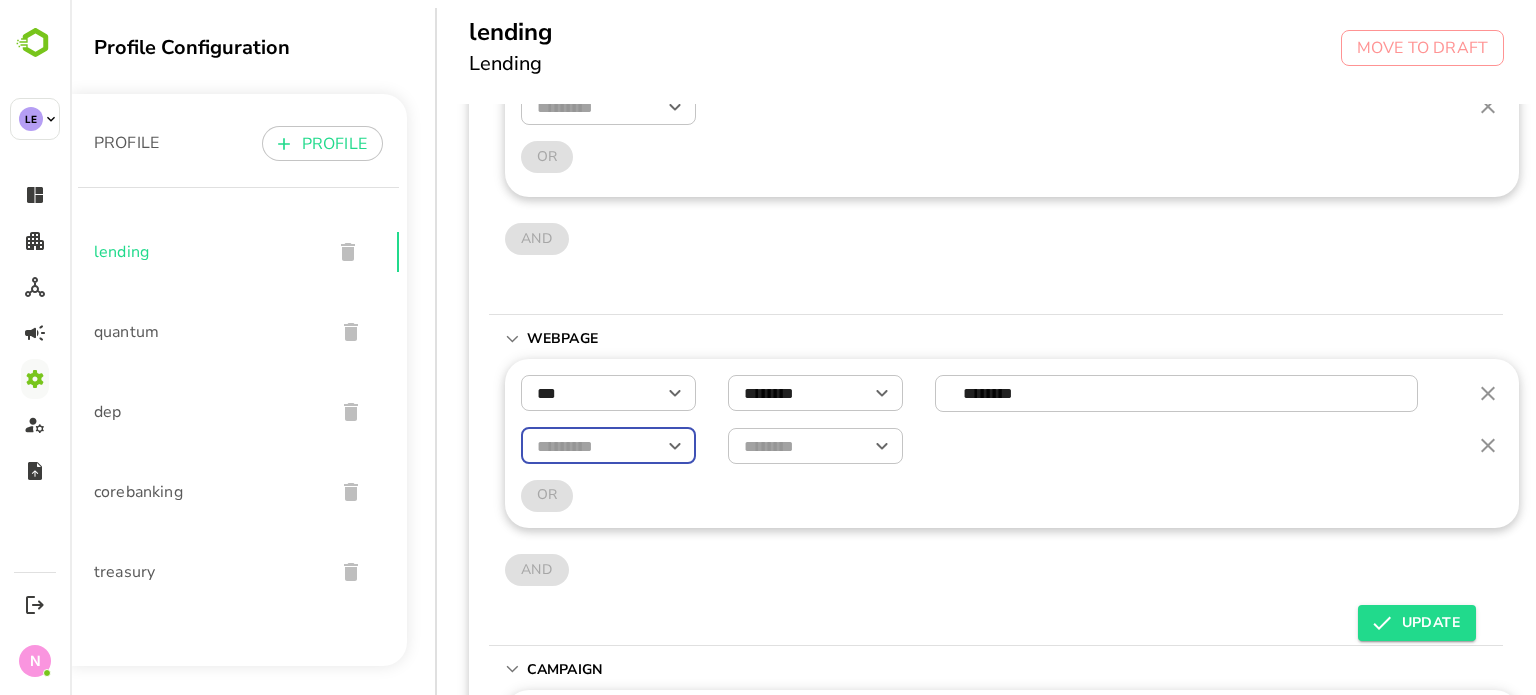 click at bounding box center (608, 446) 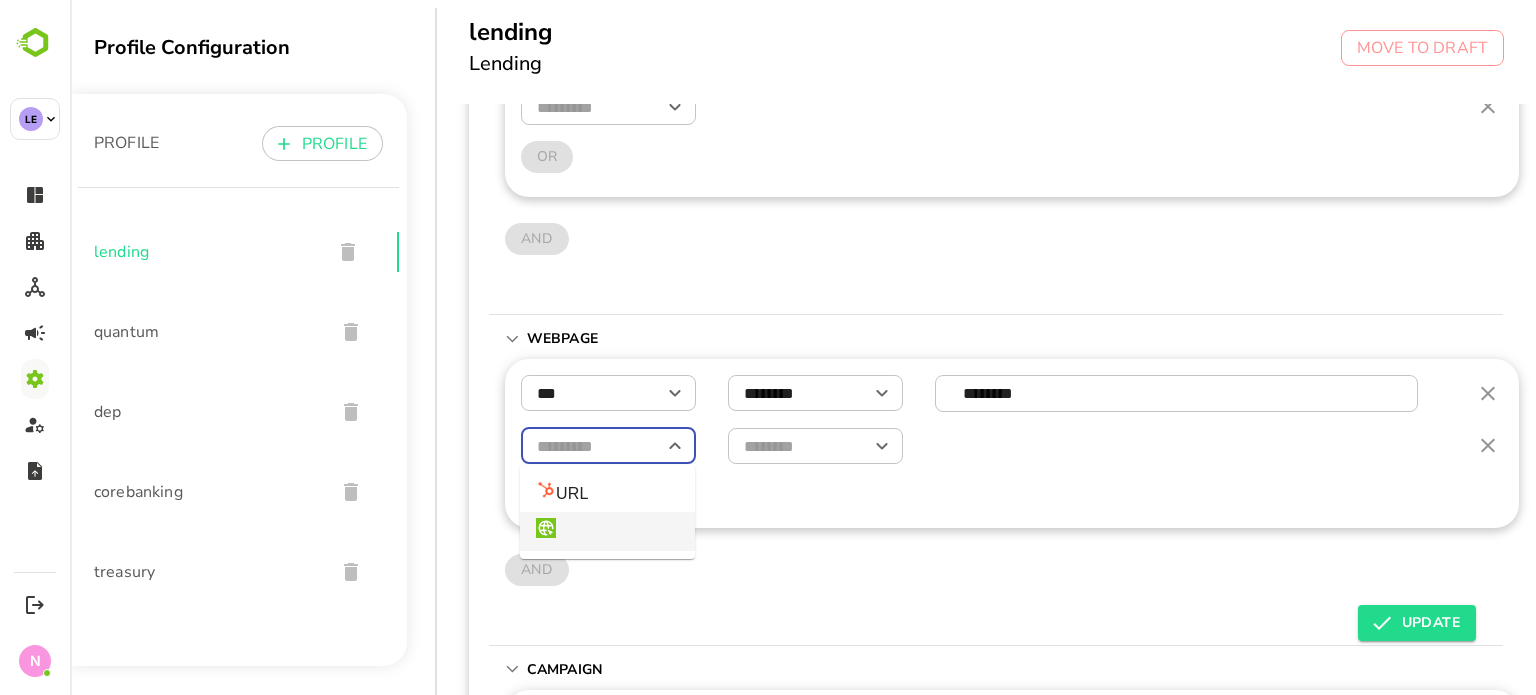 click at bounding box center (607, 531) 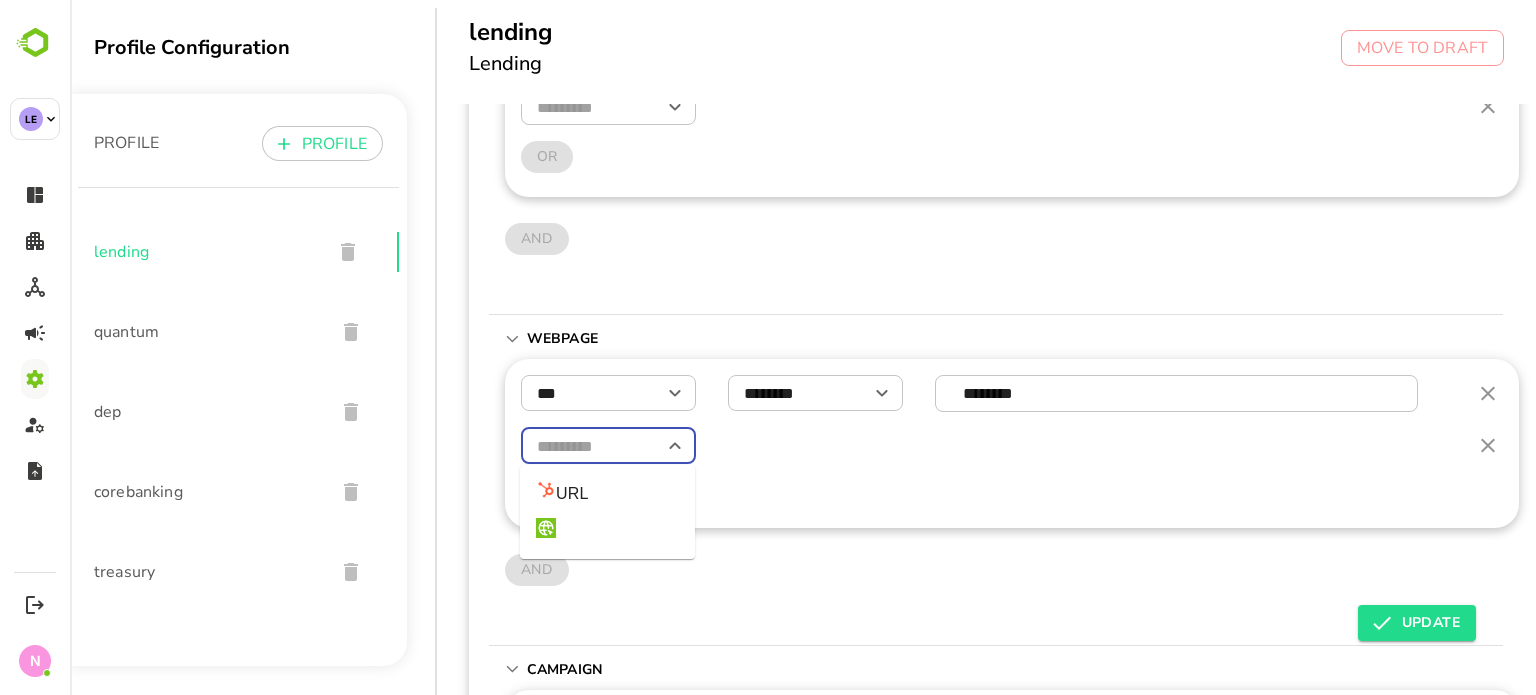 click at bounding box center (608, 446) 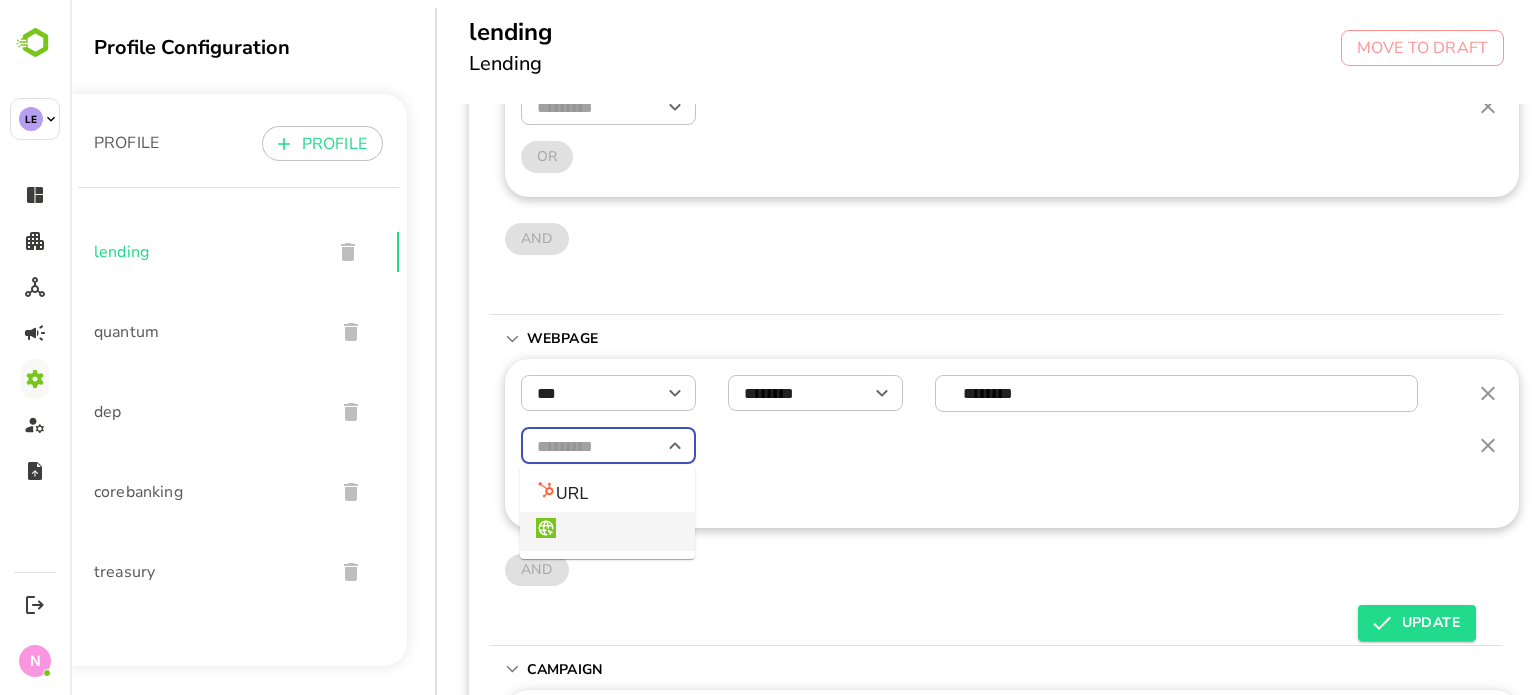 click at bounding box center [607, 531] 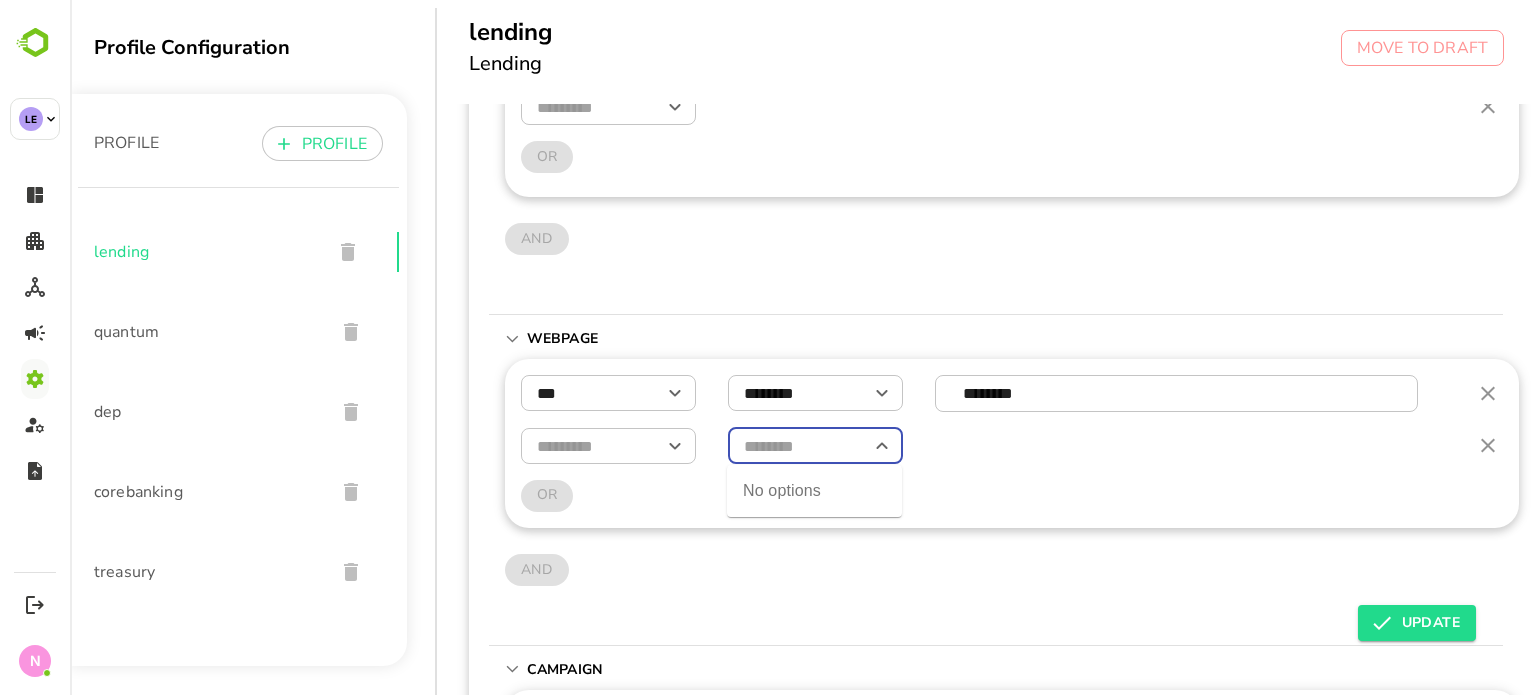 click at bounding box center (815, 446) 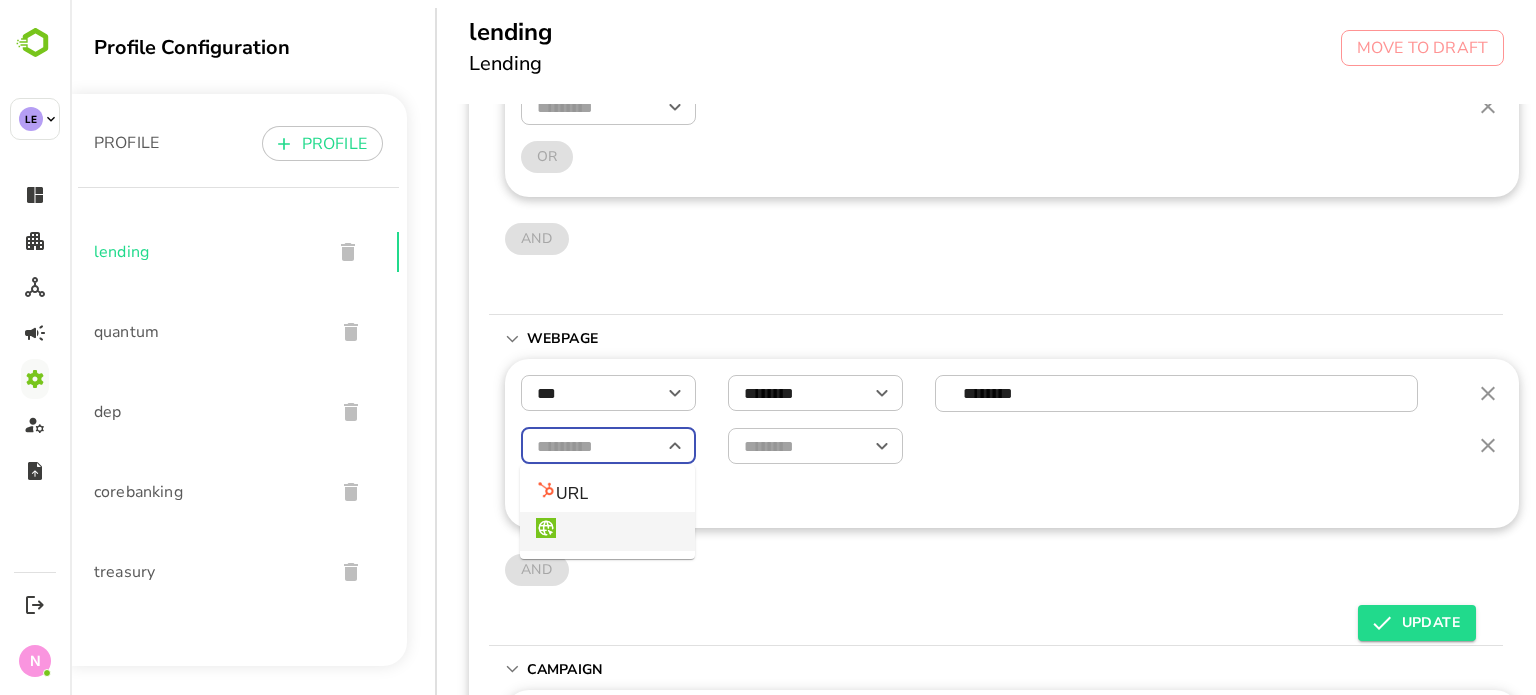 click at bounding box center (608, 446) 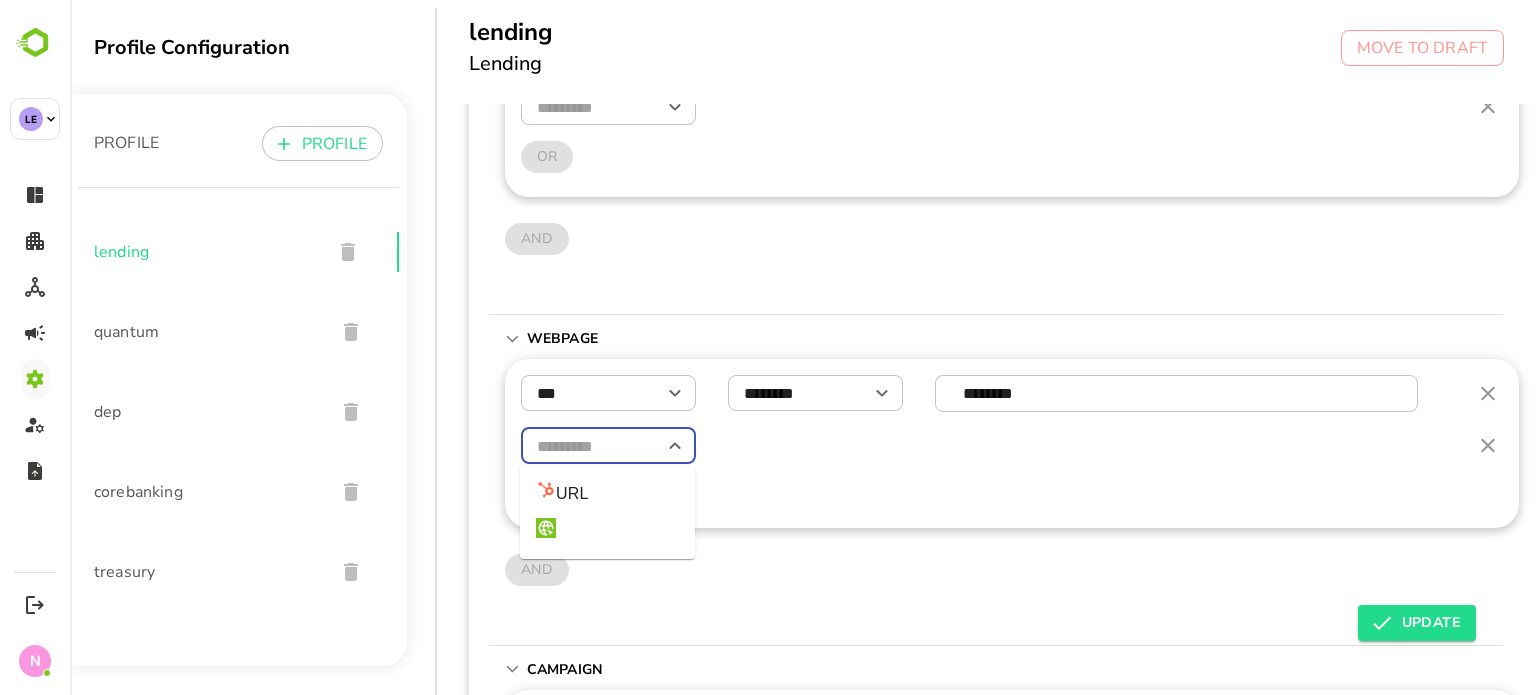 click at bounding box center (608, 446) 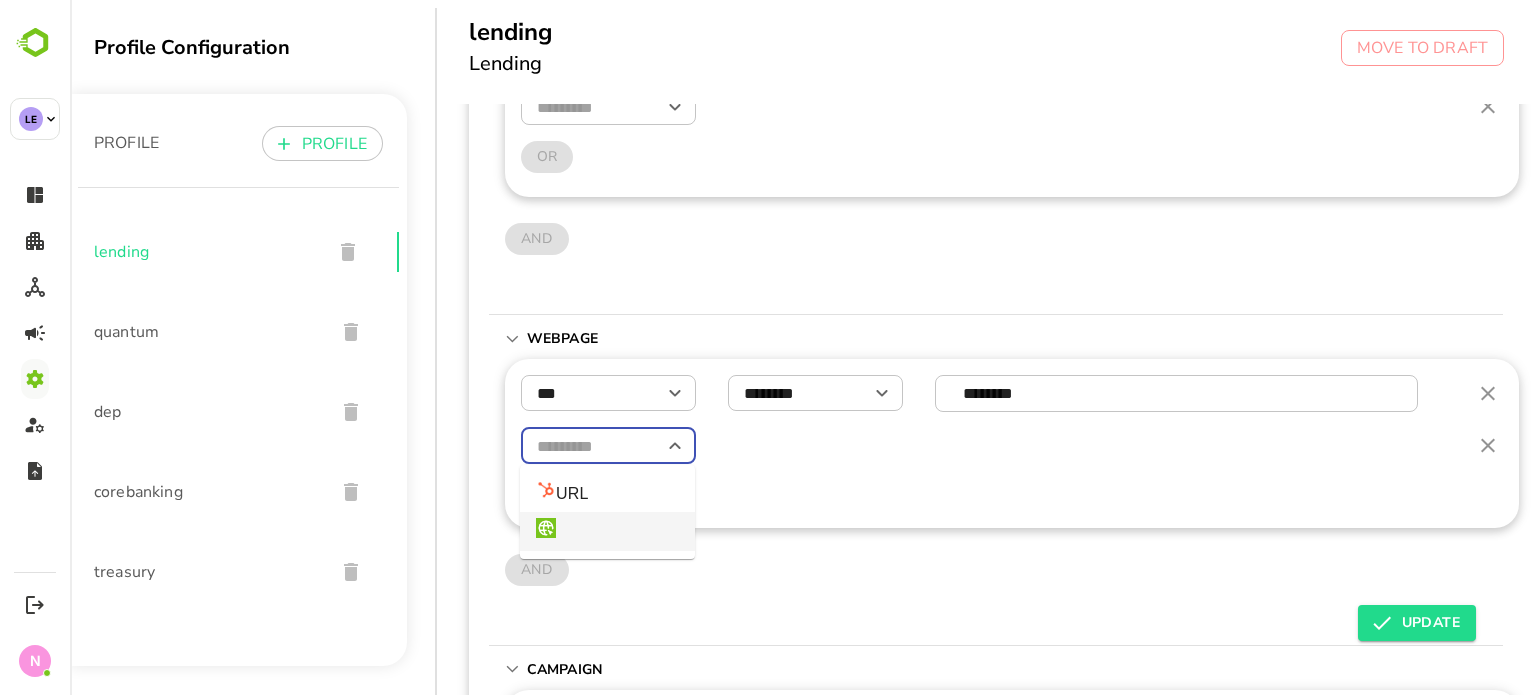 click at bounding box center (607, 531) 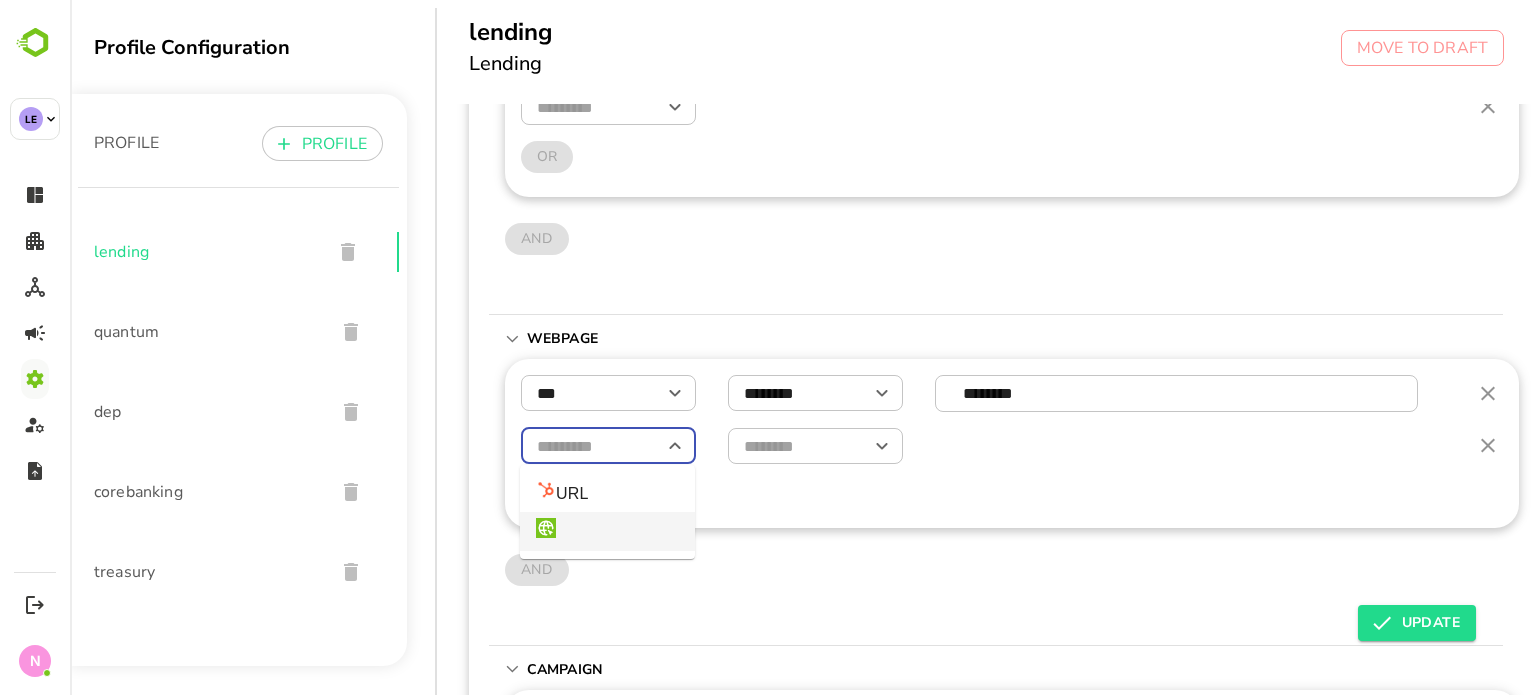 click at bounding box center [608, 446] 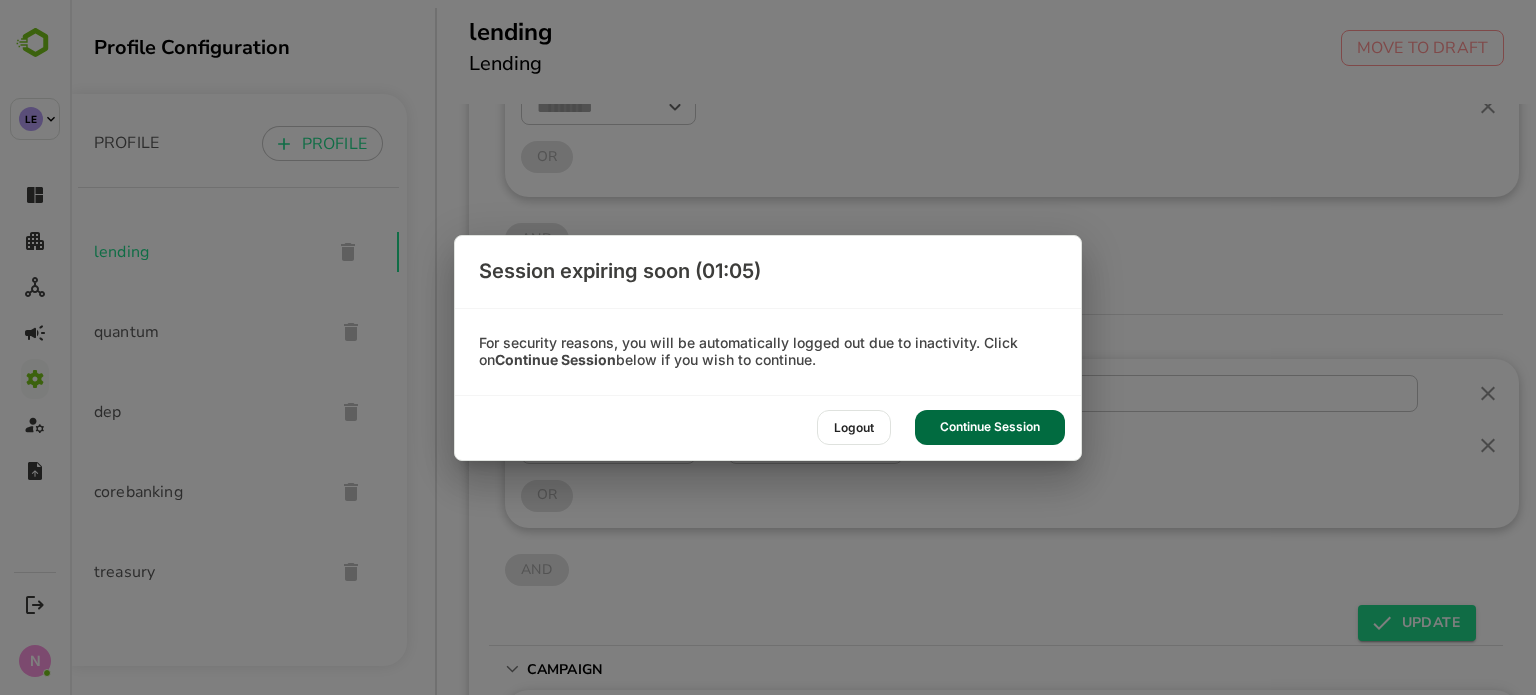click on "Continue Session" at bounding box center [990, 427] 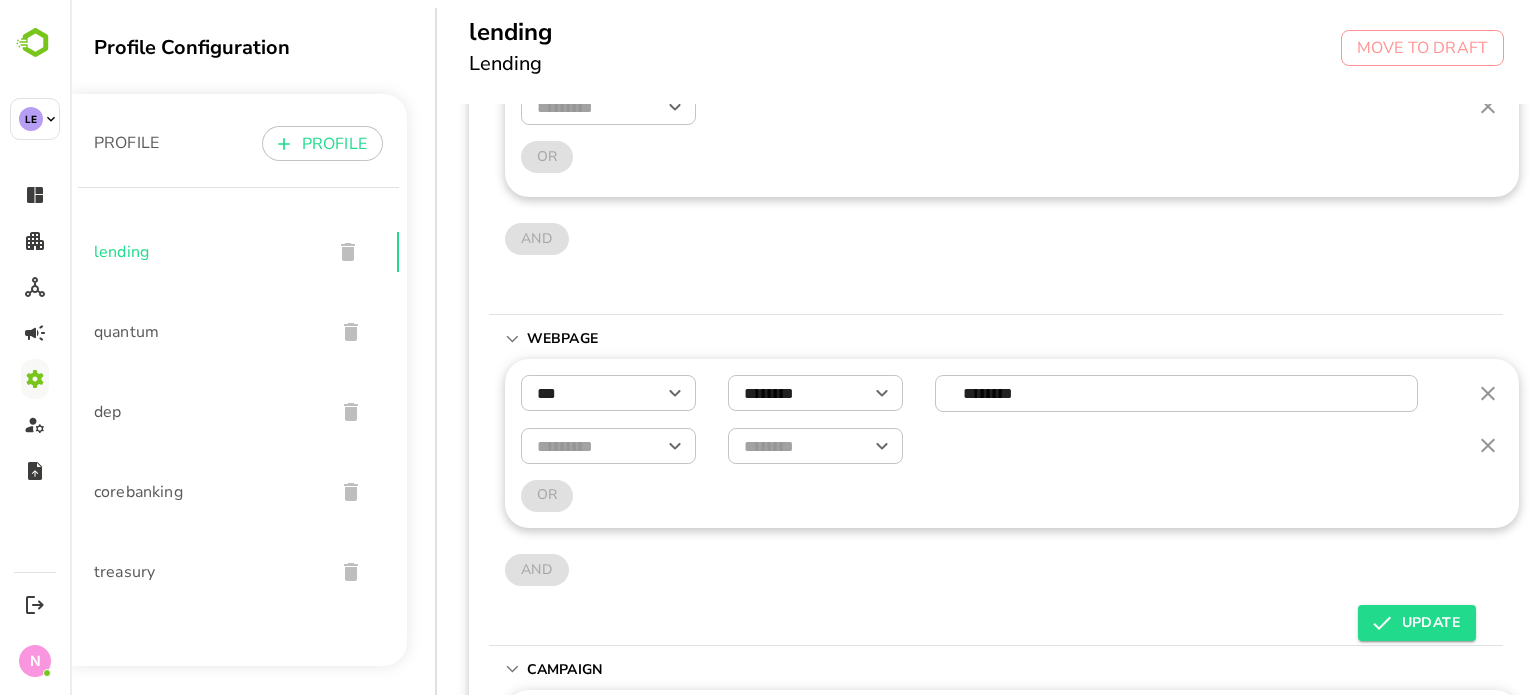 click at bounding box center [608, 446] 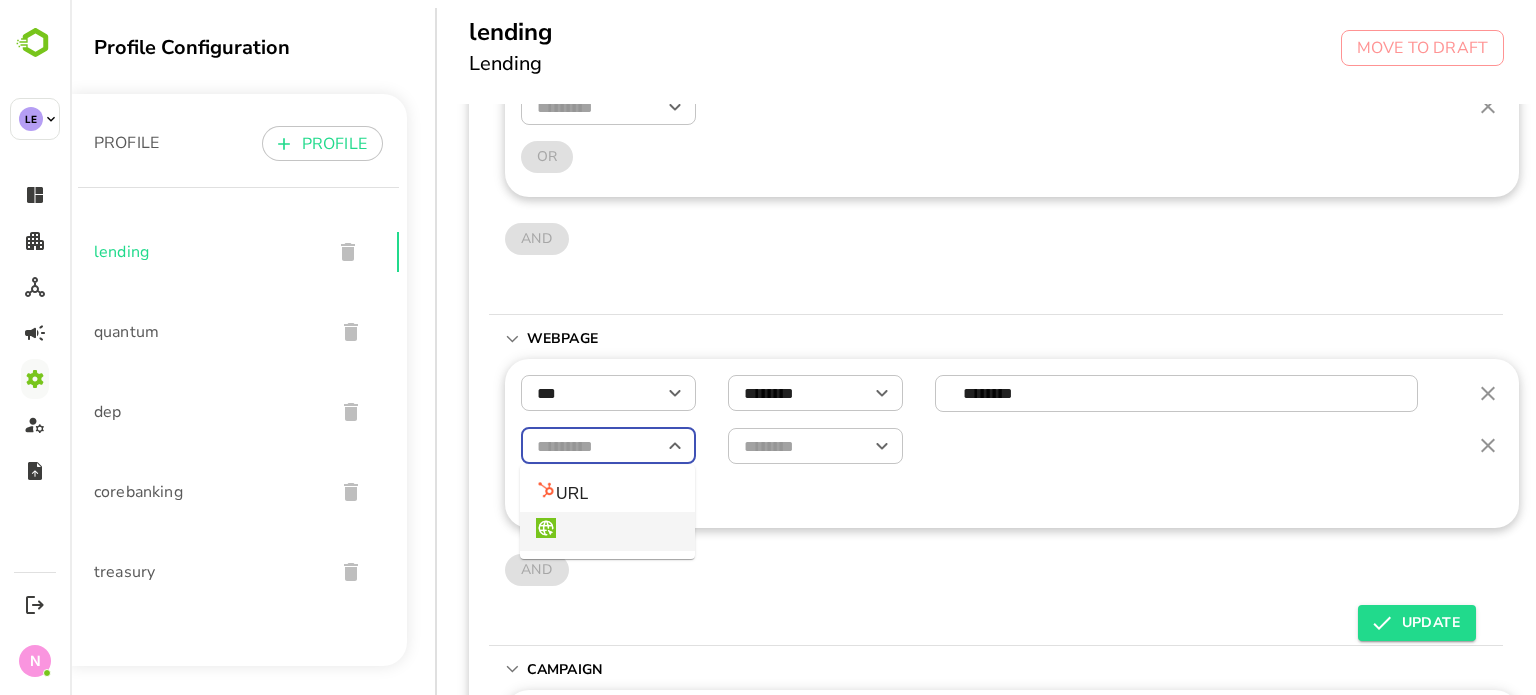 click at bounding box center [608, 446] 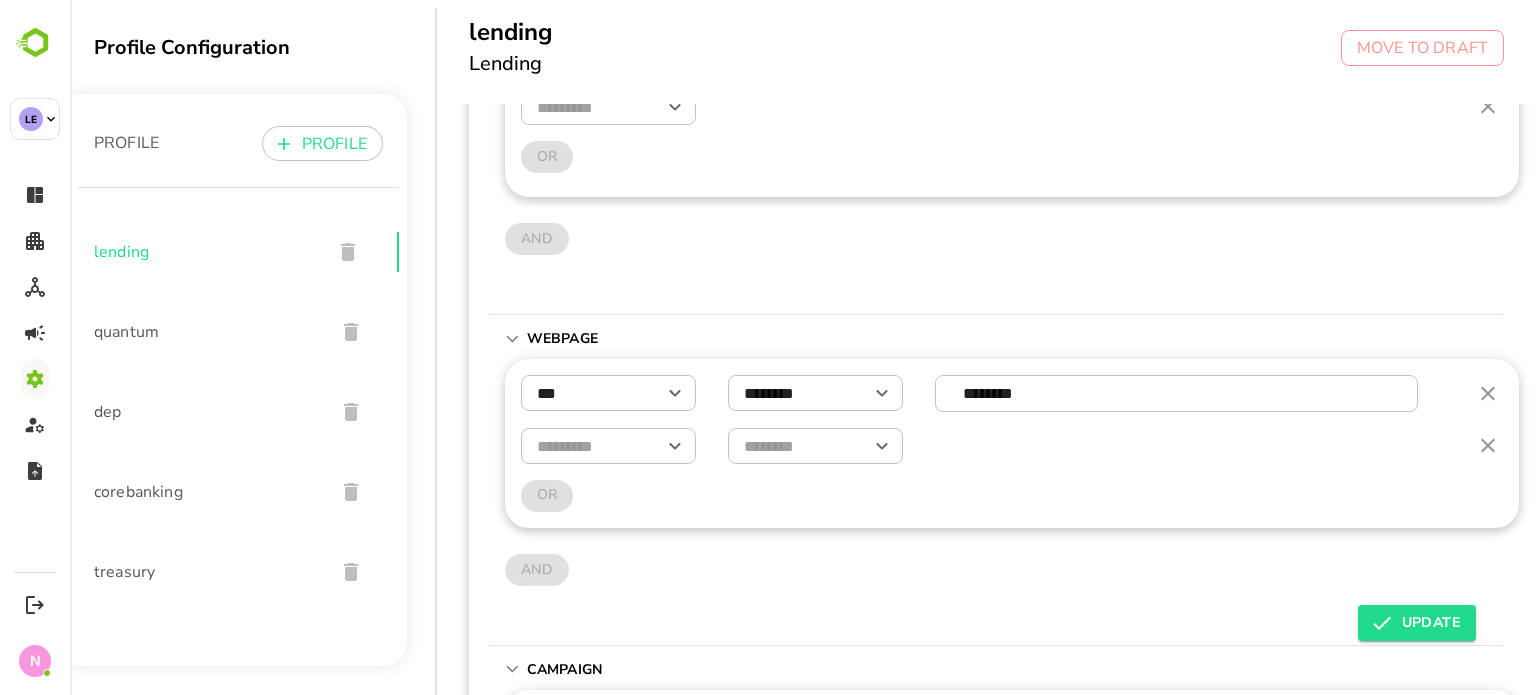 click on "​ OR AND" at bounding box center (1012, 185) 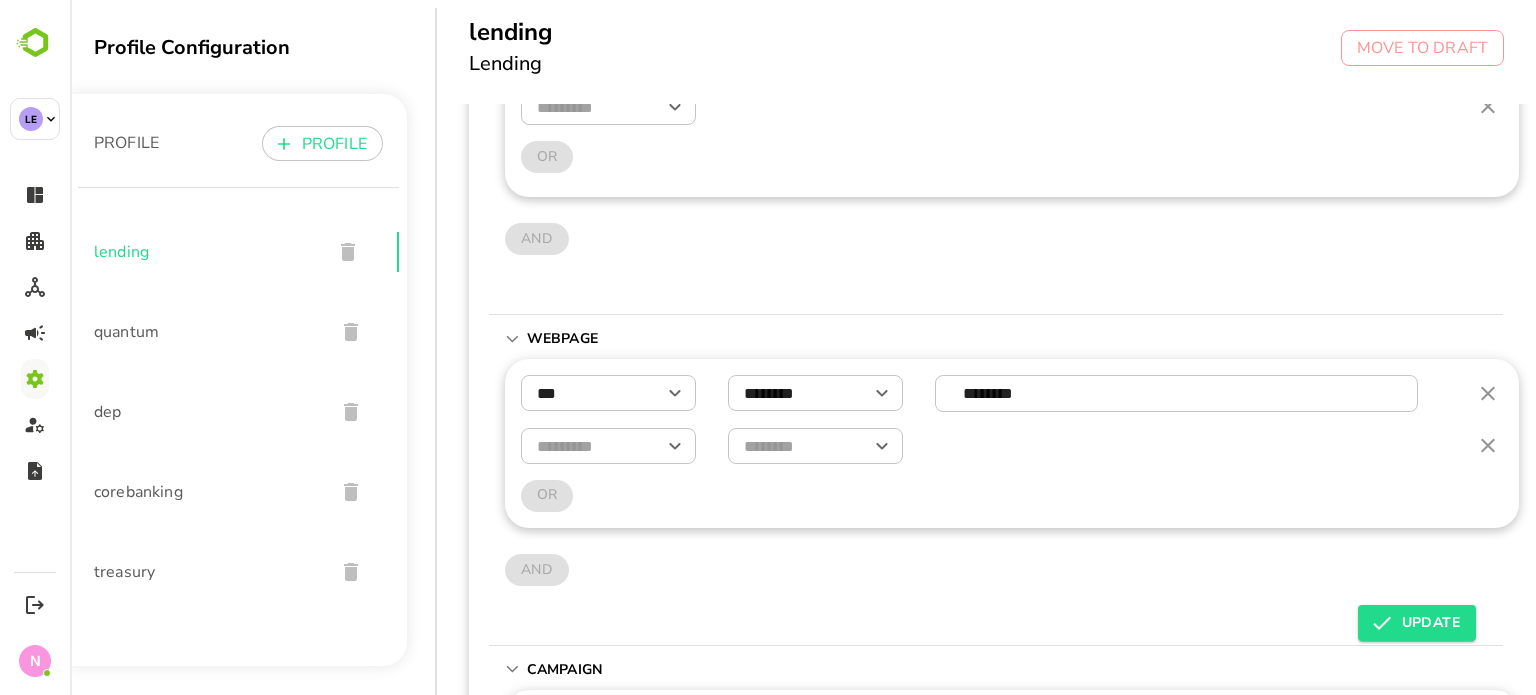 click on "UPDATE" at bounding box center [1417, 623] 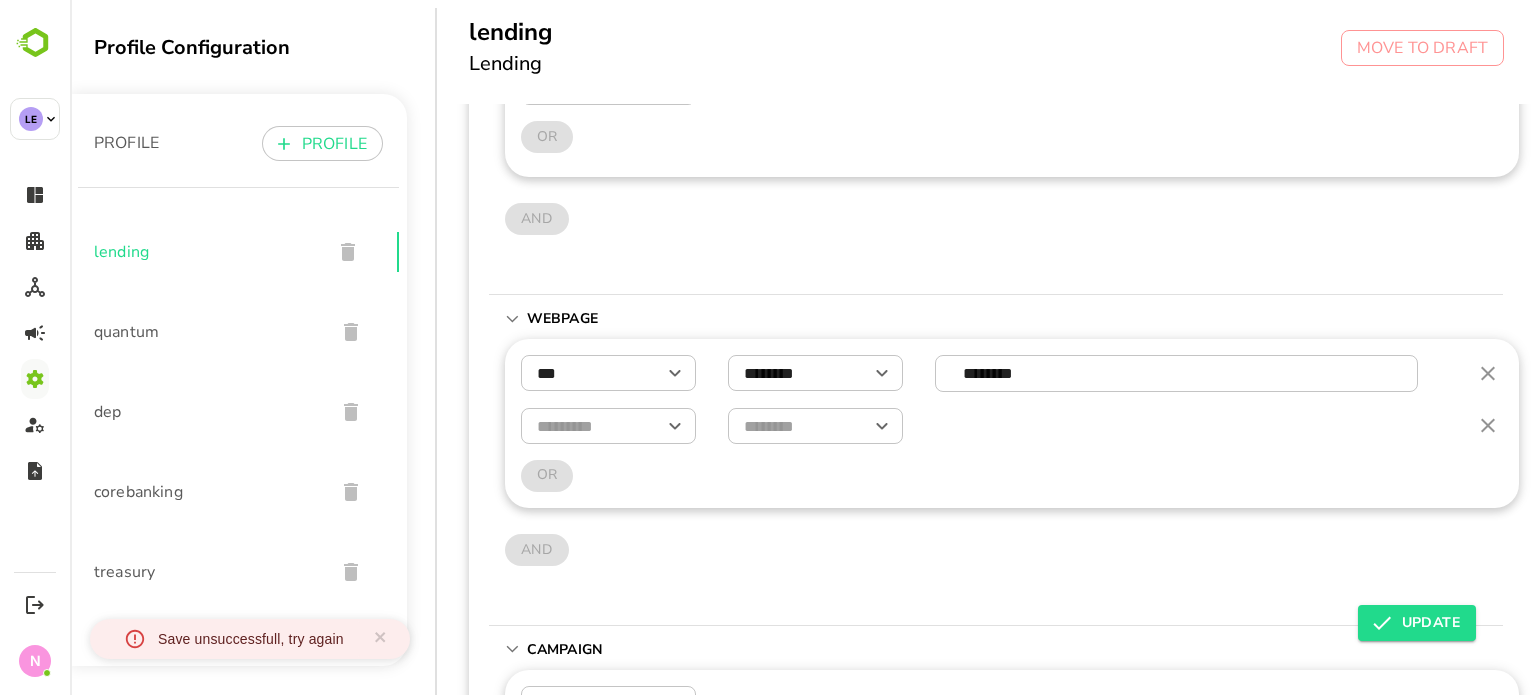 scroll, scrollTop: 500, scrollLeft: 0, axis: vertical 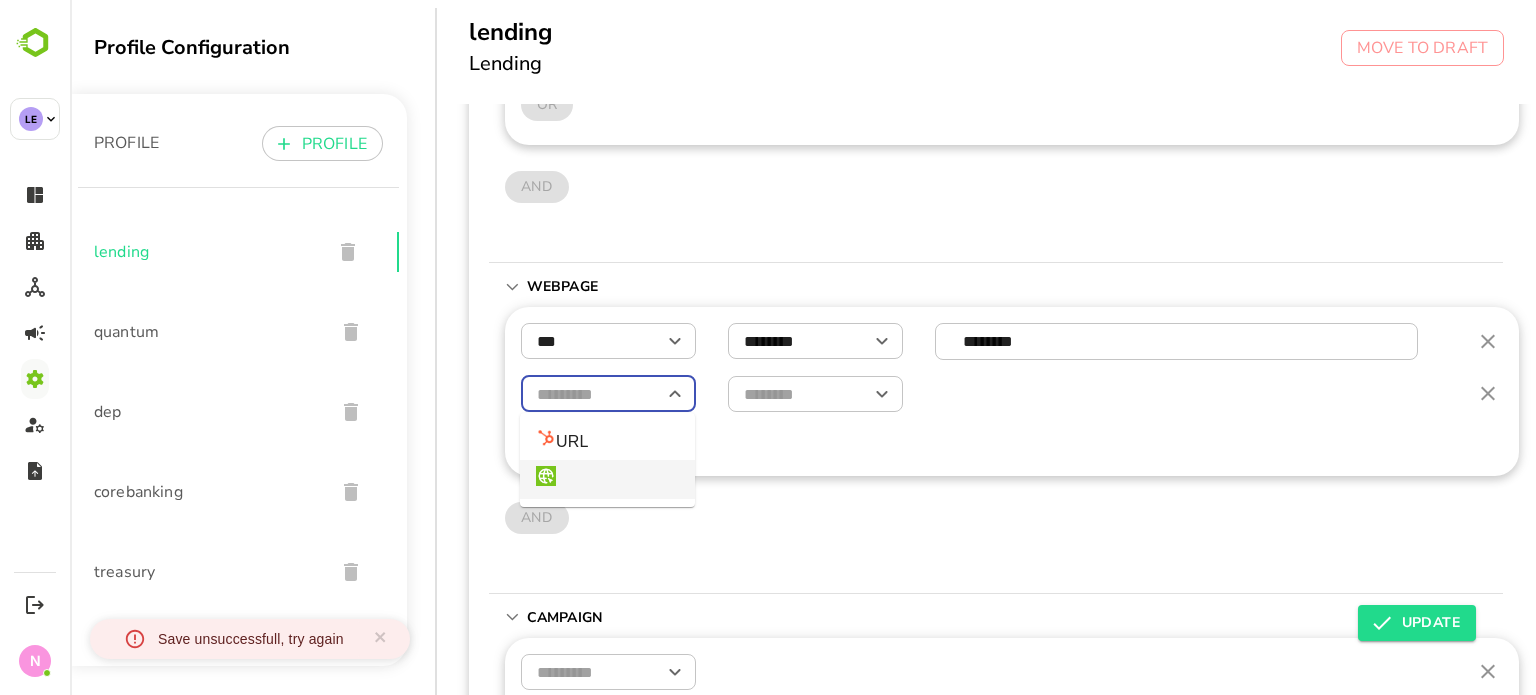 click at bounding box center (608, 394) 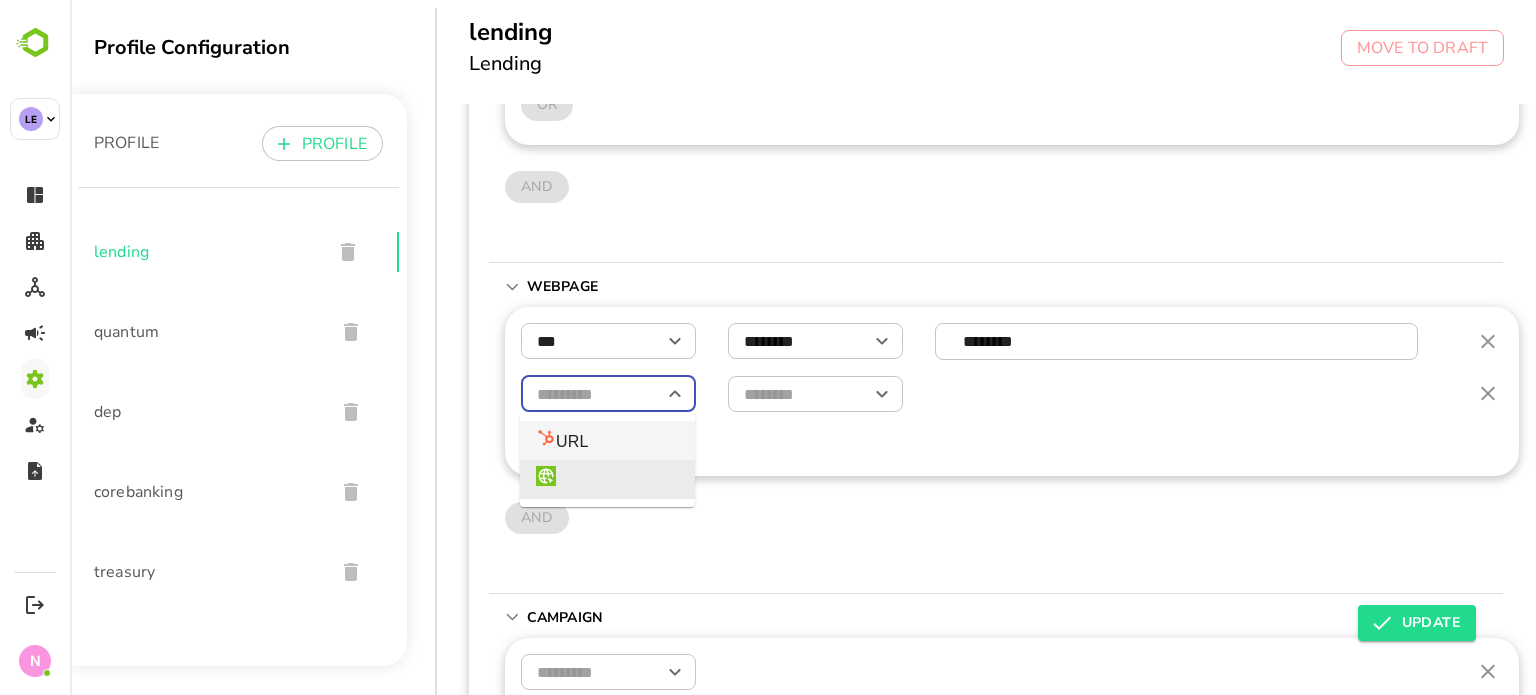 click on "URL" at bounding box center [562, 440] 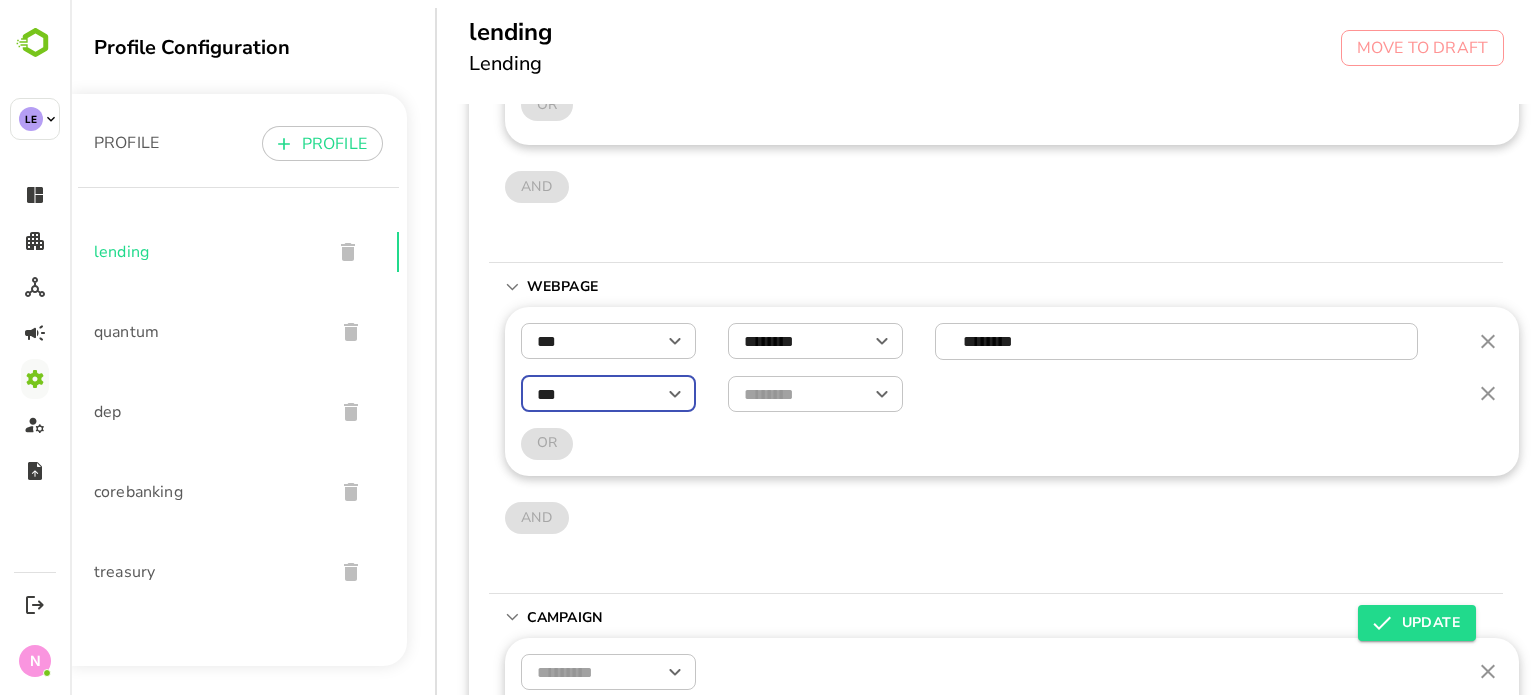 click at bounding box center [815, 394] 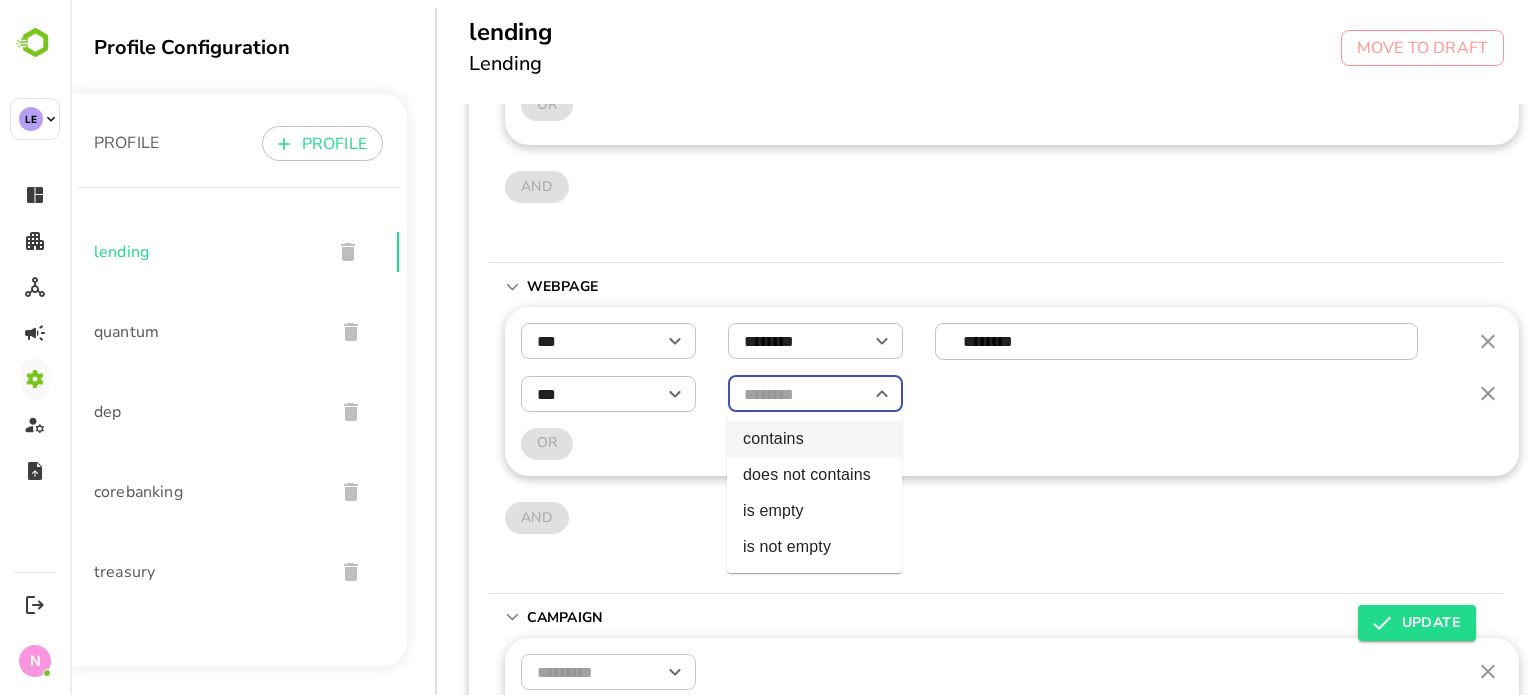drag, startPoint x: 794, startPoint y: 435, endPoint x: 967, endPoint y: 411, distance: 174.6568 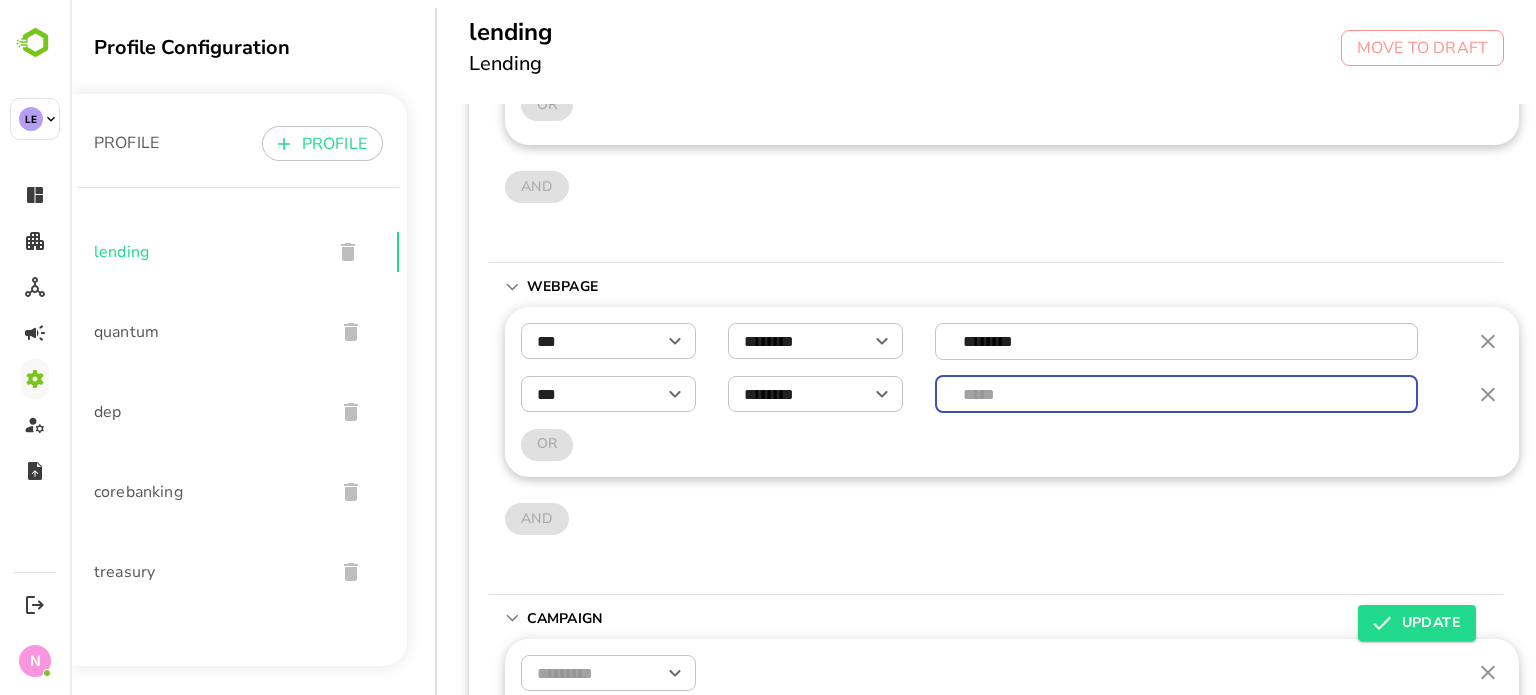 click at bounding box center (1177, 394) 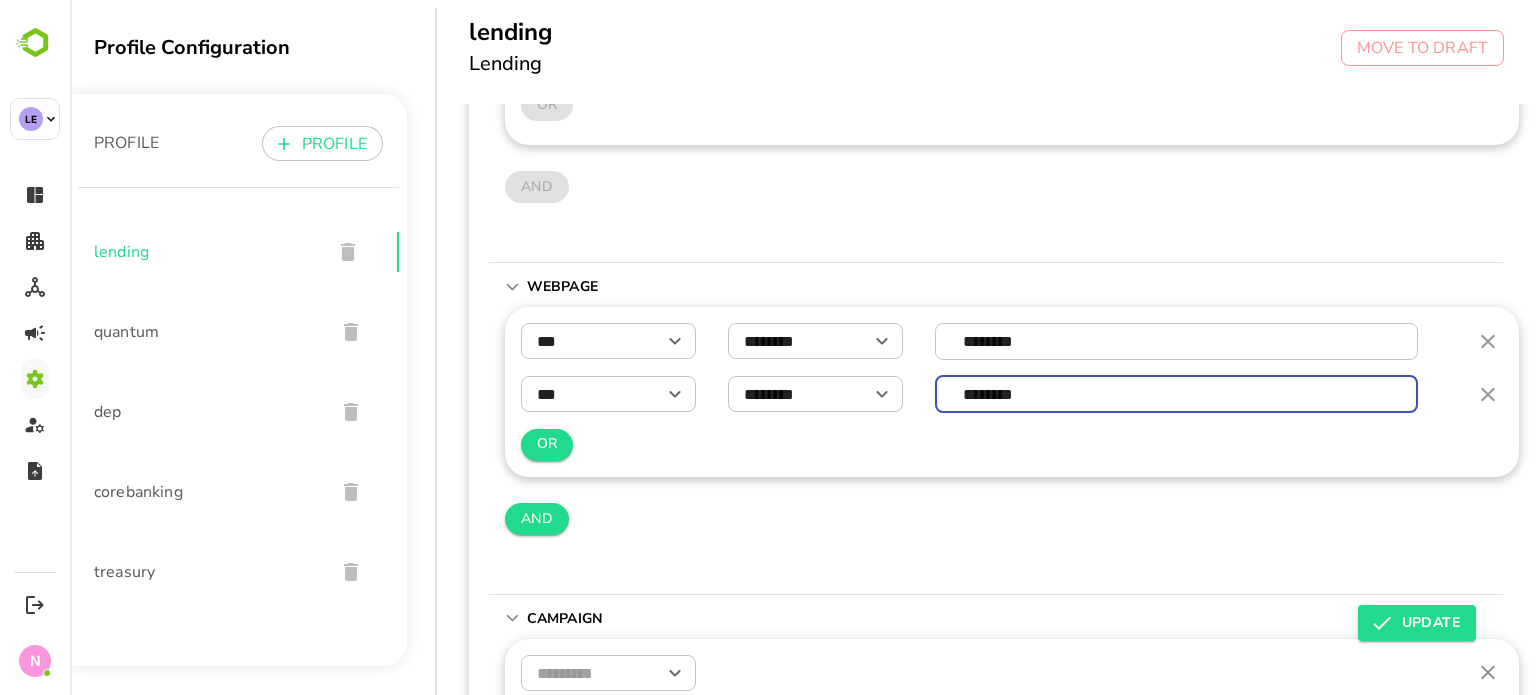 type on "********" 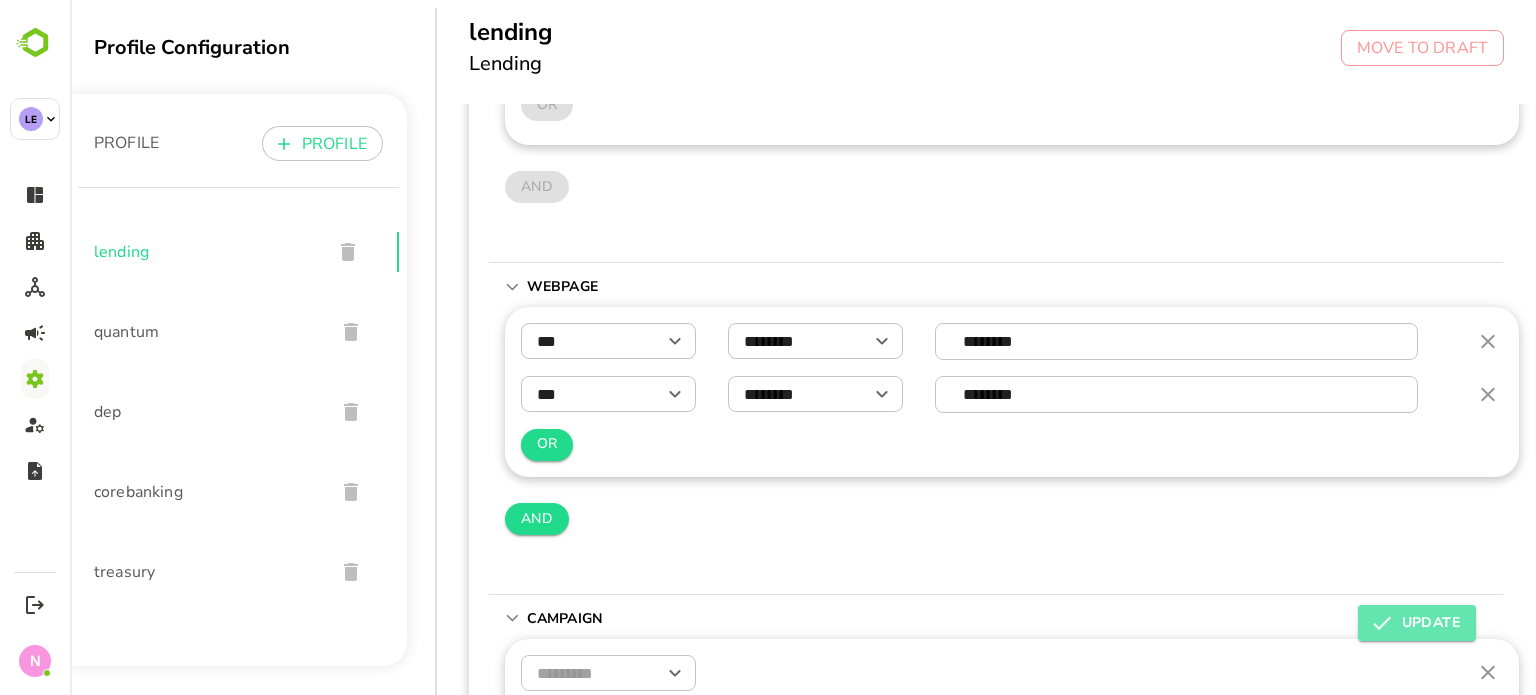 click on "UPDATE" at bounding box center (1417, 623) 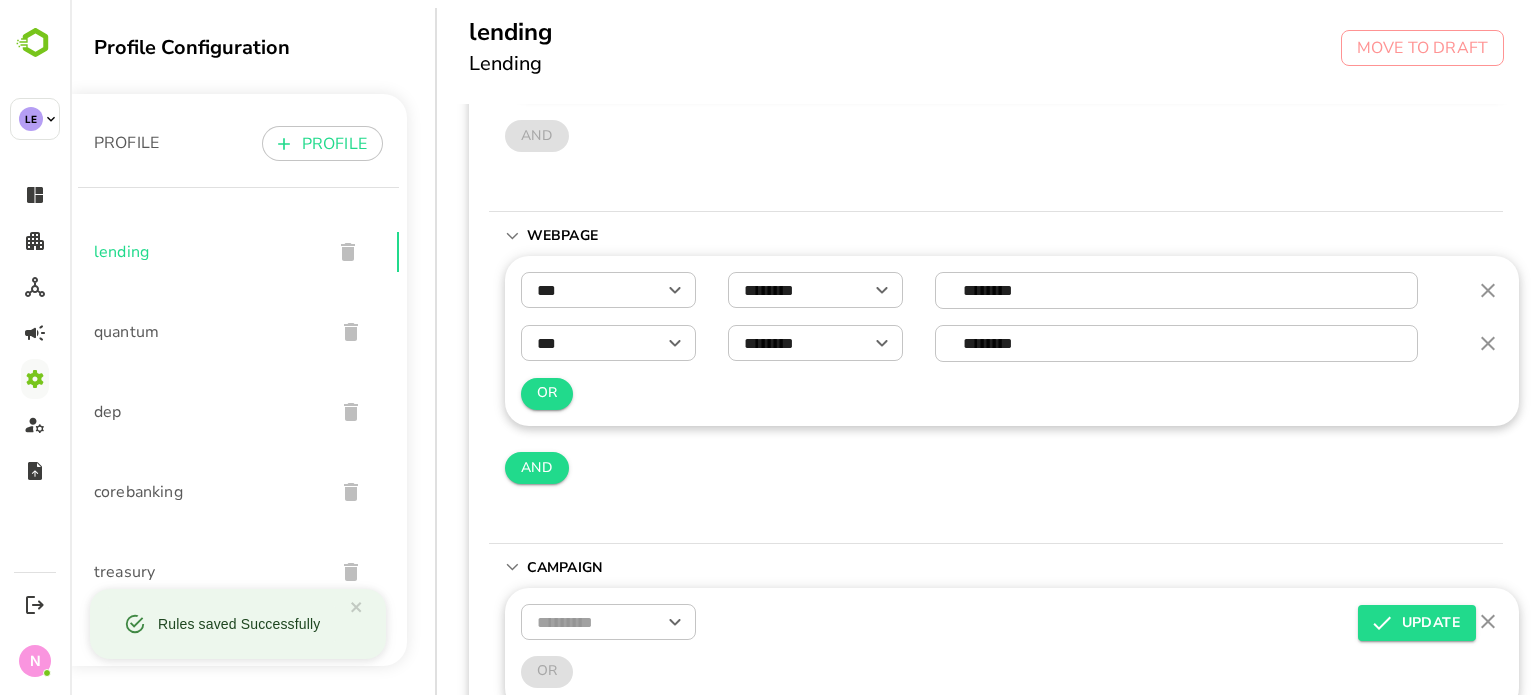 scroll, scrollTop: 552, scrollLeft: 0, axis: vertical 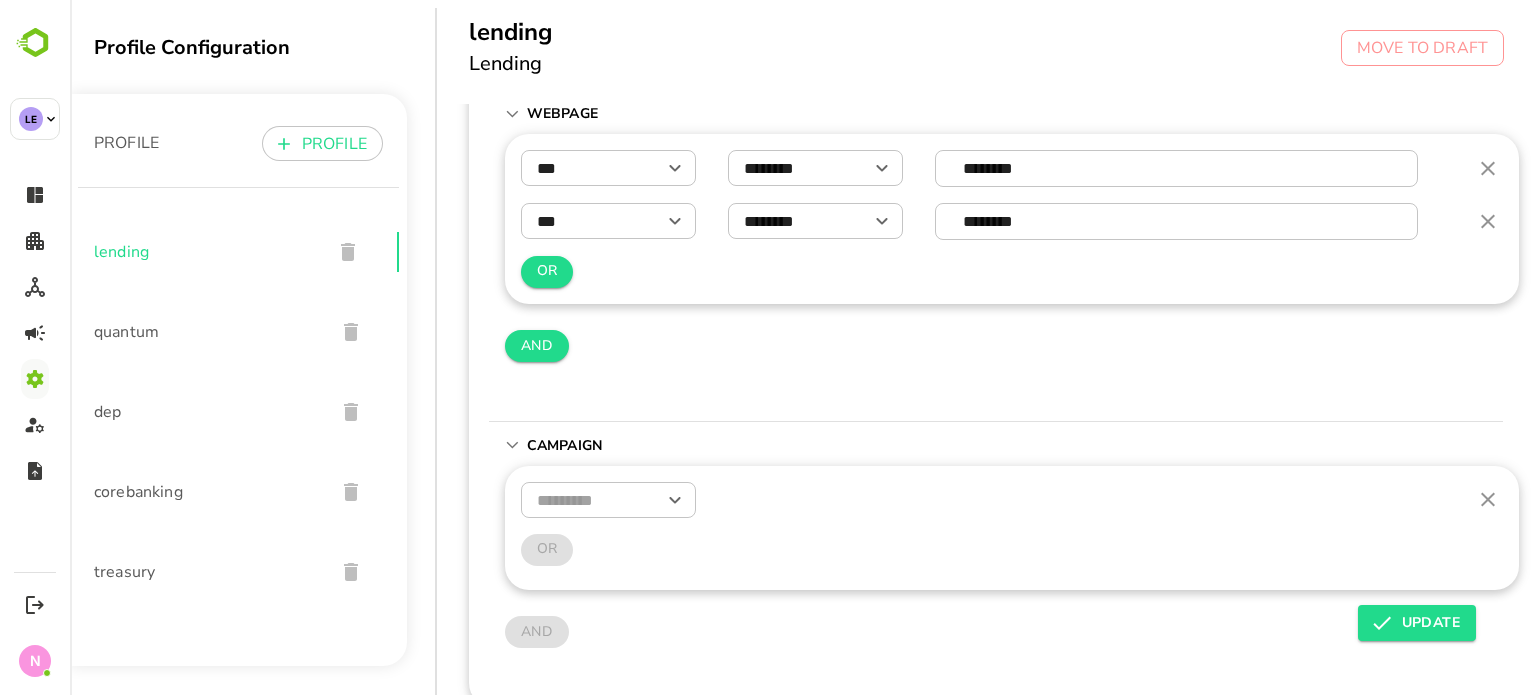 click on "AND" at bounding box center (1012, 346) 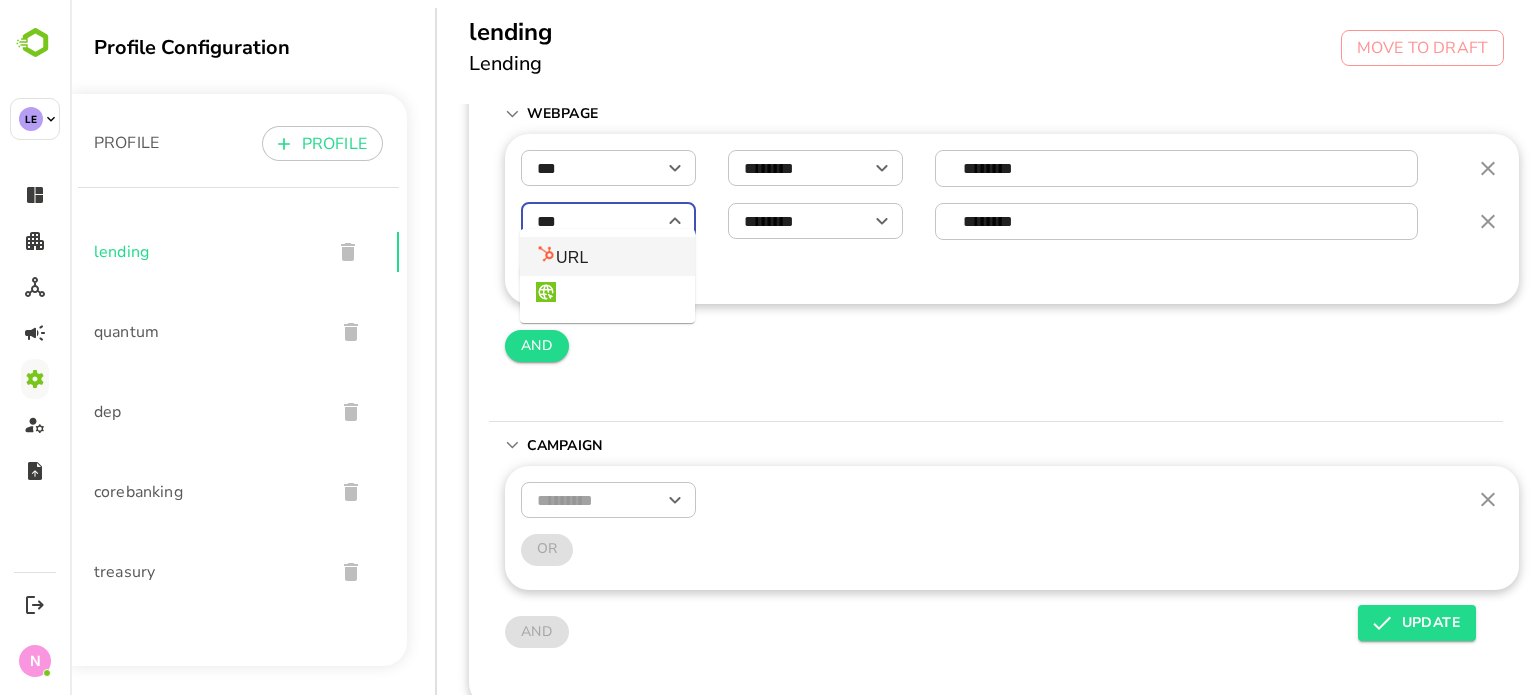 click on "***" at bounding box center (608, 221) 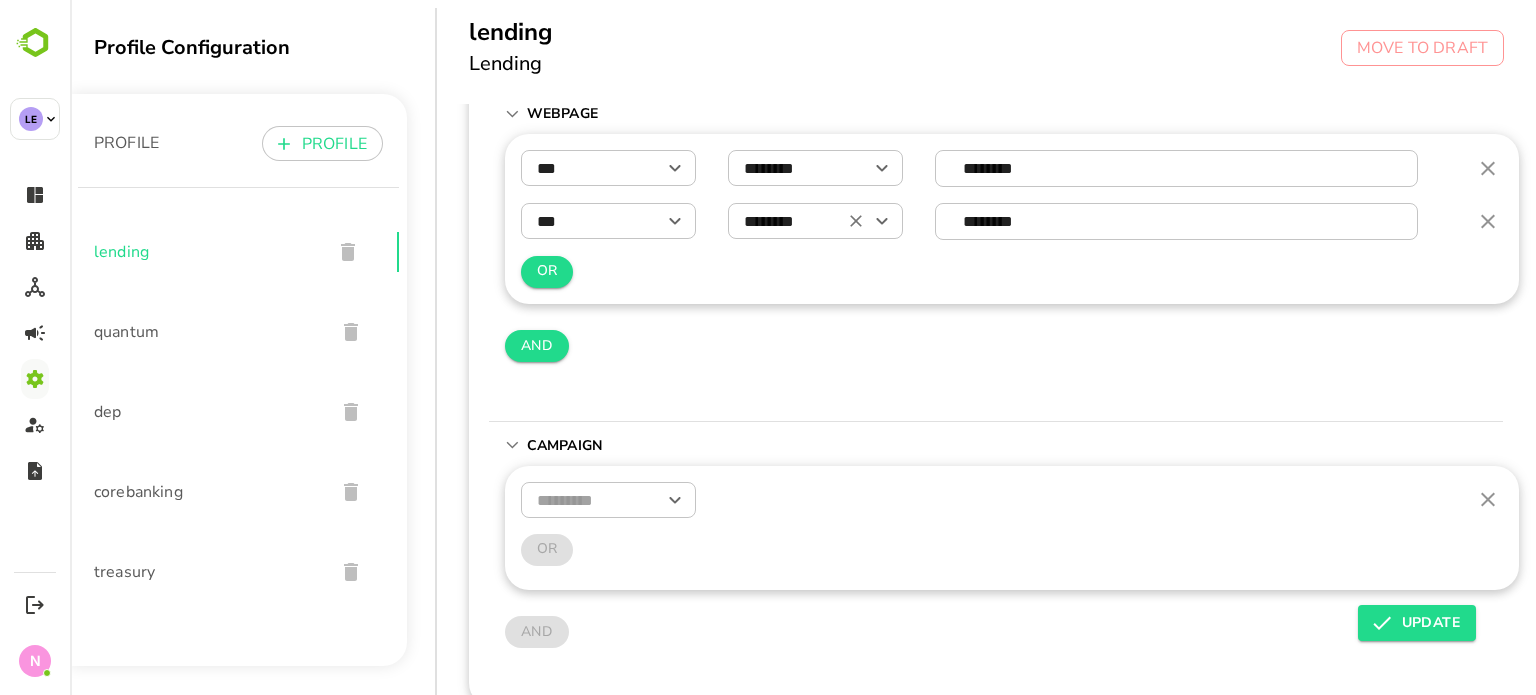 drag, startPoint x: 770, startPoint y: 263, endPoint x: 833, endPoint y: 205, distance: 85.632935 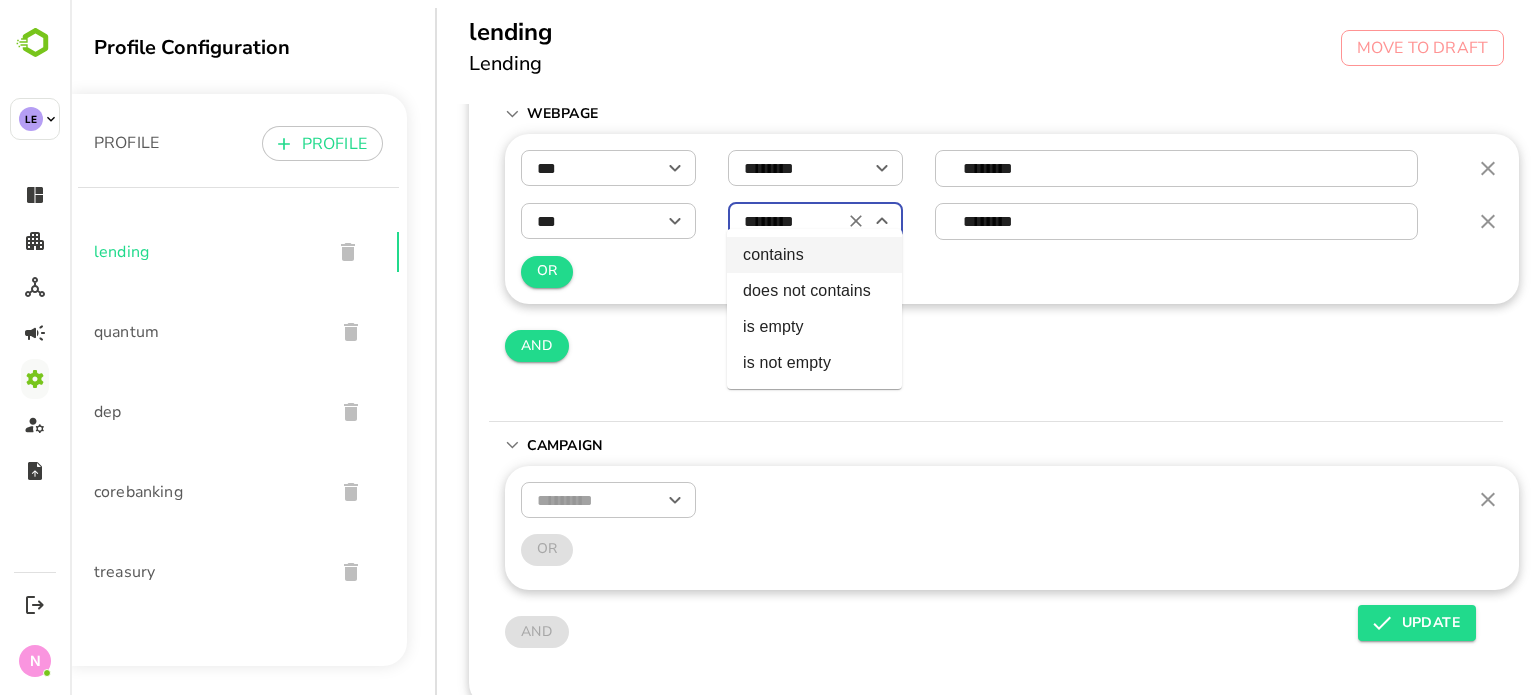 click on "********" at bounding box center [1177, 221] 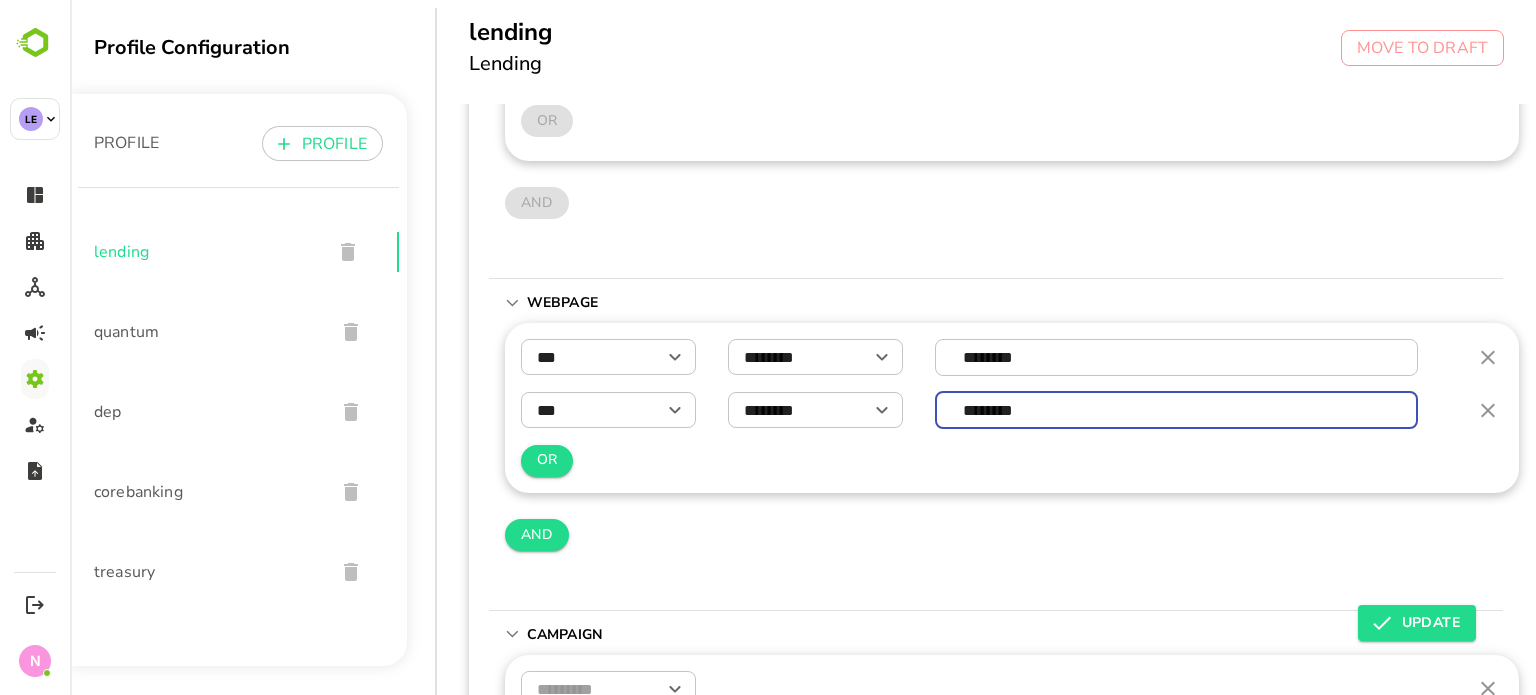 scroll, scrollTop: 584, scrollLeft: 0, axis: vertical 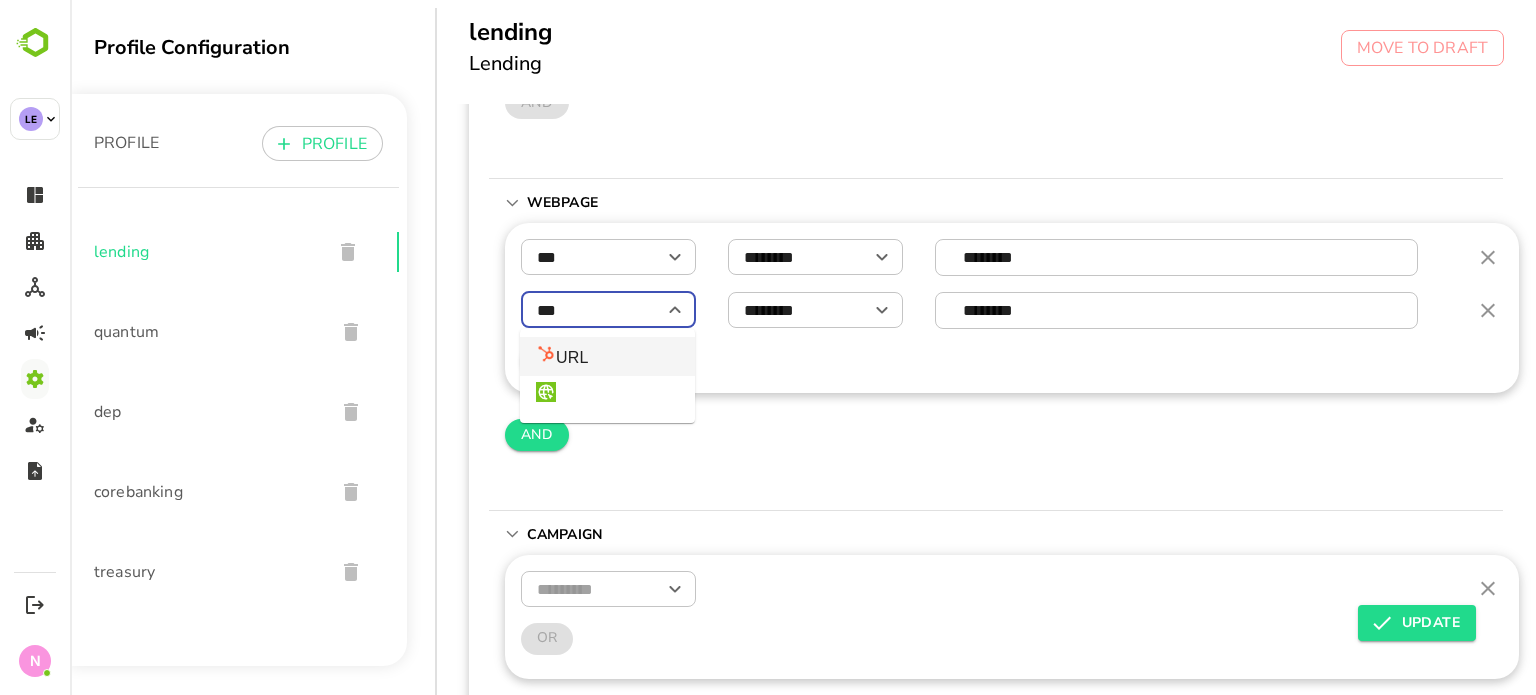 click on "***" at bounding box center [608, 310] 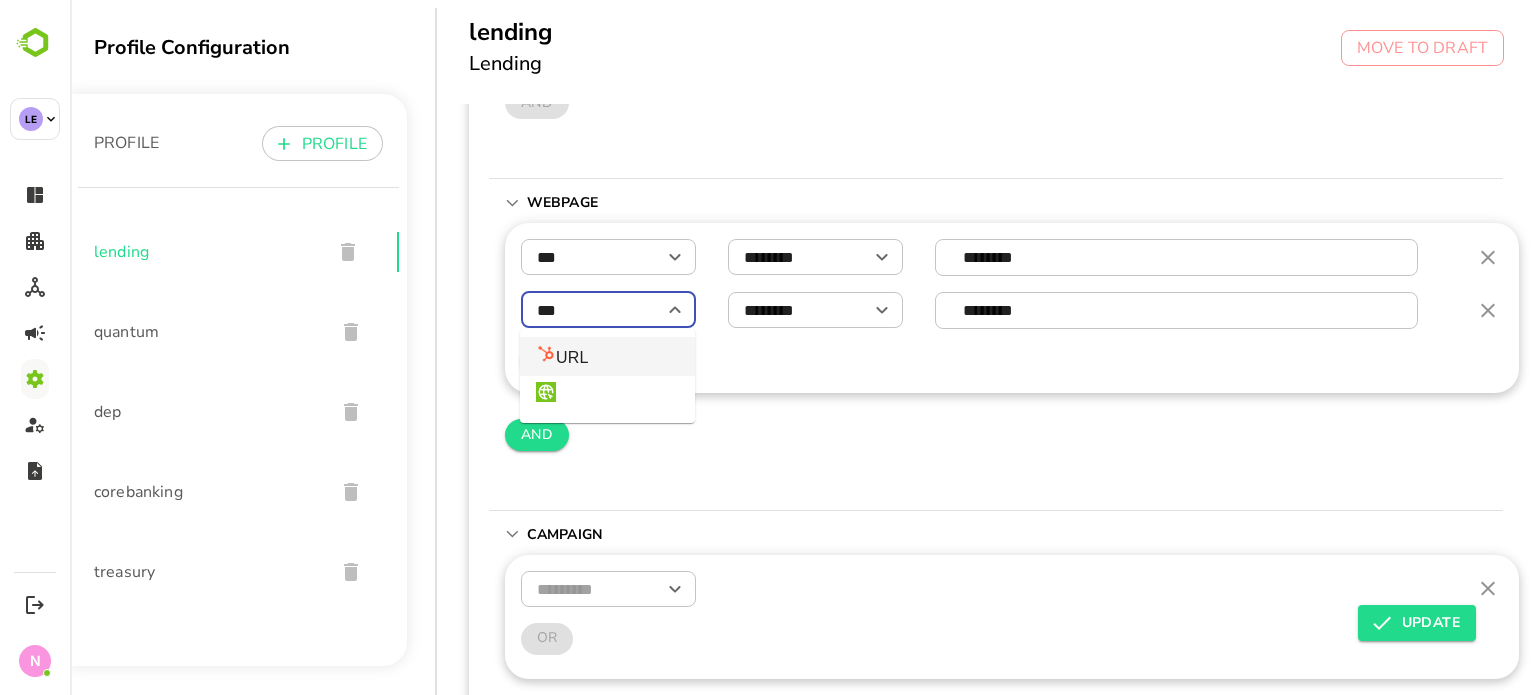 click on "AND" at bounding box center (1012, 435) 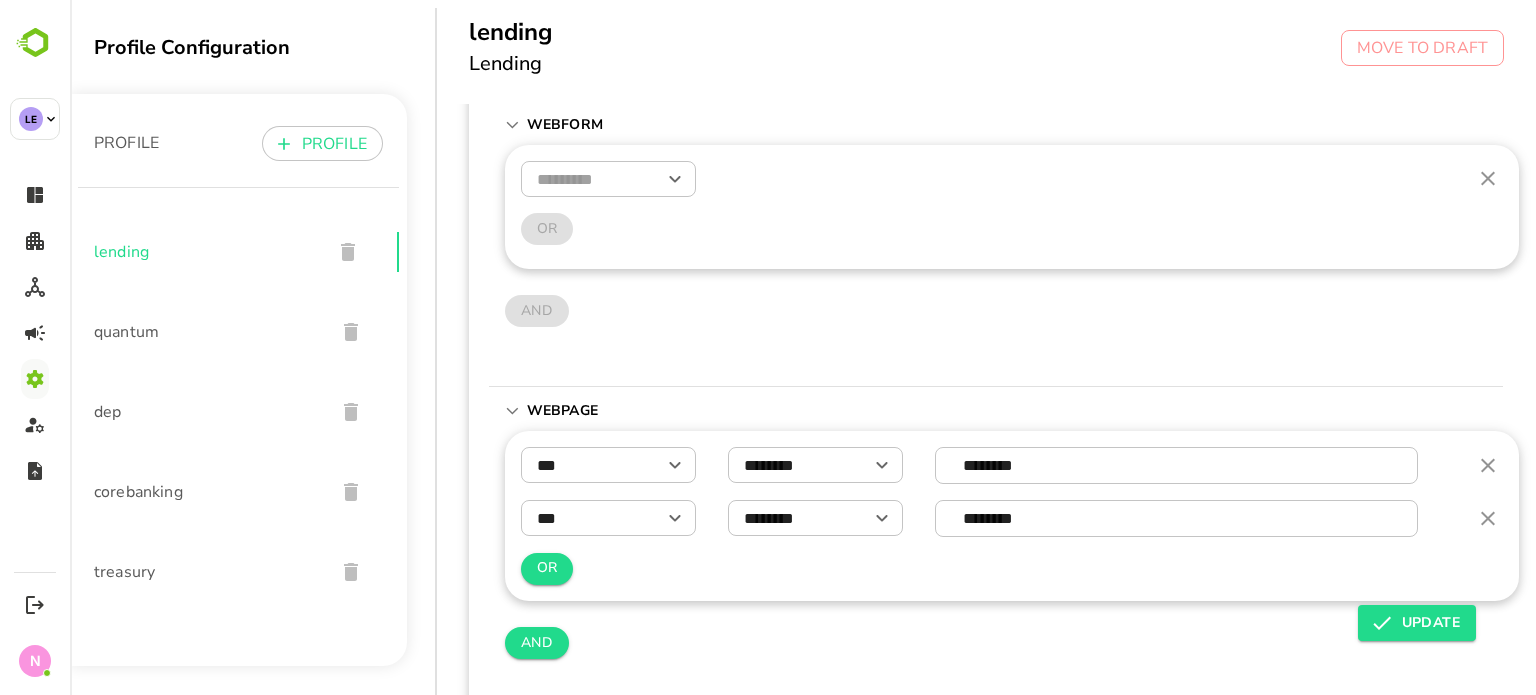 scroll, scrollTop: 484, scrollLeft: 0, axis: vertical 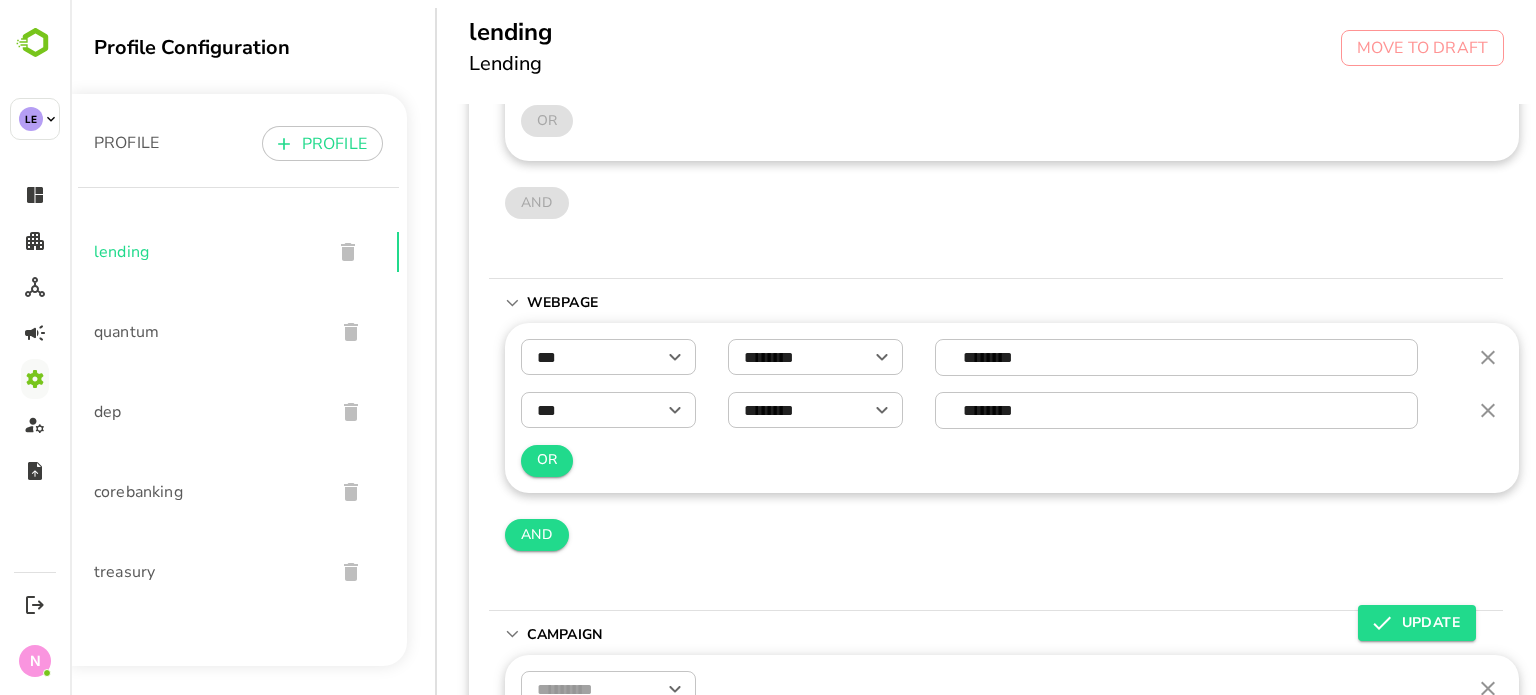 click 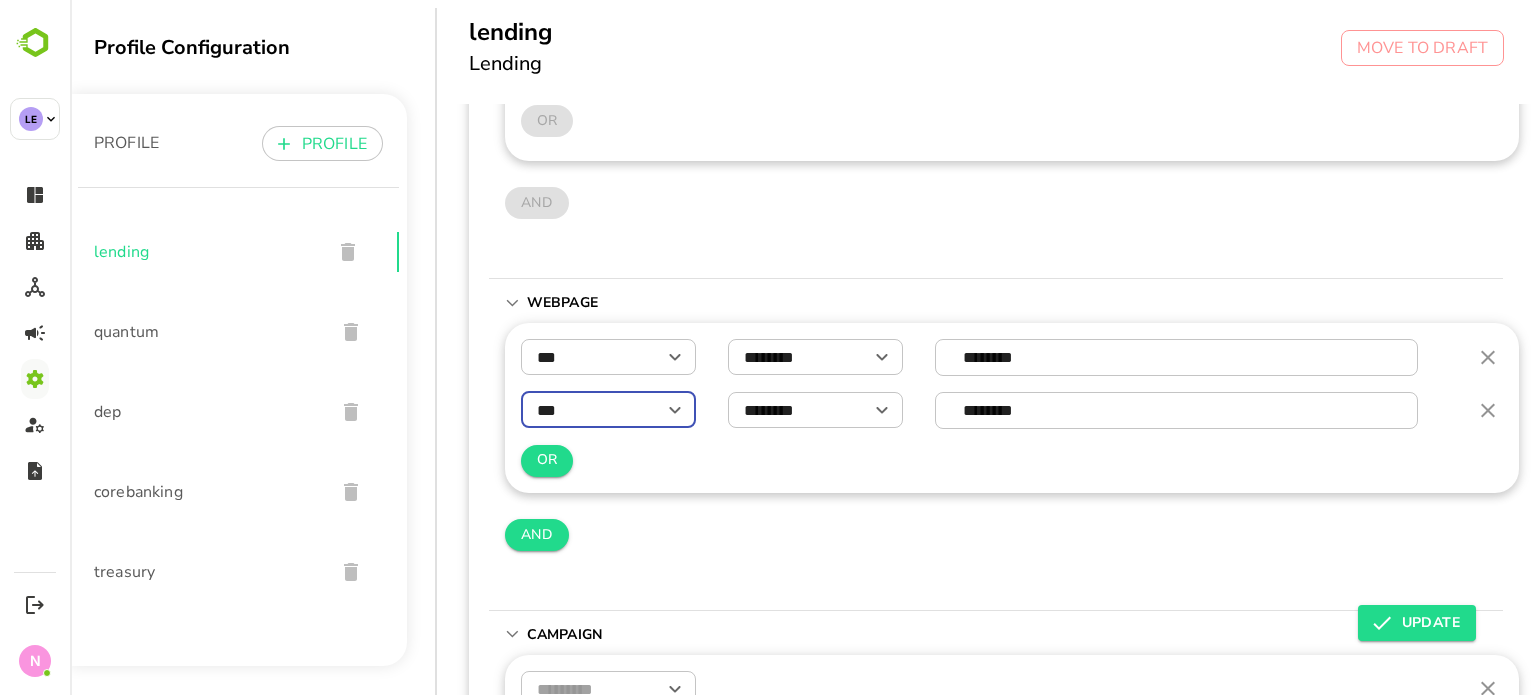 click on "***" at bounding box center [608, 410] 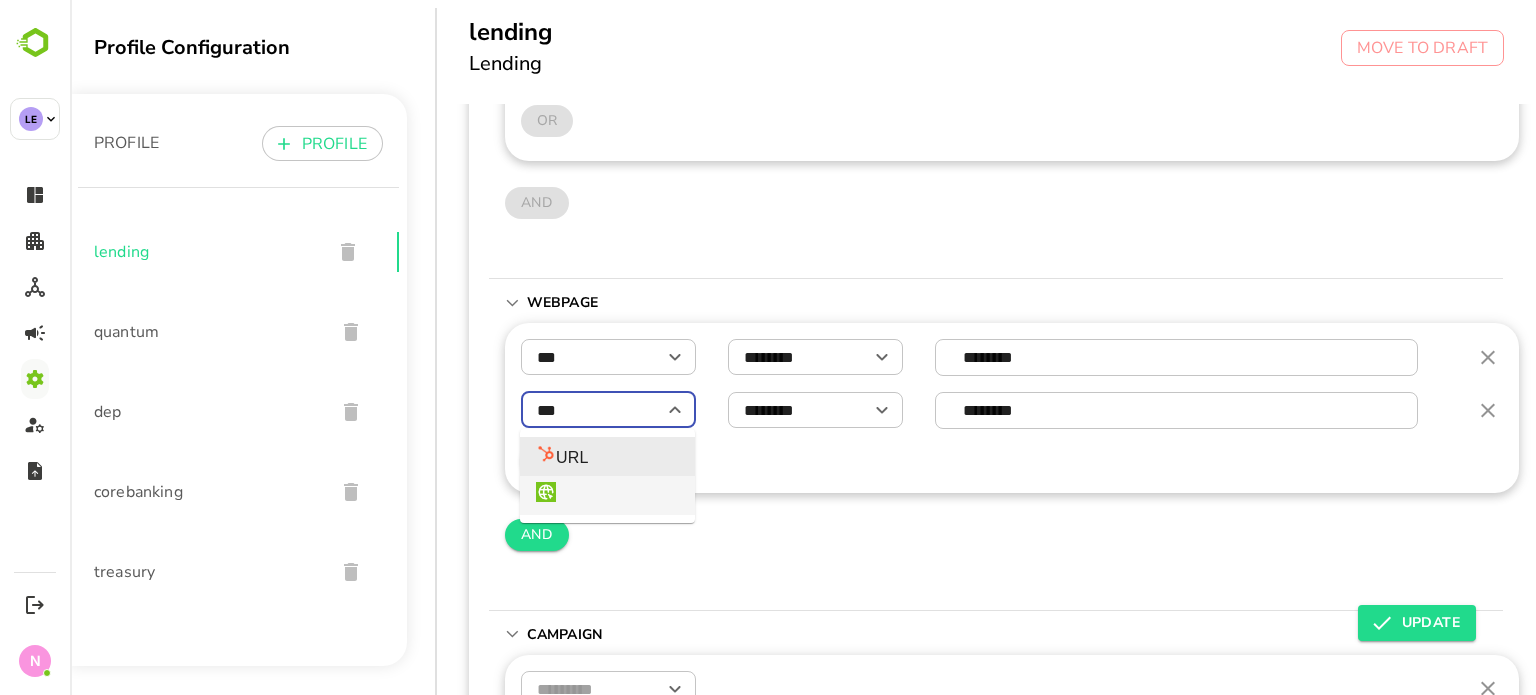 drag, startPoint x: 904, startPoint y: 555, endPoint x: 872, endPoint y: 524, distance: 44.553337 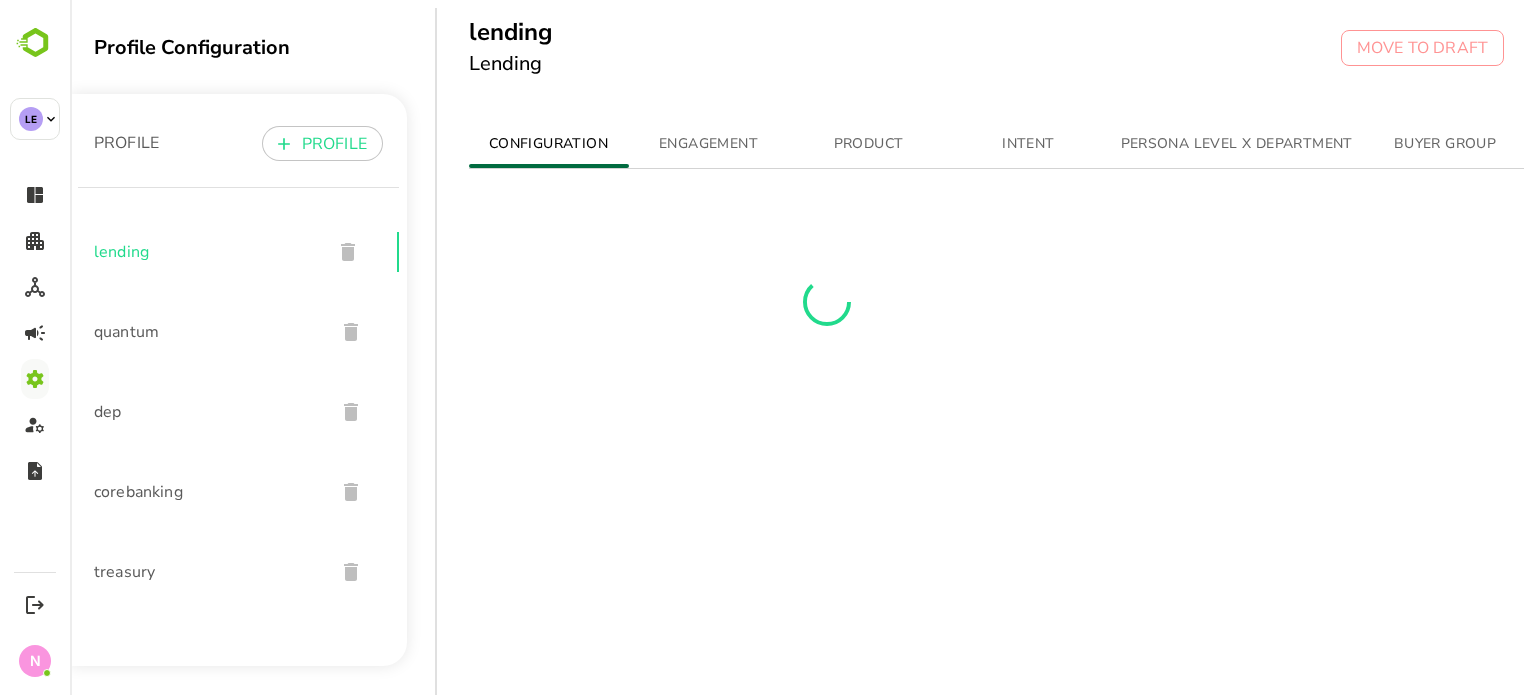 scroll, scrollTop: 0, scrollLeft: 0, axis: both 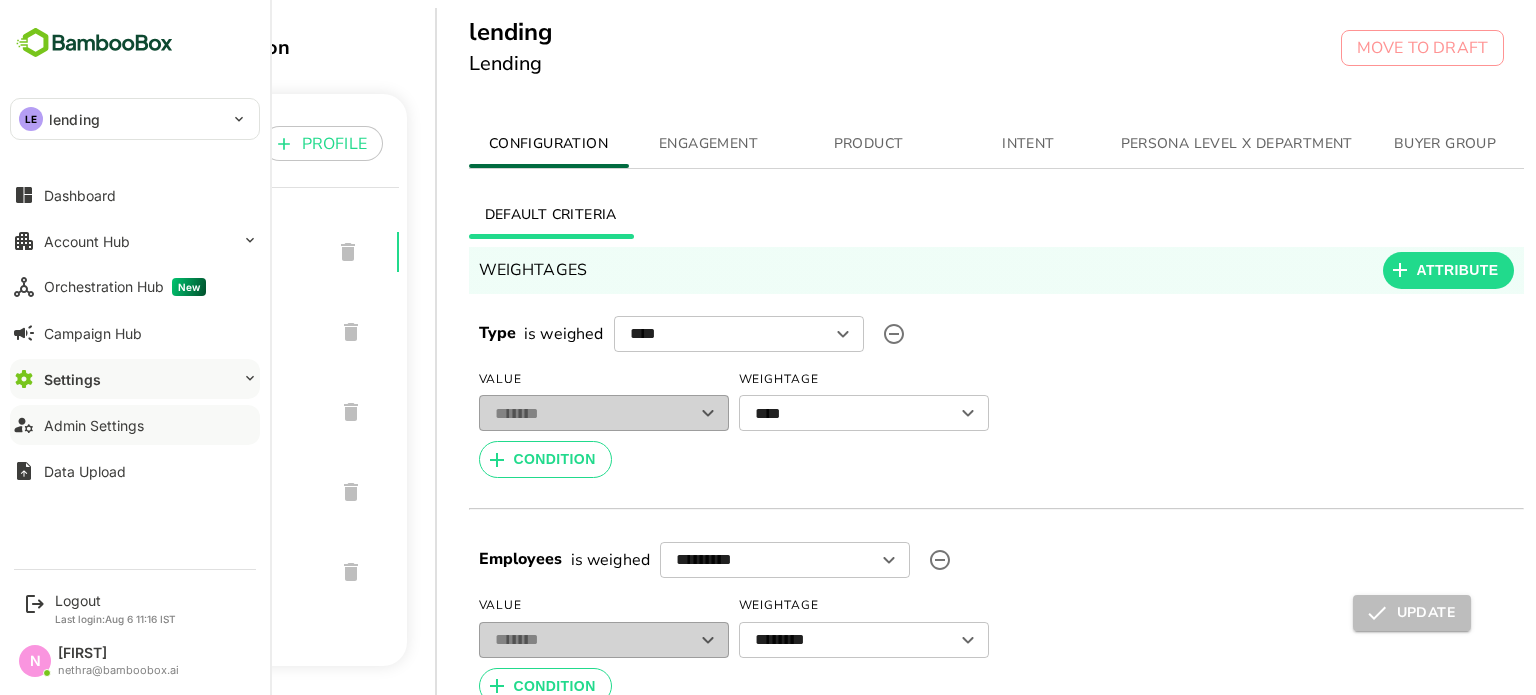 drag, startPoint x: 50, startPoint y: 435, endPoint x: 140, endPoint y: 411, distance: 93.14505 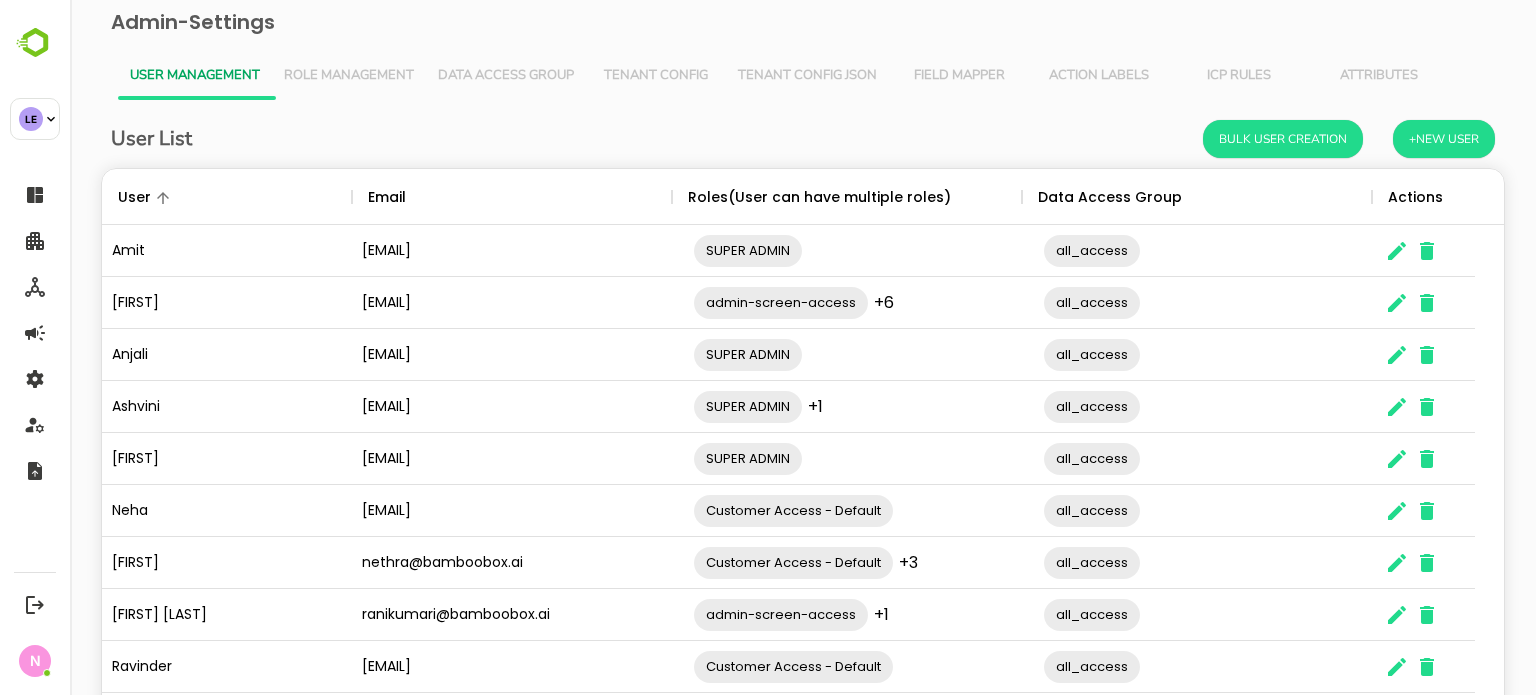 scroll, scrollTop: 0, scrollLeft: 0, axis: both 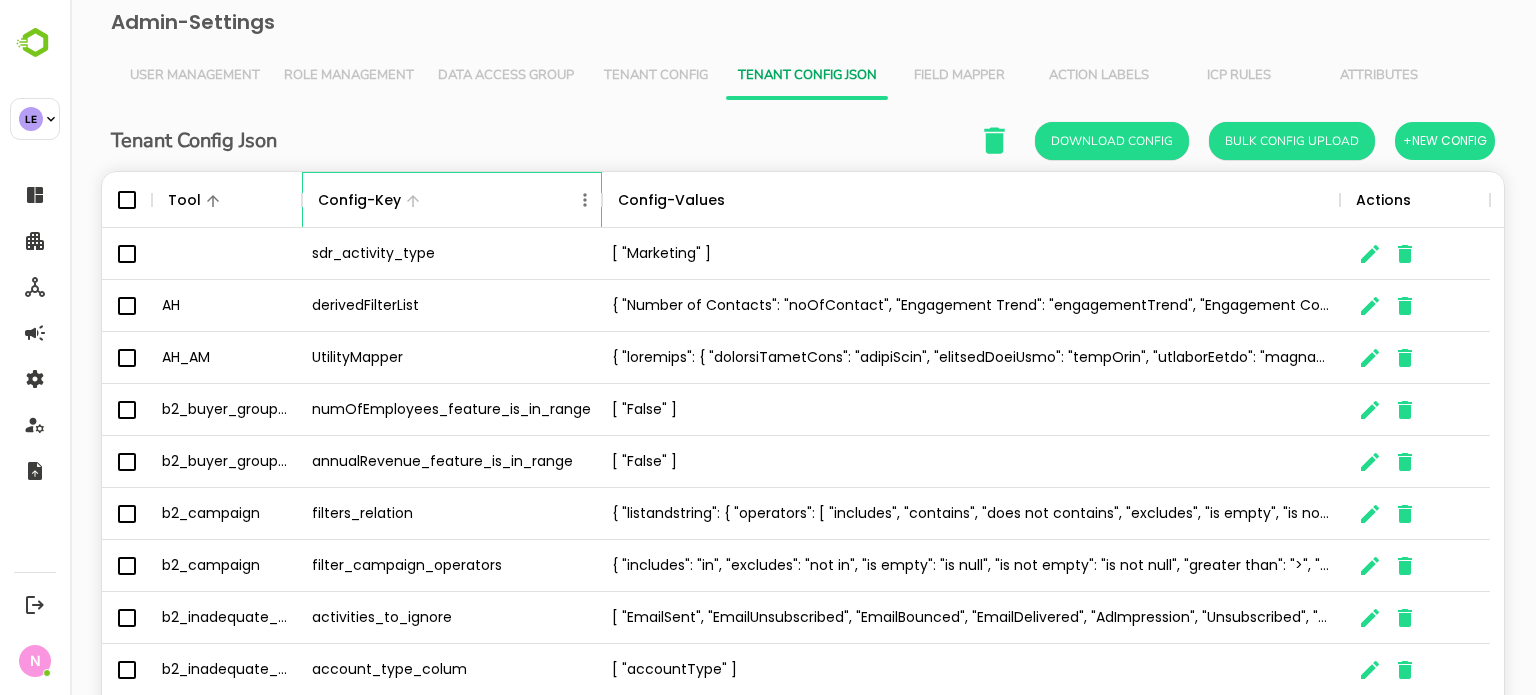 click 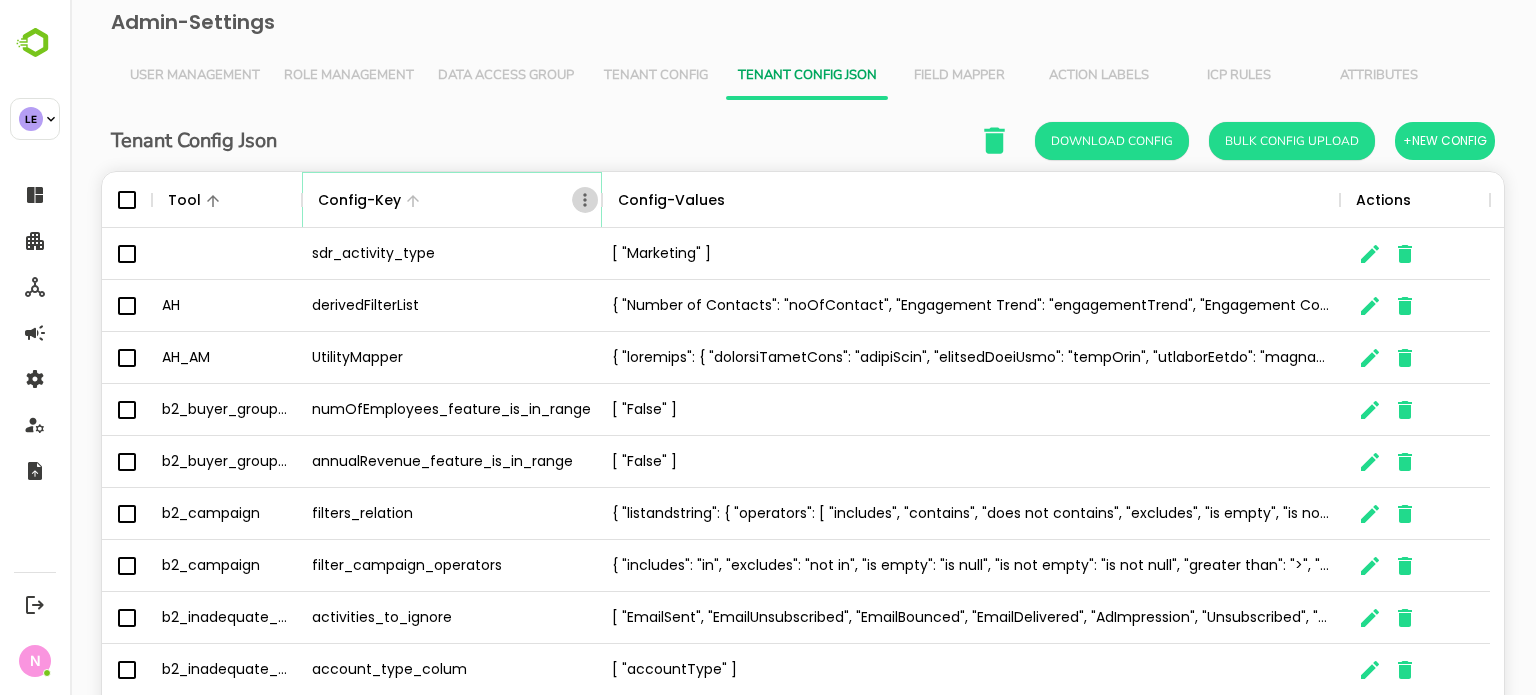 click 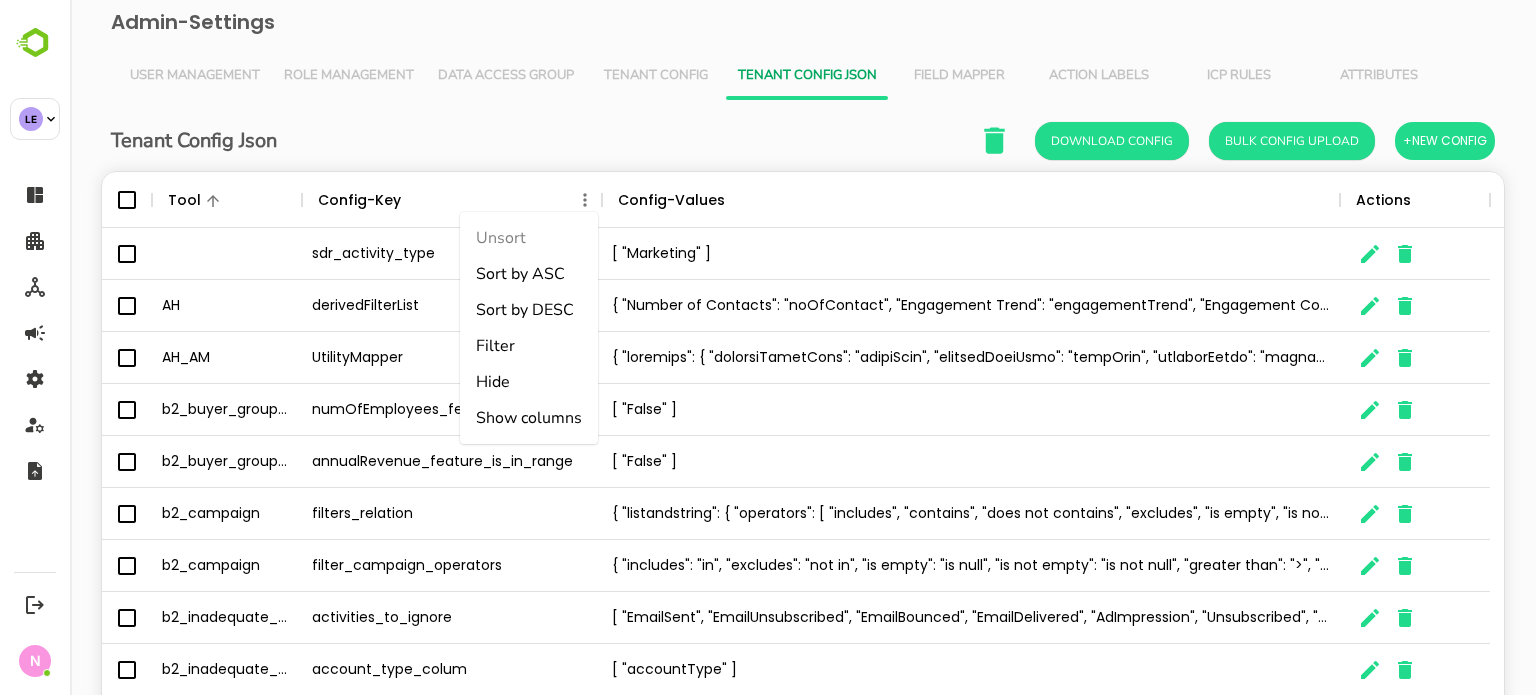 drag, startPoint x: 520, startPoint y: 353, endPoint x: 528, endPoint y: 342, distance: 13.601471 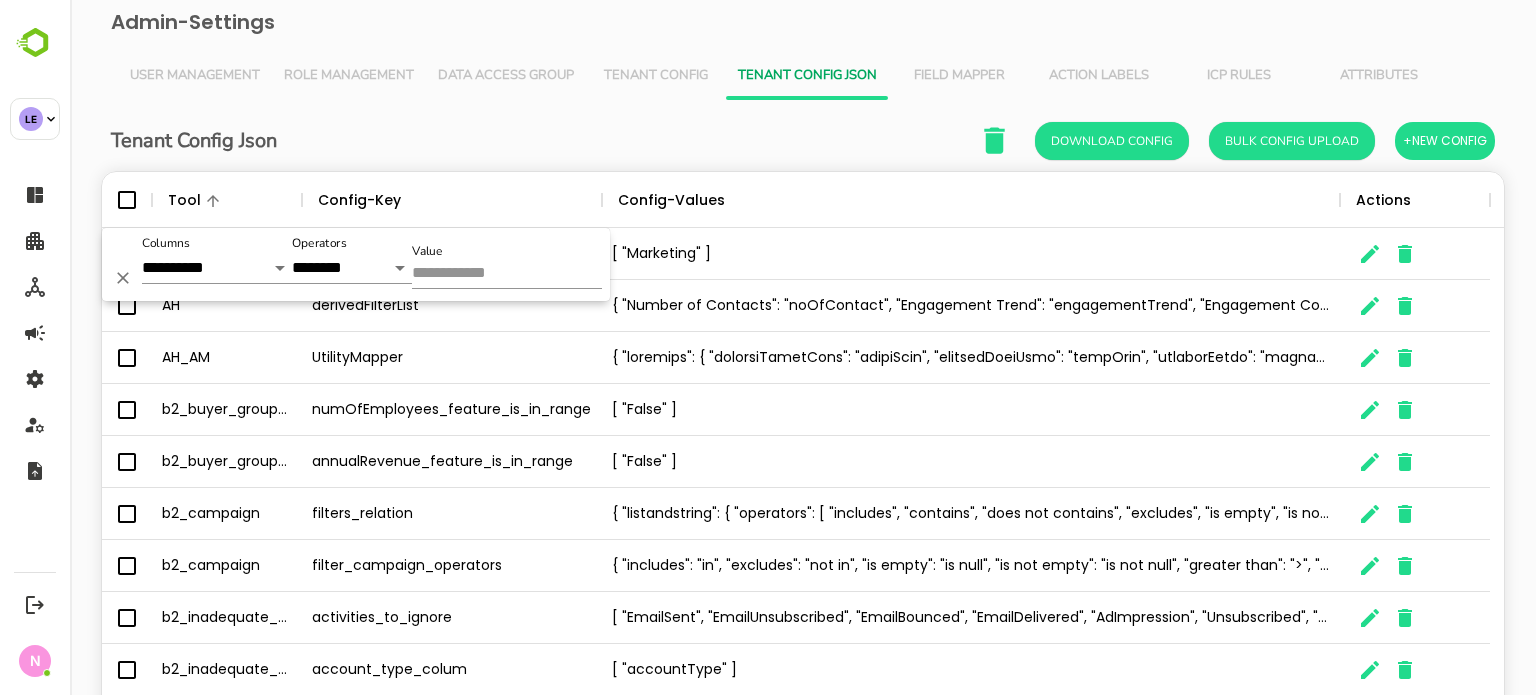 click on "Value" at bounding box center (507, 274) 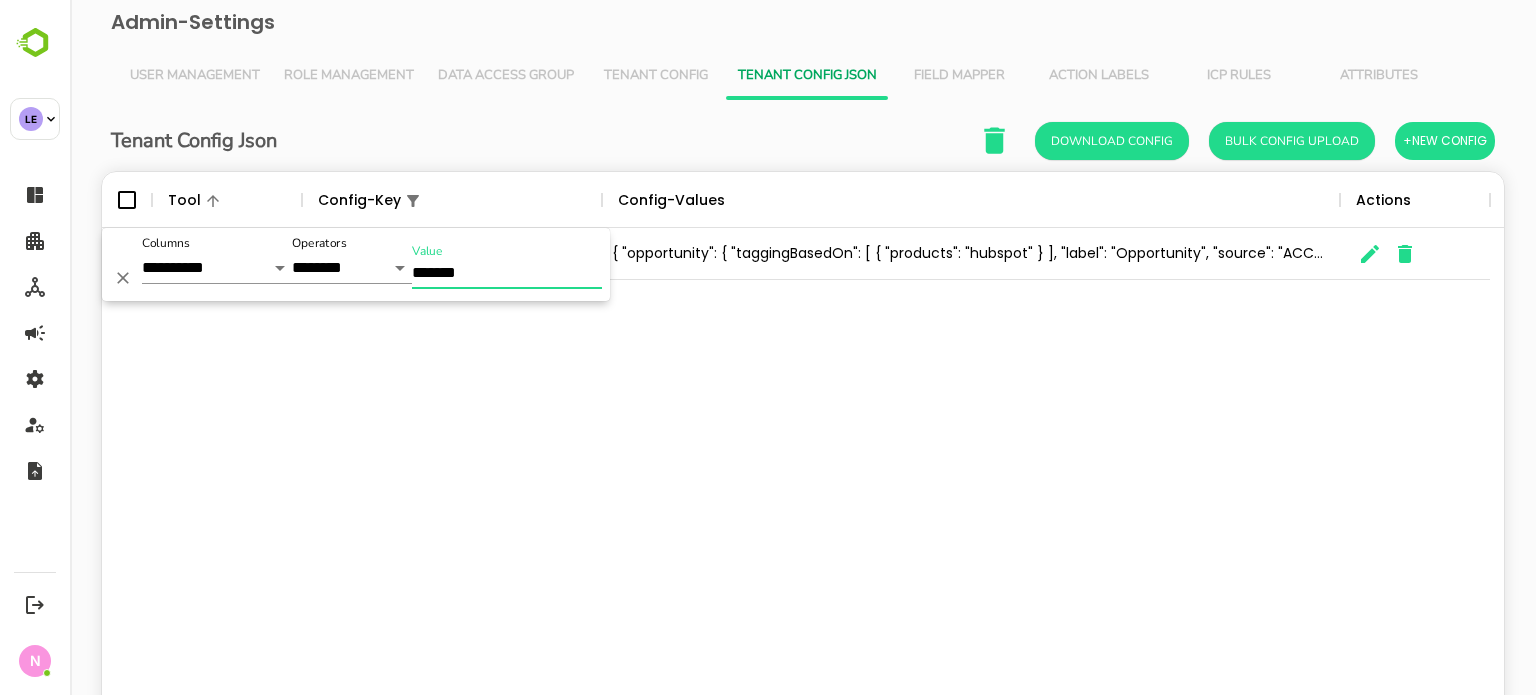 type on "*******" 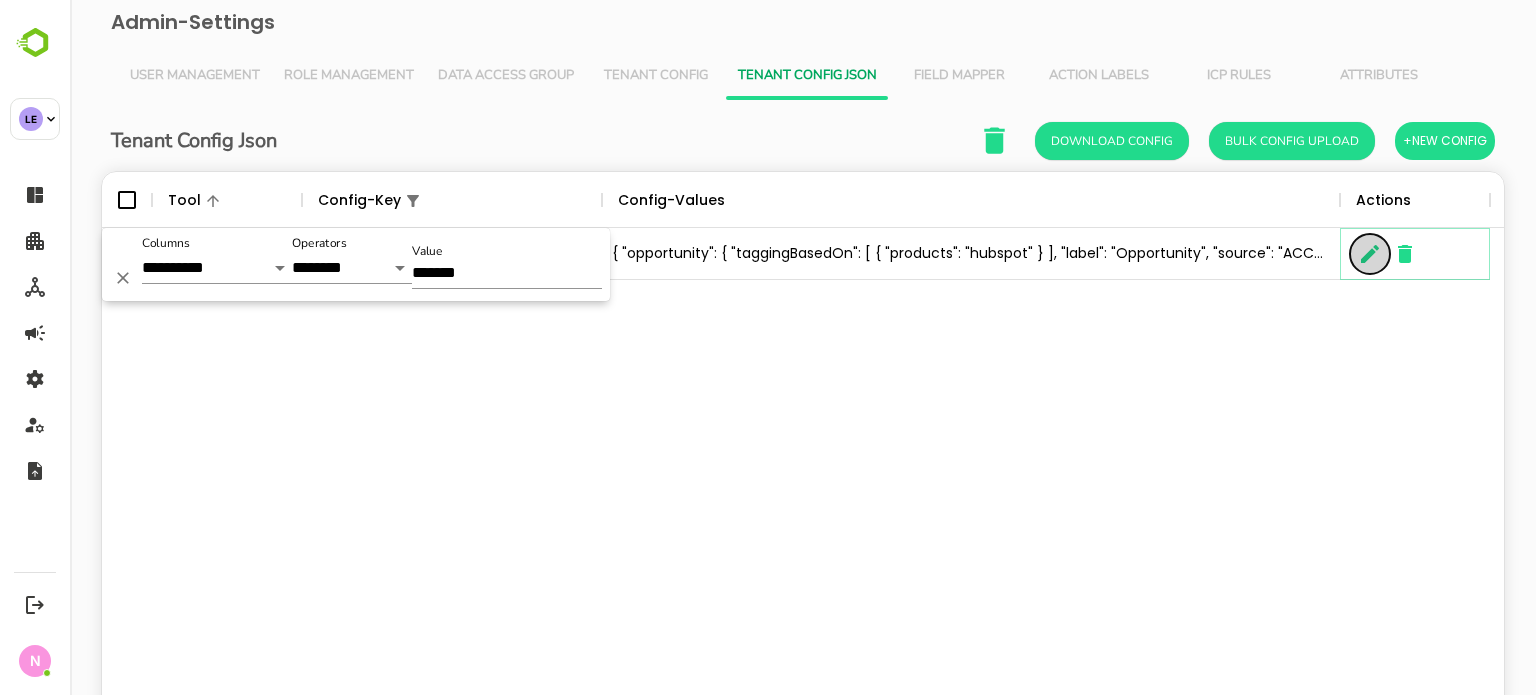 click 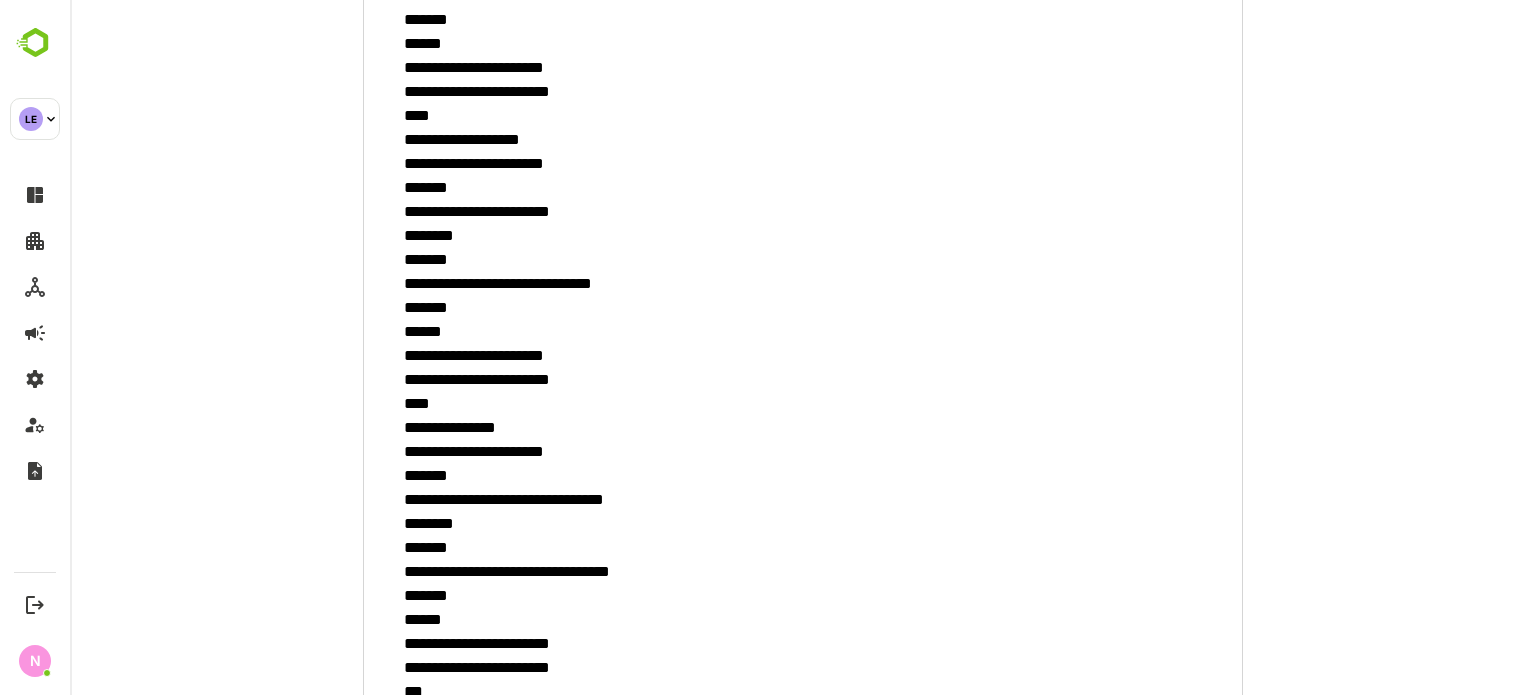 scroll, scrollTop: 1076, scrollLeft: 0, axis: vertical 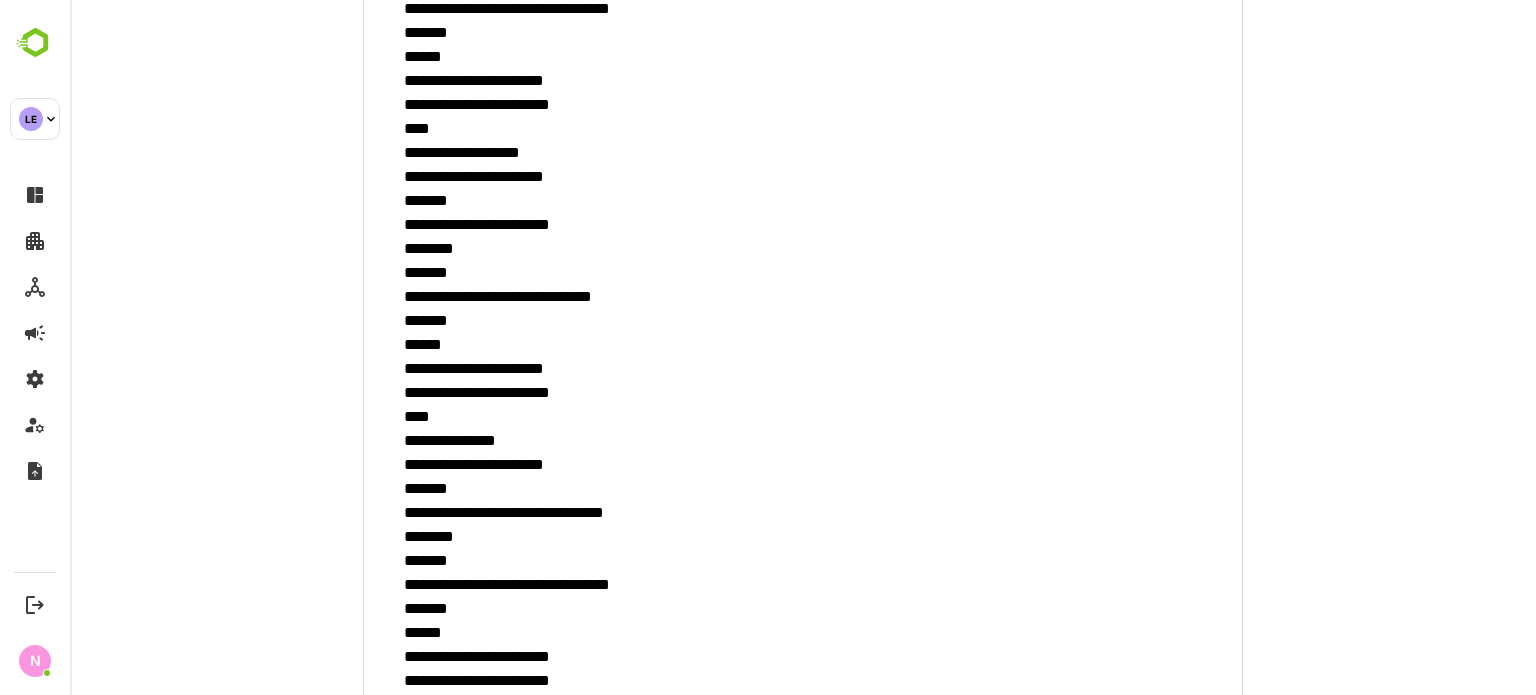 drag, startPoint x: 424, startPoint y: 274, endPoint x: 452, endPoint y: 422, distance: 150.62537 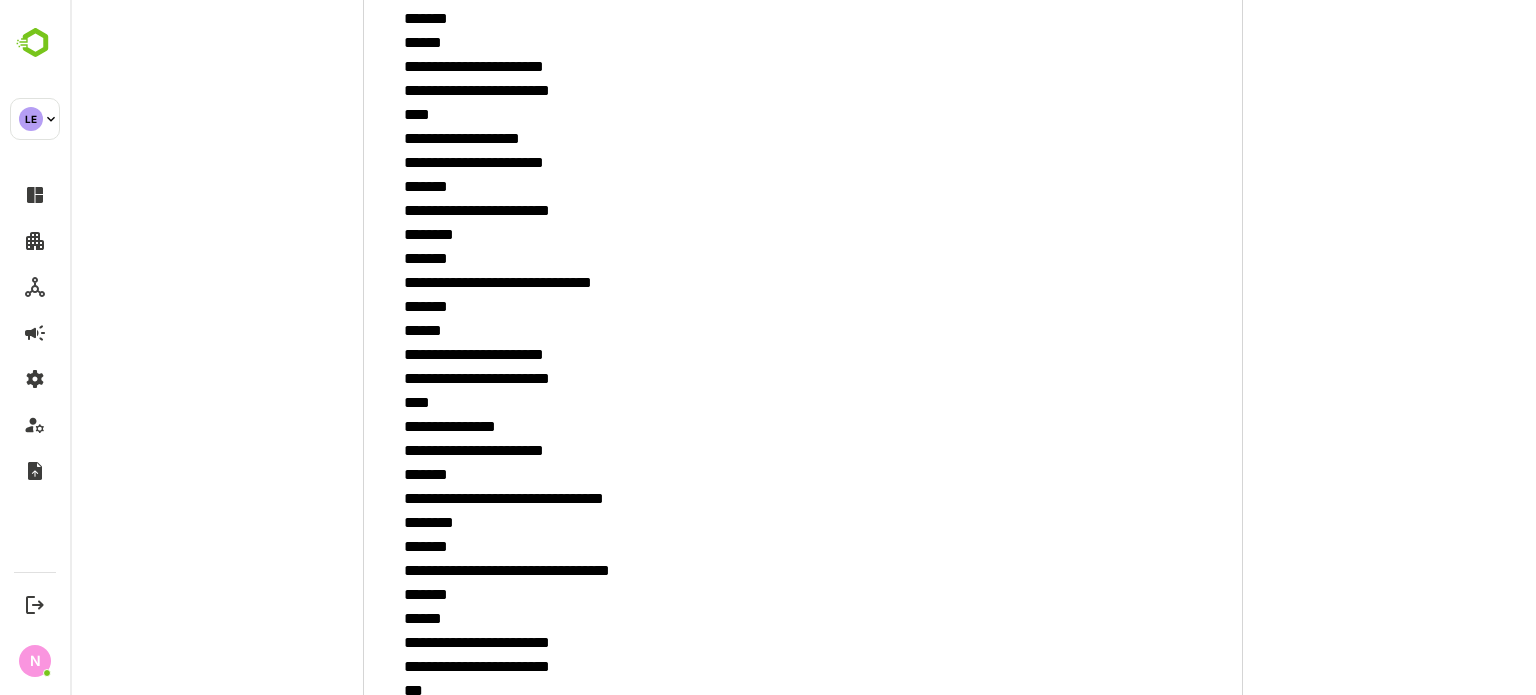 scroll, scrollTop: 1091, scrollLeft: 0, axis: vertical 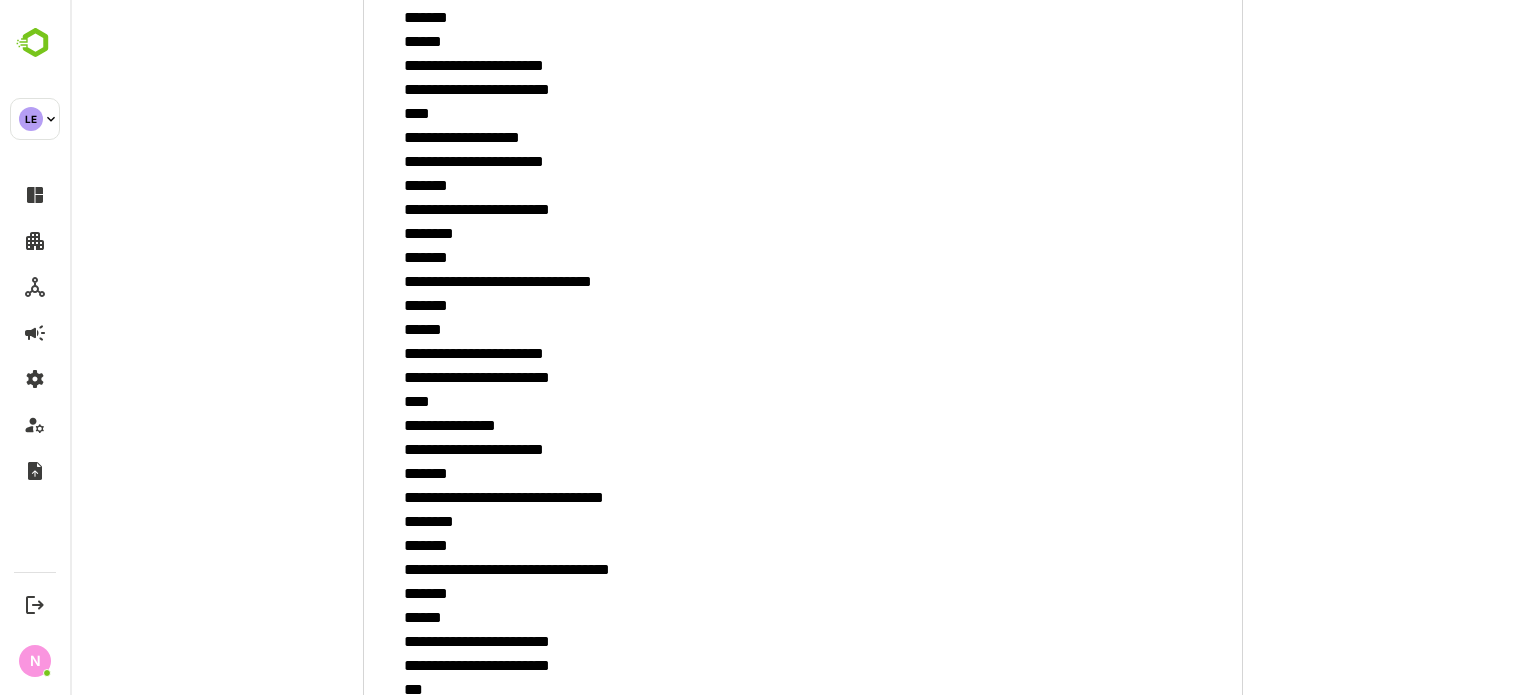 click on "**********" at bounding box center [803, 1] 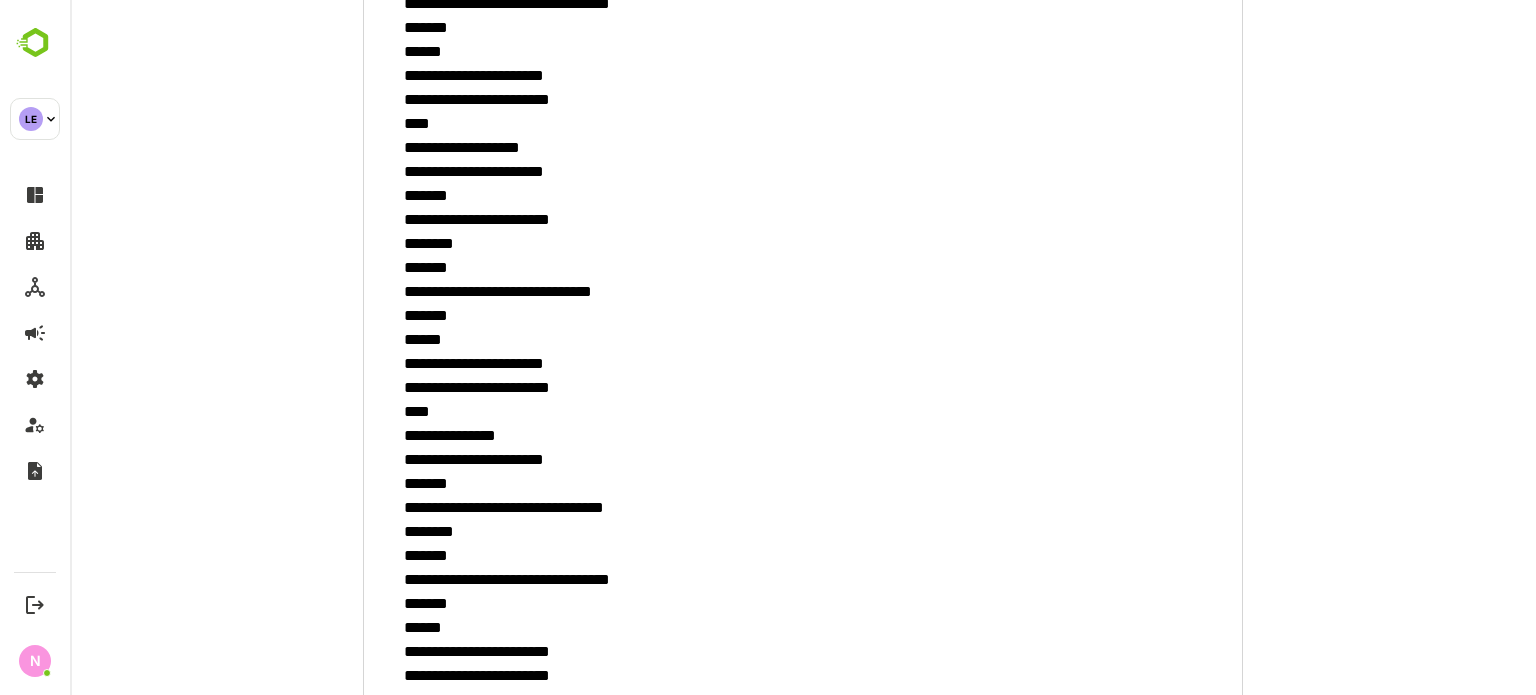 scroll, scrollTop: 1079, scrollLeft: 0, axis: vertical 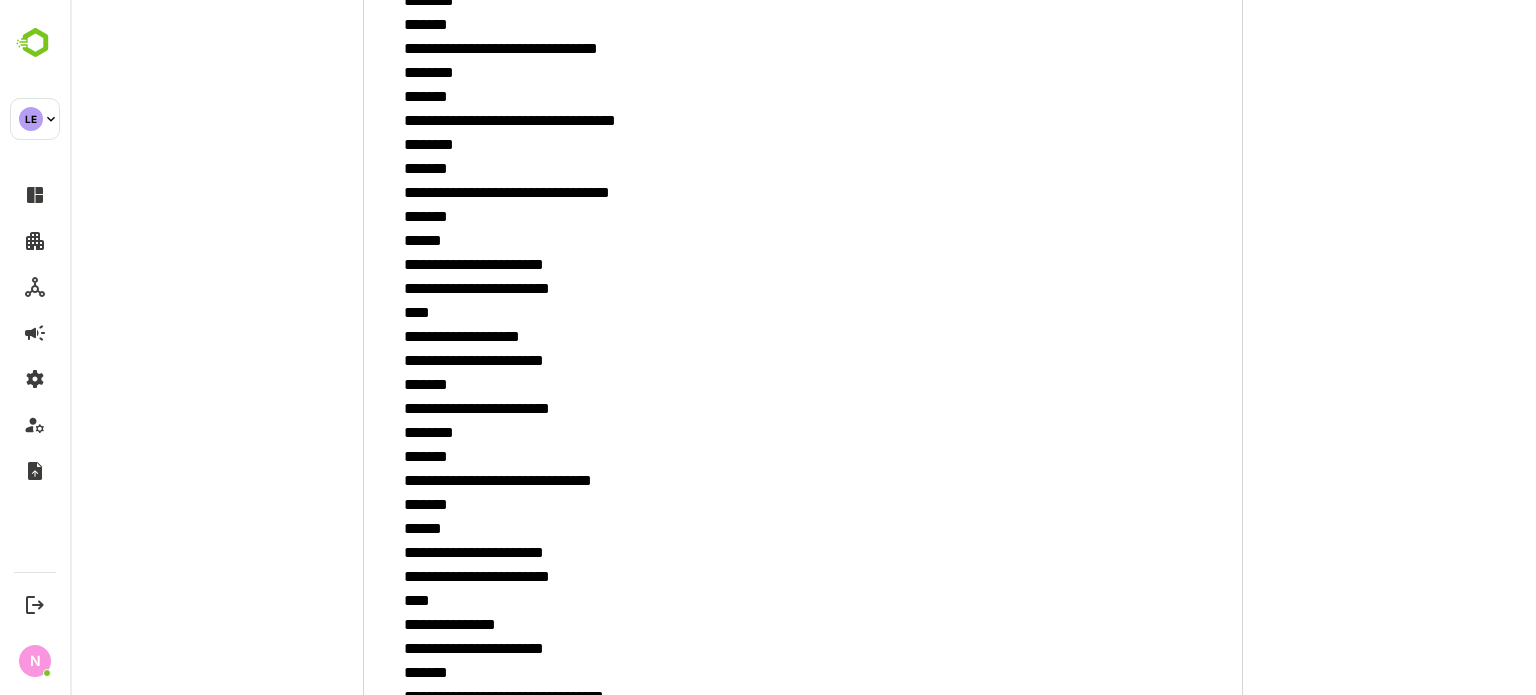 click on "**********" at bounding box center (803, 200) 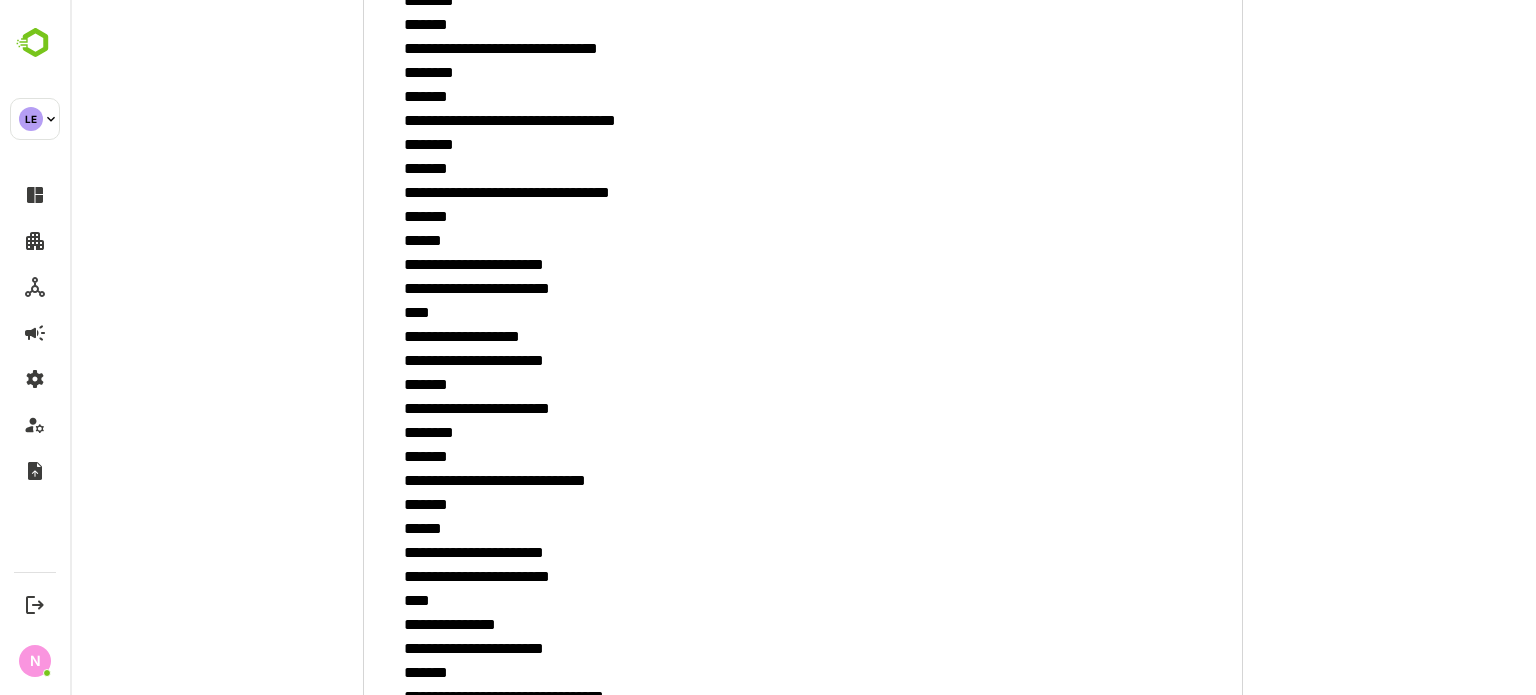 type on "**********" 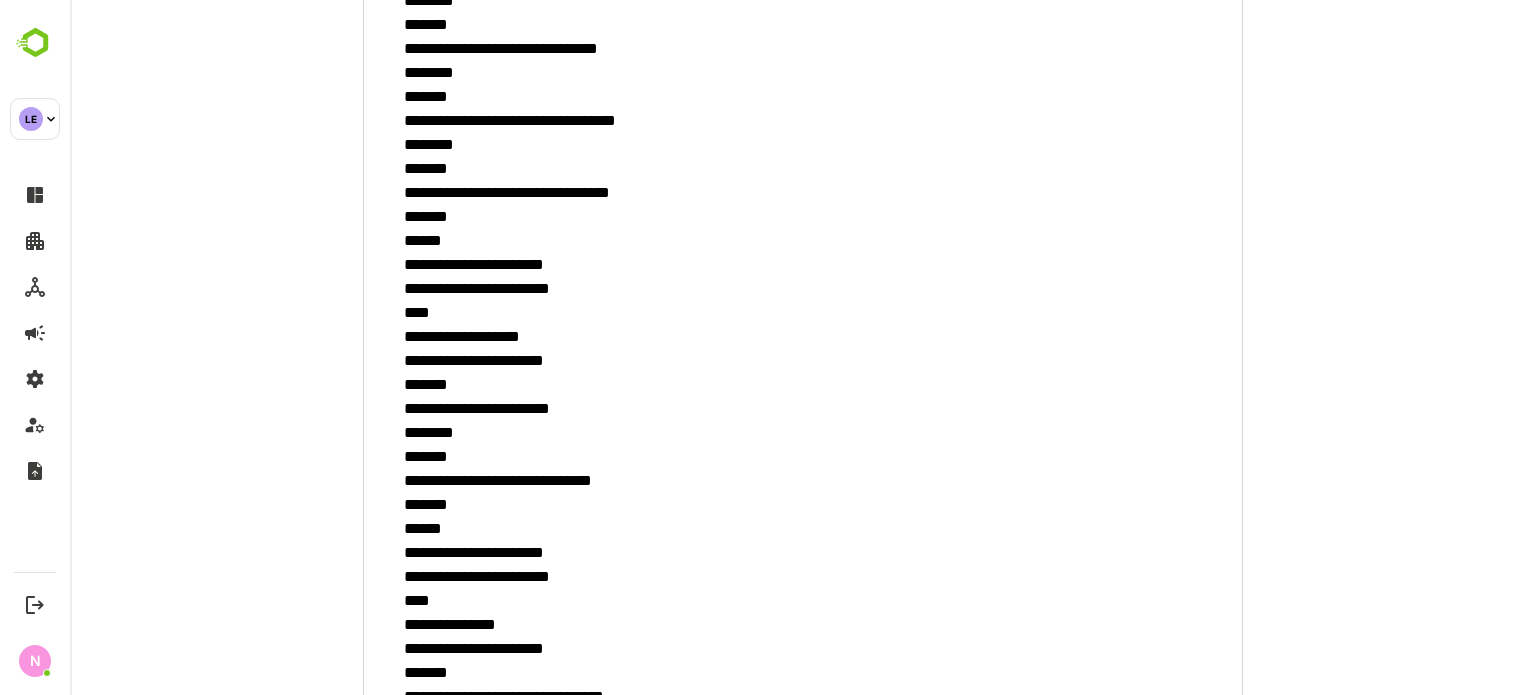 scroll, scrollTop: 1279, scrollLeft: 0, axis: vertical 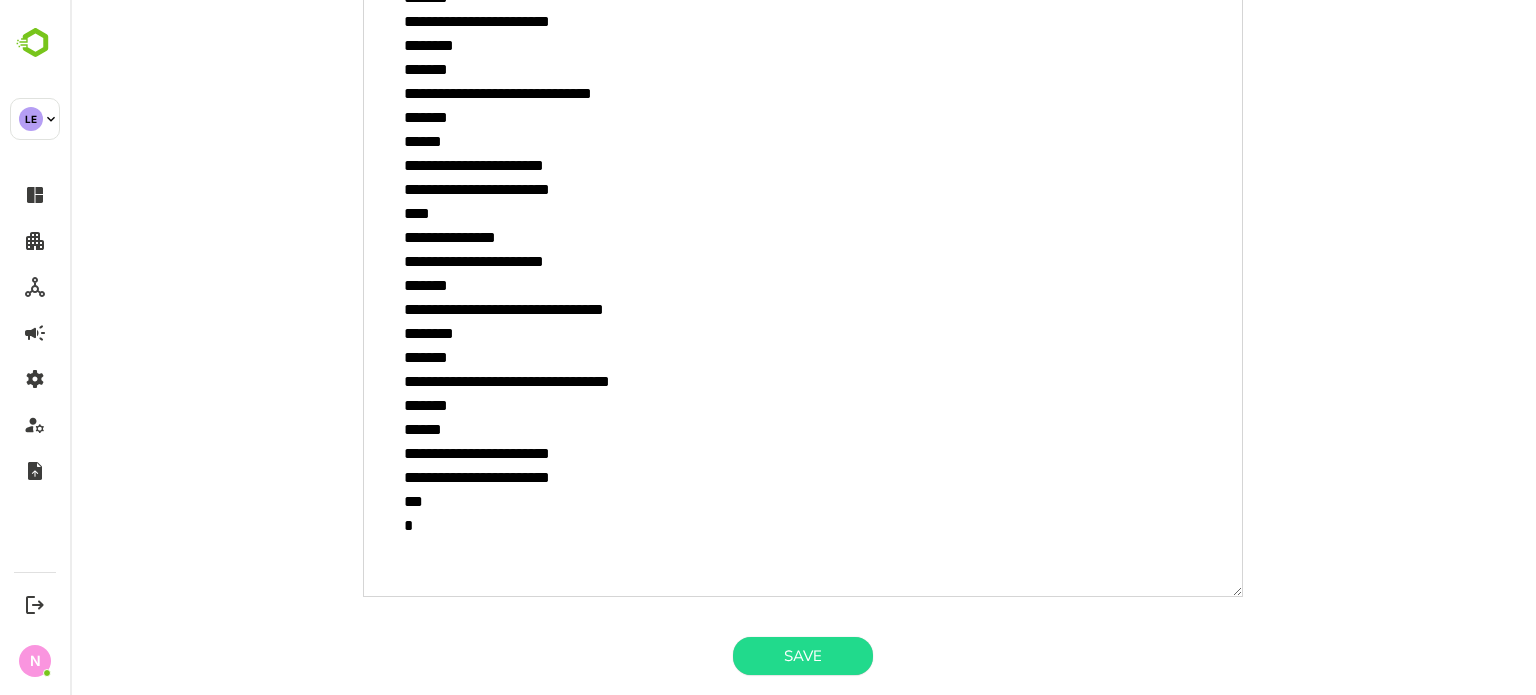 click on "**********" at bounding box center (803, 347) 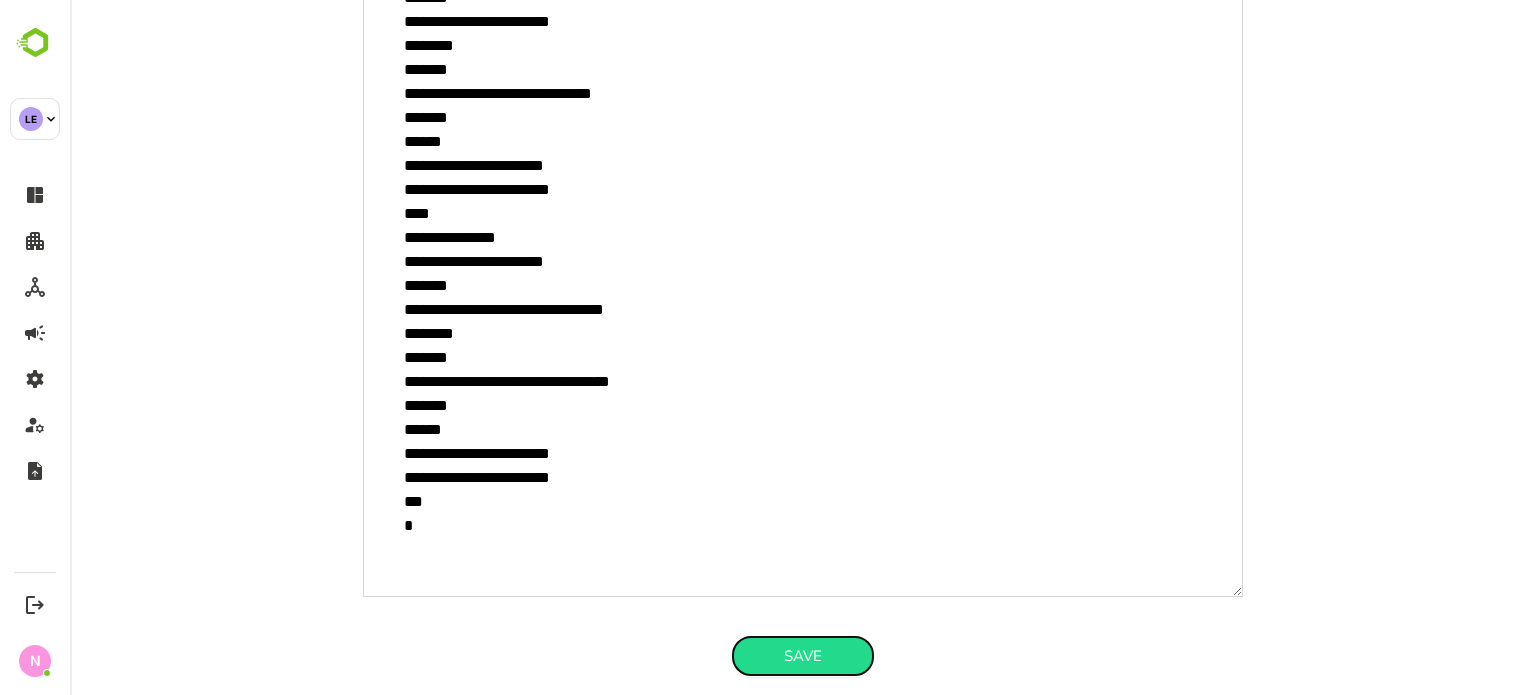 click on "Save" at bounding box center (803, 656) 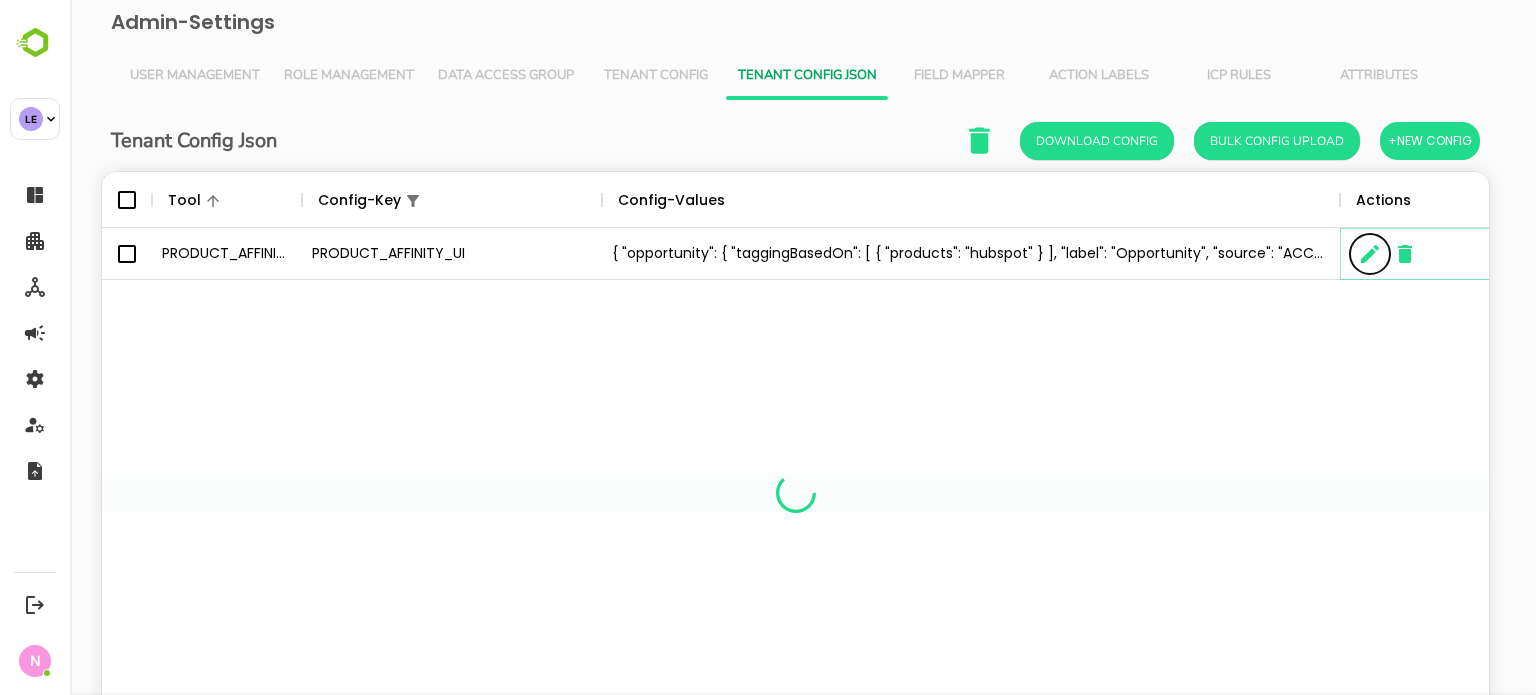 type on "*" 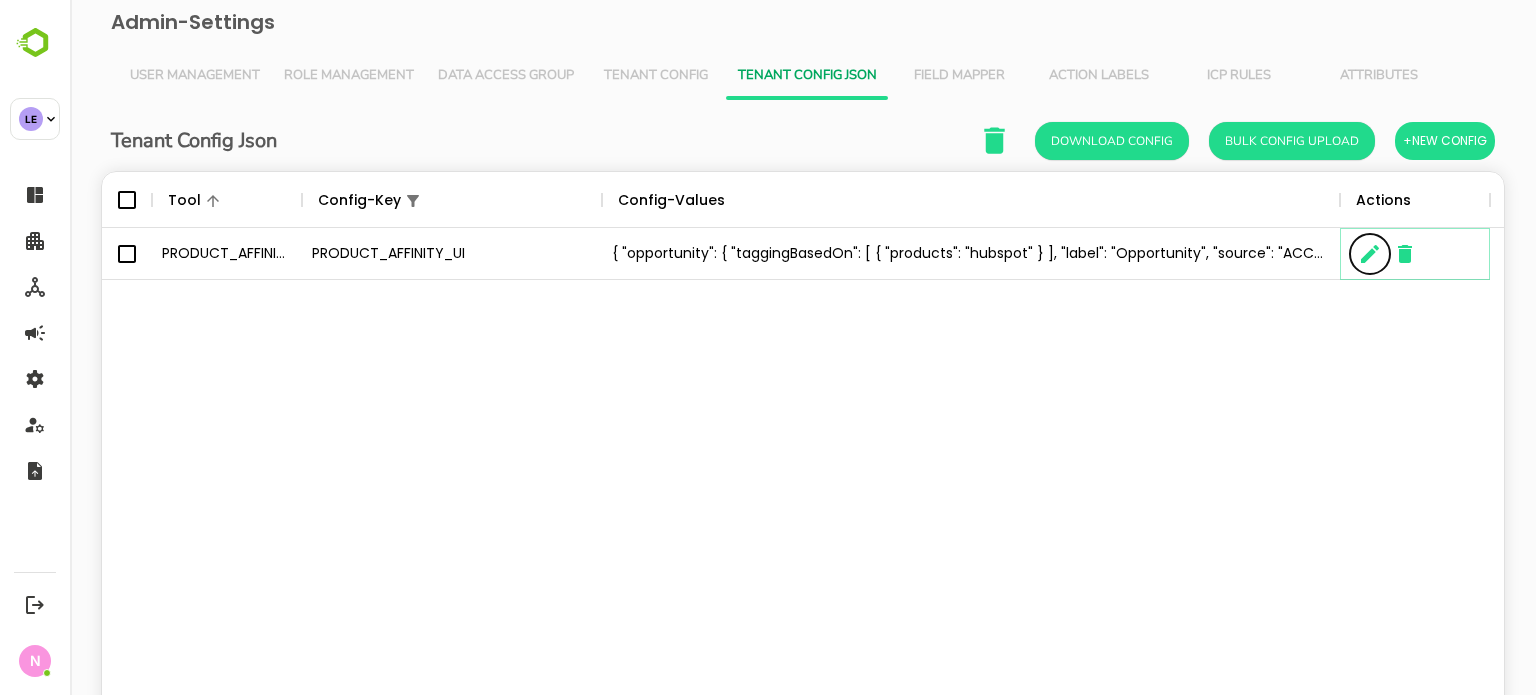 scroll, scrollTop: 16, scrollLeft: 16, axis: both 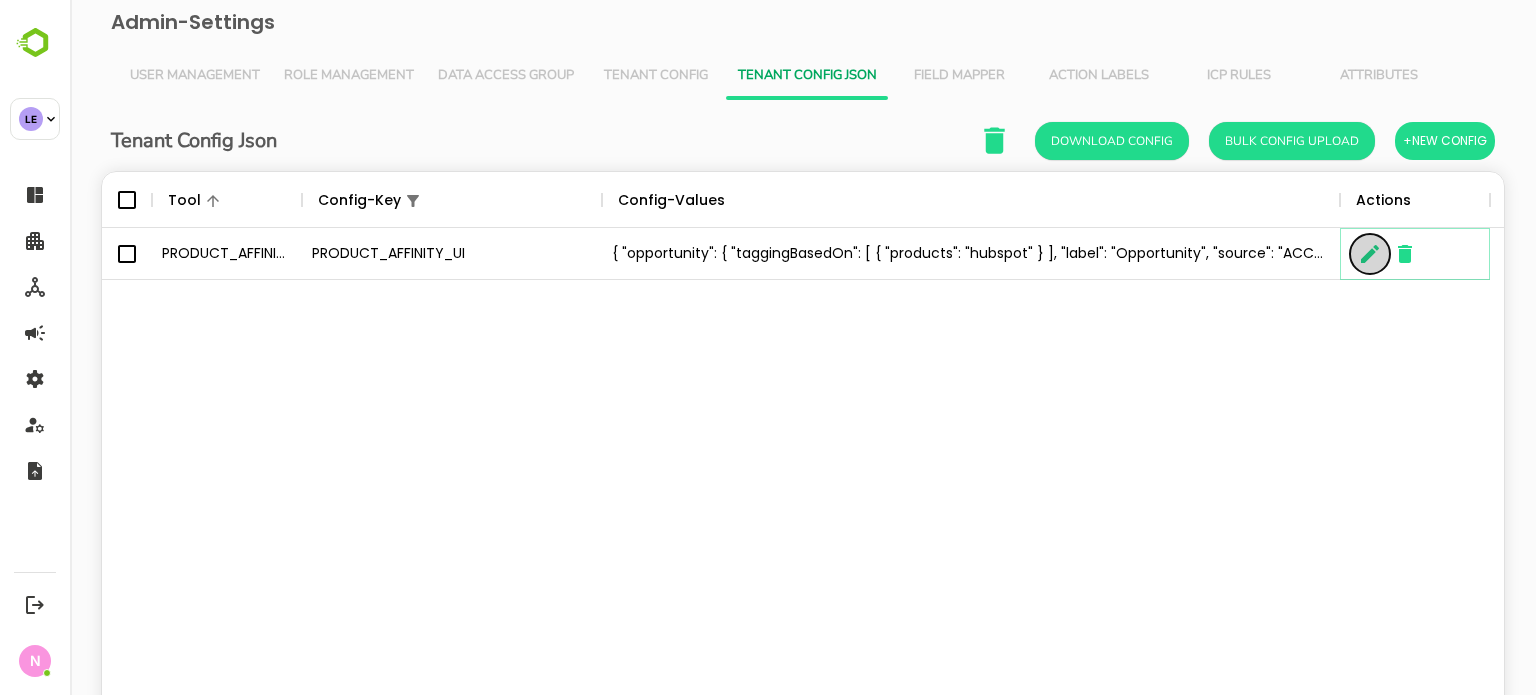 click 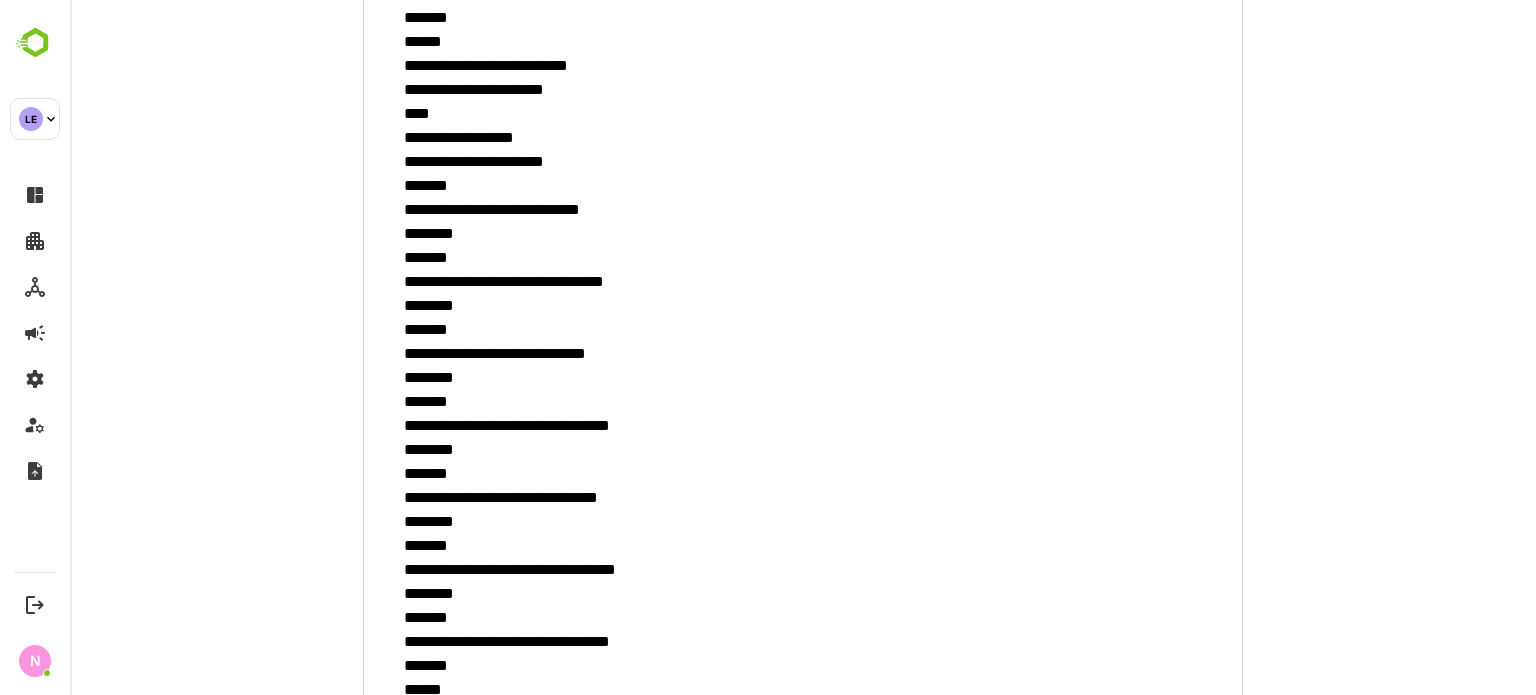 scroll, scrollTop: 0, scrollLeft: 0, axis: both 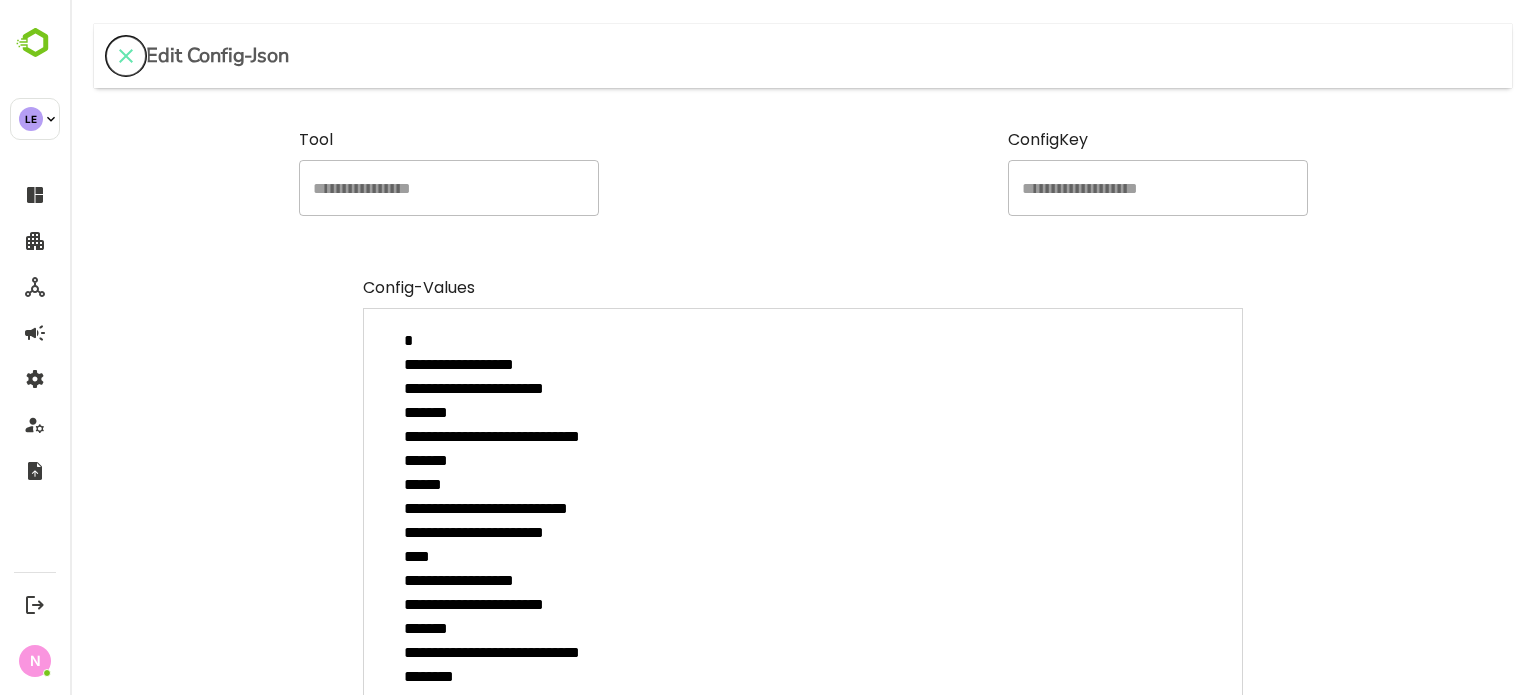 click 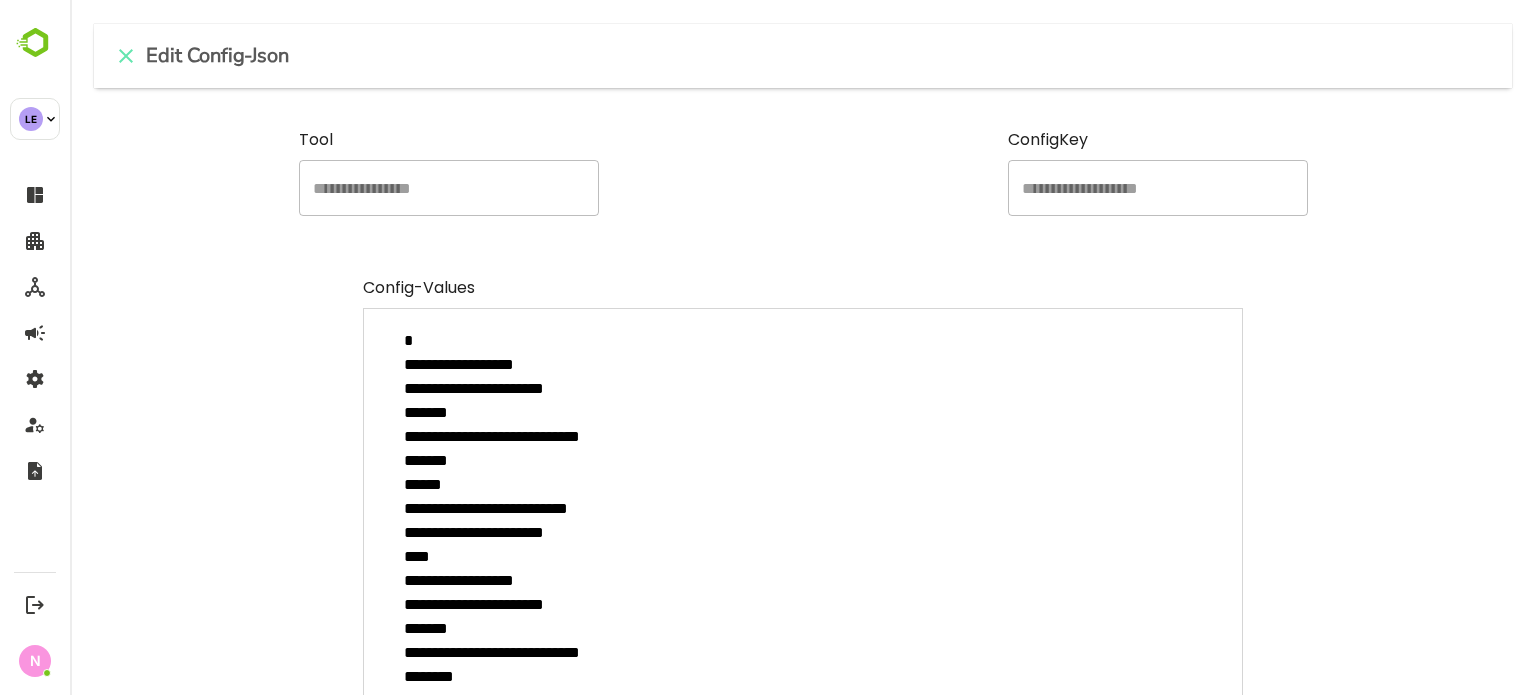 type on "*" 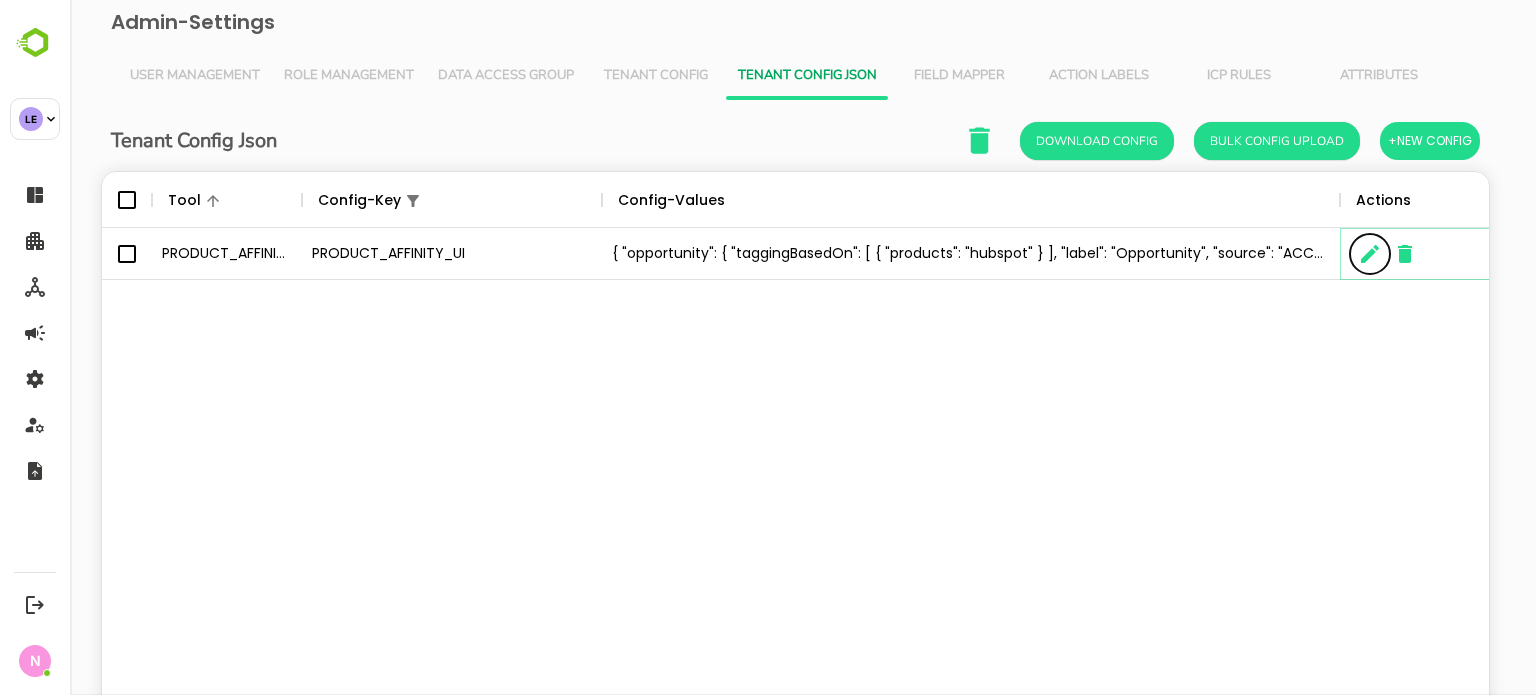 scroll, scrollTop: 16, scrollLeft: 16, axis: both 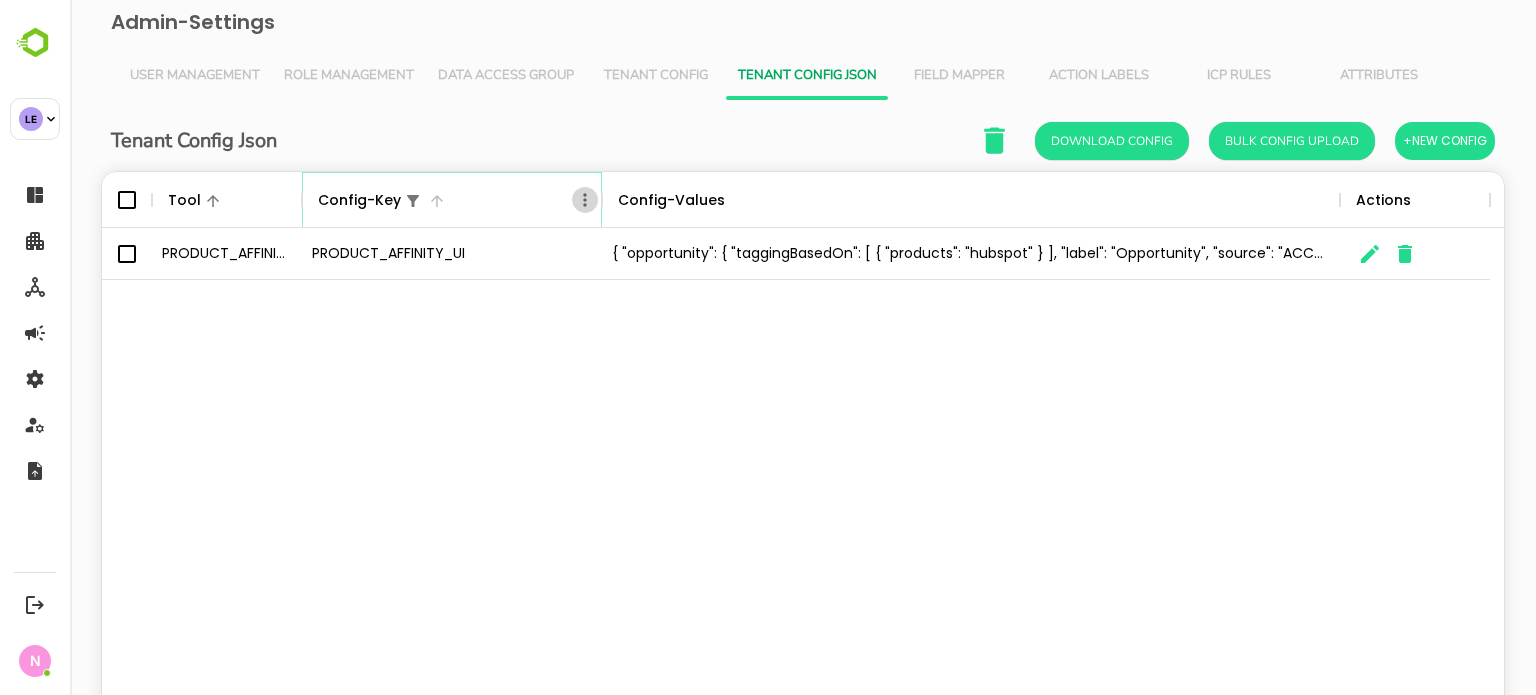 click 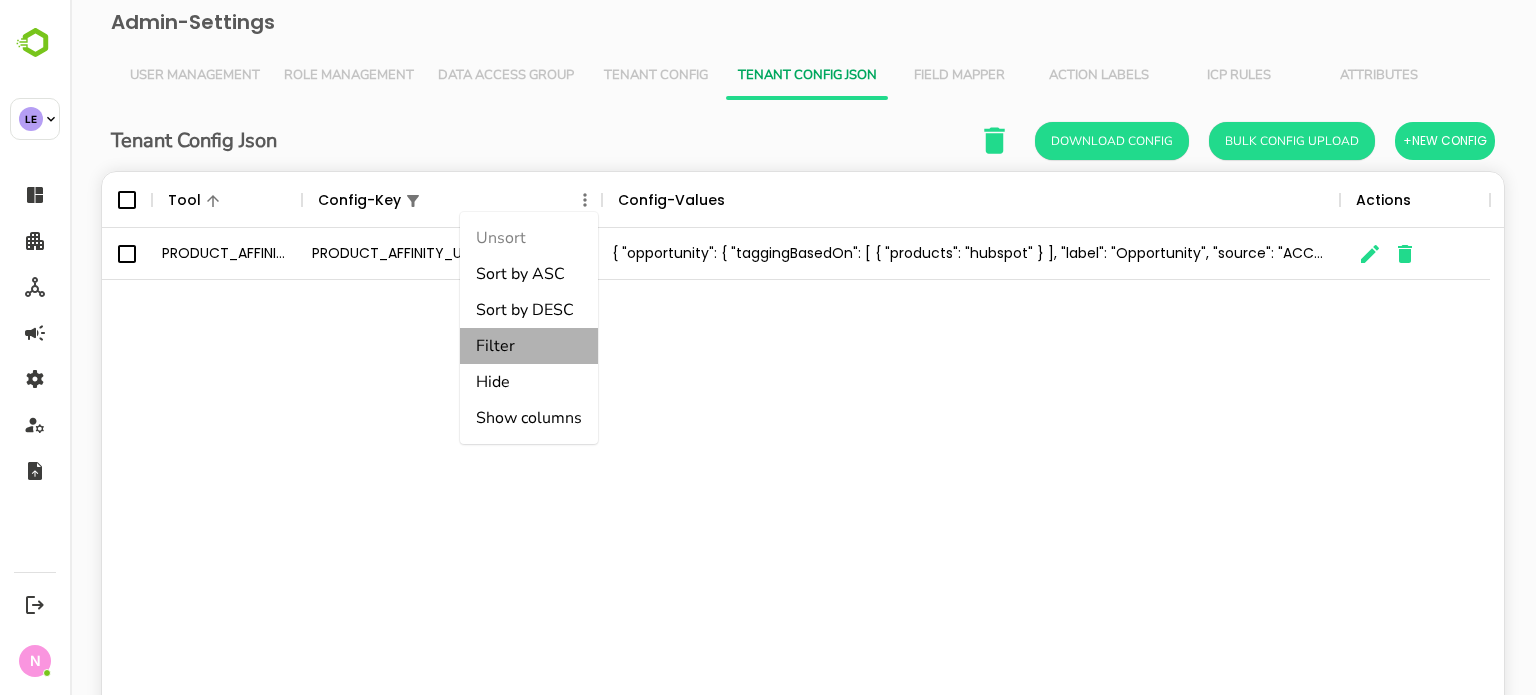 click on "Filter" at bounding box center [529, 346] 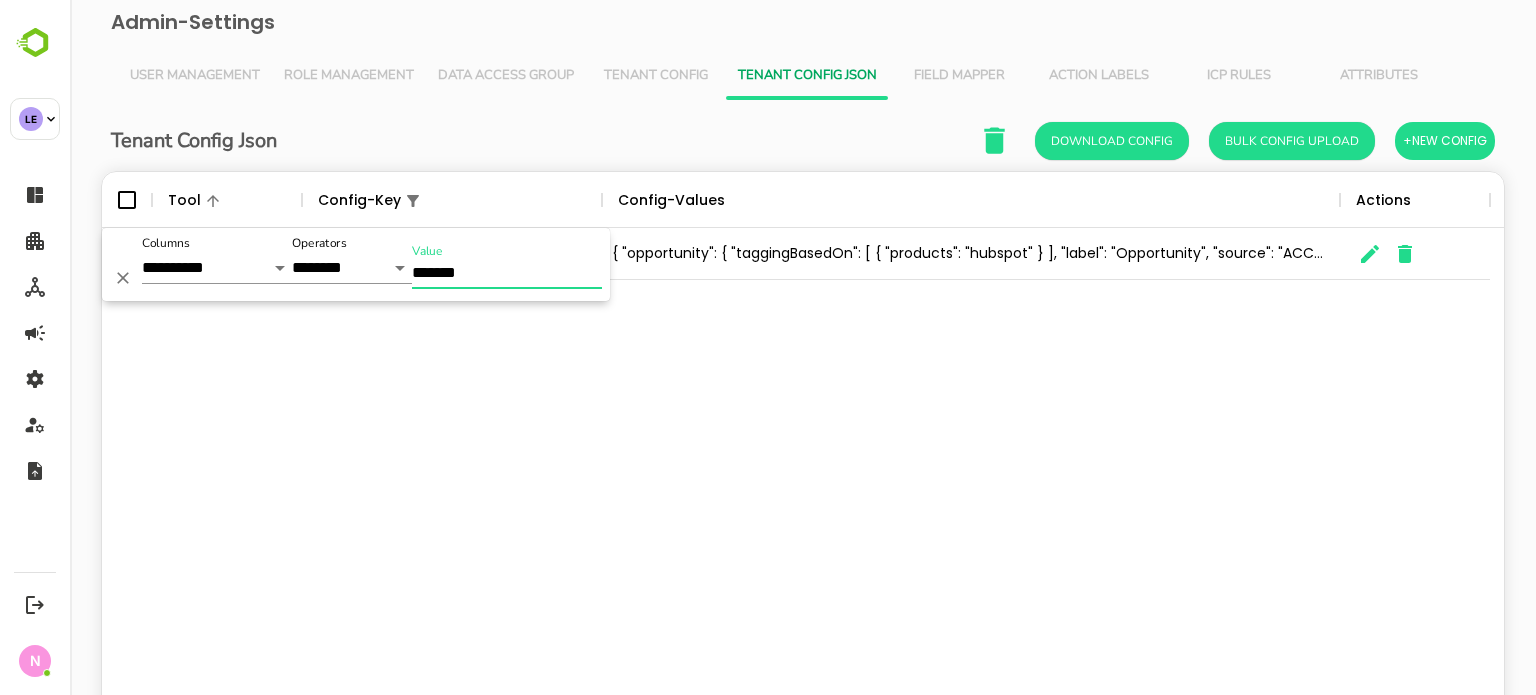 click on "*******" at bounding box center [507, 274] 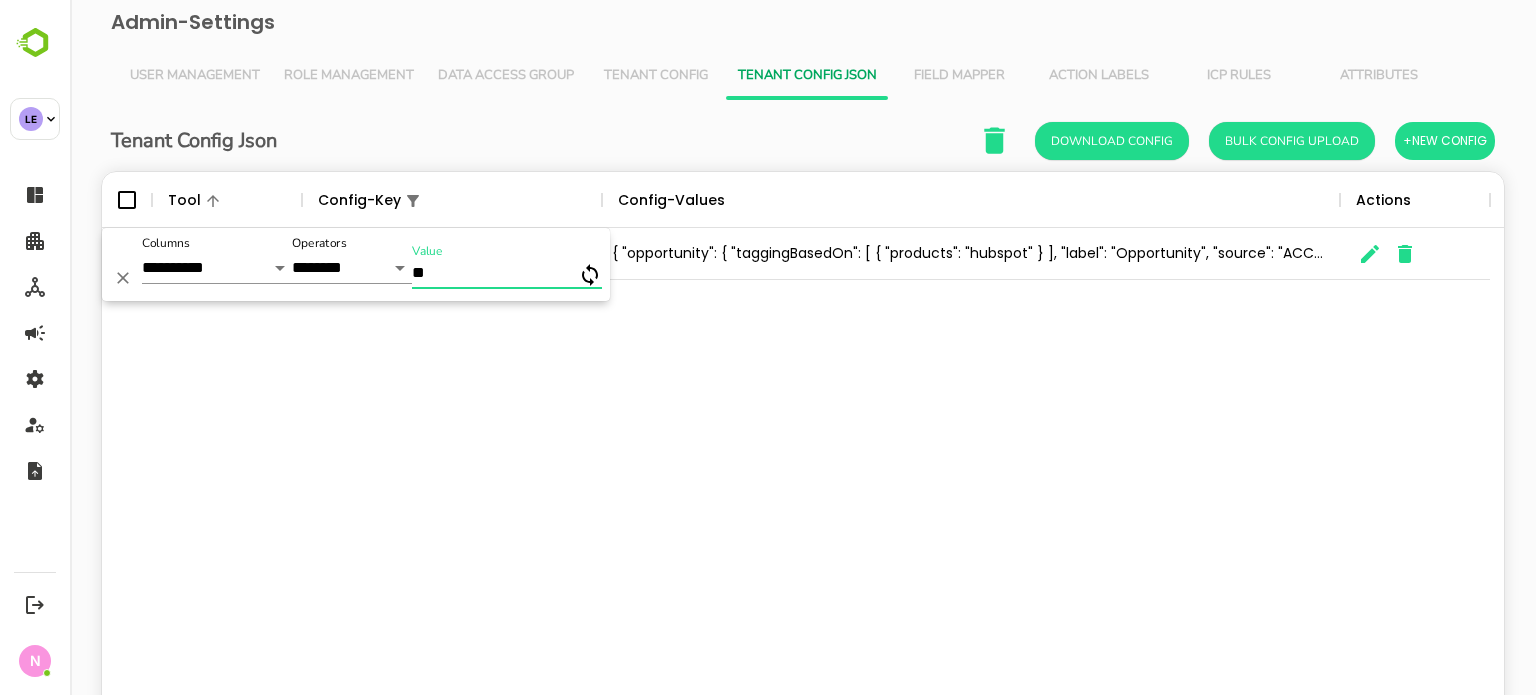 type on "*" 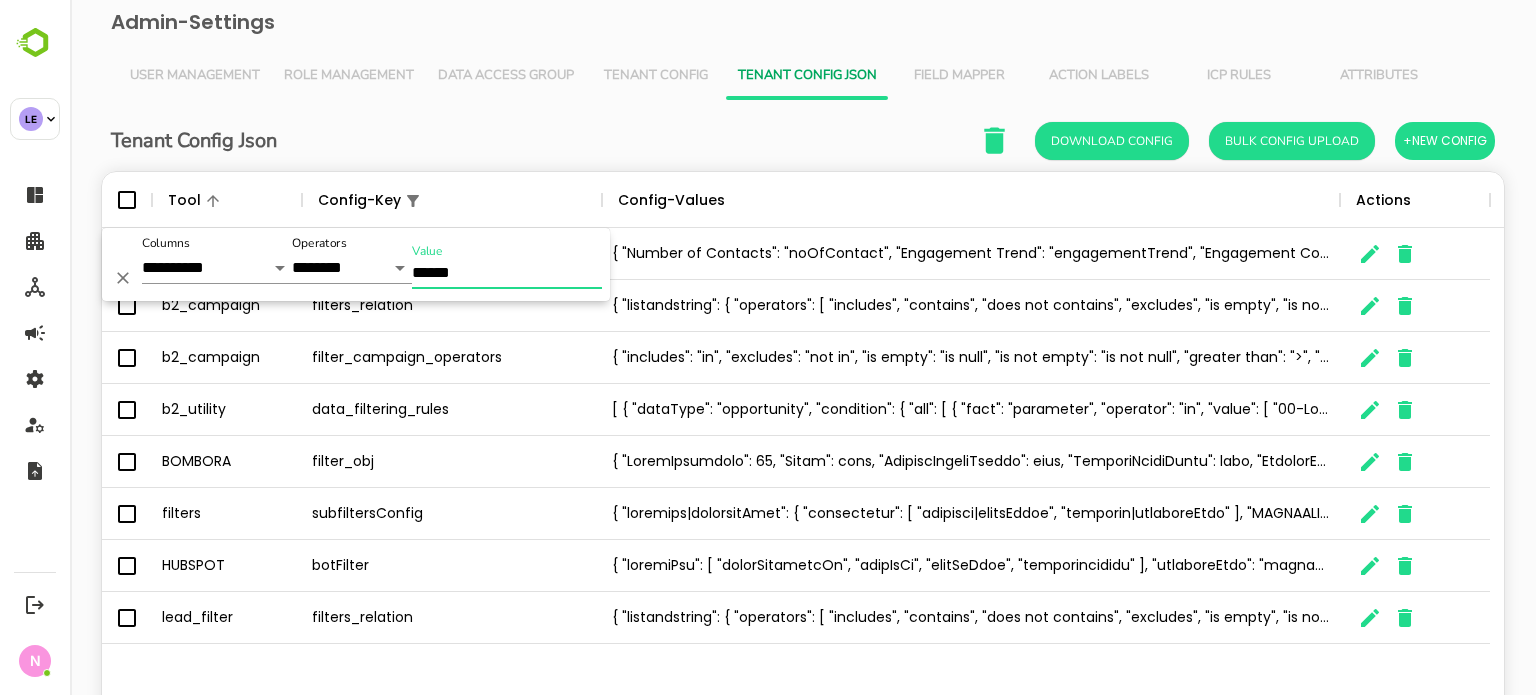 type on "******" 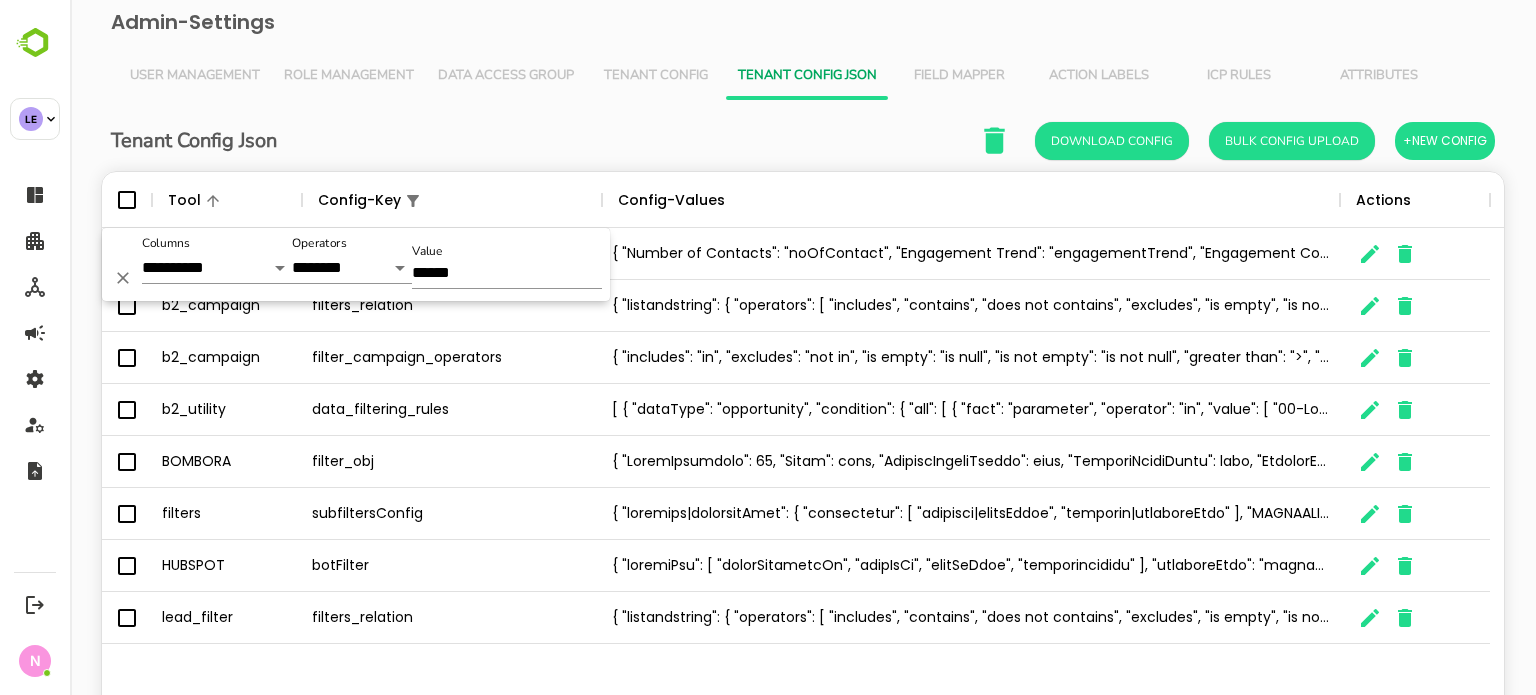 click on "AH derivedFilterList {
"Number of Contacts": "noOfContact",
"Engagement Trend": "engagementTrend",
"Engagement Comparison": "engagementComparison",
"Intent Trend": "intentTrend",
"Intent Comparison": "intentComparison",
"Last Intent Date": "intent_creation_date",
"Intent Level": "b2_intent_level",
"Intent Topics": "topics_data",
"Stage Change Date": "stageChangedDate",
"Topics Weight": "topics_weight",
"Icp Level": "icp_level",
"Account Labels": "labels",
"Campaign Name": "programName",
"Activity Type": "activityType",
"First Engagement Date": "firstEngDate",
"Last Engagement Date": "lastEngDate",
"First Activity Date": "firstActivityDate",
"Last Activity Date": "lastActivityDate",
"Intent Country": "country_data_aggr"
} b2_campaign filters_relation b2_campaign filter_campaign_operators b2_utility data_filtering_rules BOMBORA filter_obj filters subfiltersConfig HUBSPOT botFilter lead_filter filters_relation" at bounding box center (803, 493) 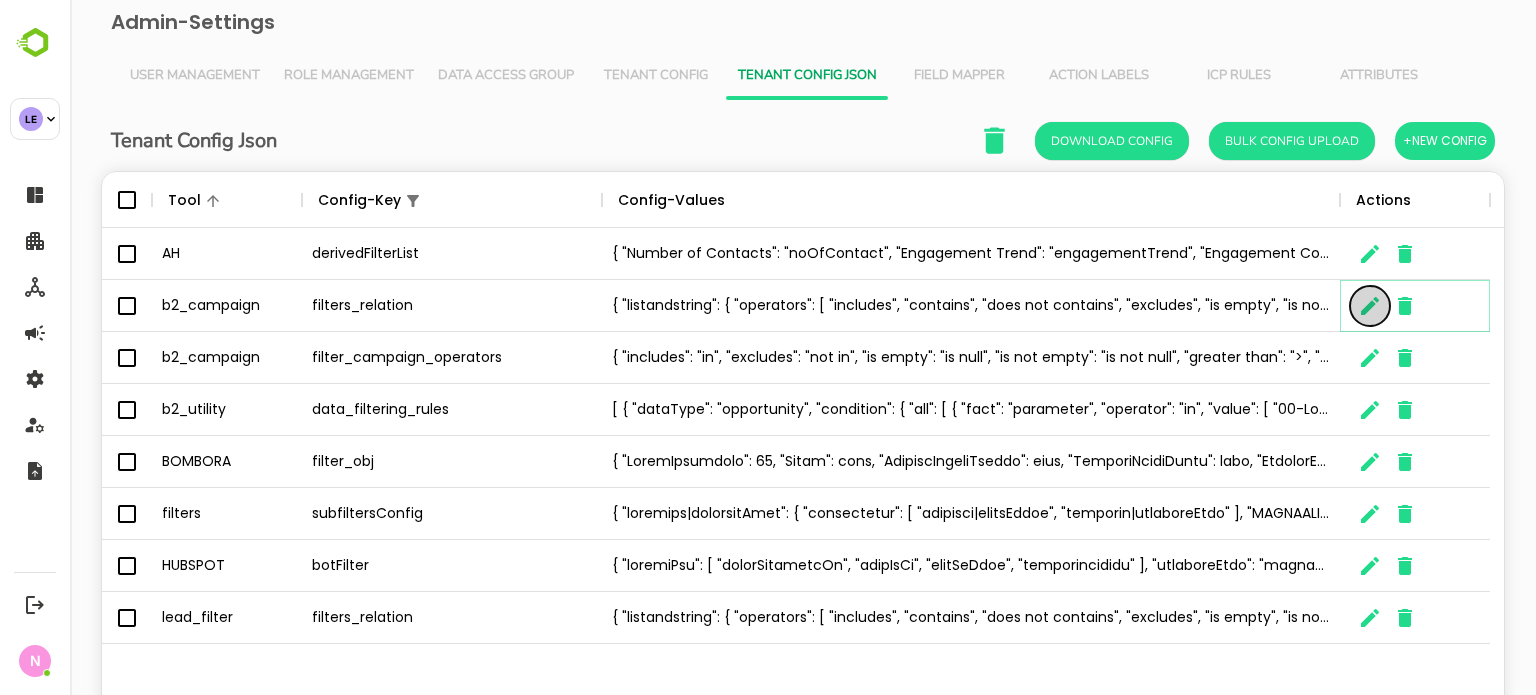 click 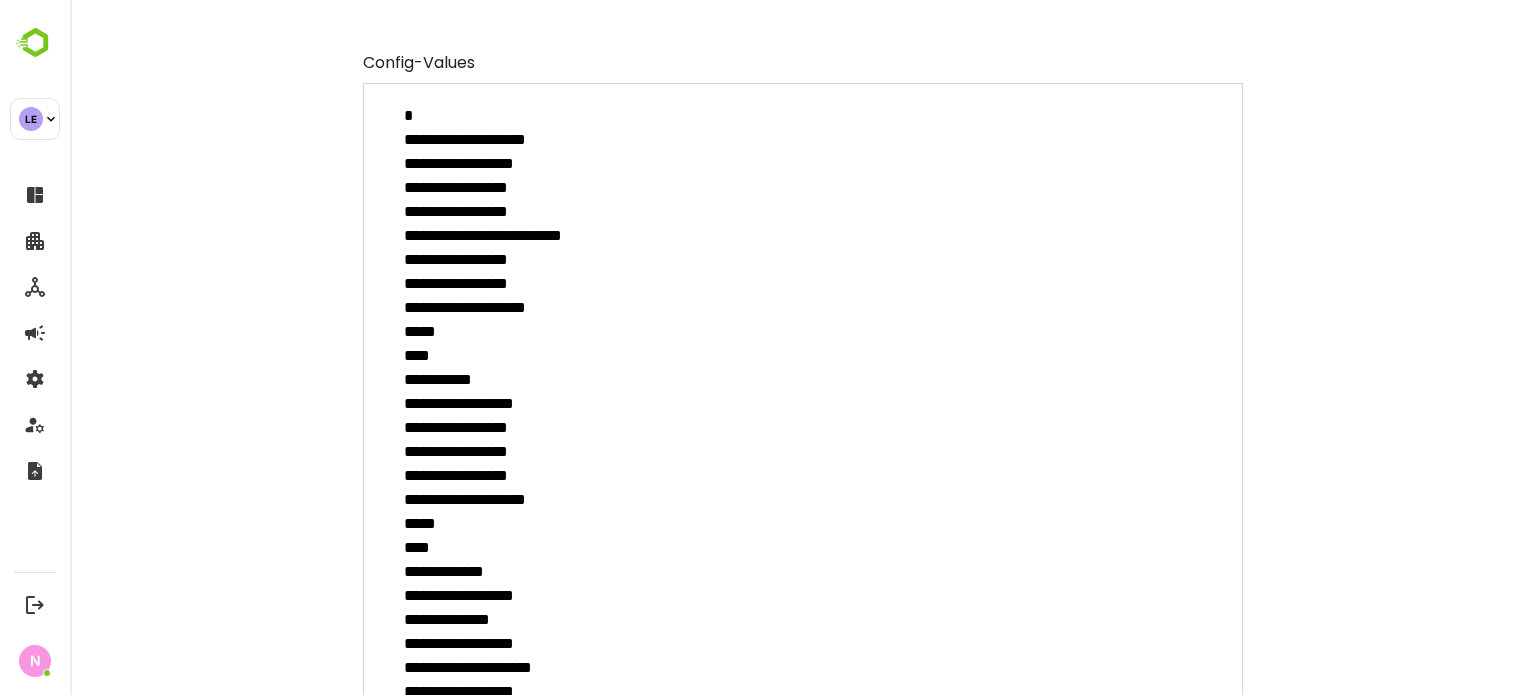 scroll, scrollTop: 0, scrollLeft: 0, axis: both 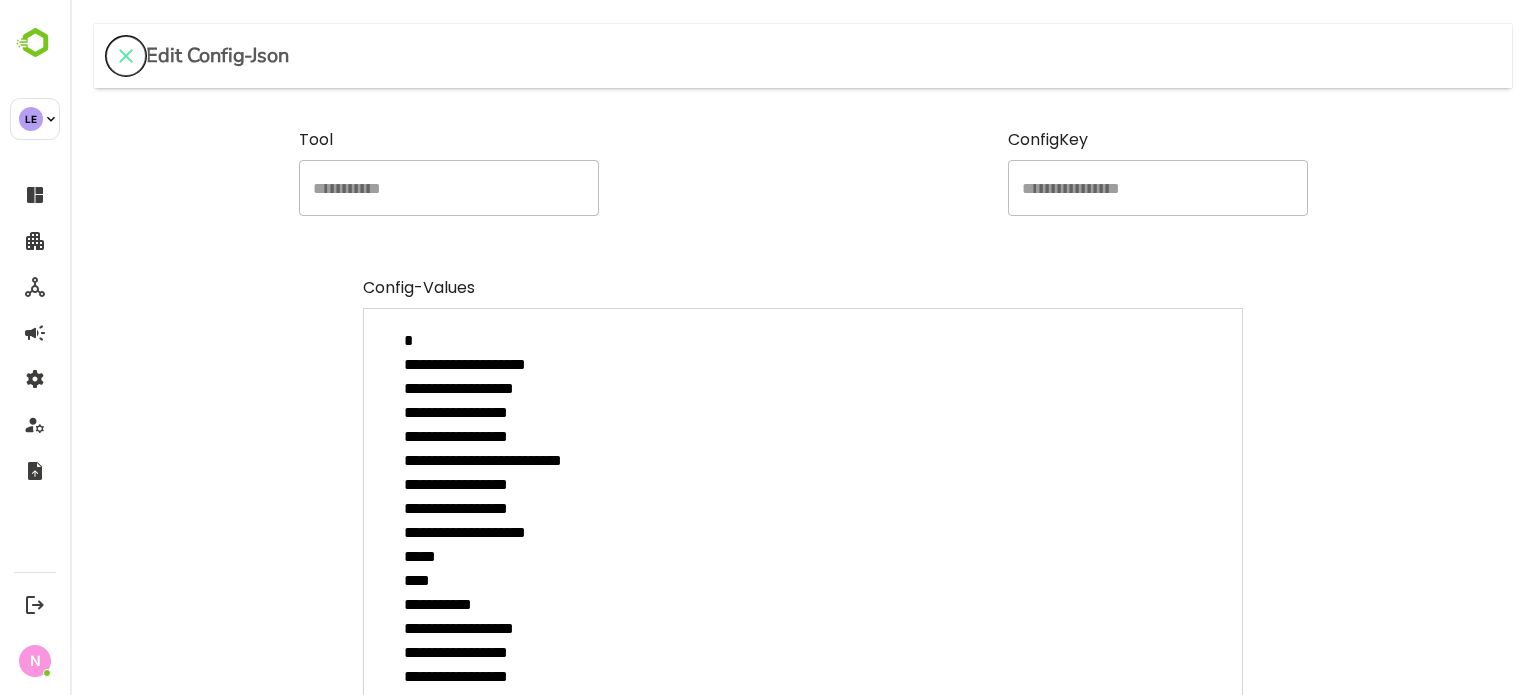 click 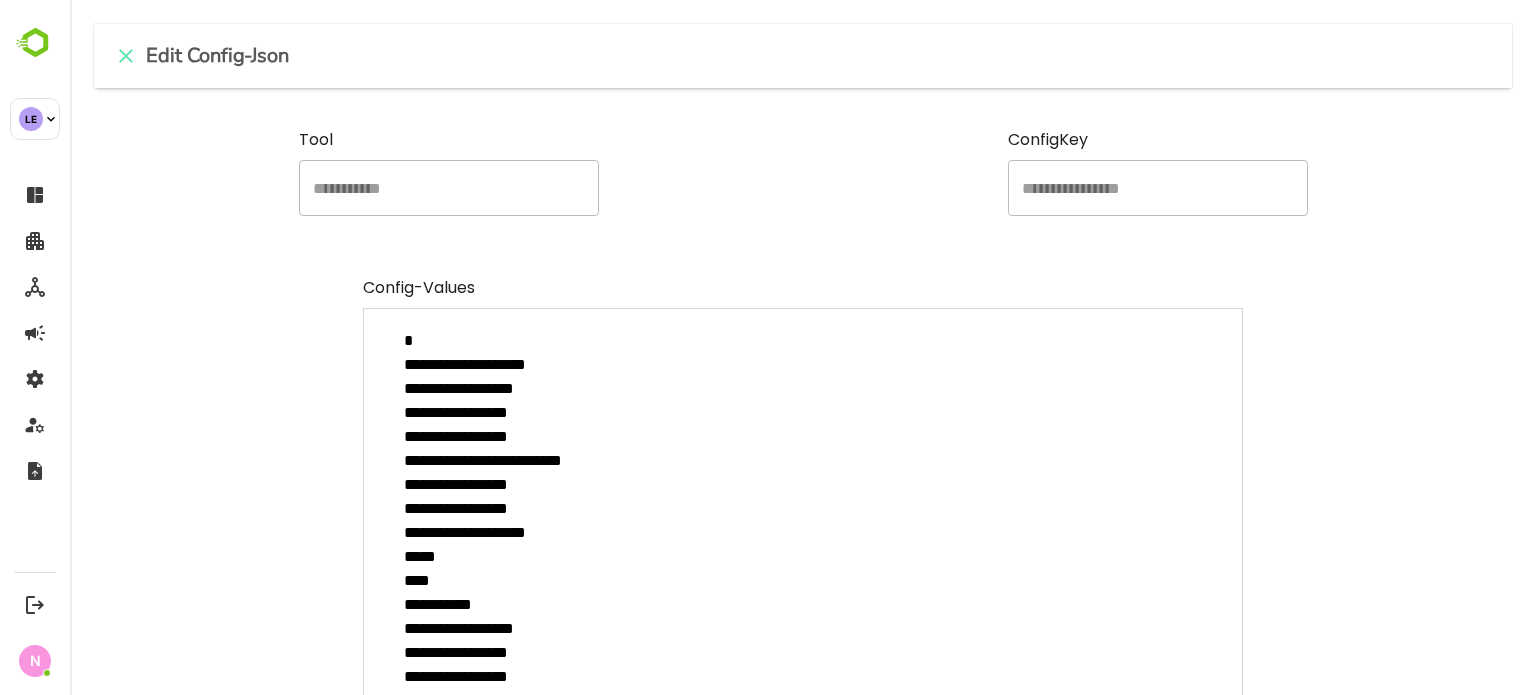 type on "*" 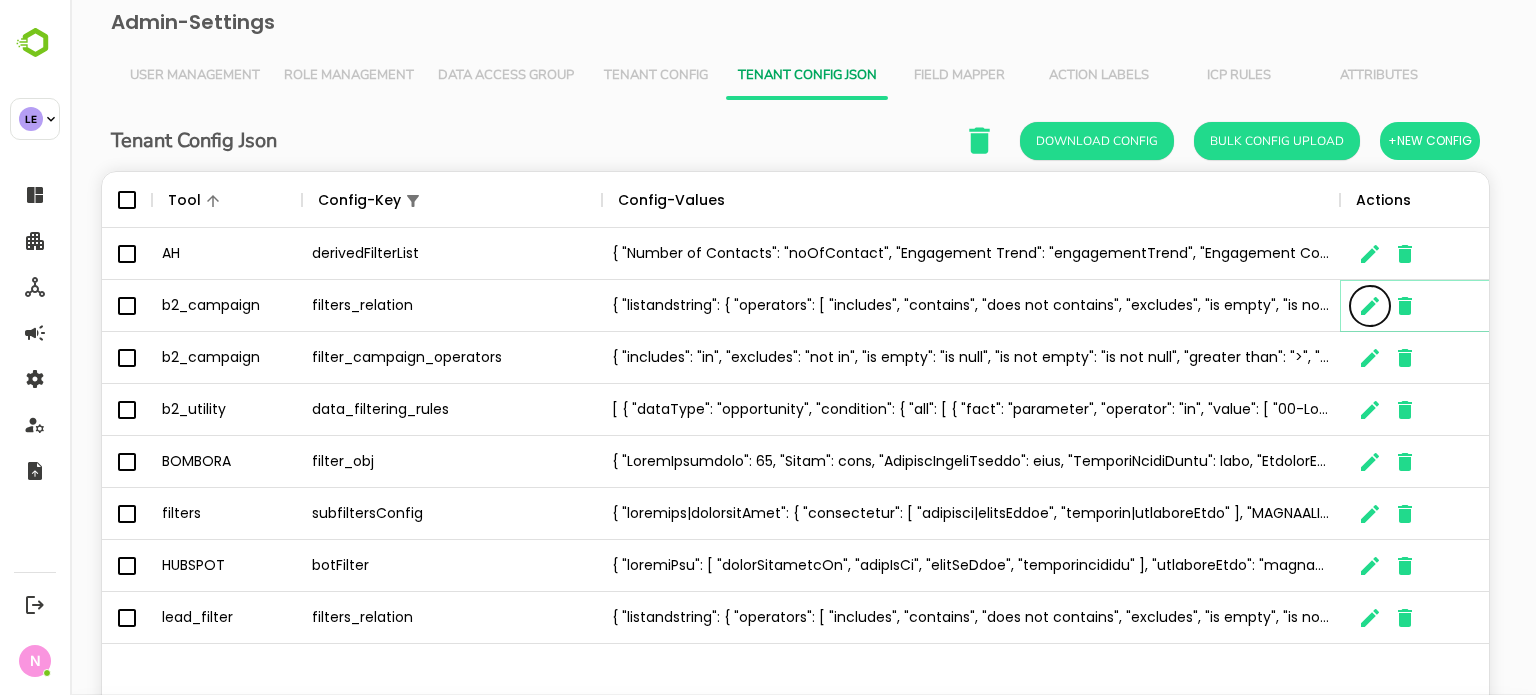 scroll, scrollTop: 16, scrollLeft: 16, axis: both 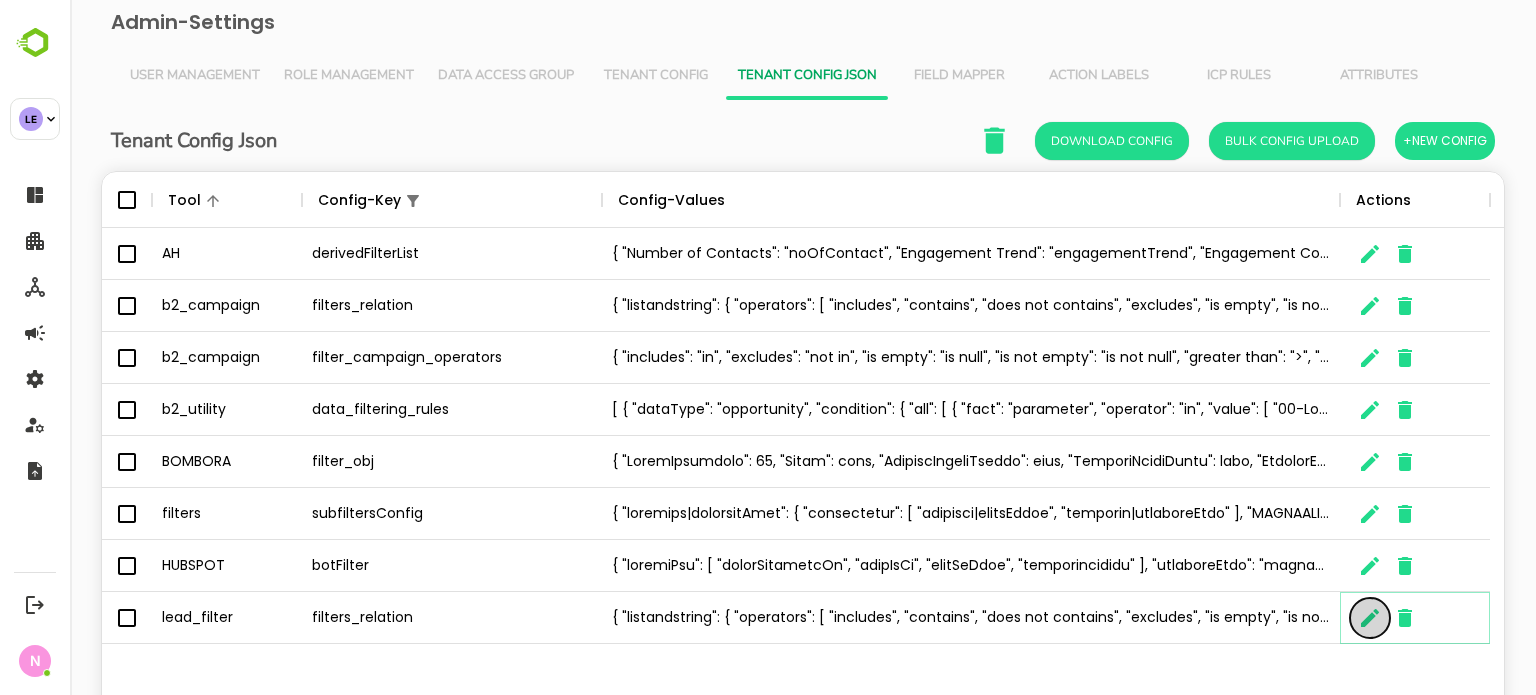 click 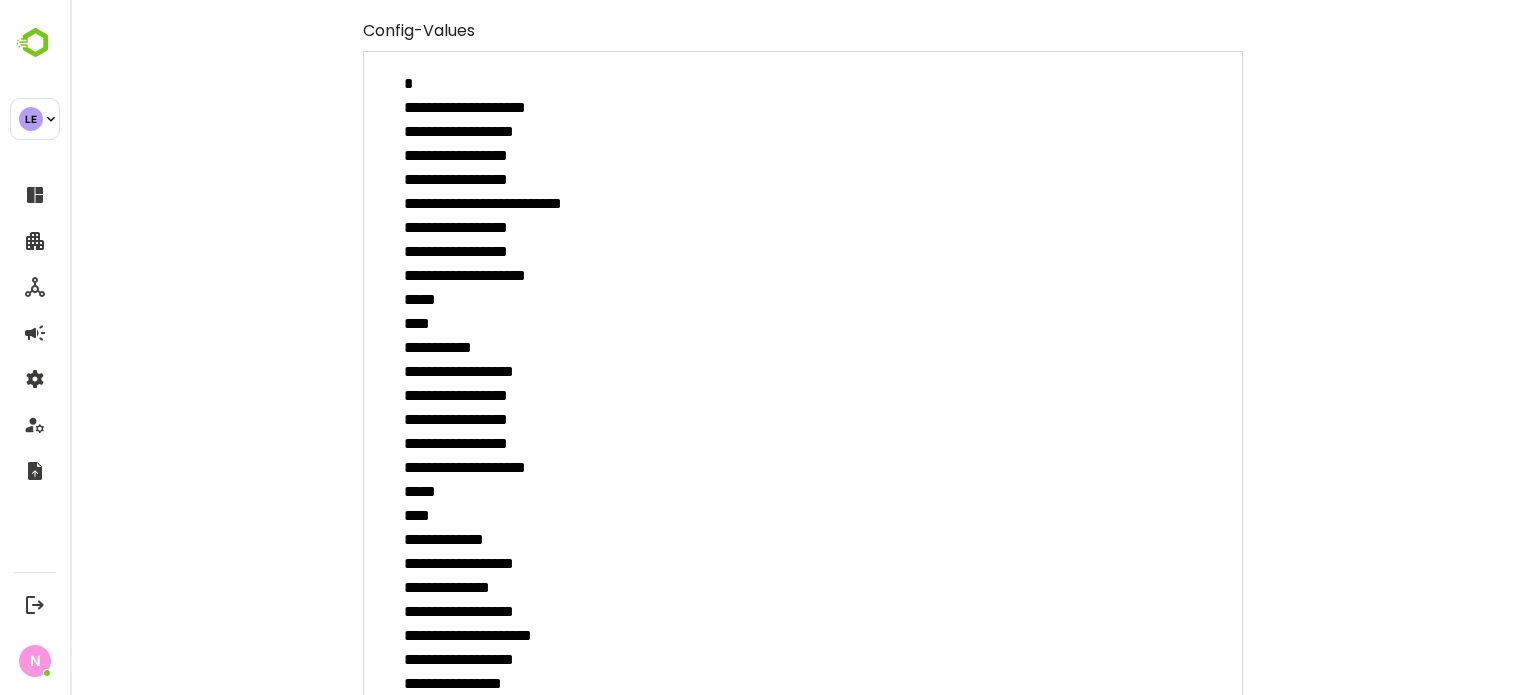 scroll, scrollTop: 0, scrollLeft: 0, axis: both 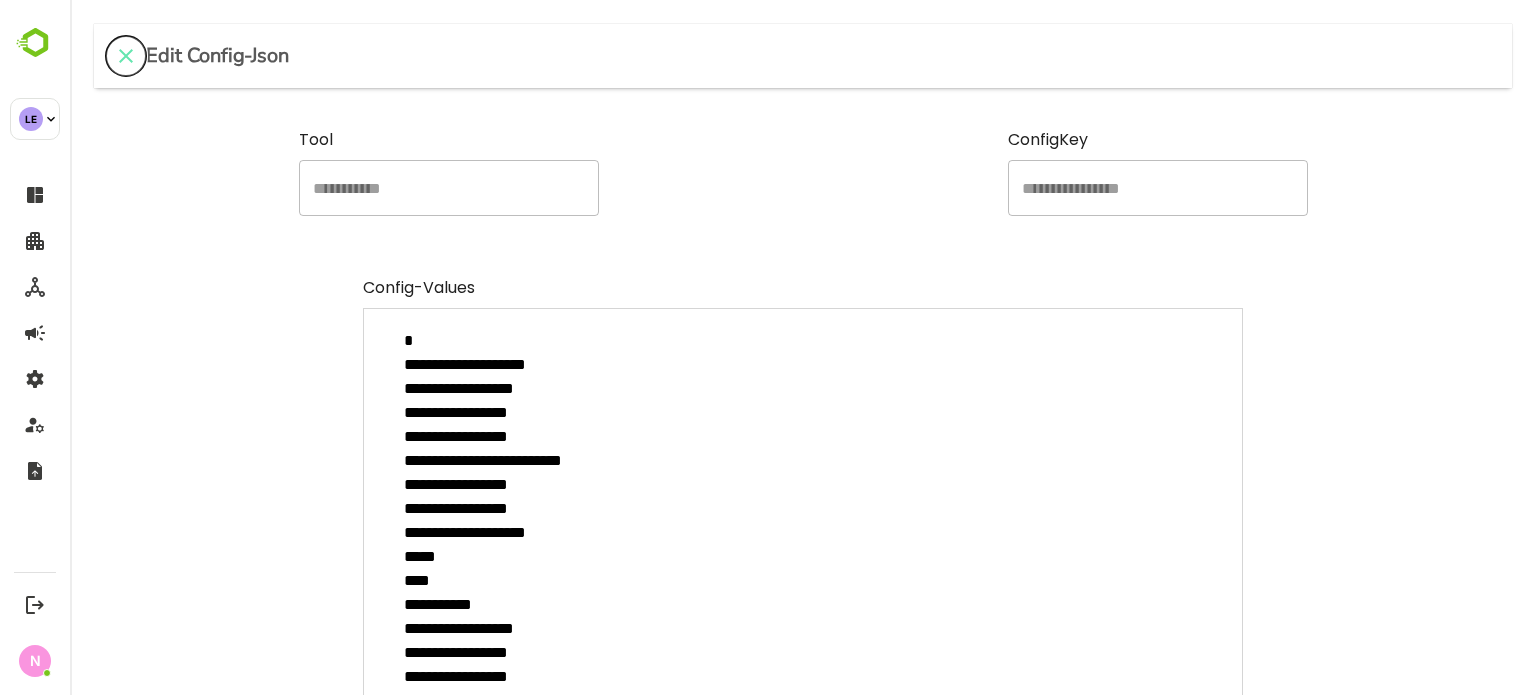 click 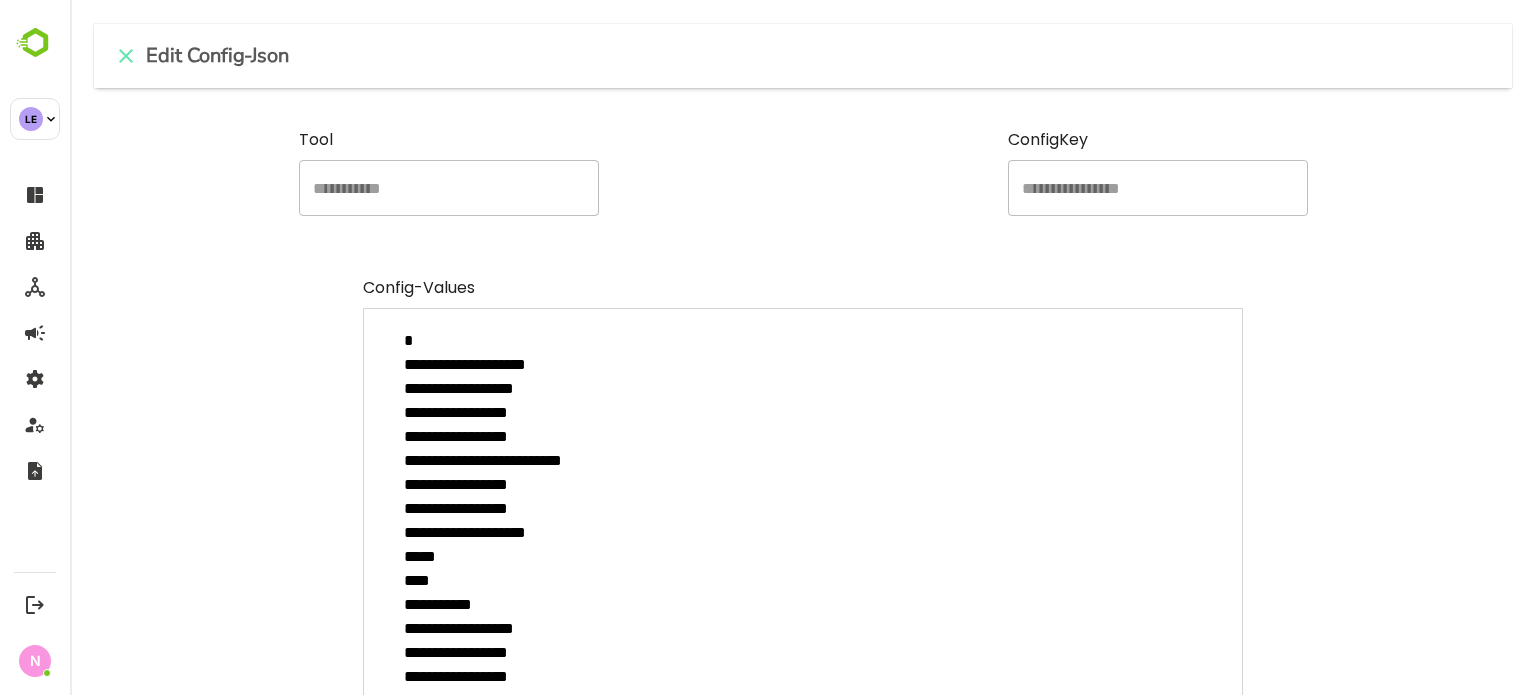 type on "*" 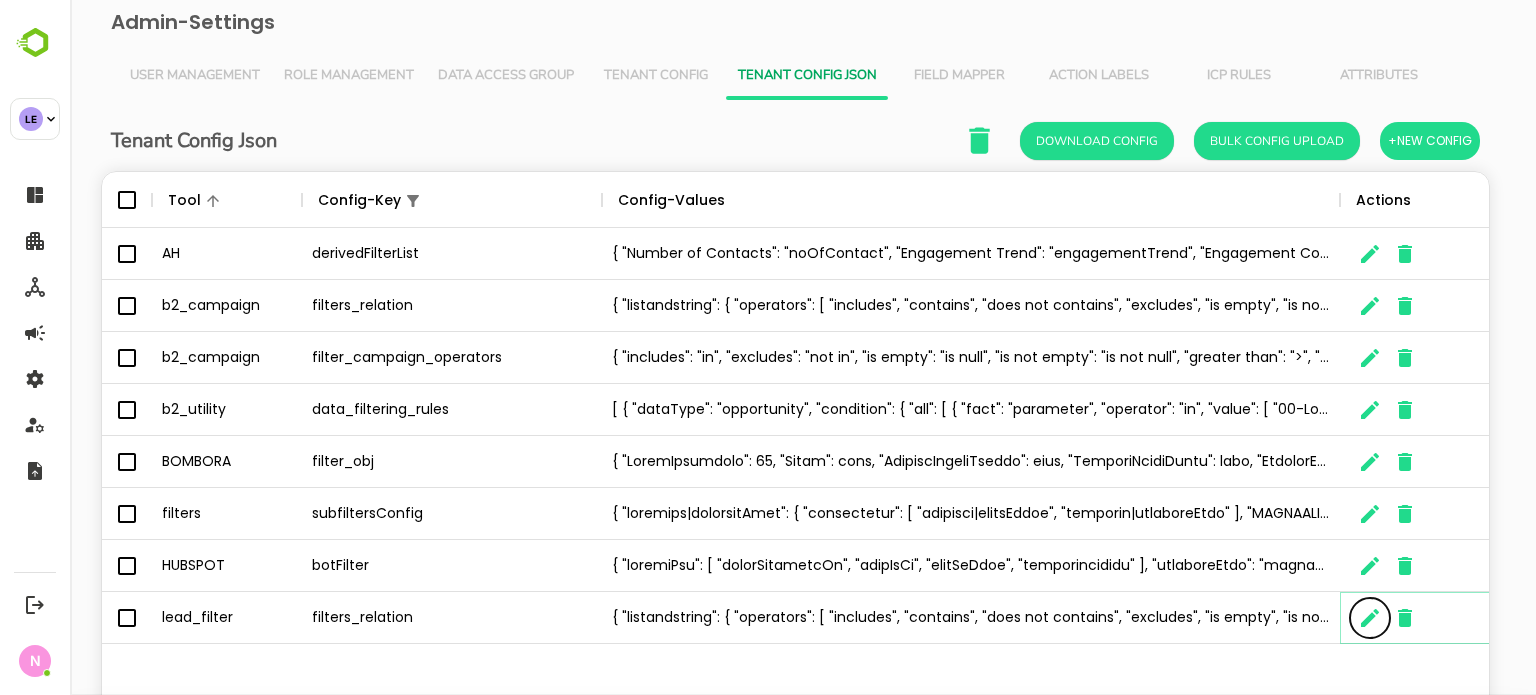 scroll, scrollTop: 16, scrollLeft: 16, axis: both 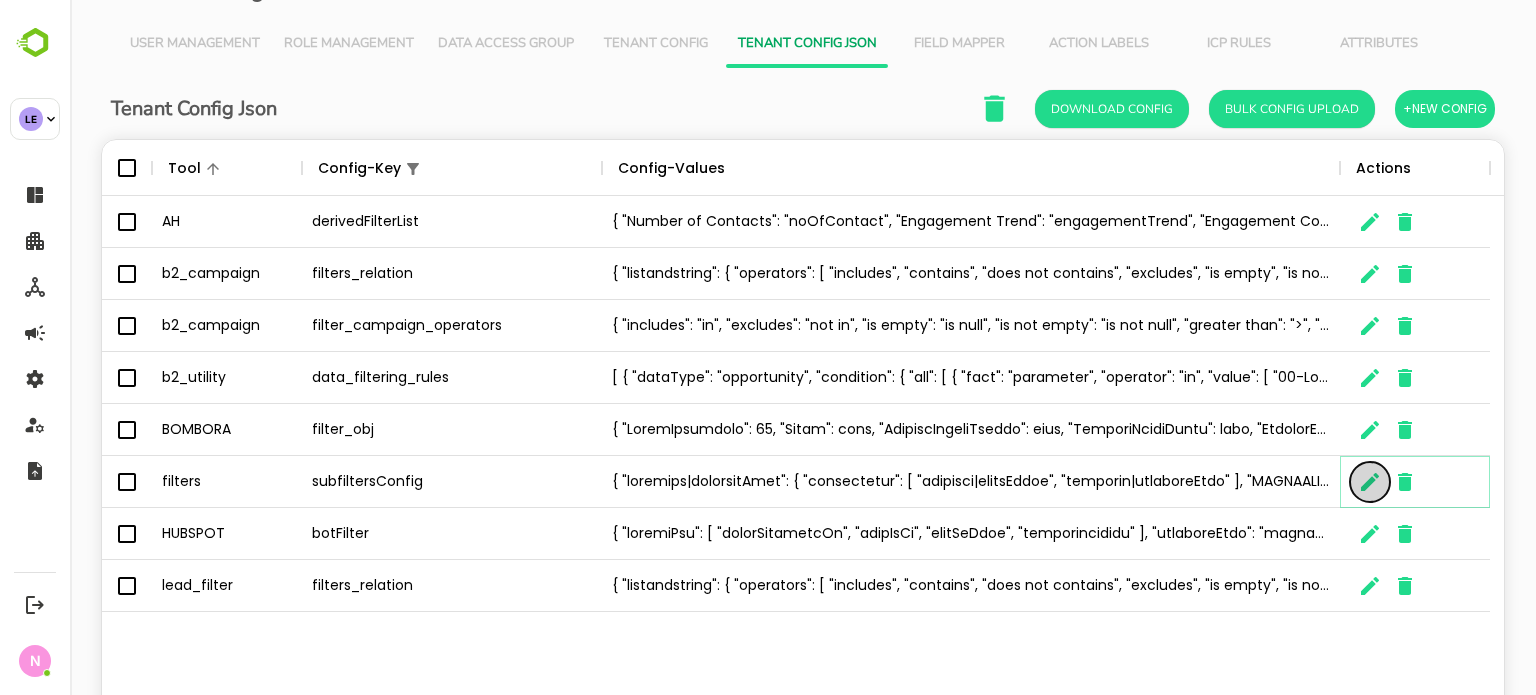 click 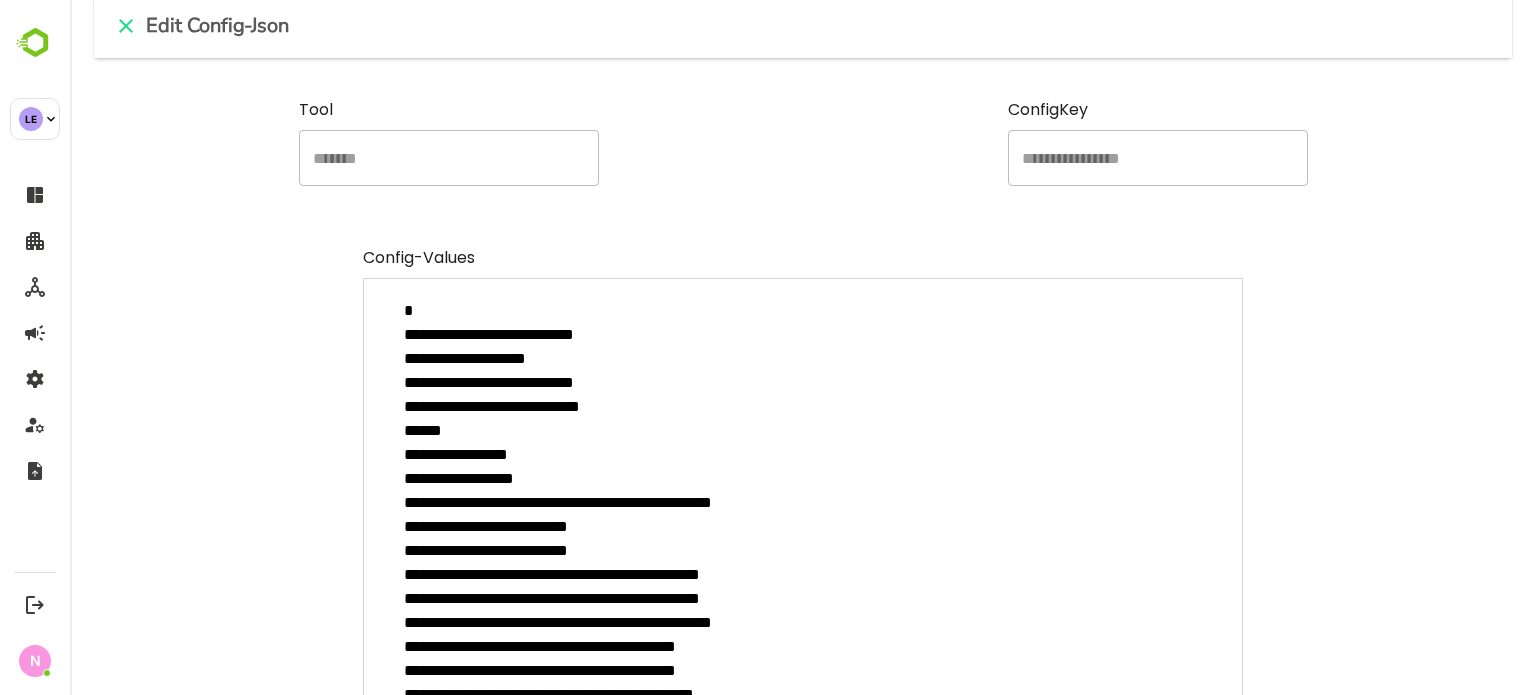 scroll, scrollTop: 0, scrollLeft: 0, axis: both 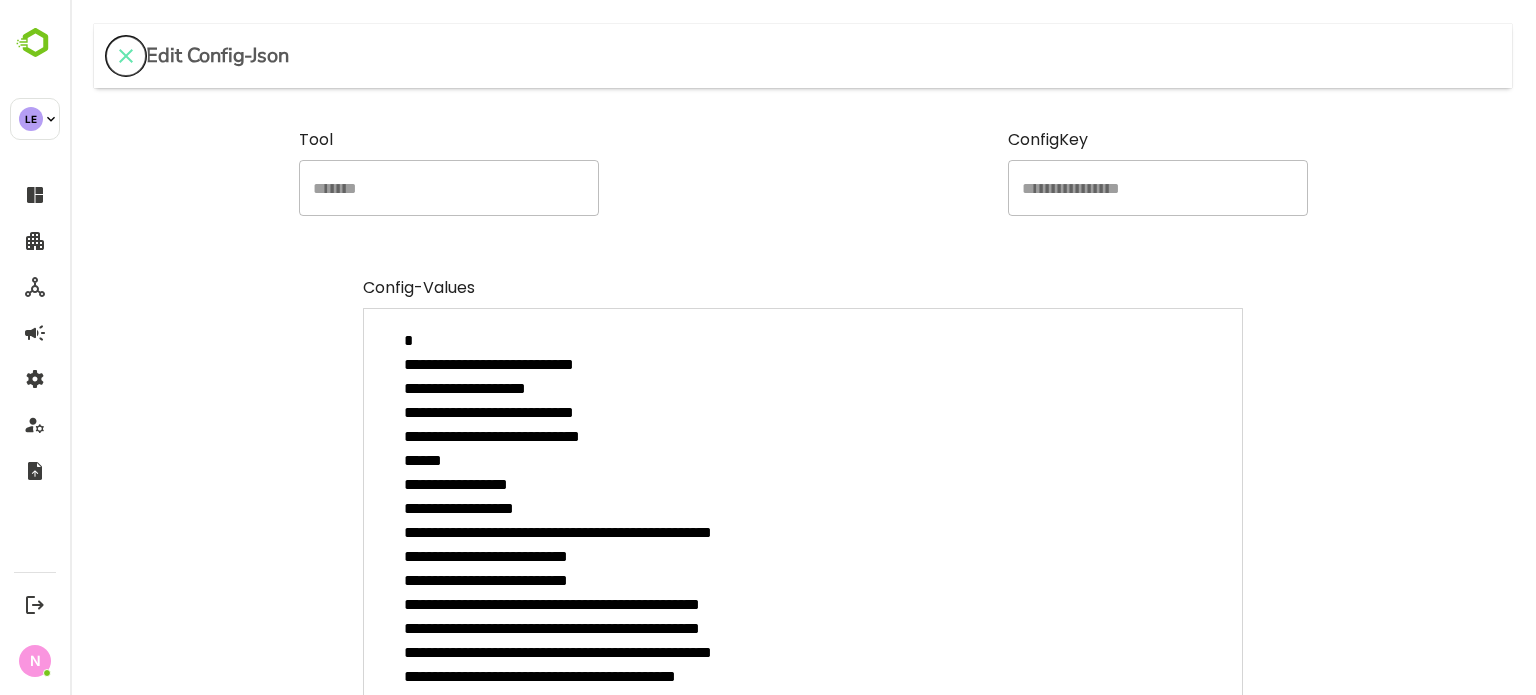 click 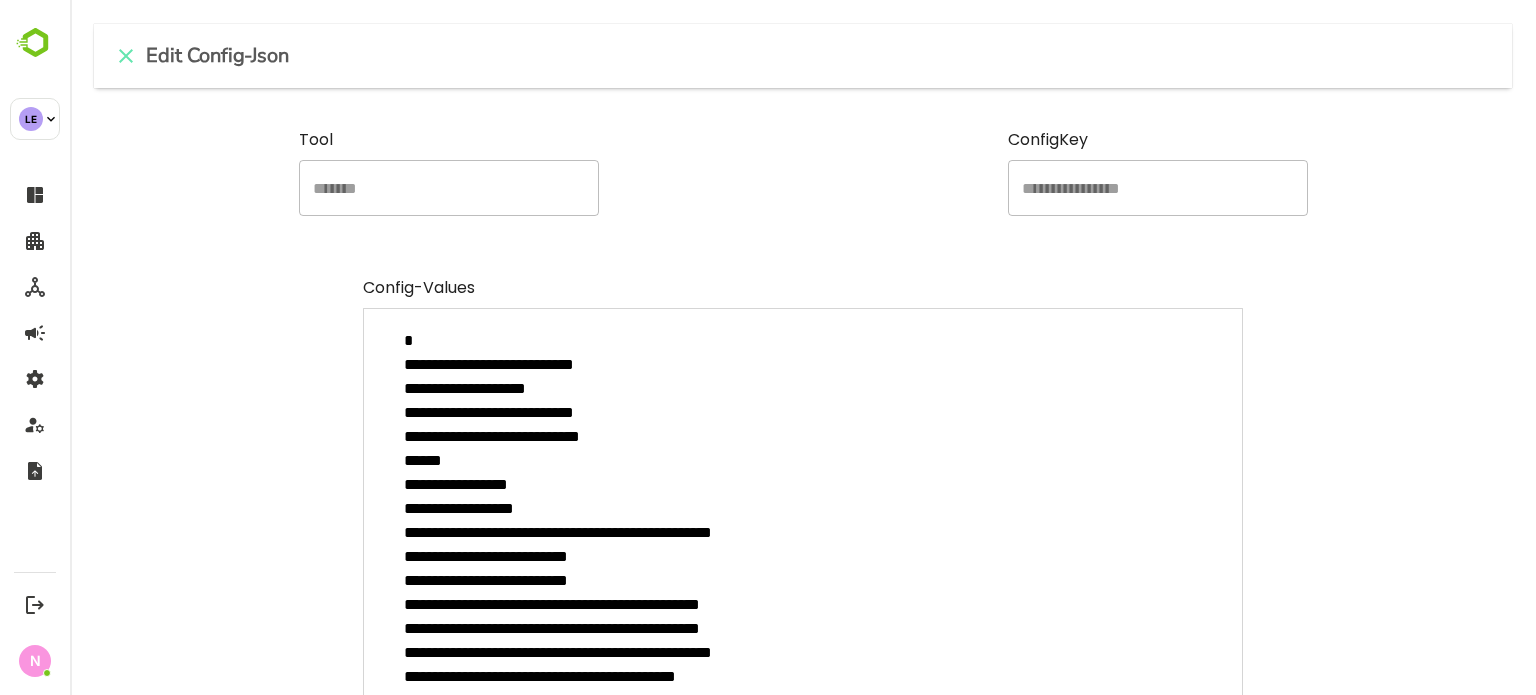 type on "*" 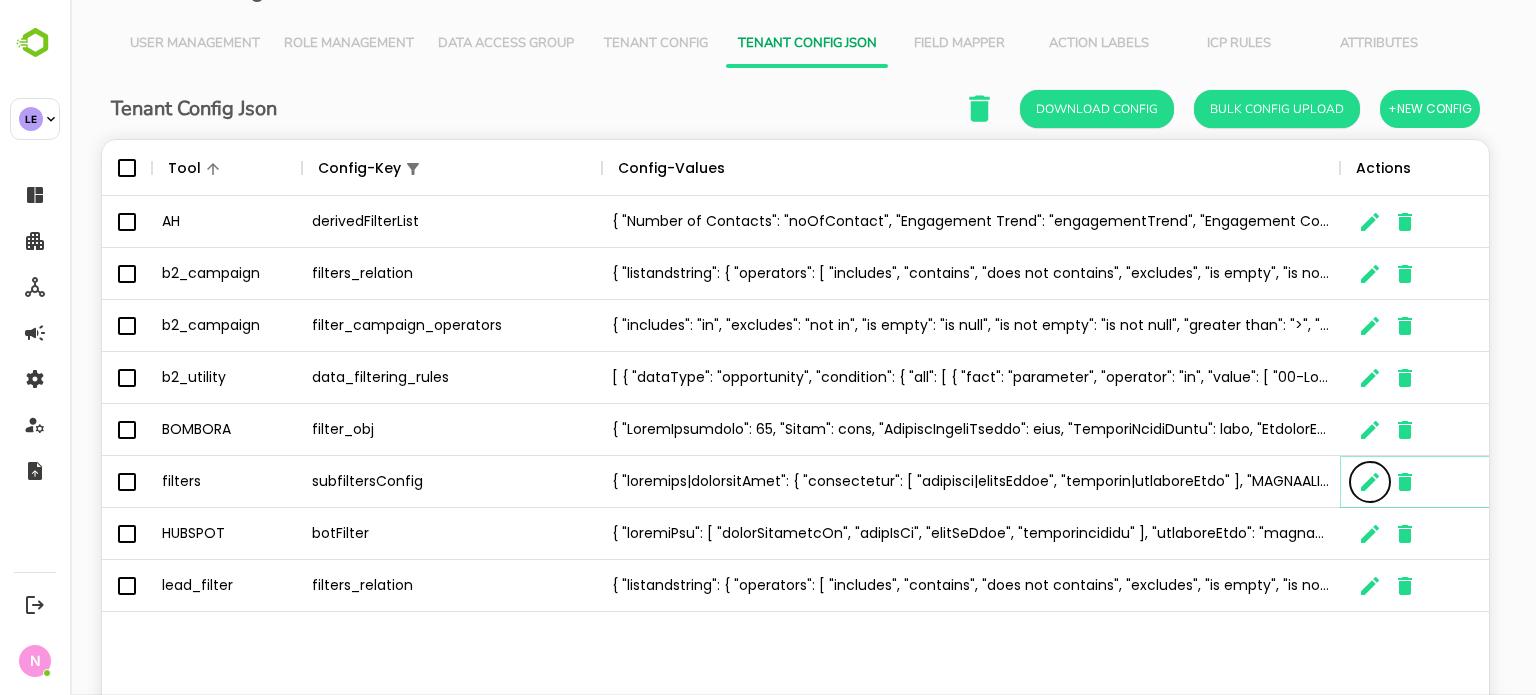 scroll, scrollTop: 16, scrollLeft: 16, axis: both 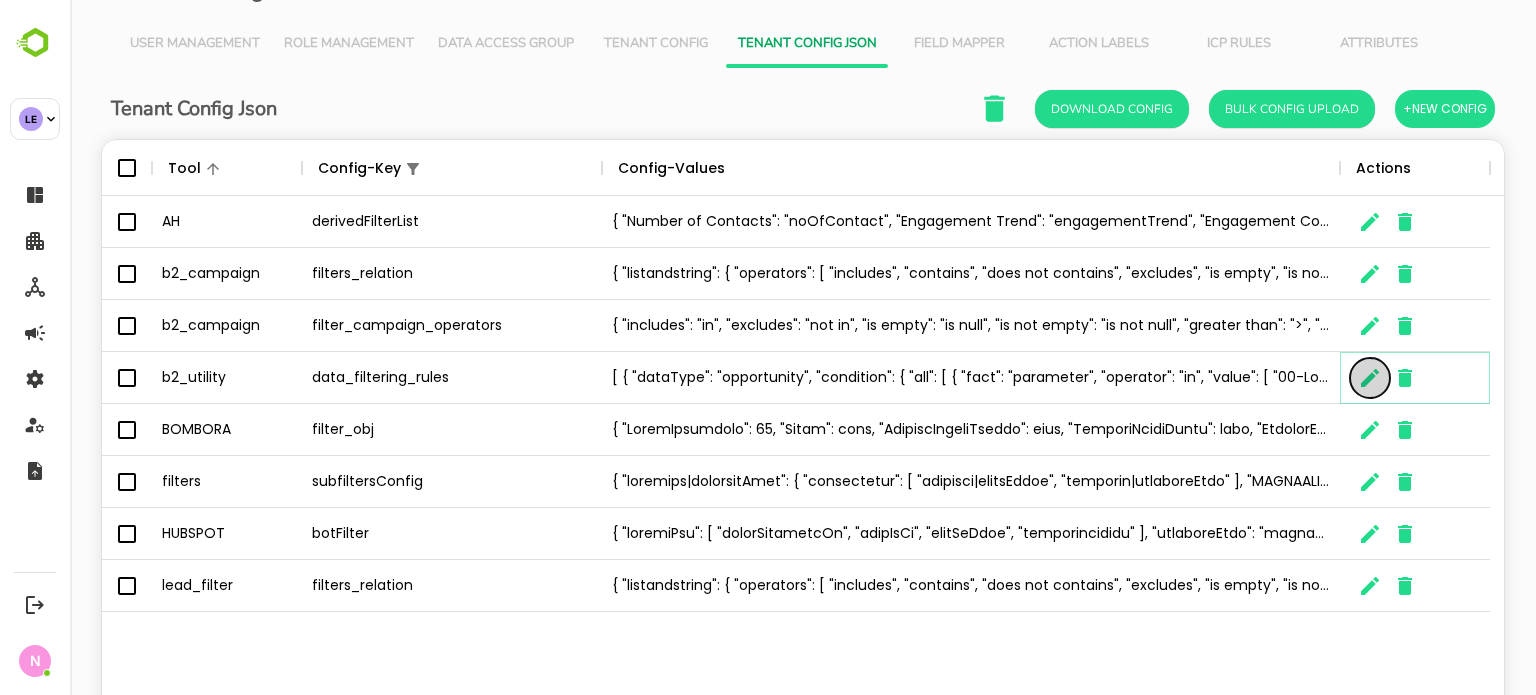 click at bounding box center [1370, 378] 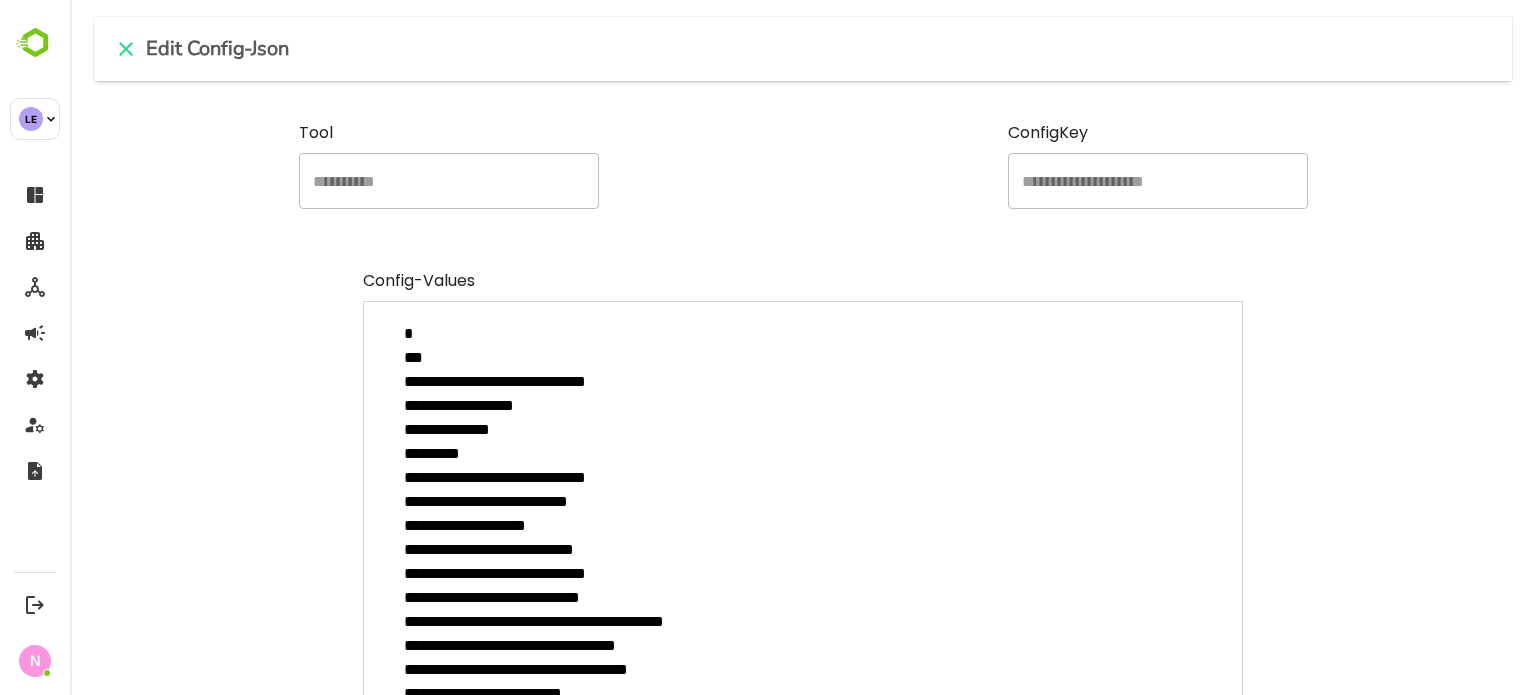 scroll, scrollTop: 0, scrollLeft: 0, axis: both 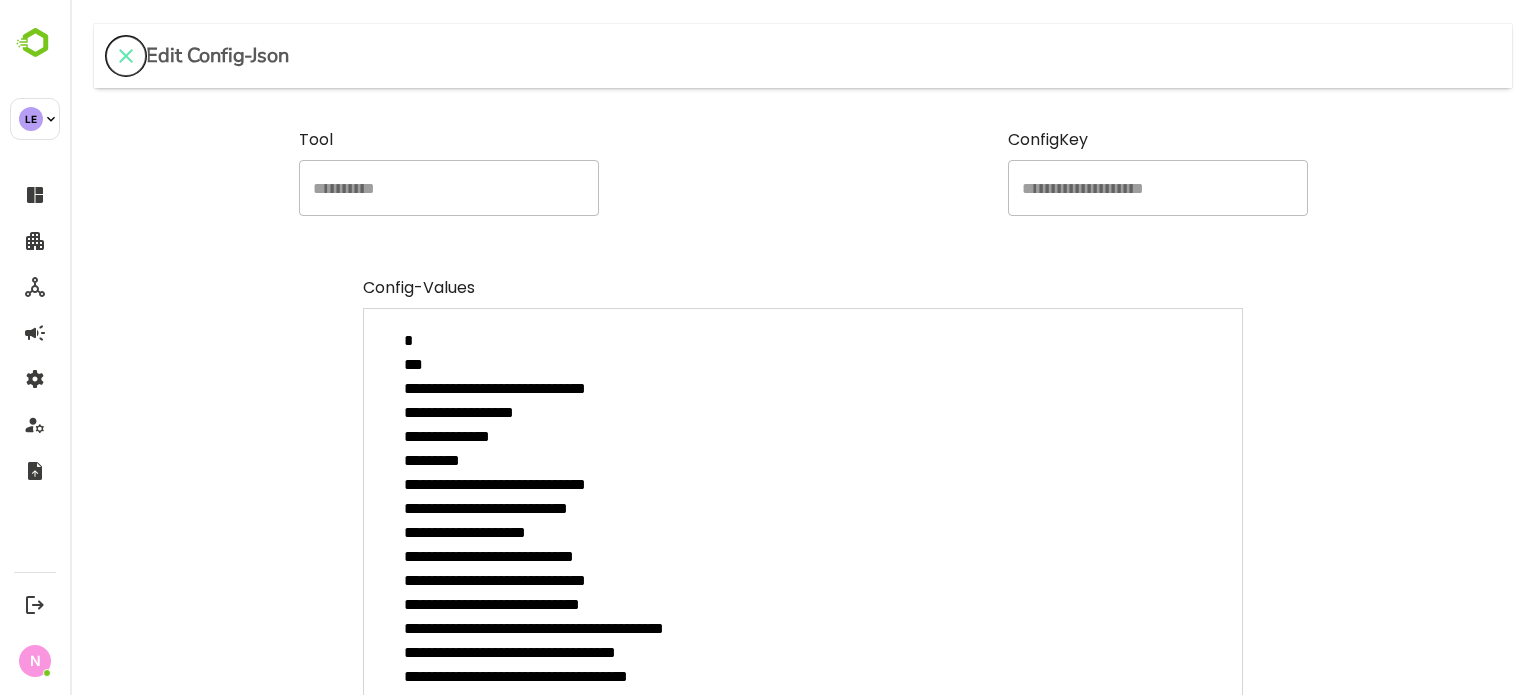 click 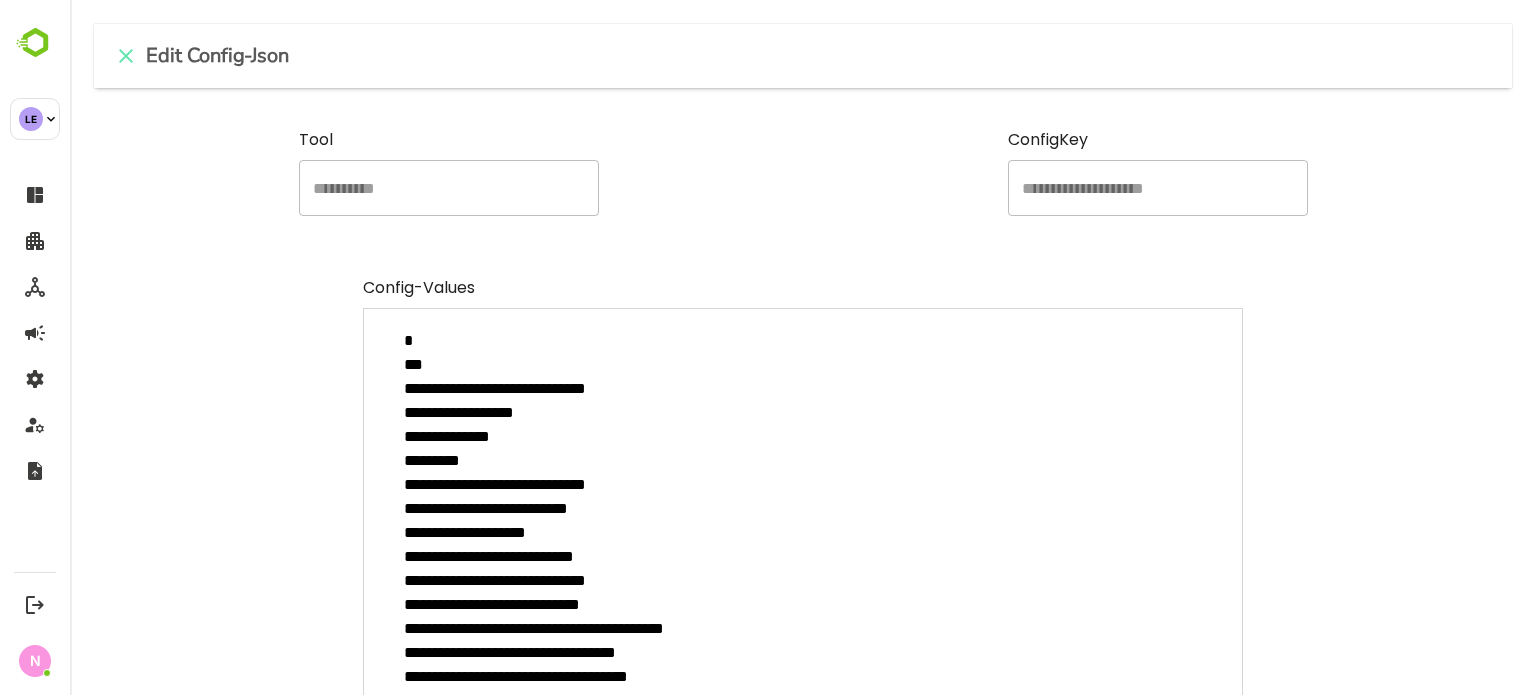 type on "*" 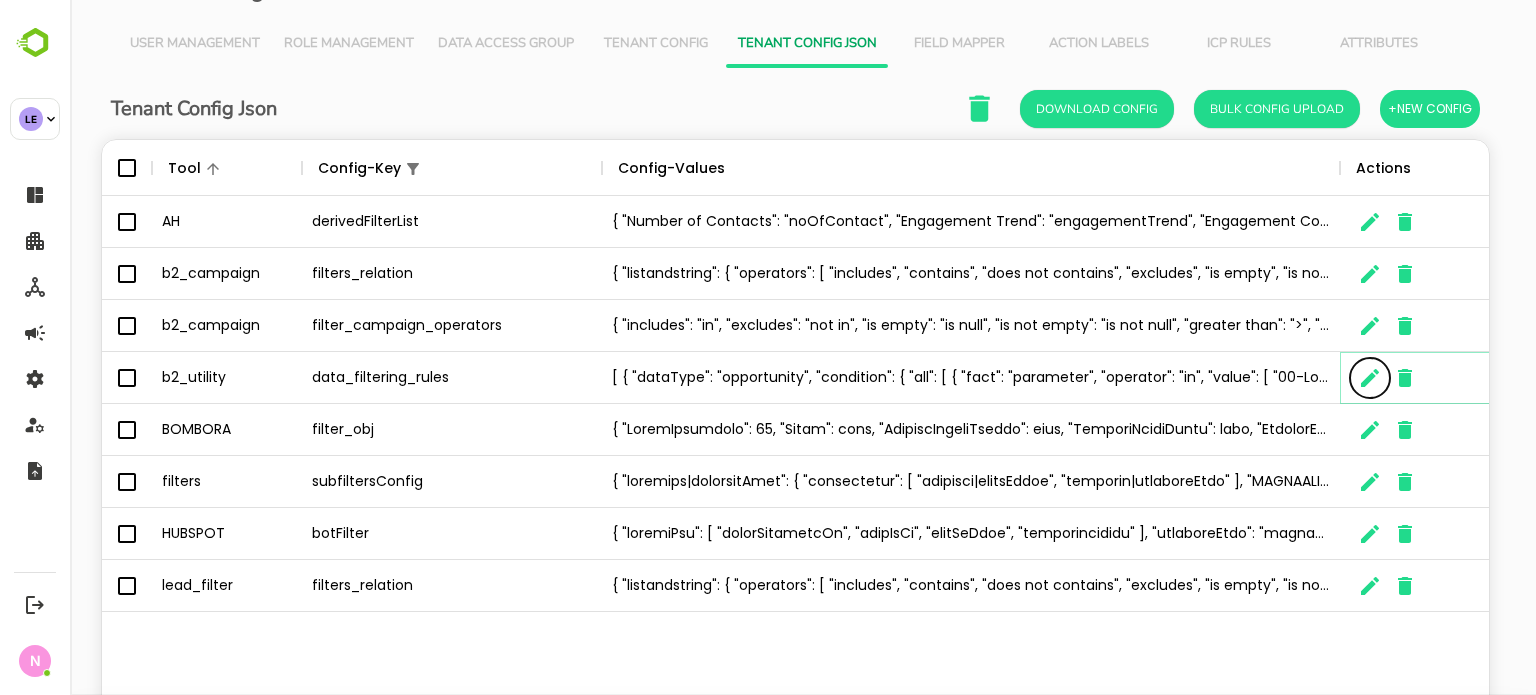 scroll, scrollTop: 16, scrollLeft: 16, axis: both 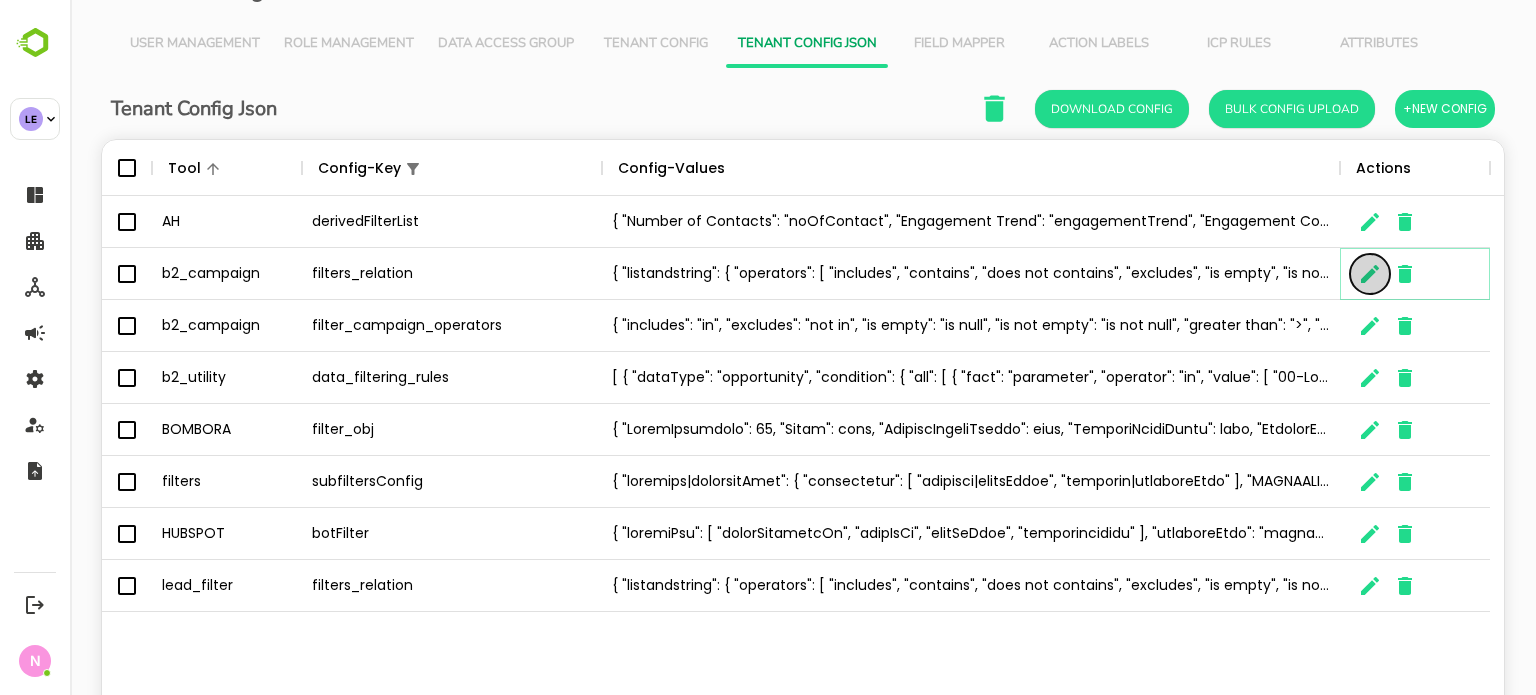 click 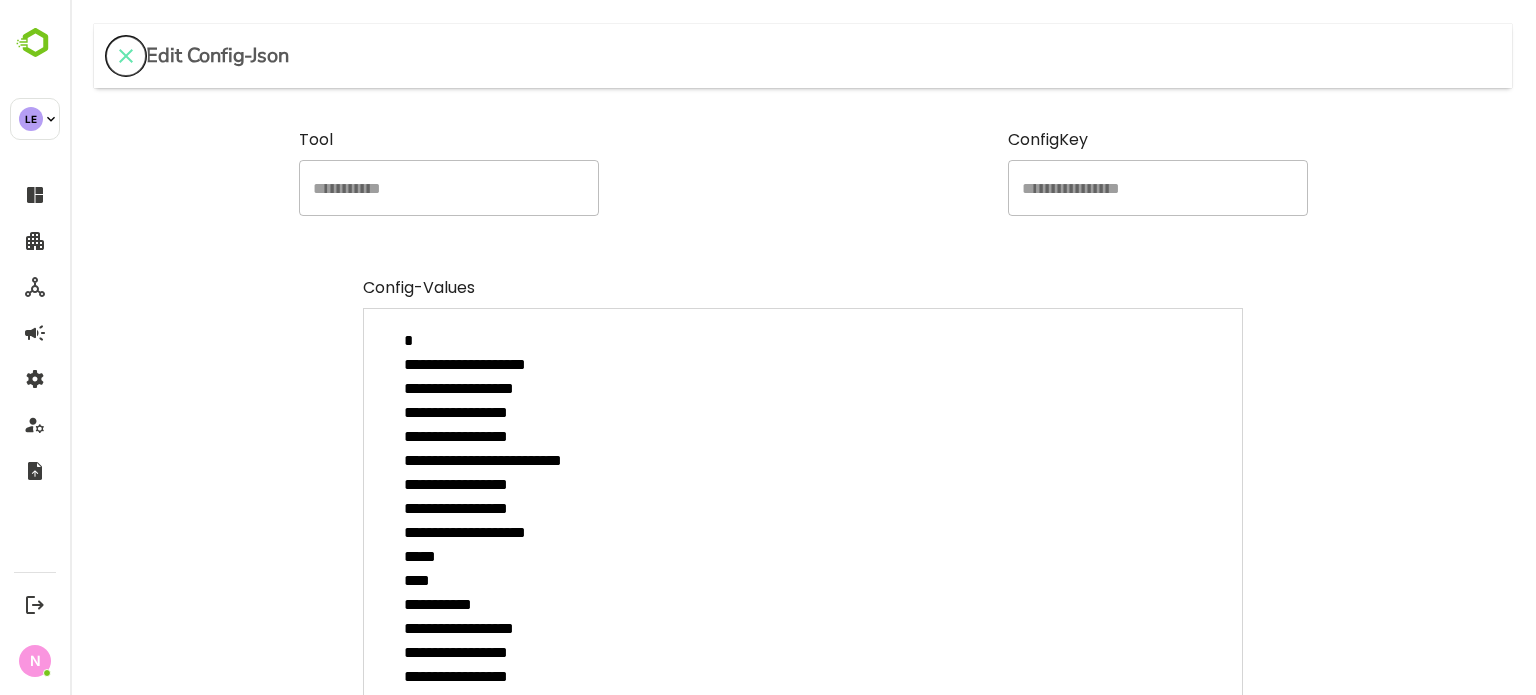 click 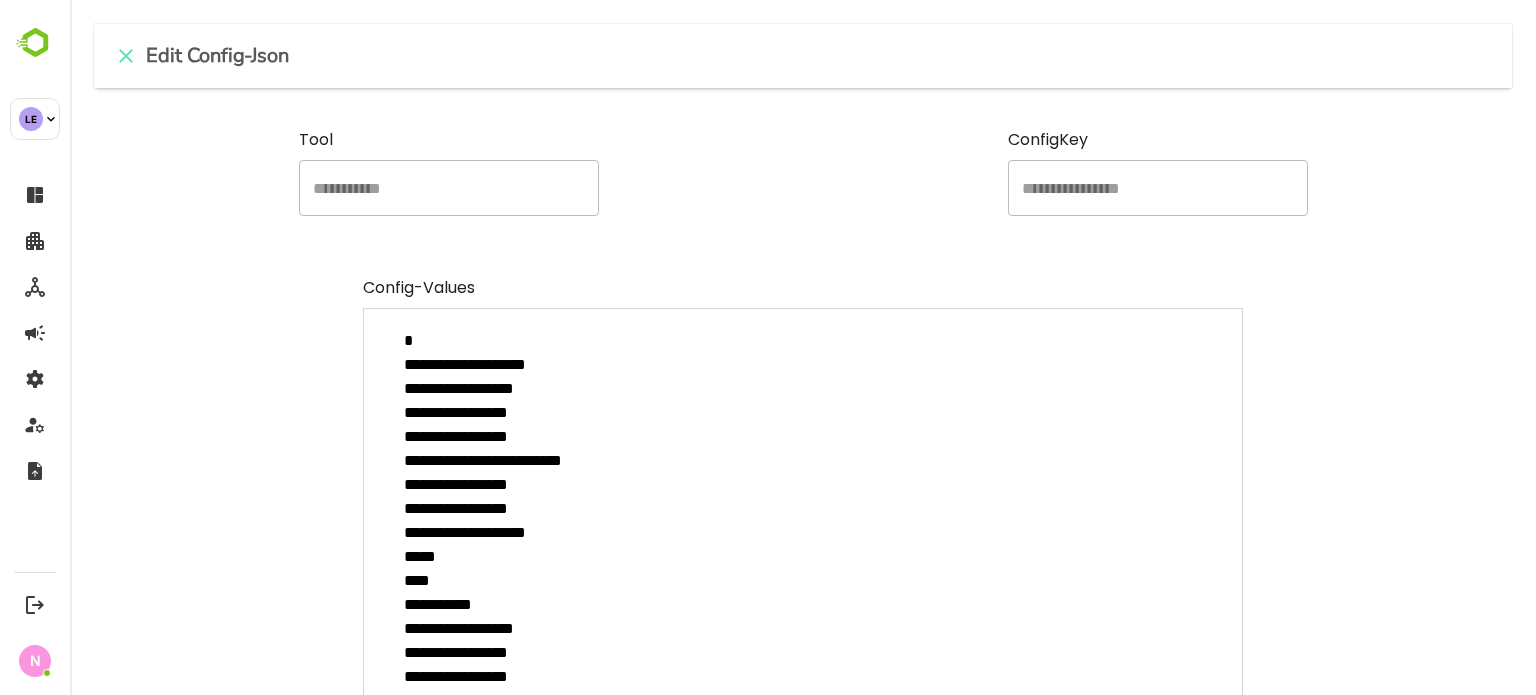 type on "*" 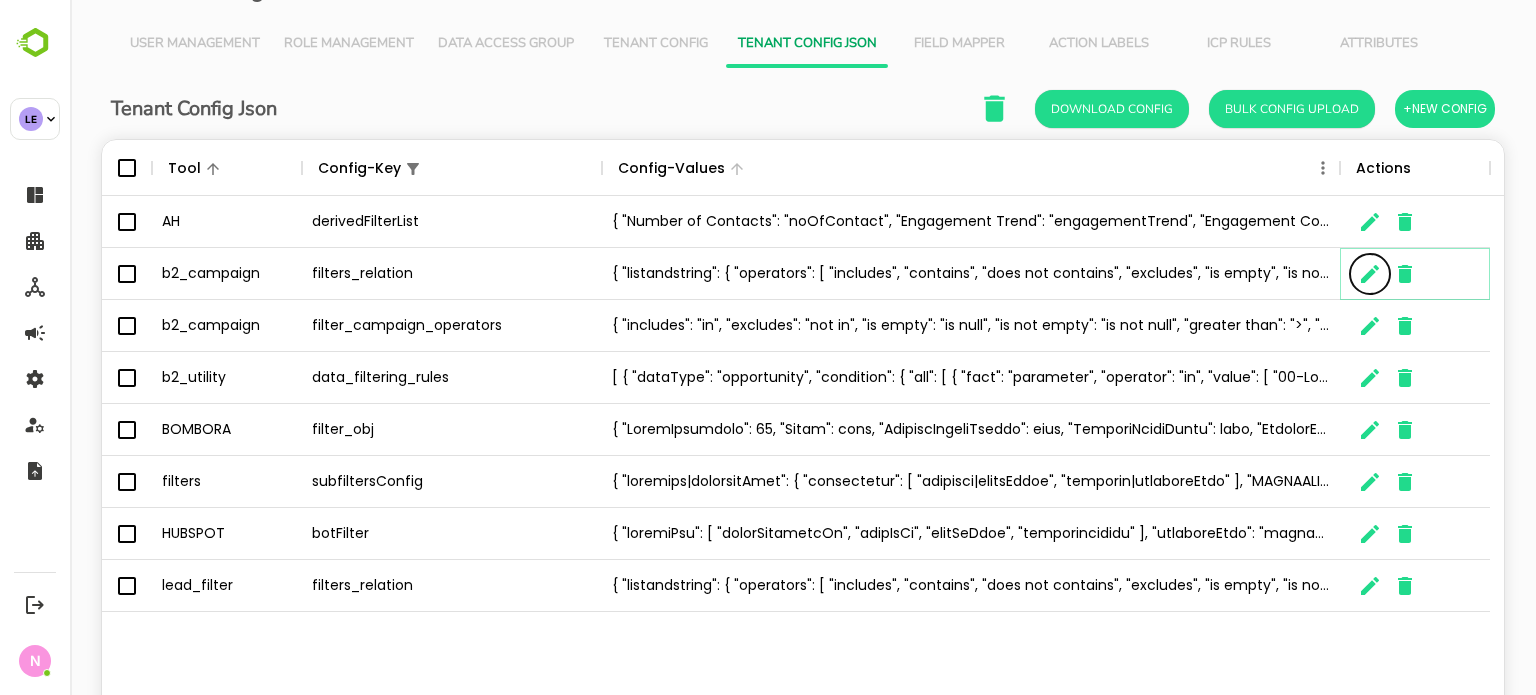 scroll, scrollTop: 16, scrollLeft: 16, axis: both 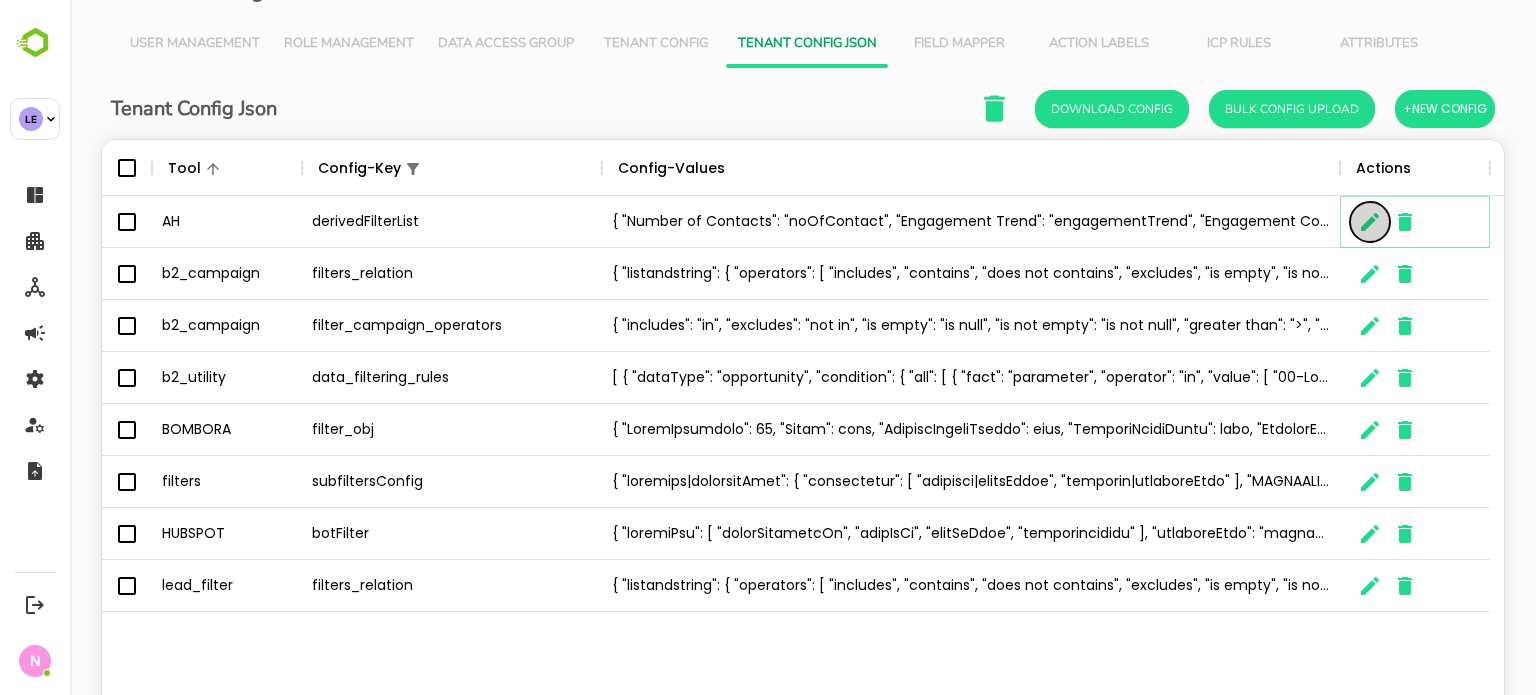 click 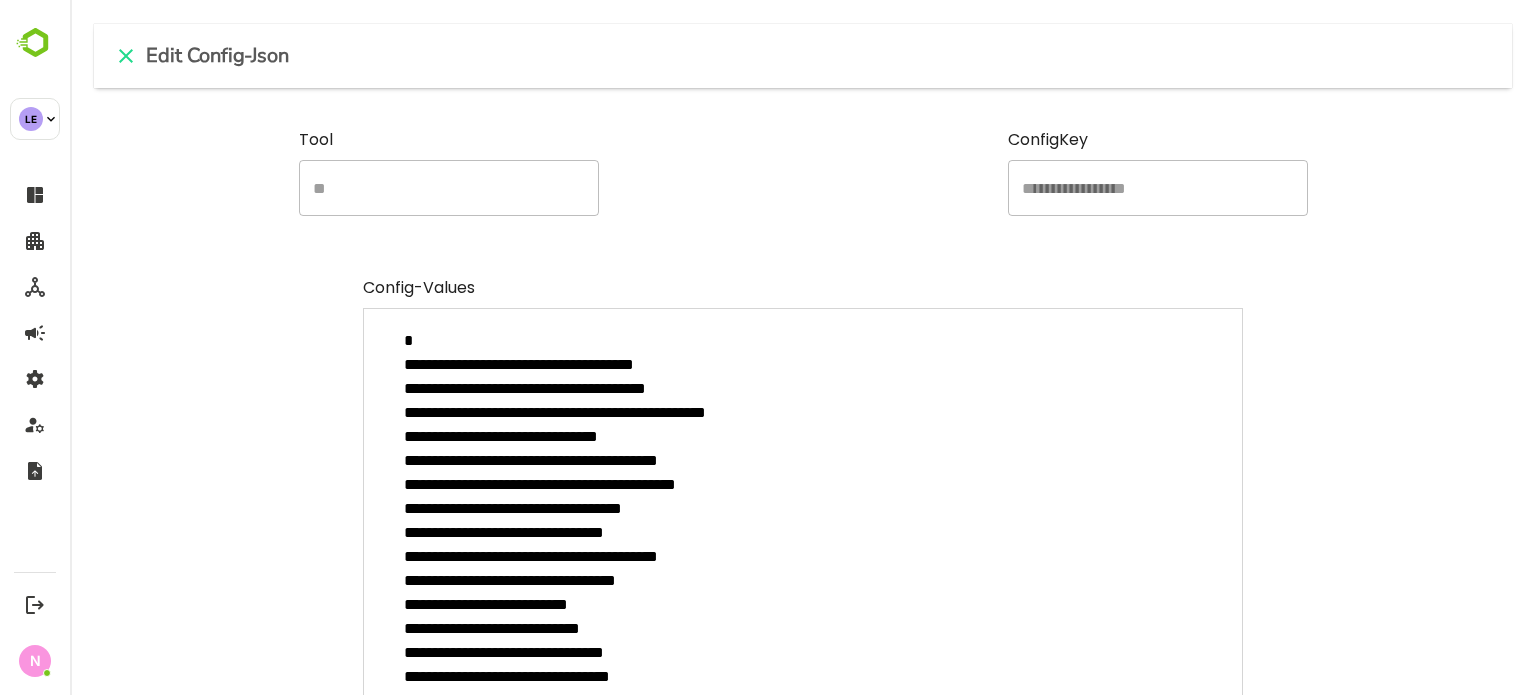 scroll, scrollTop: 0, scrollLeft: 0, axis: both 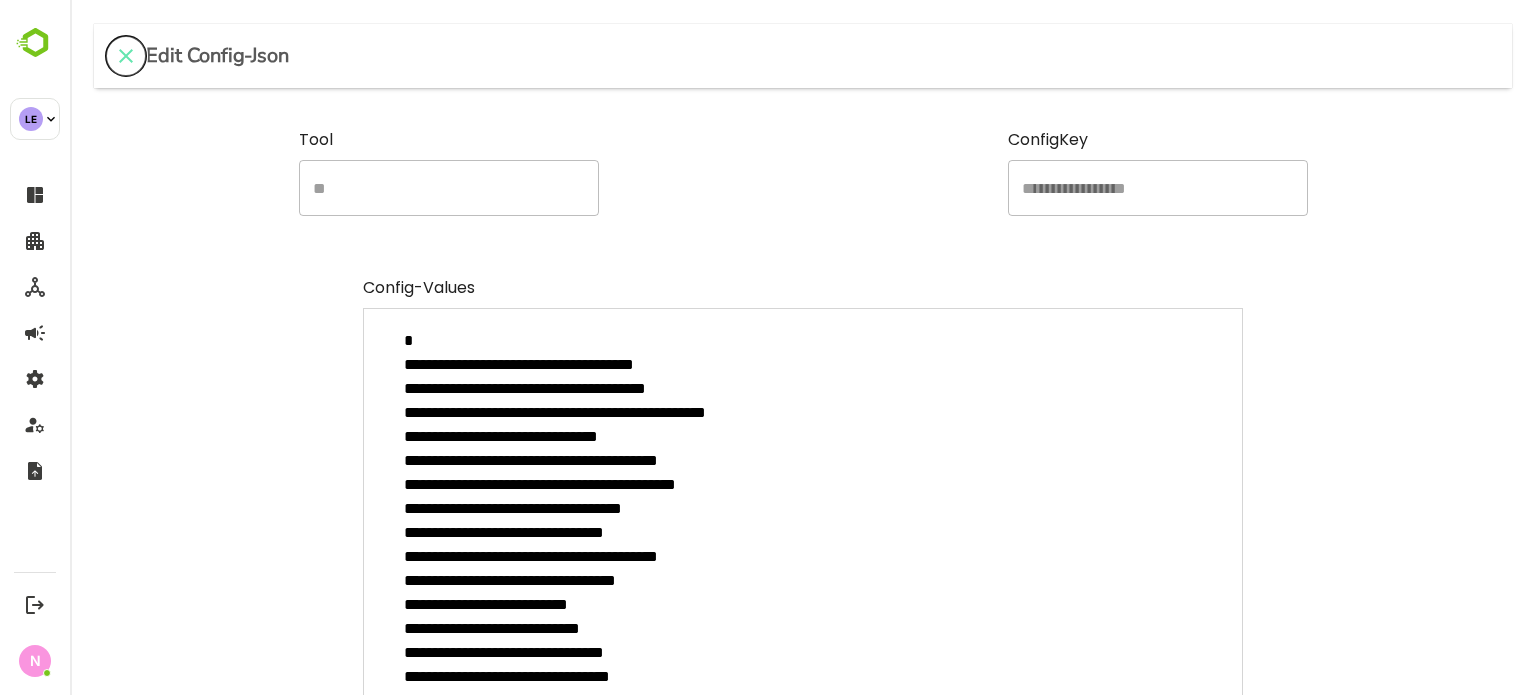 click 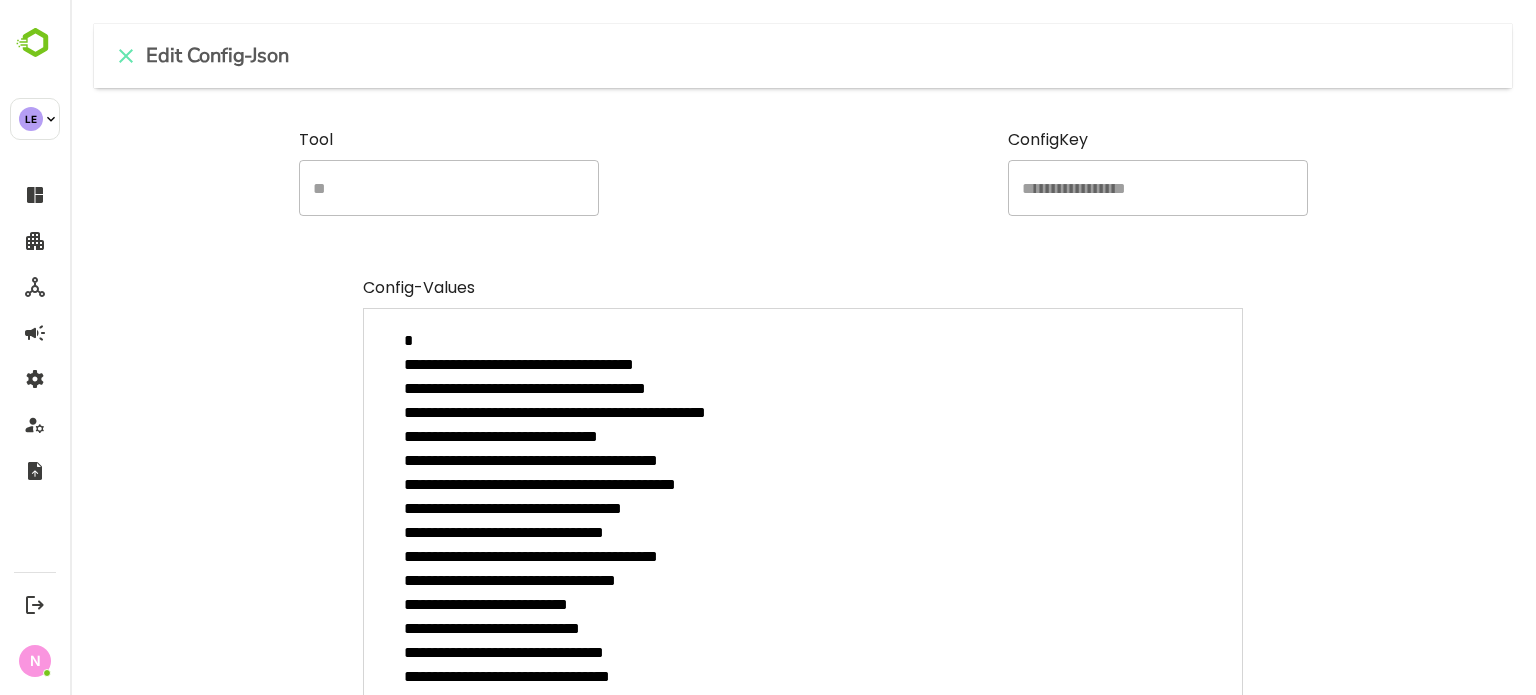 type on "*" 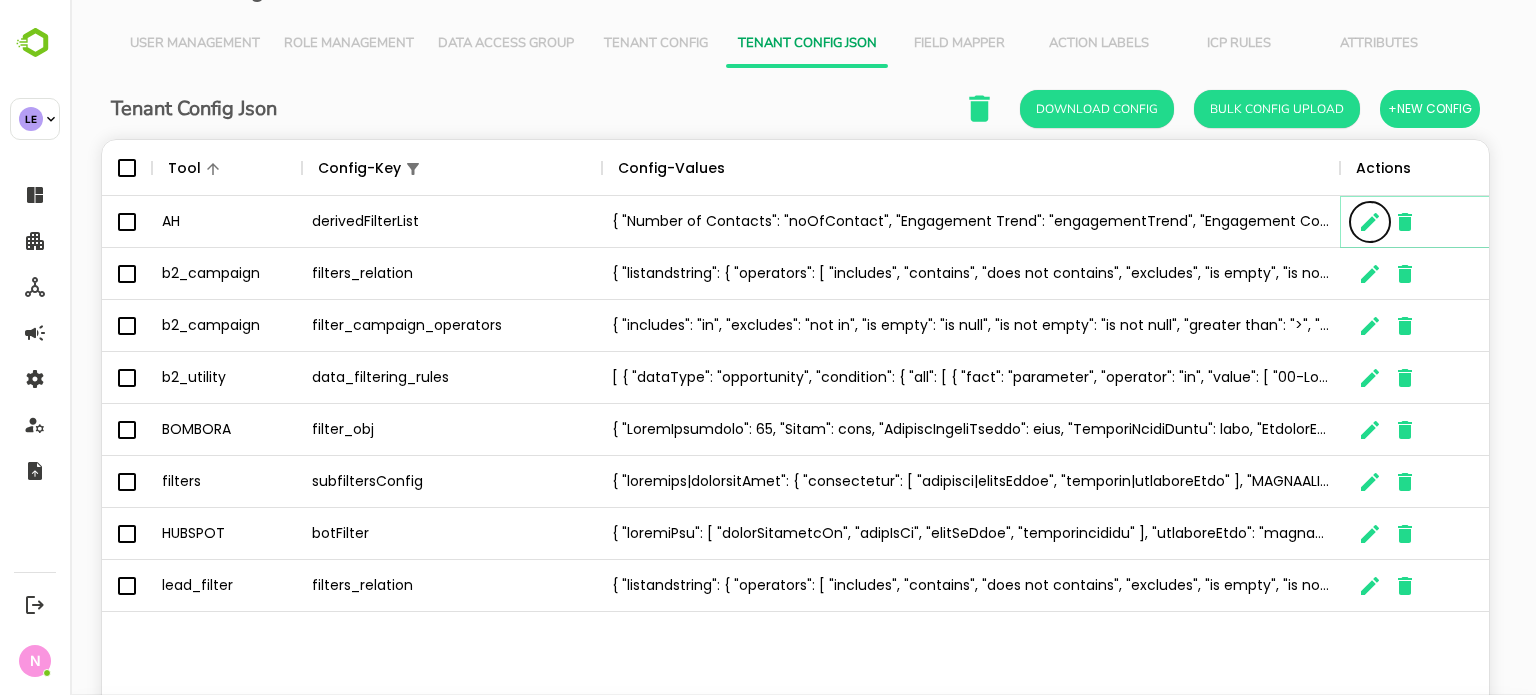 scroll, scrollTop: 16, scrollLeft: 16, axis: both 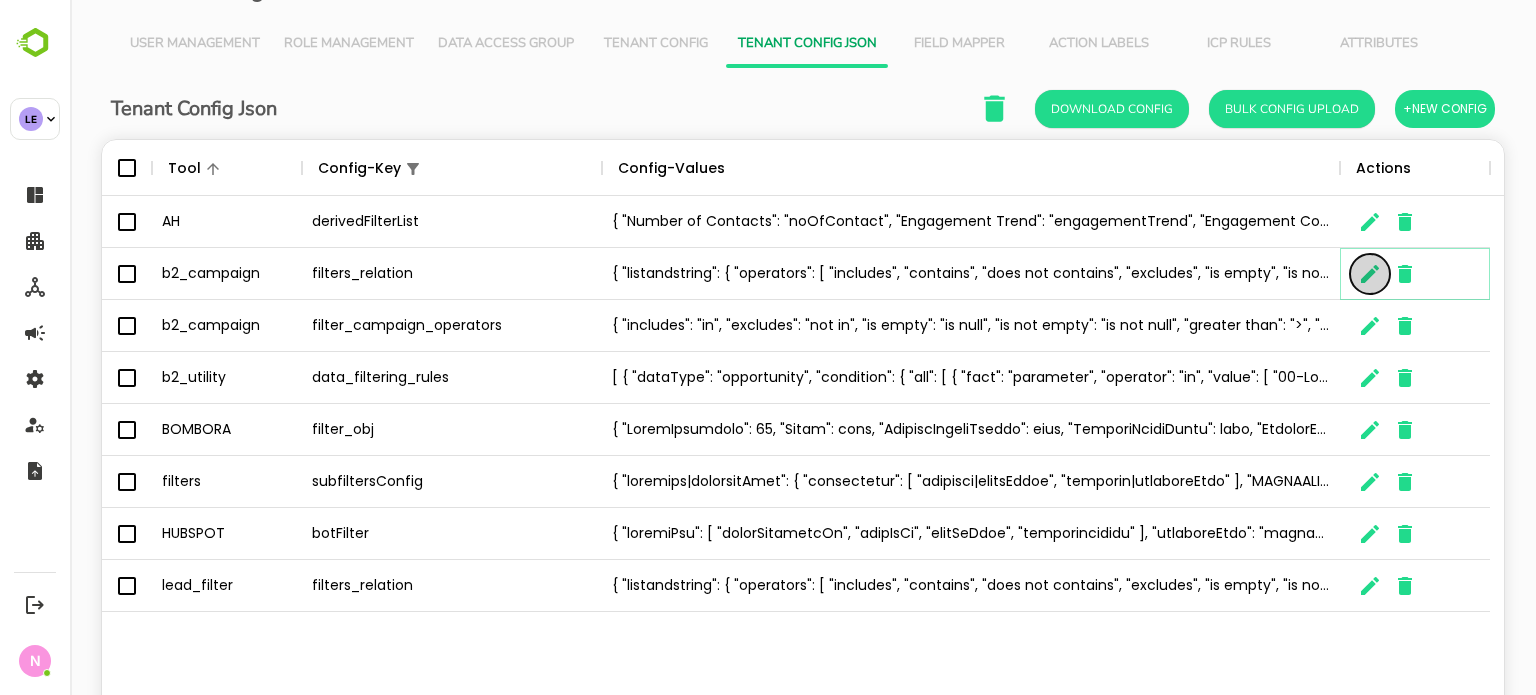 click 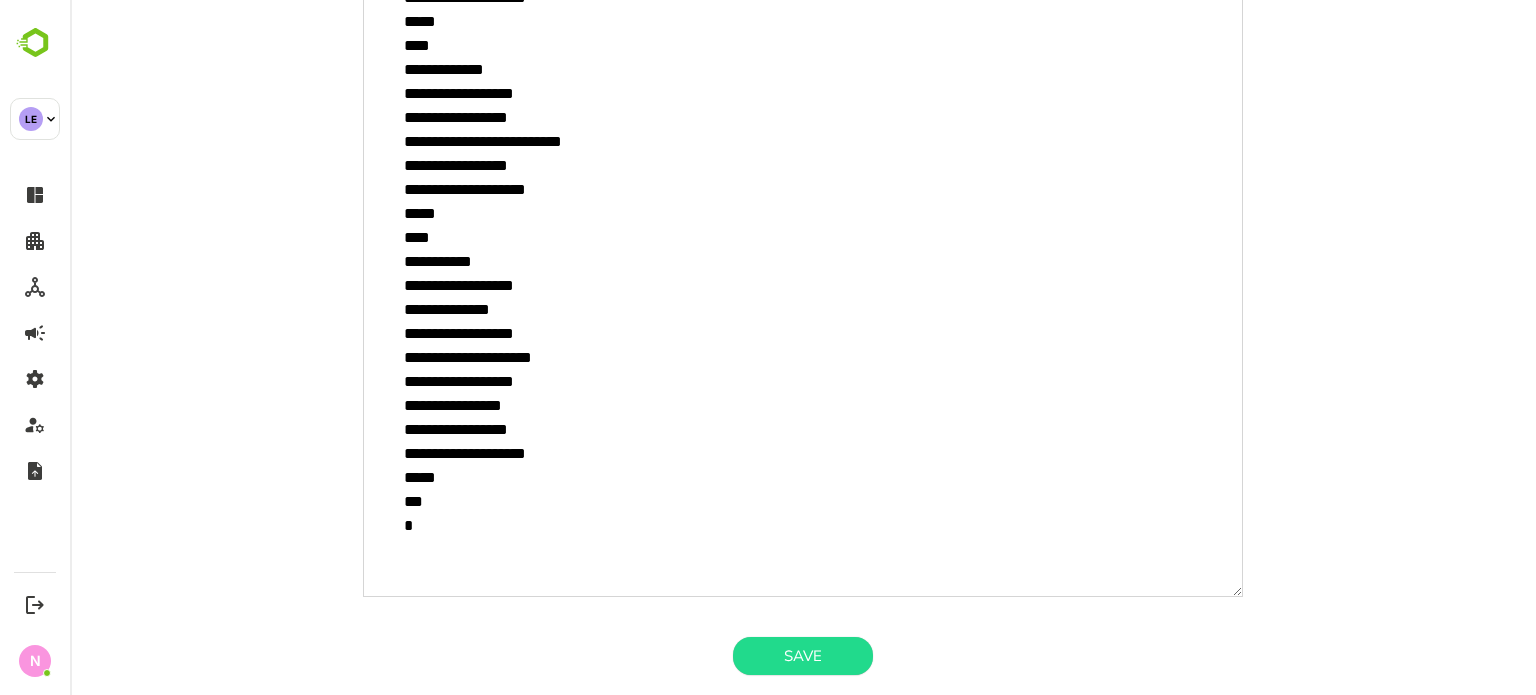 scroll, scrollTop: 0, scrollLeft: 0, axis: both 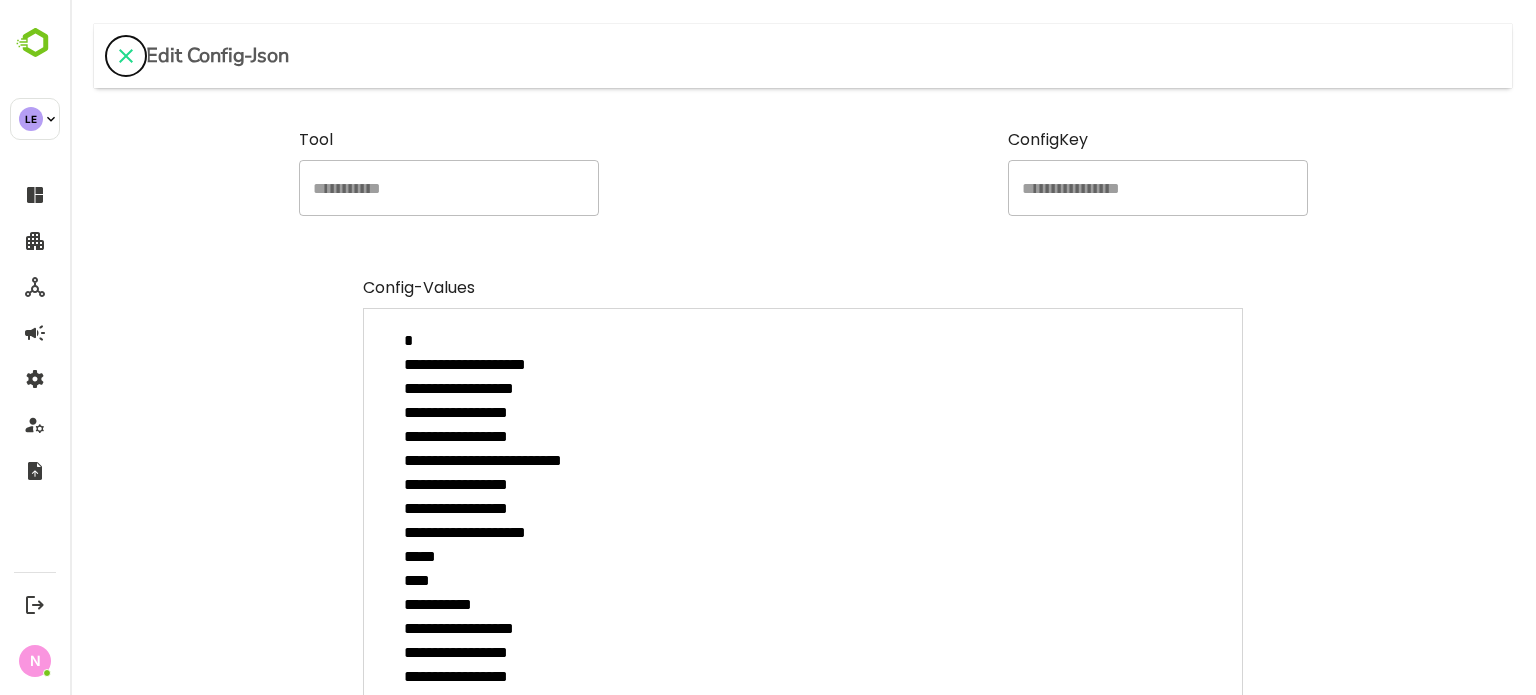 click 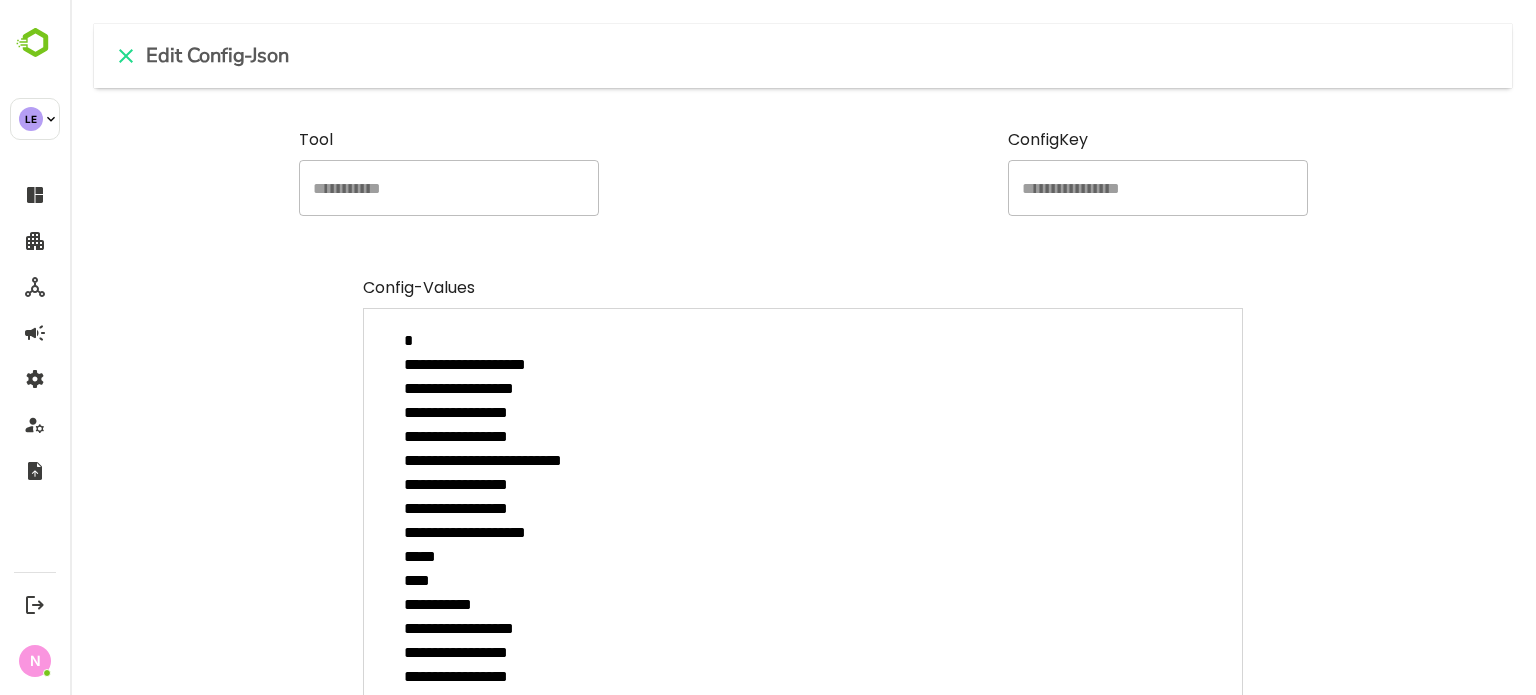 type on "*" 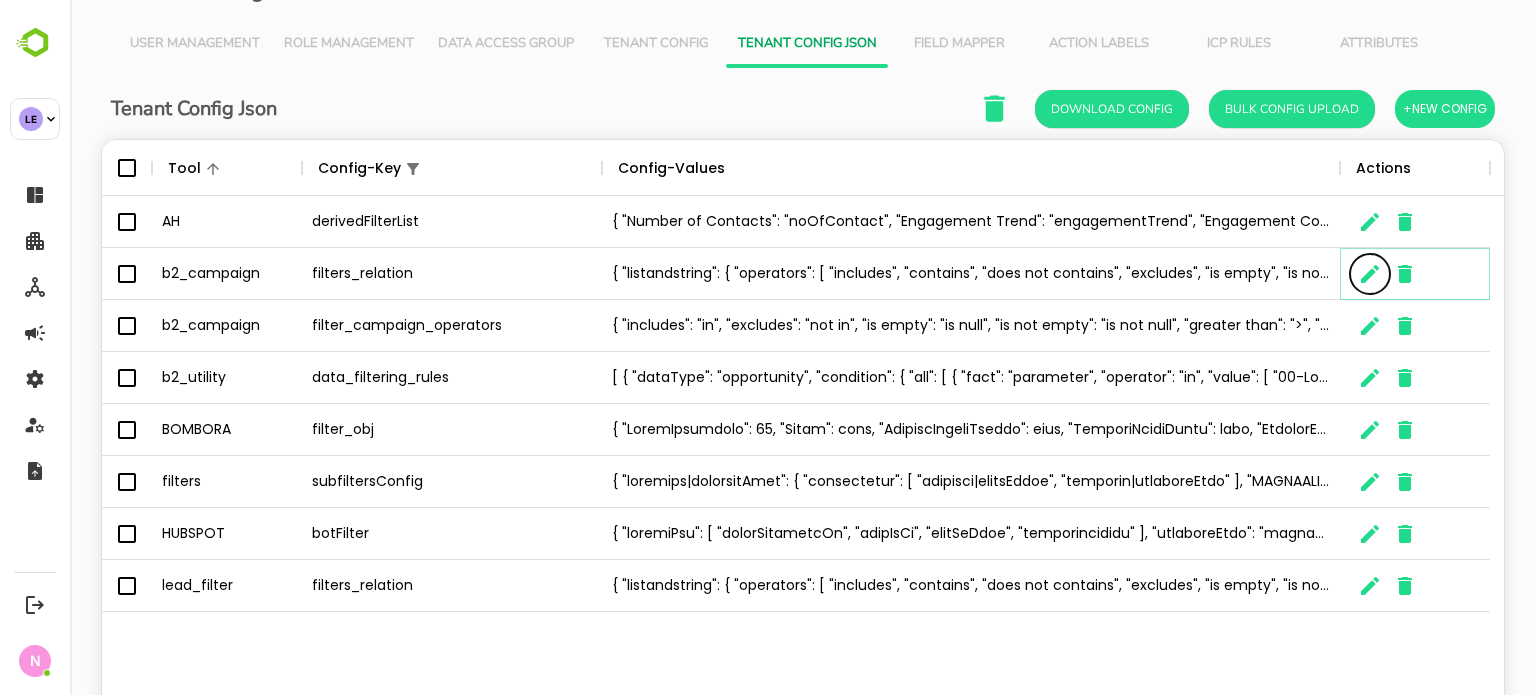 scroll, scrollTop: 16, scrollLeft: 16, axis: both 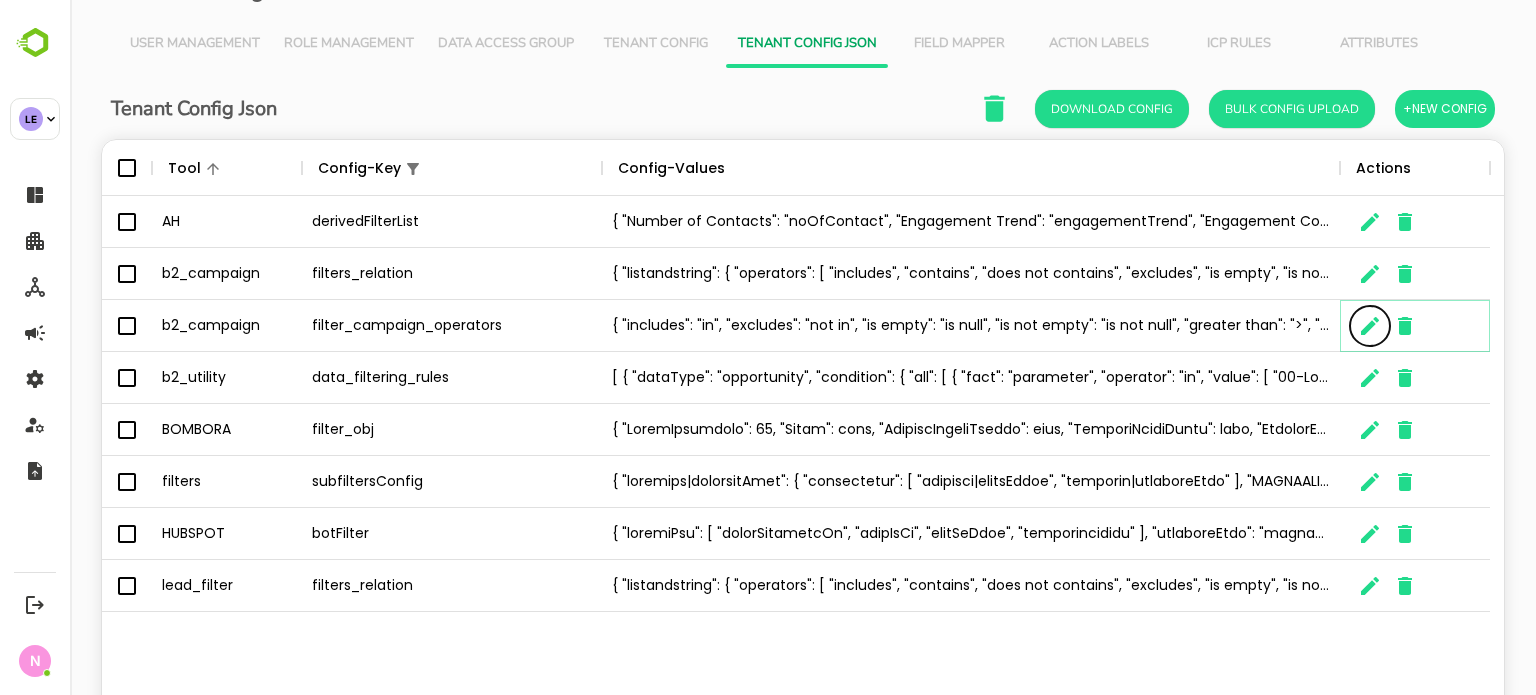 click at bounding box center [1370, 326] 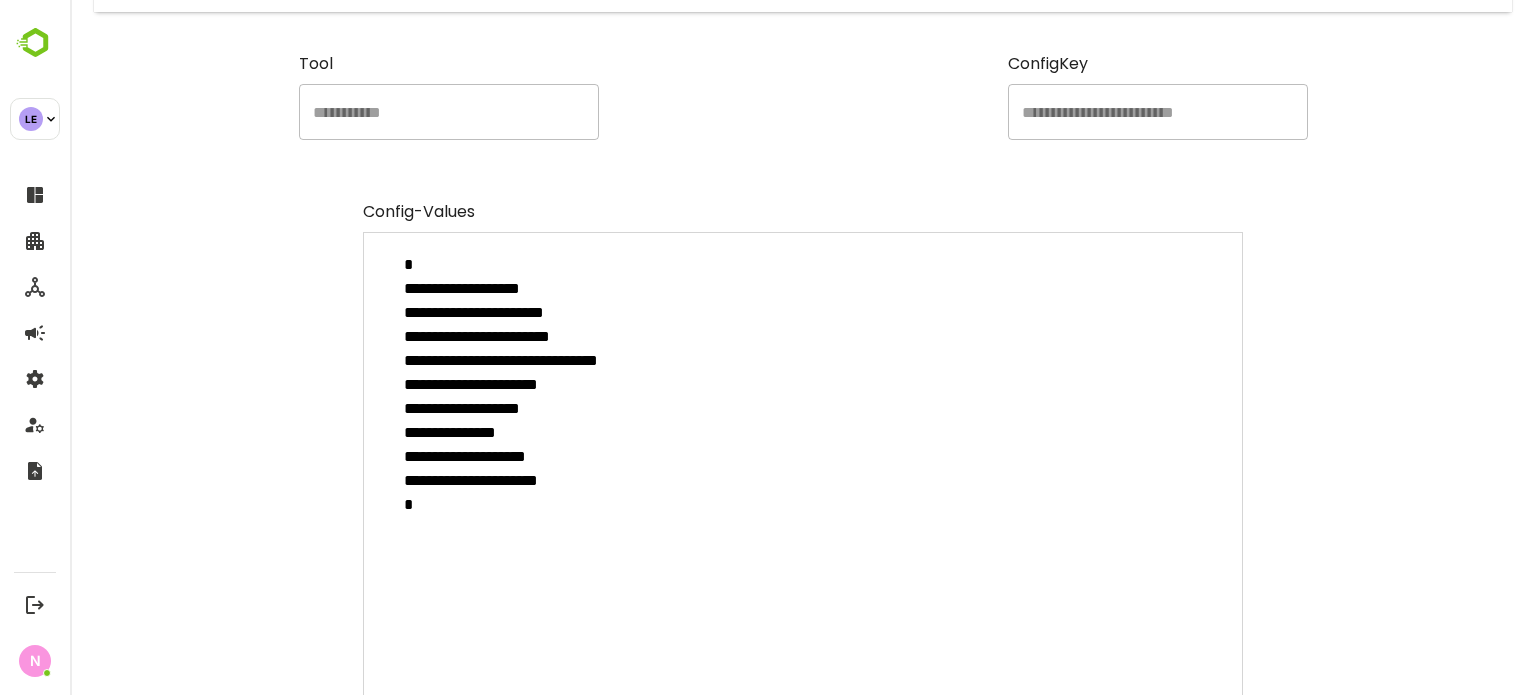 scroll, scrollTop: 0, scrollLeft: 0, axis: both 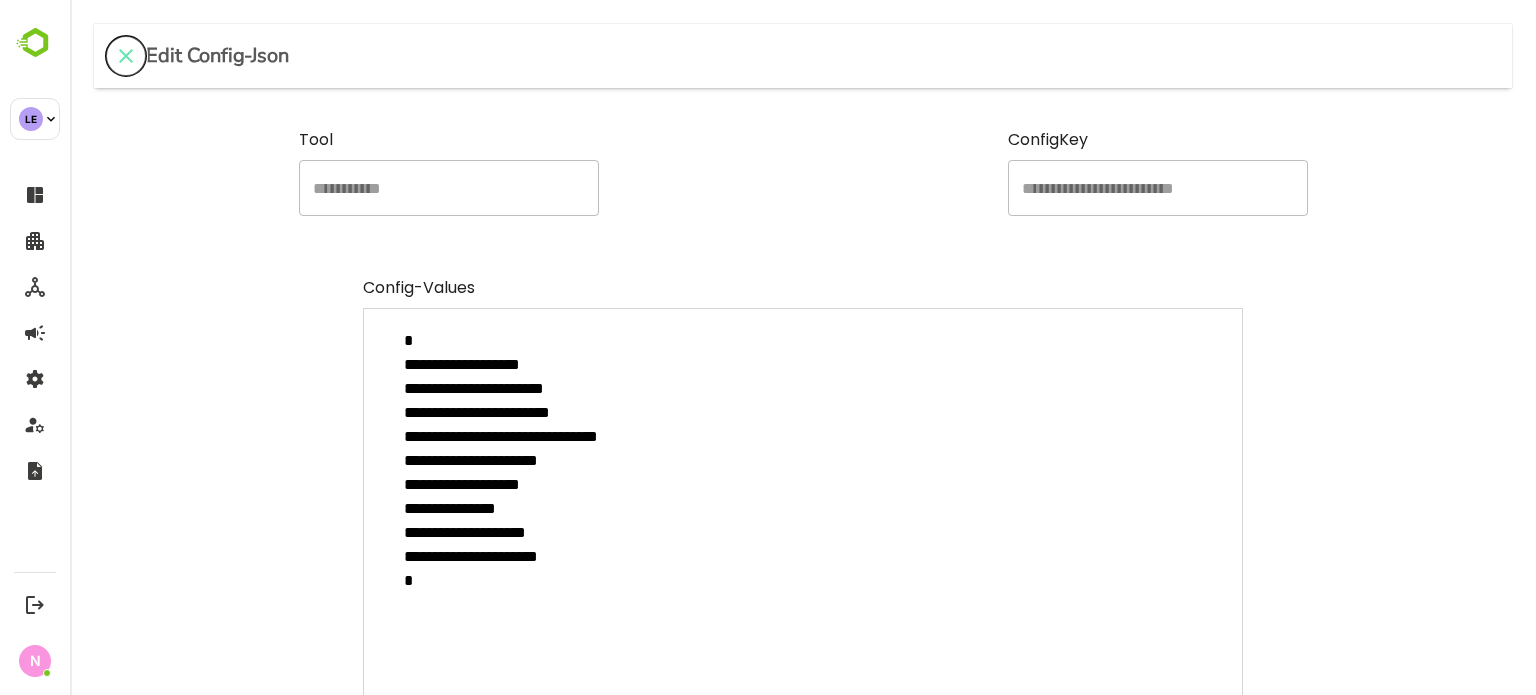 click 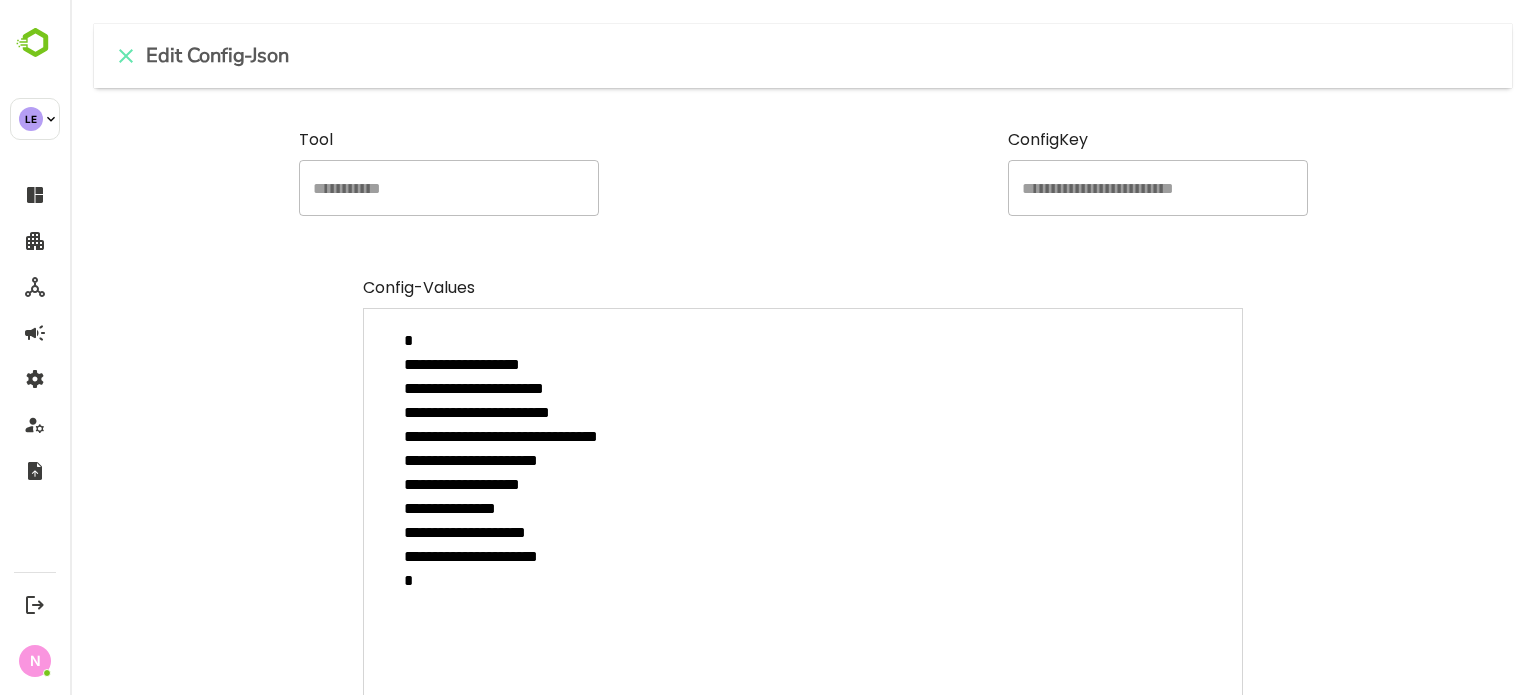 type on "*" 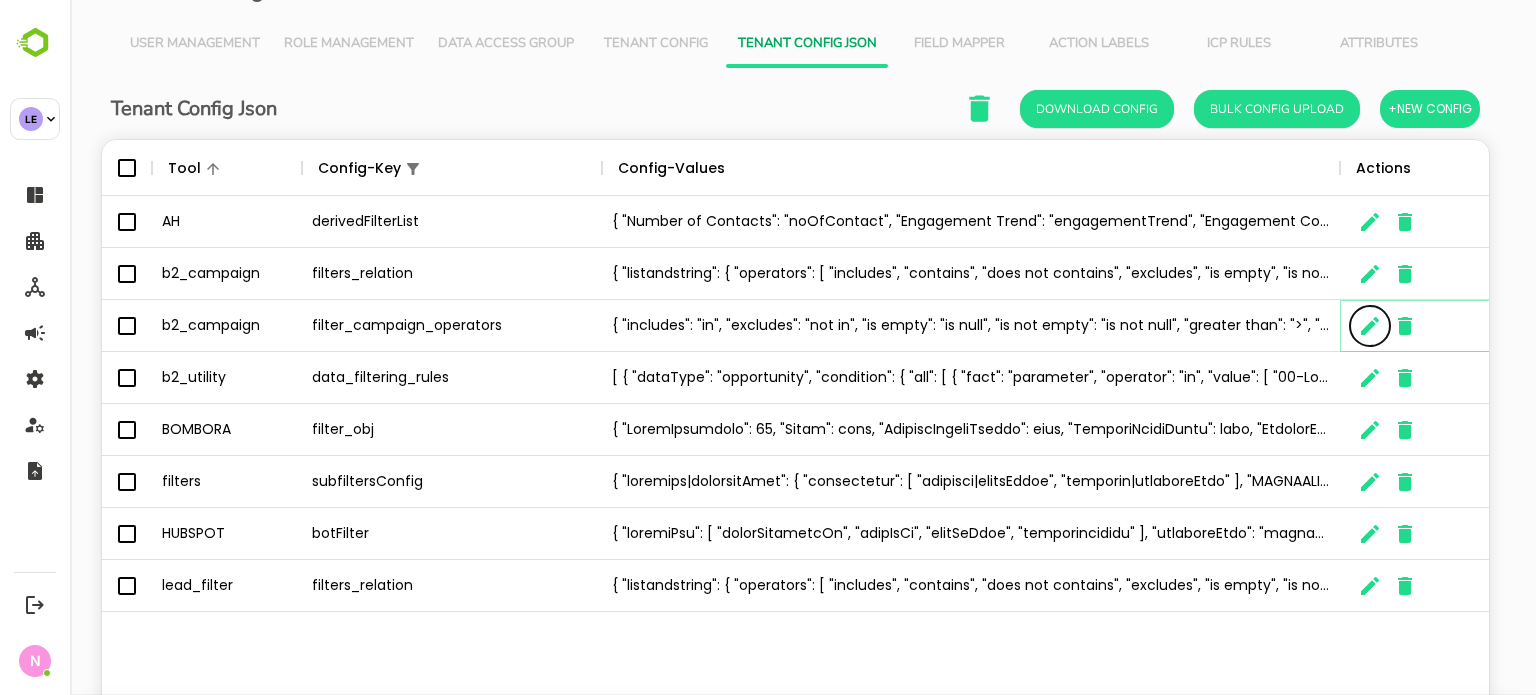 scroll, scrollTop: 16, scrollLeft: 16, axis: both 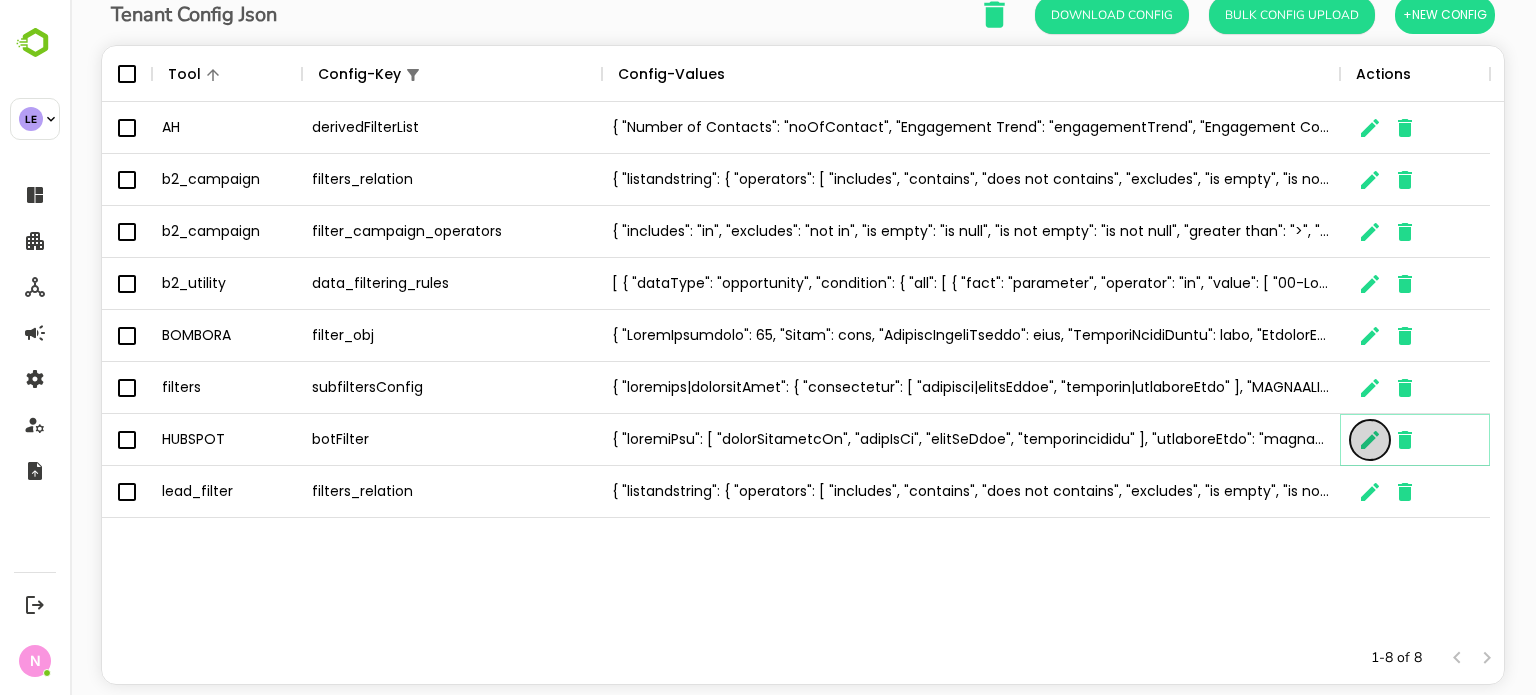 click 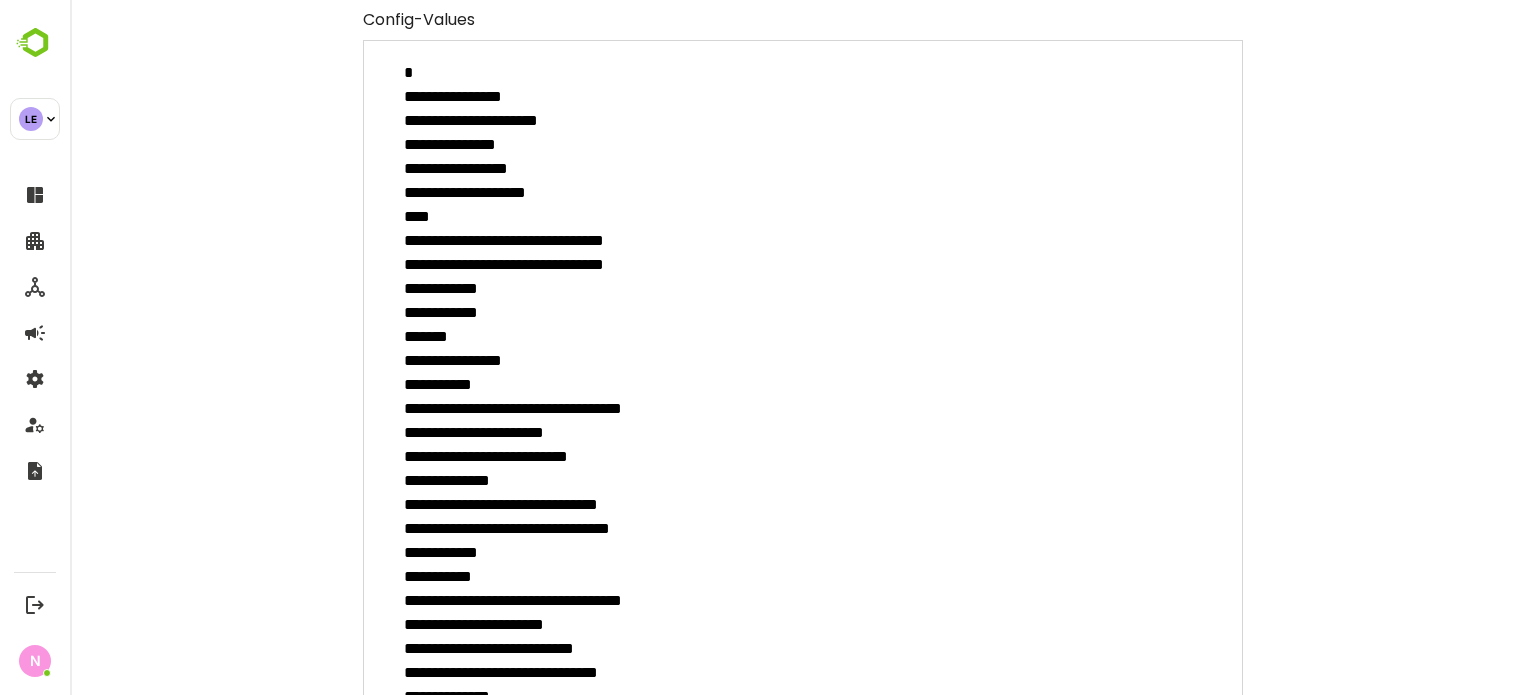 scroll, scrollTop: 0, scrollLeft: 0, axis: both 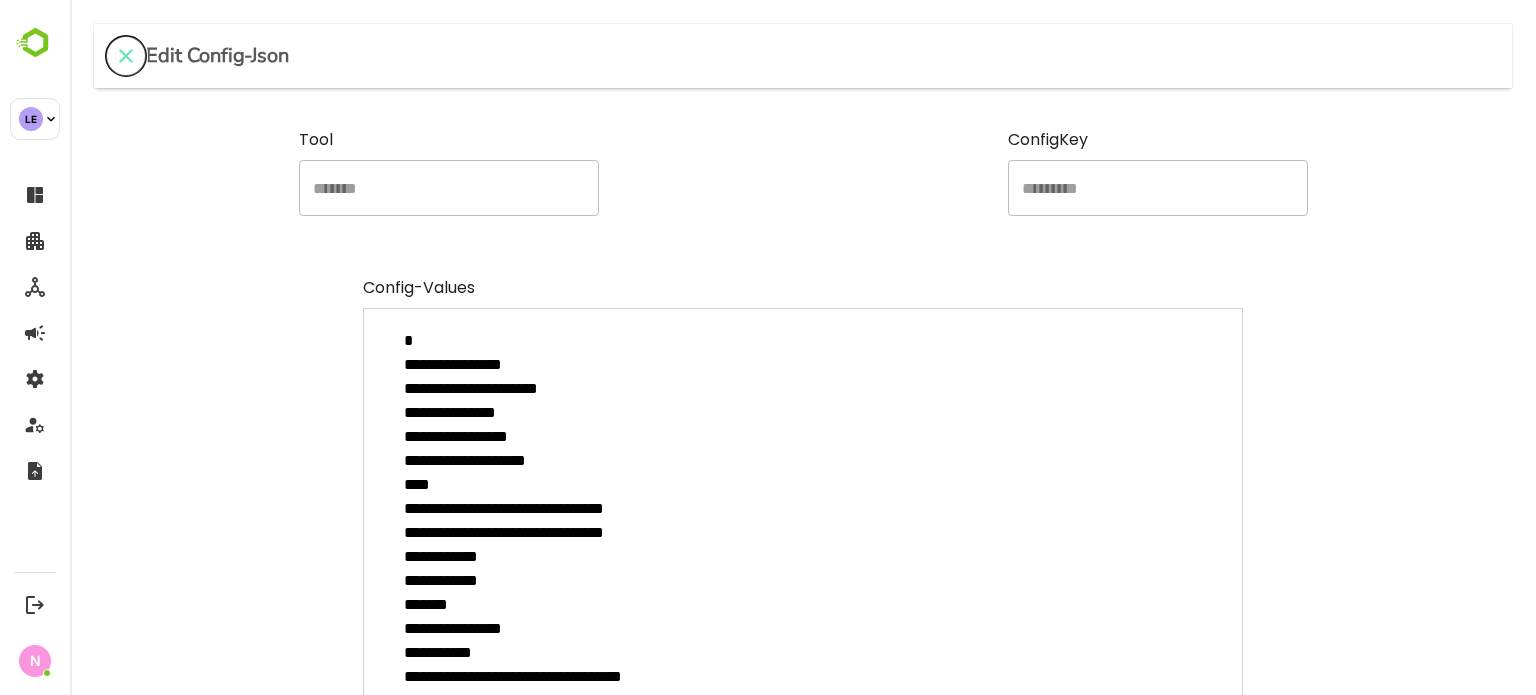 click 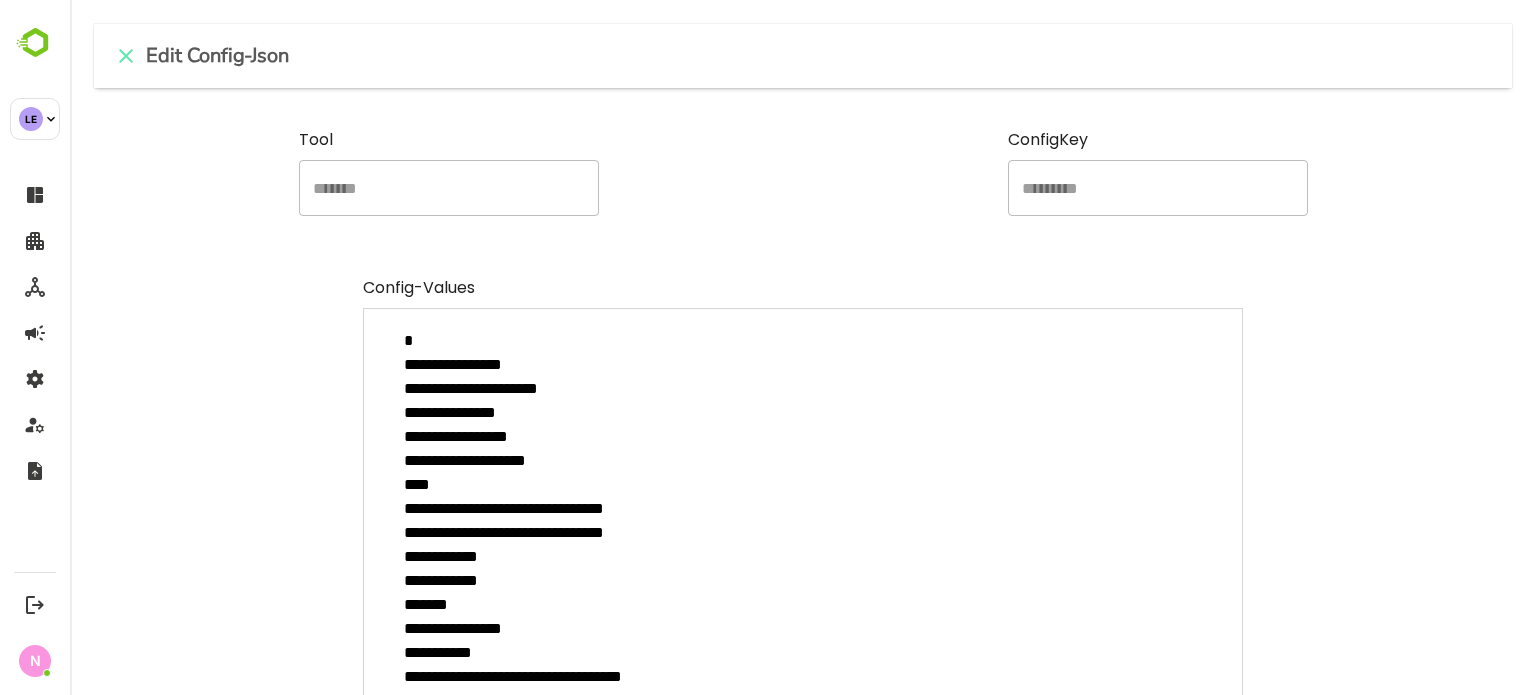 type on "*" 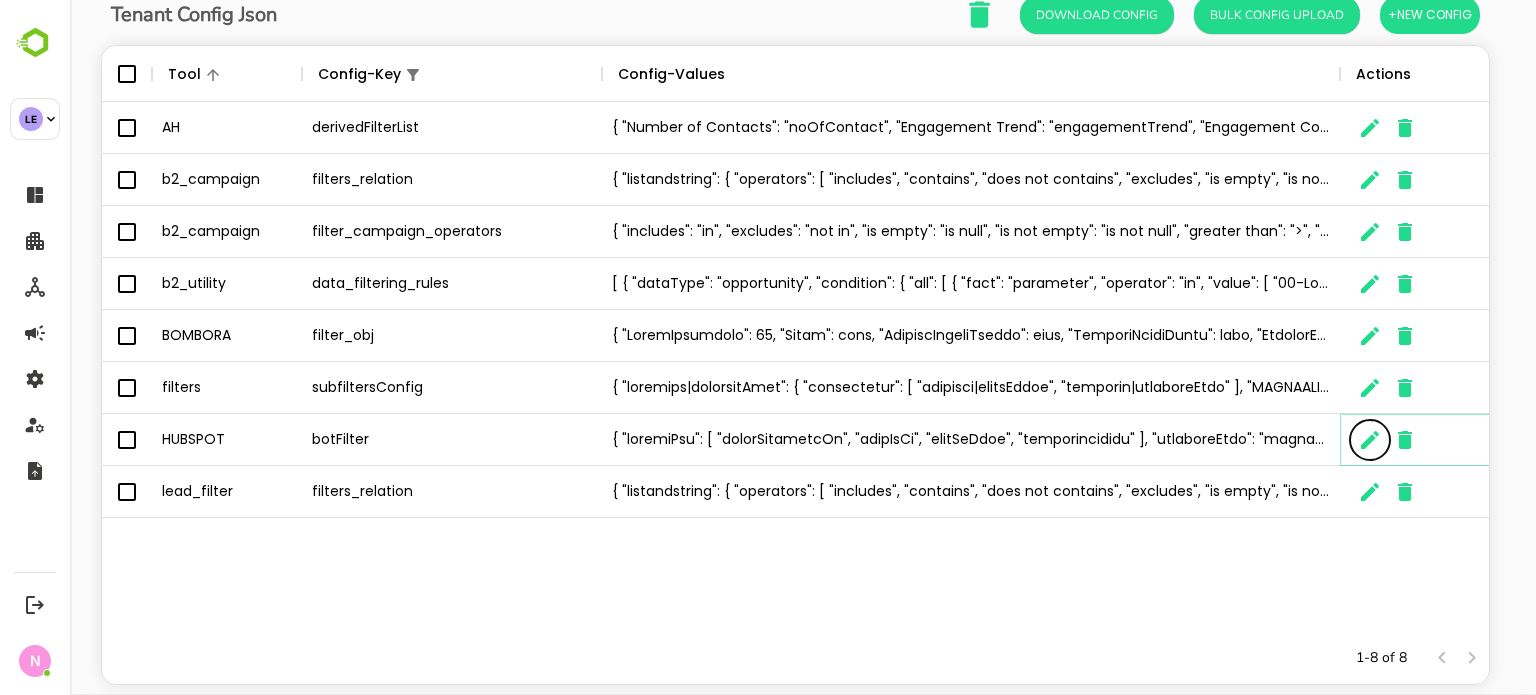 scroll, scrollTop: 16, scrollLeft: 16, axis: both 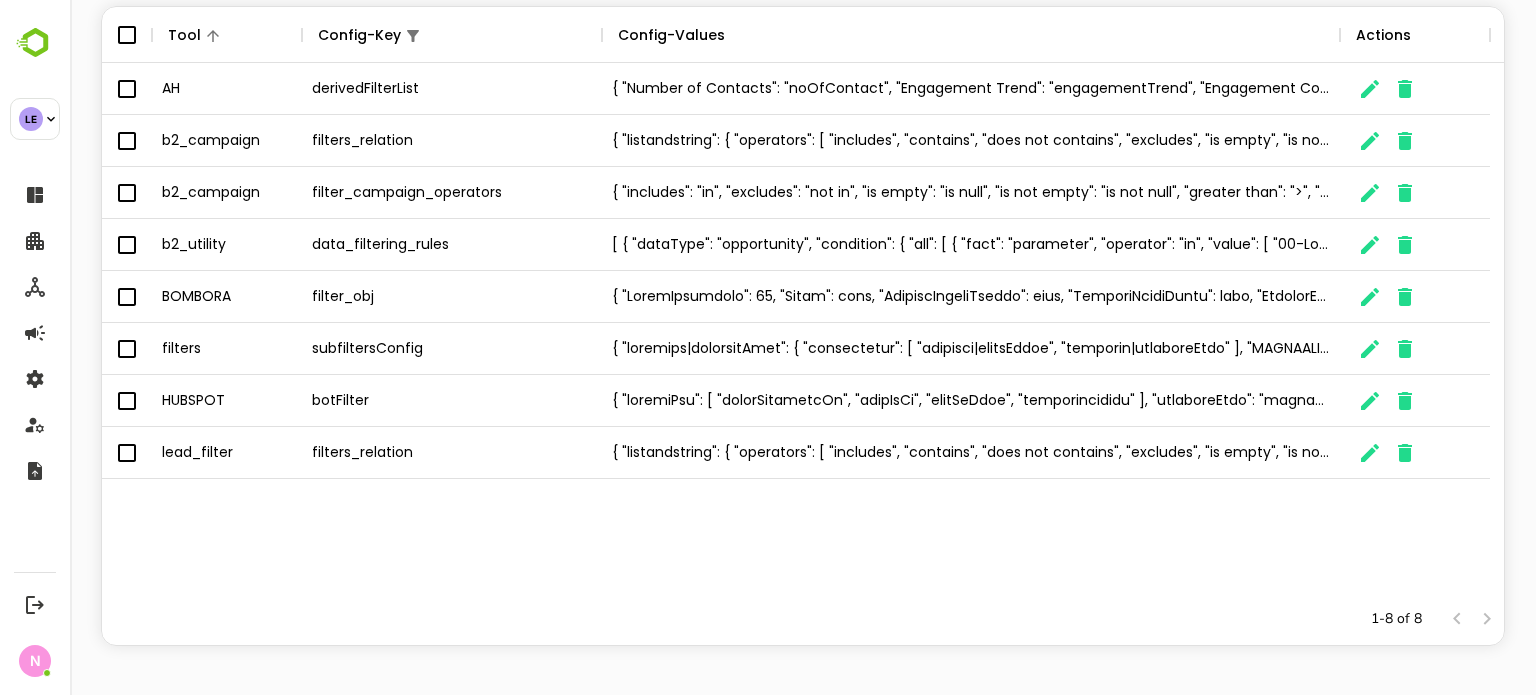 click on "AH derivedFilterList {
"Number of Contacts": "noOfContact",
"Engagement Trend": "engagementTrend",
"Engagement Comparison": "engagementComparison",
"Intent Trend": "intentTrend",
"Intent Comparison": "intentComparison",
"Last Intent Date": "intent_creation_date",
"Intent Level": "b2_intent_level",
"Intent Topics": "topics_data",
"Stage Change Date": "stageChangedDate",
"Topics Weight": "topics_weight",
"Icp Level": "icp_level",
"Account Labels": "labels",
"Campaign Name": "programName",
"Activity Type": "activityType",
"First Engagement Date": "firstEngDate",
"Last Engagement Date": "lastEngDate",
"First Activity Date": "firstActivityDate",
"Last Activity Date": "lastActivityDate",
"Intent Country": "country_data_aggr"
} b2_campaign filters_relation b2_campaign filter_campaign_operators b2_utility data_filtering_rules BOMBORA filter_obj filters subfiltersConfig HUBSPOT botFilter lead_filter filters_relation" at bounding box center (803, 328) 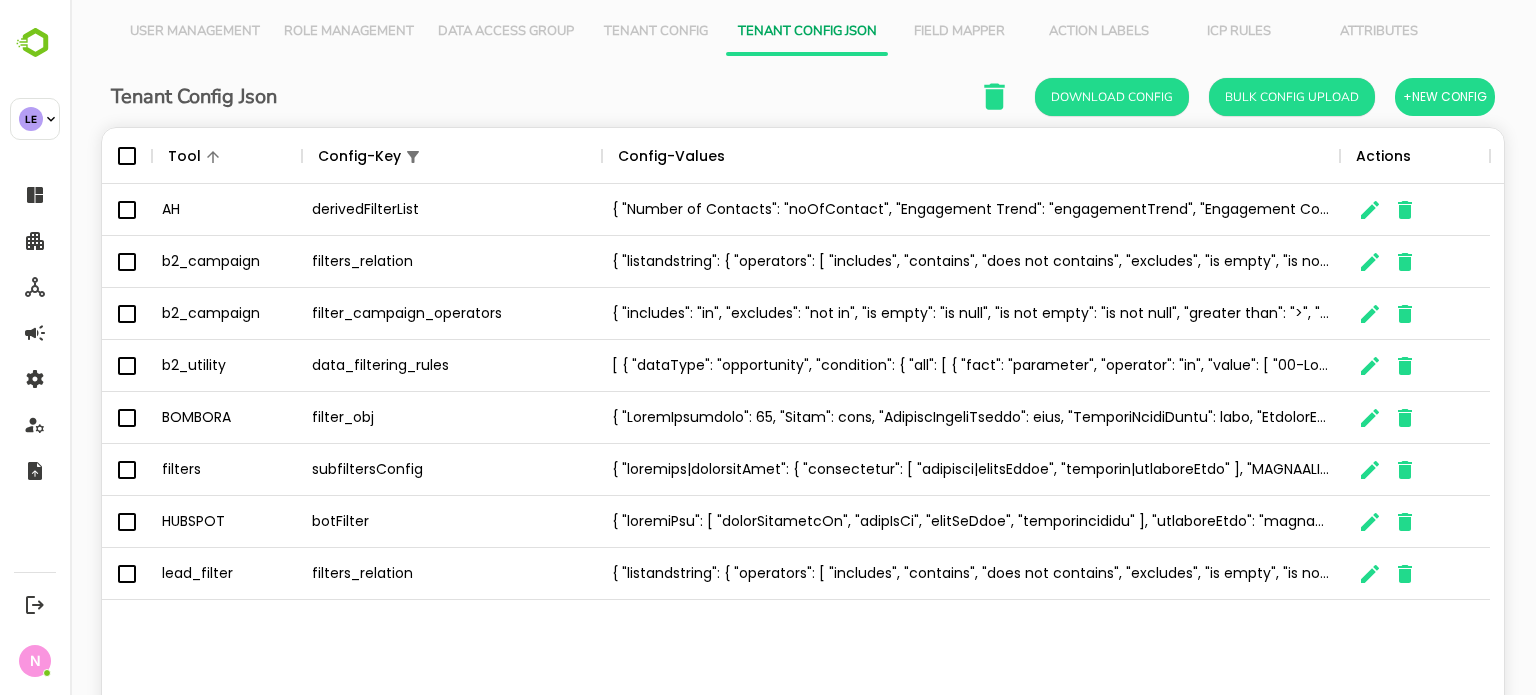 scroll, scrollTop: 42, scrollLeft: 0, axis: vertical 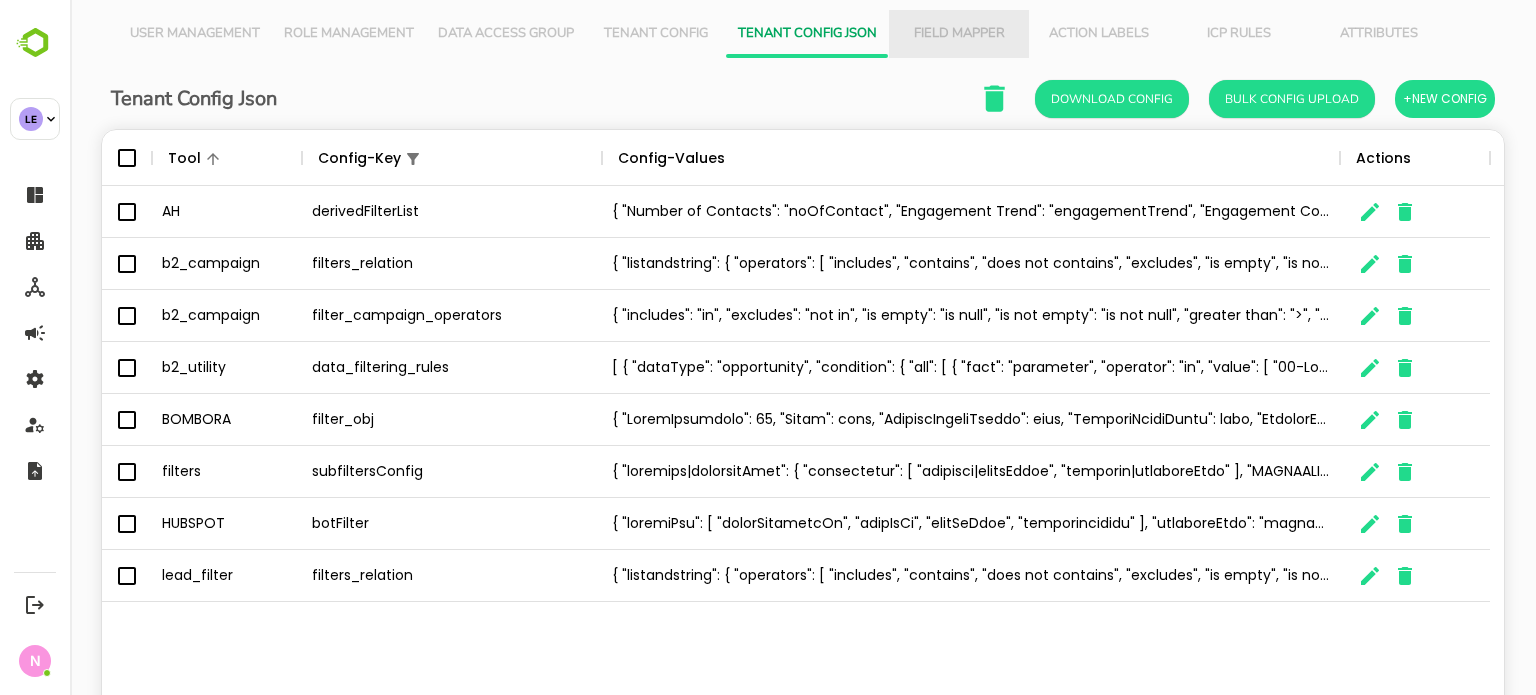 click on "Field Mapper" at bounding box center [959, 34] 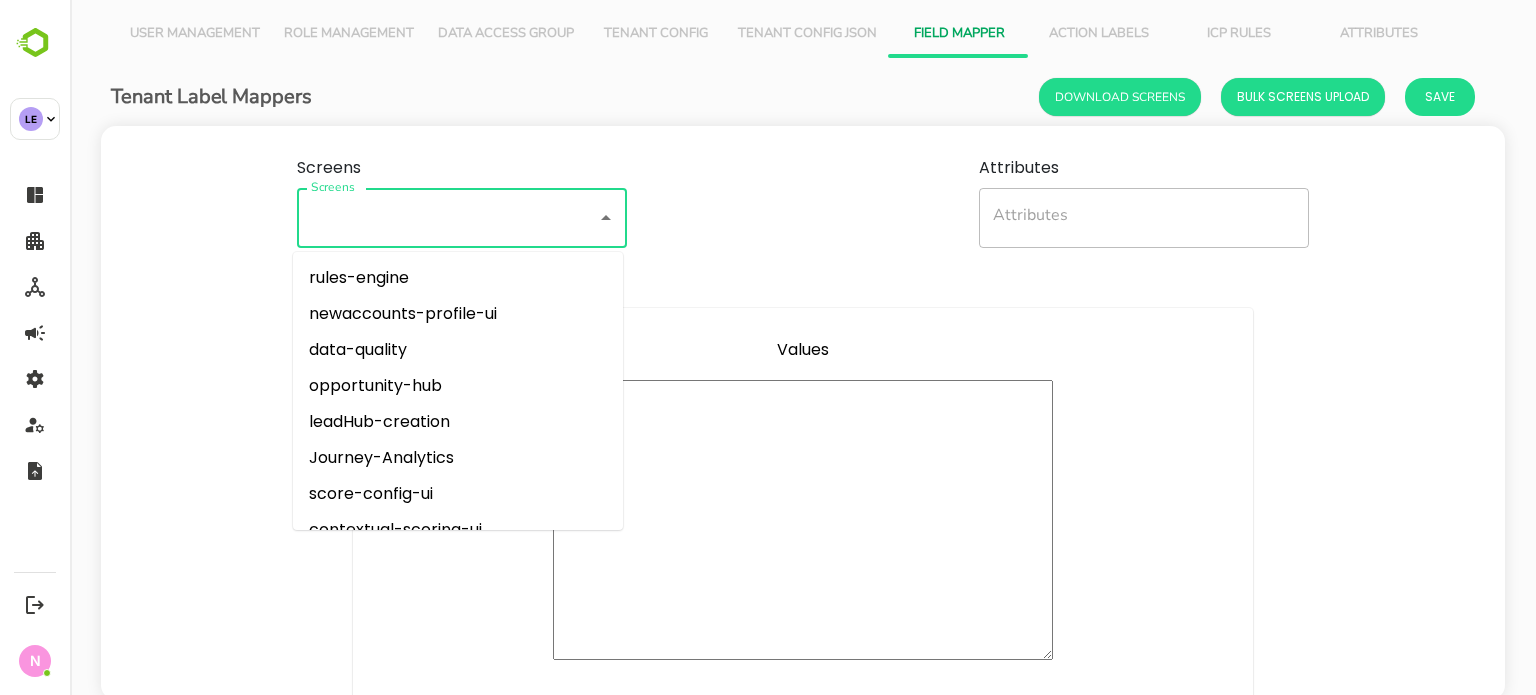 click on "Screens" at bounding box center (434, 218) 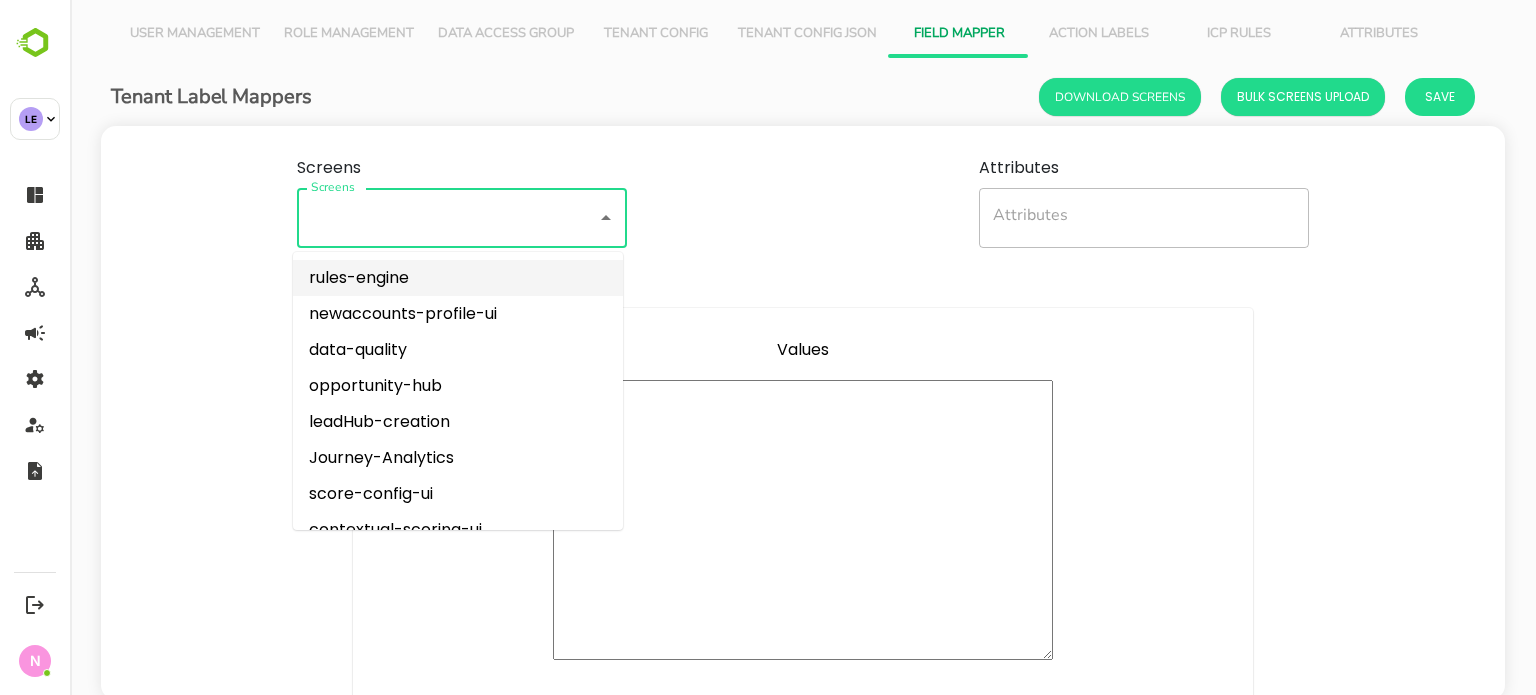 click on "rules-engine" at bounding box center [458, 278] 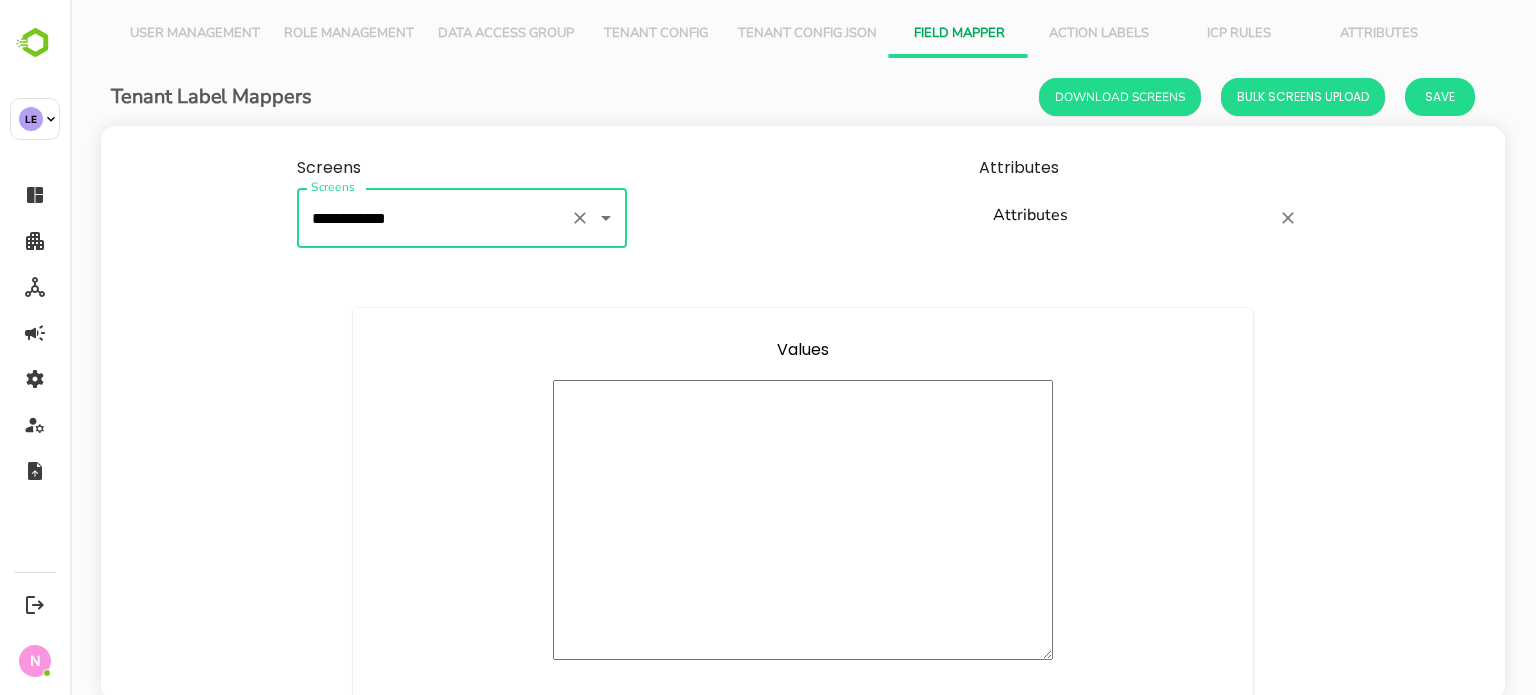 click on "Attributes" at bounding box center [1129, 218] 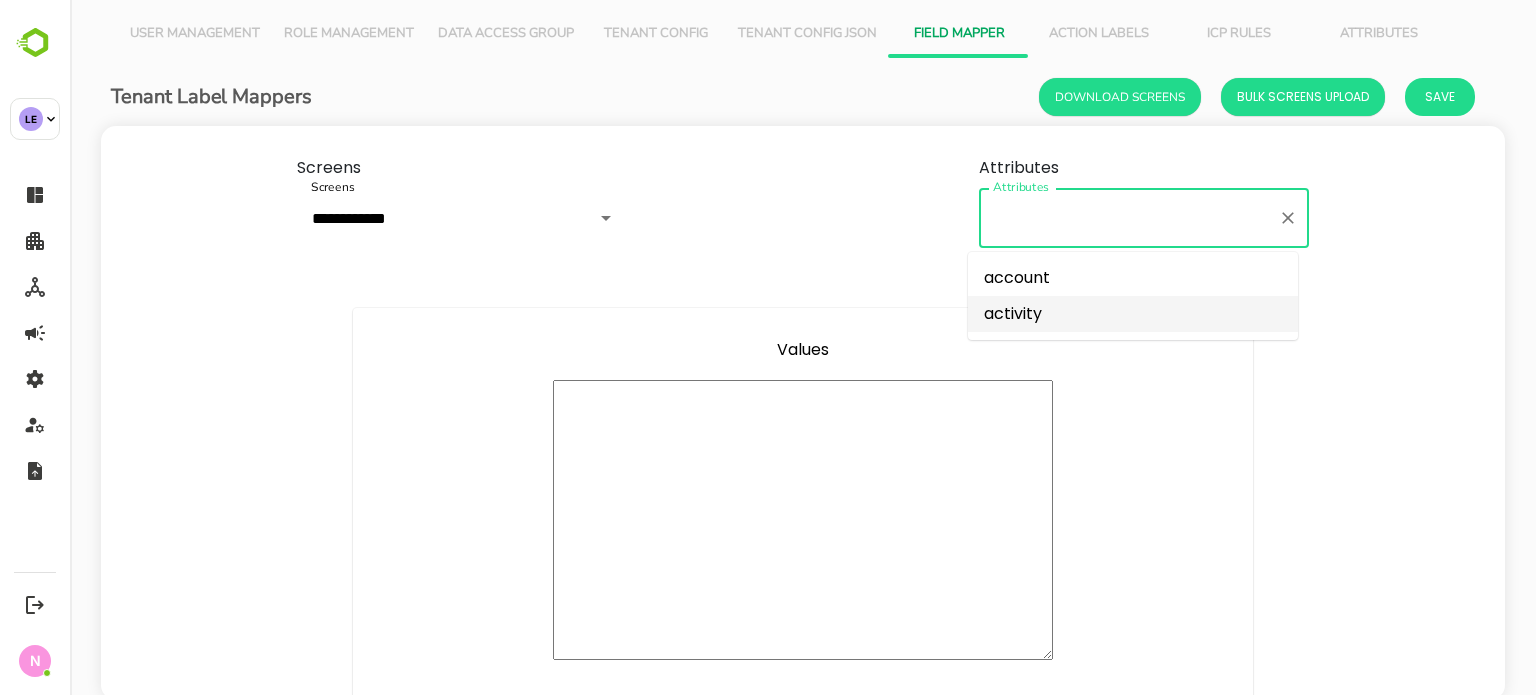 click on "activity" at bounding box center (1133, 314) 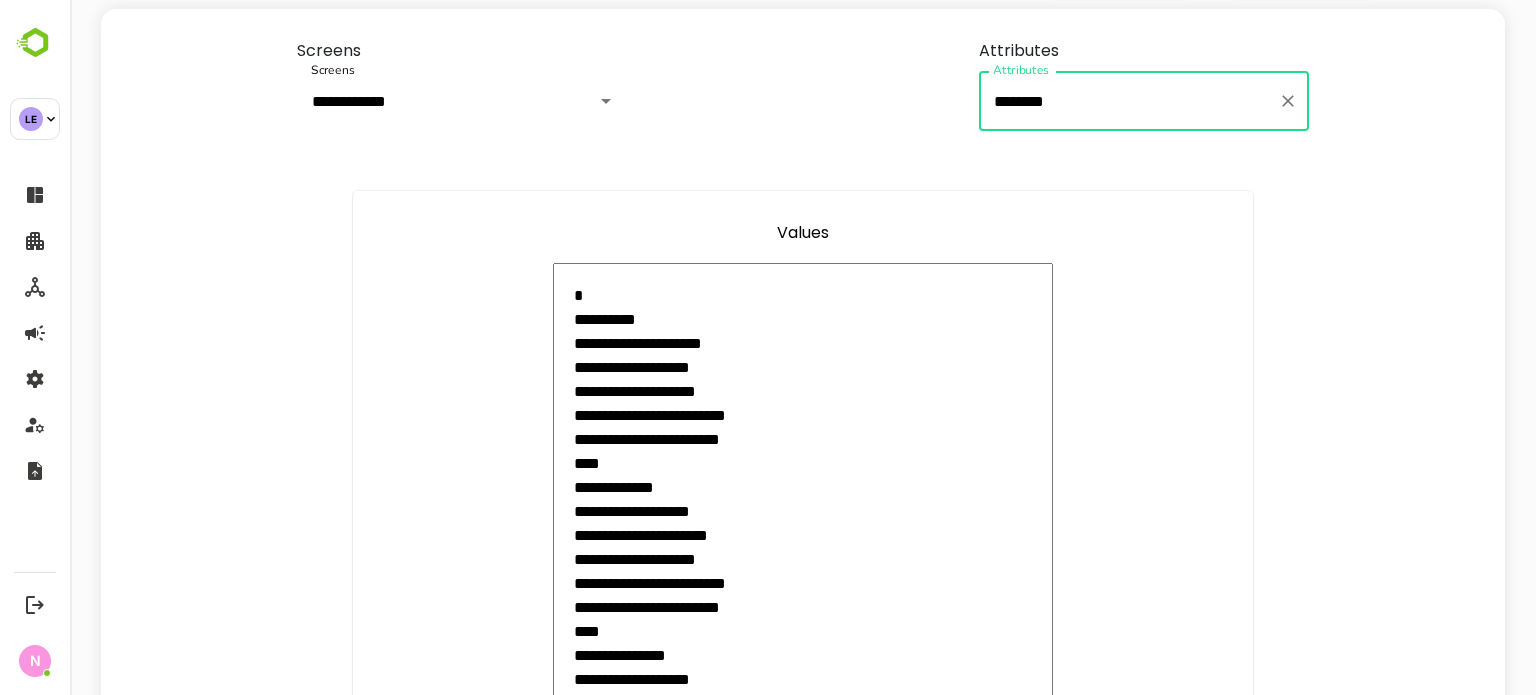 scroll, scrollTop: 0, scrollLeft: 0, axis: both 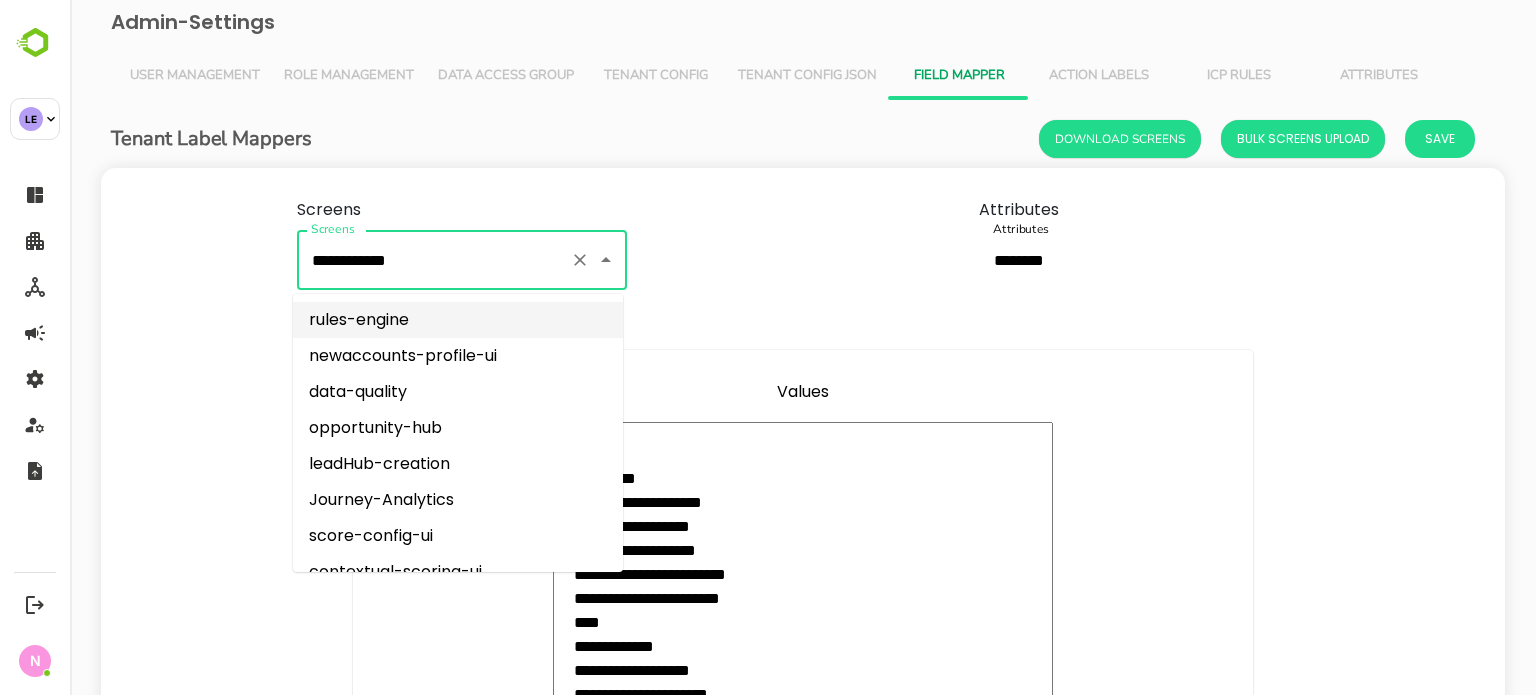 click on "**********" at bounding box center (434, 260) 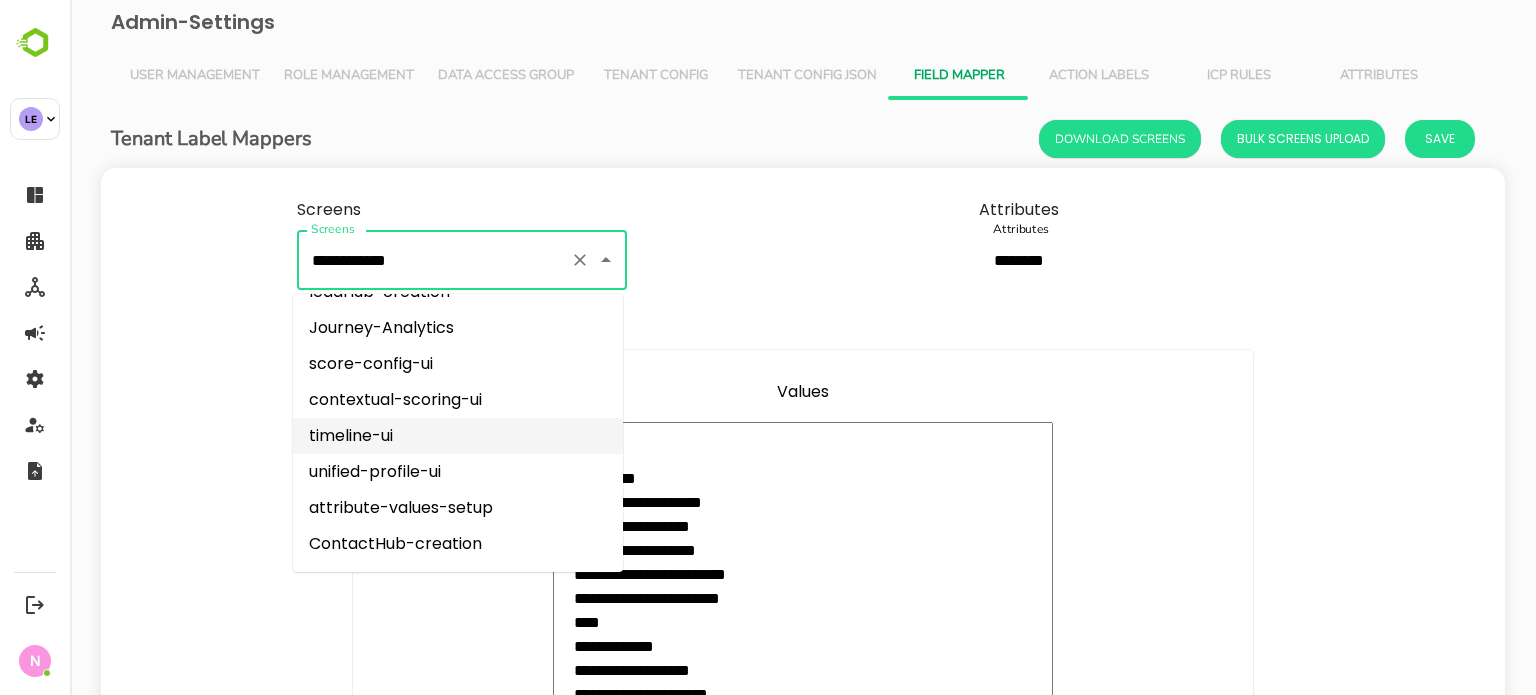 scroll, scrollTop: 205, scrollLeft: 0, axis: vertical 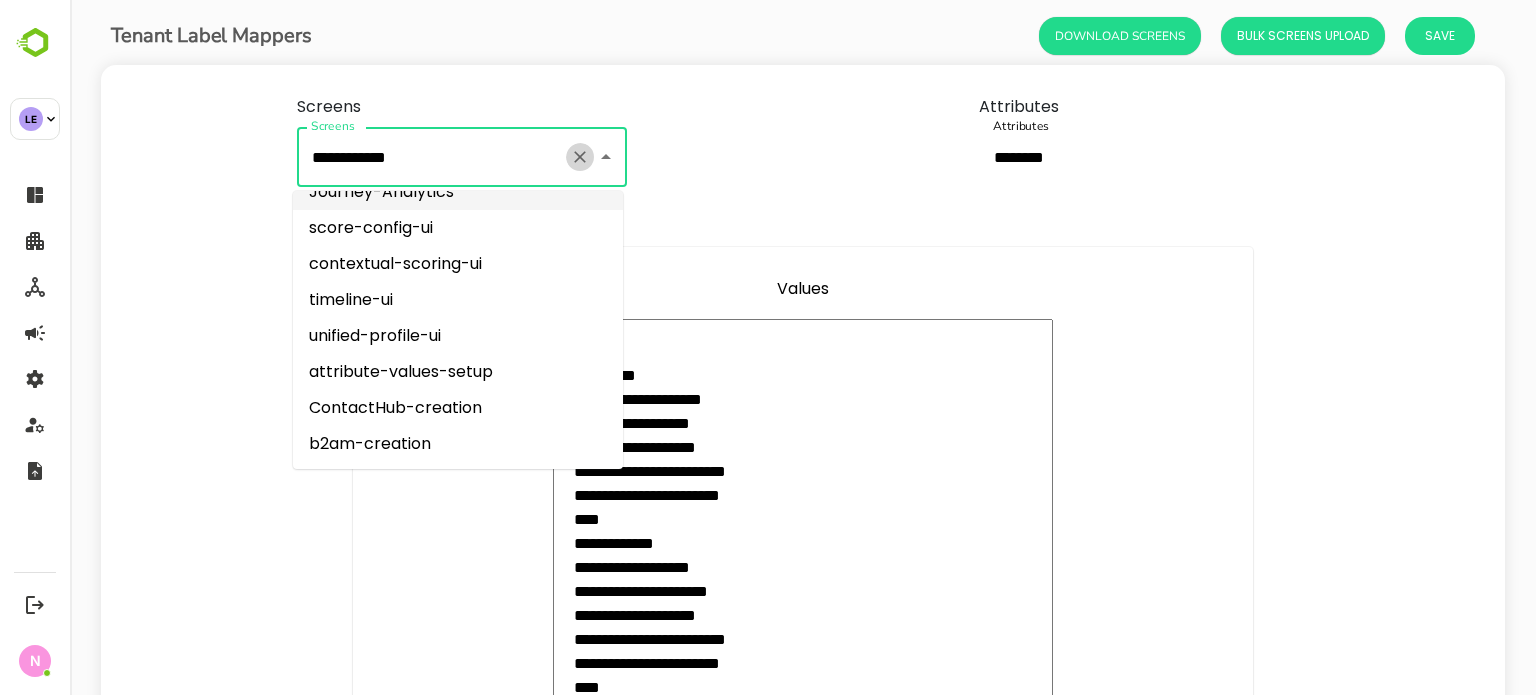 click at bounding box center [580, 157] 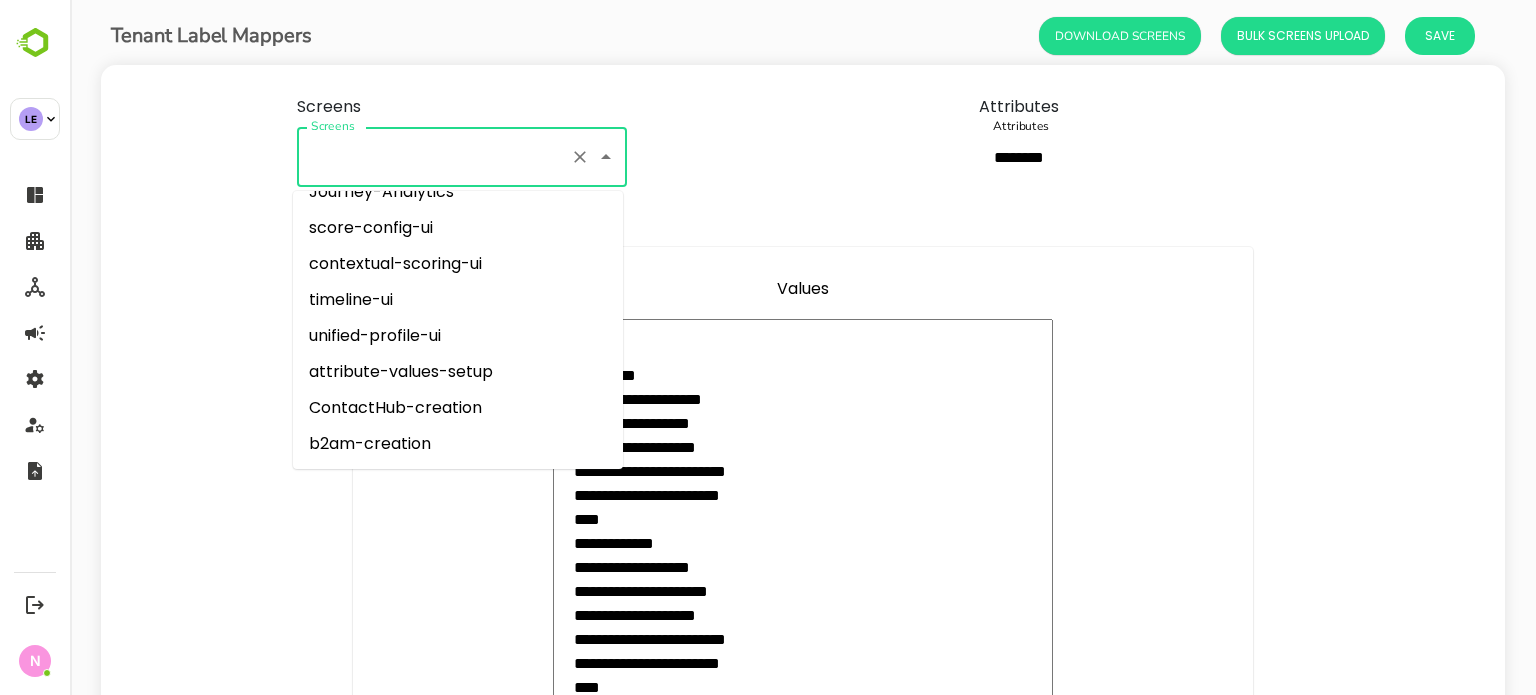 scroll, scrollTop: 12, scrollLeft: 0, axis: vertical 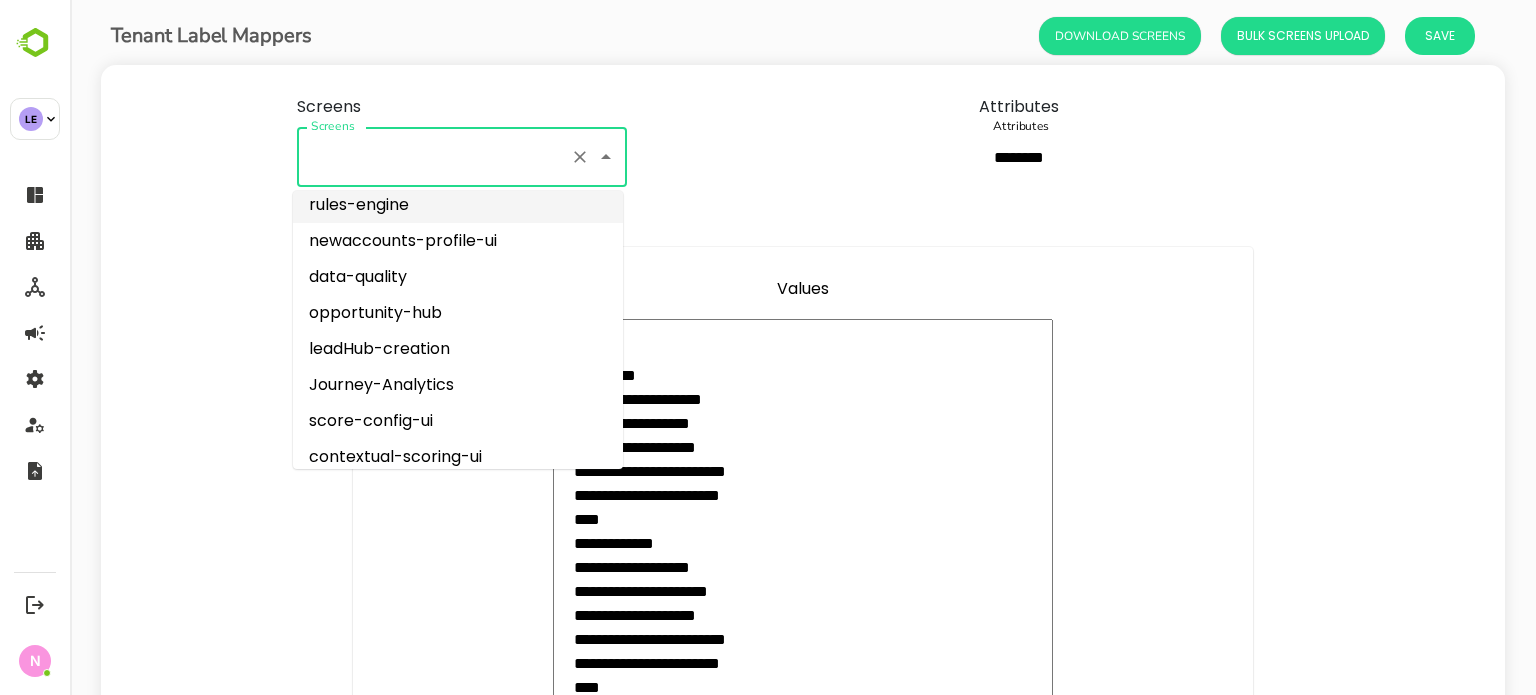 type on "**********" 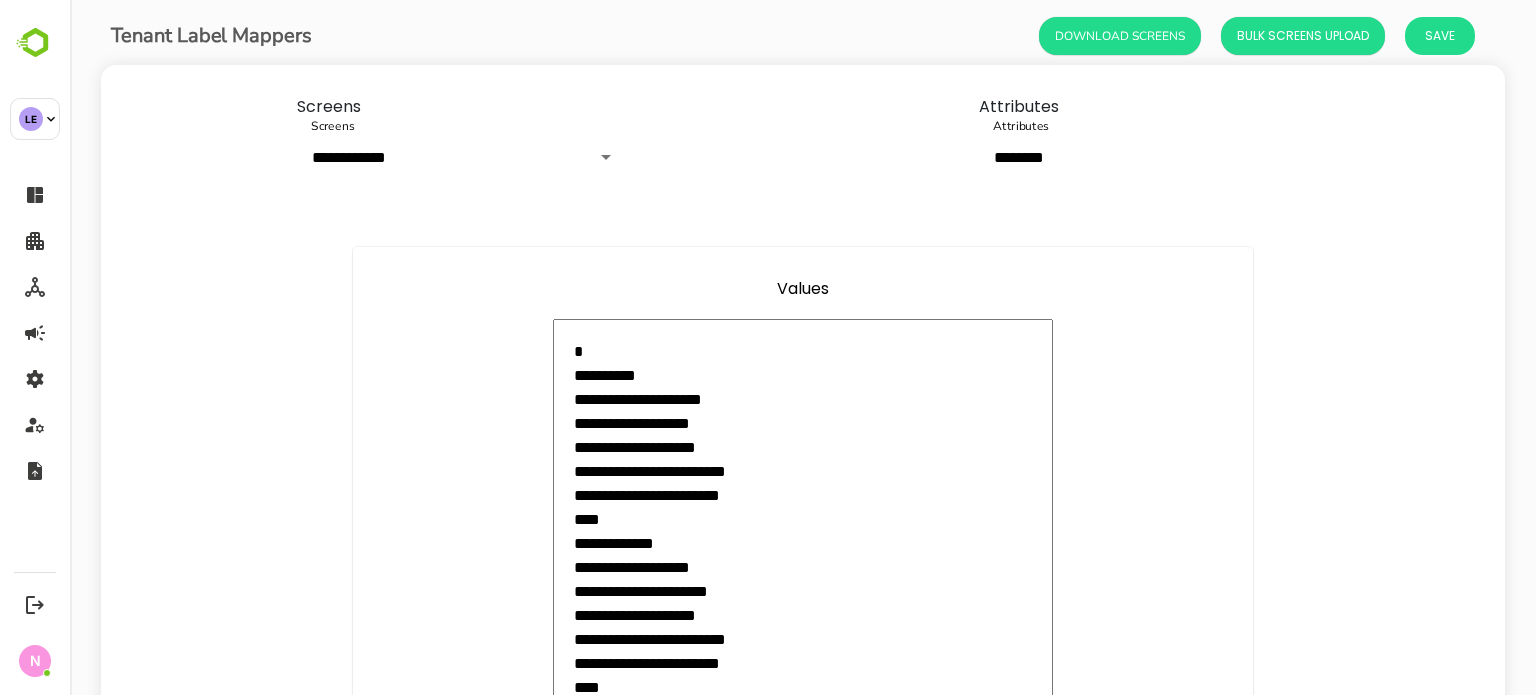 click on "**********" at bounding box center [803, 1096] 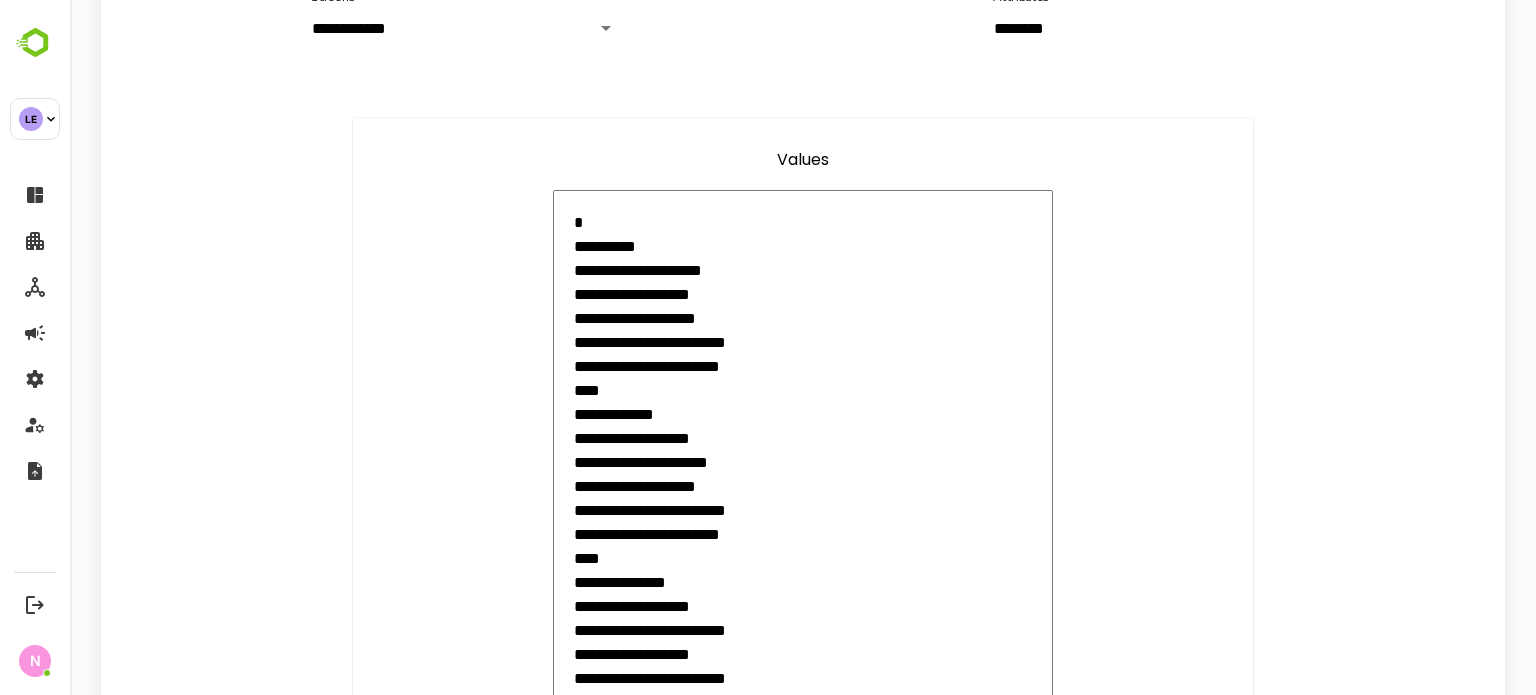 scroll, scrollTop: 0, scrollLeft: 0, axis: both 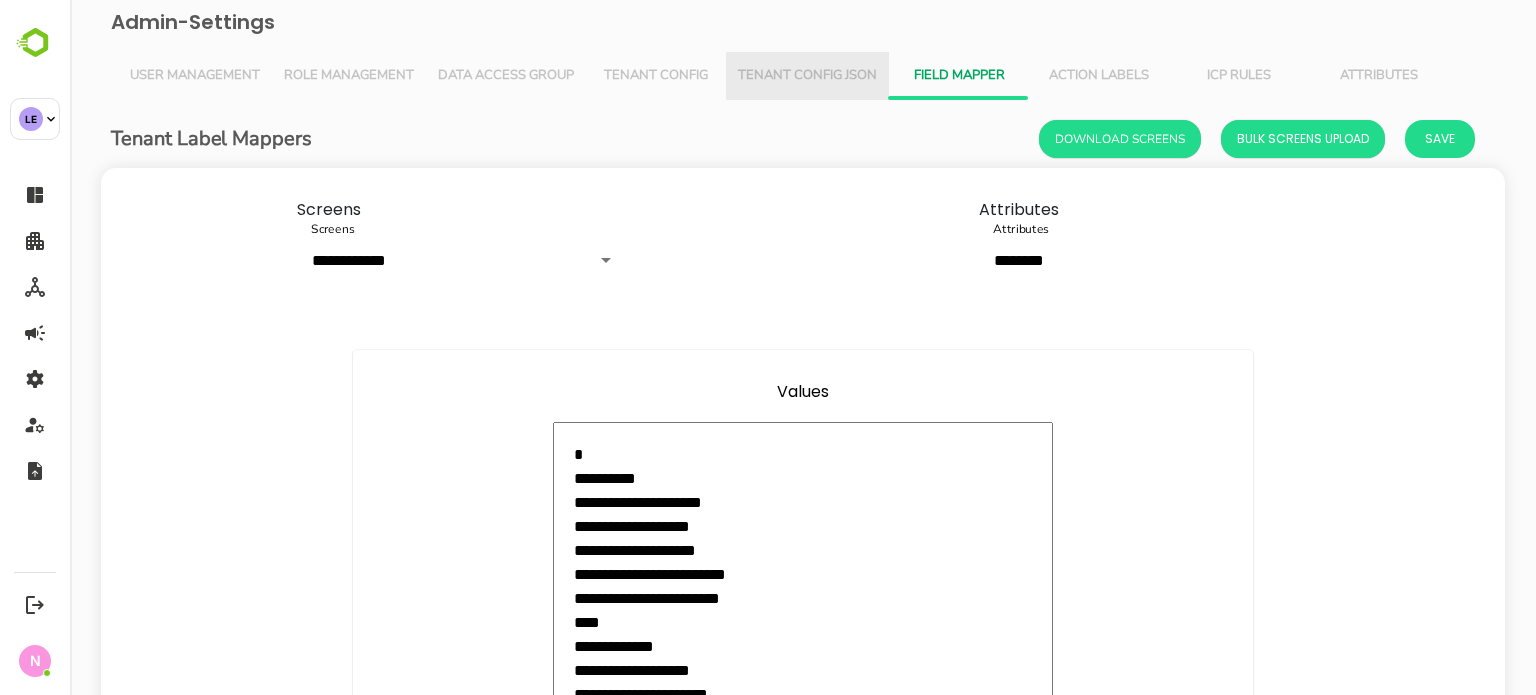 click on "Tenant Config Json" at bounding box center (807, 76) 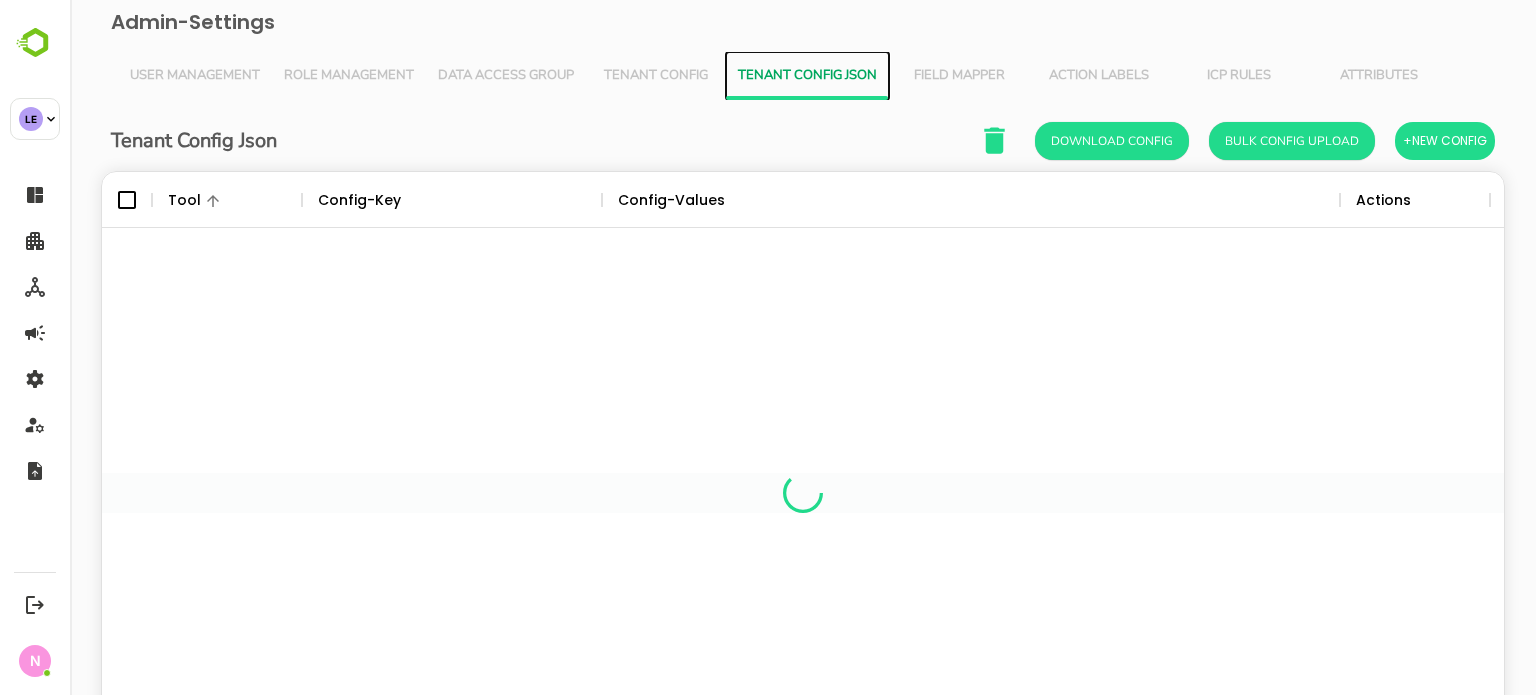 scroll, scrollTop: 16, scrollLeft: 16, axis: both 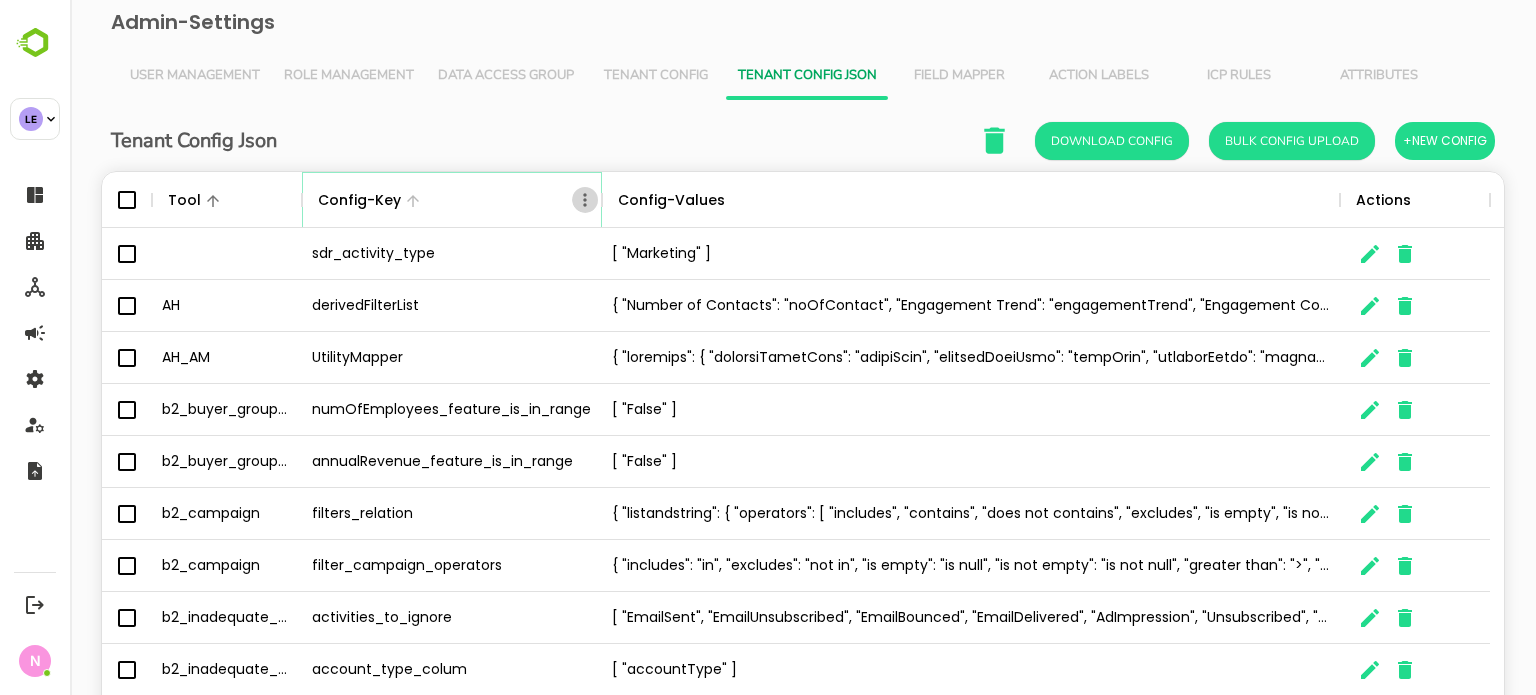 click 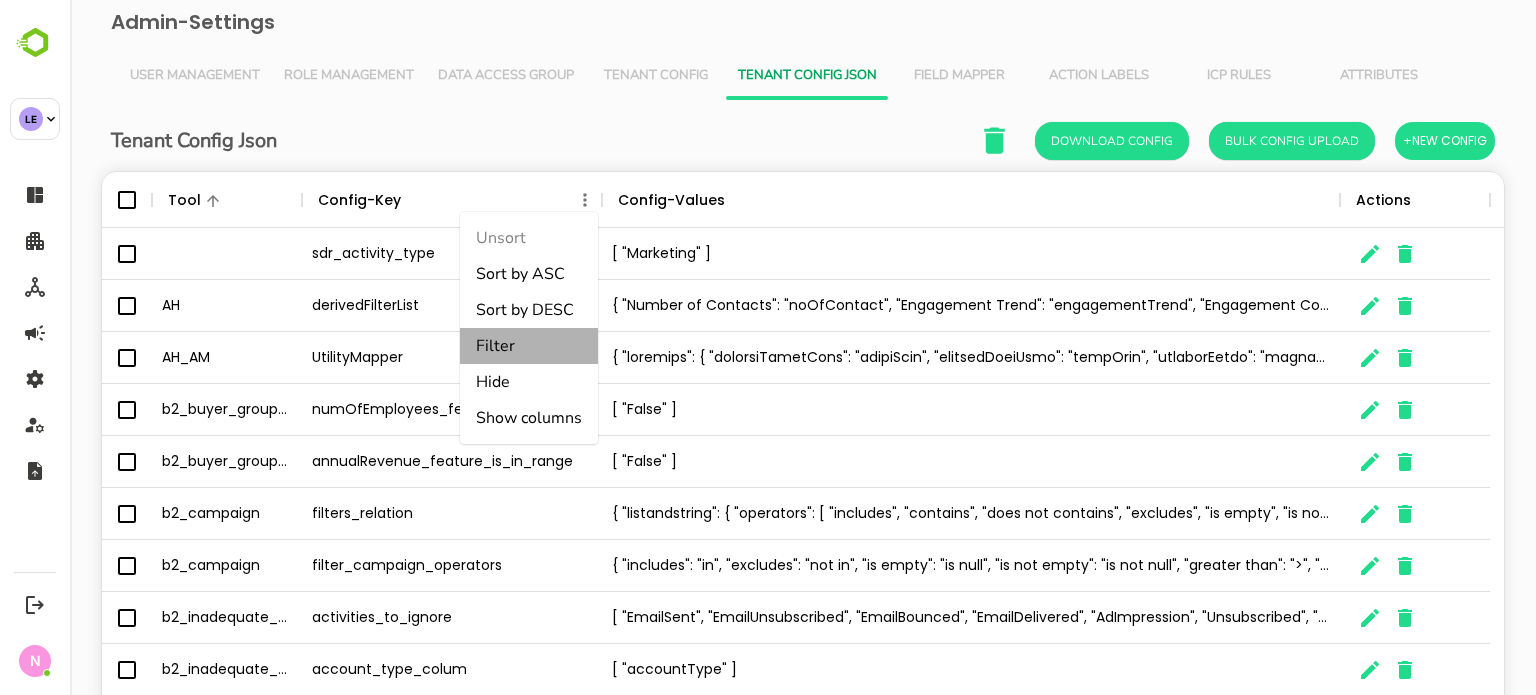 click on "Filter" at bounding box center [529, 346] 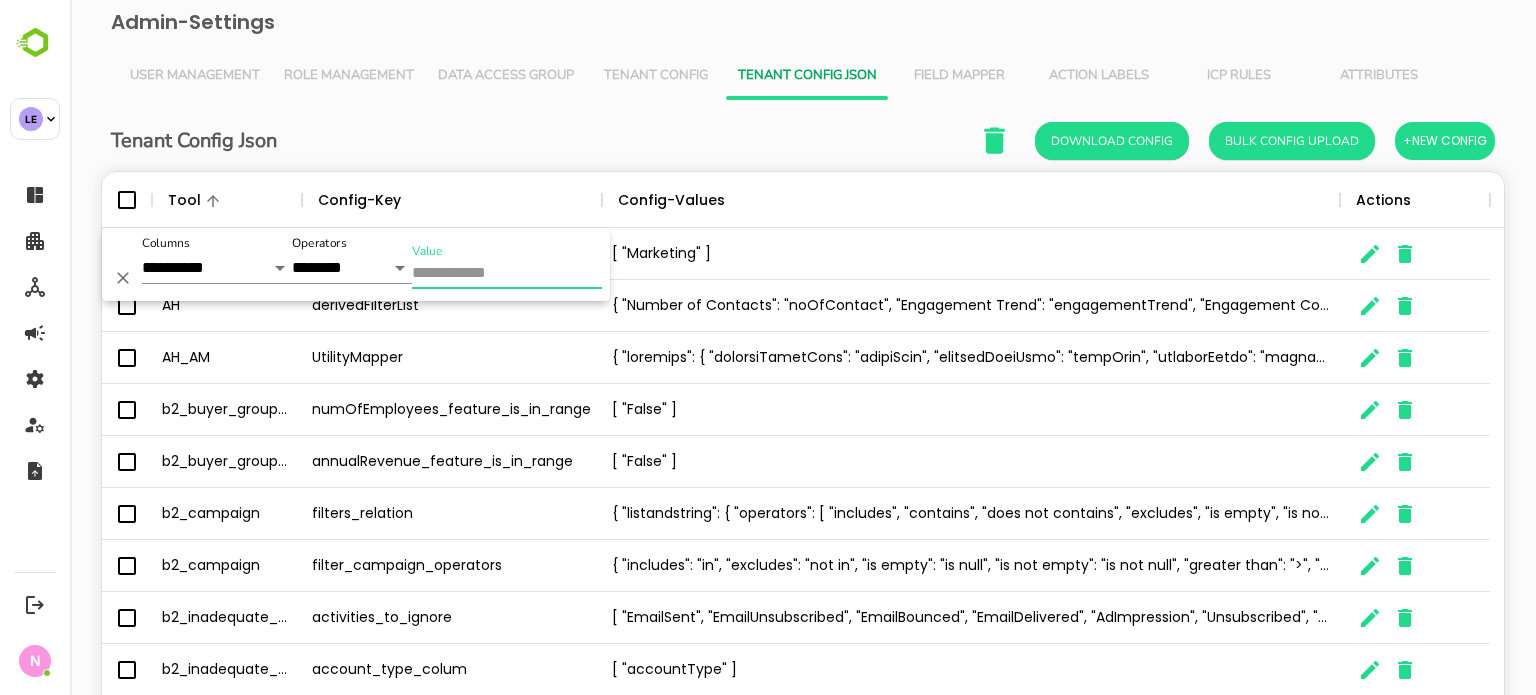 click on "Value" at bounding box center [507, 274] 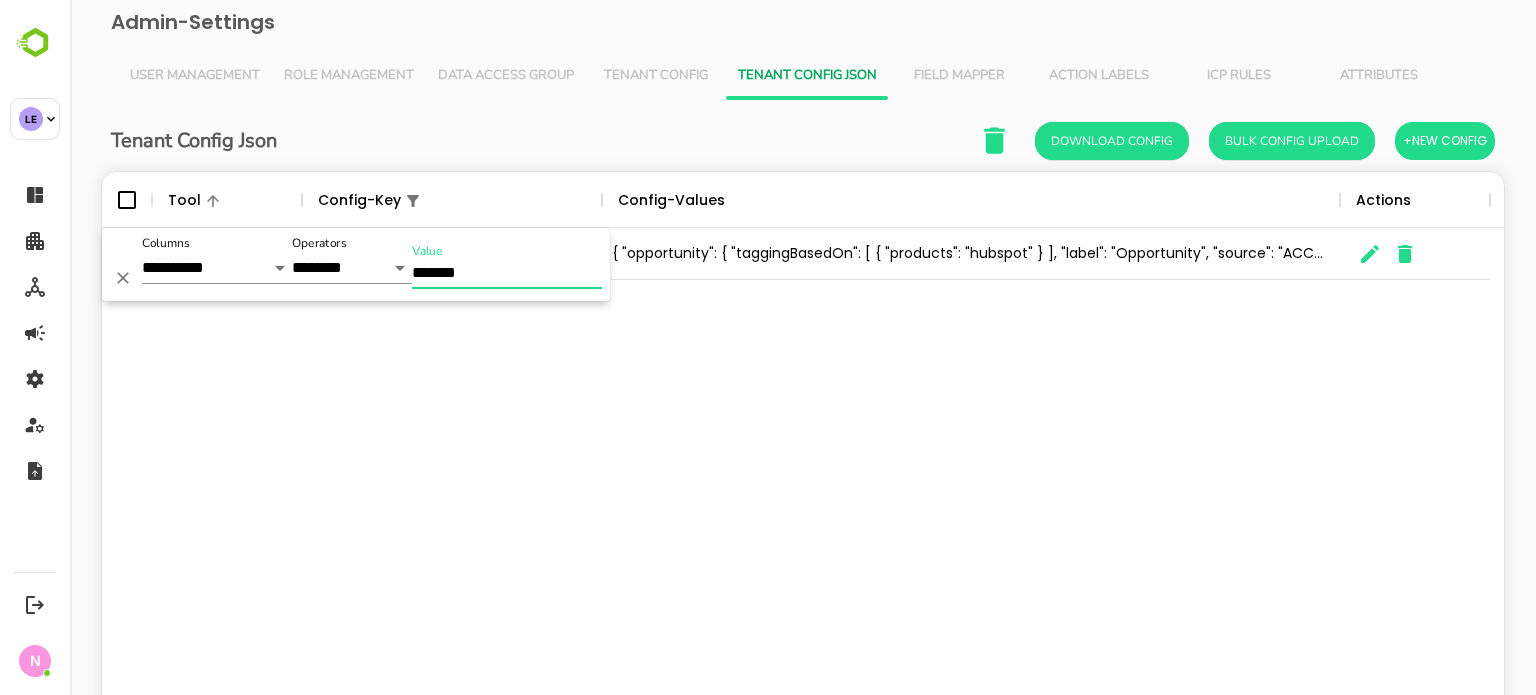 type on "*******" 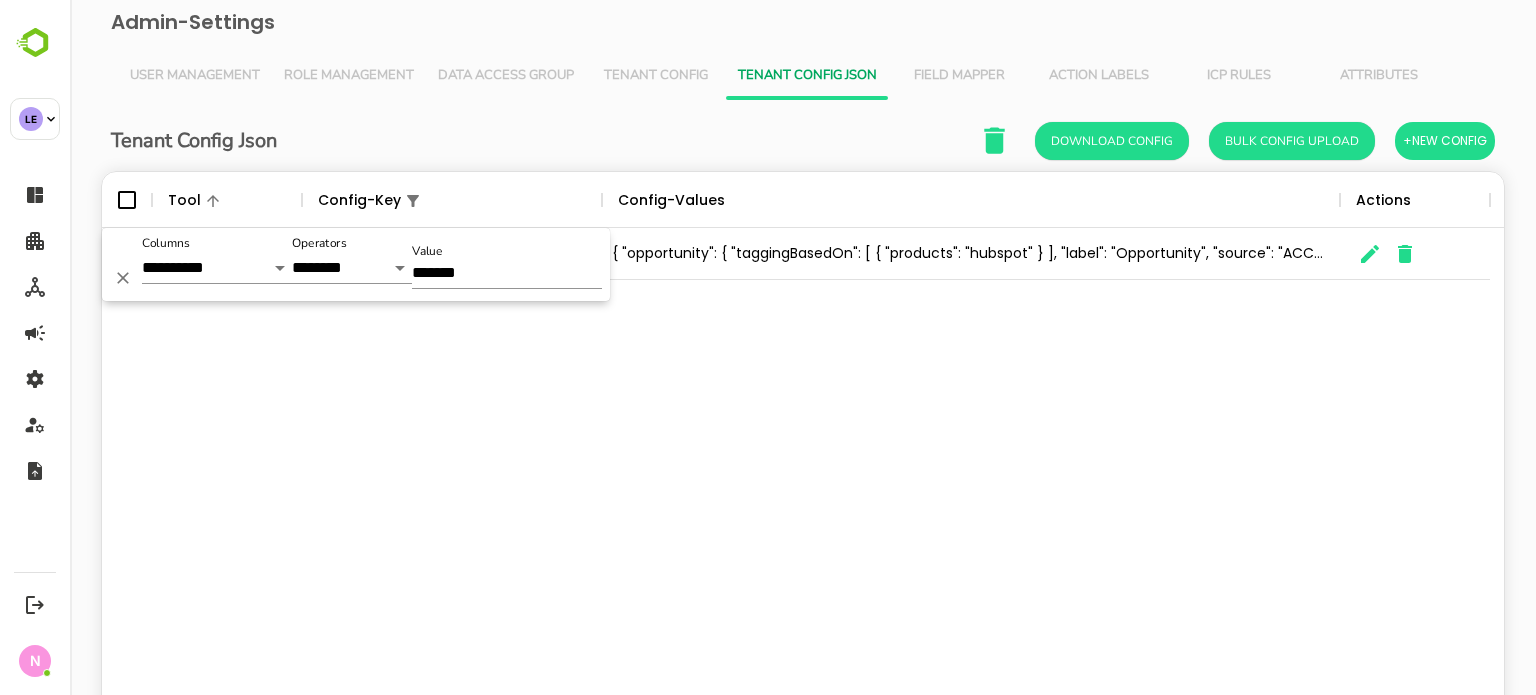 click on "PRODUCT_AFFINITY PRODUCT_AFFINITY_UI" at bounding box center [803, 493] 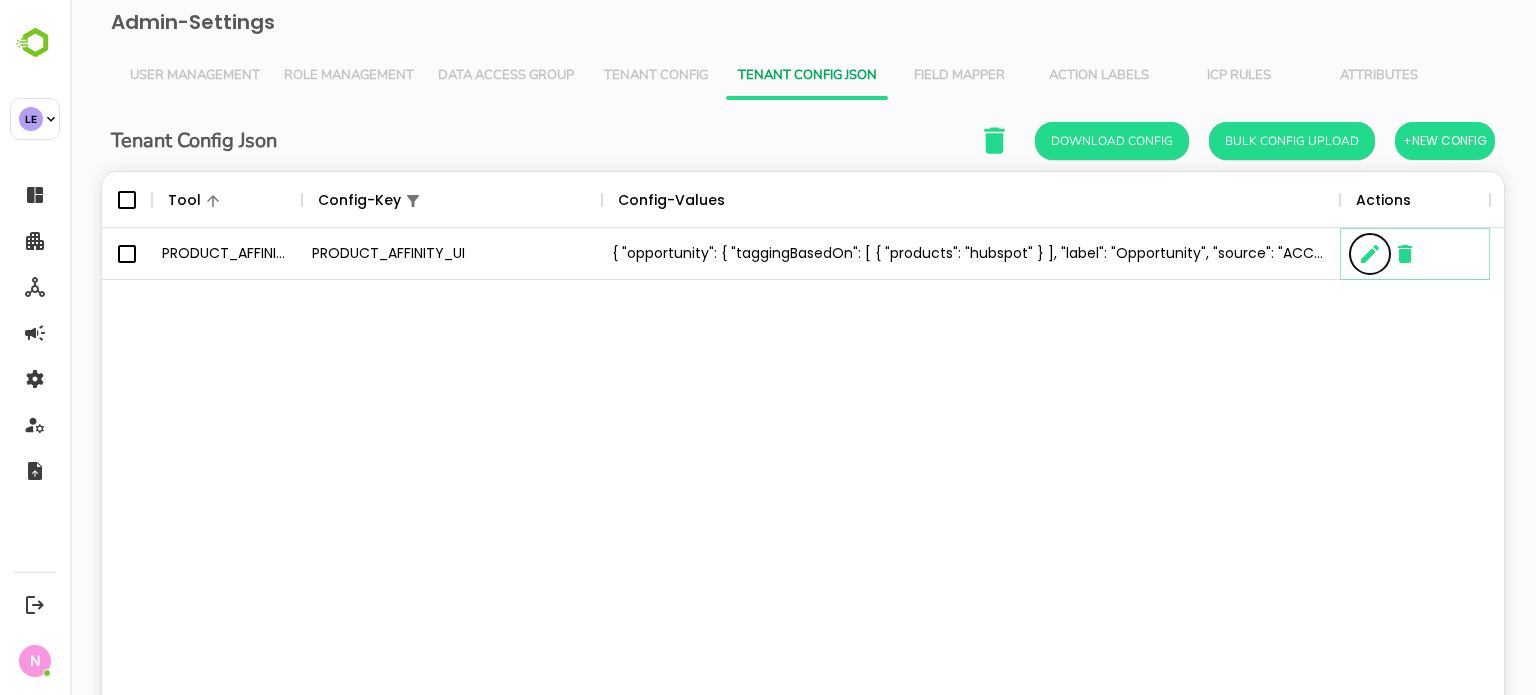 click 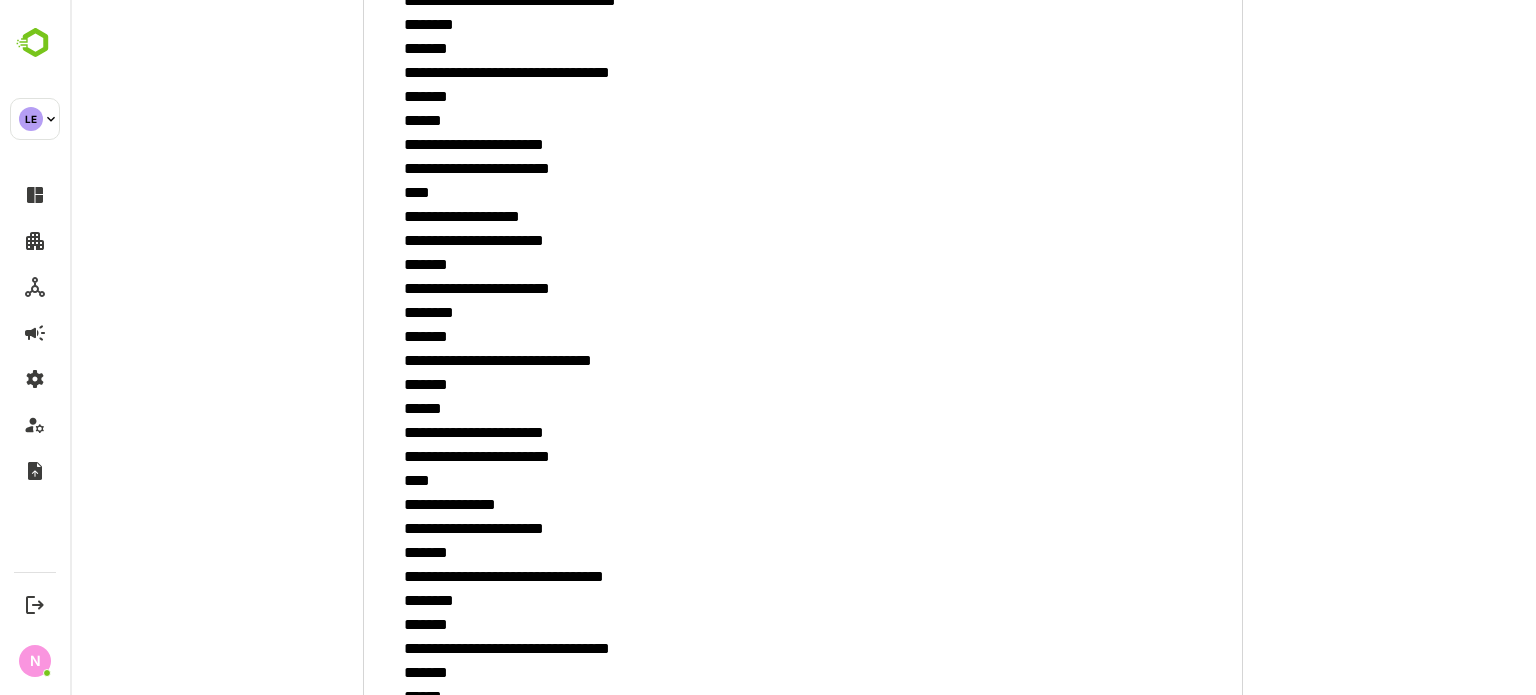 scroll, scrollTop: 1014, scrollLeft: 0, axis: vertical 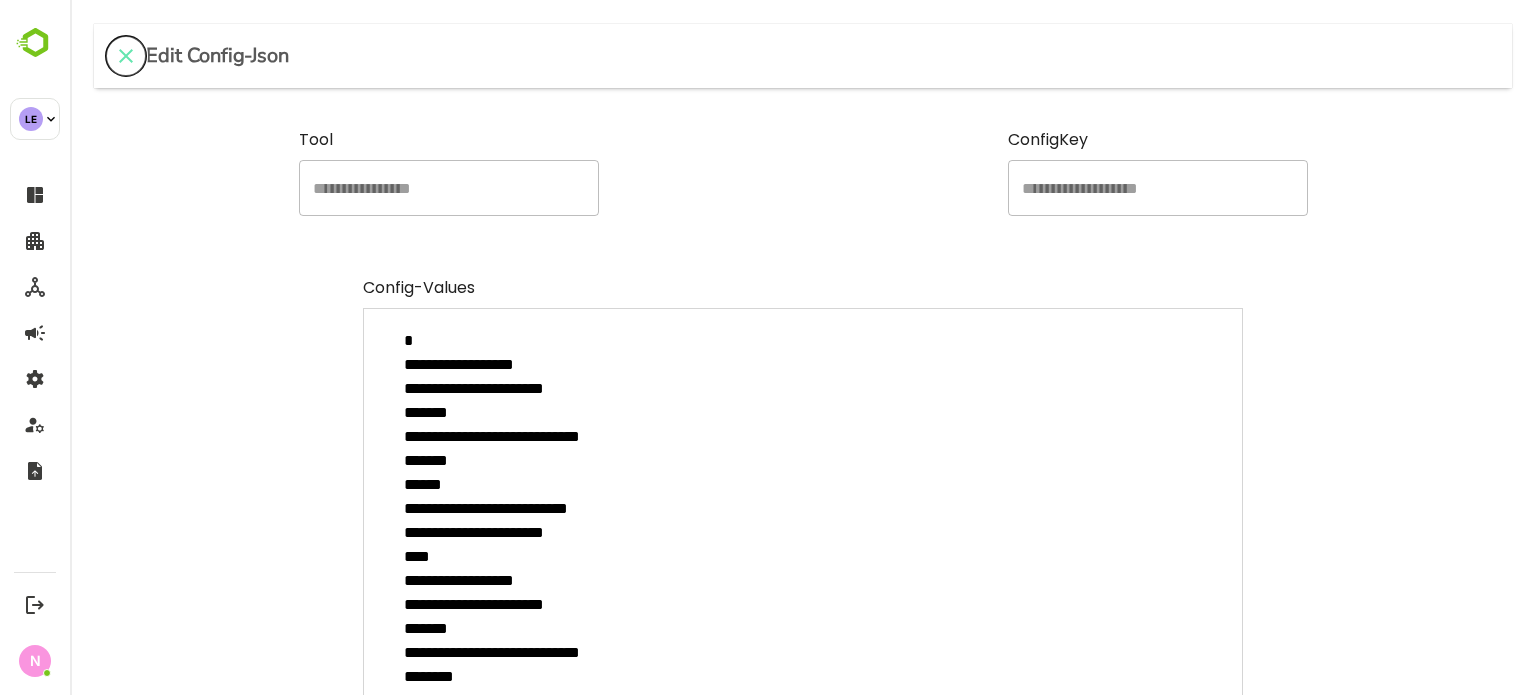 click 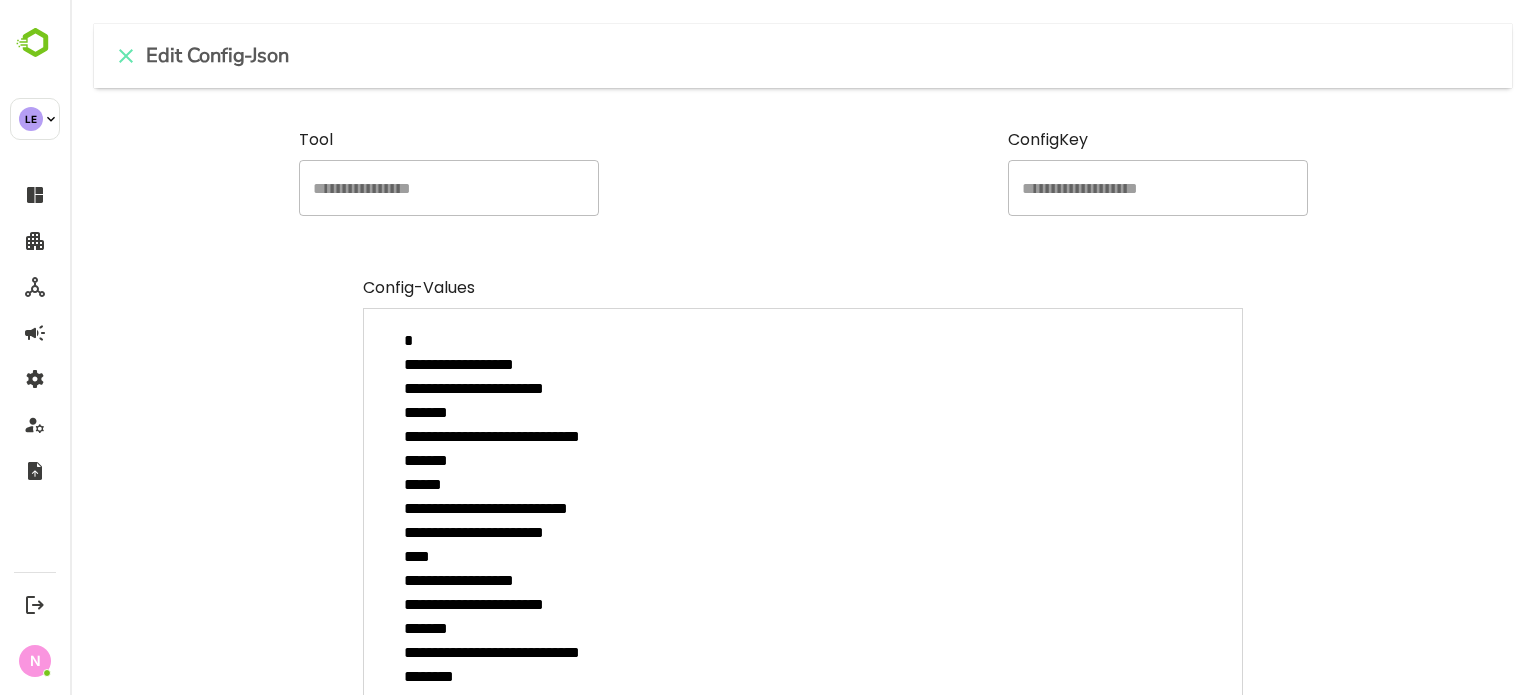 type on "*" 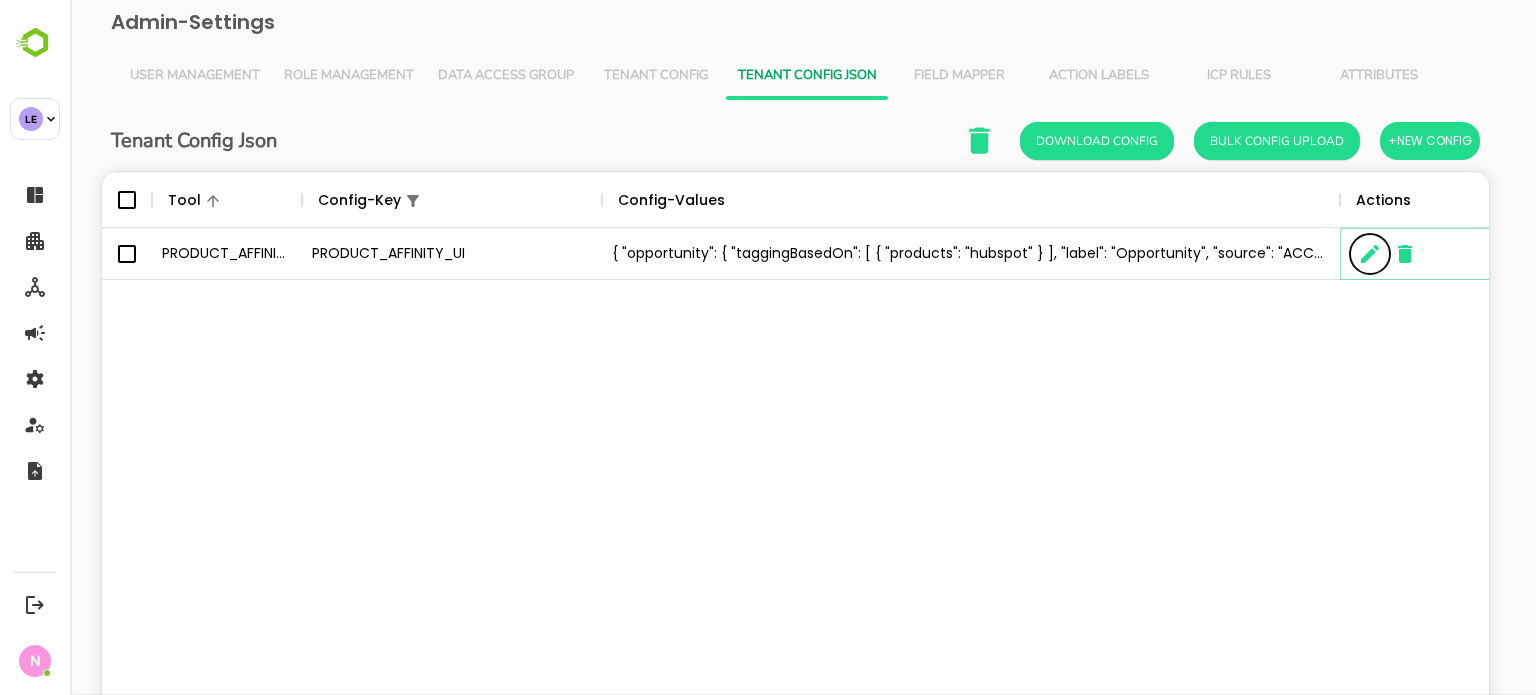 scroll, scrollTop: 16, scrollLeft: 16, axis: both 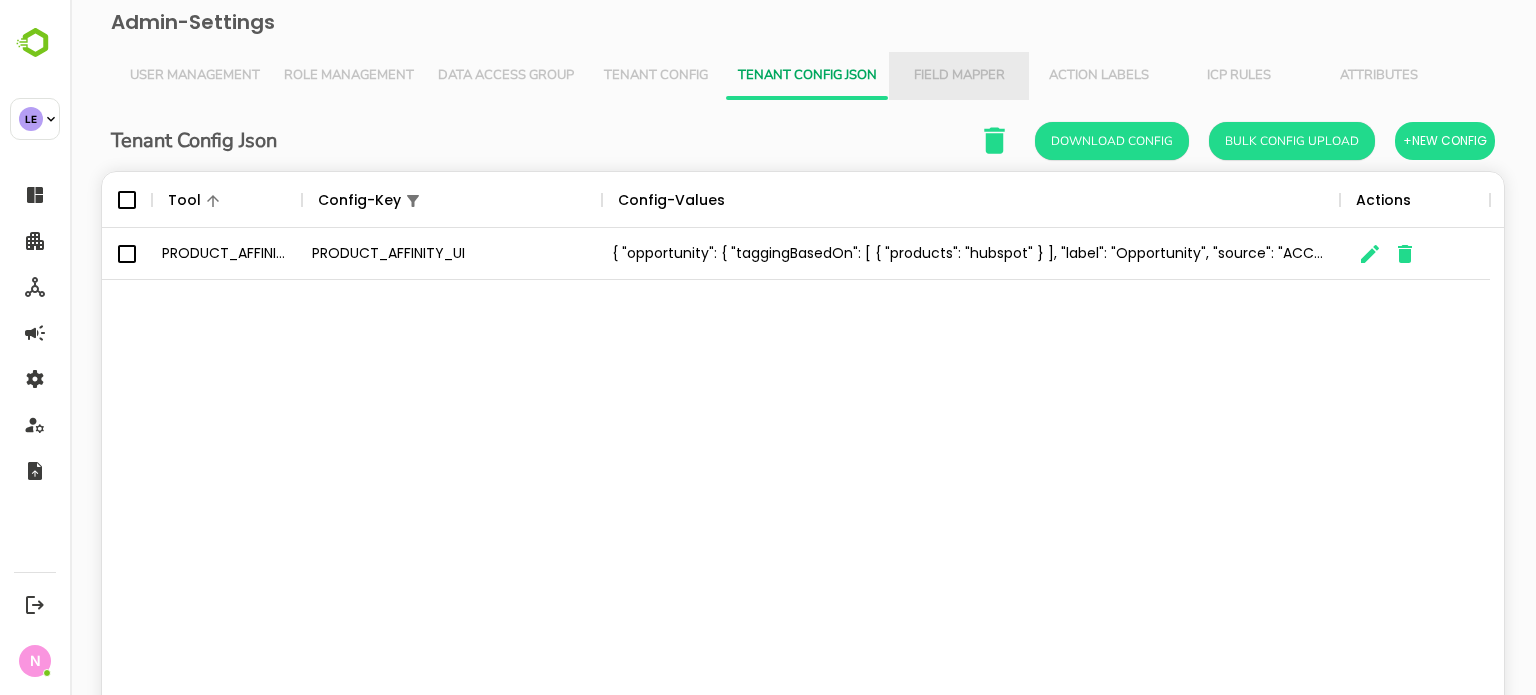 click on "Field Mapper" at bounding box center (959, 76) 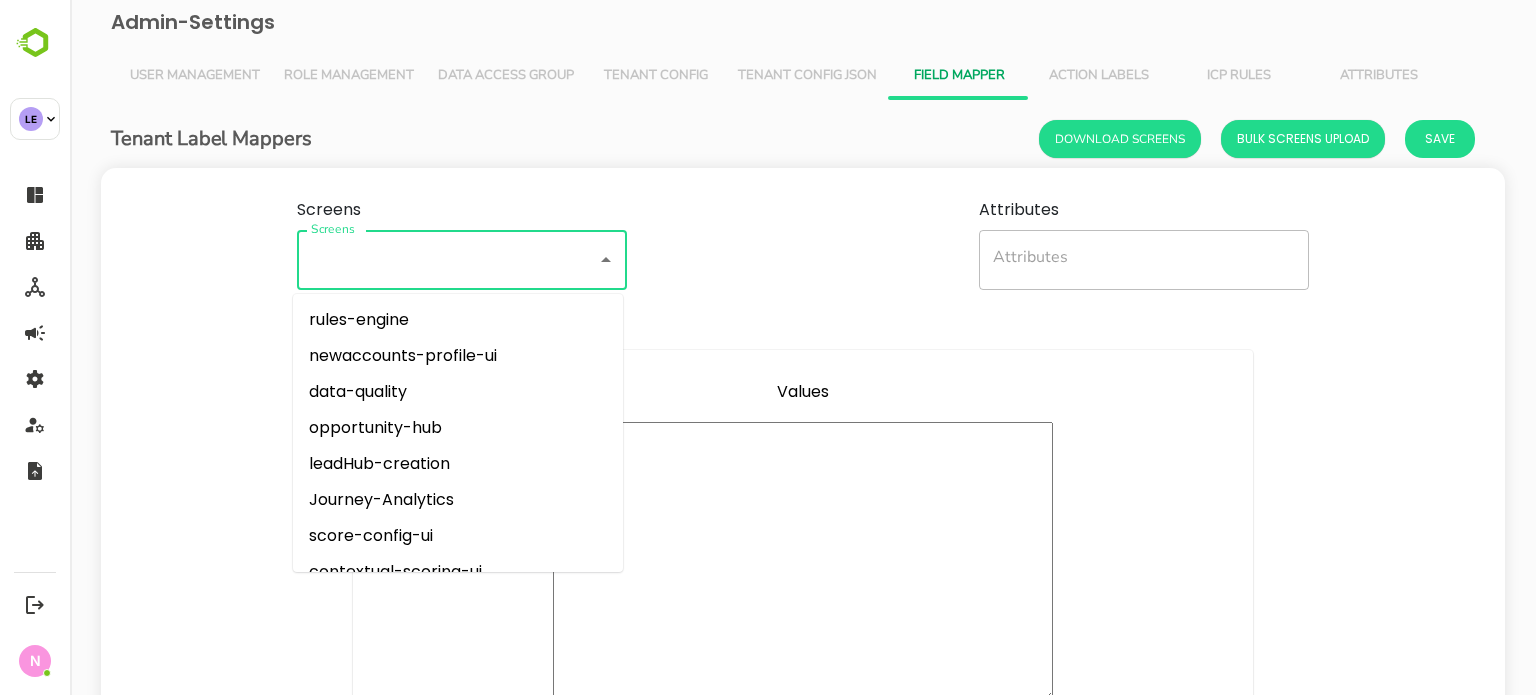 click on "Screens" at bounding box center [434, 260] 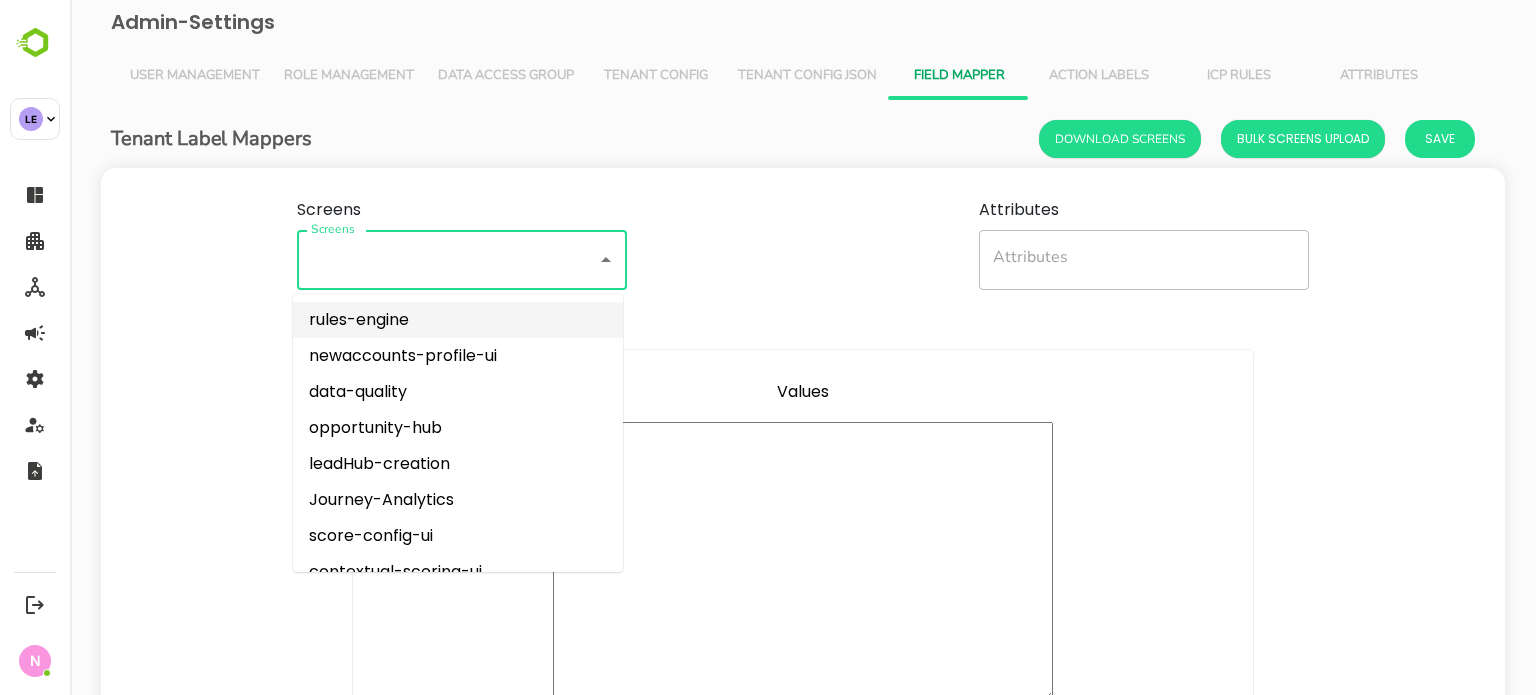 click on "rules-engine" at bounding box center (458, 320) 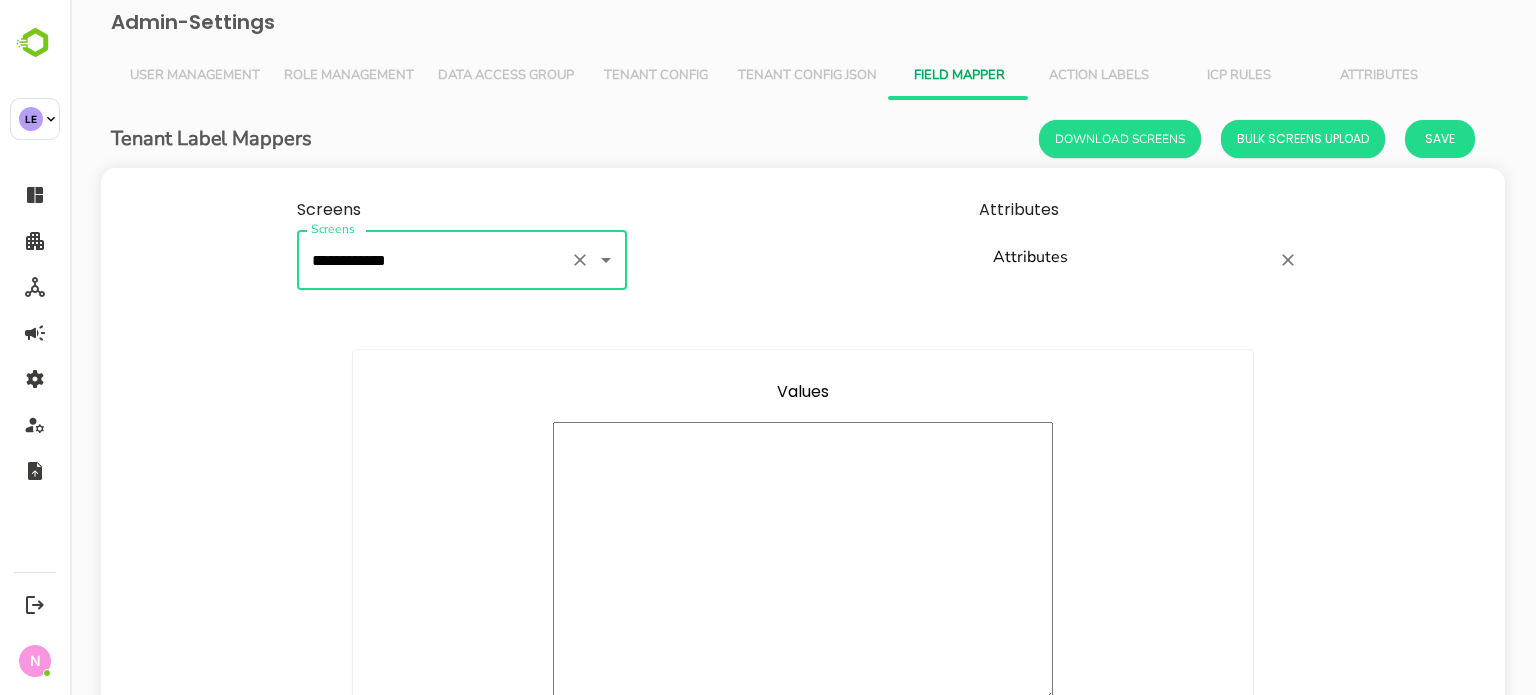 click on "Attributes" at bounding box center (1129, 260) 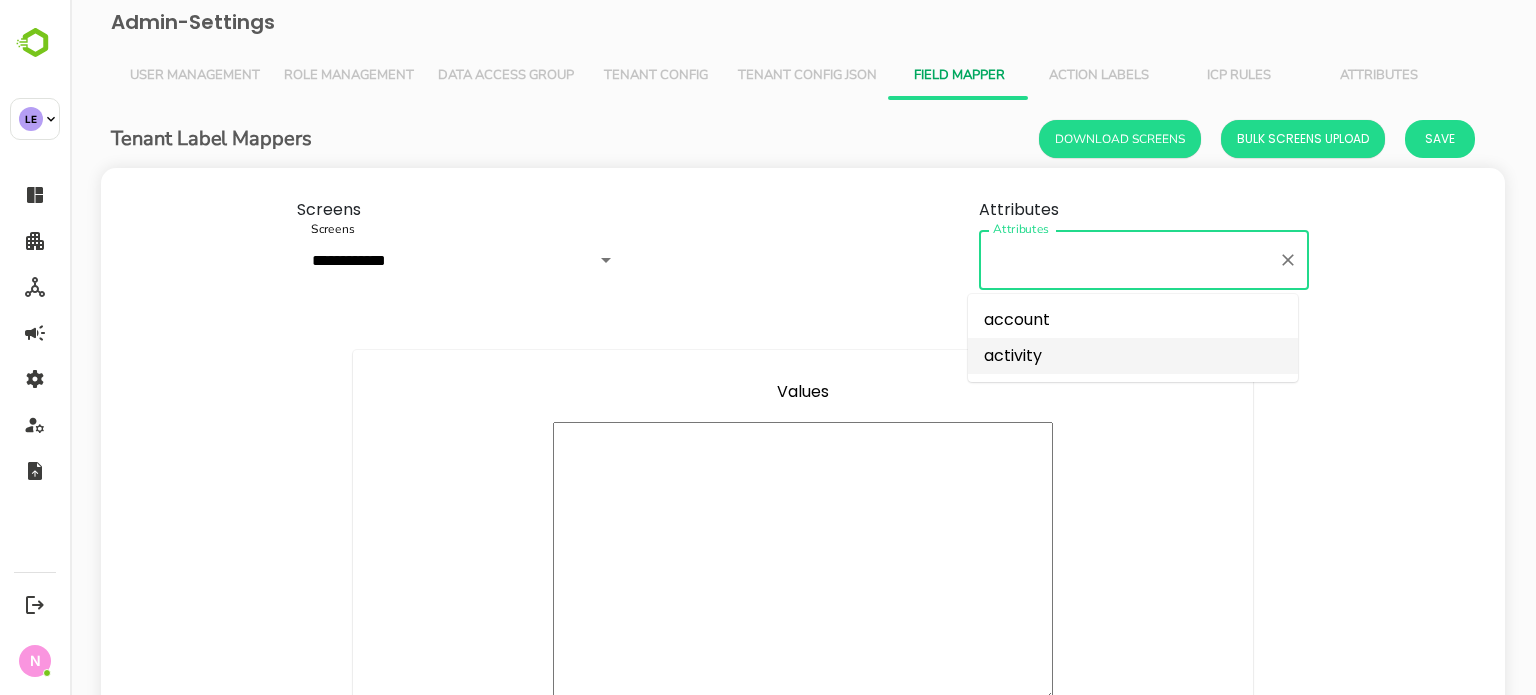 click on "activity" at bounding box center (1133, 356) 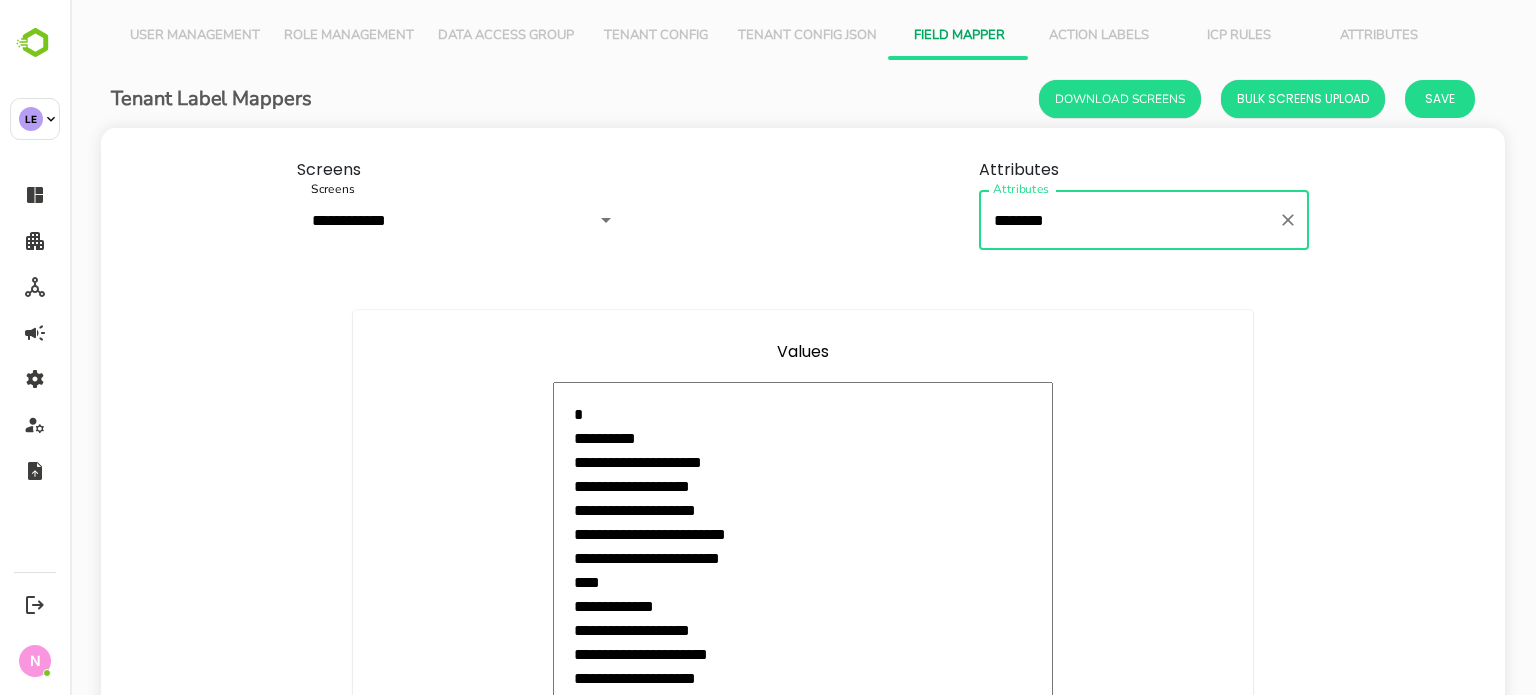 scroll, scrollTop: 0, scrollLeft: 0, axis: both 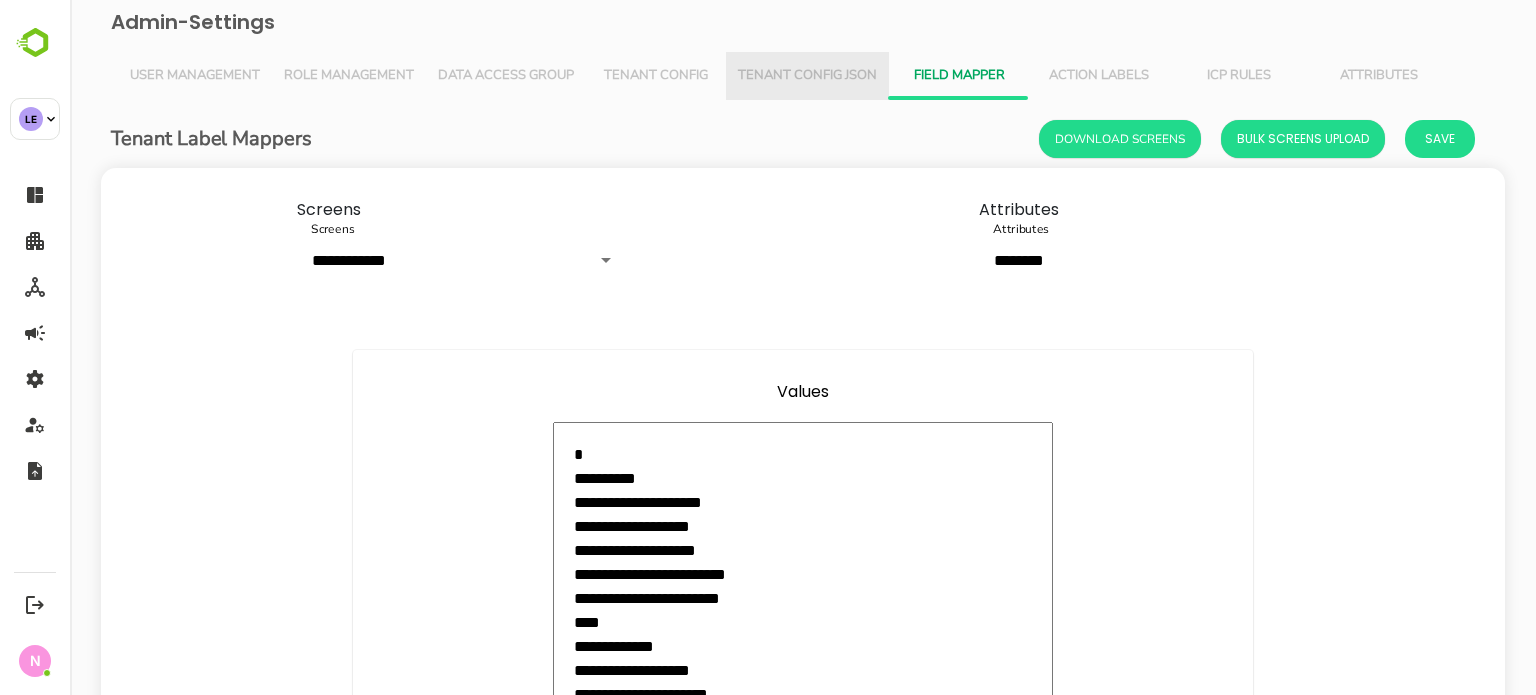click on "Tenant Config Json" at bounding box center (807, 76) 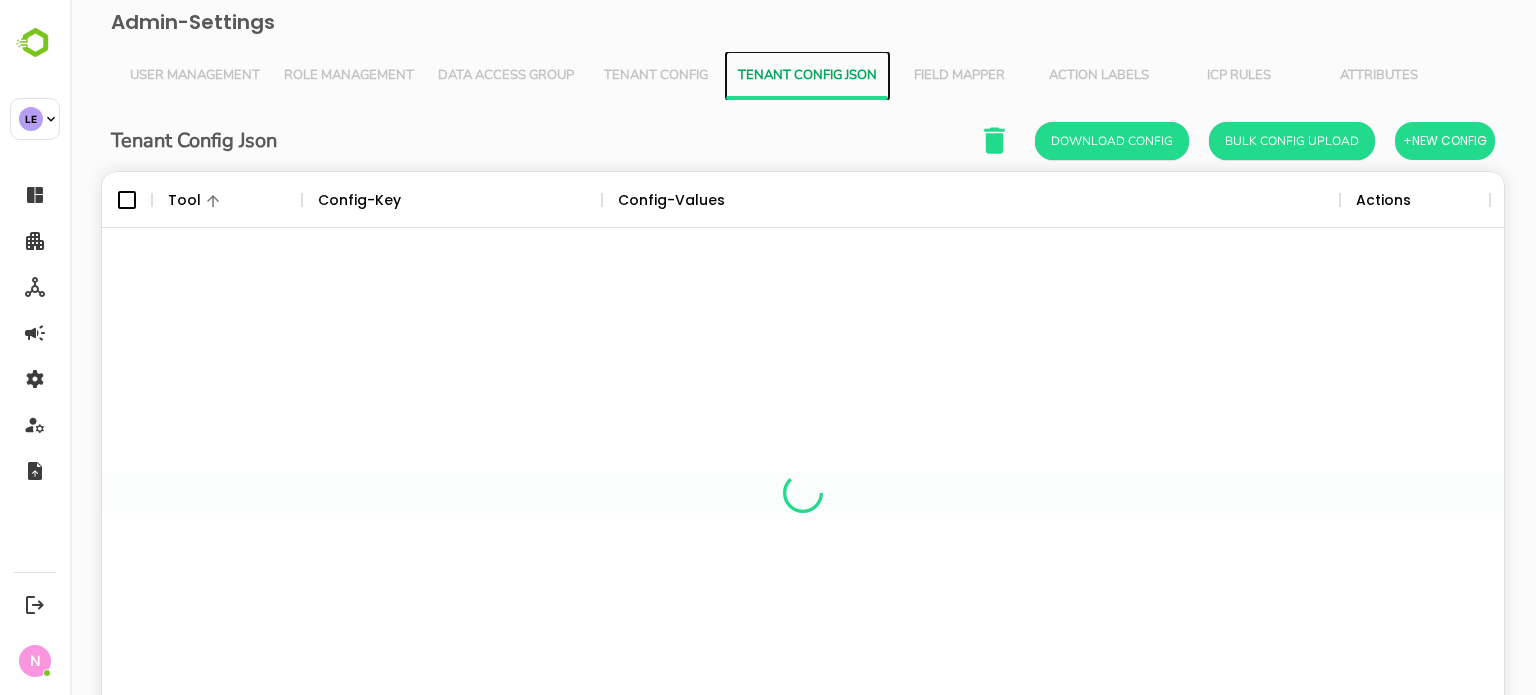scroll, scrollTop: 16, scrollLeft: 16, axis: both 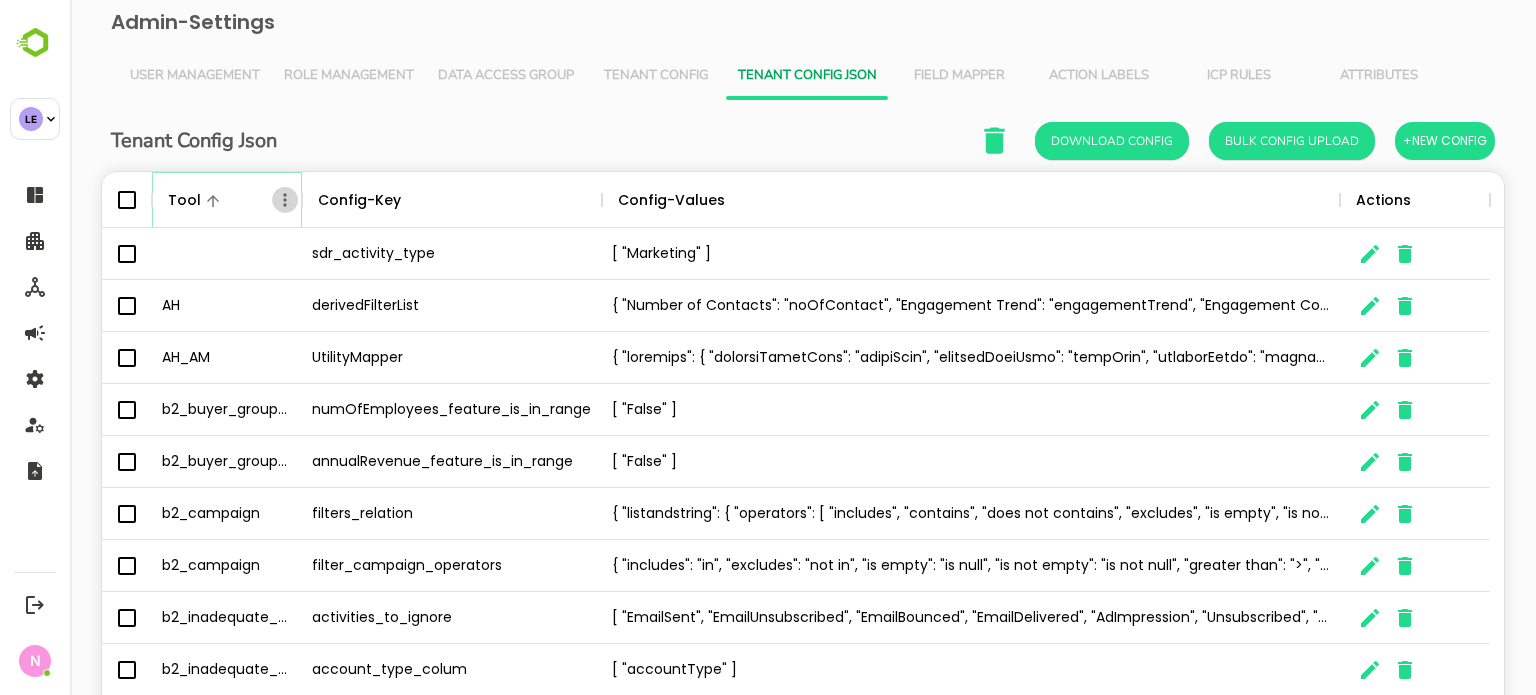 click 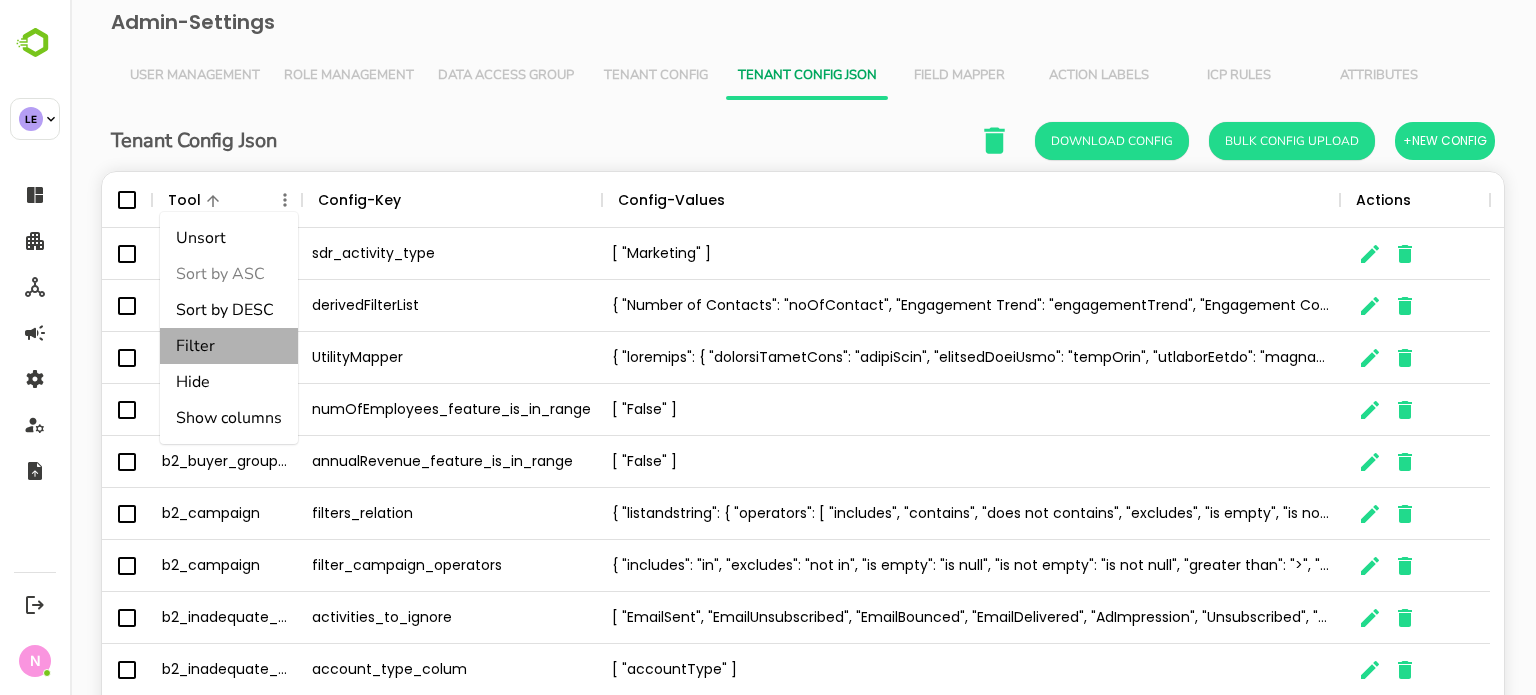 click on "Filter" at bounding box center (229, 346) 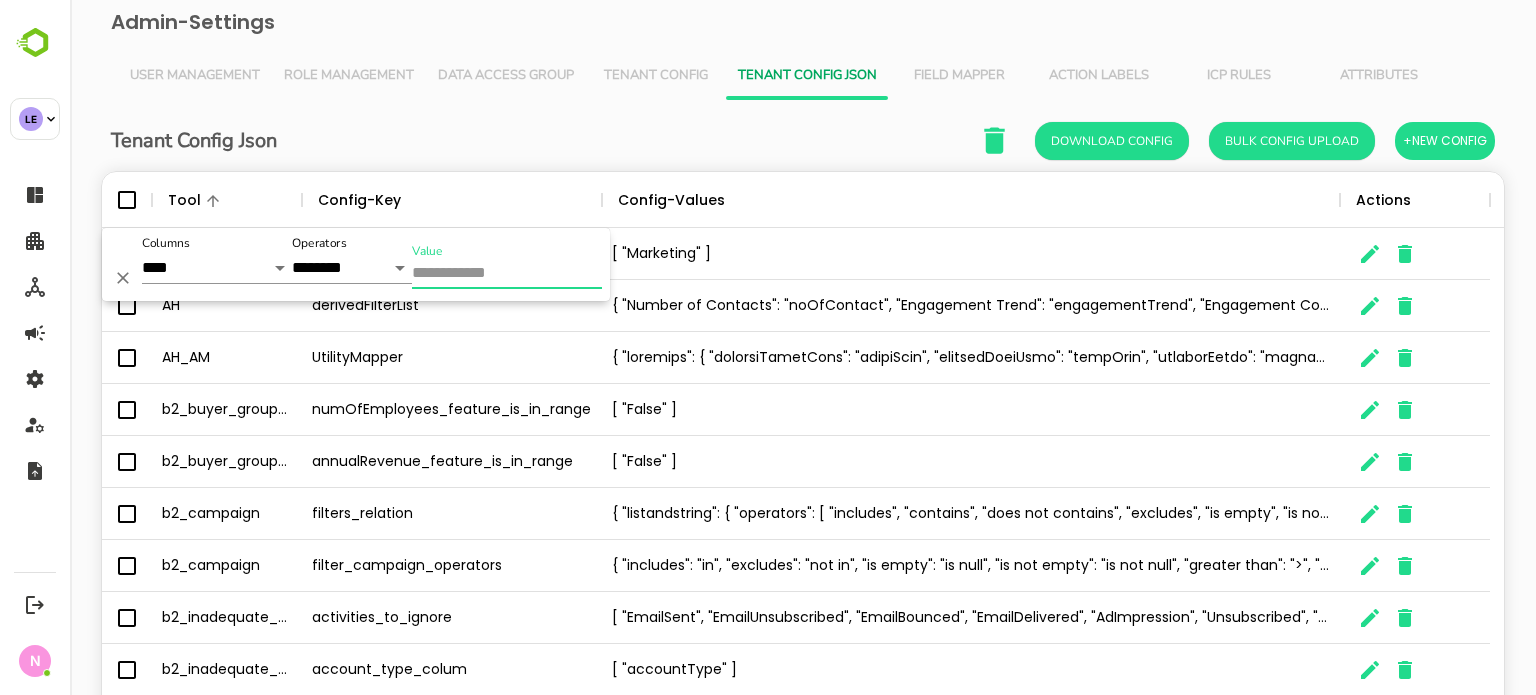 click on "Value" at bounding box center (507, 274) 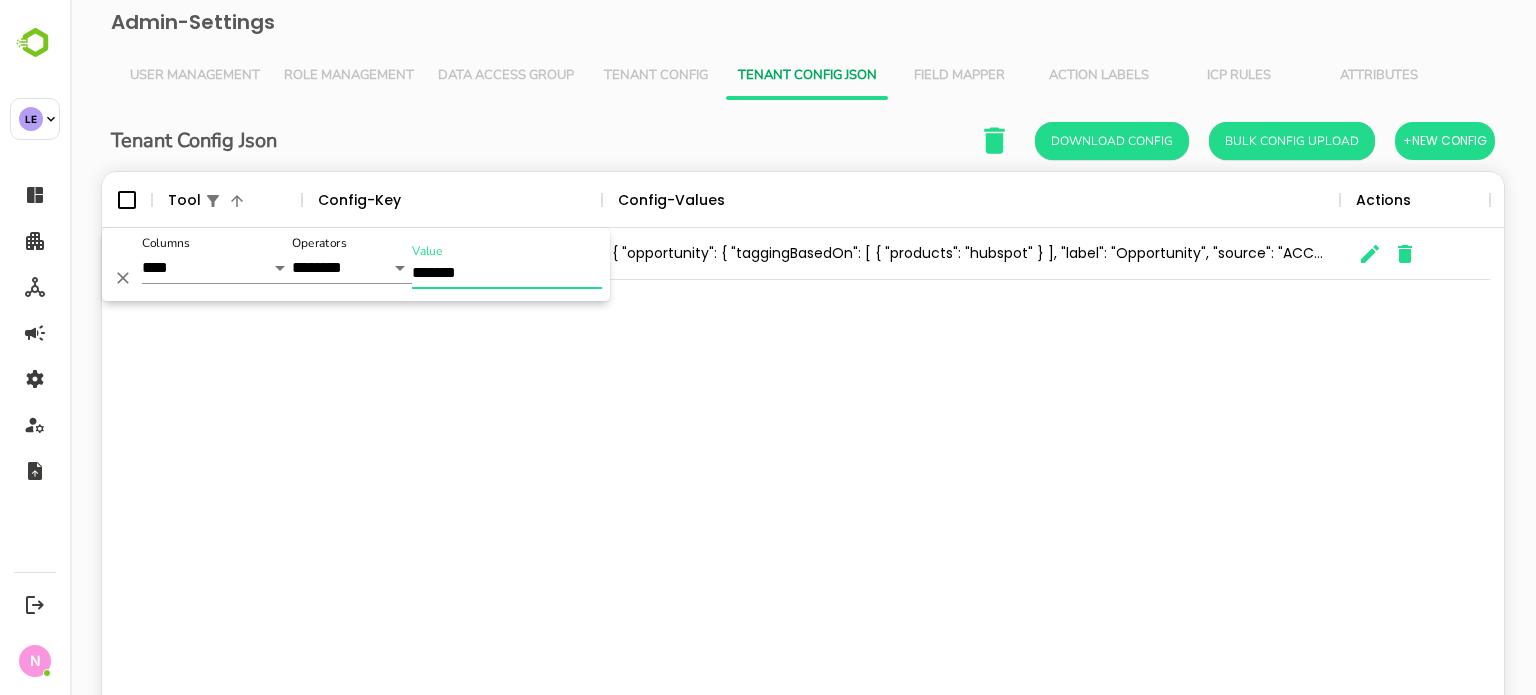 type on "*******" 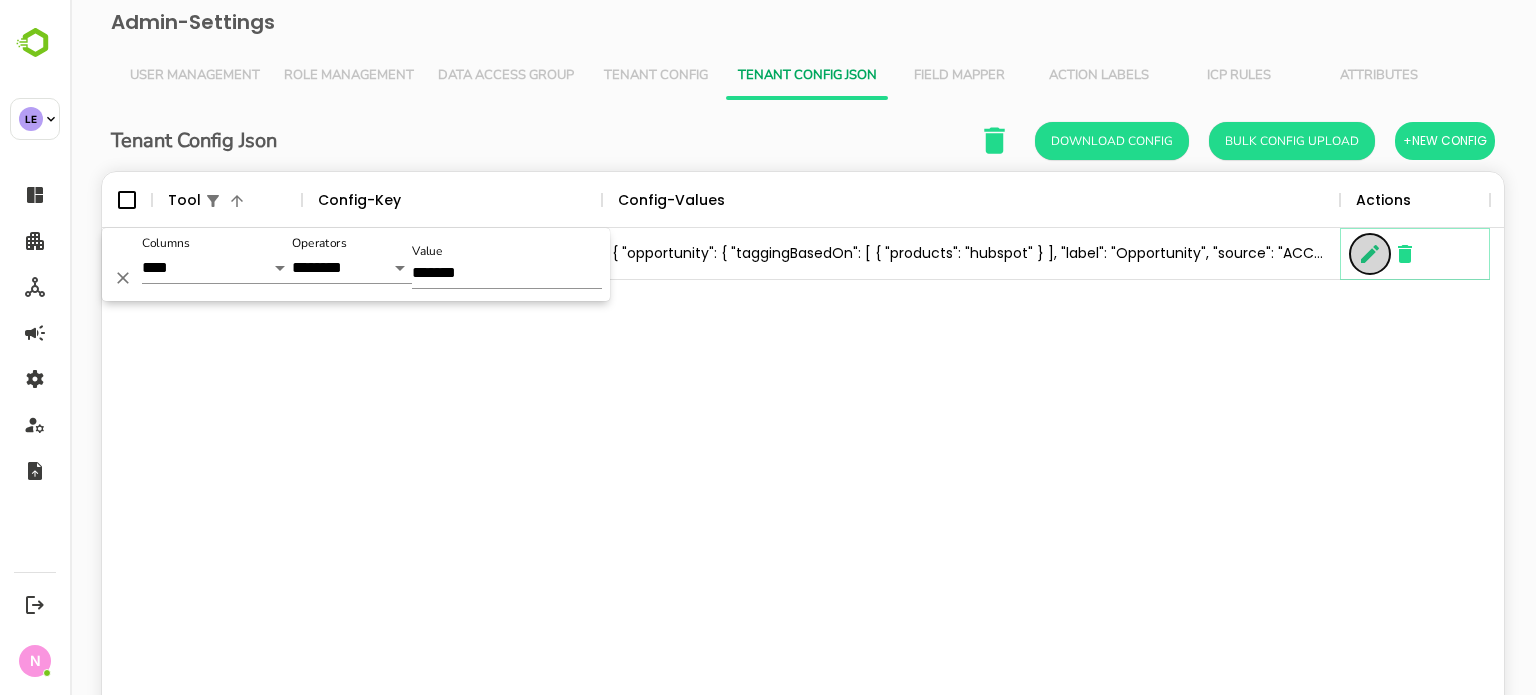 click 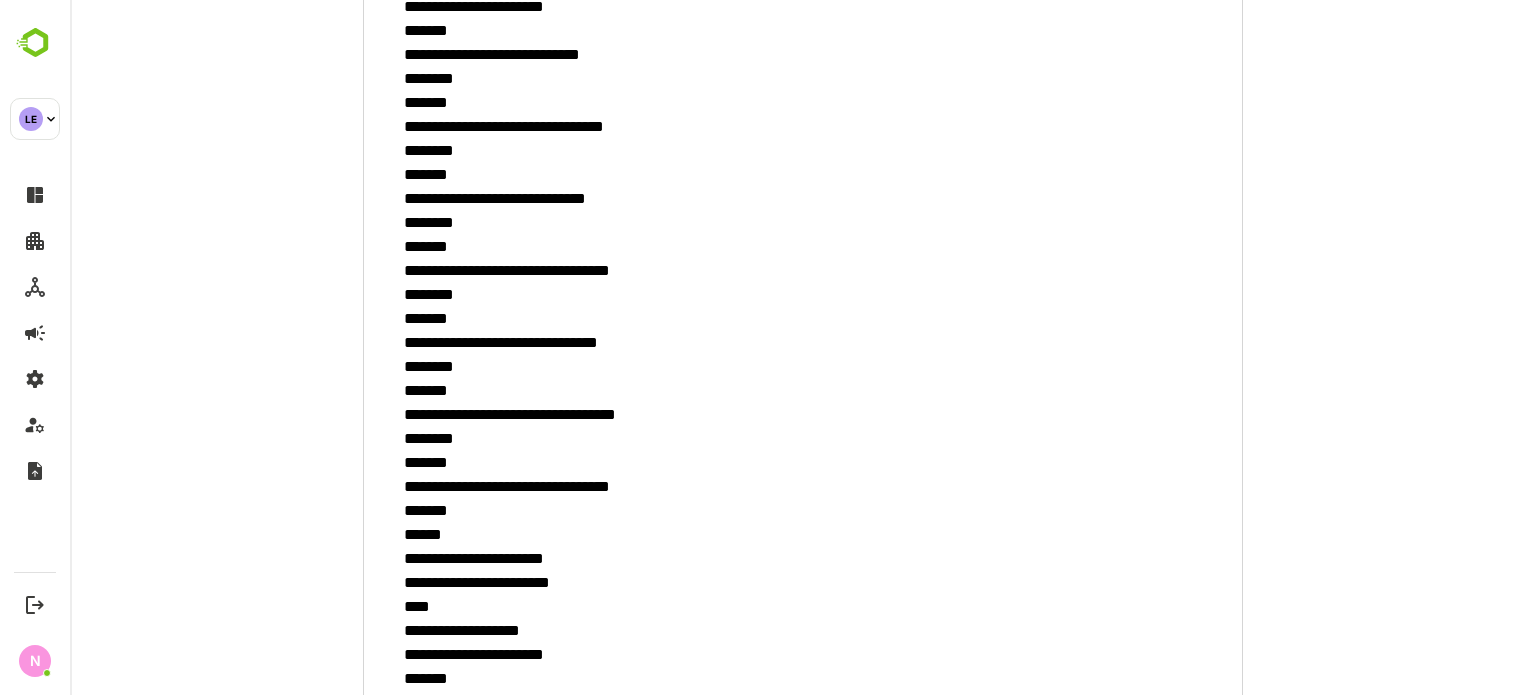 scroll, scrollTop: 570, scrollLeft: 0, axis: vertical 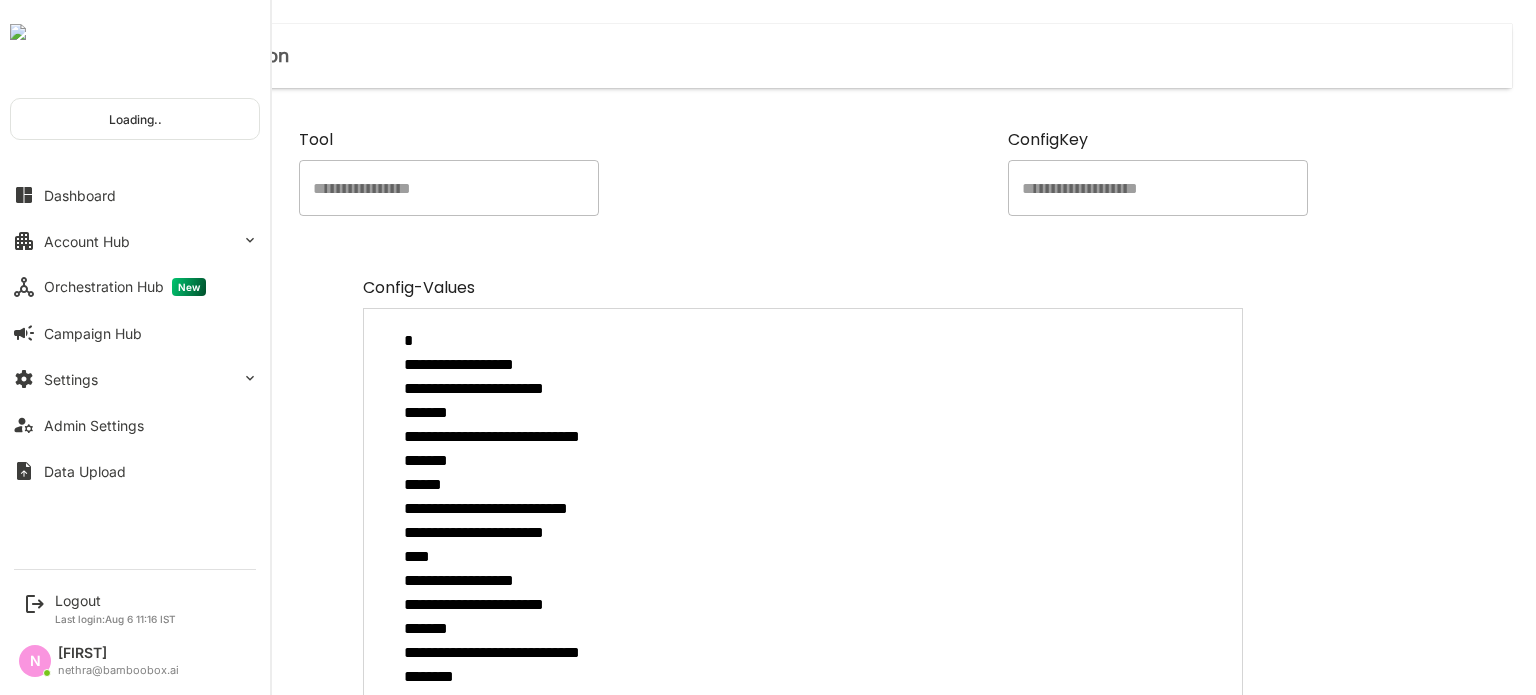type on "*" 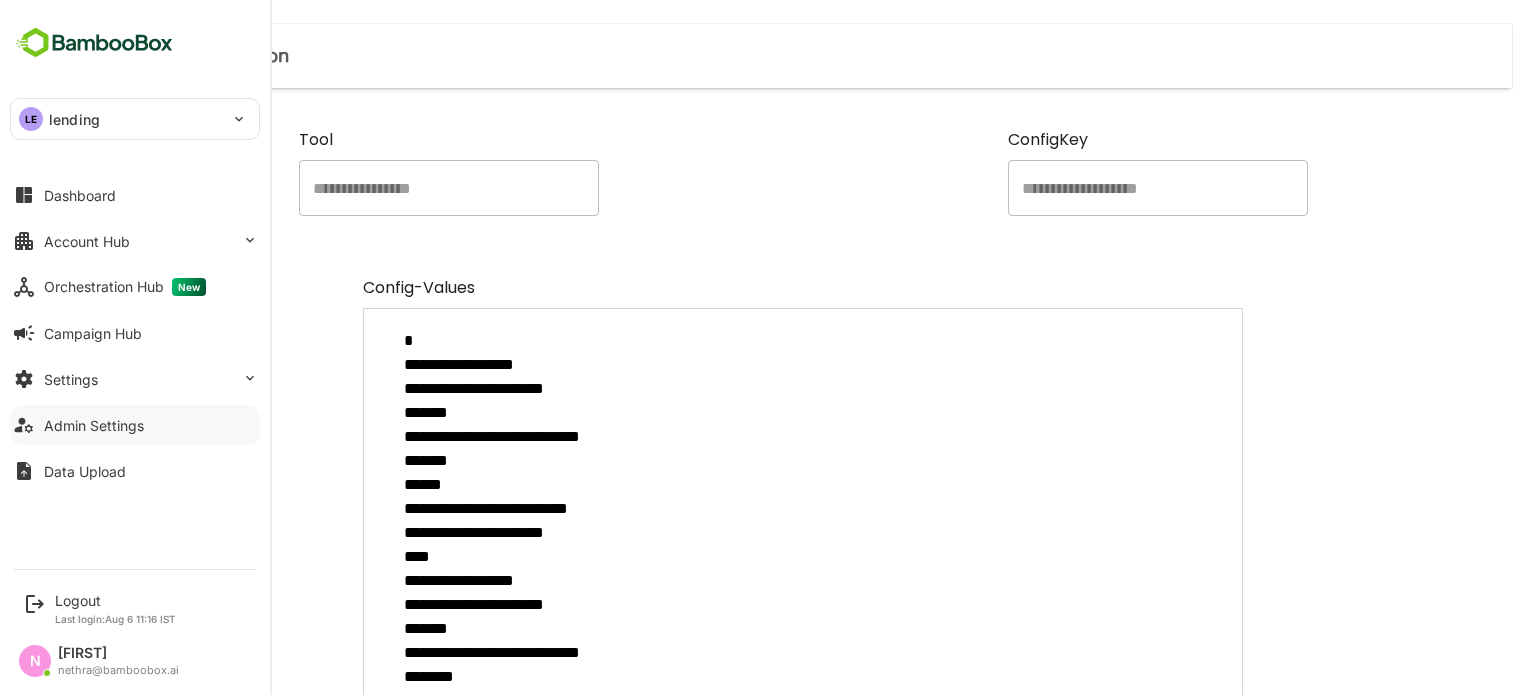 click on "Admin Settings" at bounding box center (94, 425) 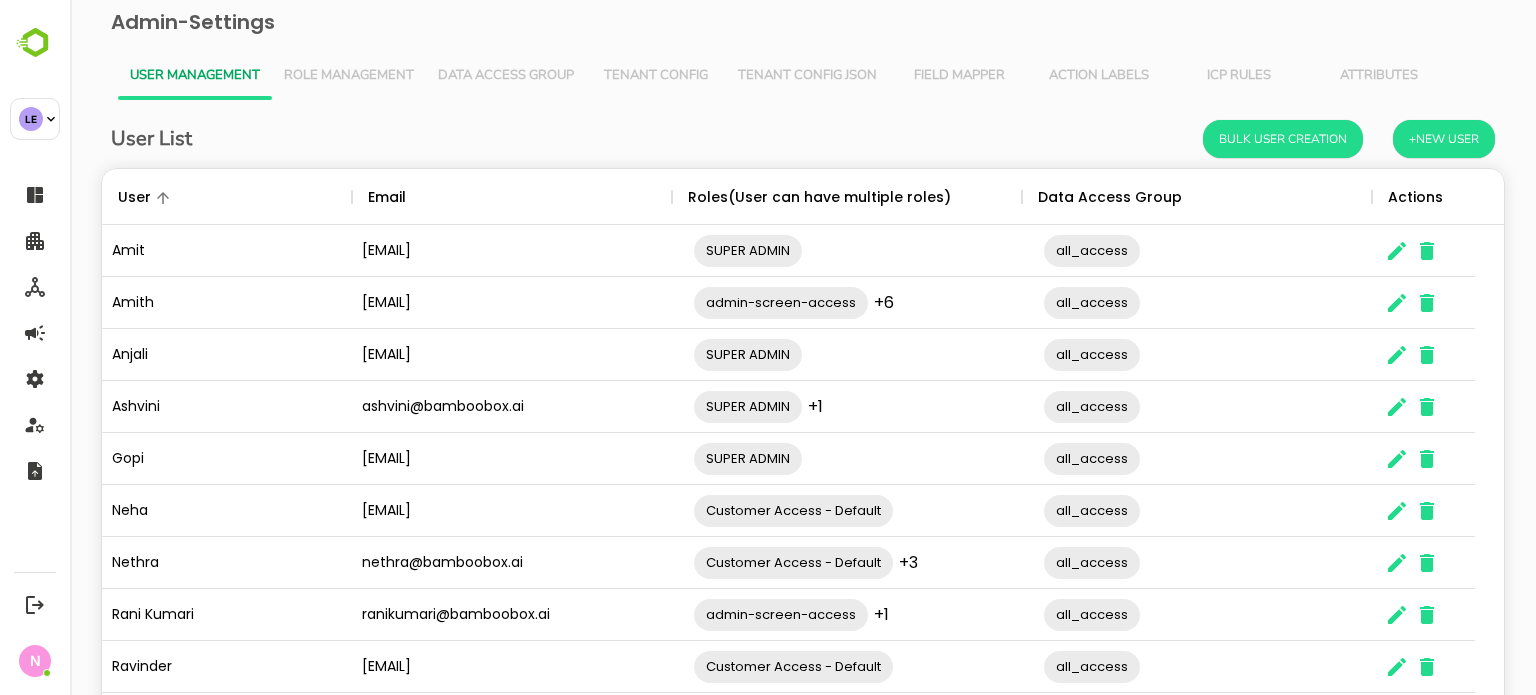 scroll, scrollTop: 0, scrollLeft: 0, axis: both 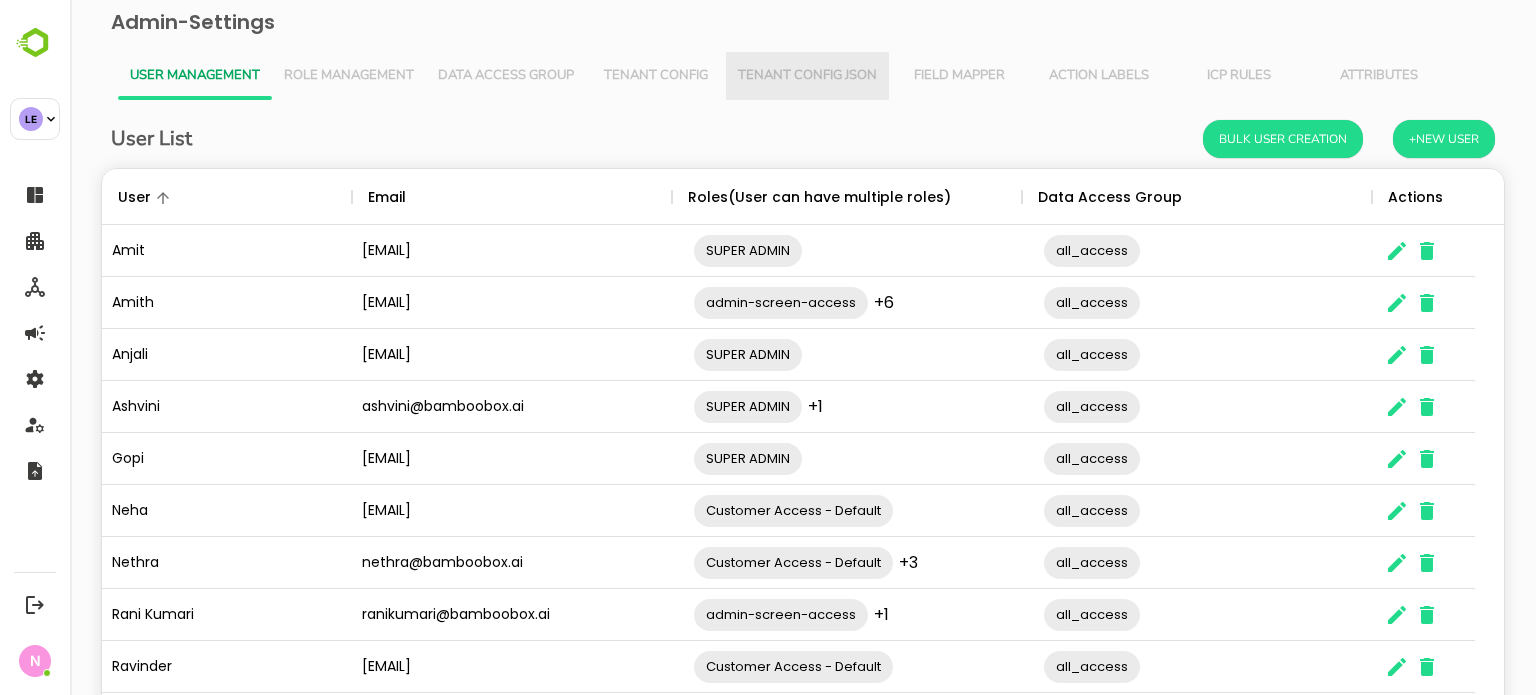 click on "Tenant Config Json" at bounding box center [807, 76] 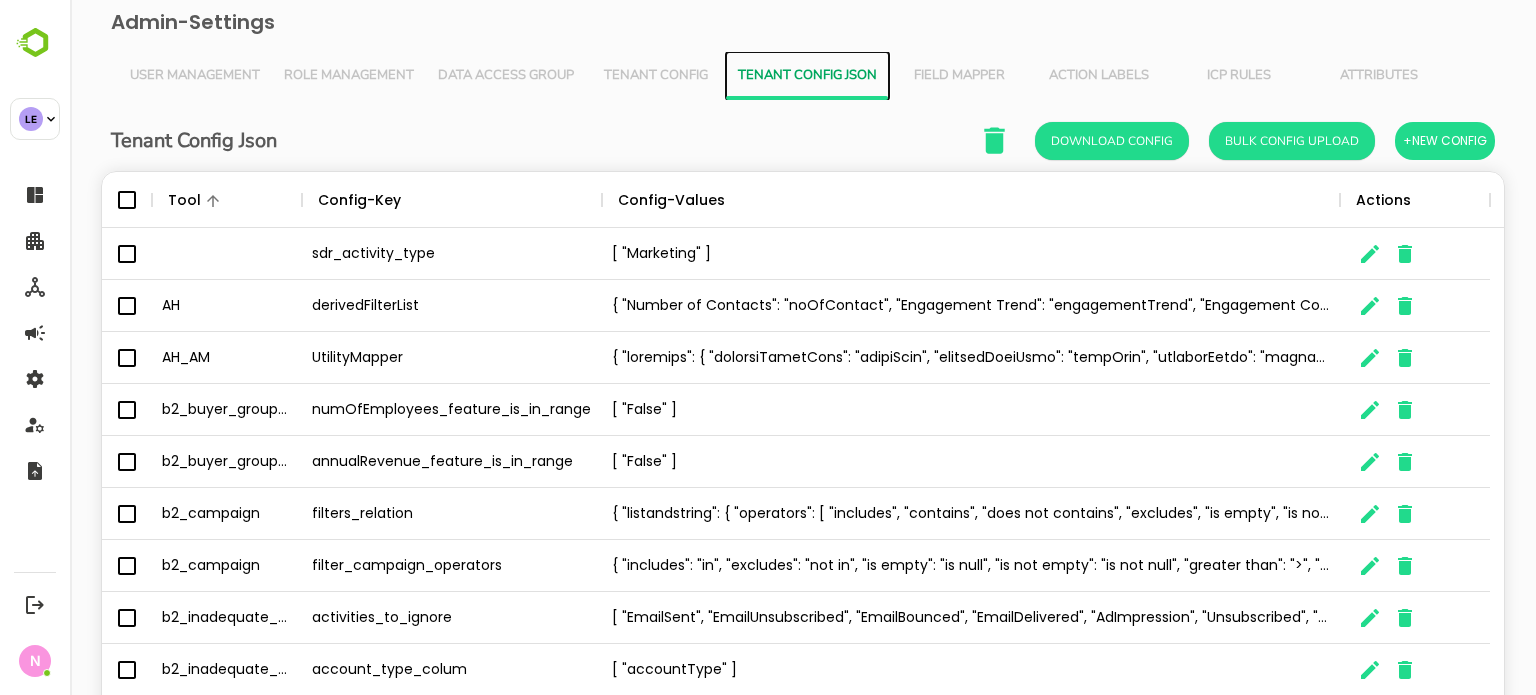 scroll, scrollTop: 16, scrollLeft: 16, axis: both 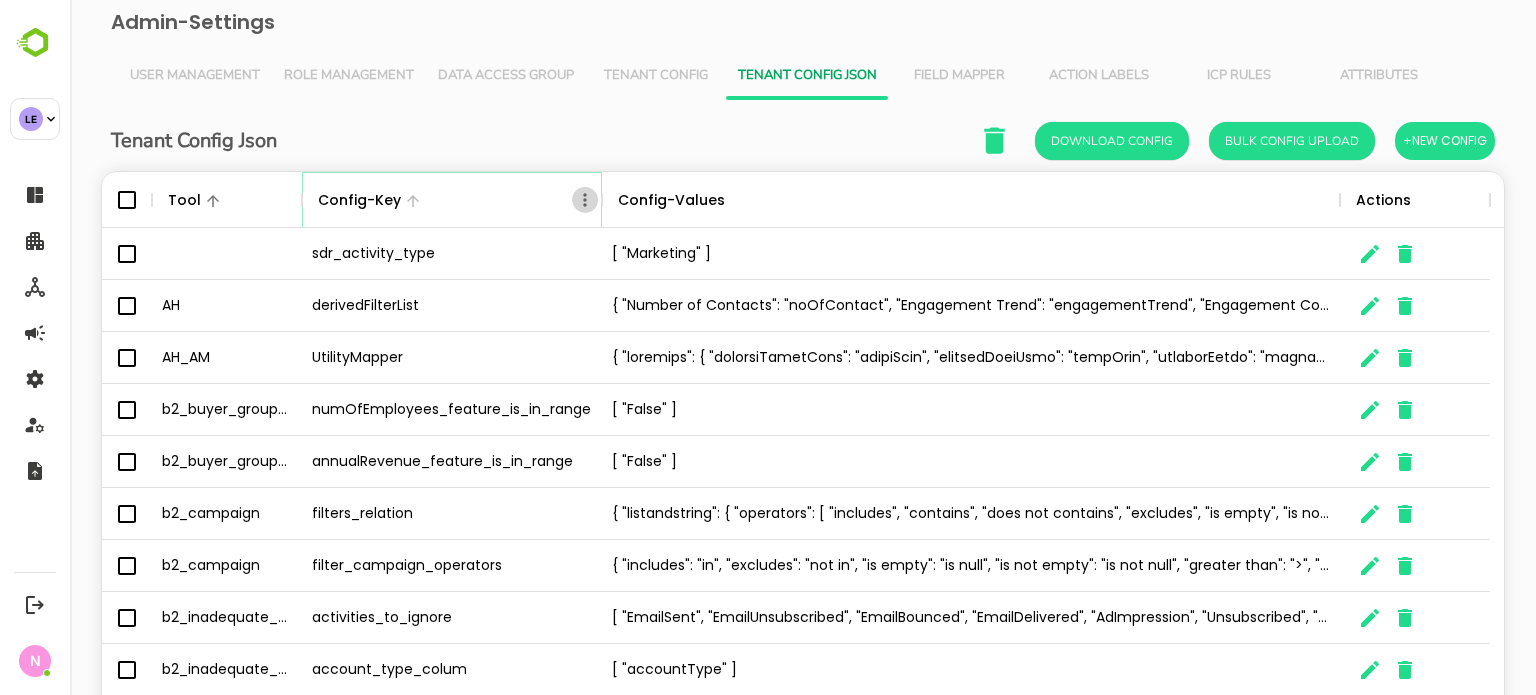 click 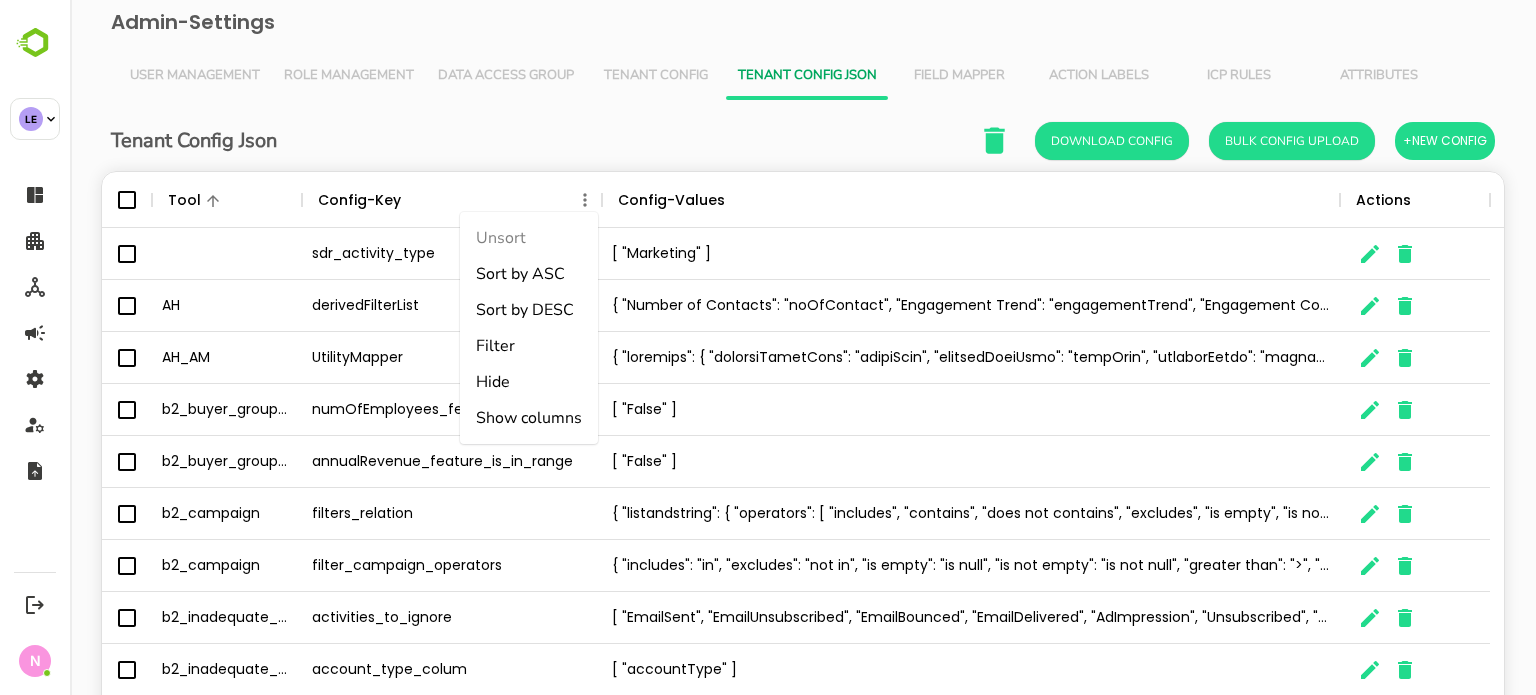 click on "Filter" at bounding box center (529, 346) 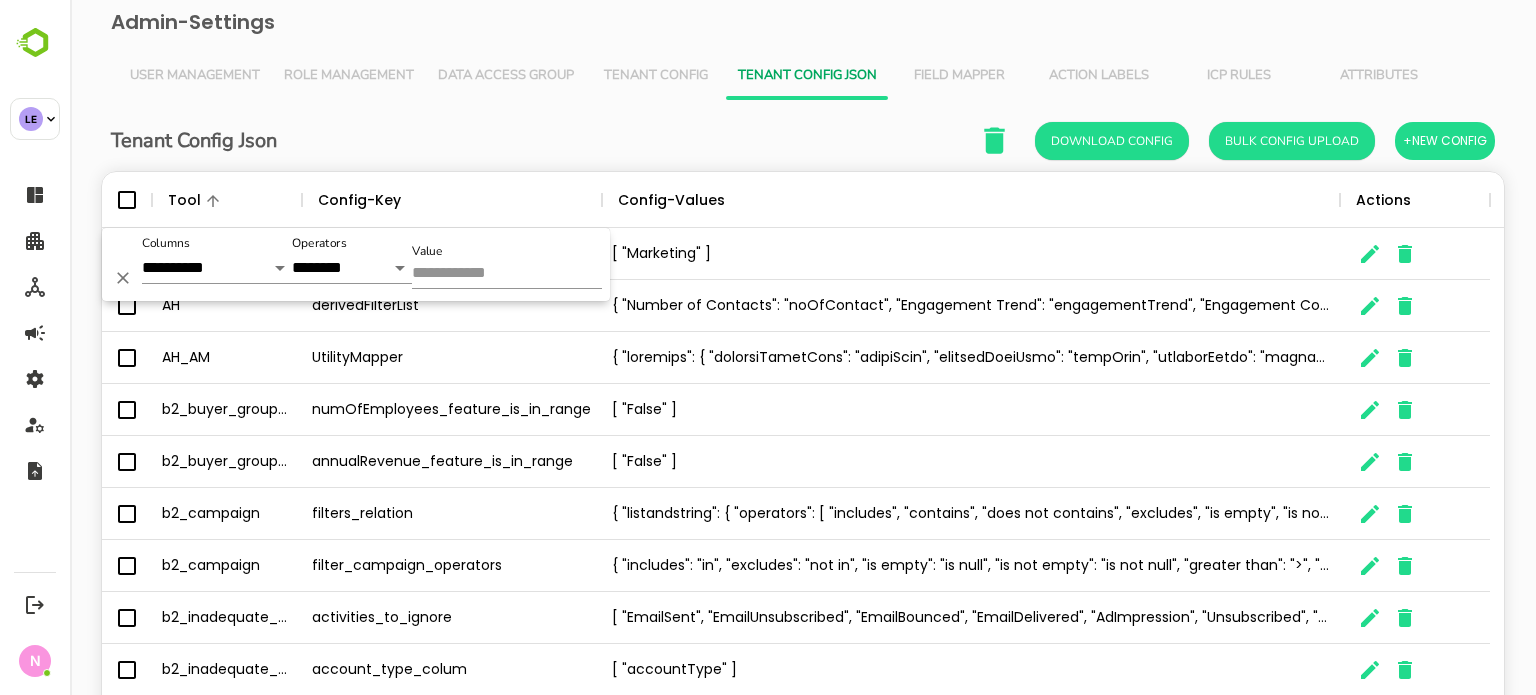 click on "Value" at bounding box center [507, 274] 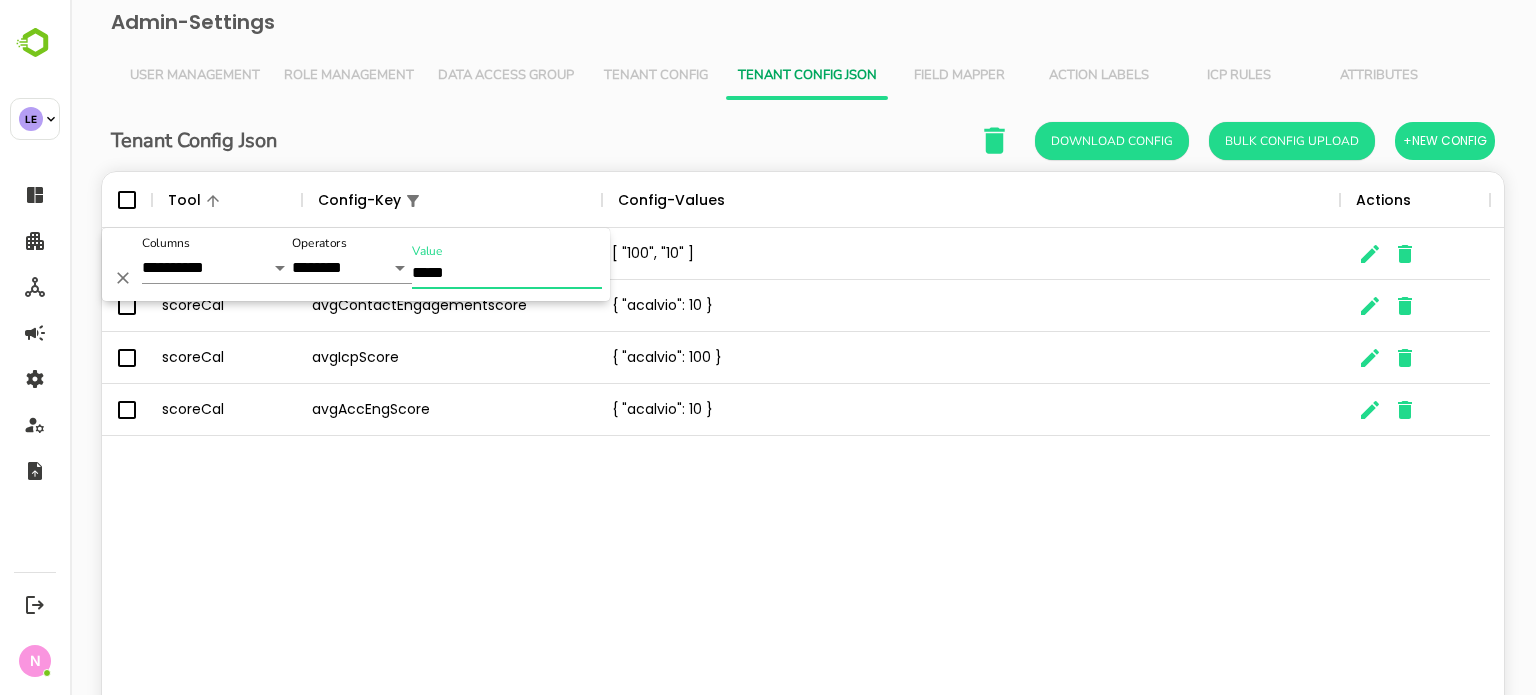 type on "*****" 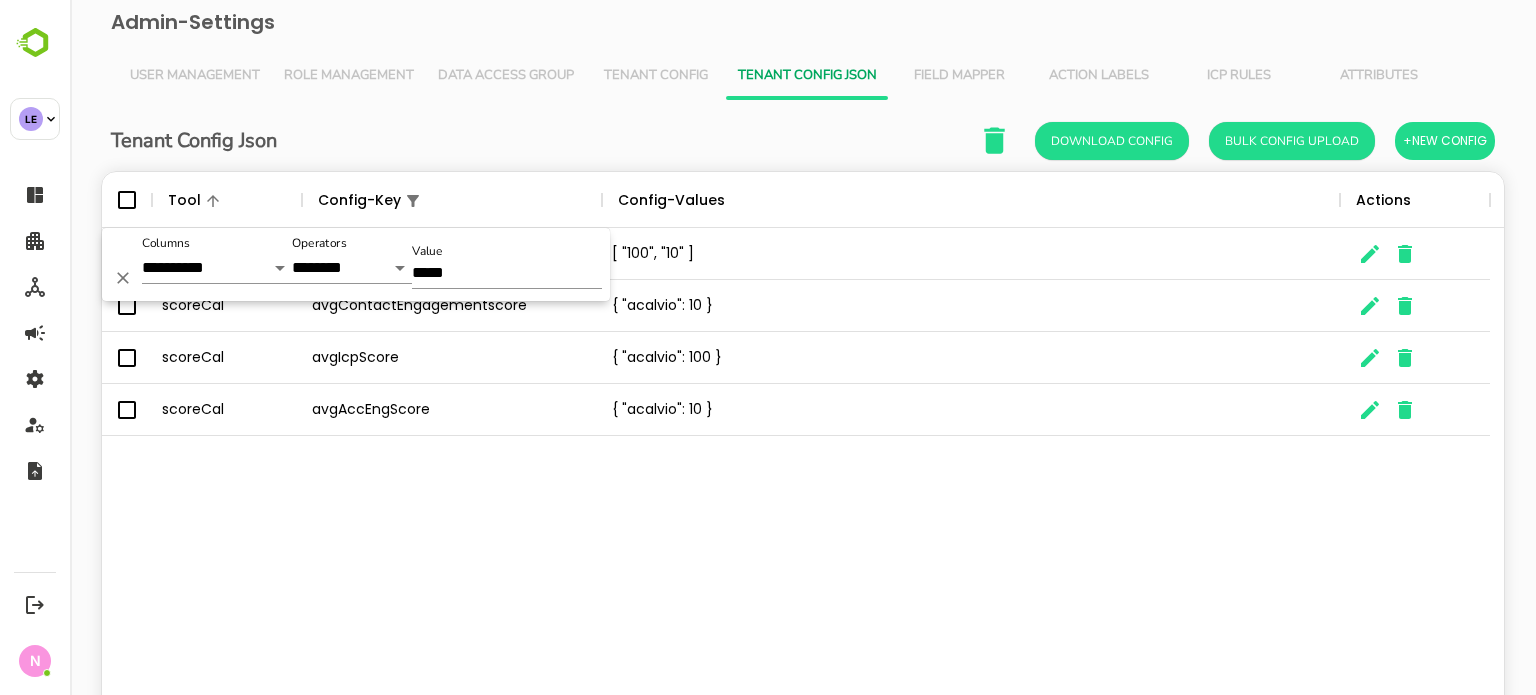 click on "ICPs tagging_contribution_for_score [
"100",
"10"
] scoreCal avgContactEngagementscore {
"acalvio": 10
} scoreCal avgIcpScore {
"acalvio": 100
} scoreCal avgAccEngScore {
"acalvio": 10
}" at bounding box center (803, 493) 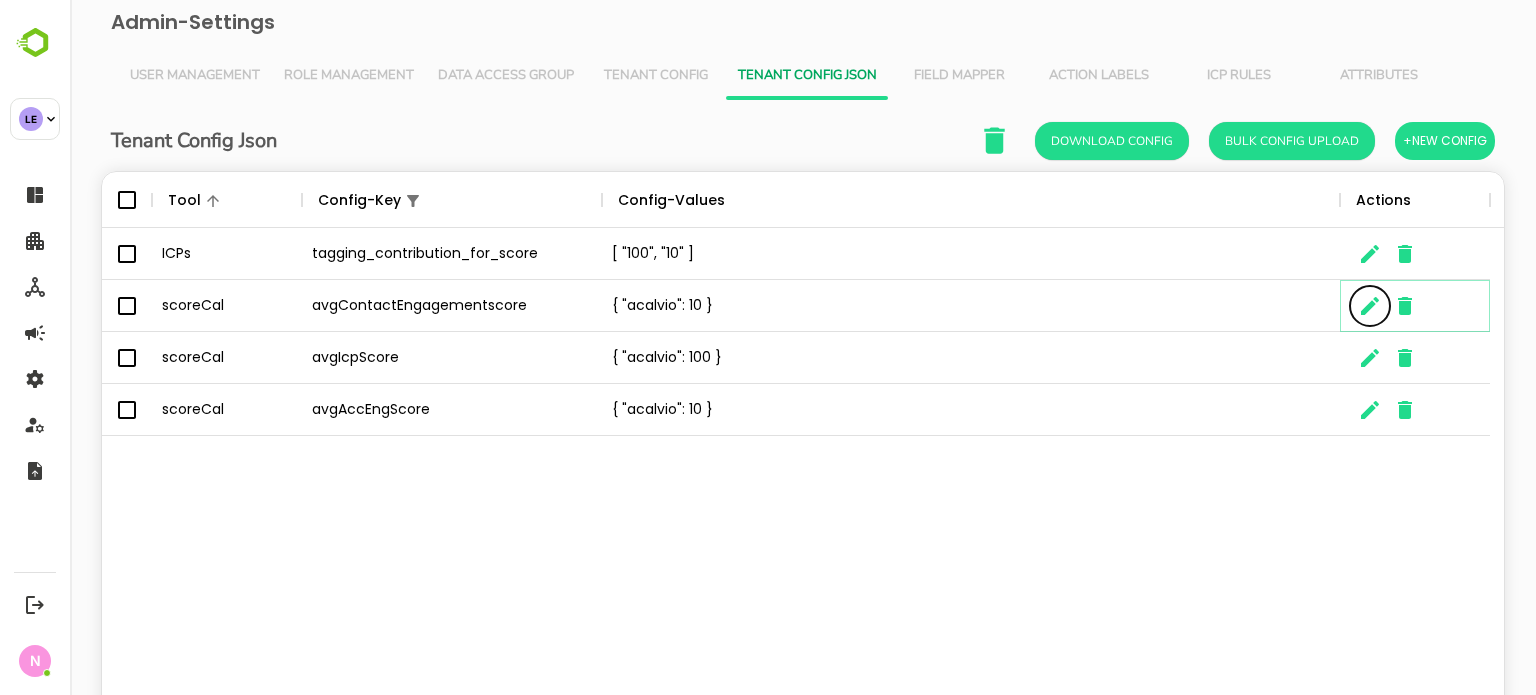 click at bounding box center (1370, 306) 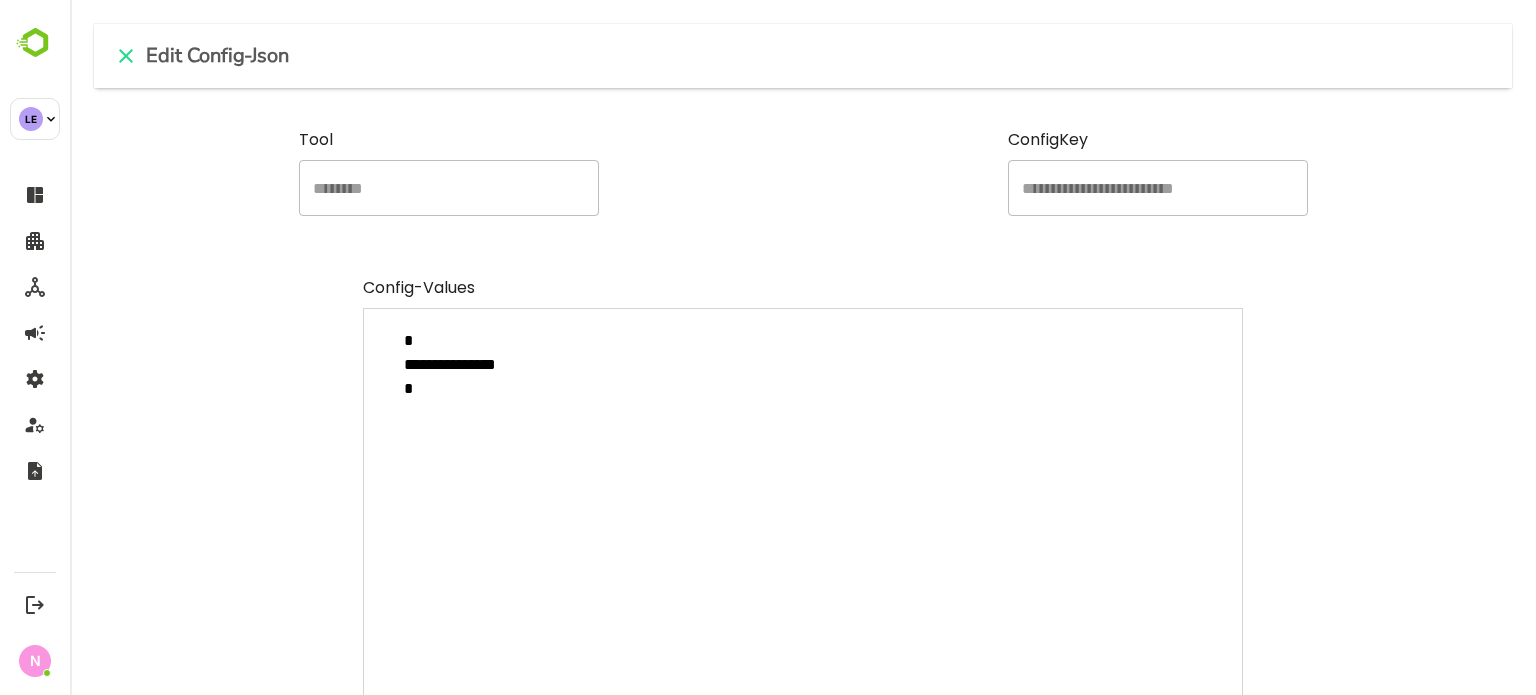 drag, startPoint x: 498, startPoint y: 396, endPoint x: 405, endPoint y: 329, distance: 114.62112 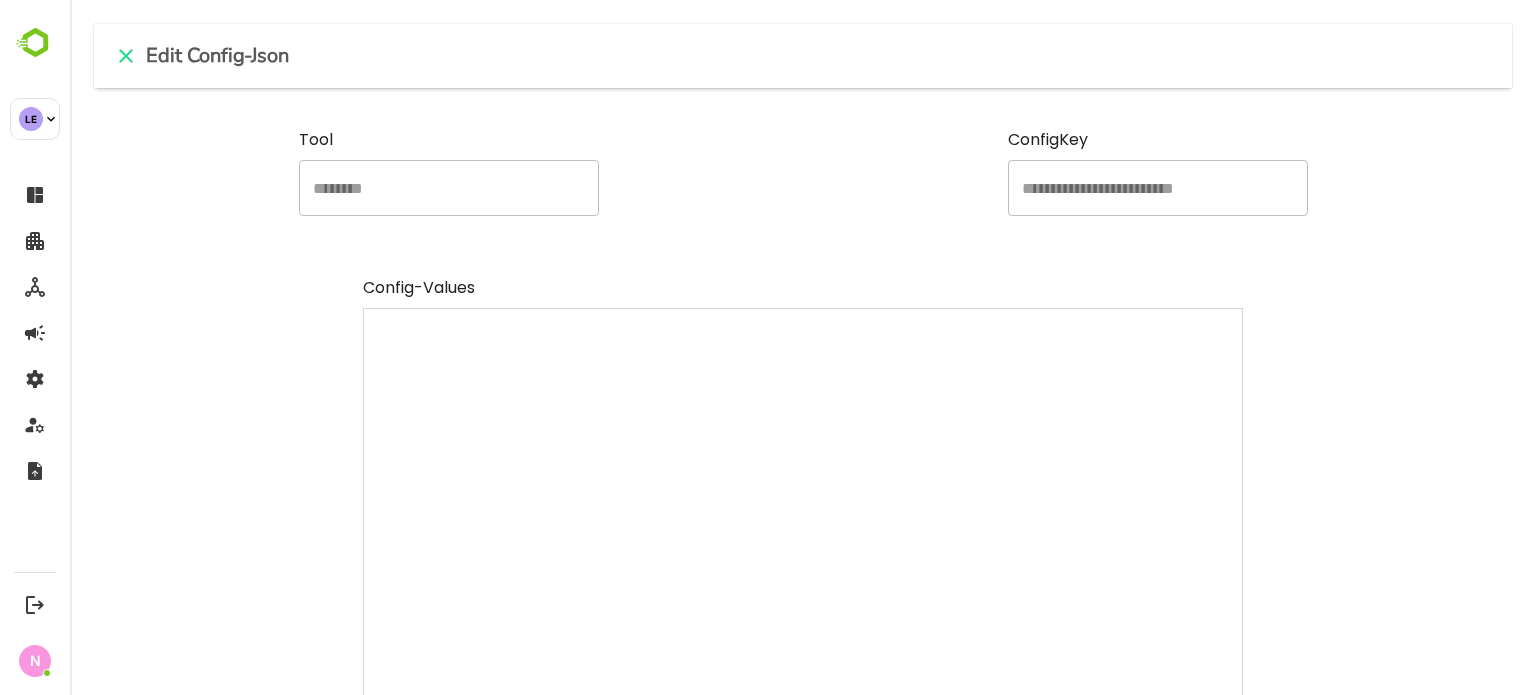paste on "**********" 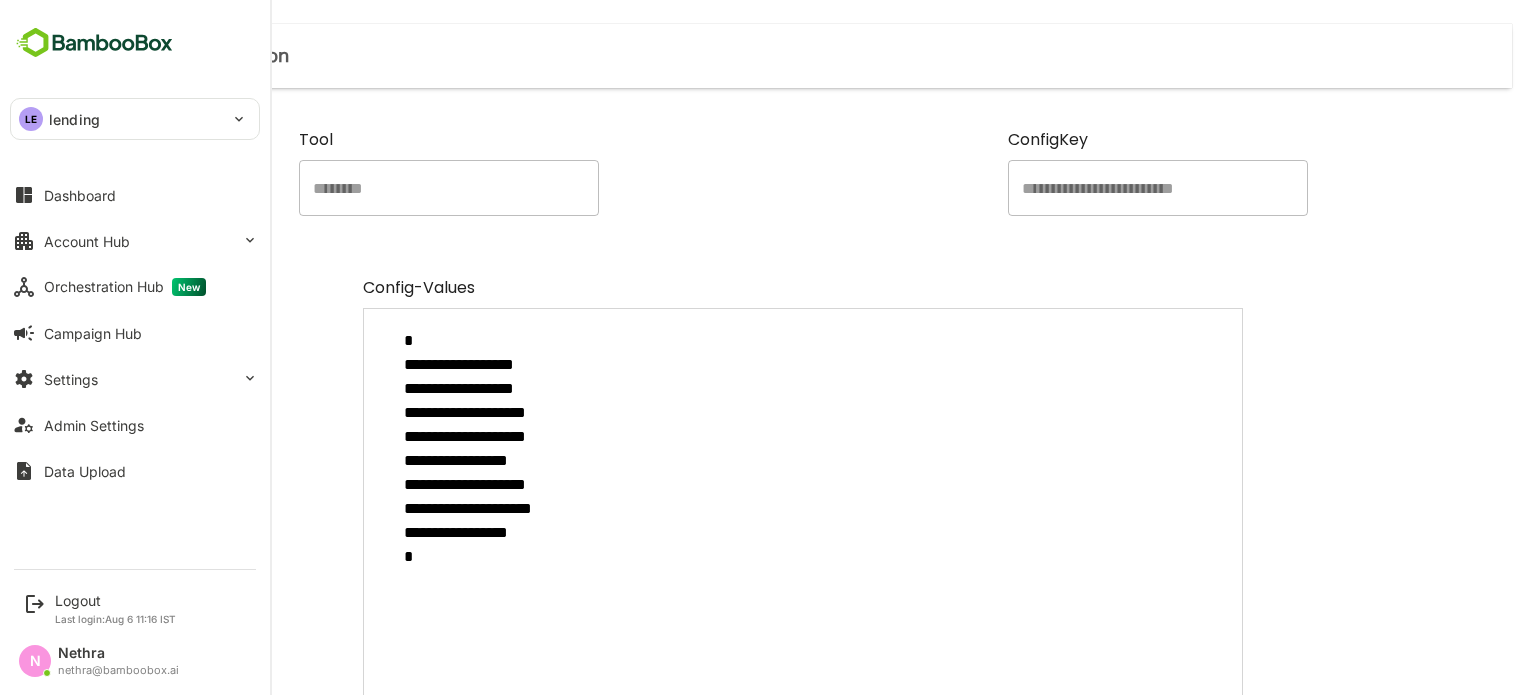 click on "lending" at bounding box center [74, 119] 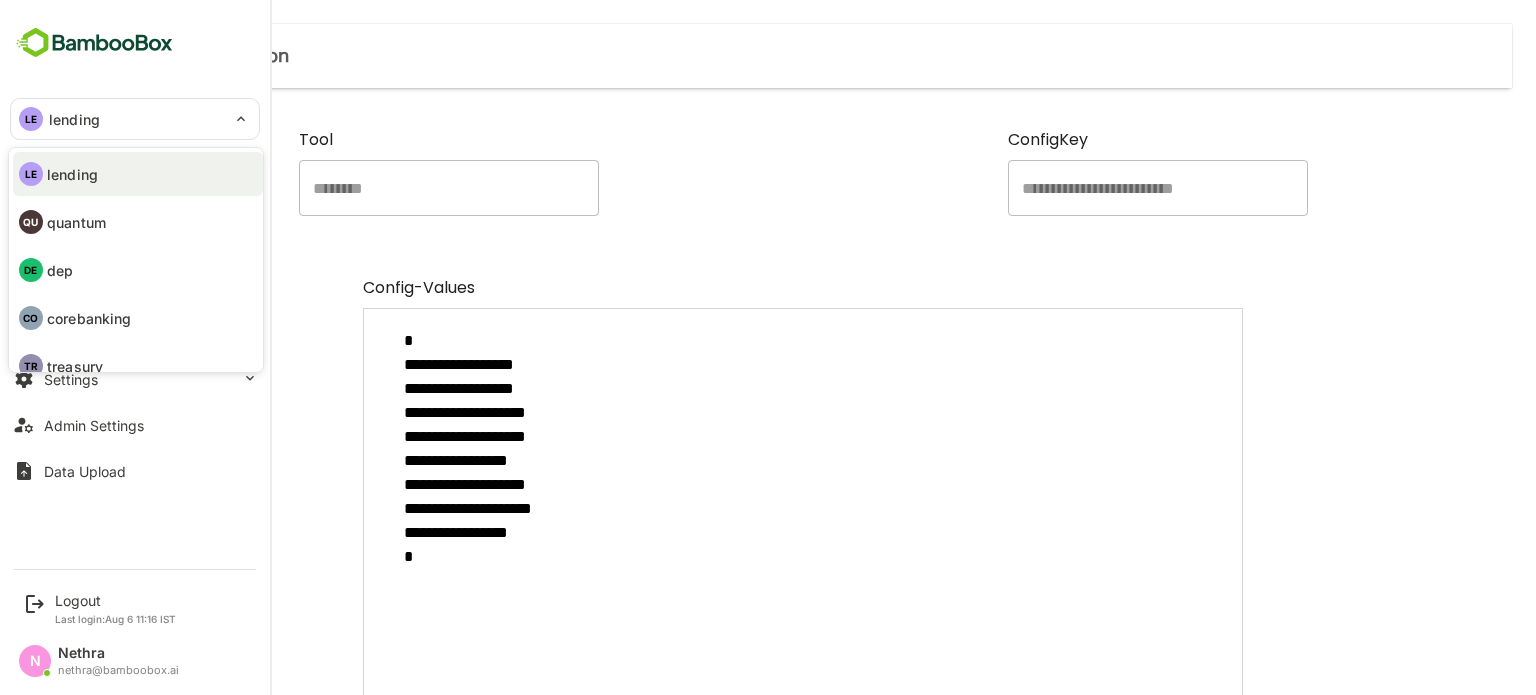 click at bounding box center (768, 347) 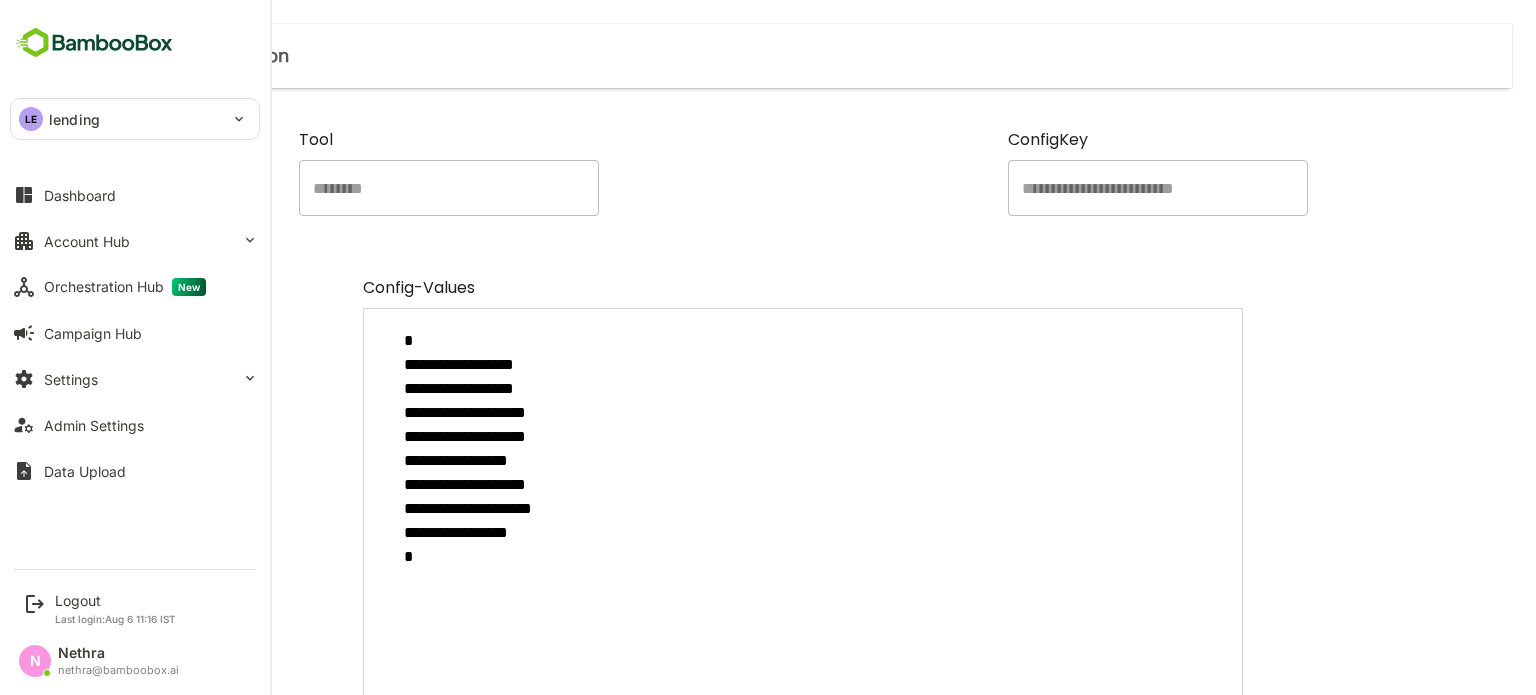 drag, startPoint x: 488, startPoint y: 364, endPoint x: 413, endPoint y: 365, distance: 75.00667 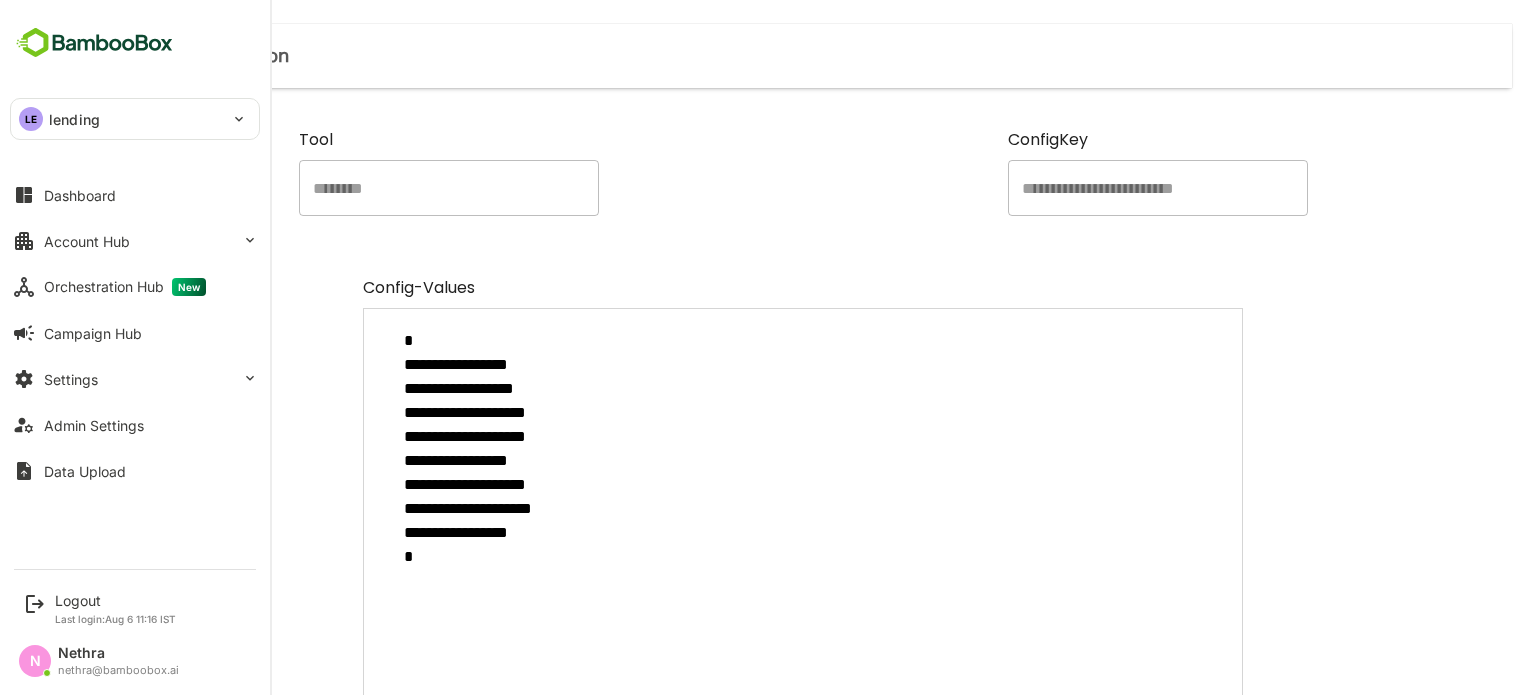type on "**********" 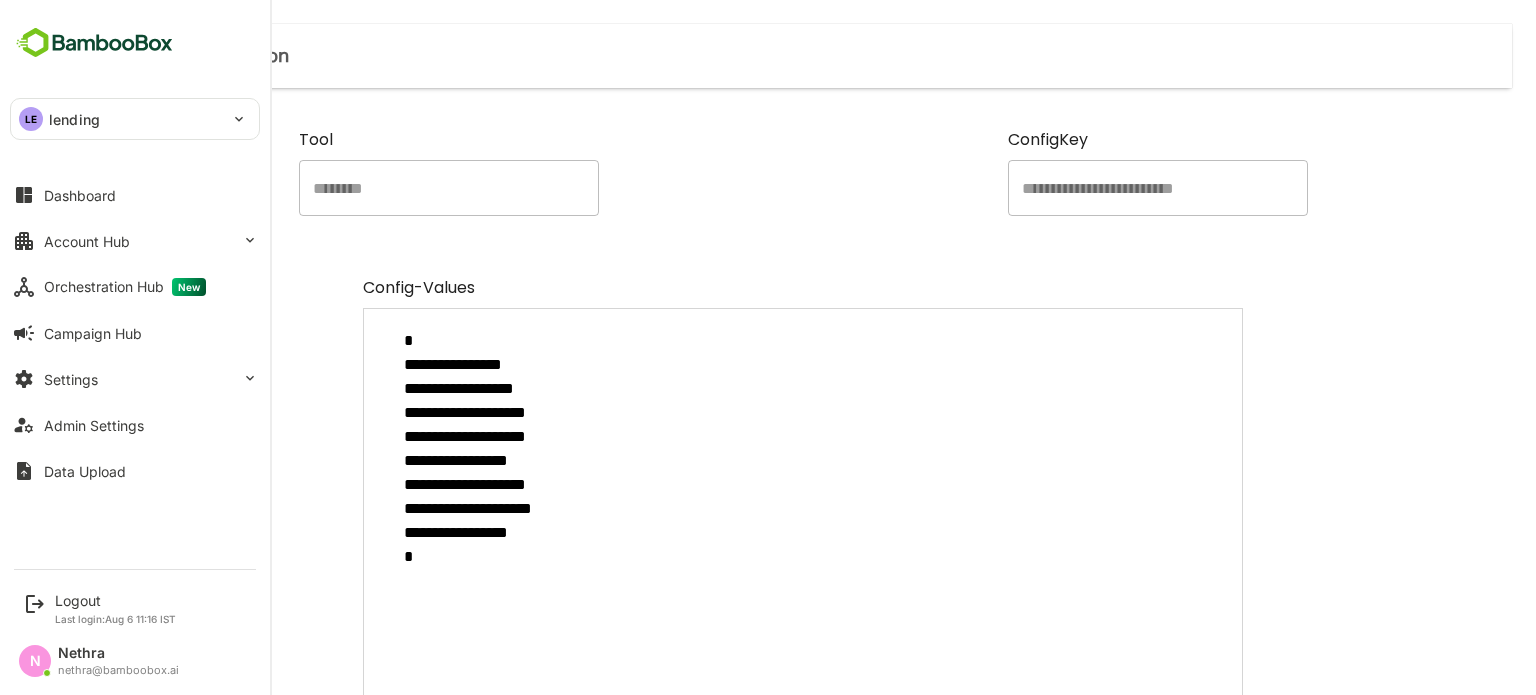 type on "**********" 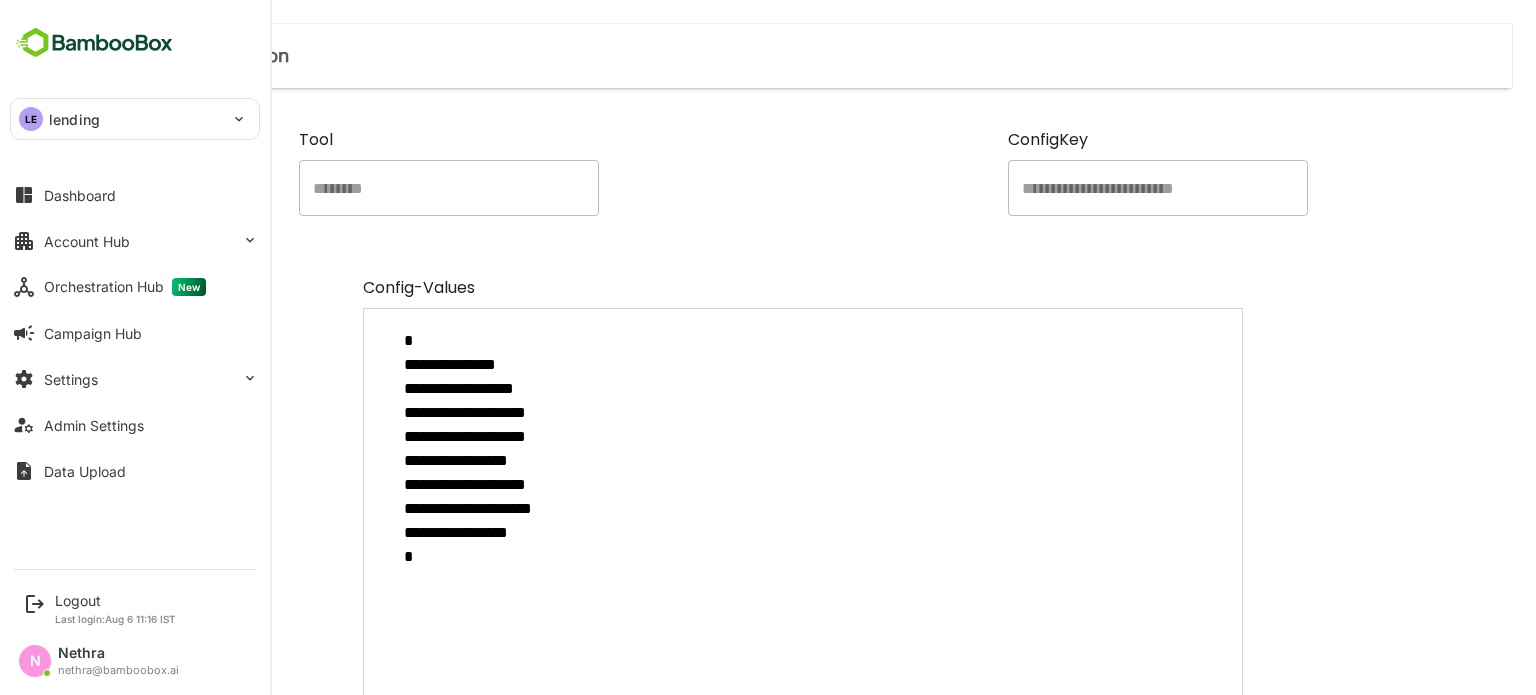 type on "**********" 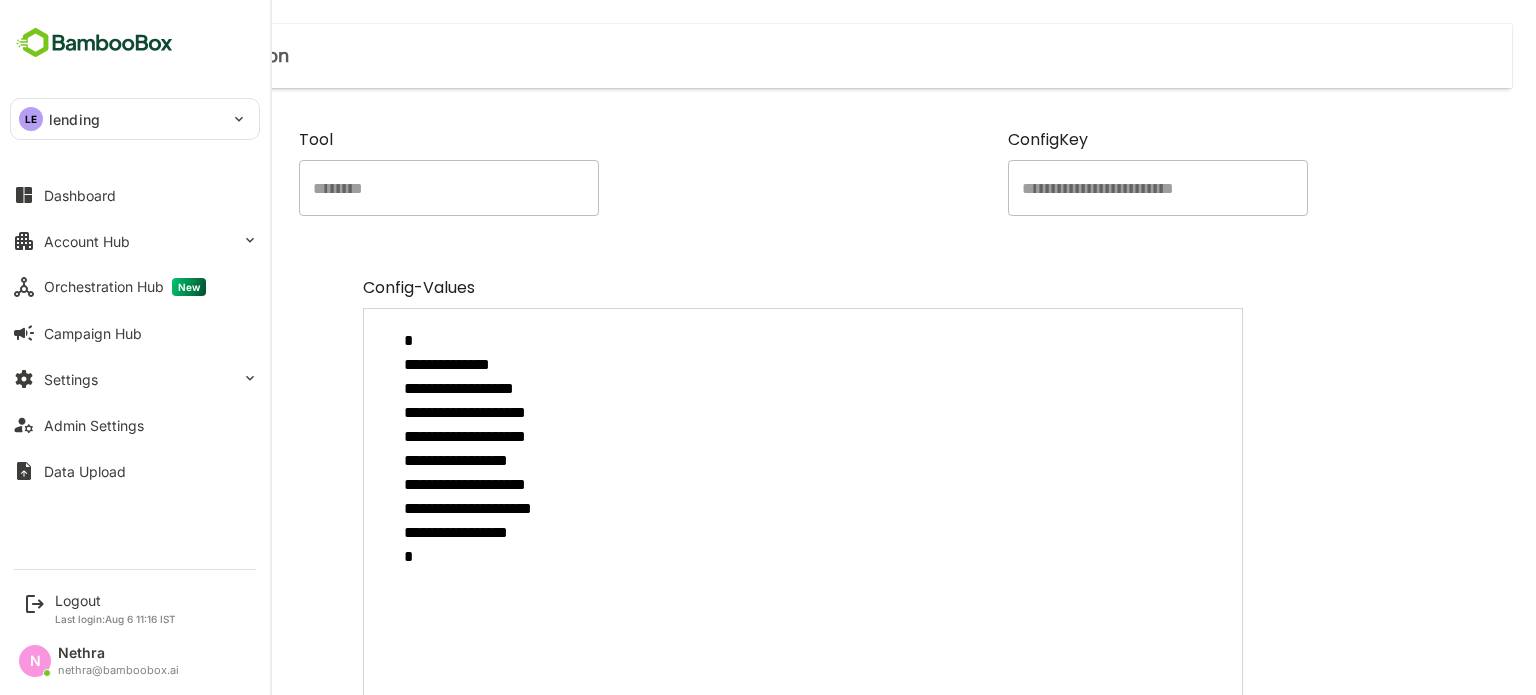 type on "**********" 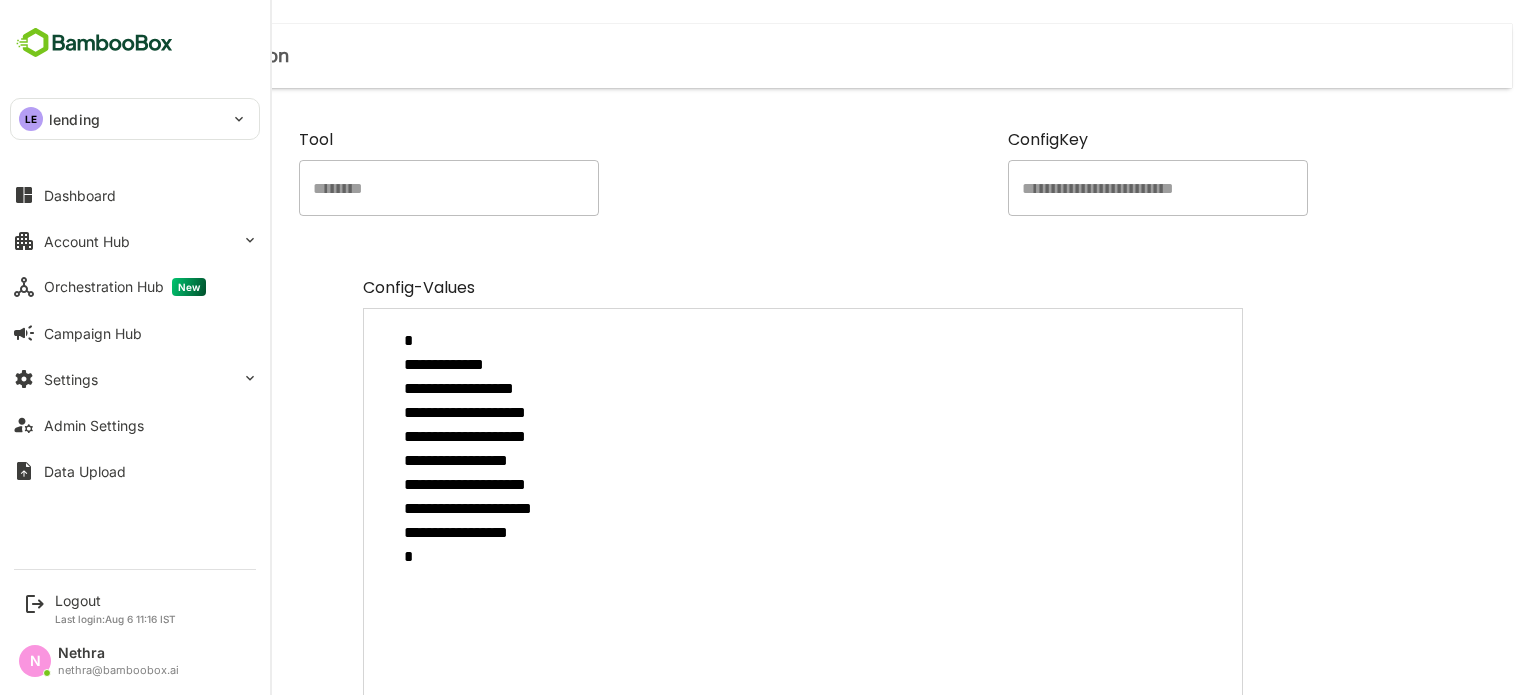 type on "**********" 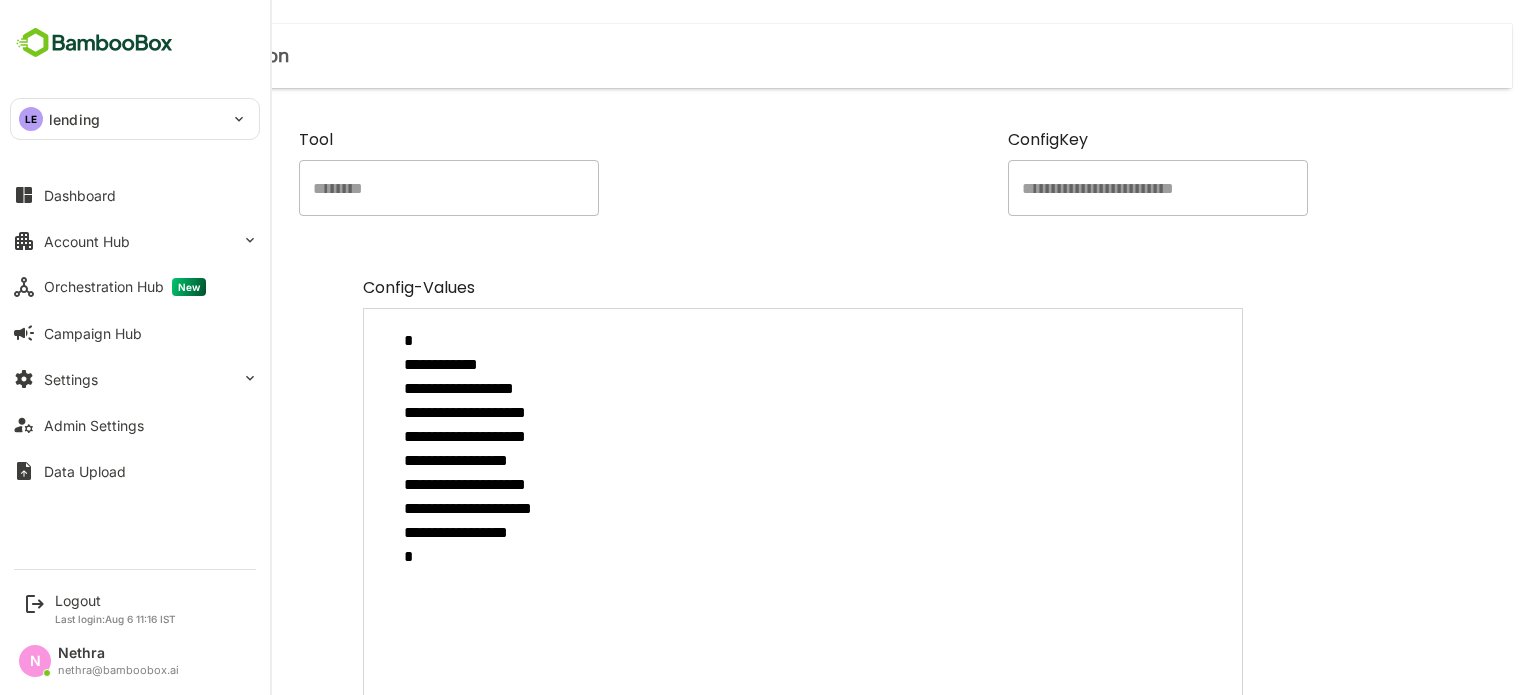 type on "**********" 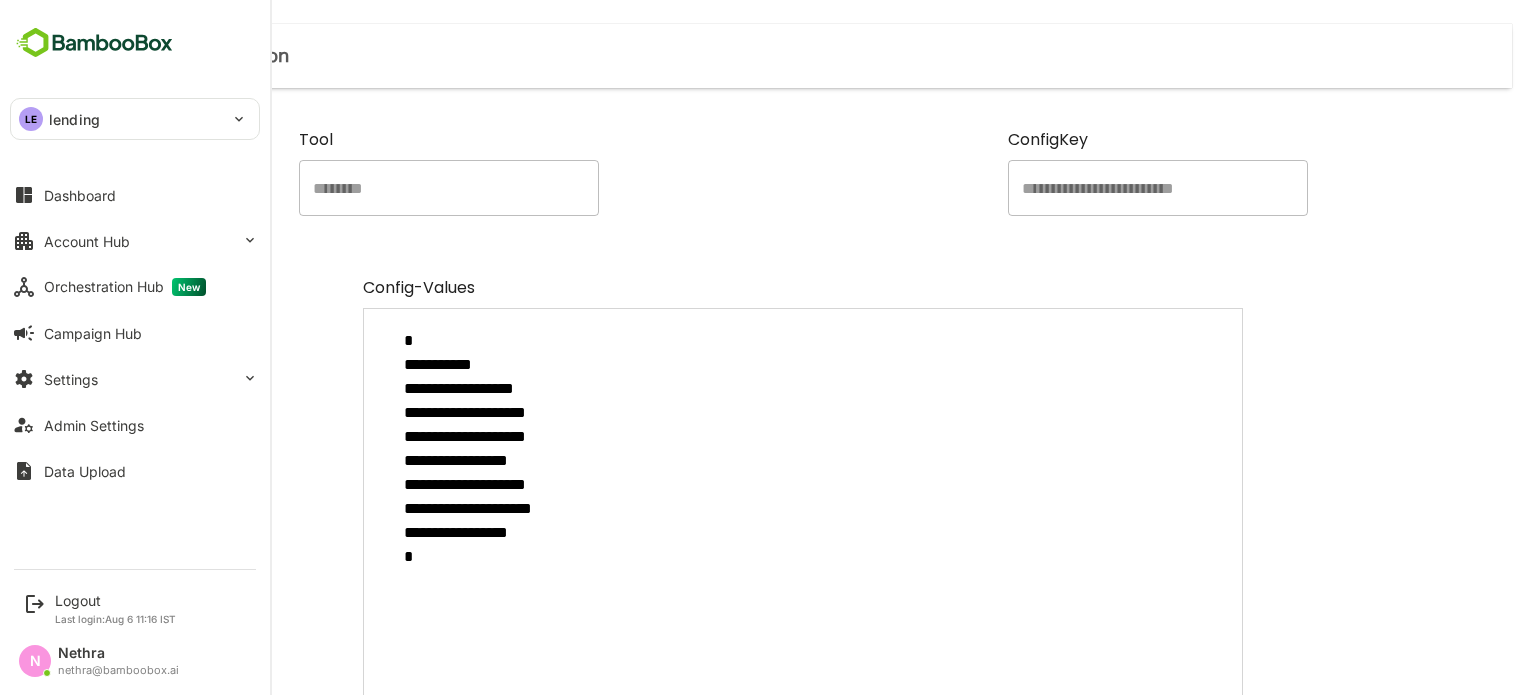 type on "**********" 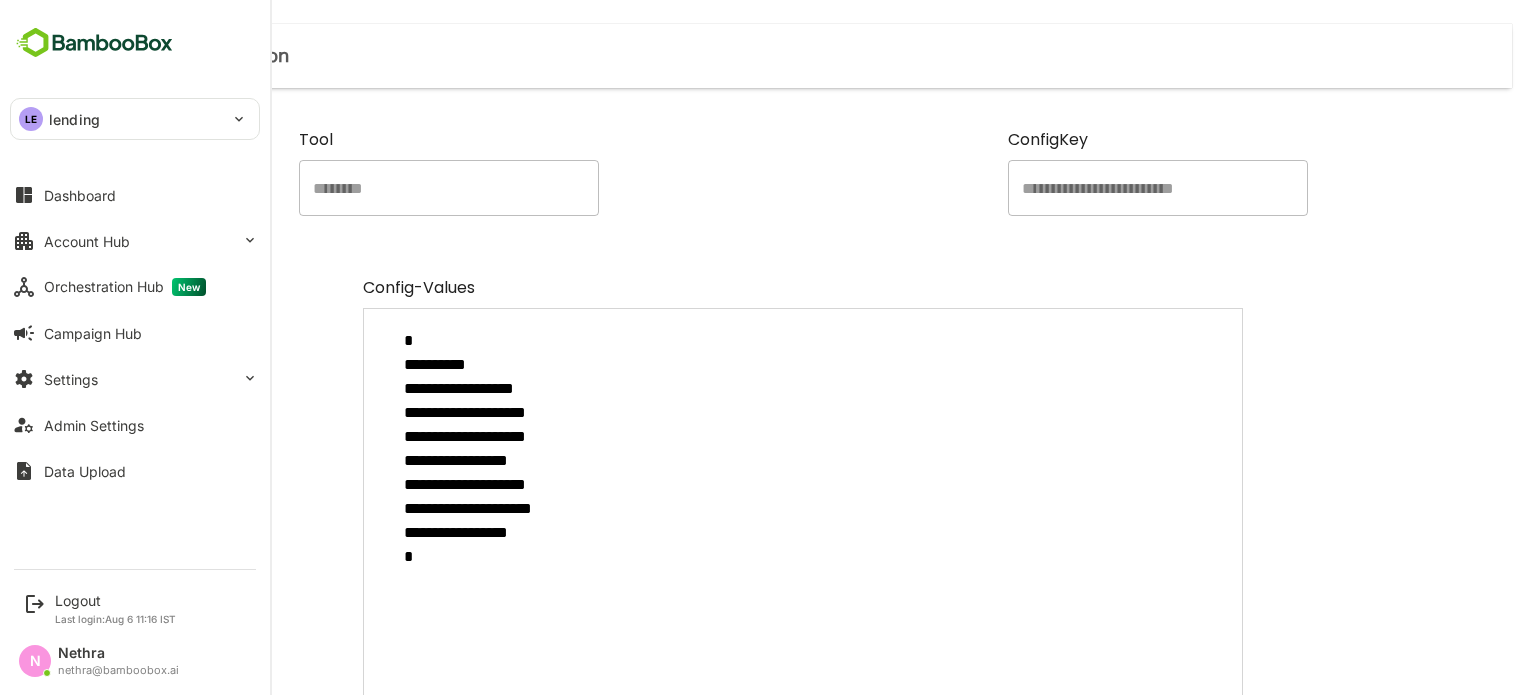 type on "**********" 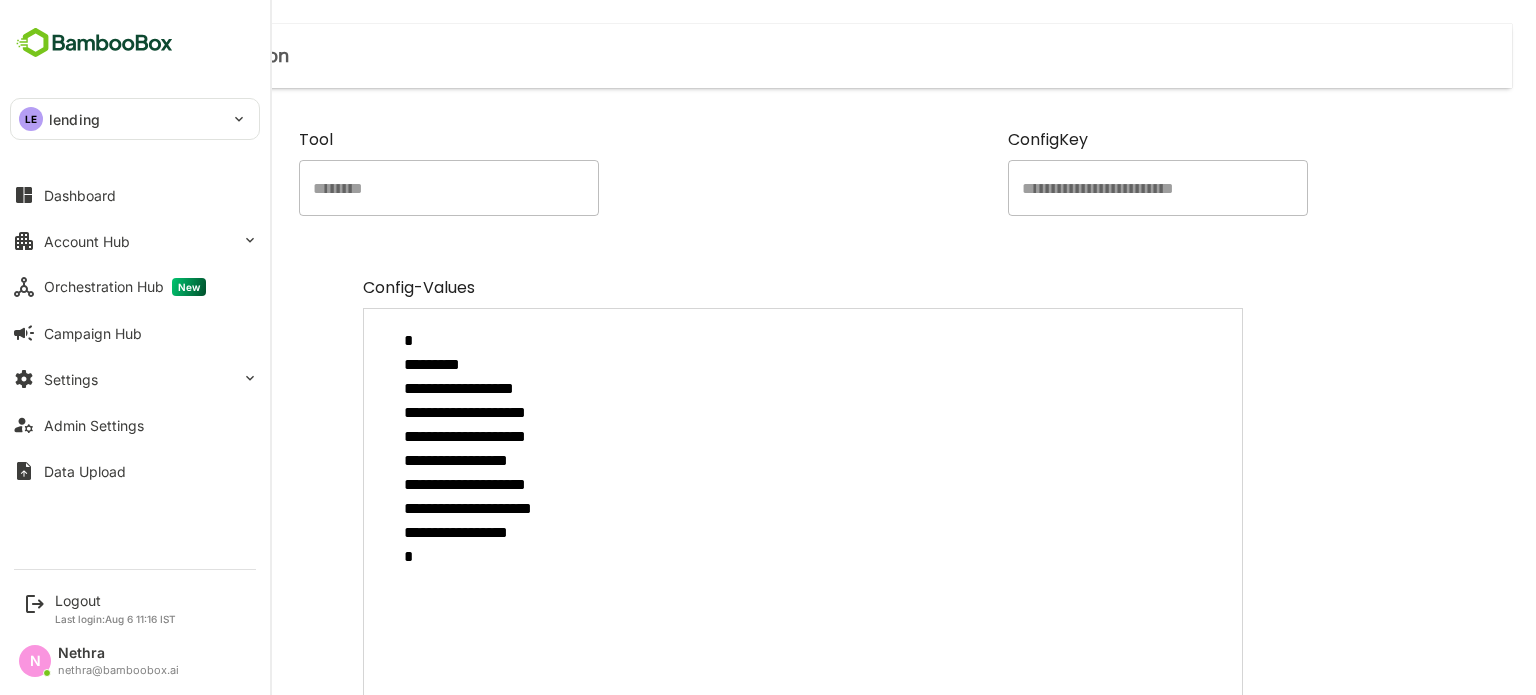 type on "**********" 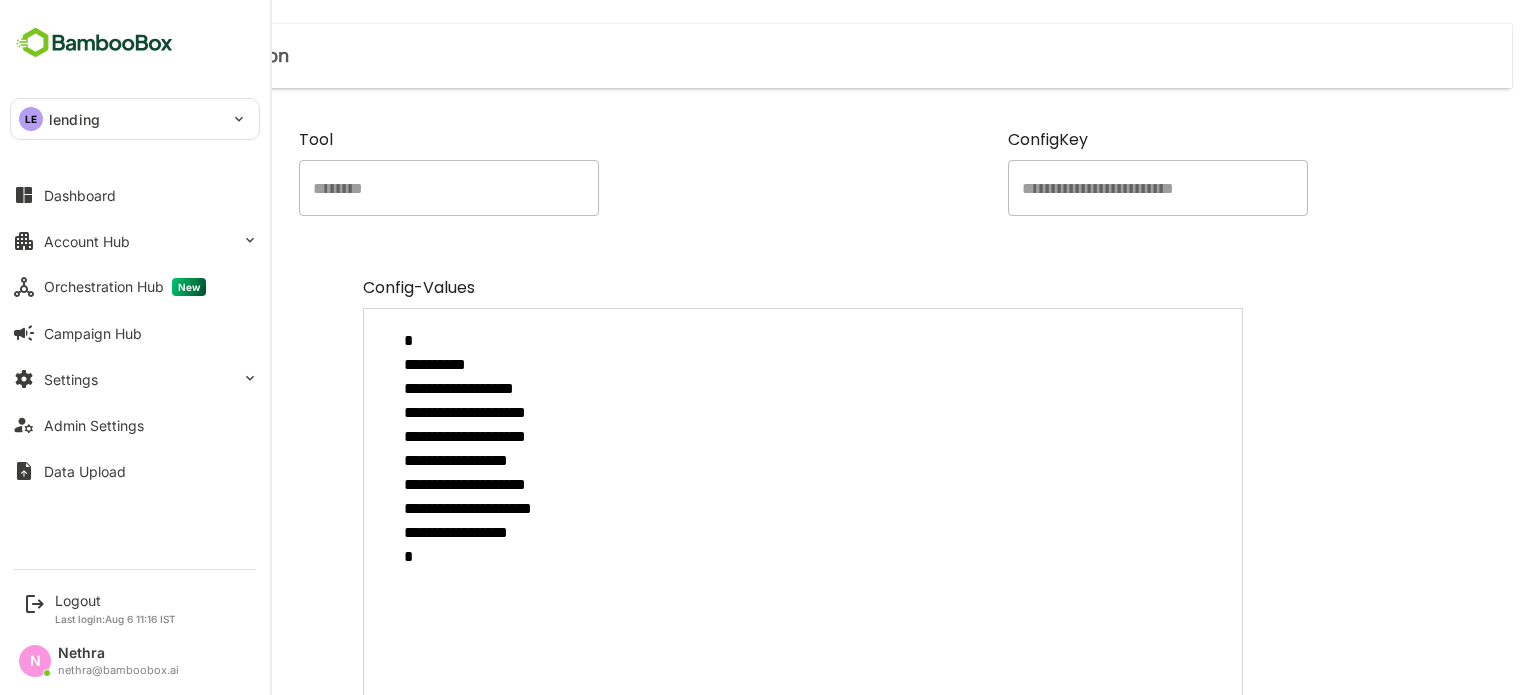 type on "**********" 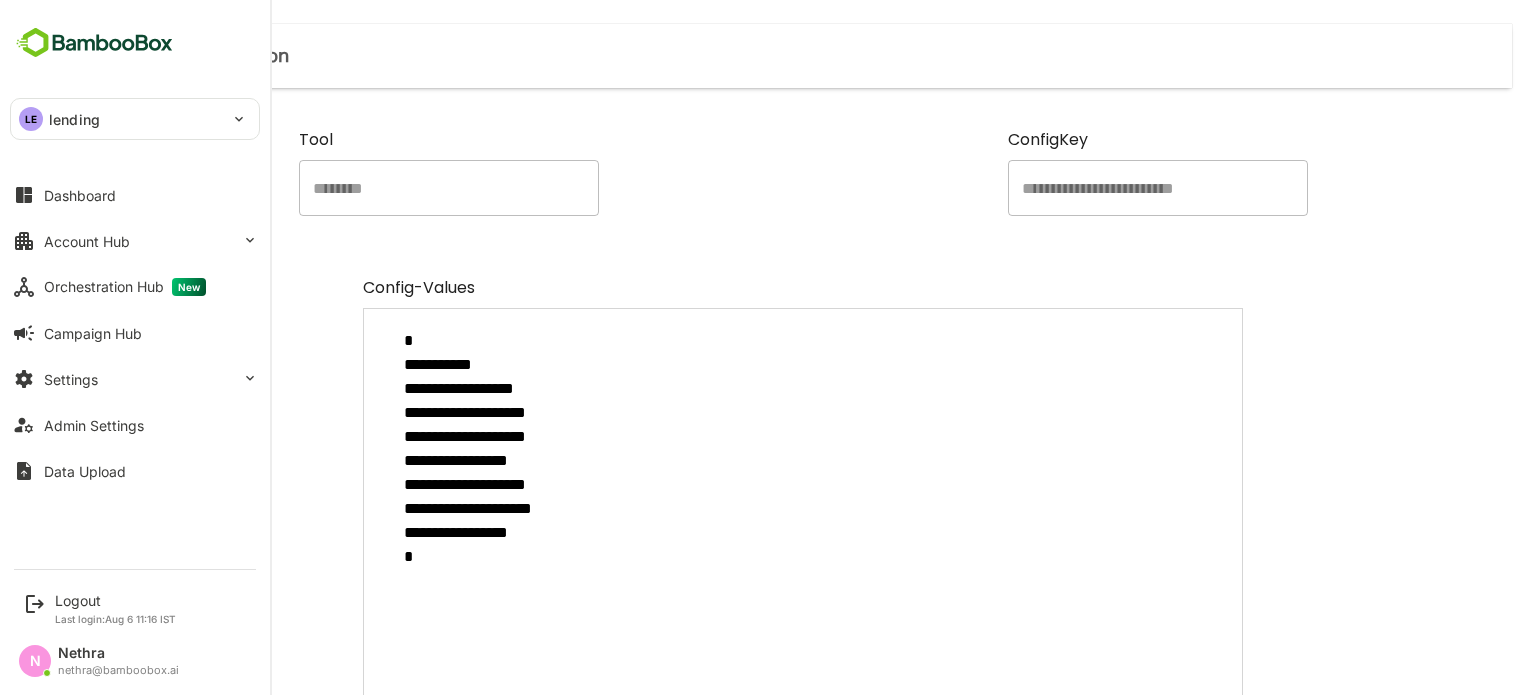 type on "**********" 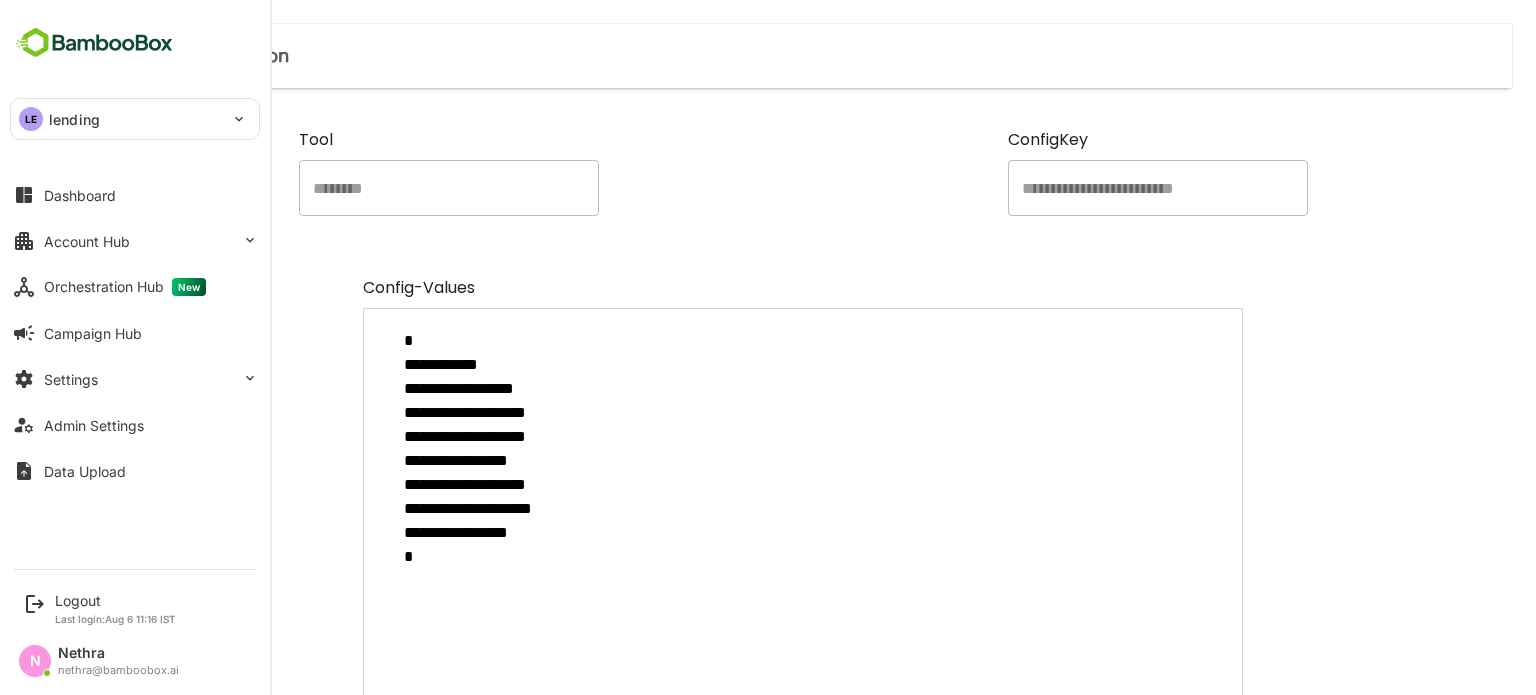 type on "**********" 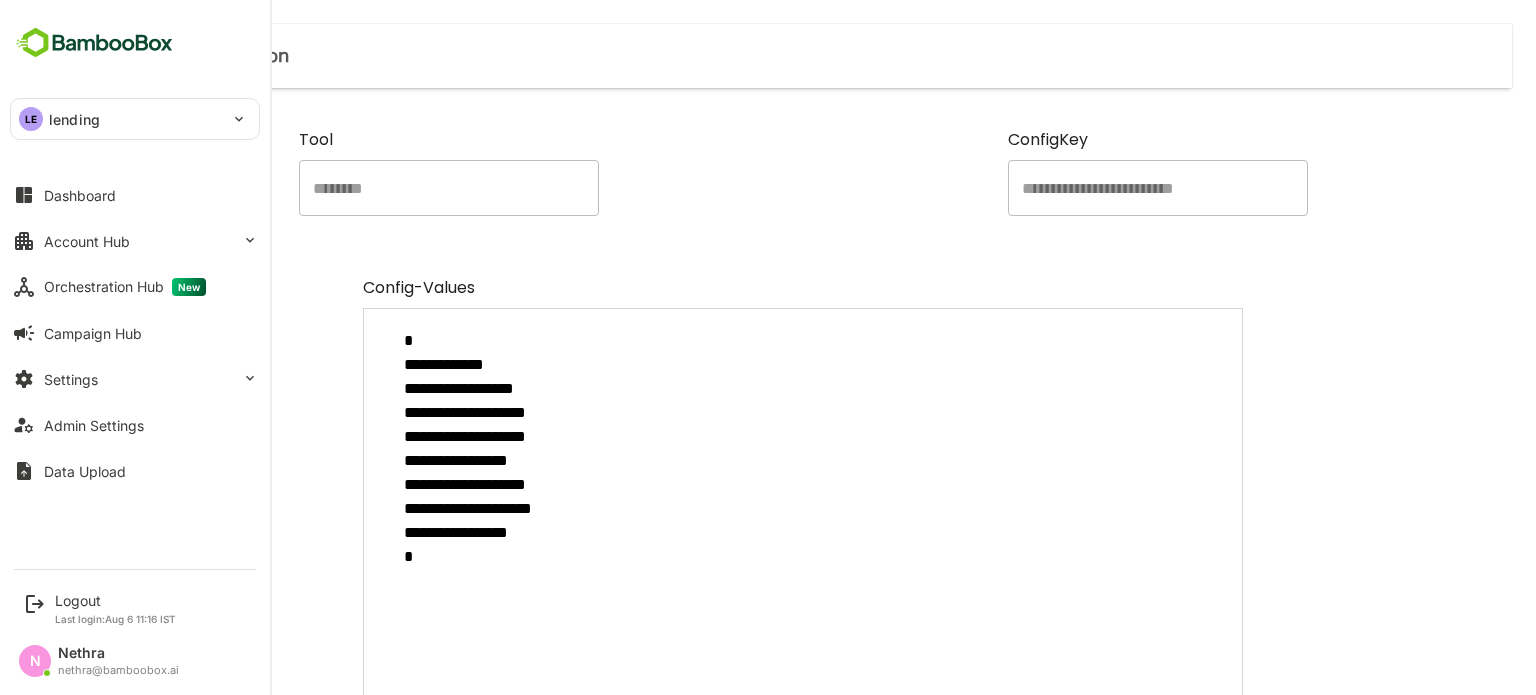 type on "**********" 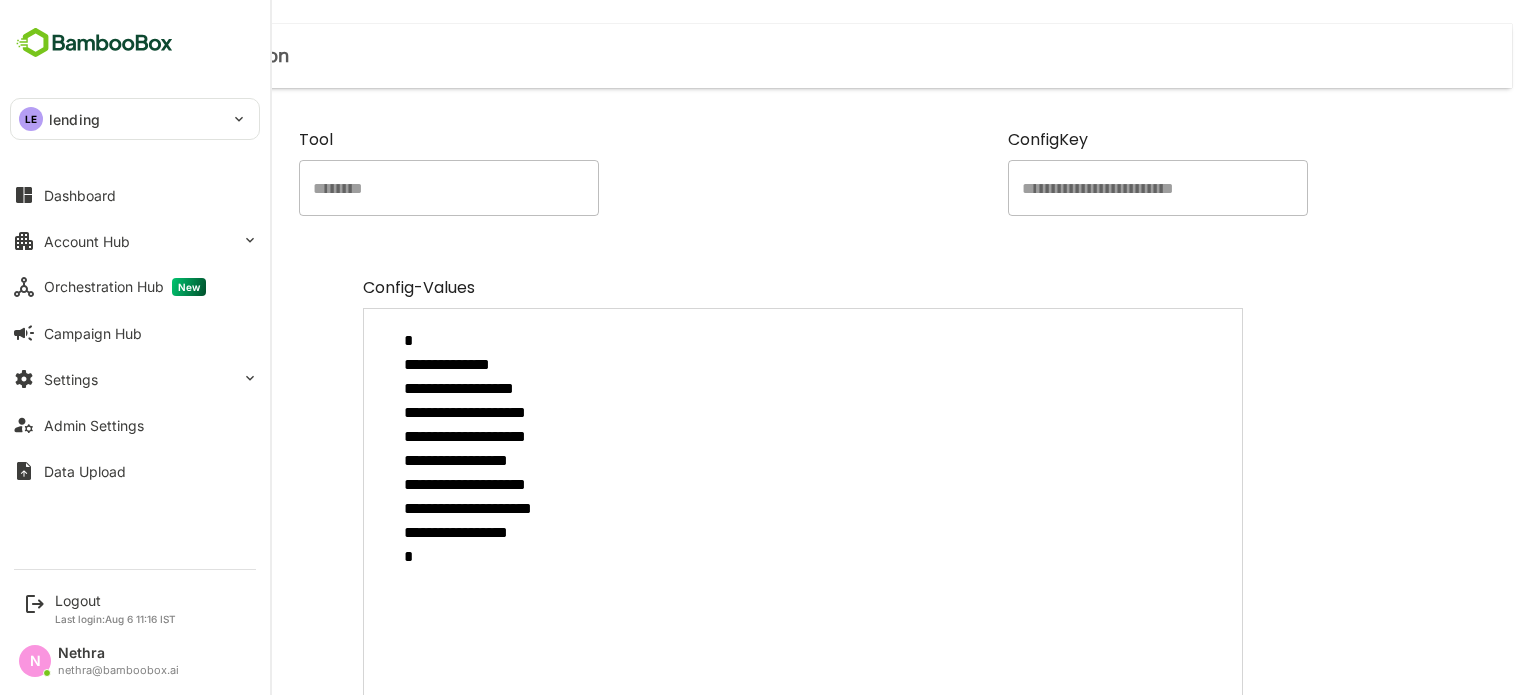 type on "**********" 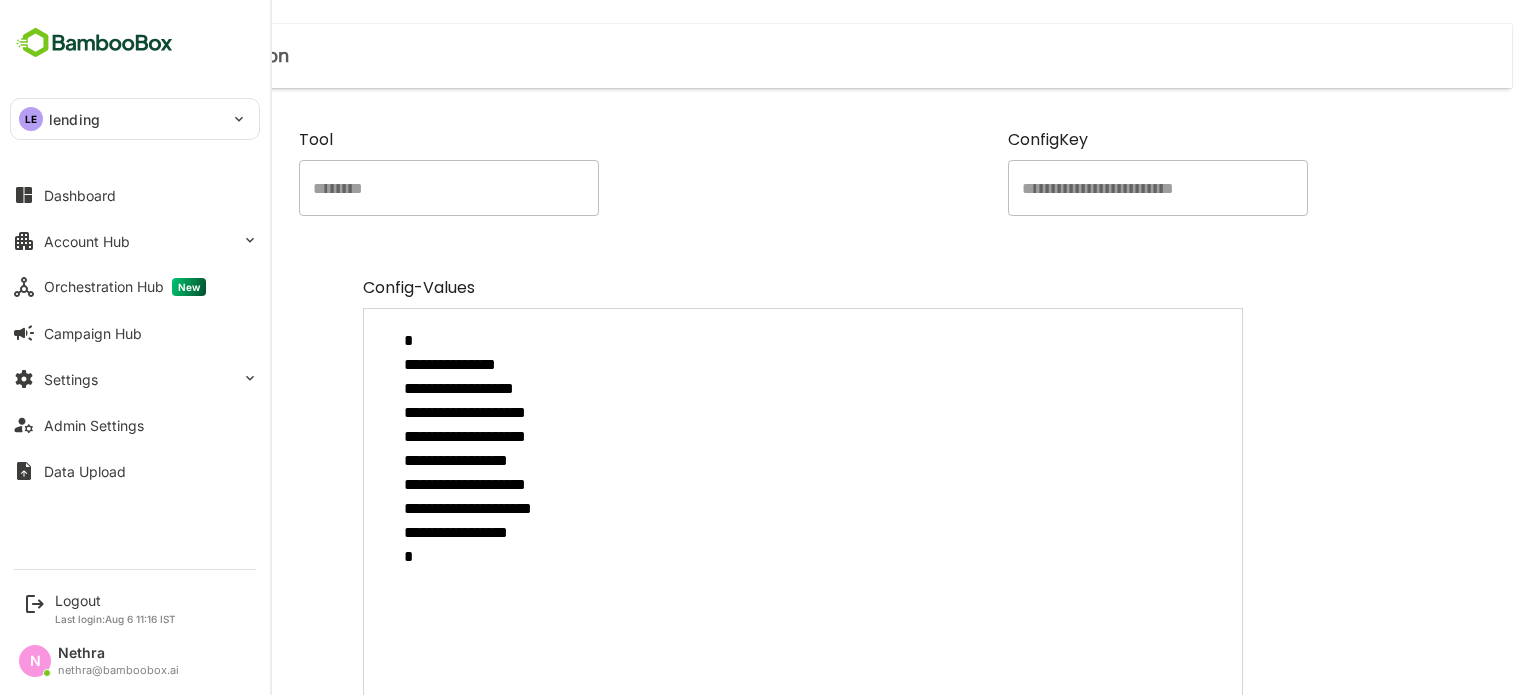 type on "**********" 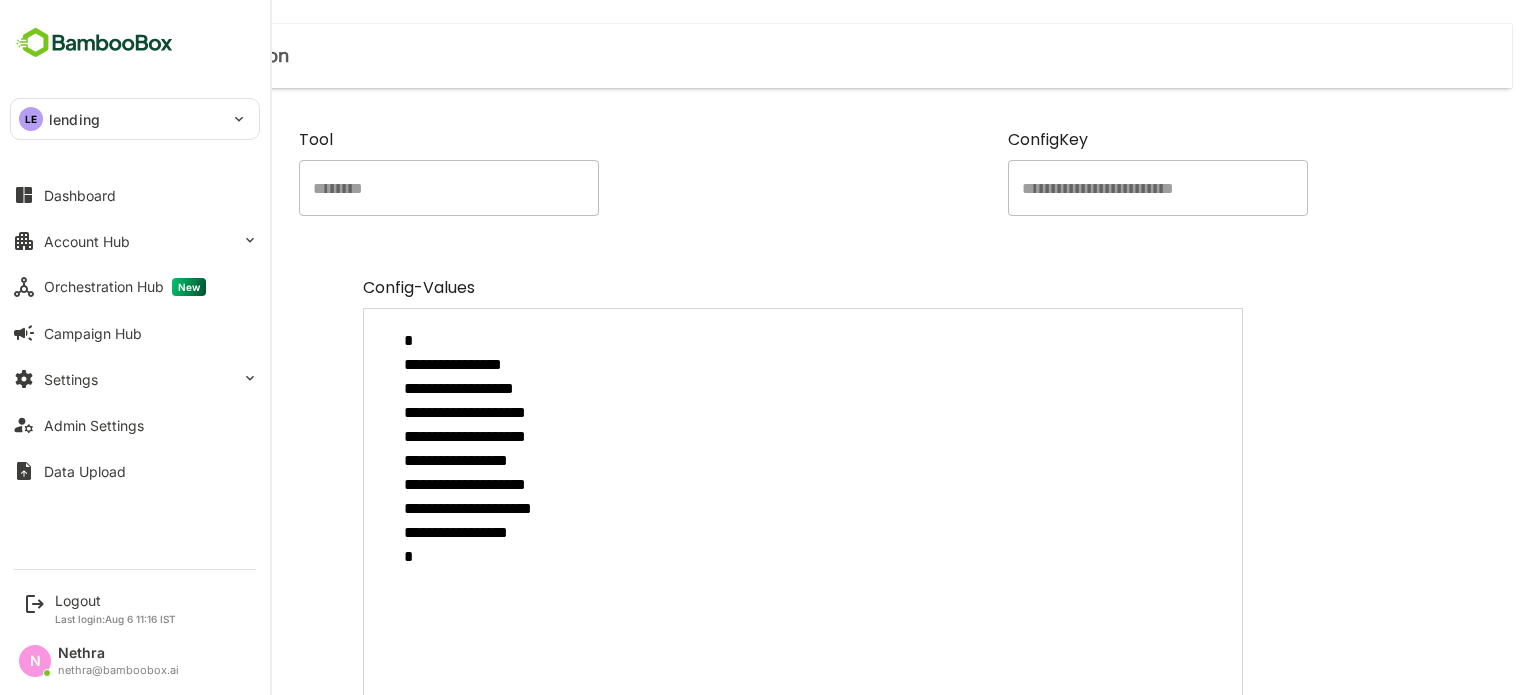 type on "**********" 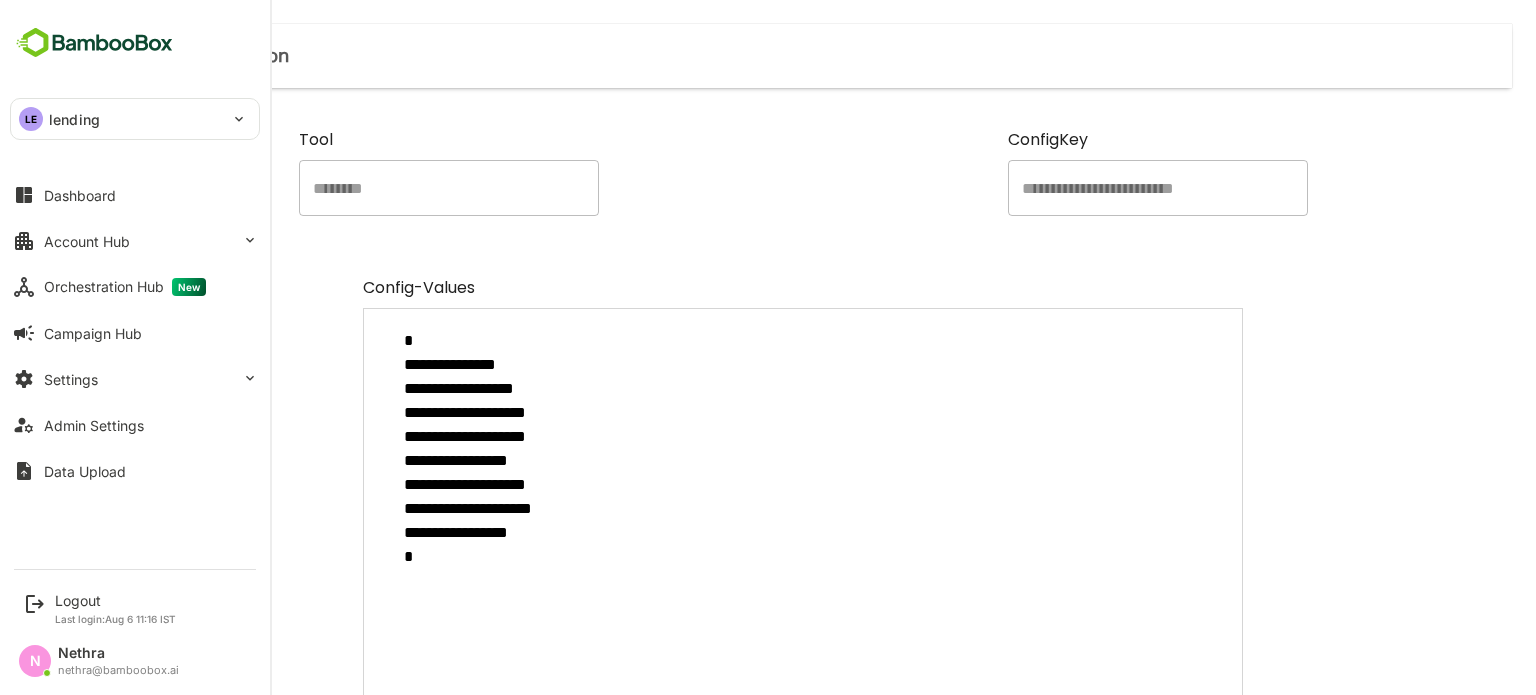 type on "**********" 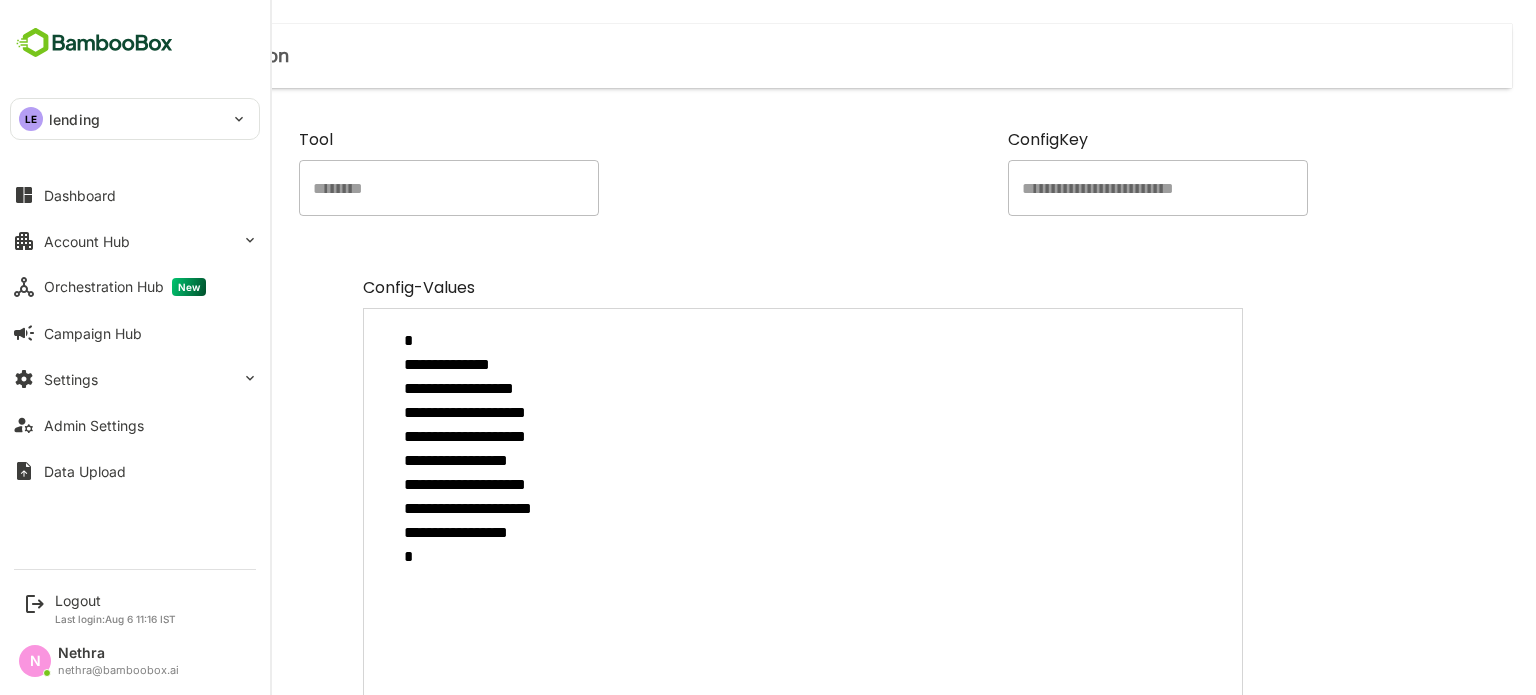 type on "**********" 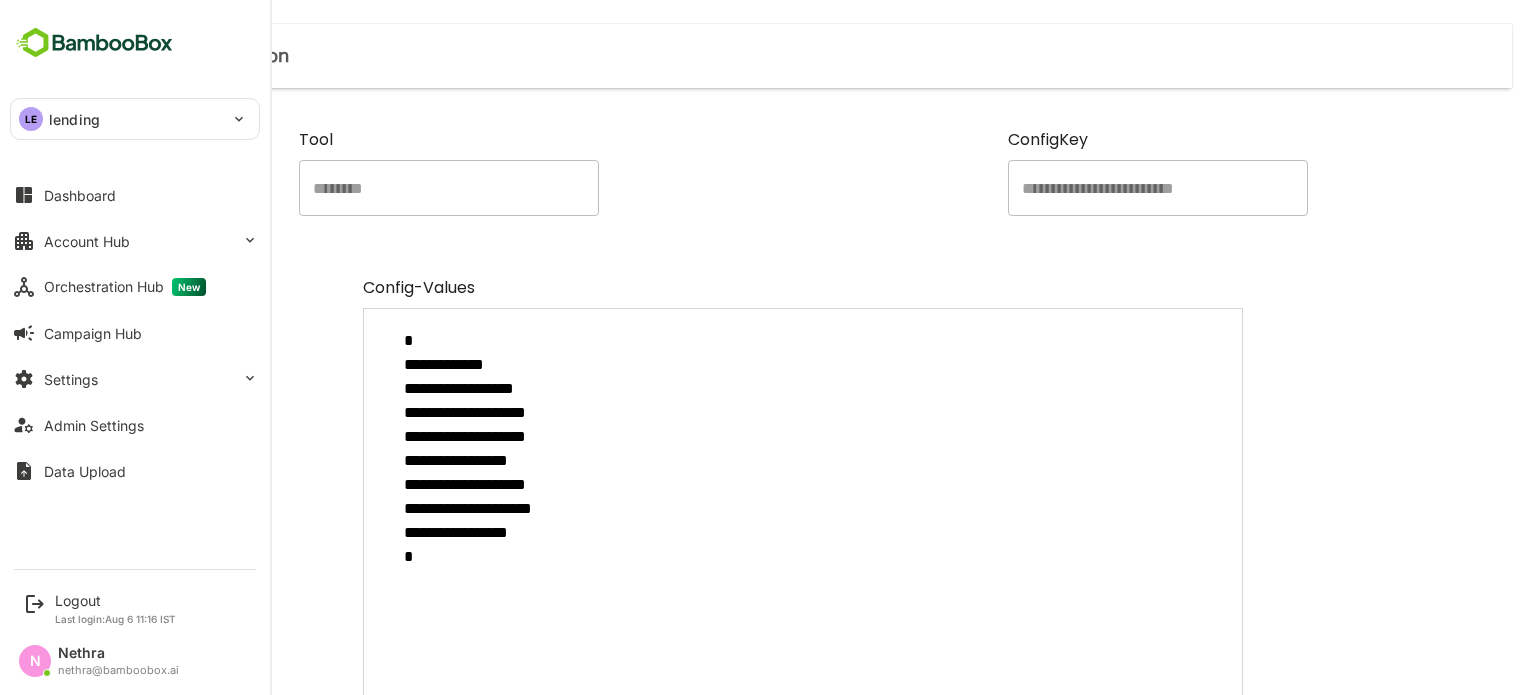 type on "**********" 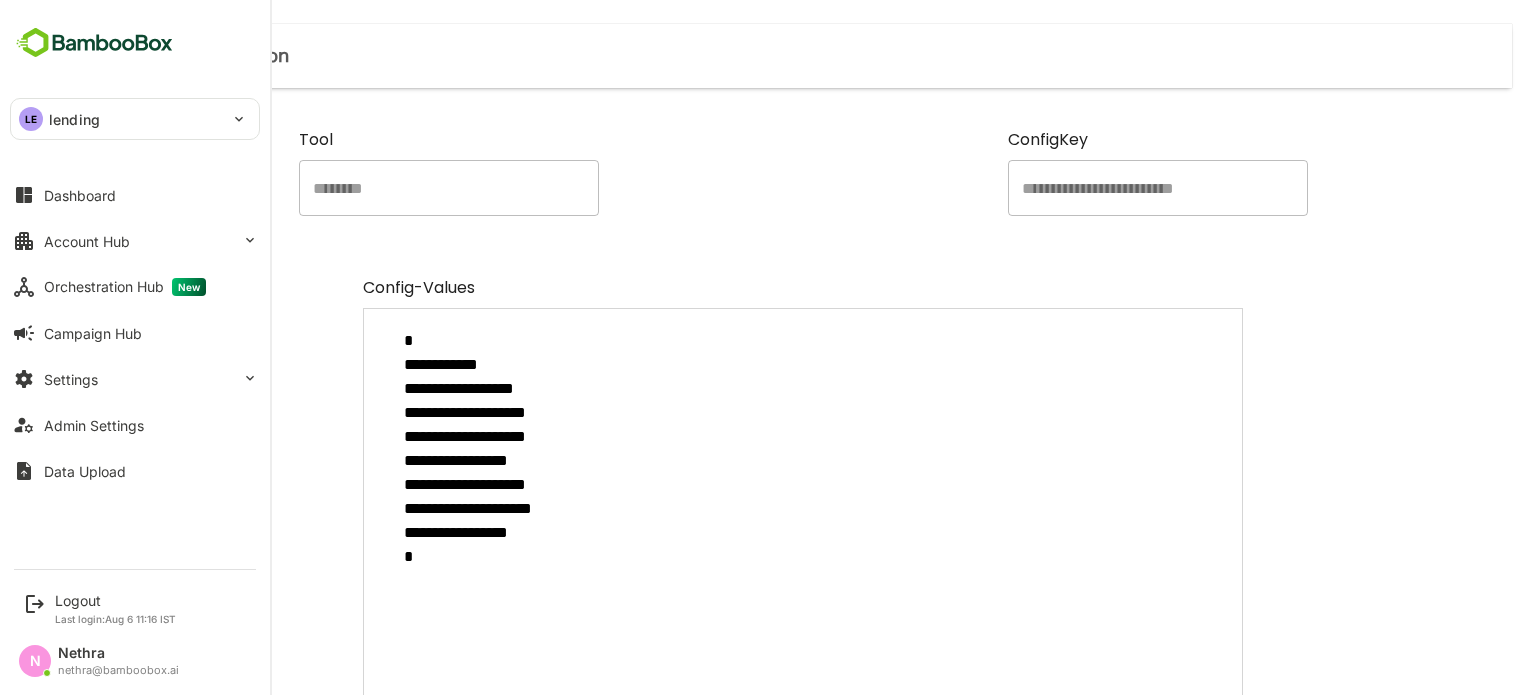 type on "**********" 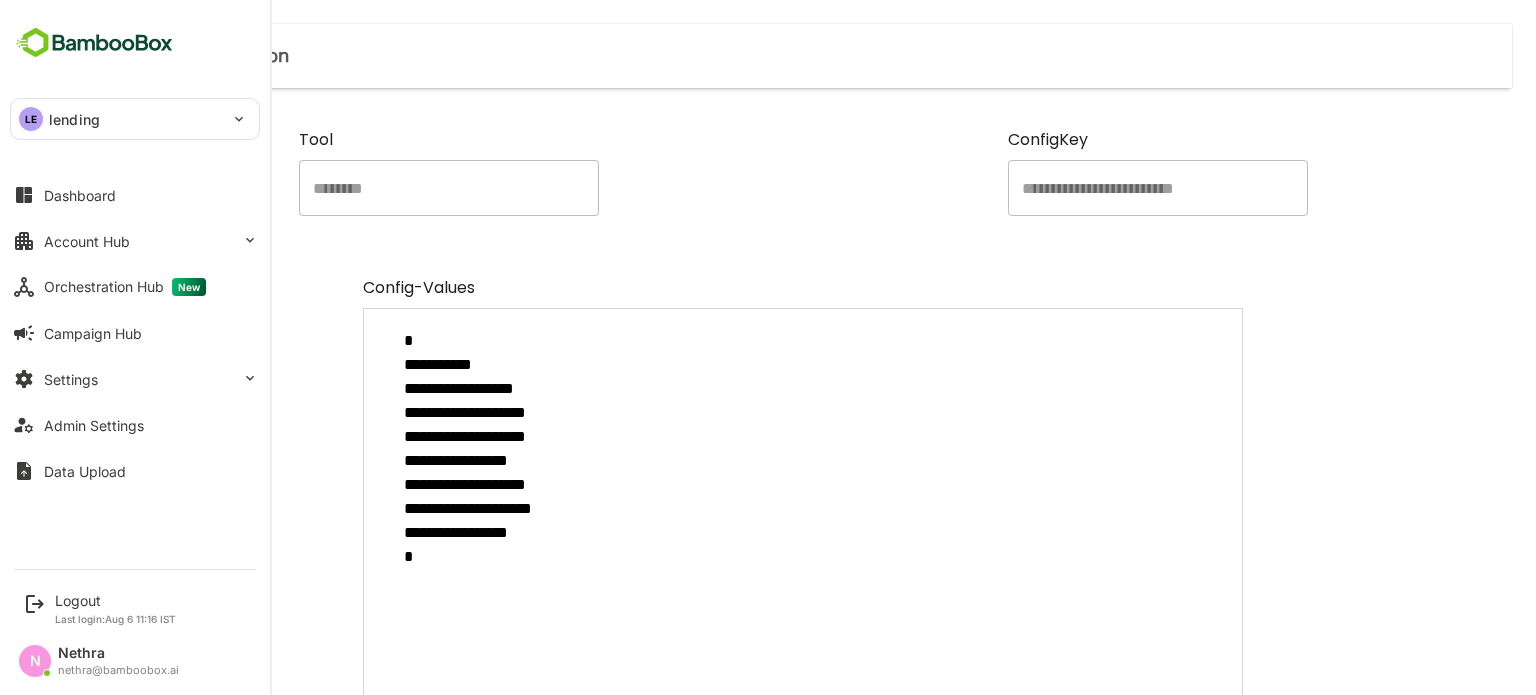type on "**********" 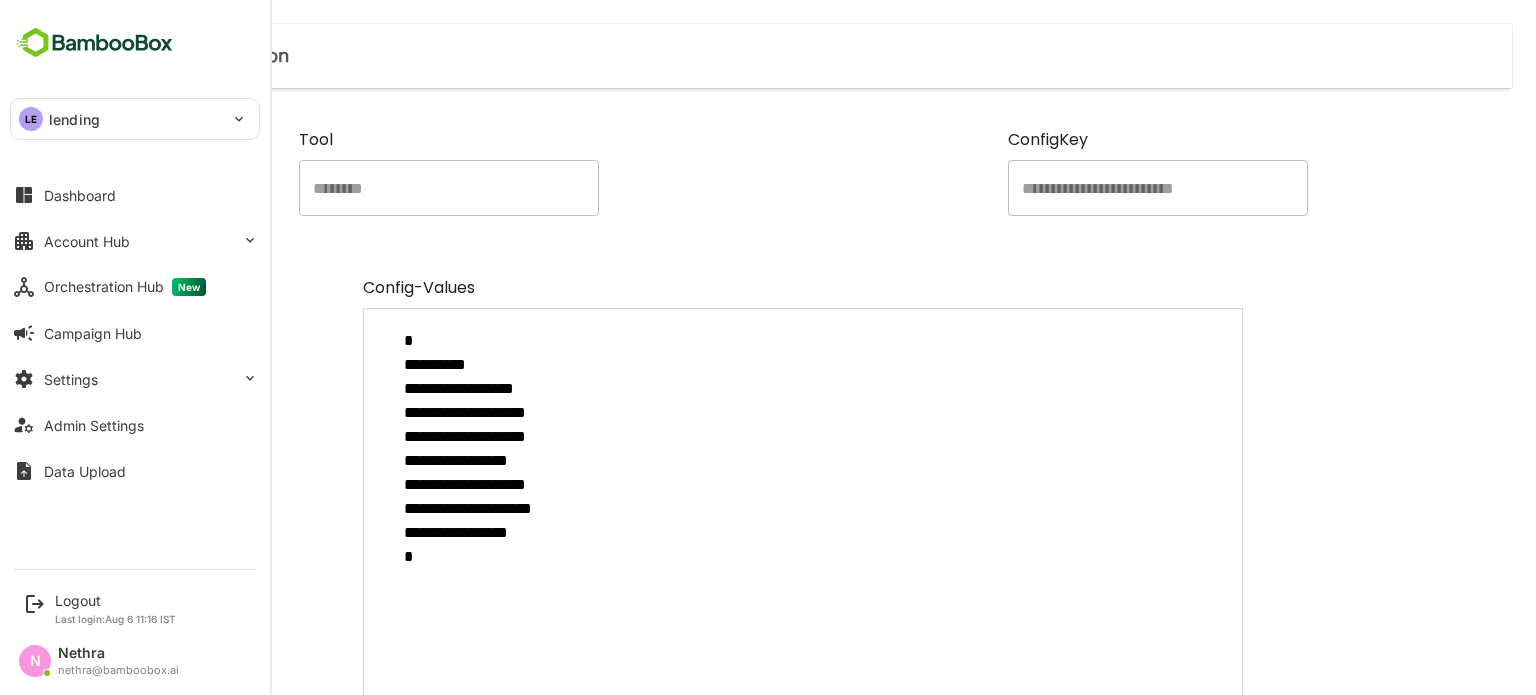type on "**********" 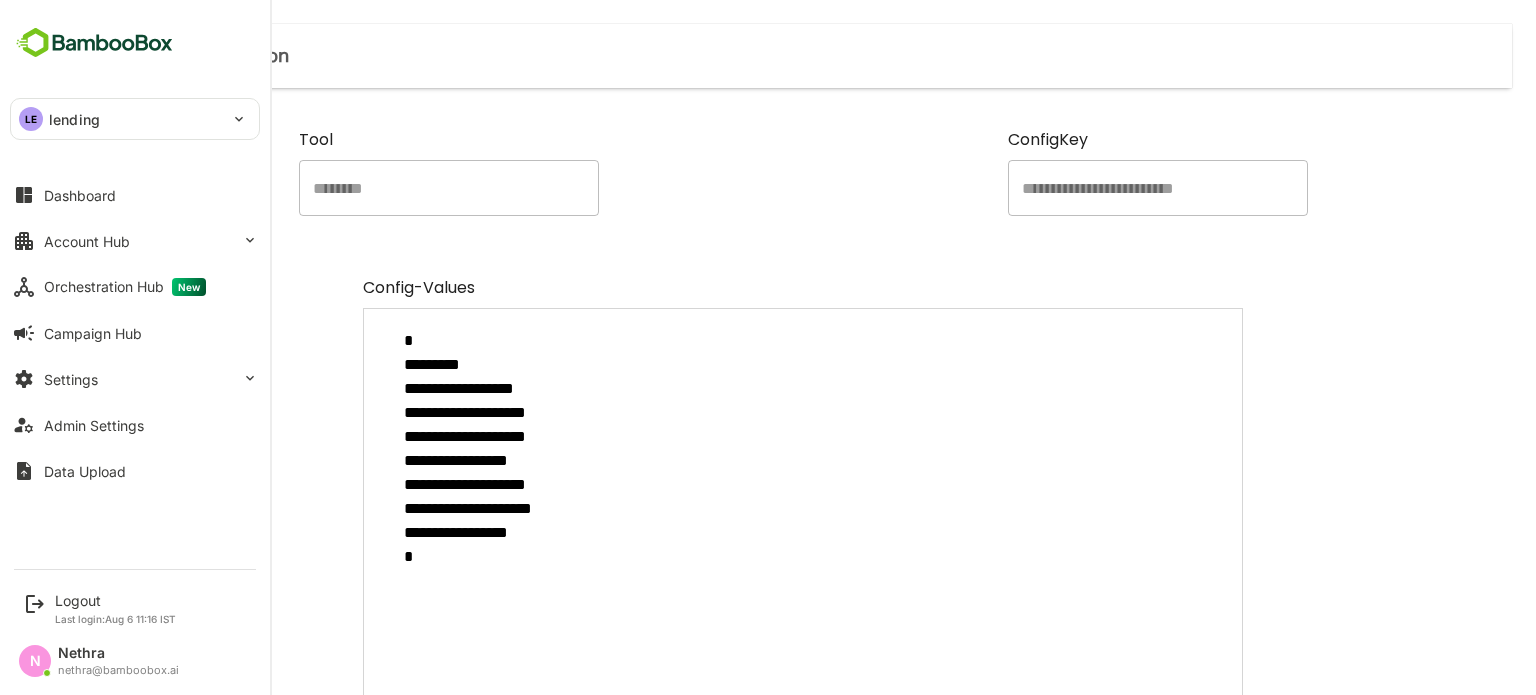 type on "**********" 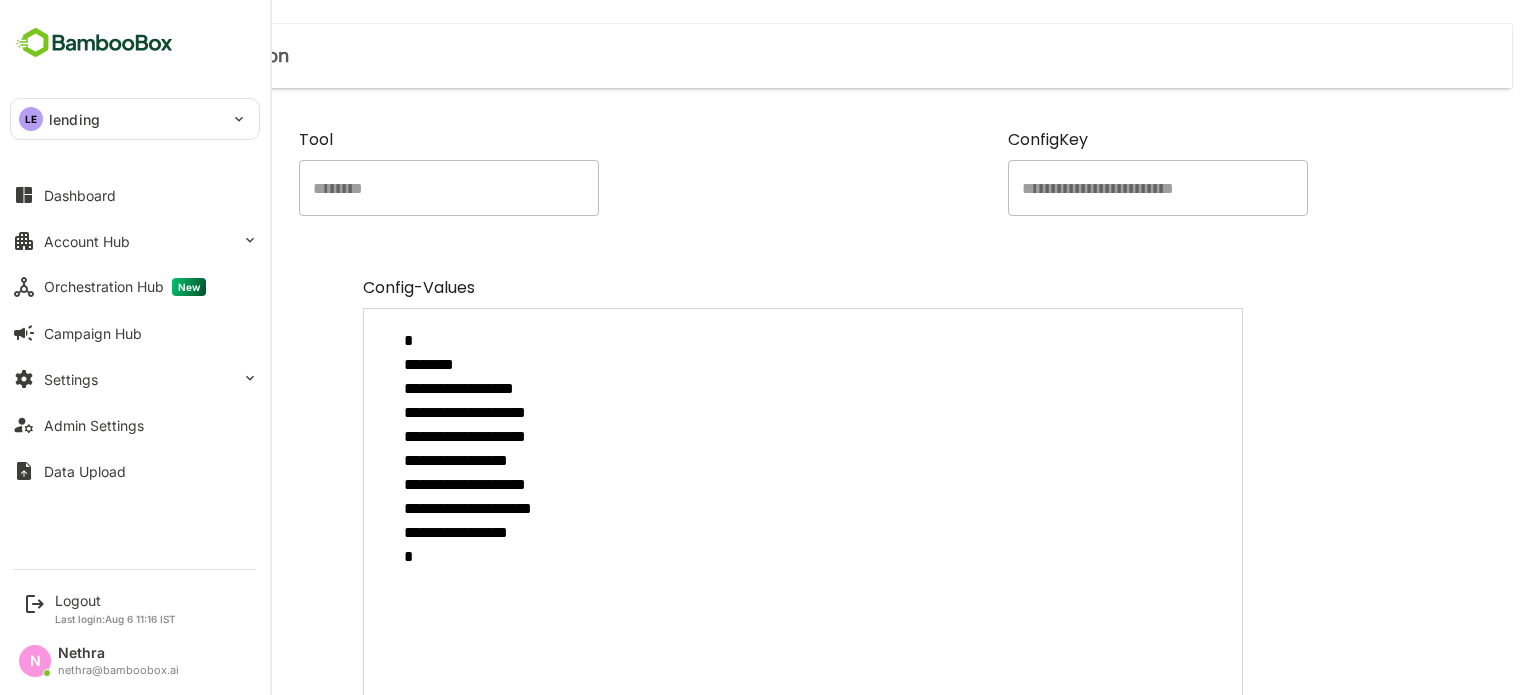 type on "**********" 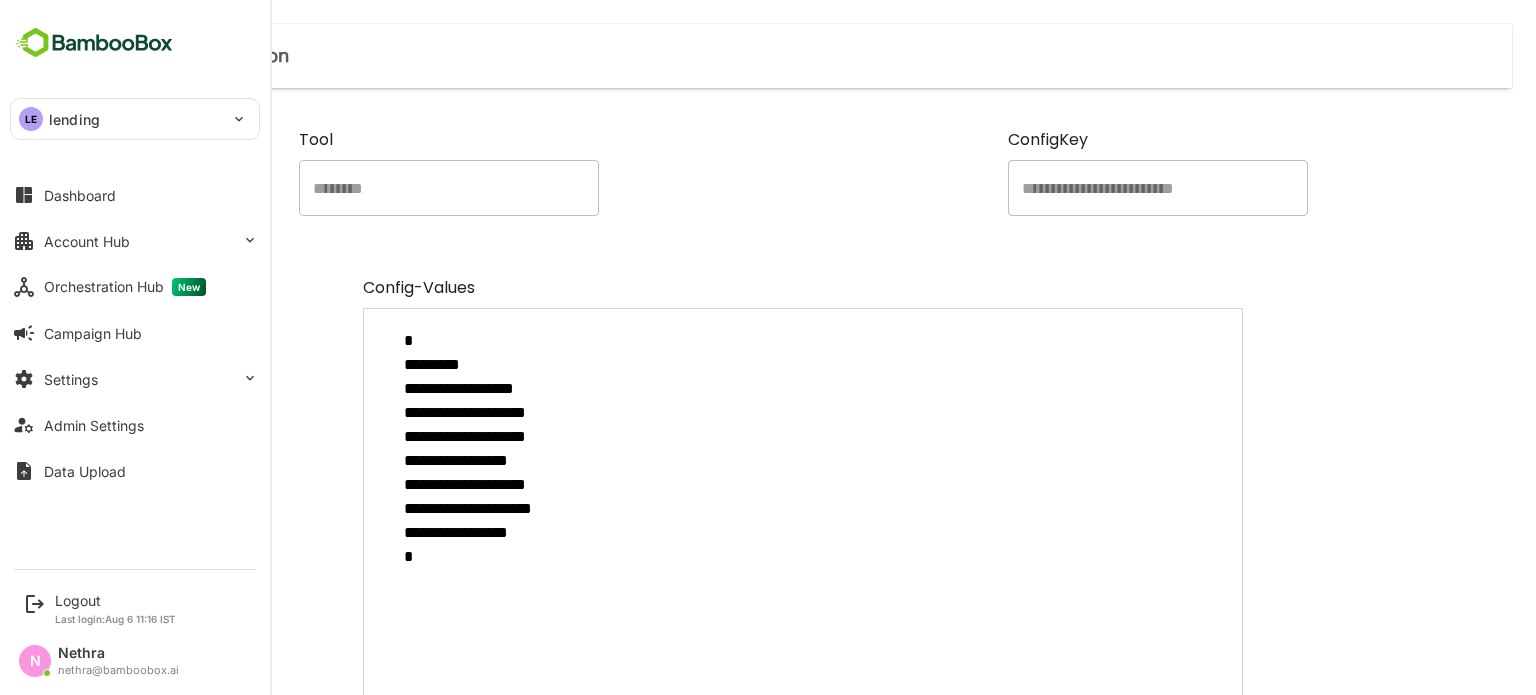 type on "**********" 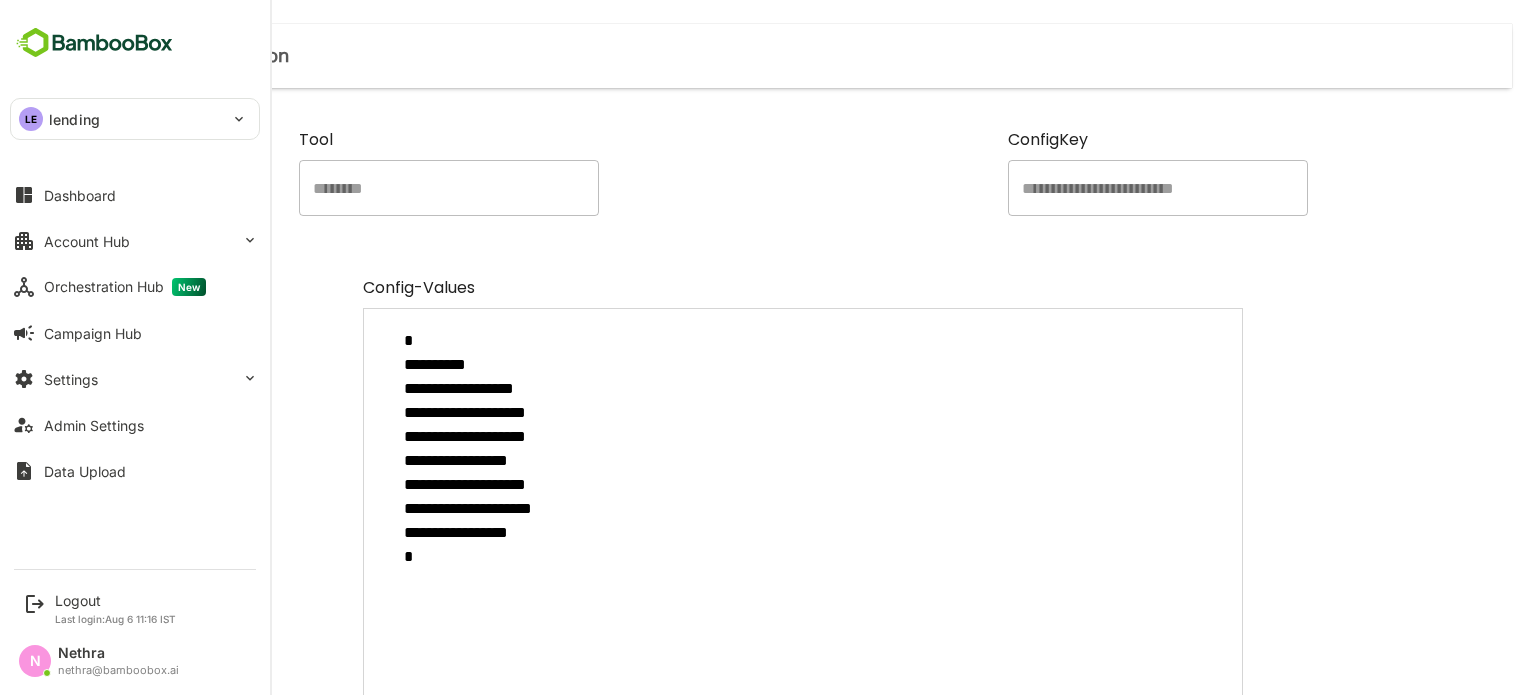 type on "**********" 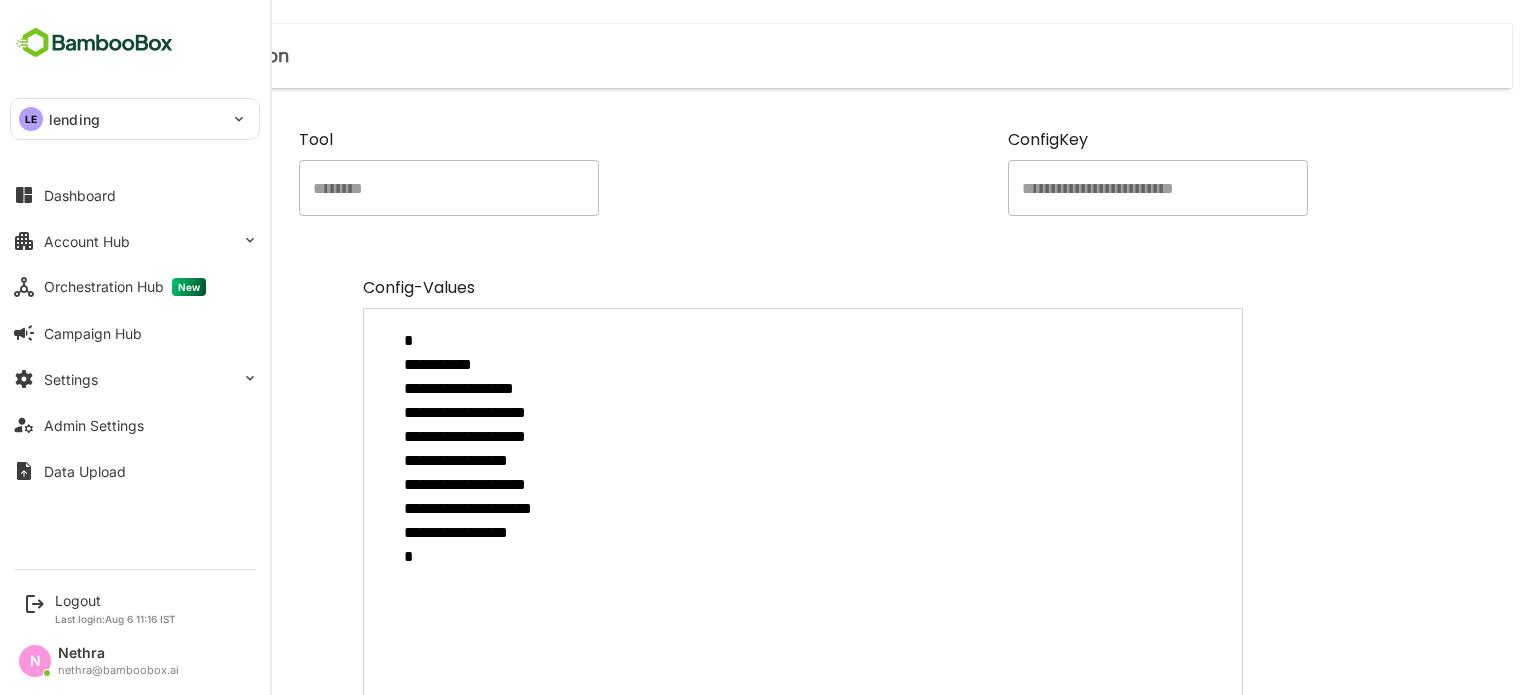 type on "**********" 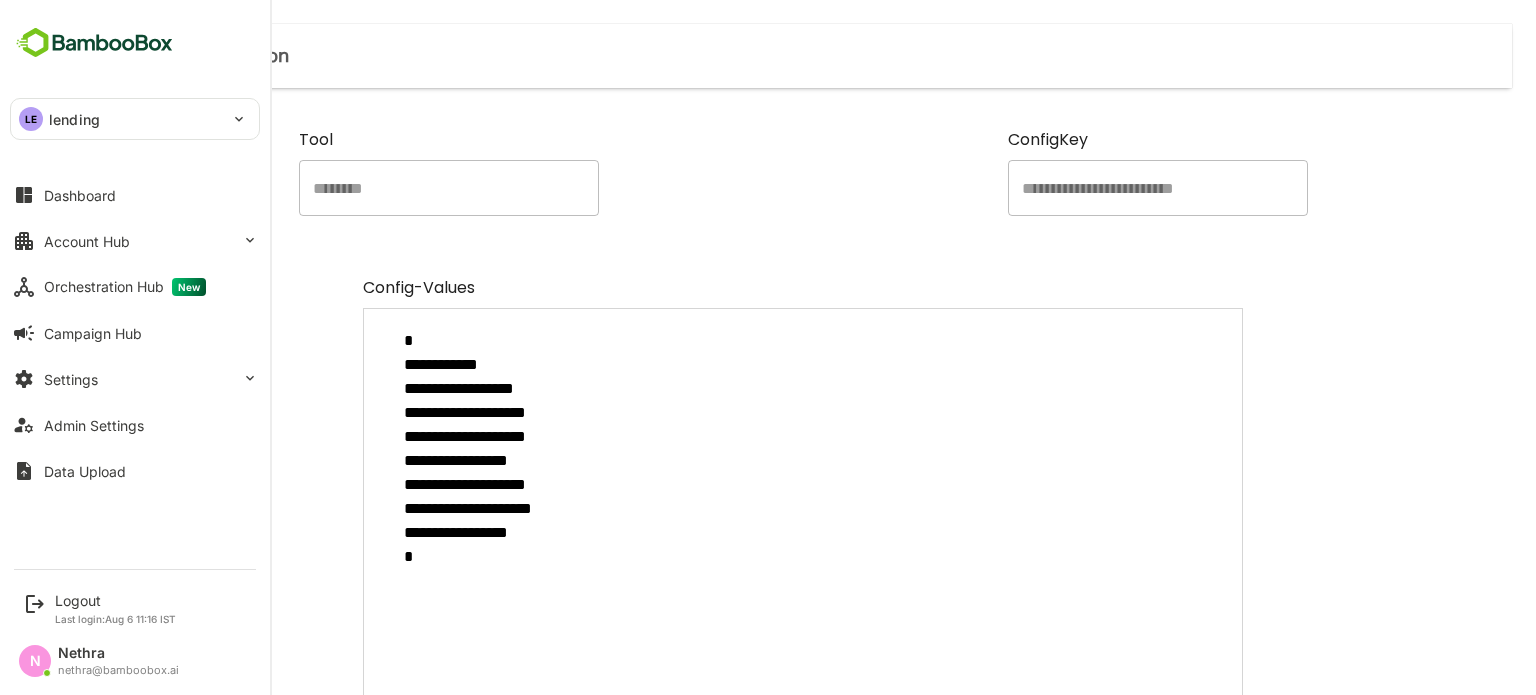 type on "**********" 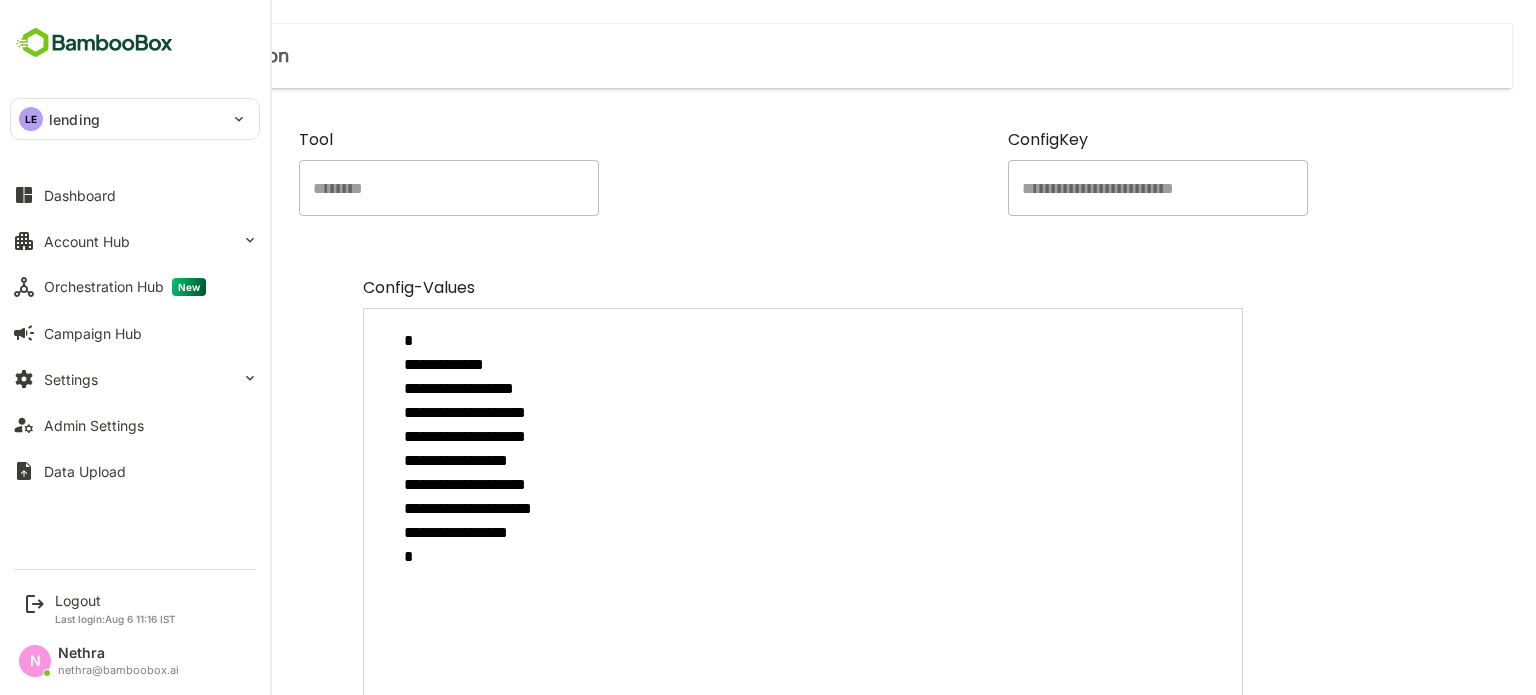 type on "**********" 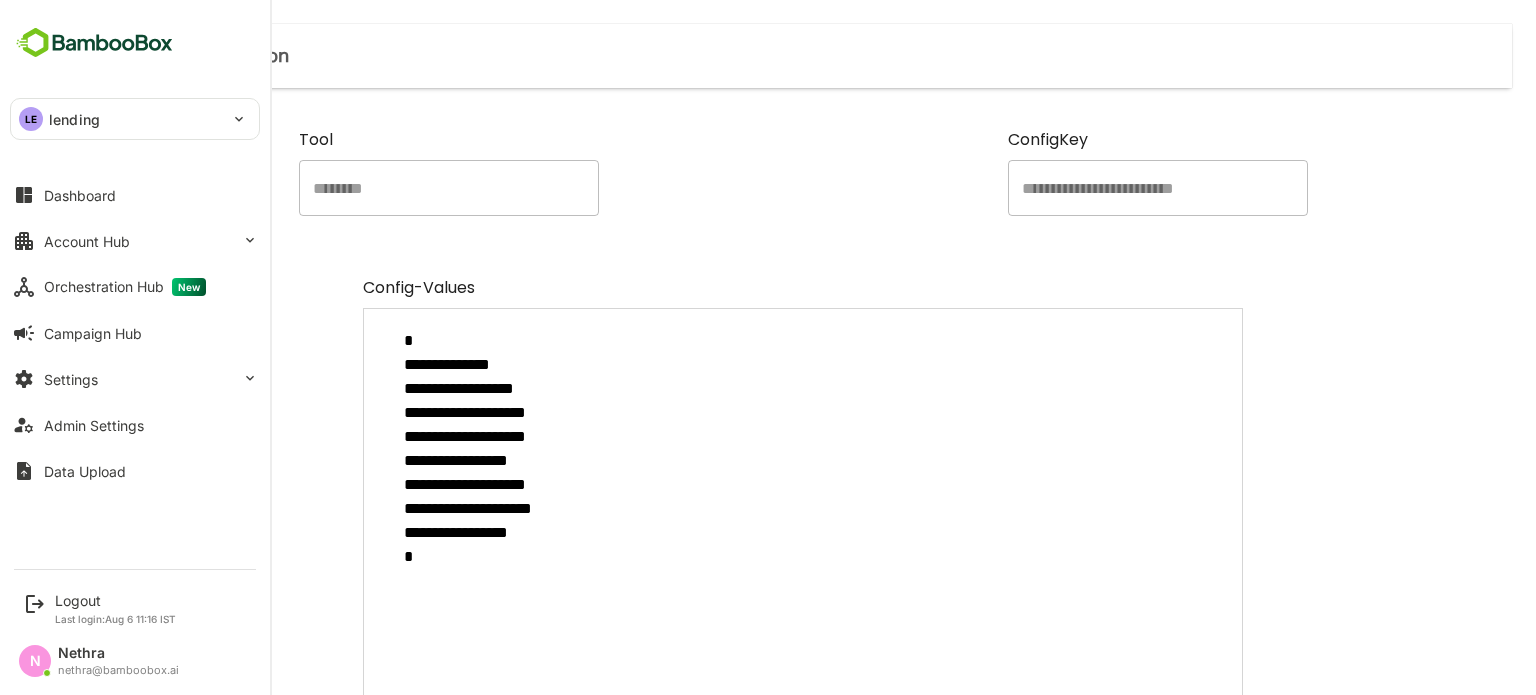 type on "*" 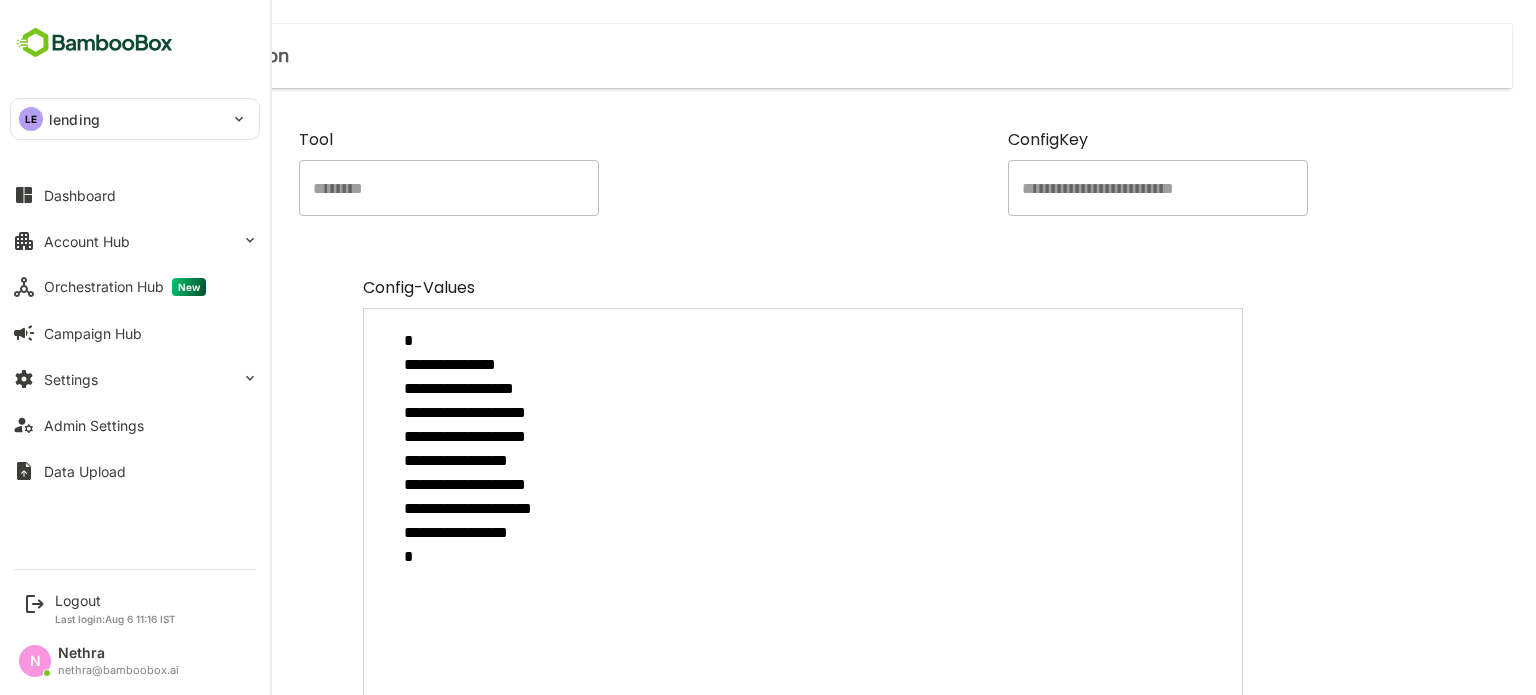 click on "**********" at bounding box center [803, 552] 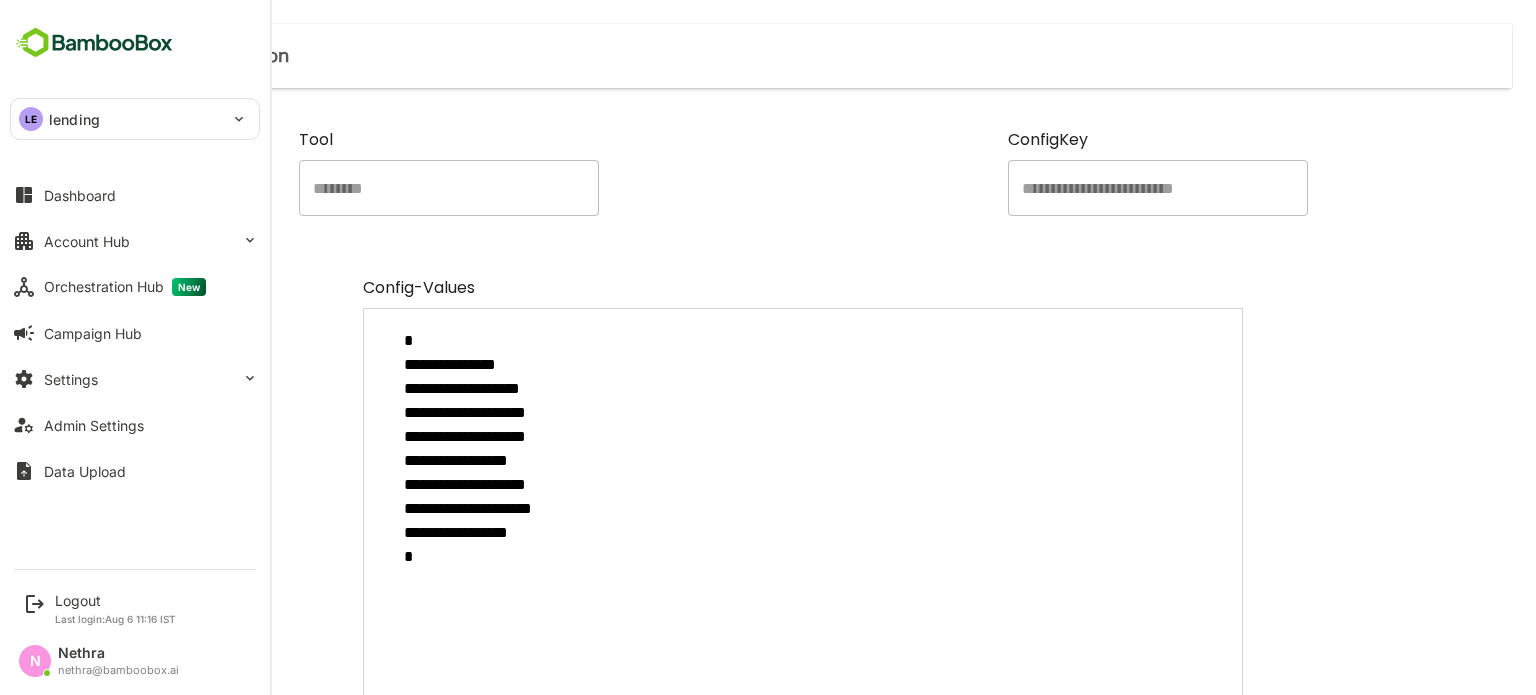 type on "**********" 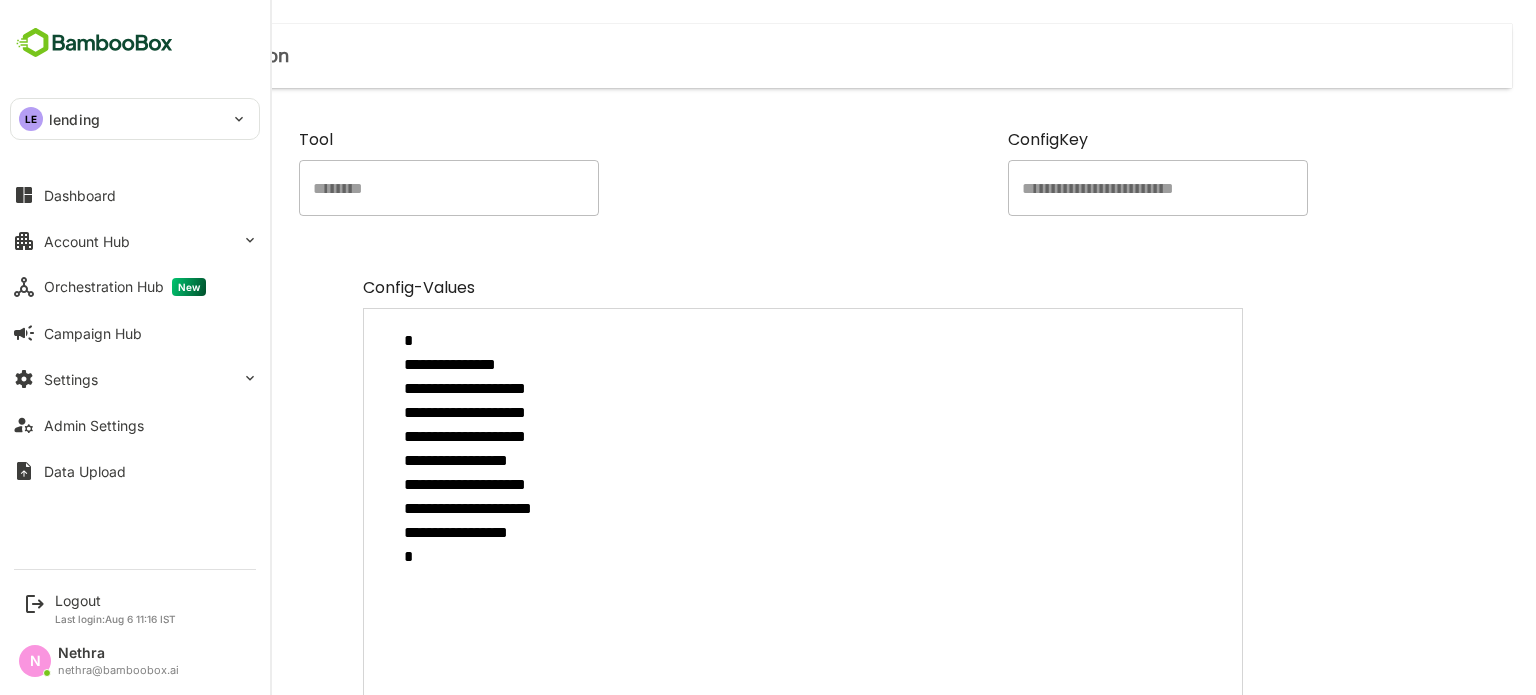 type on "**********" 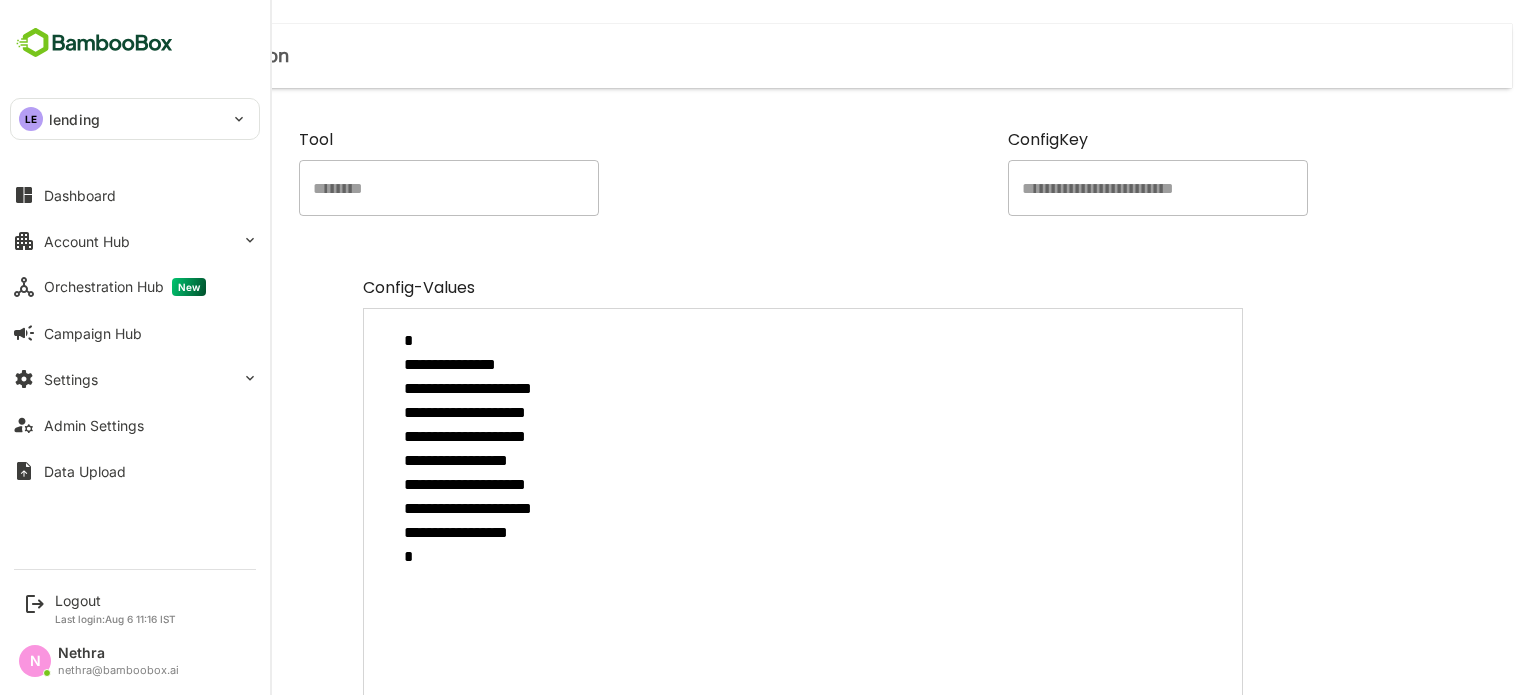 type on "**********" 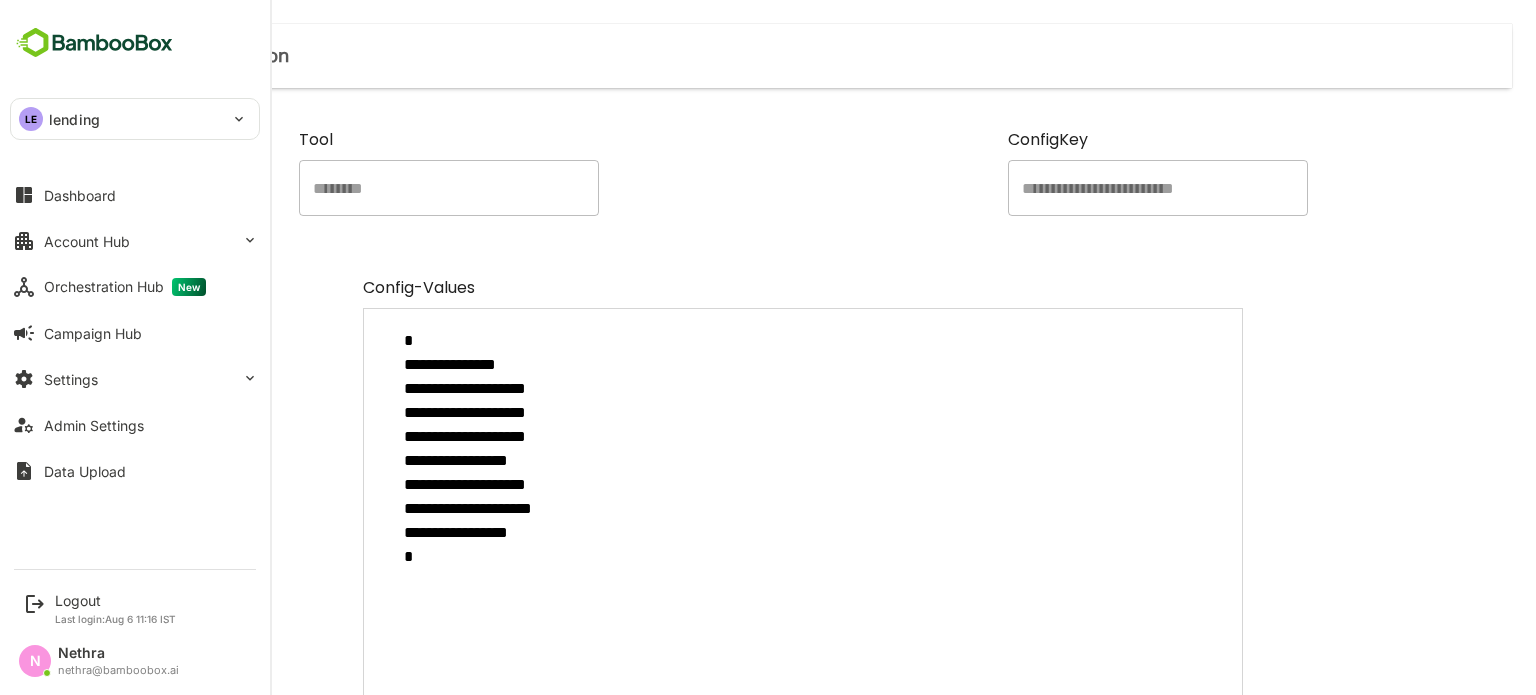 type on "**********" 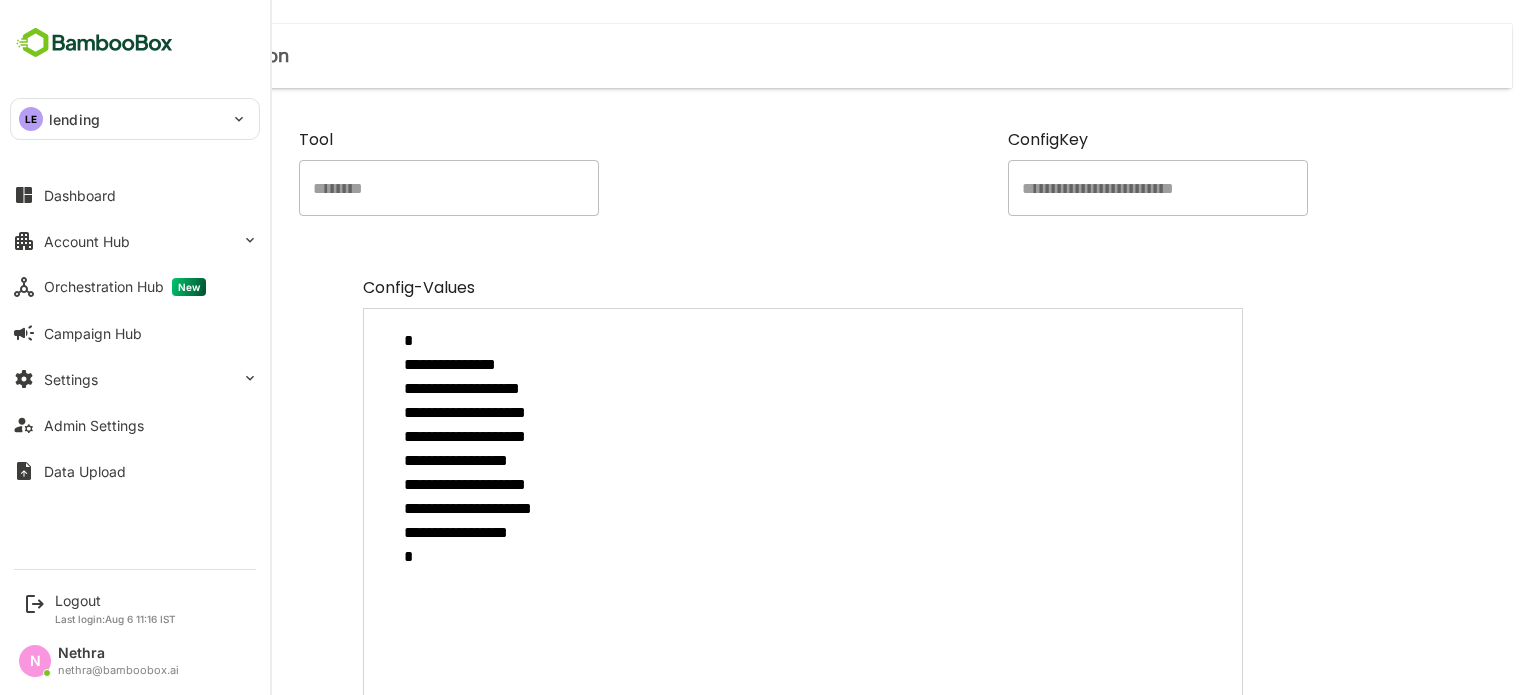 type on "**********" 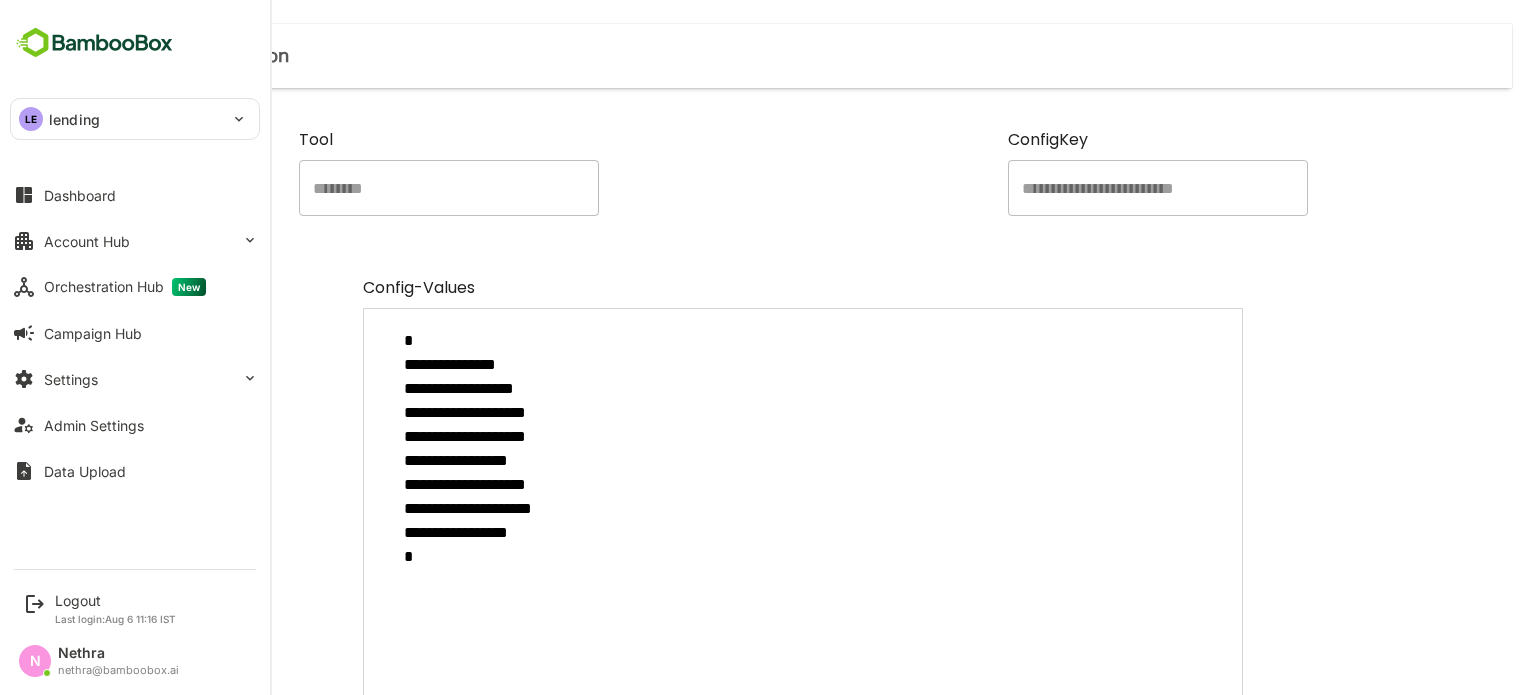 type on "**********" 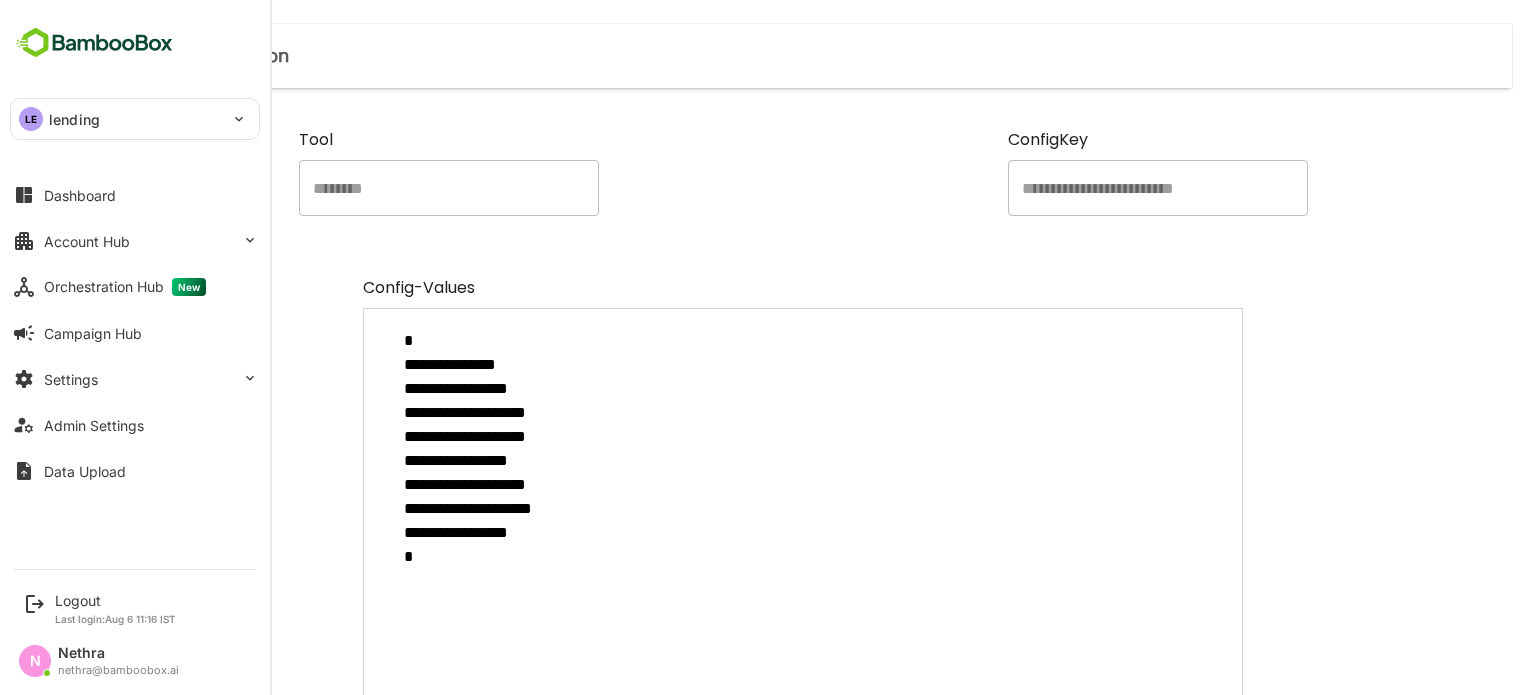 type on "**********" 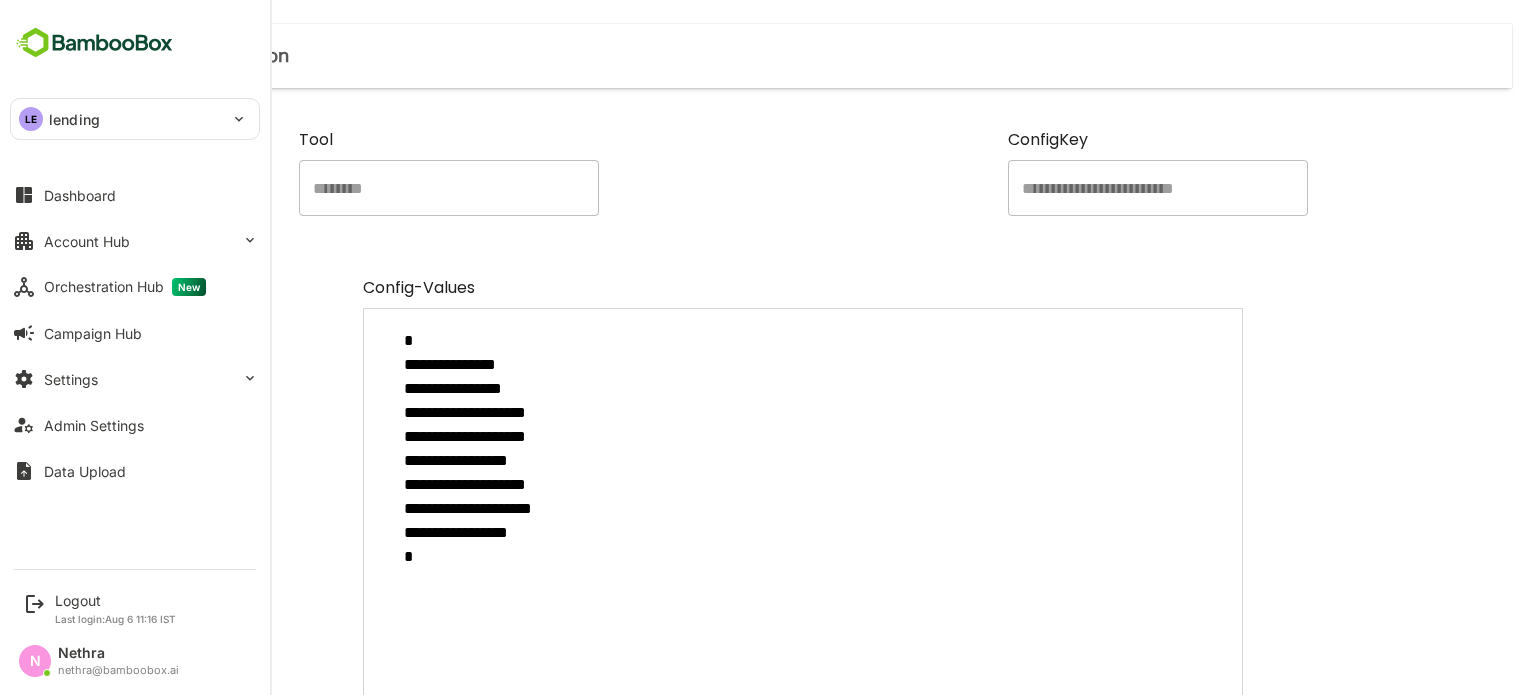type on "**********" 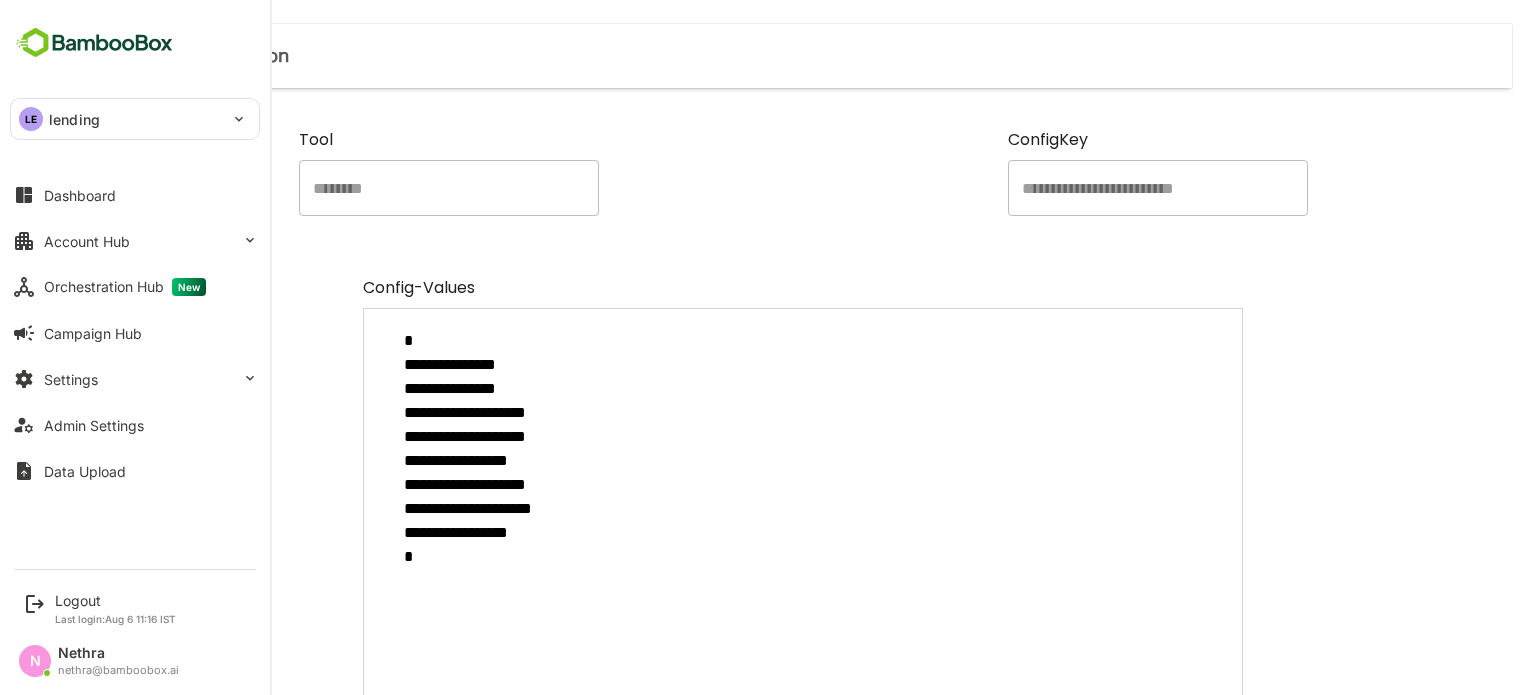 type on "**********" 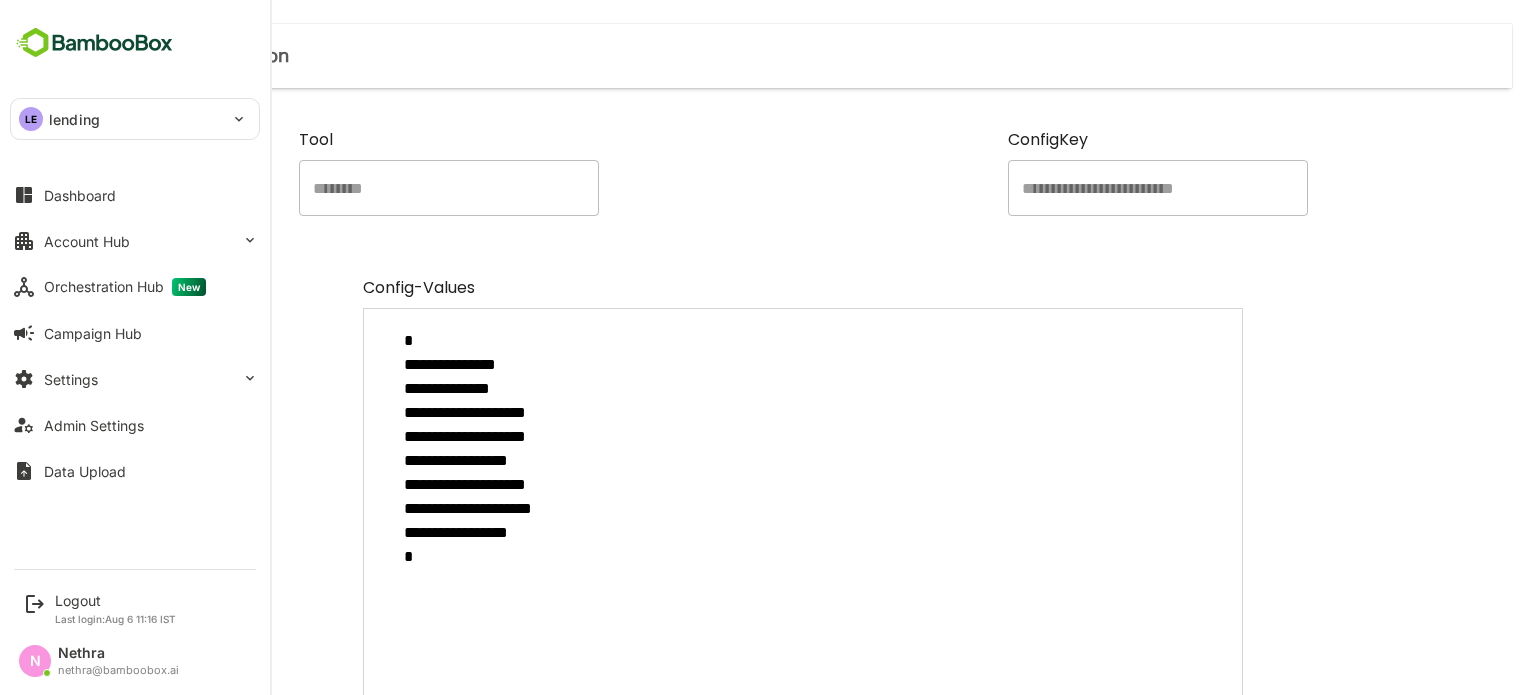 type on "**********" 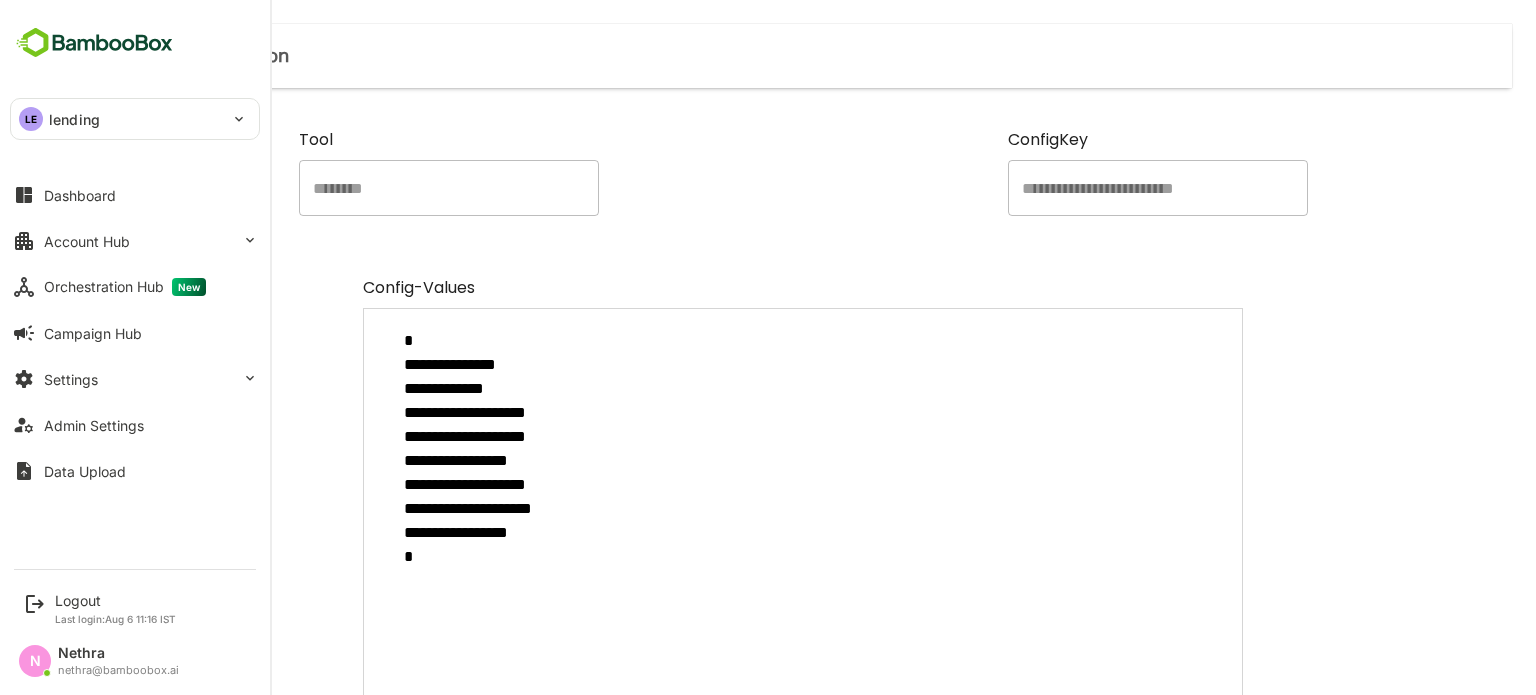 type on "**********" 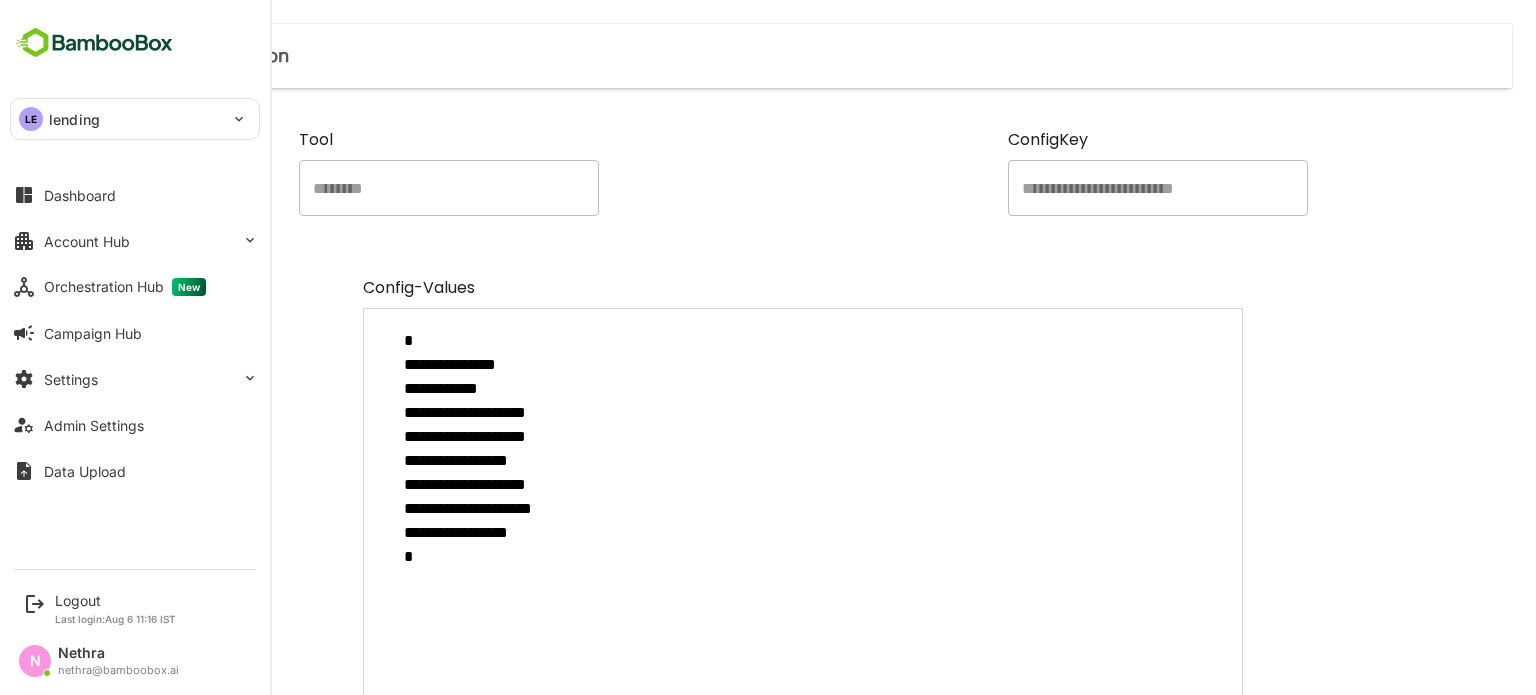 type on "**********" 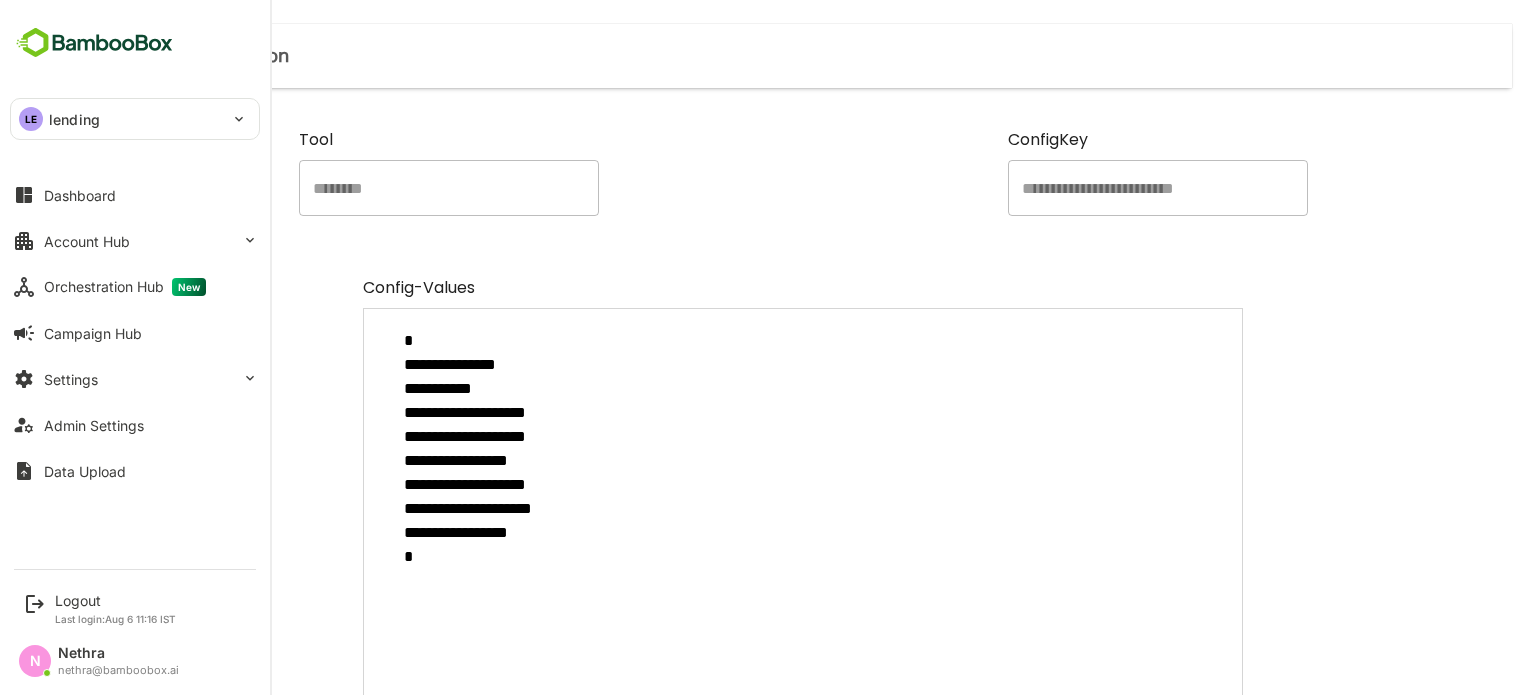 type on "**********" 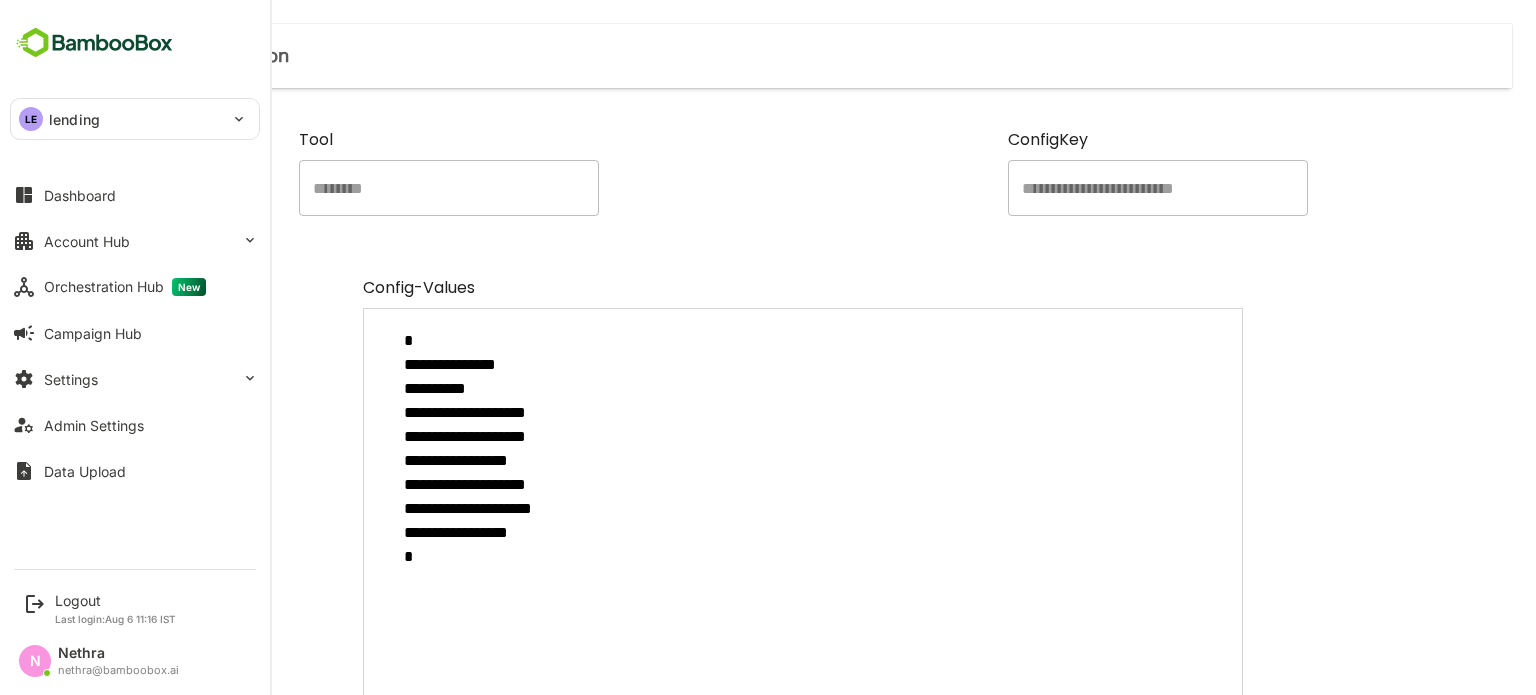 type on "**********" 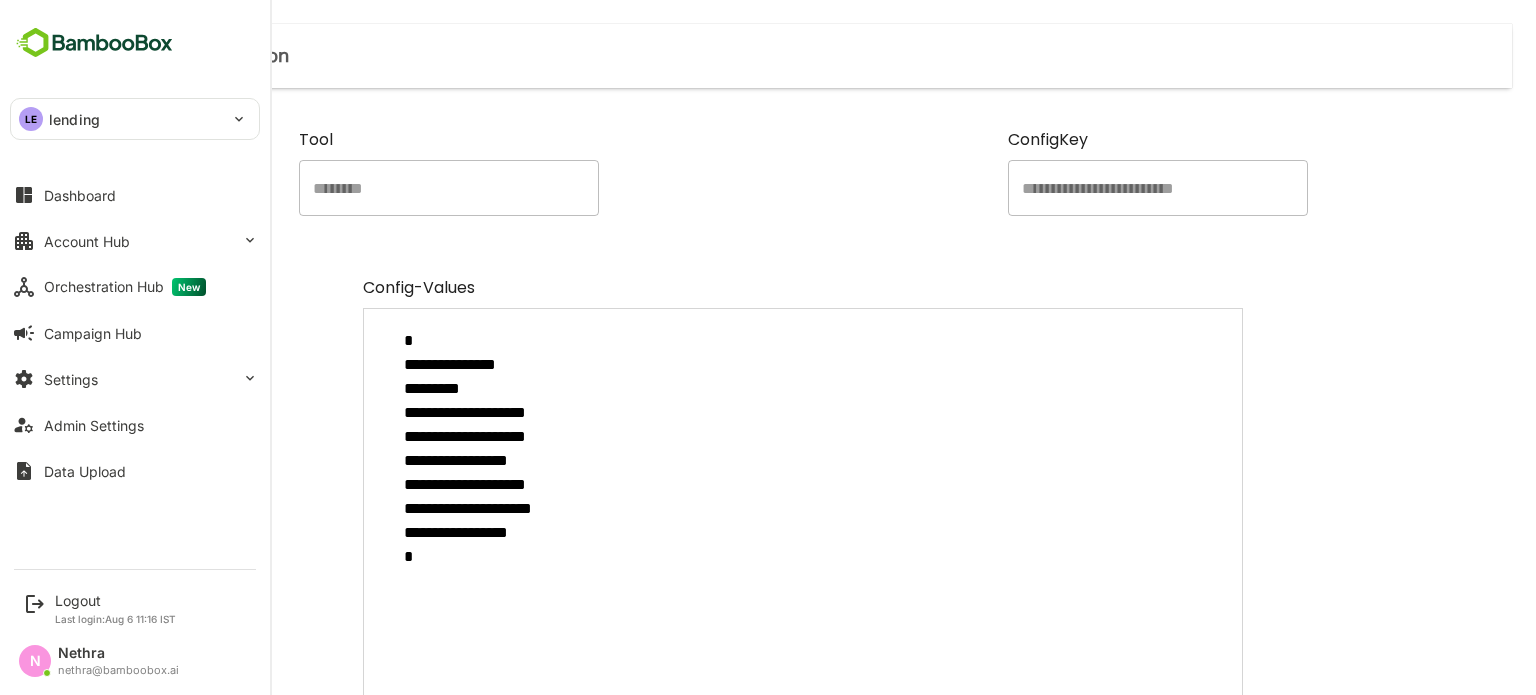 type on "**********" 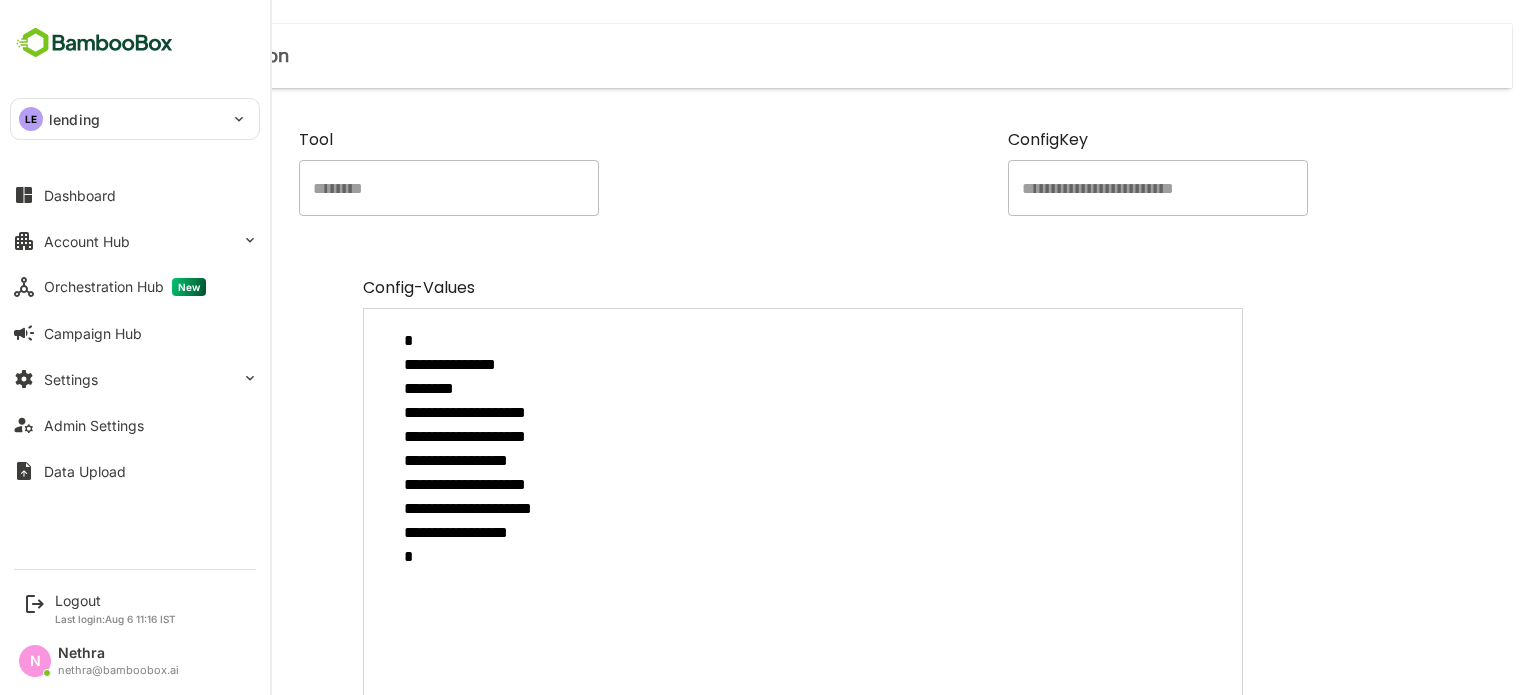 type on "**********" 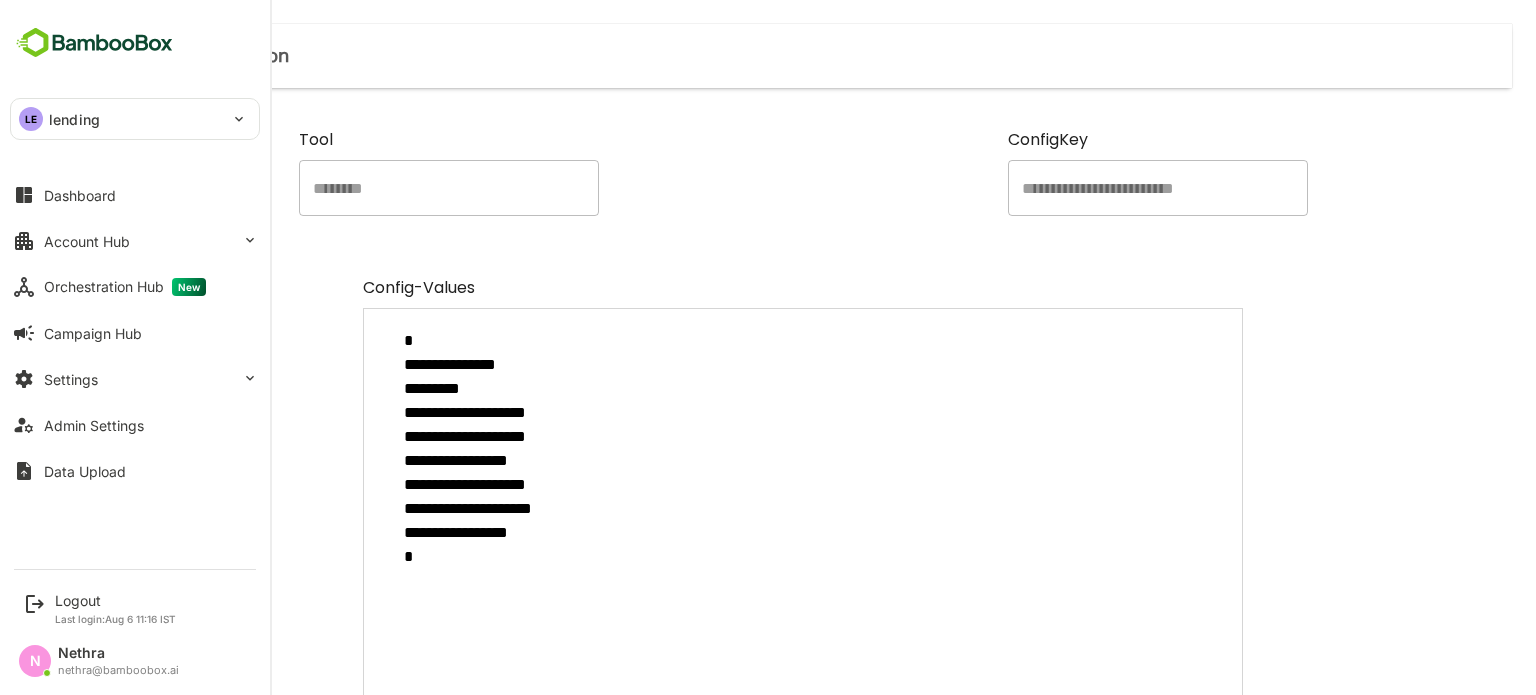 type on "**********" 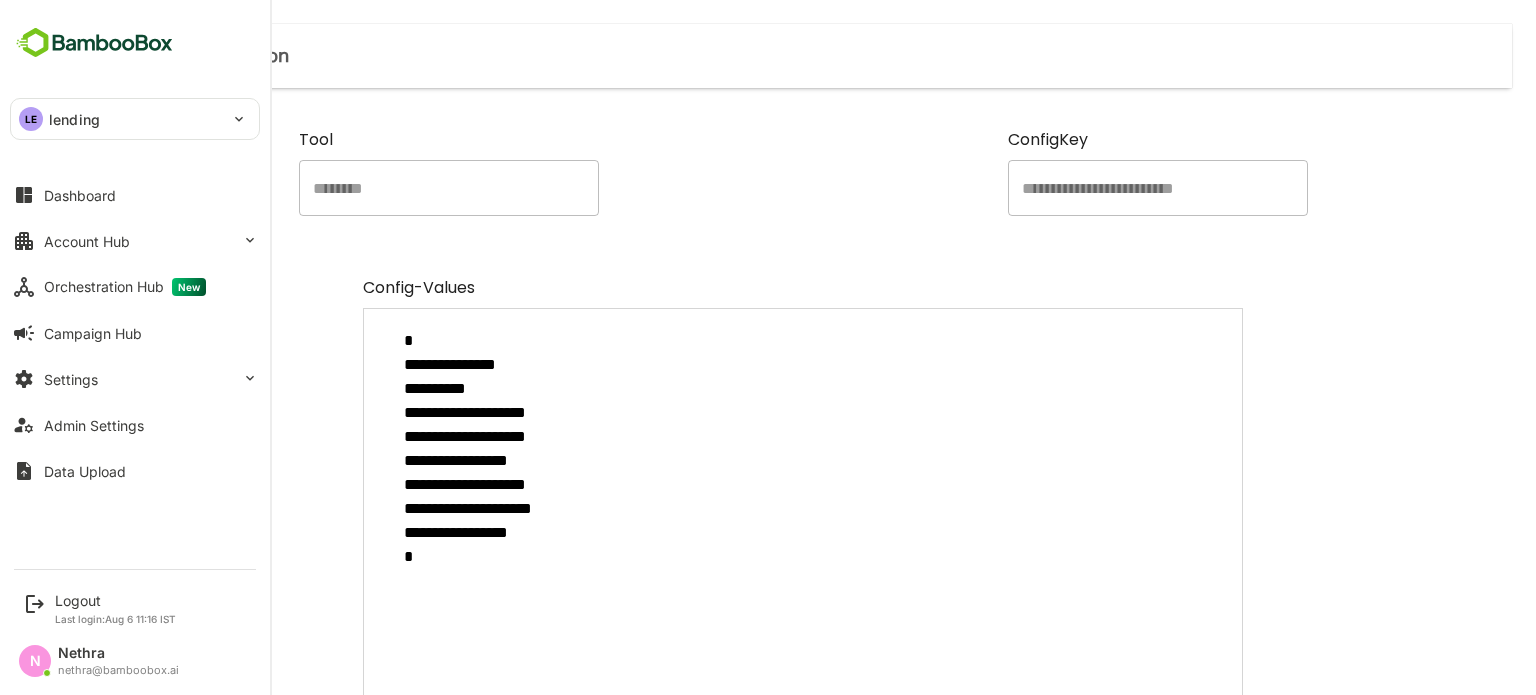 type on "*" 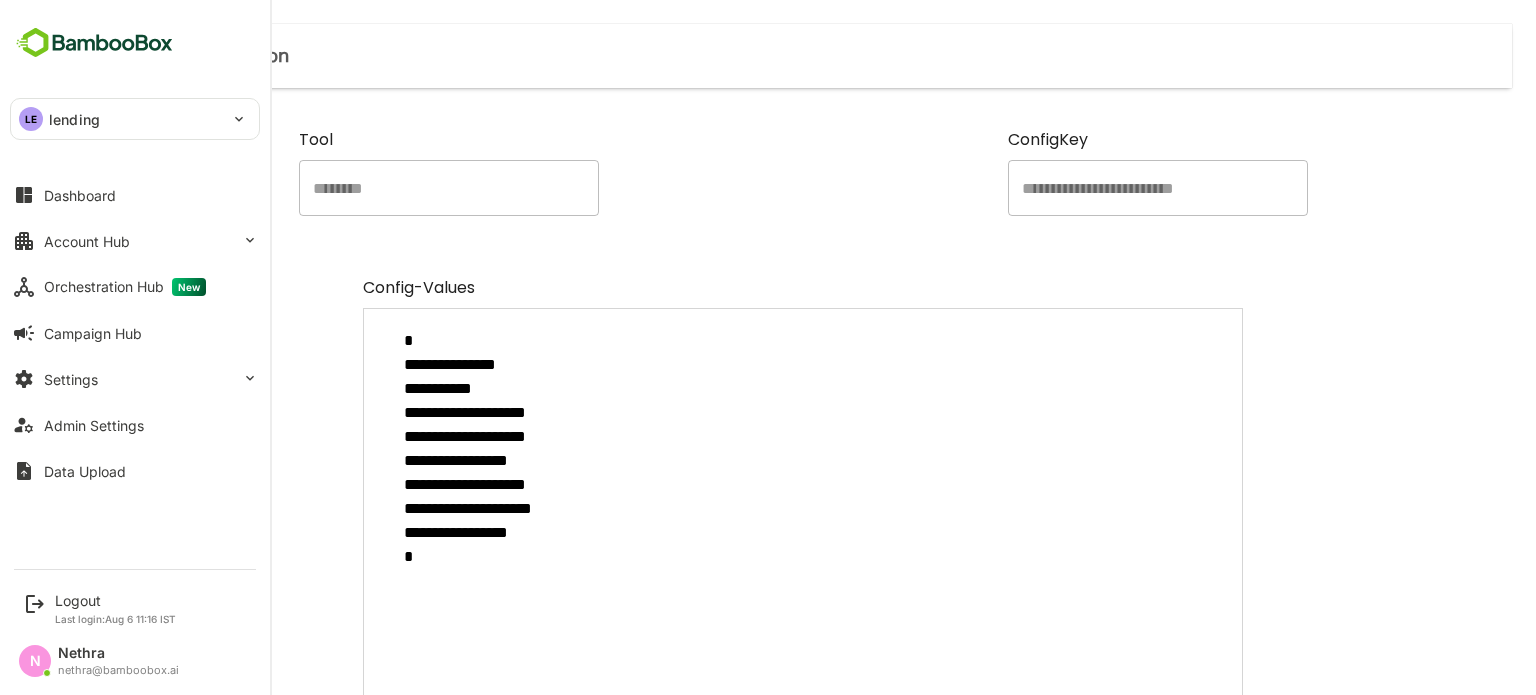 click on "**********" at bounding box center (803, 552) 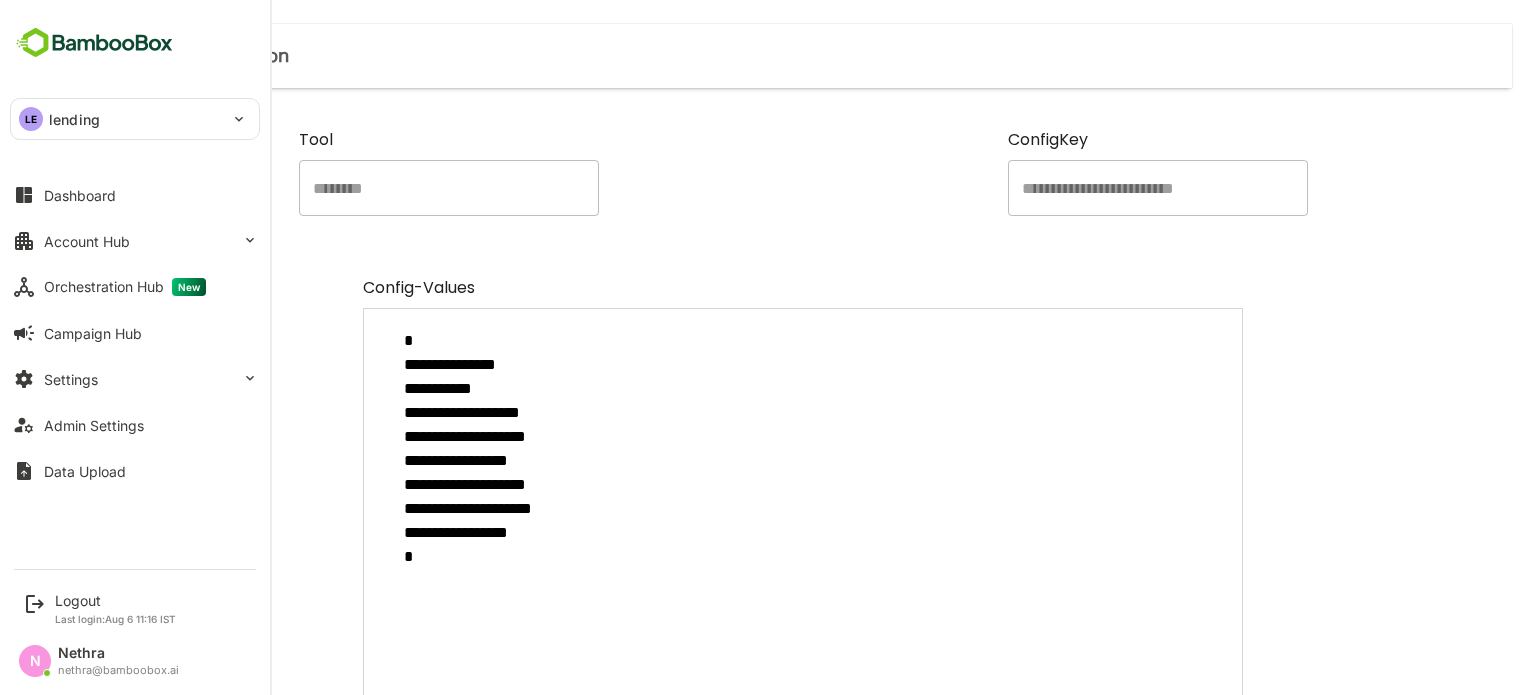 type on "**********" 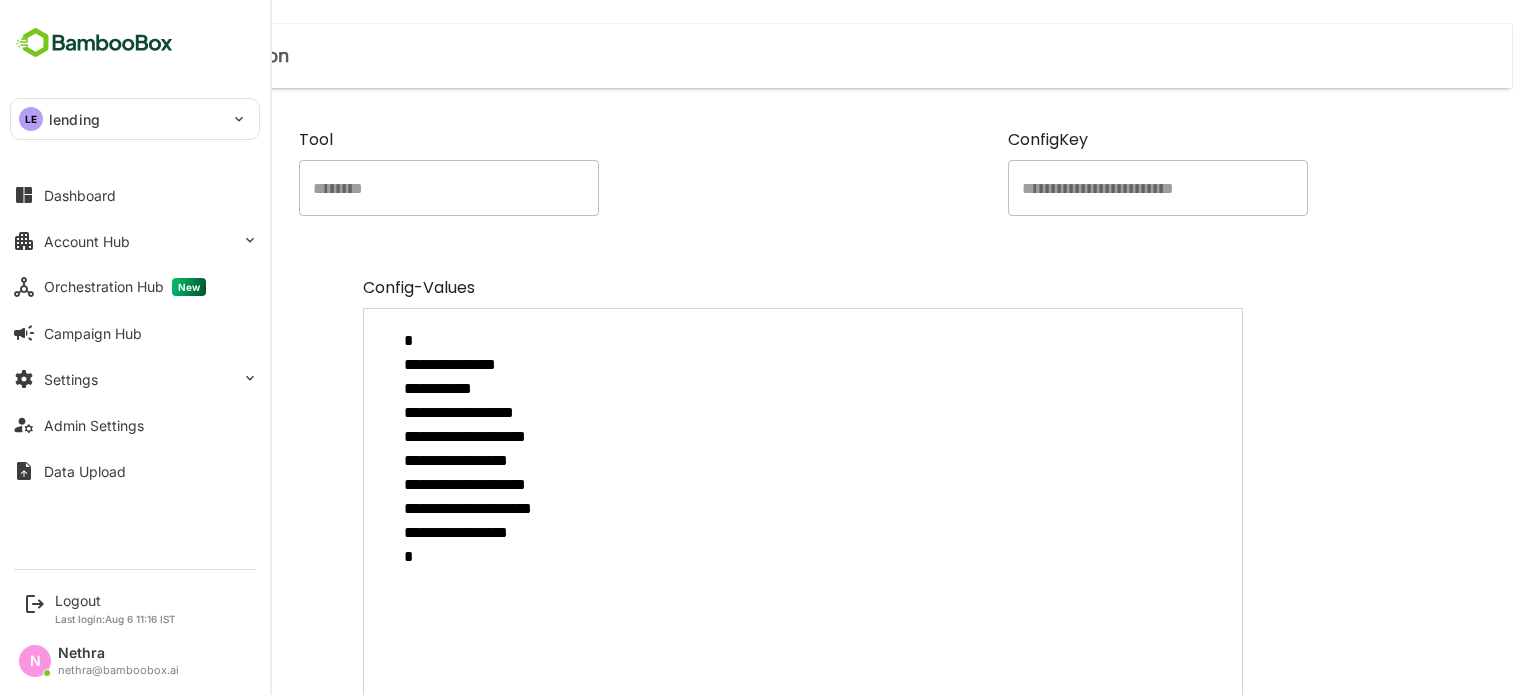 type on "**********" 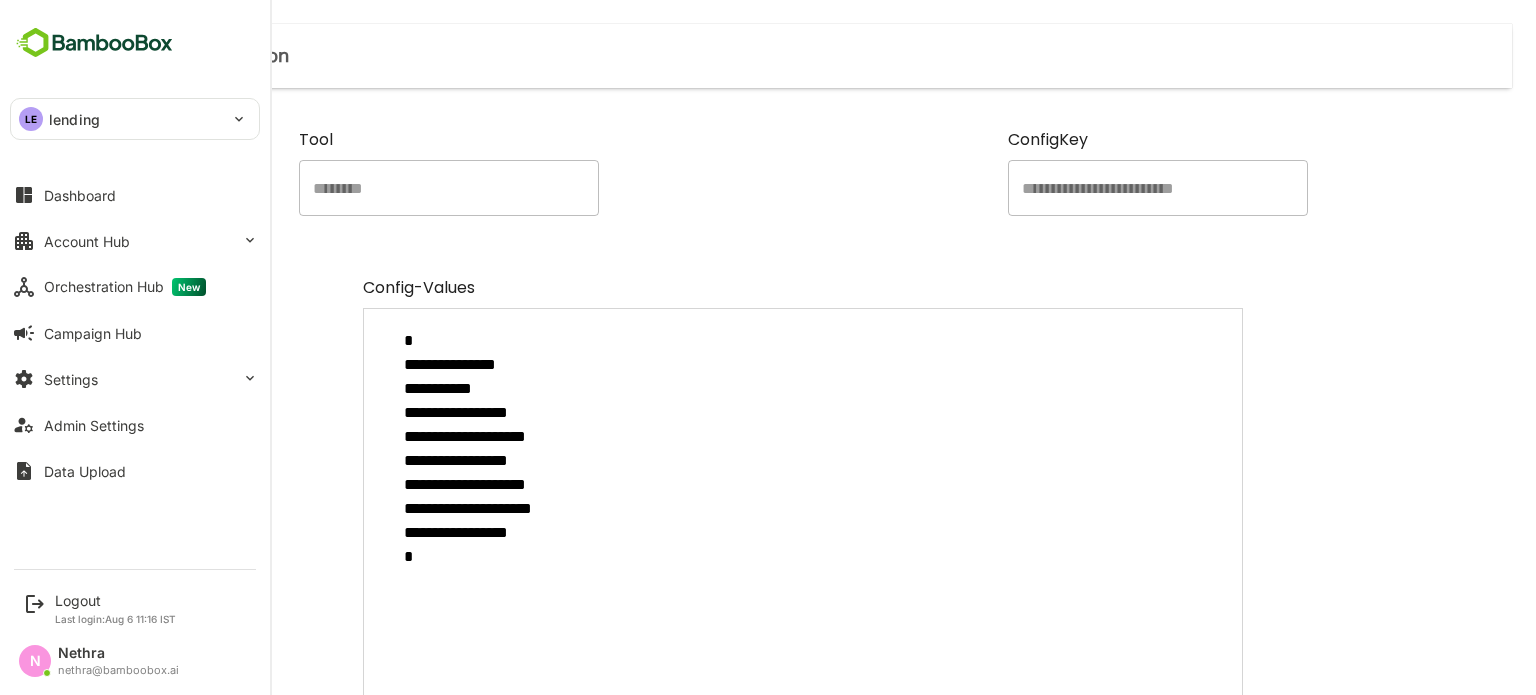 type on "**********" 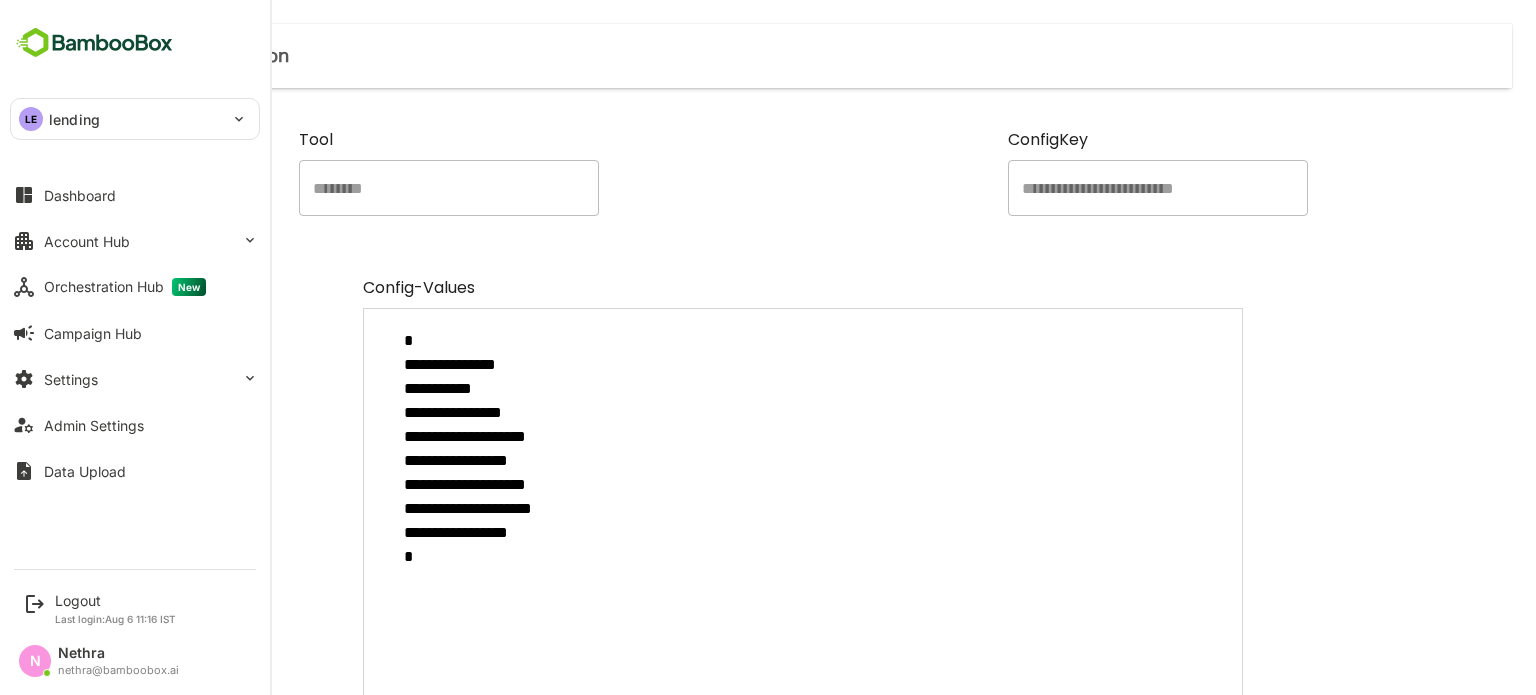 type on "**********" 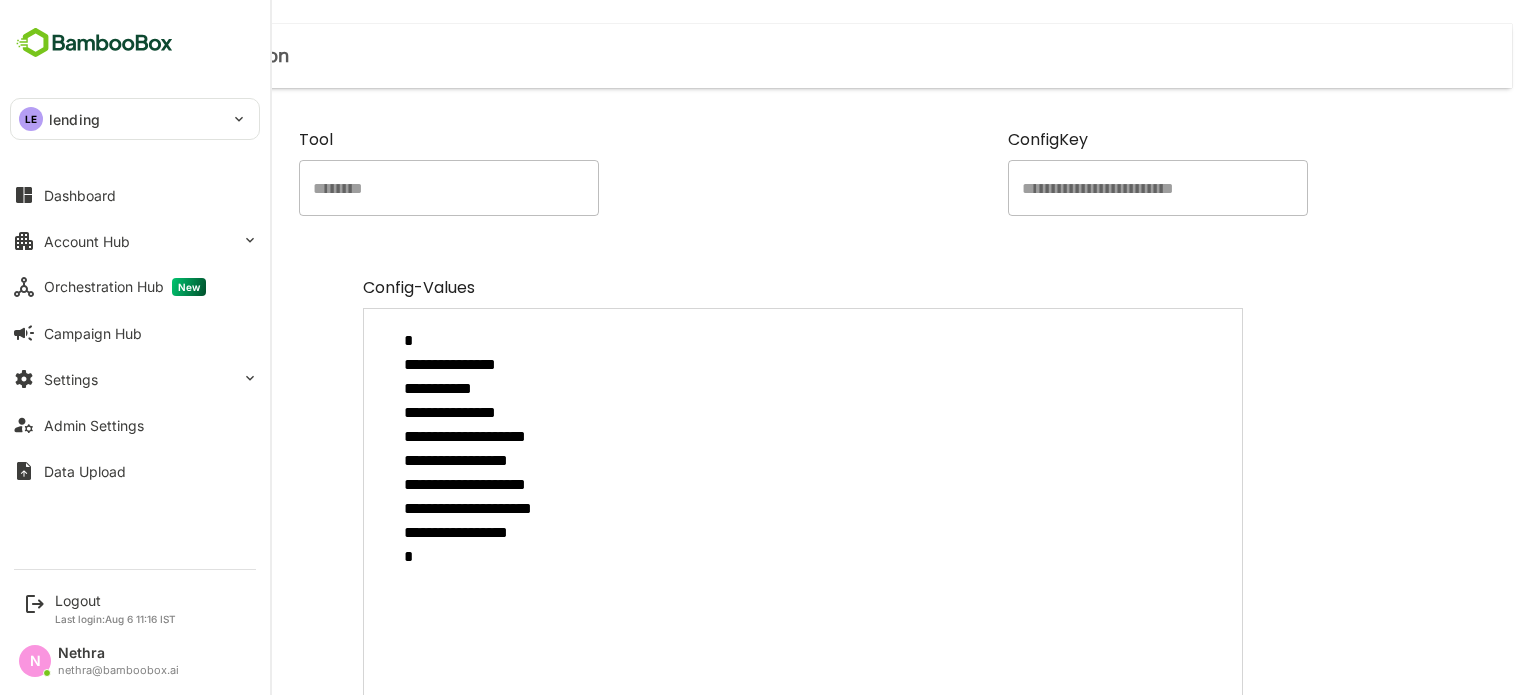 type on "**********" 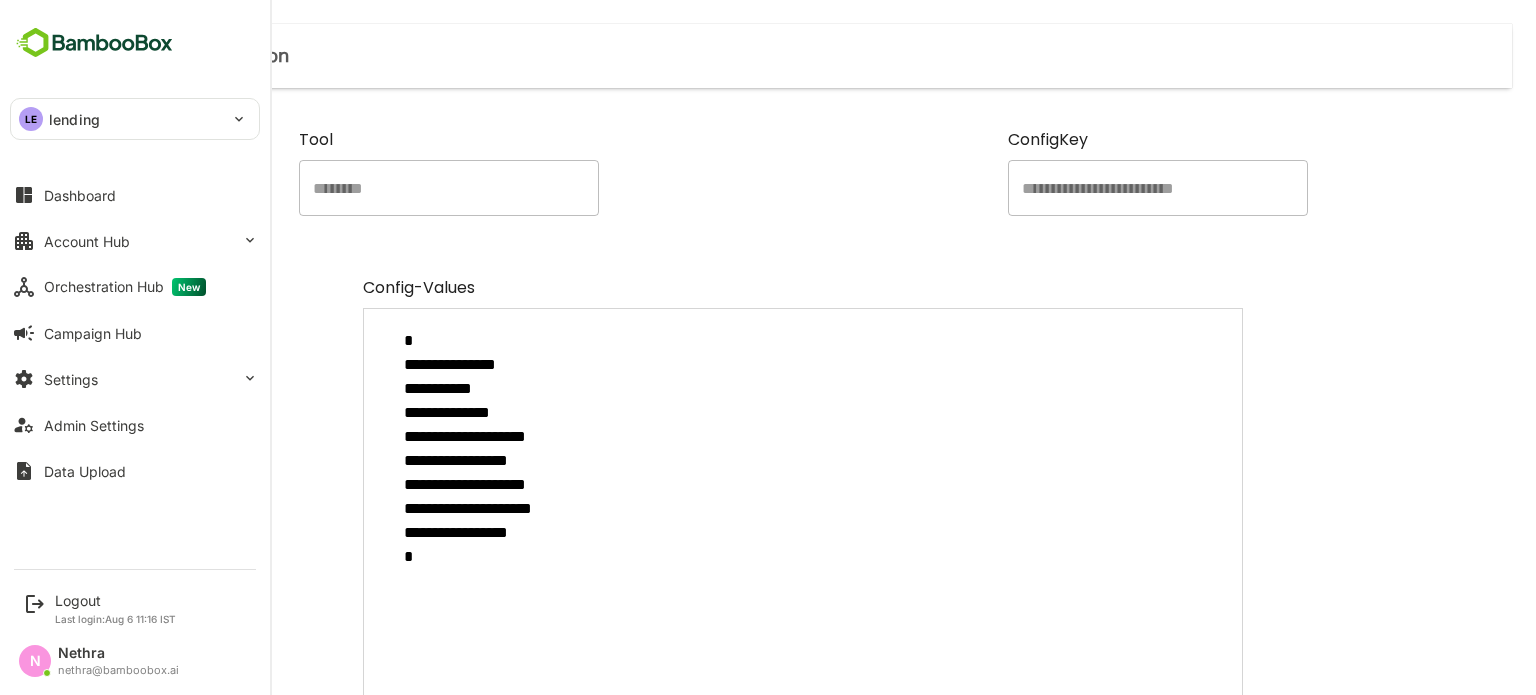 type on "**********" 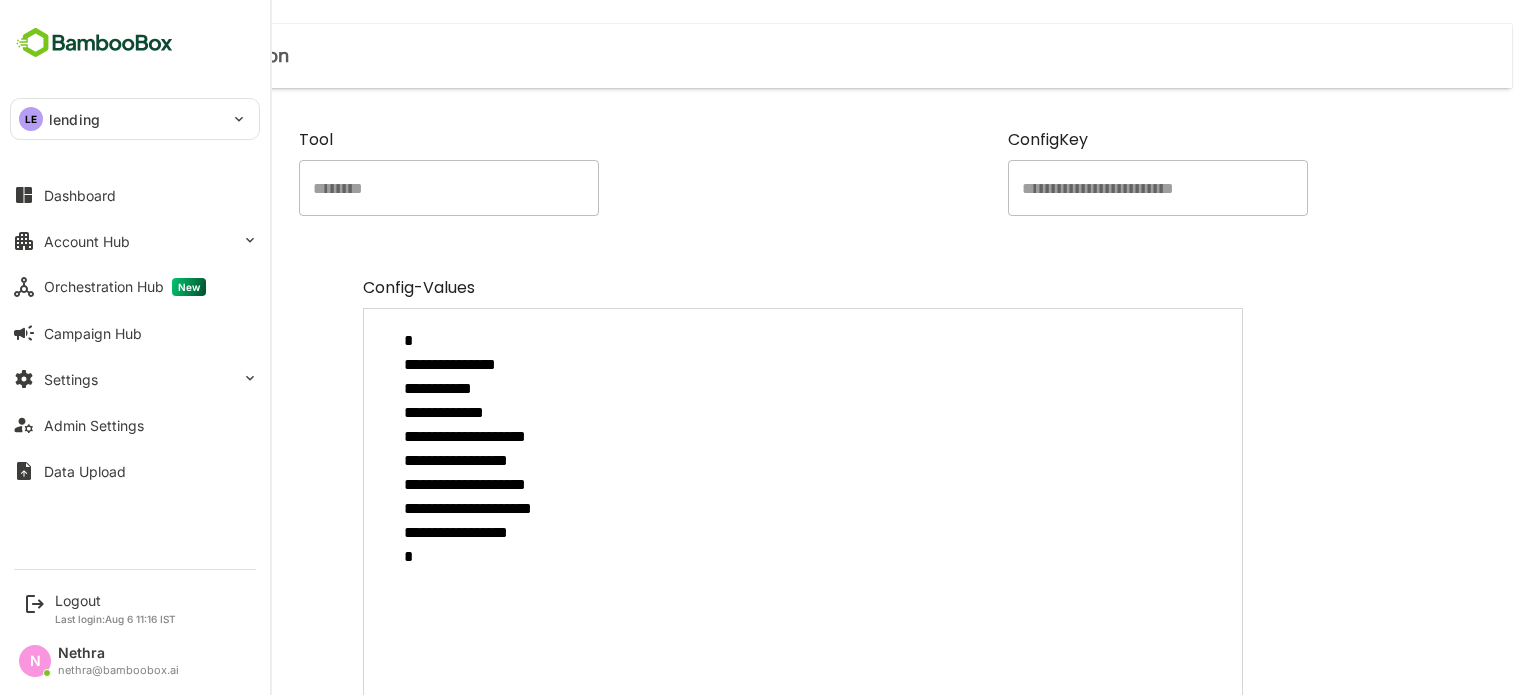 type on "**********" 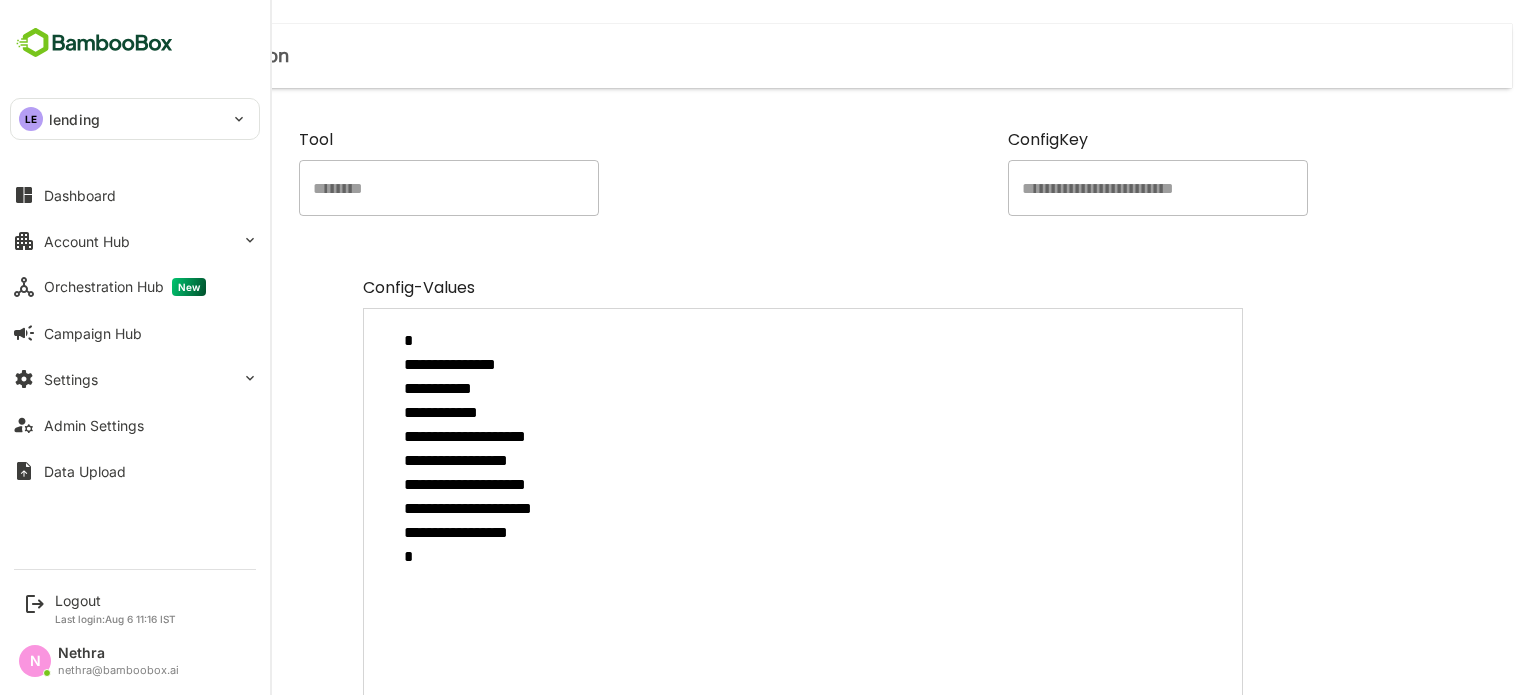 type on "**********" 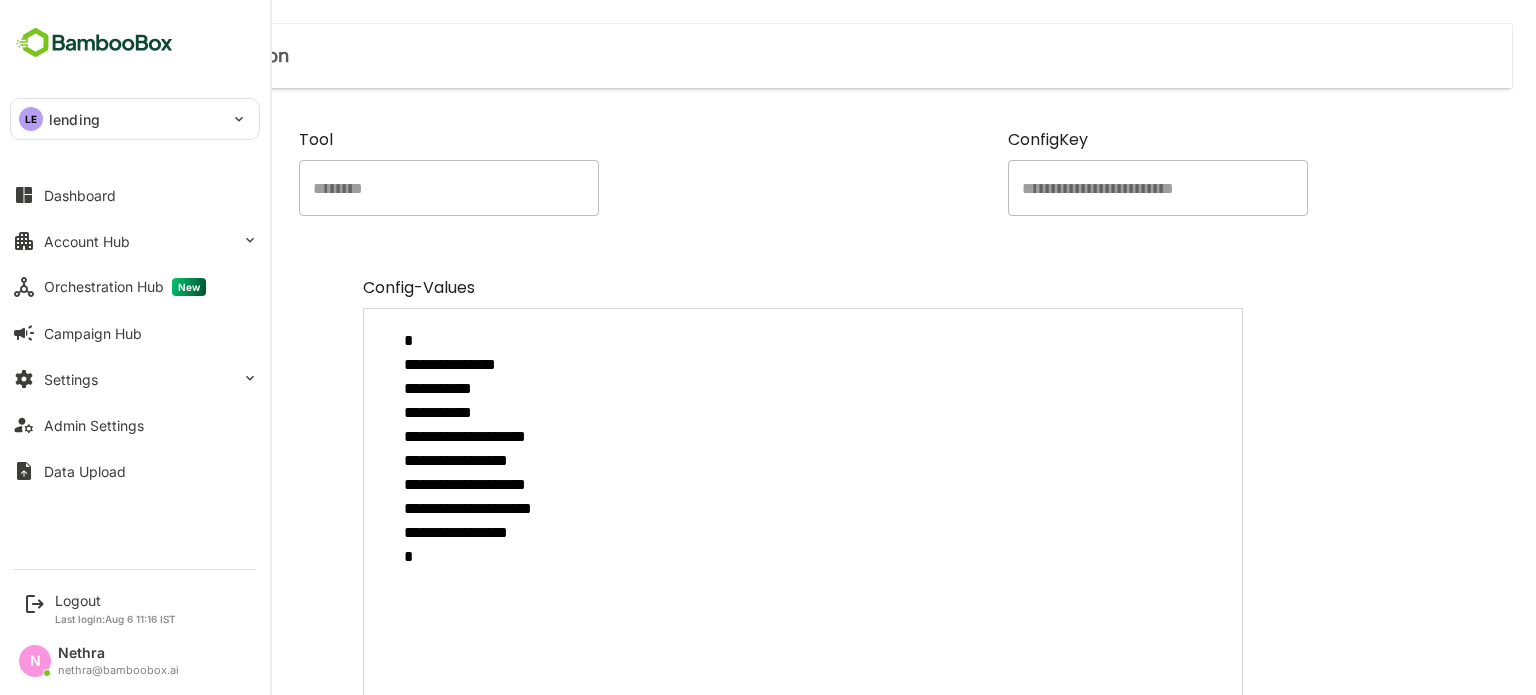 type on "*" 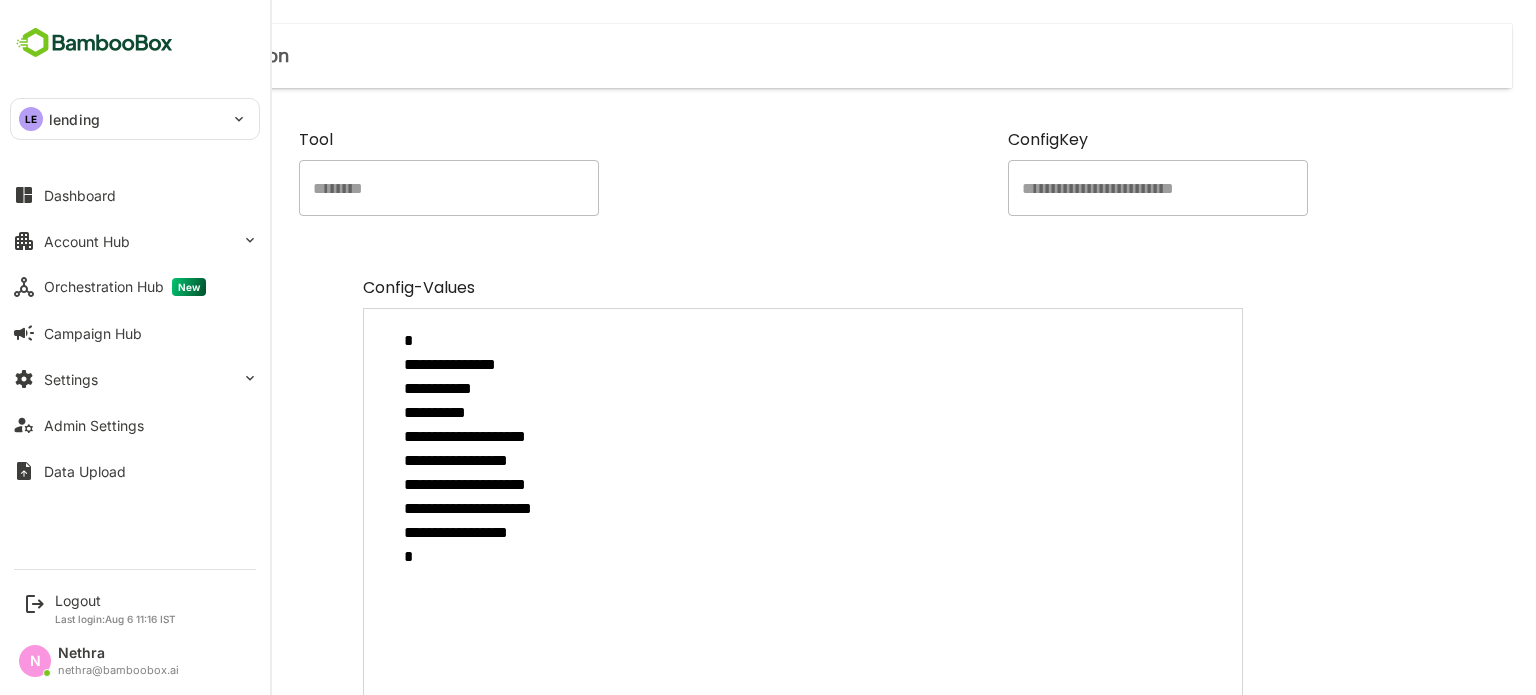 type on "**********" 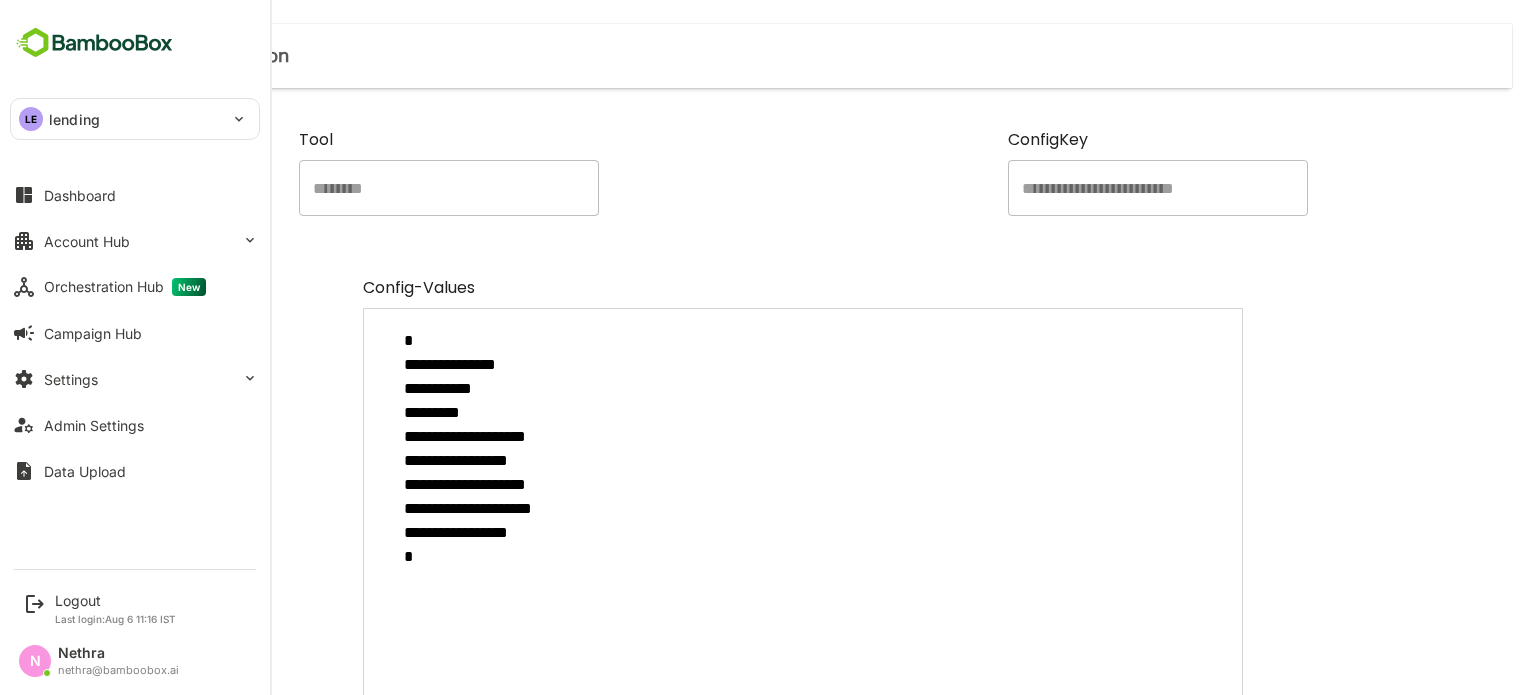 type on "**********" 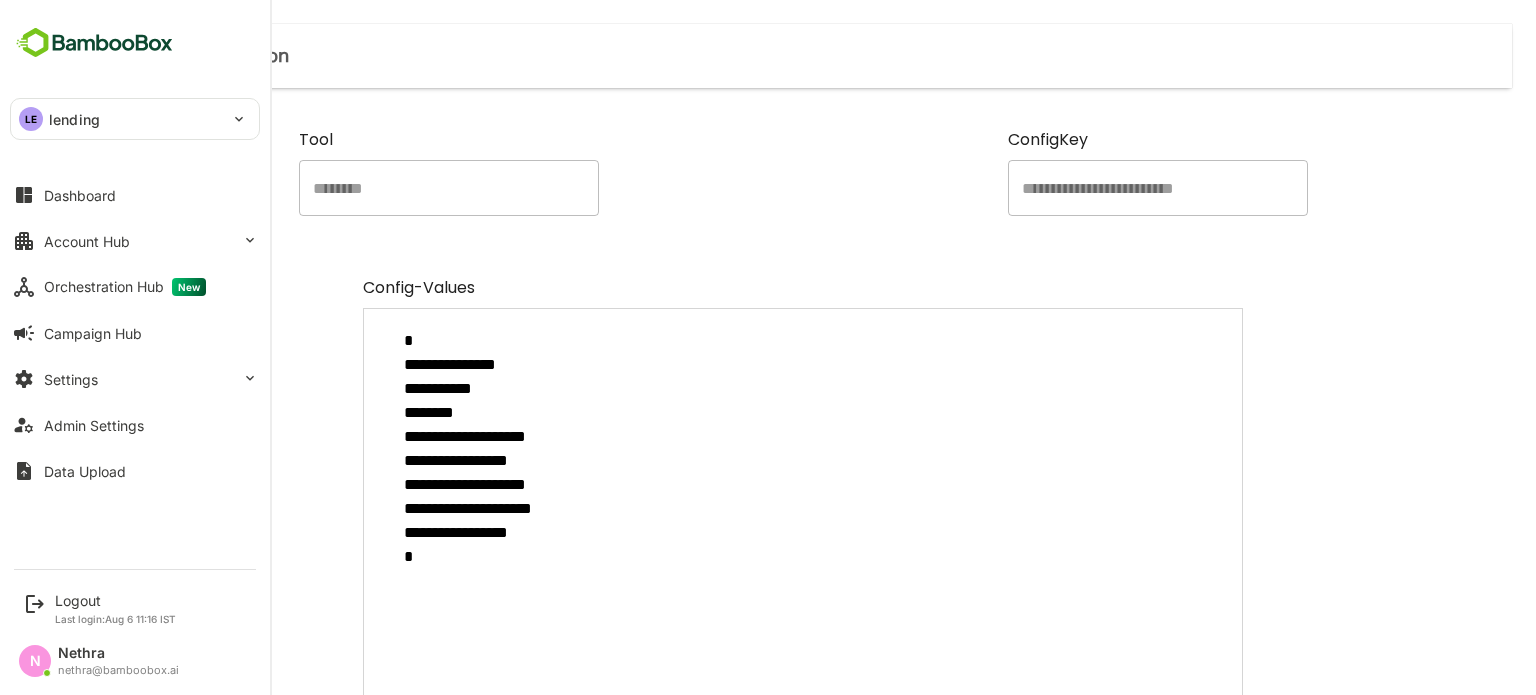 click on "LE lending" at bounding box center (123, 119) 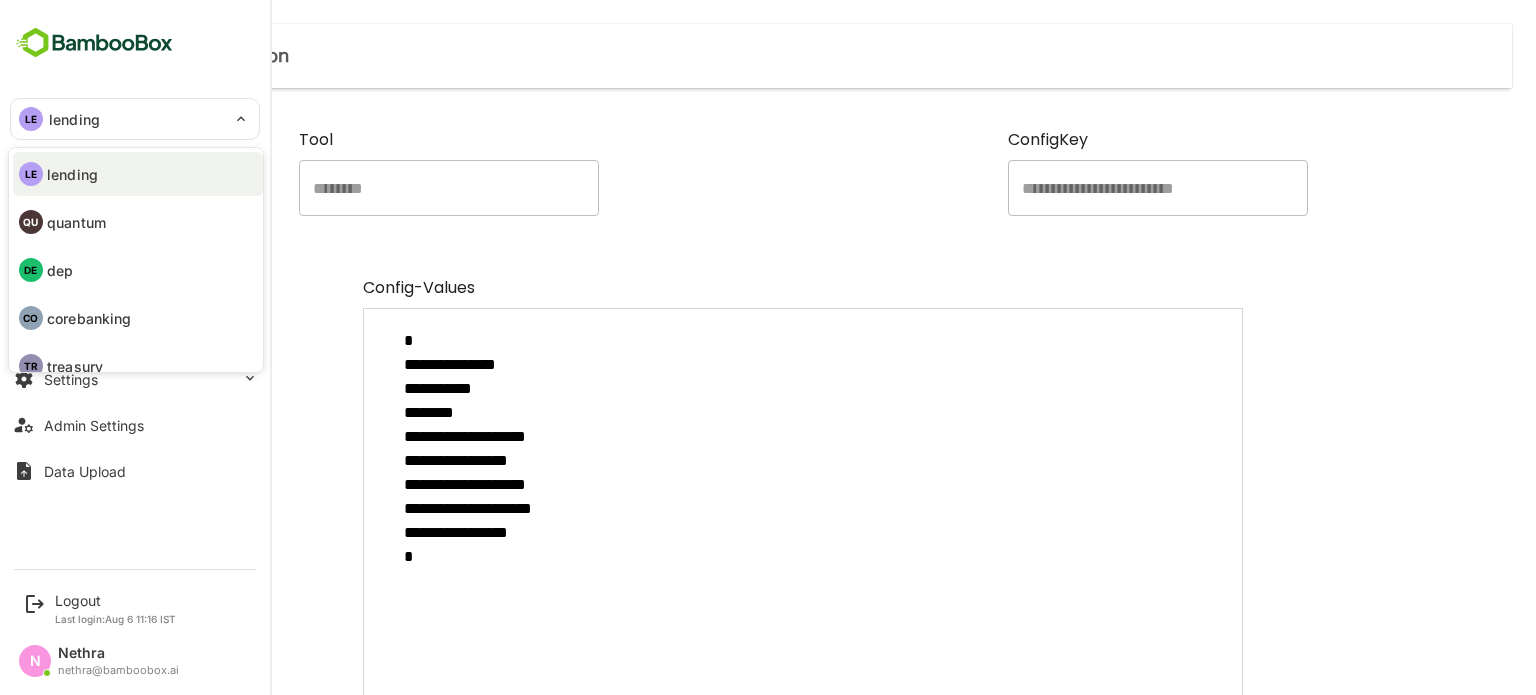 click at bounding box center (768, 347) 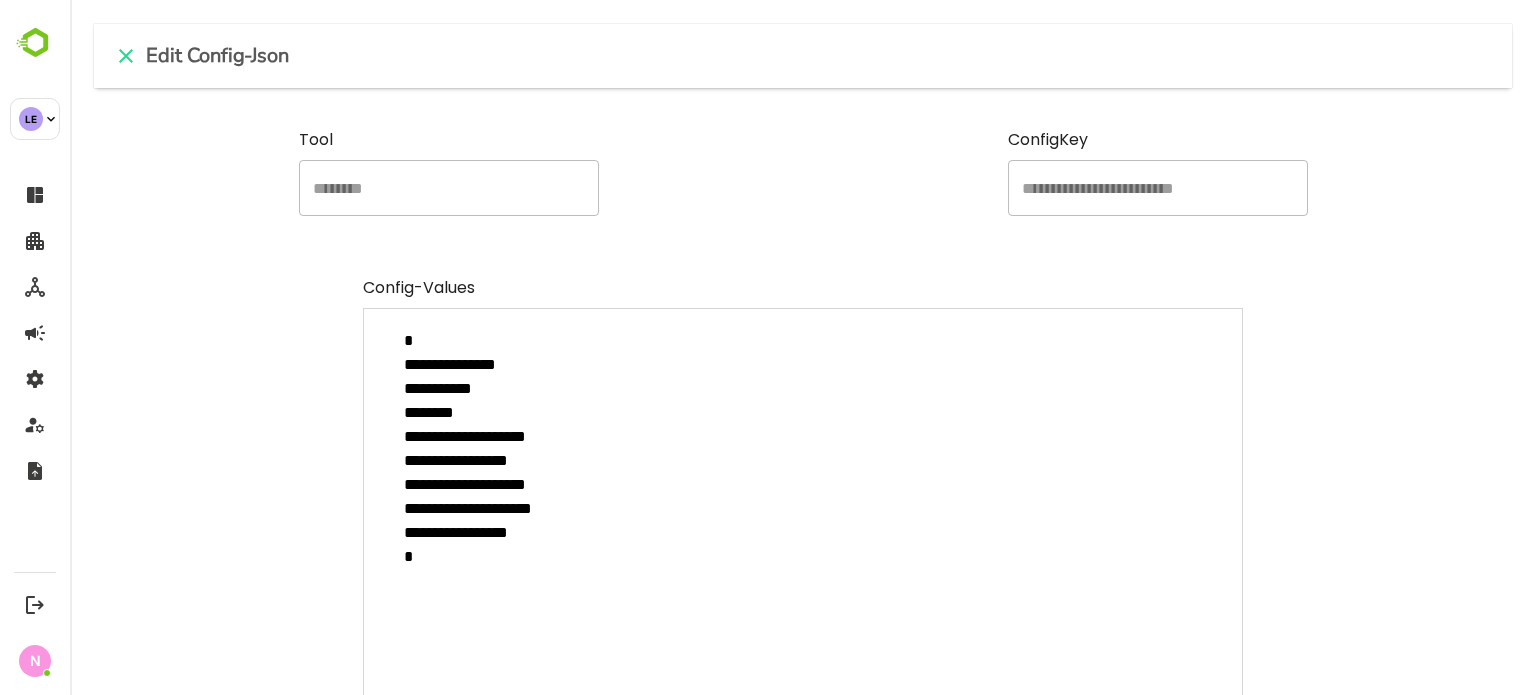 click on "**********" at bounding box center [803, 552] 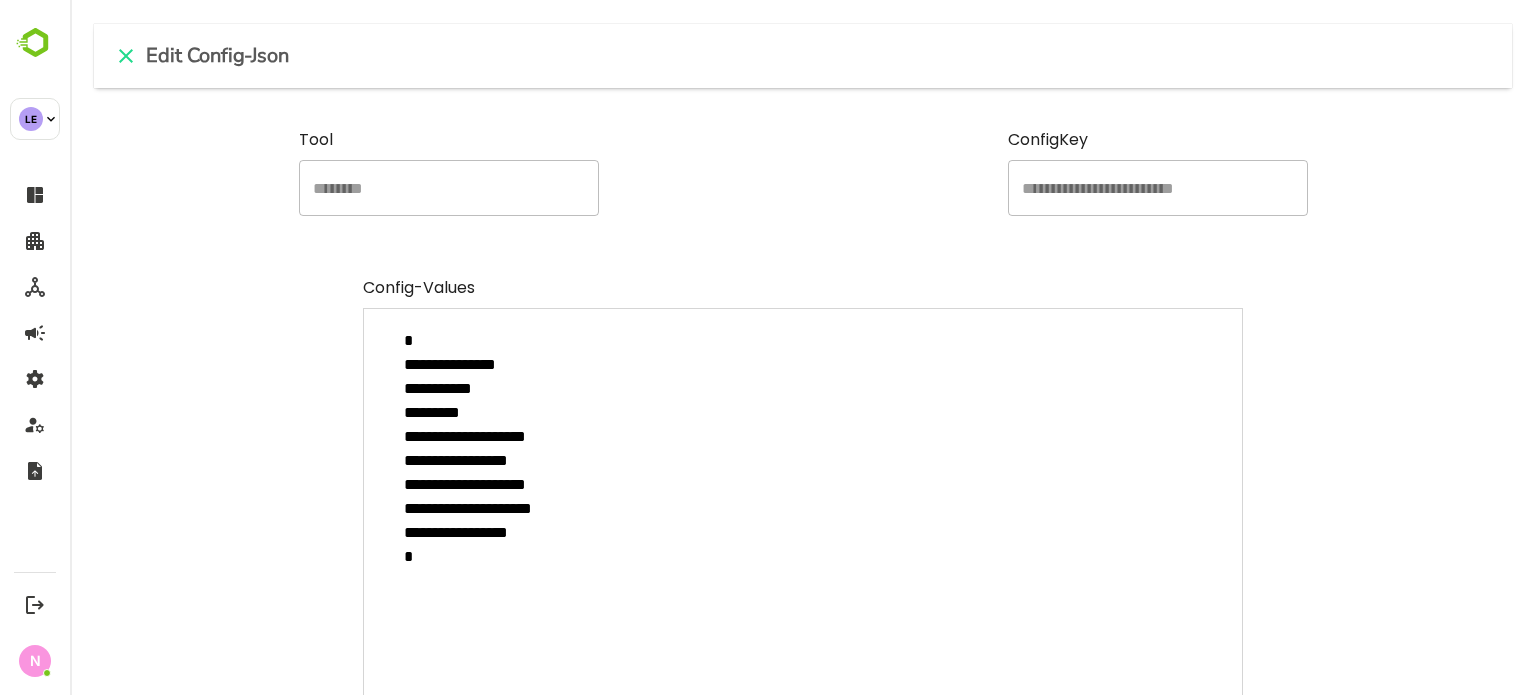 type on "**********" 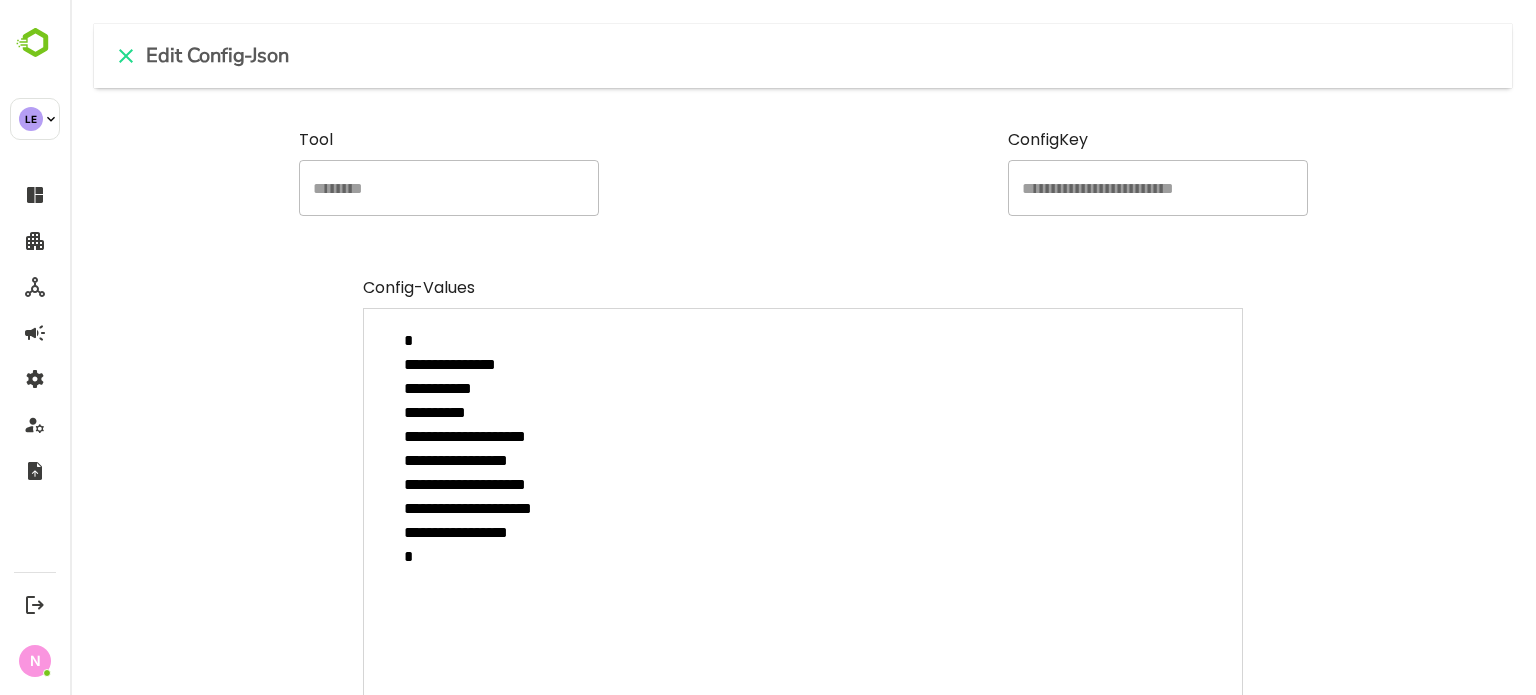 type on "**********" 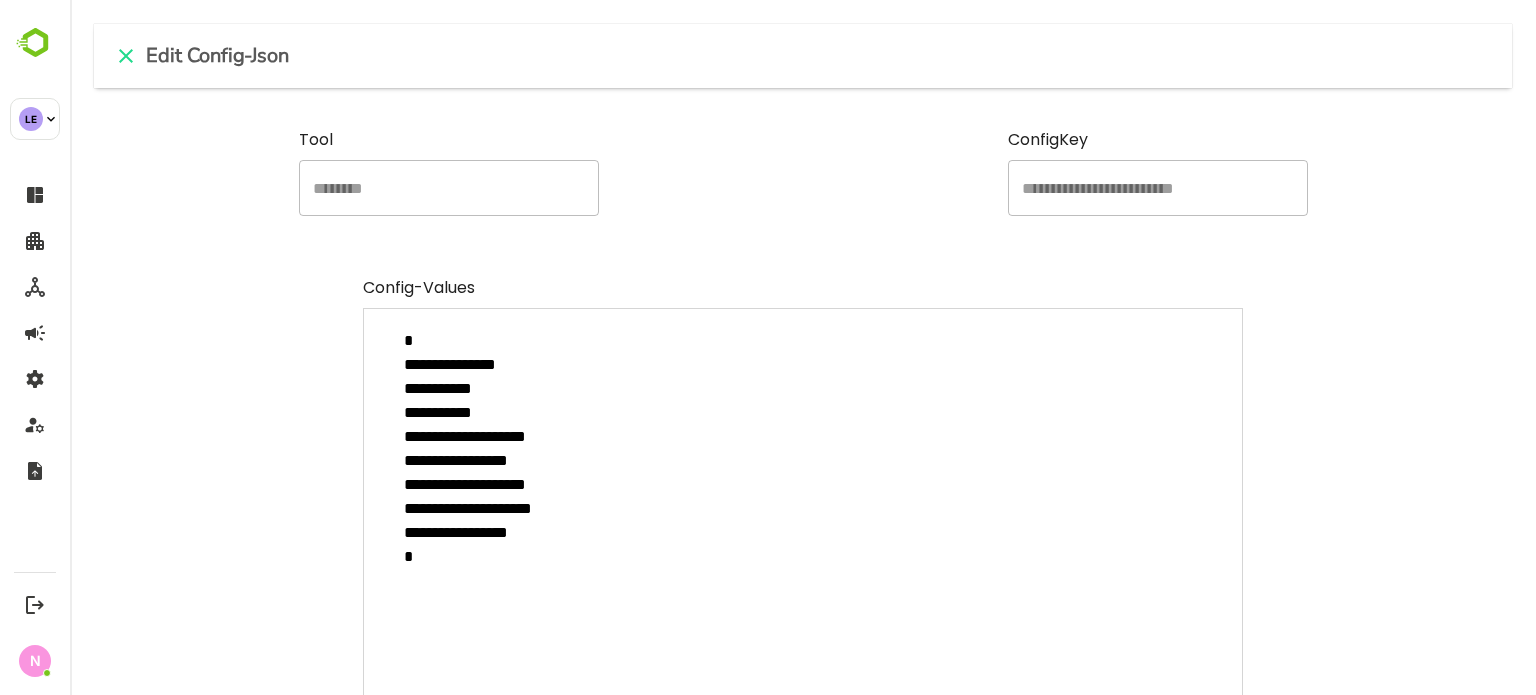 type on "**********" 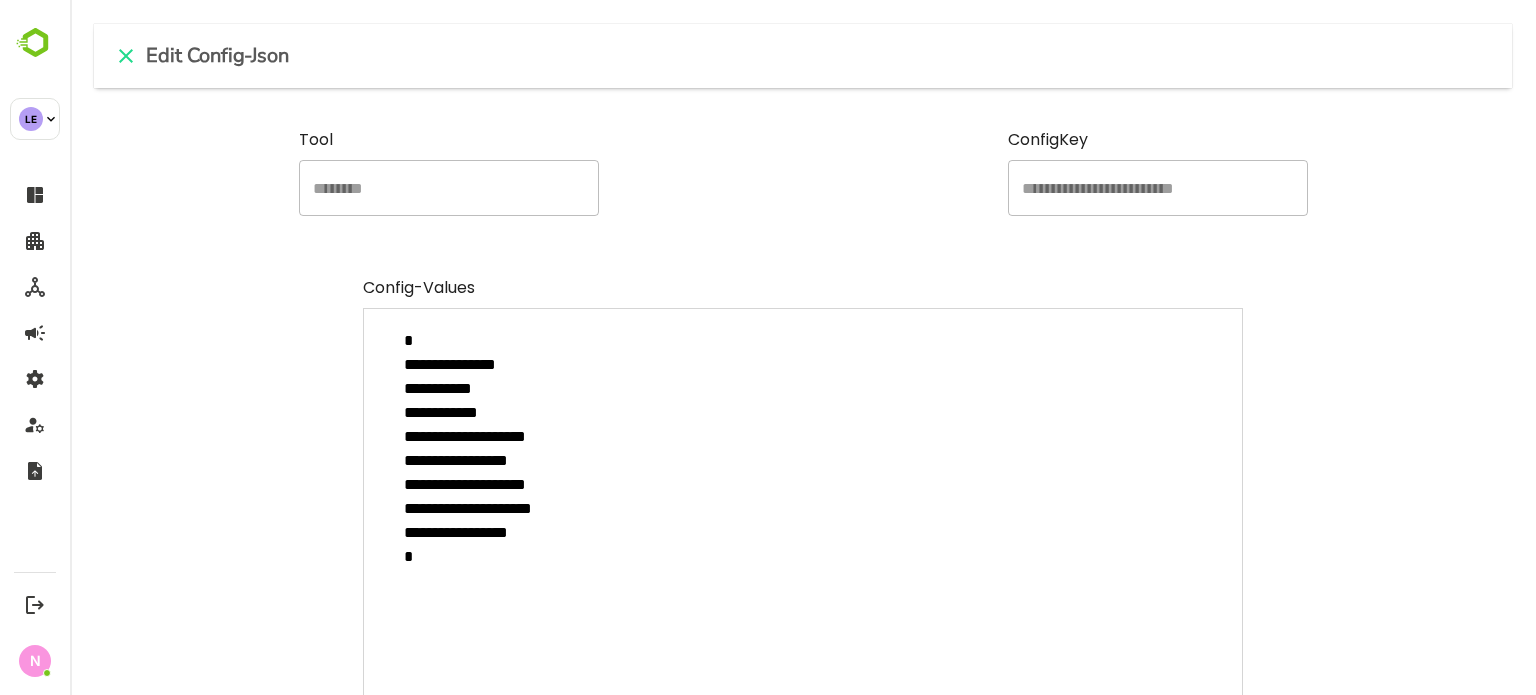 type on "**********" 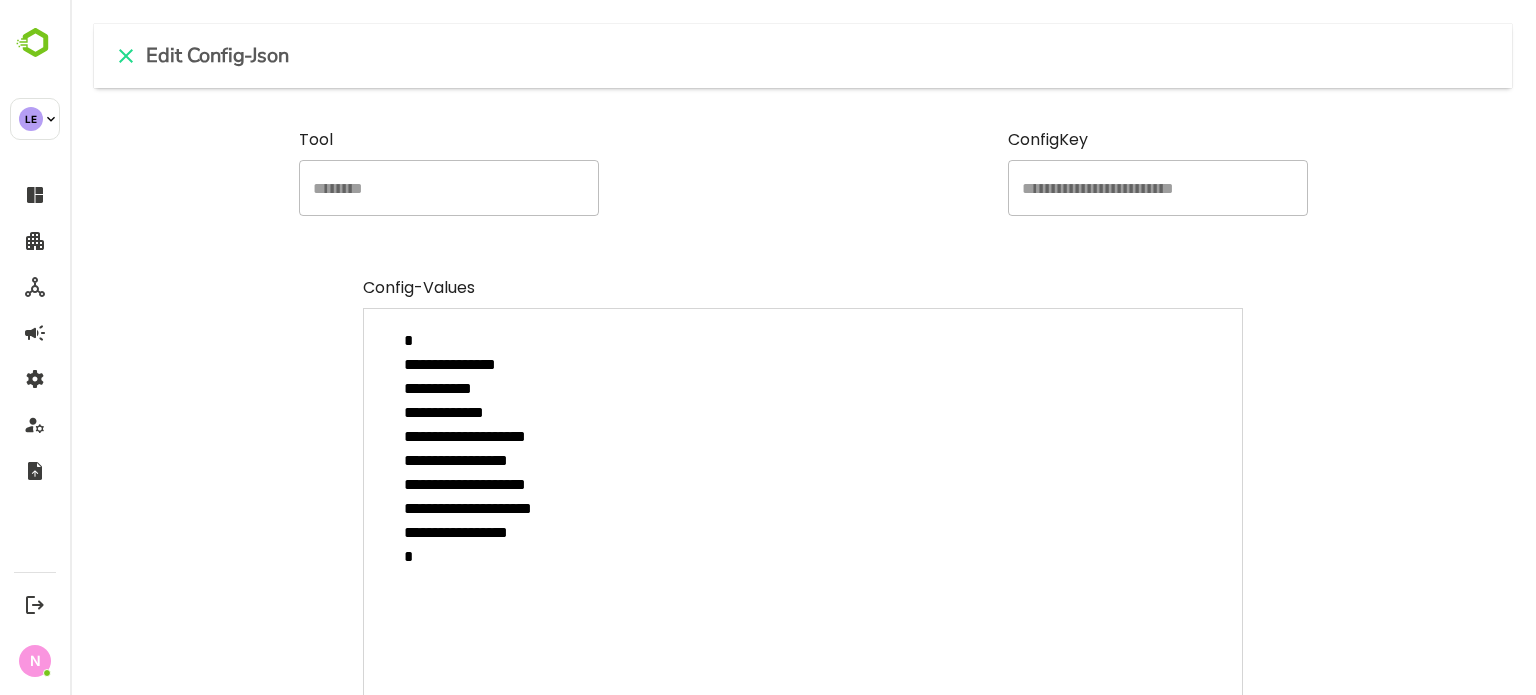 type on "**********" 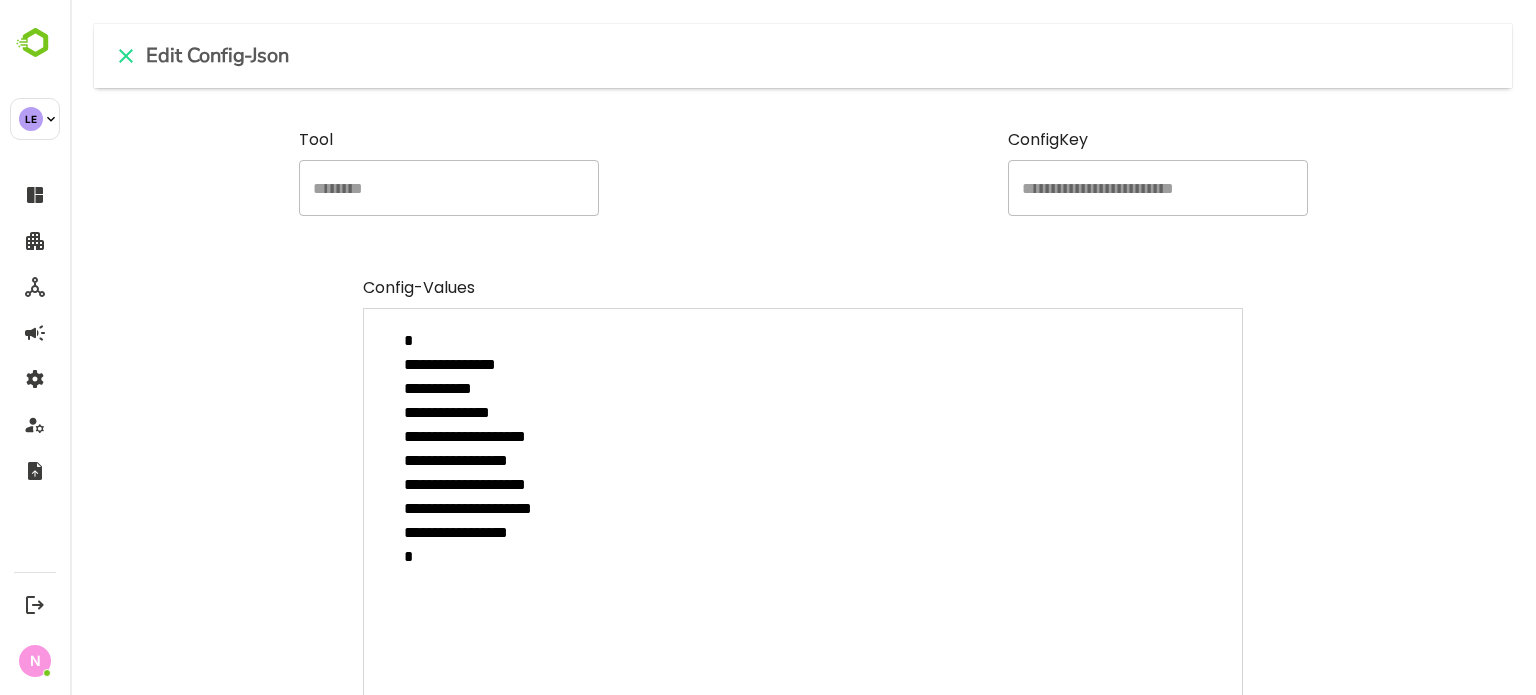 type on "**********" 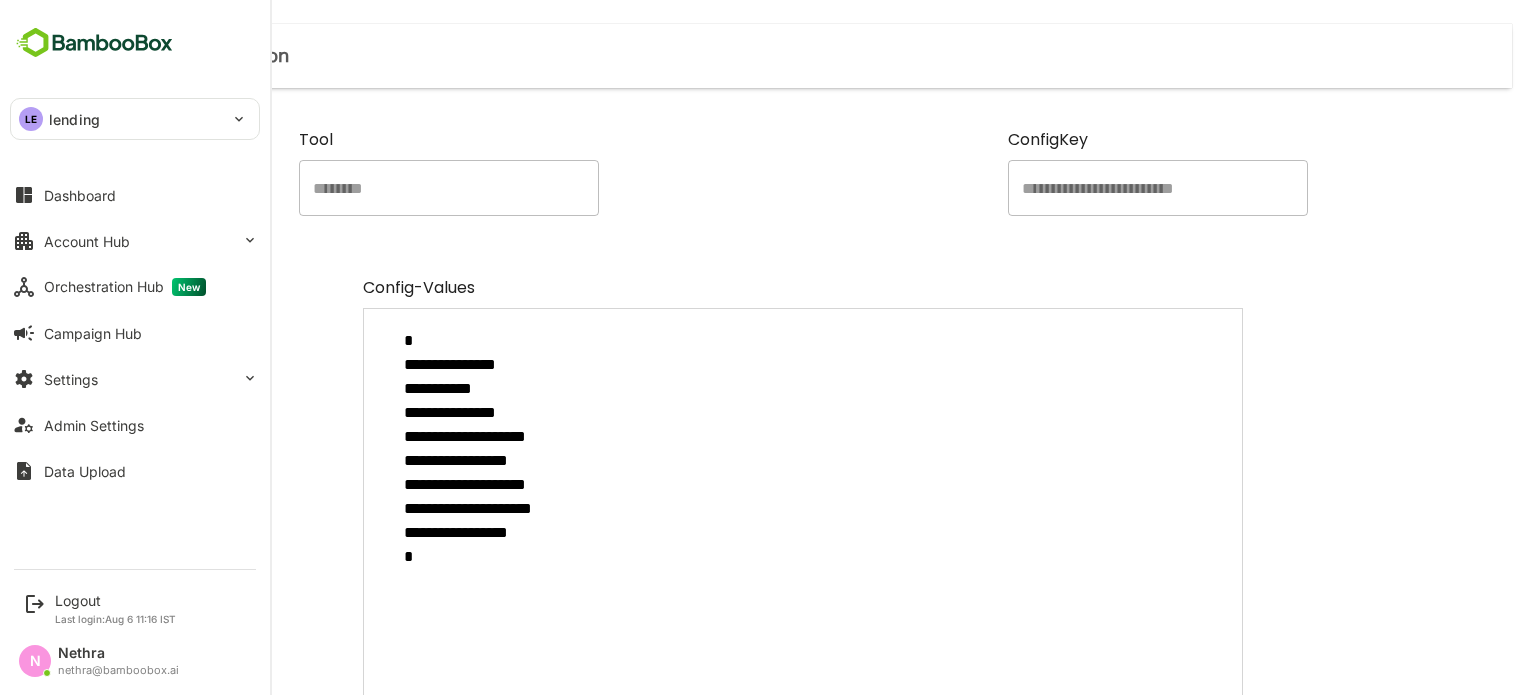 click on "lending" at bounding box center (74, 119) 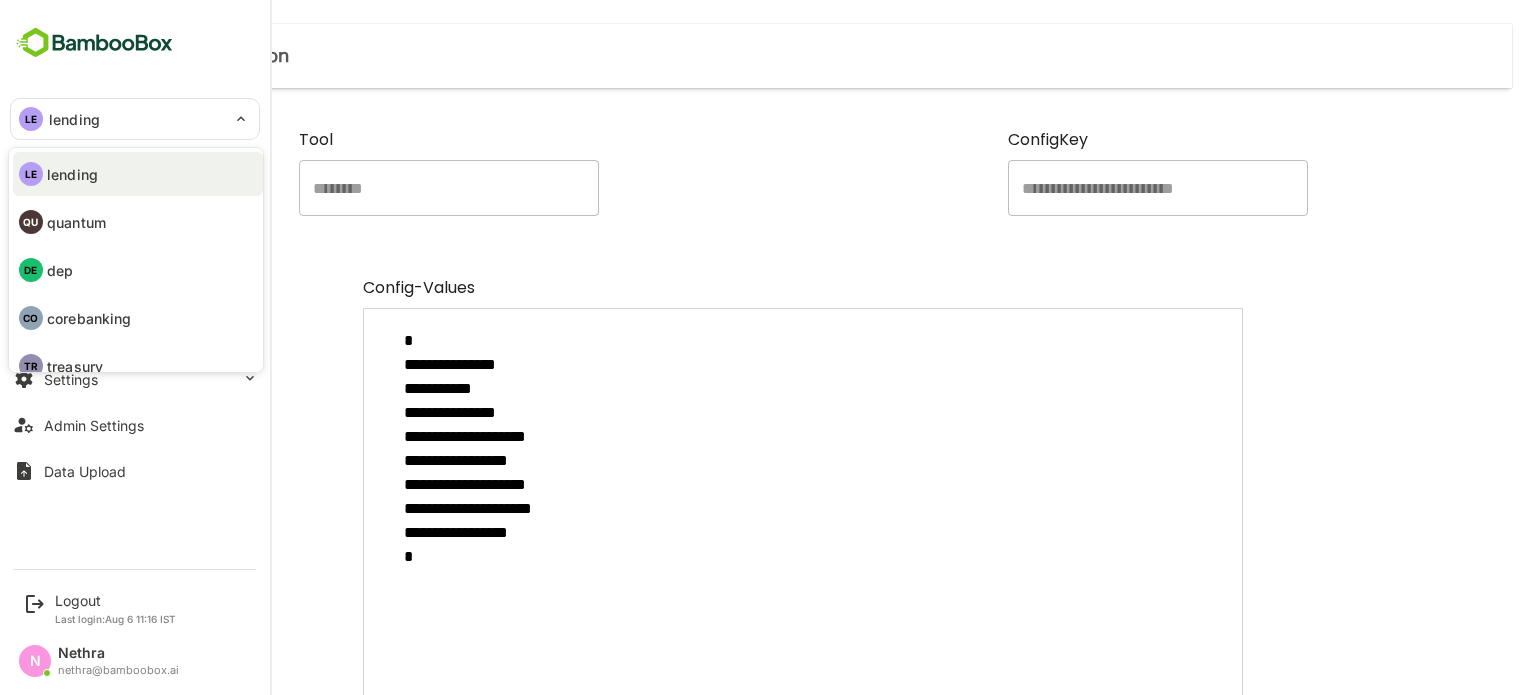 scroll, scrollTop: 20, scrollLeft: 0, axis: vertical 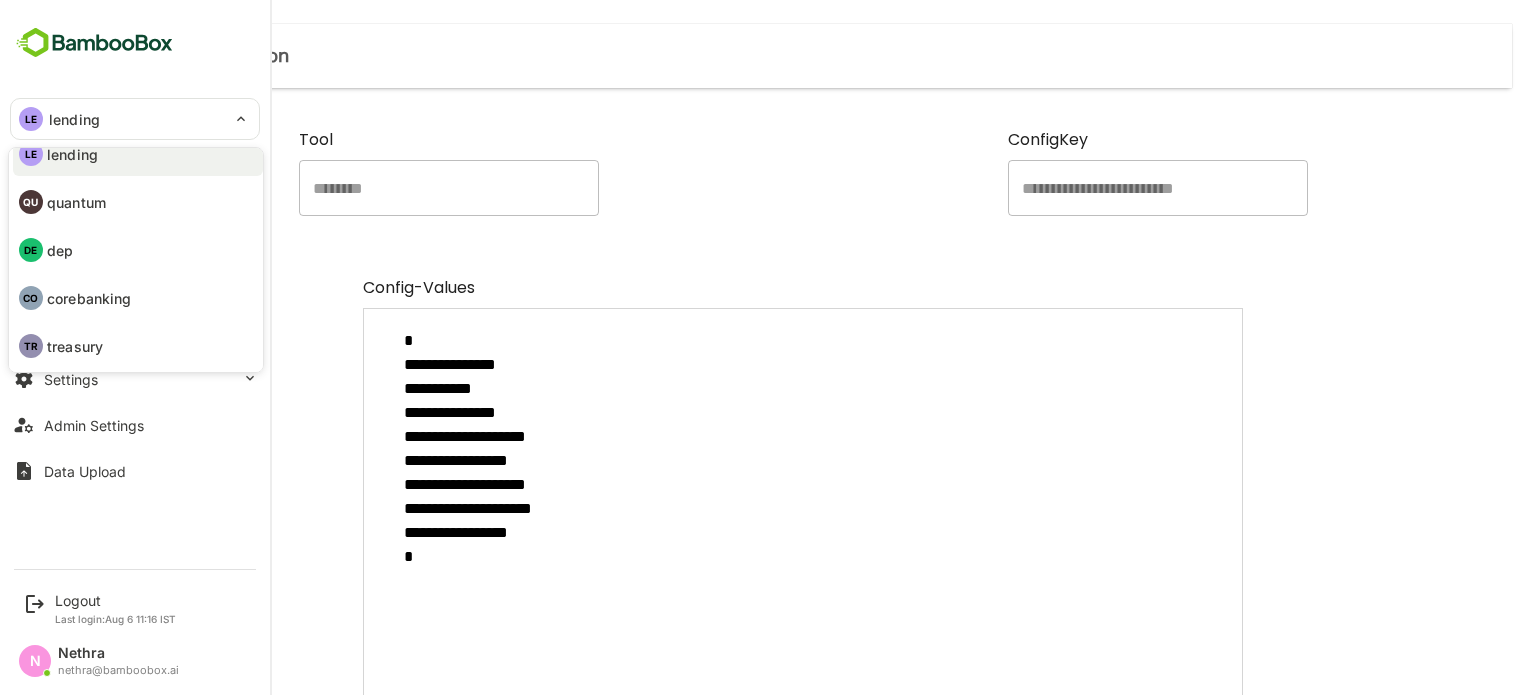 click at bounding box center [768, 347] 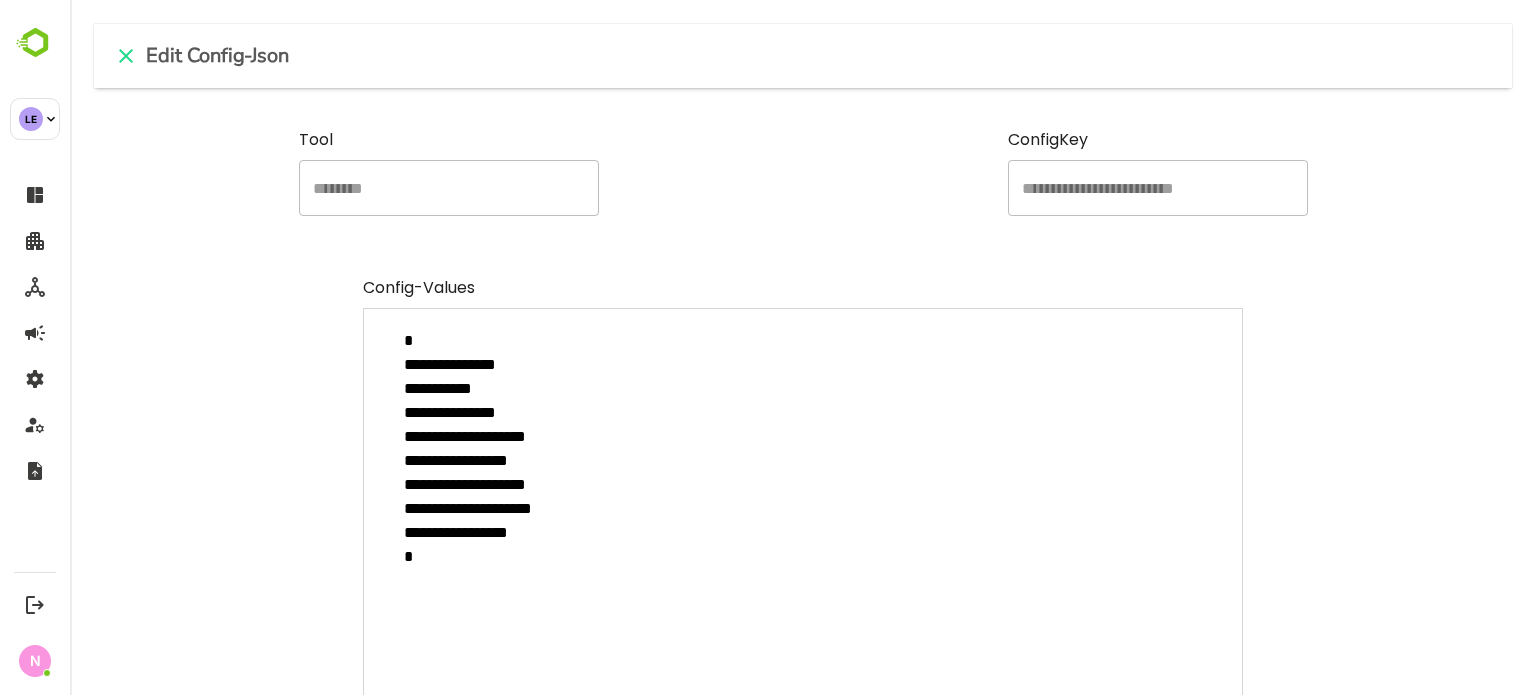 click on "**********" at bounding box center (803, 552) 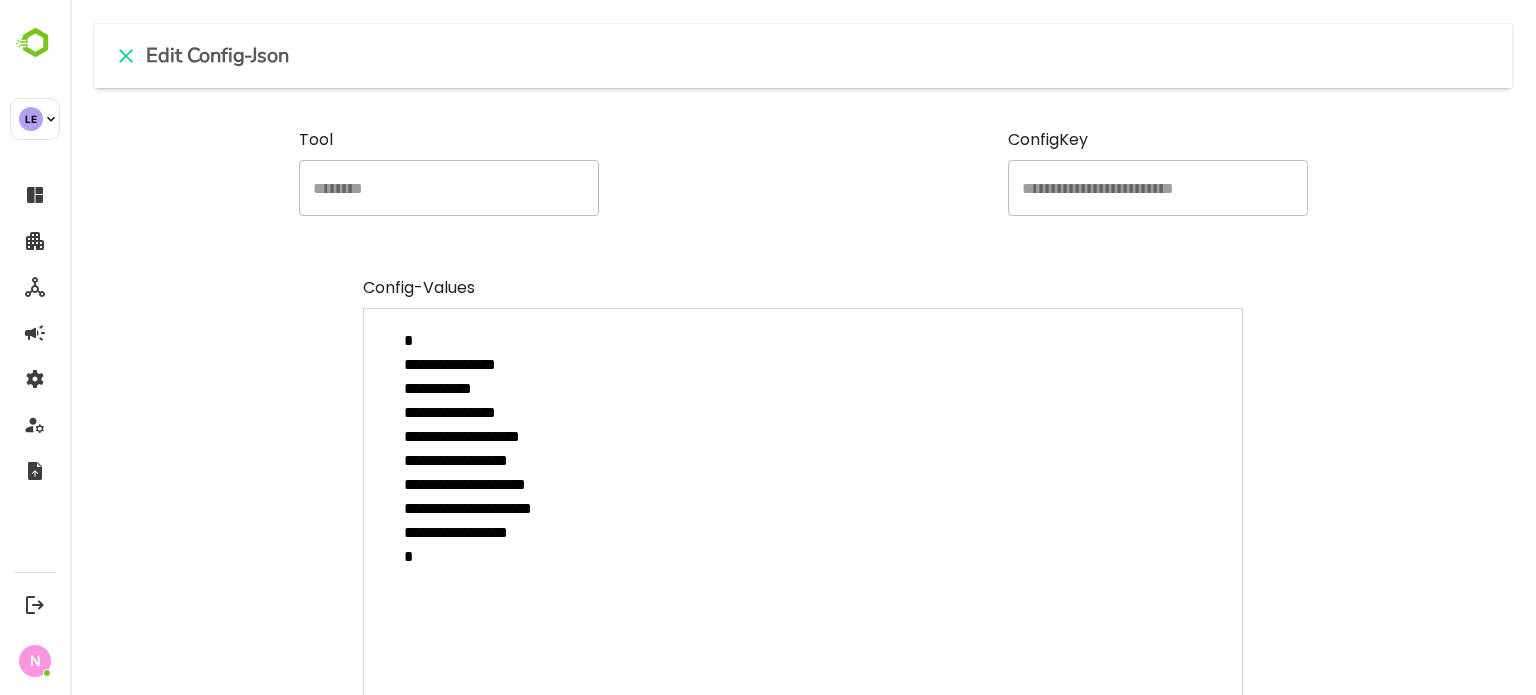 type on "**********" 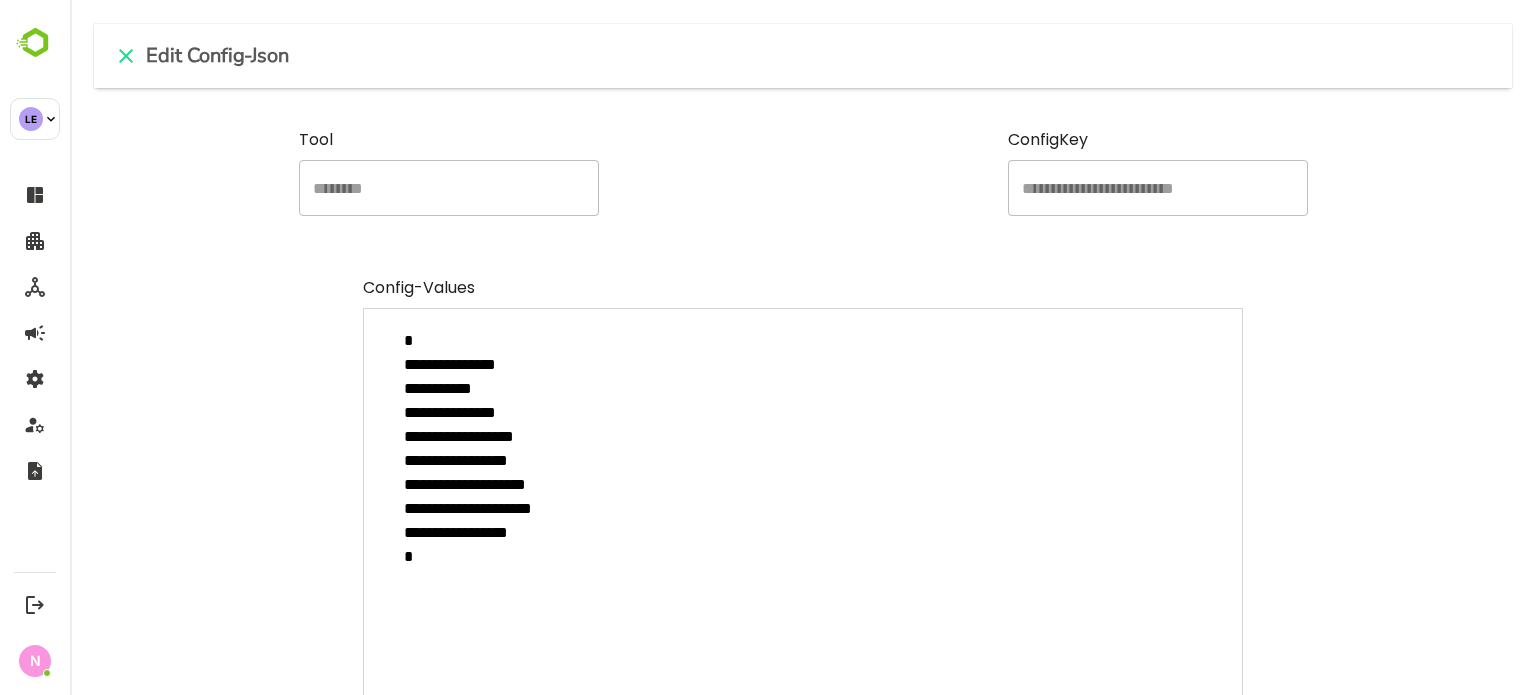 type on "**********" 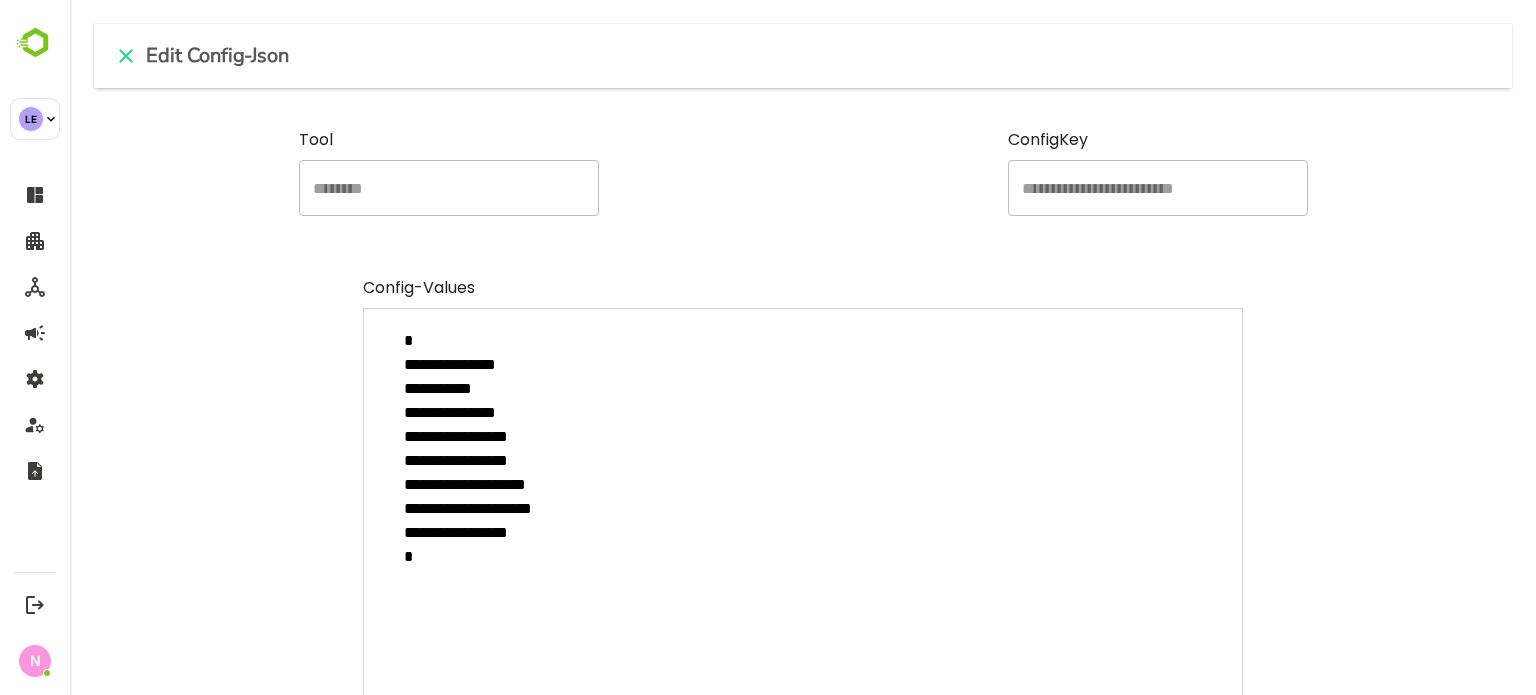 type on "**********" 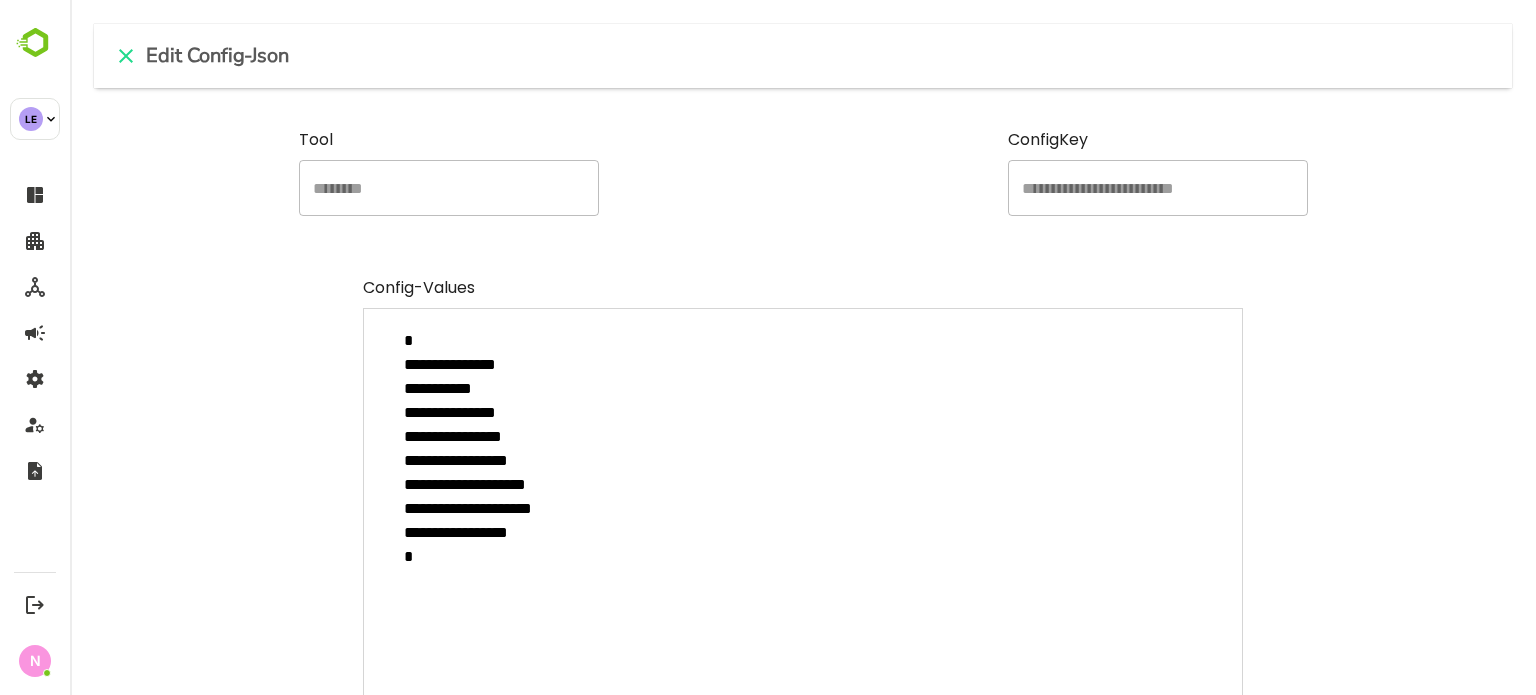 type on "**********" 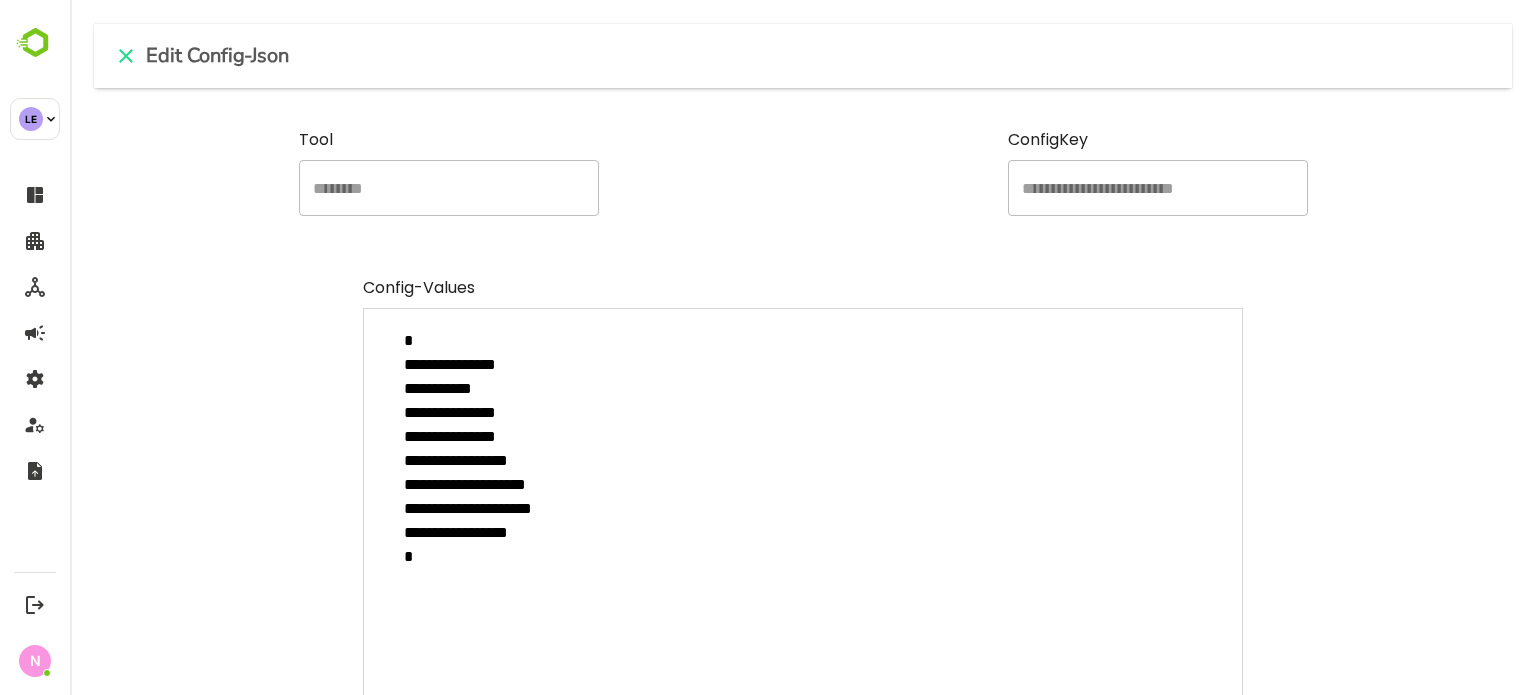 type on "**********" 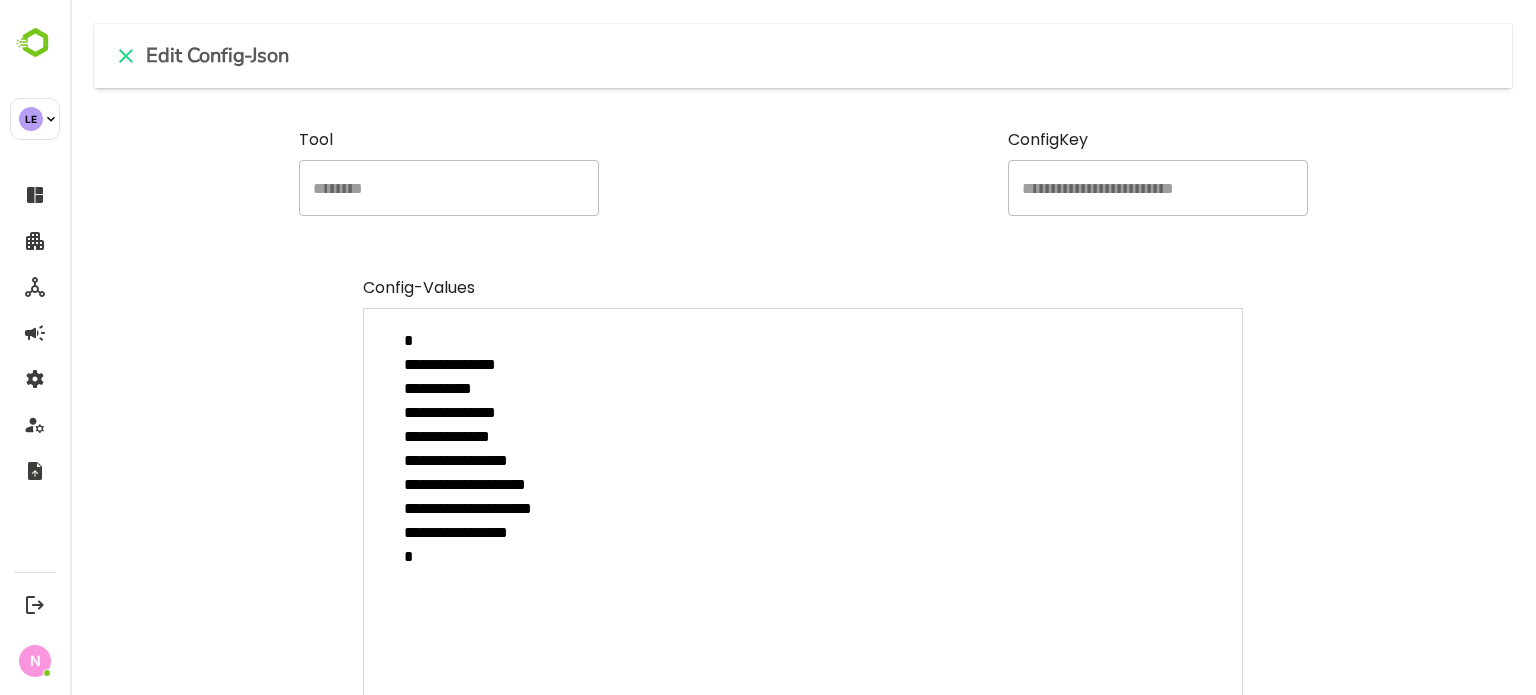 type on "**********" 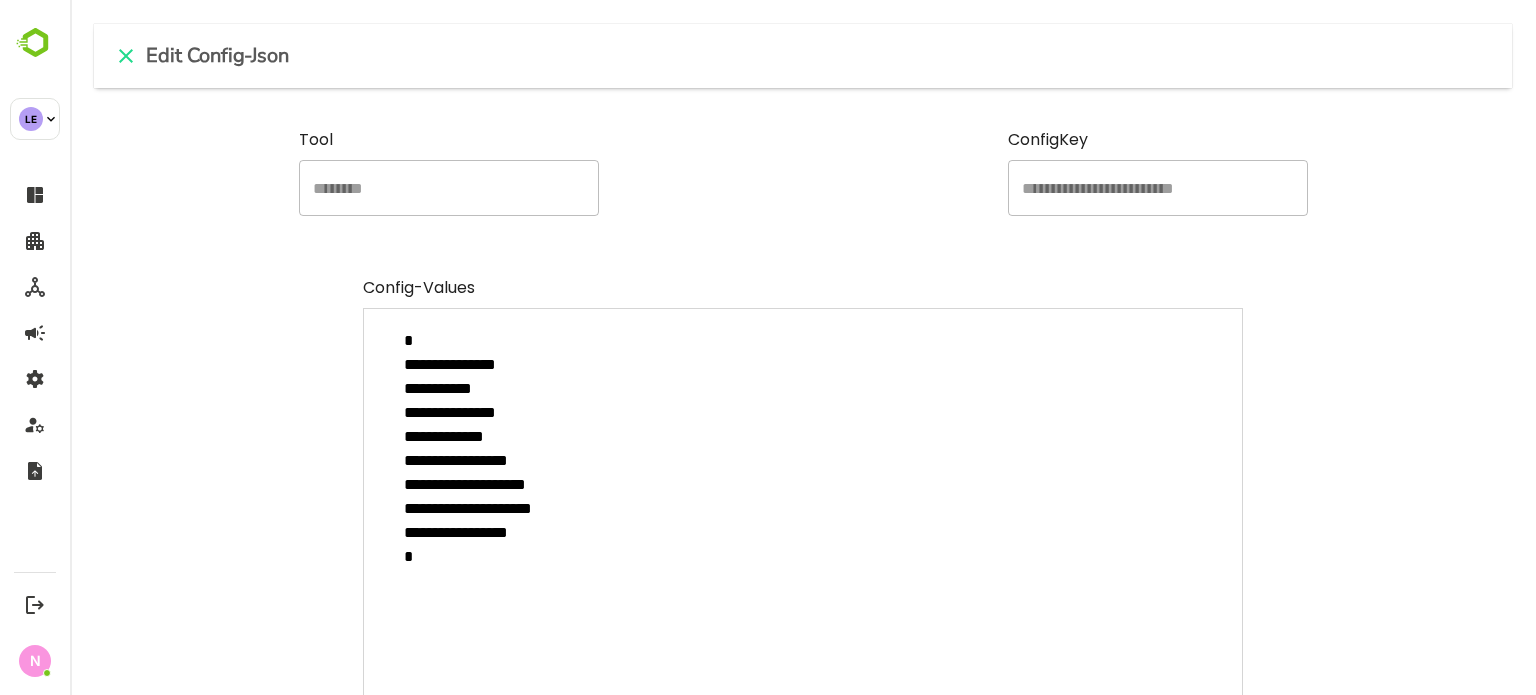 type on "**********" 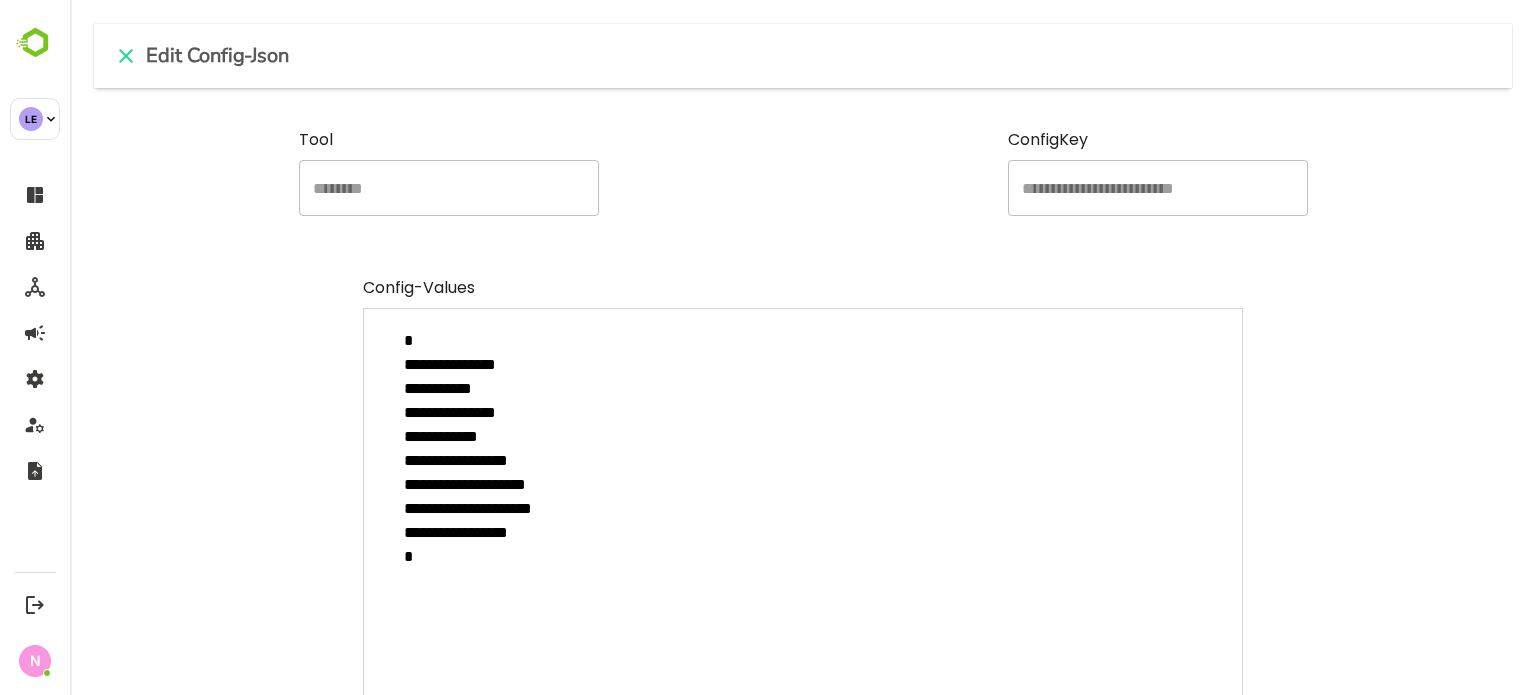 type on "**********" 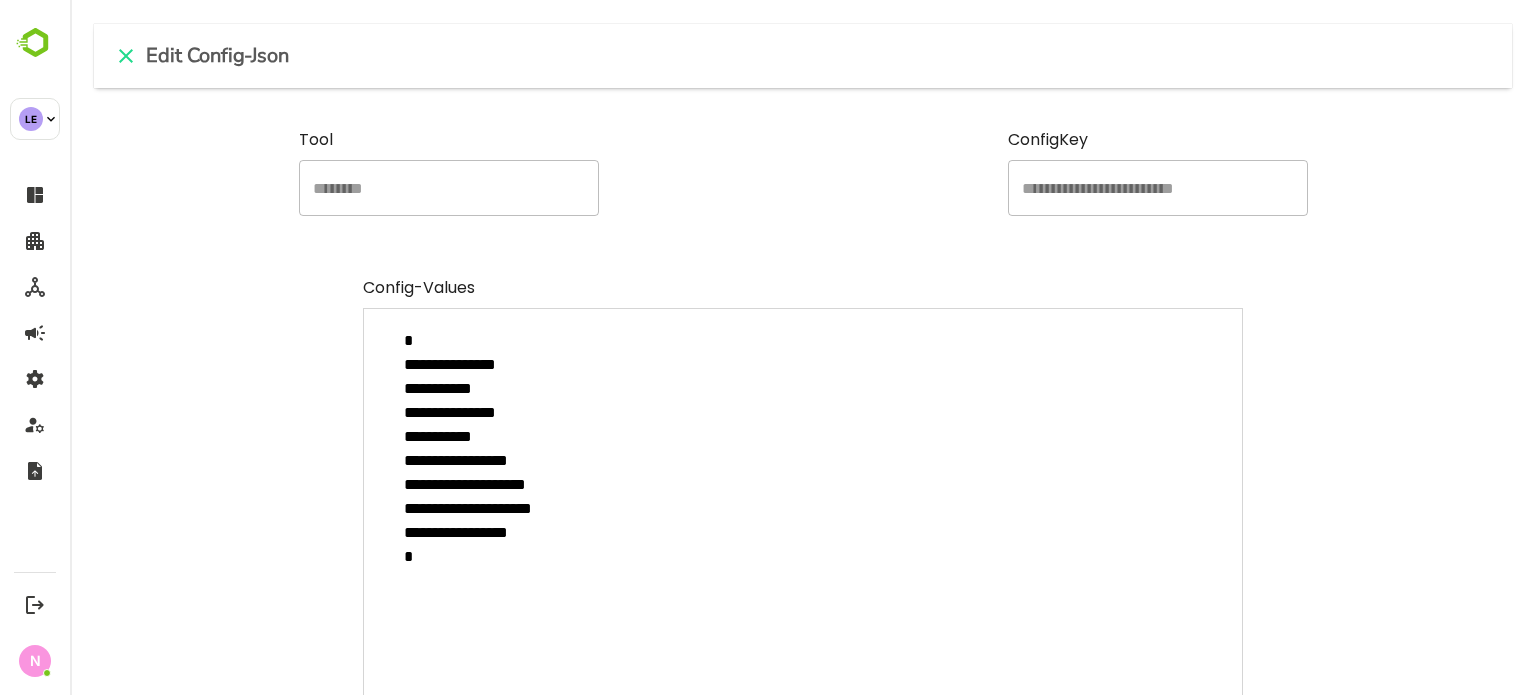 type on "**********" 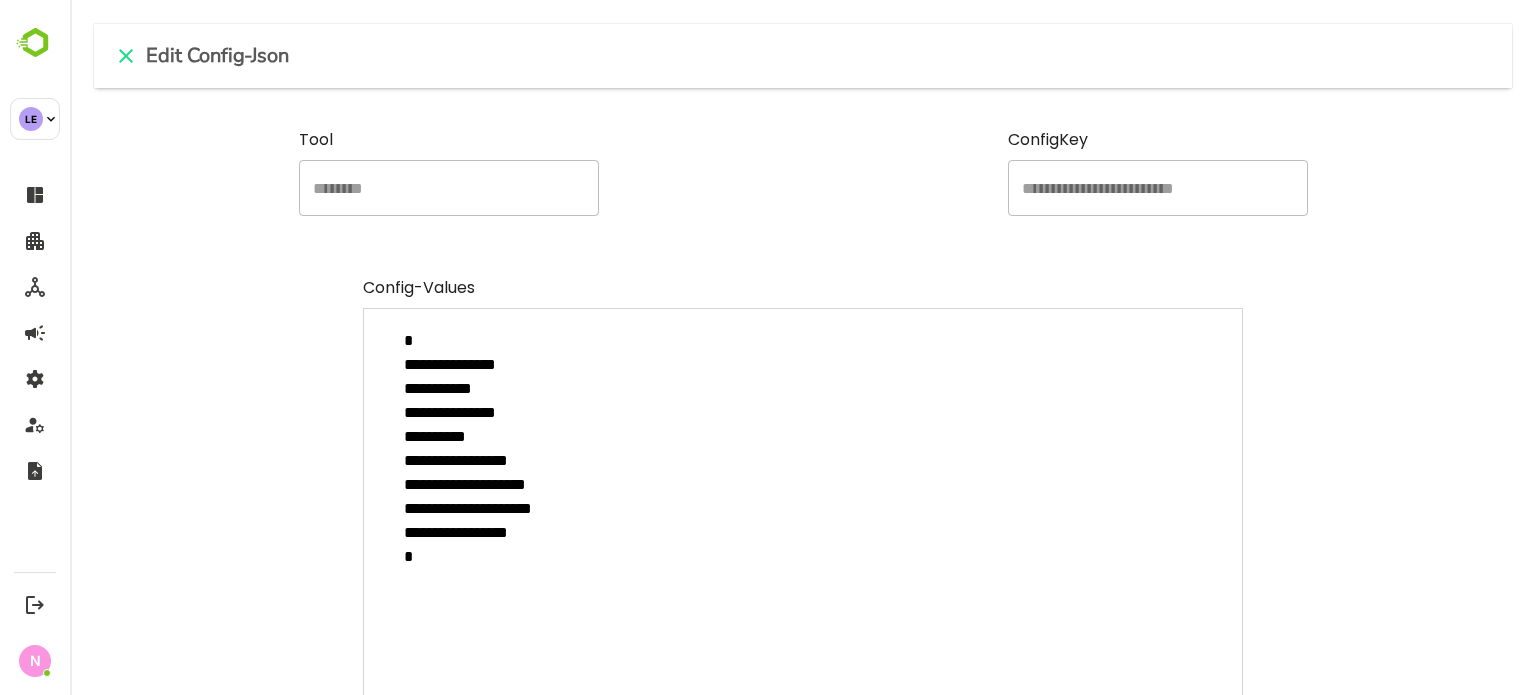 type on "**********" 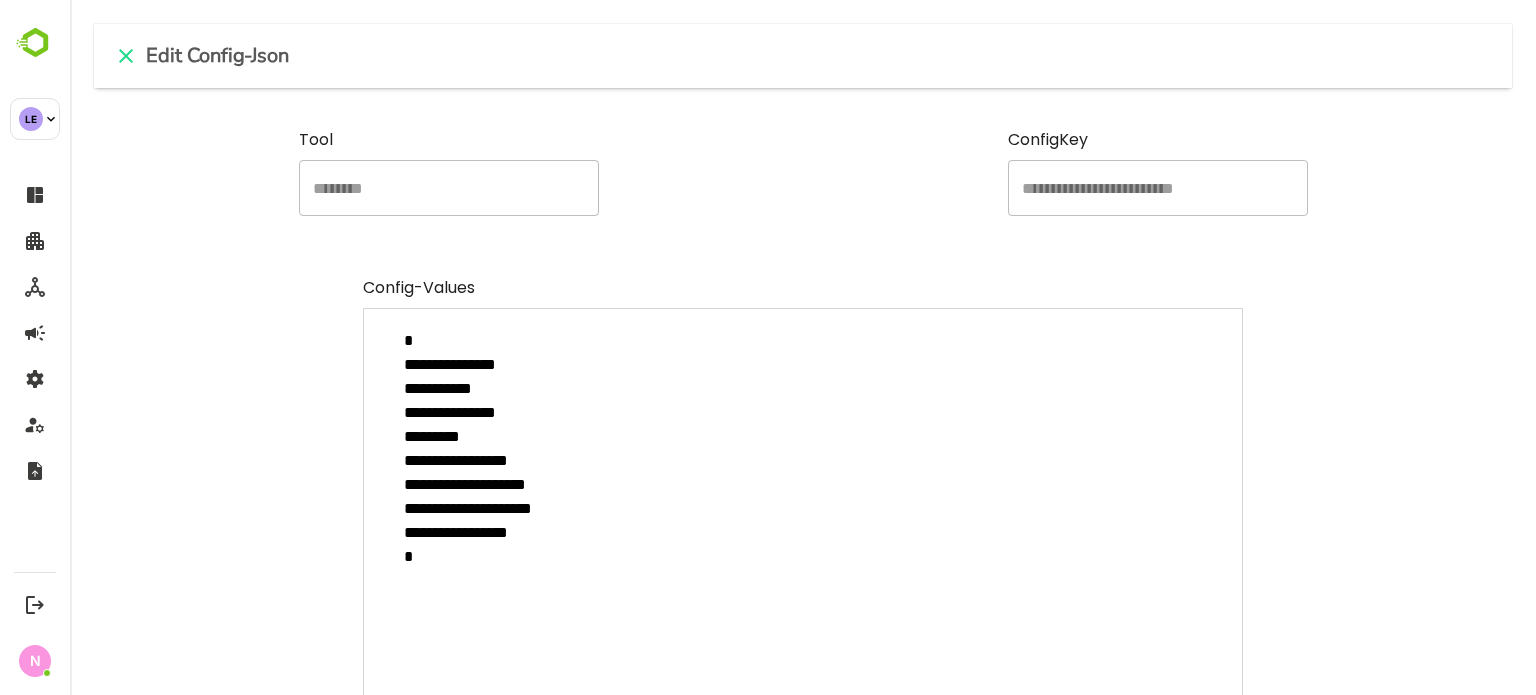 type on "**********" 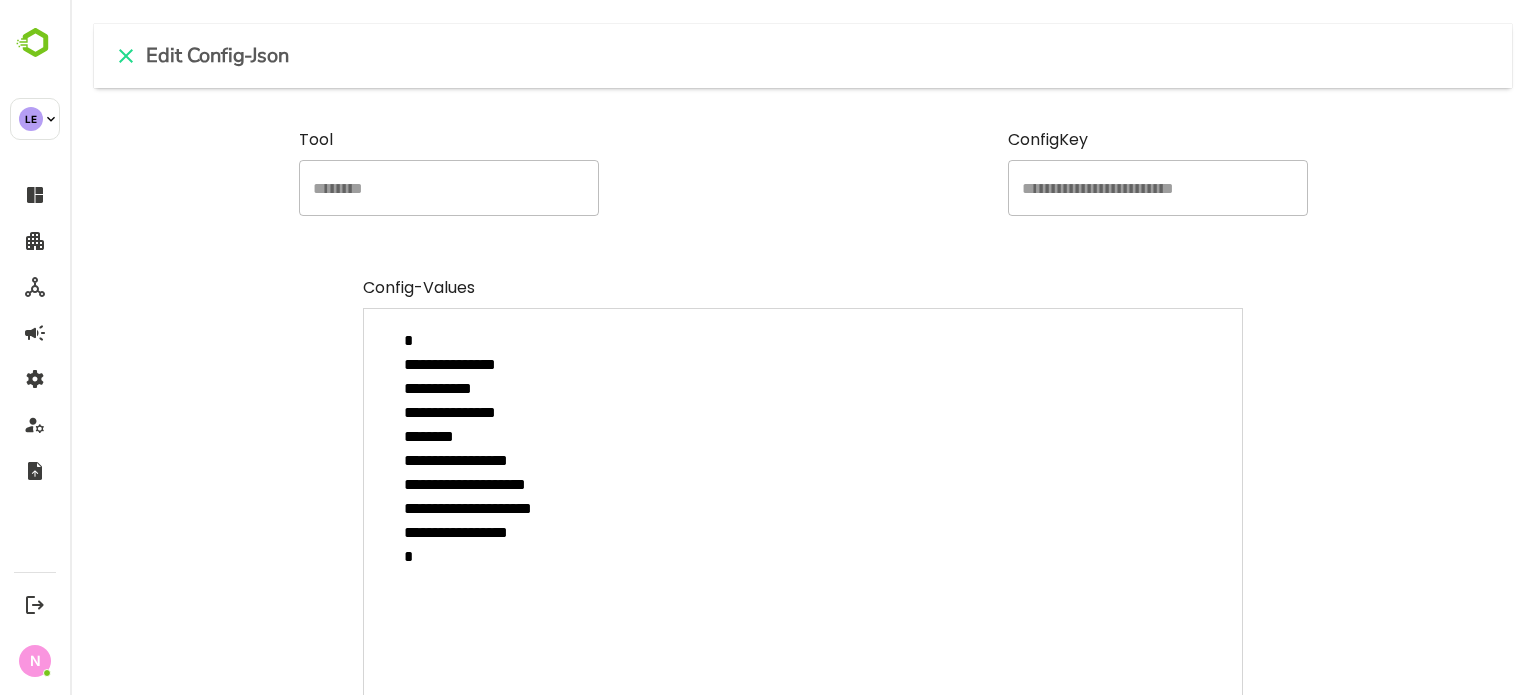 type on "**********" 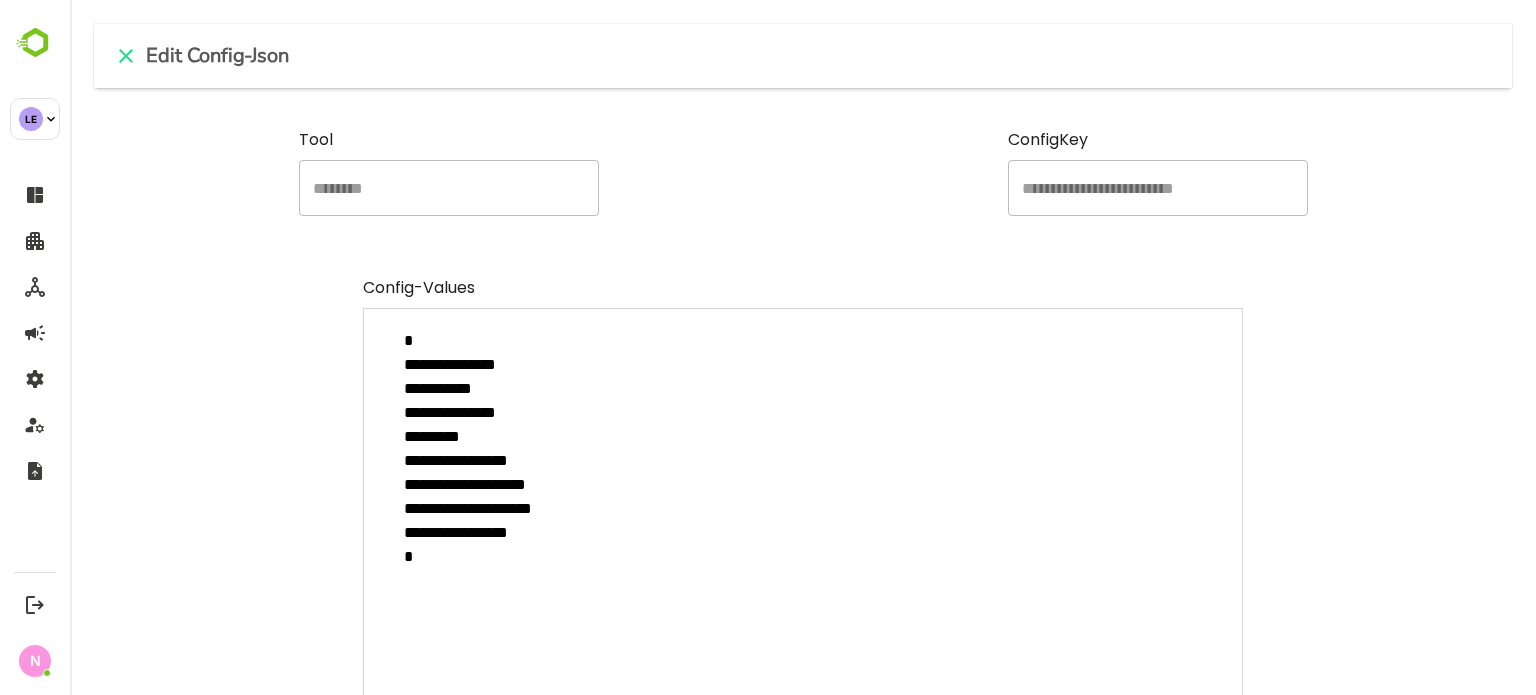 type on "**********" 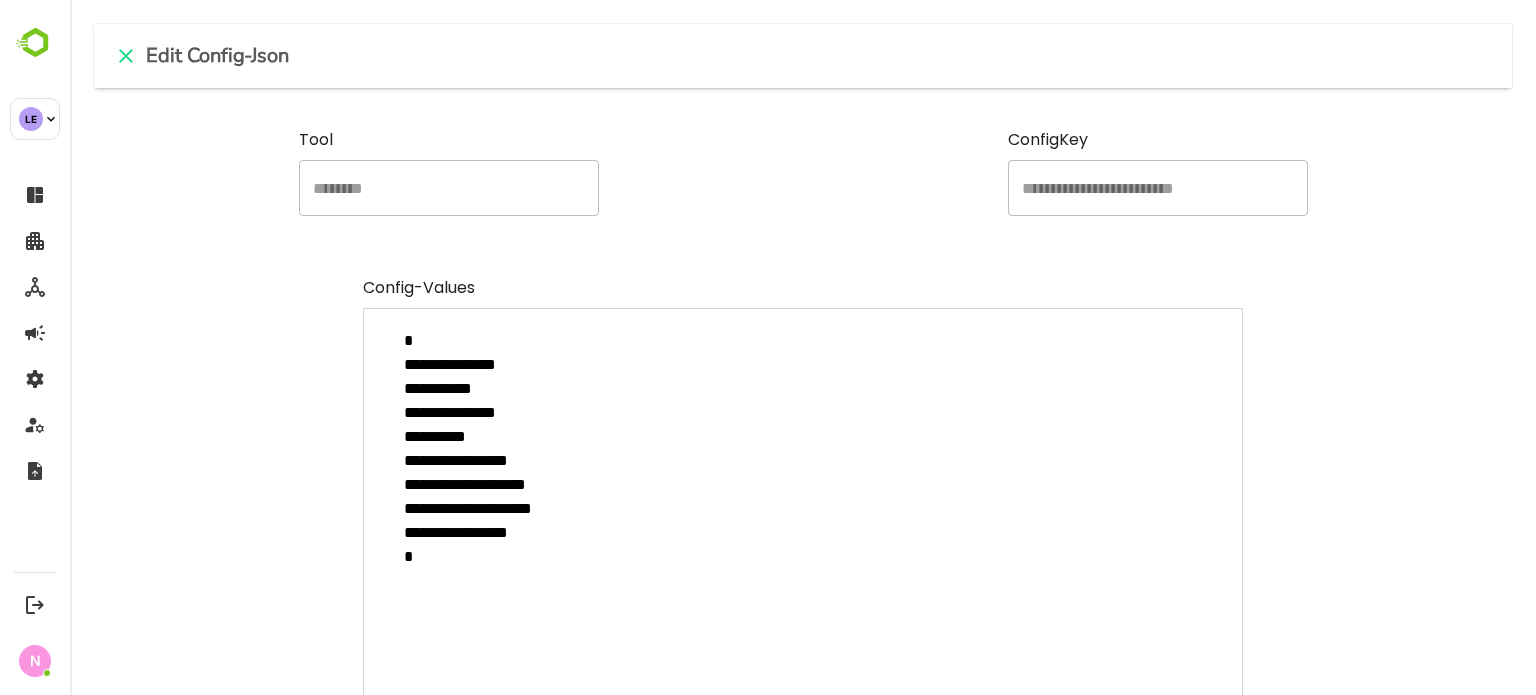 type on "**********" 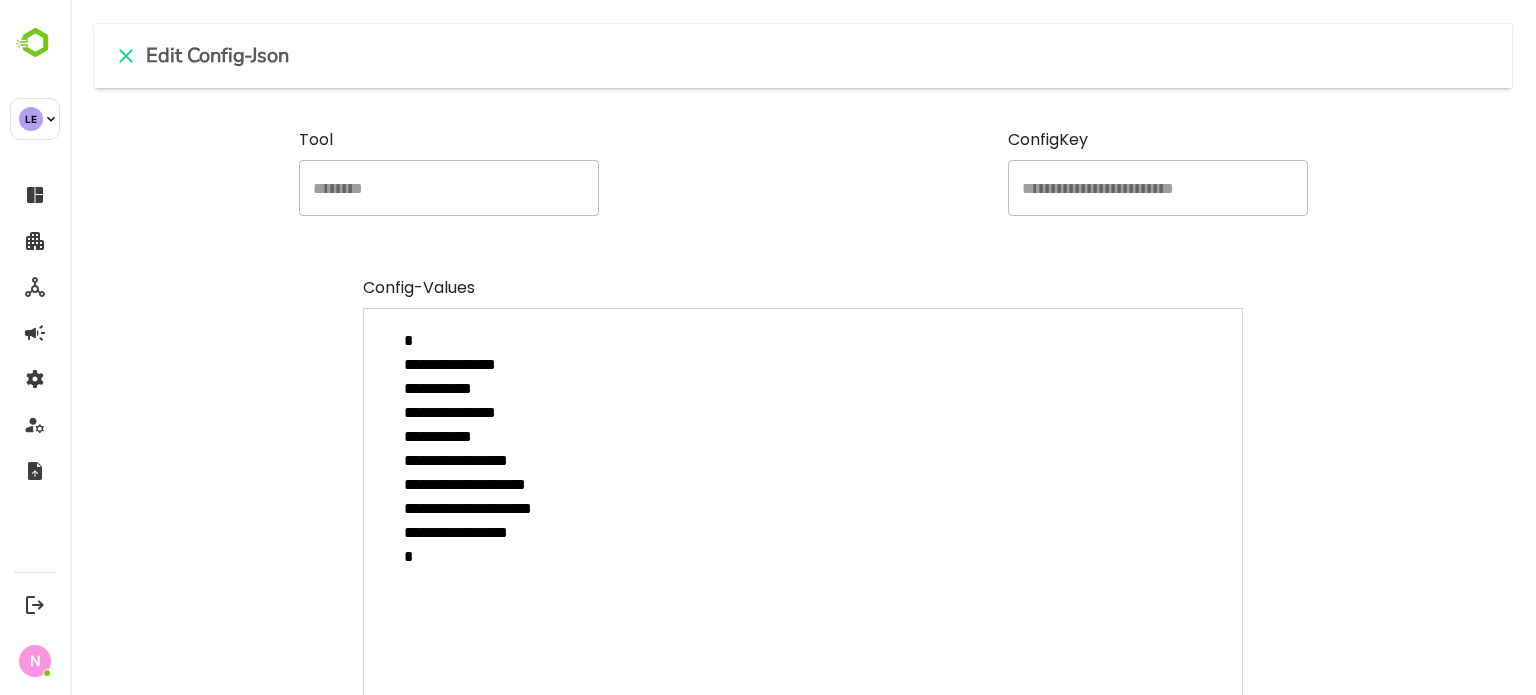 type on "**********" 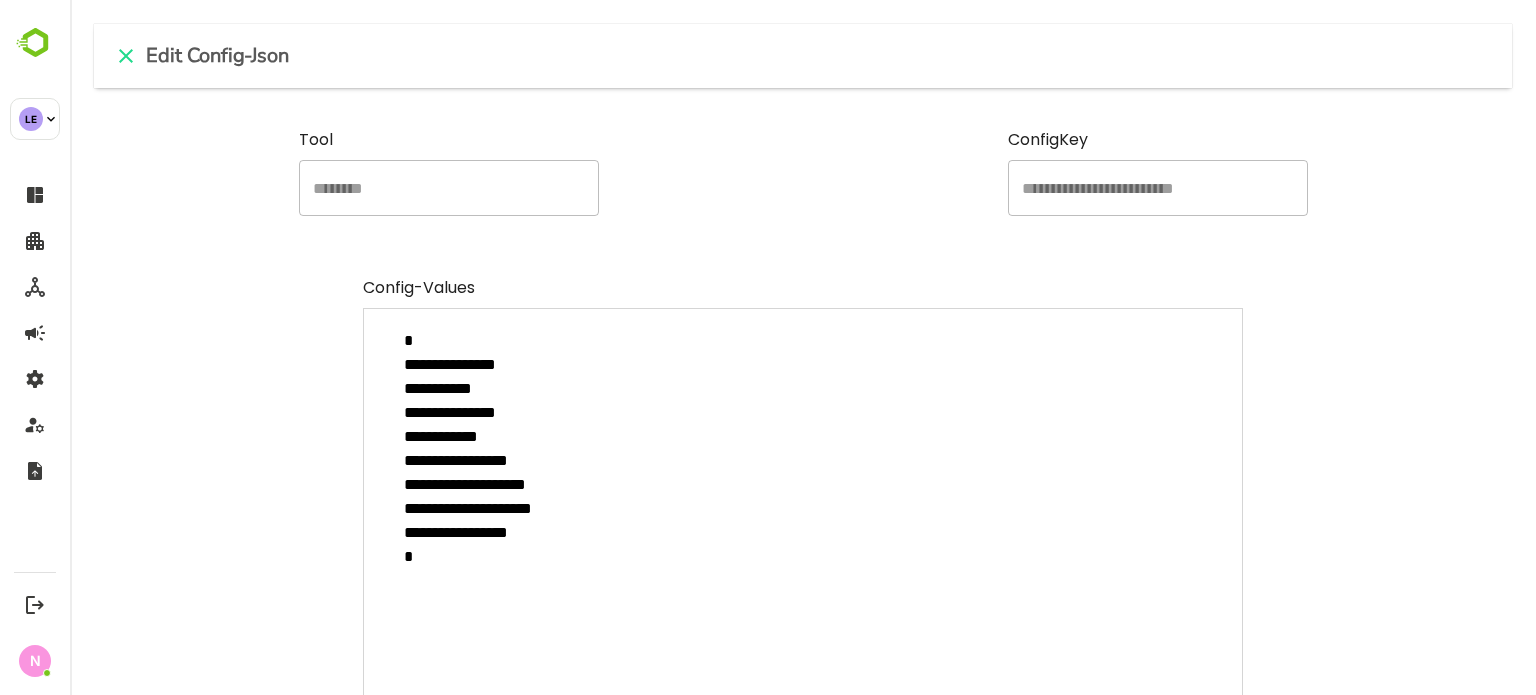 type on "**********" 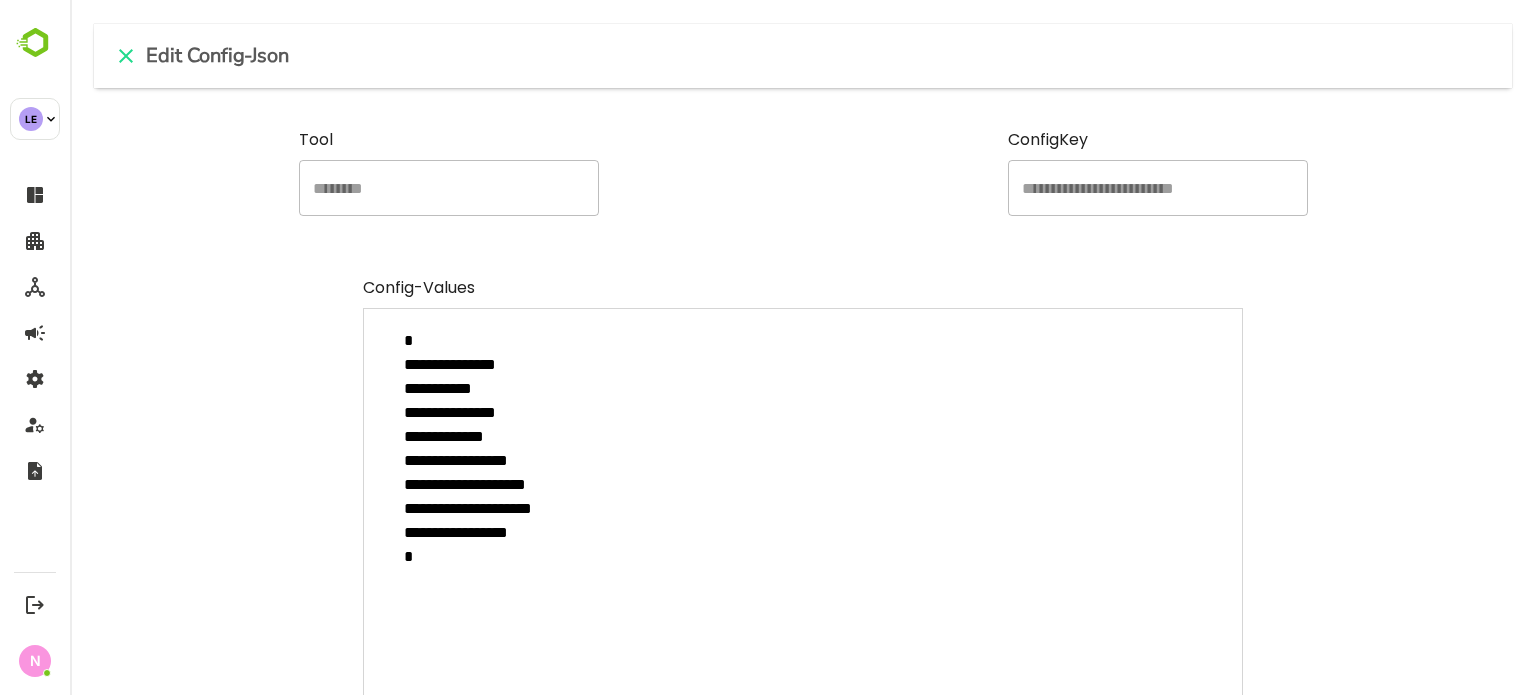 type on "**********" 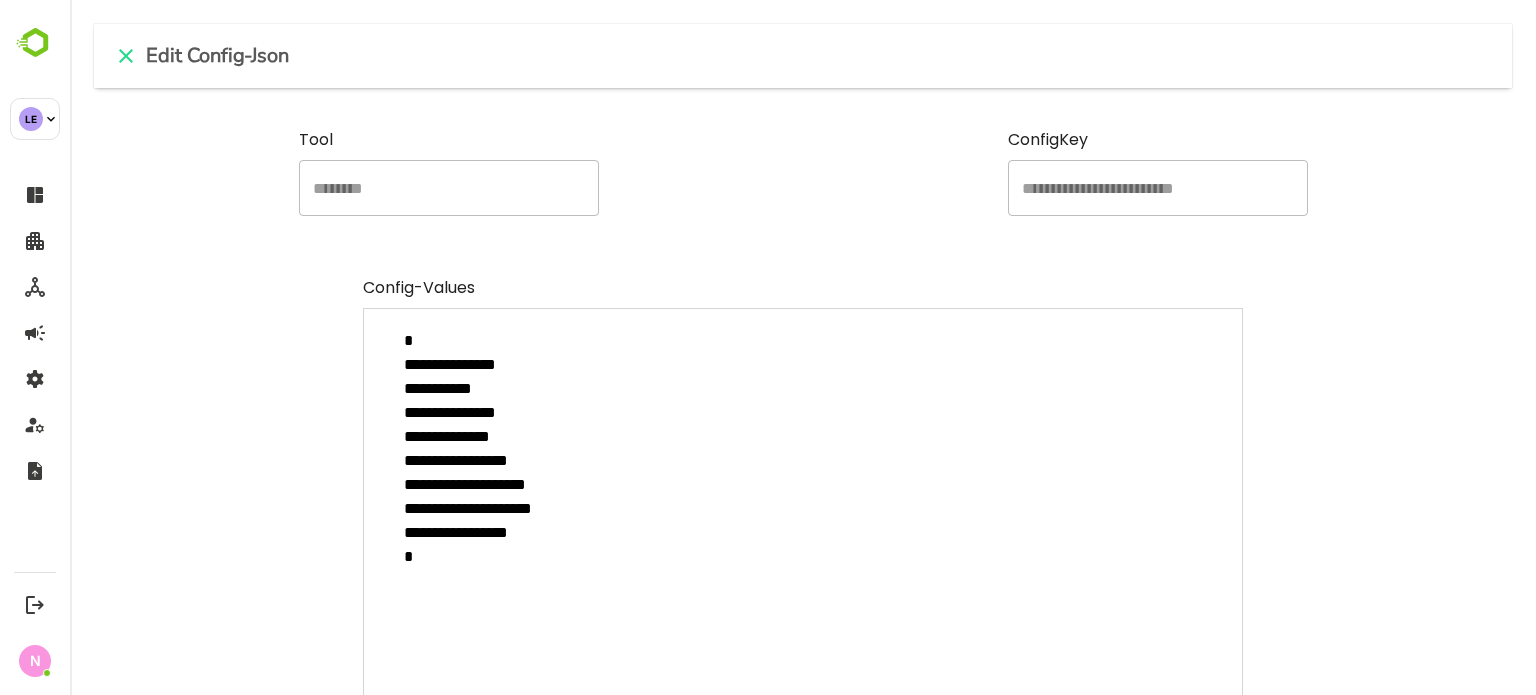 type on "**********" 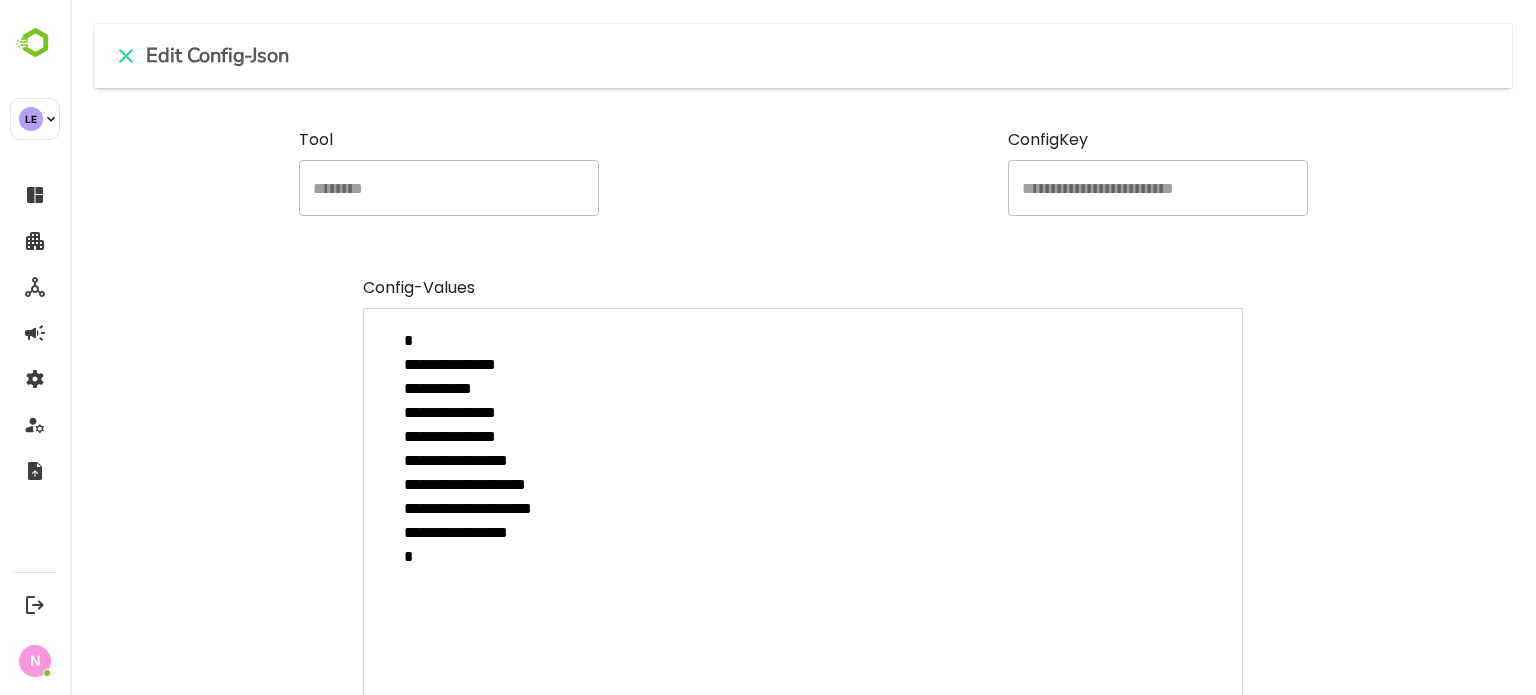 type on "**********" 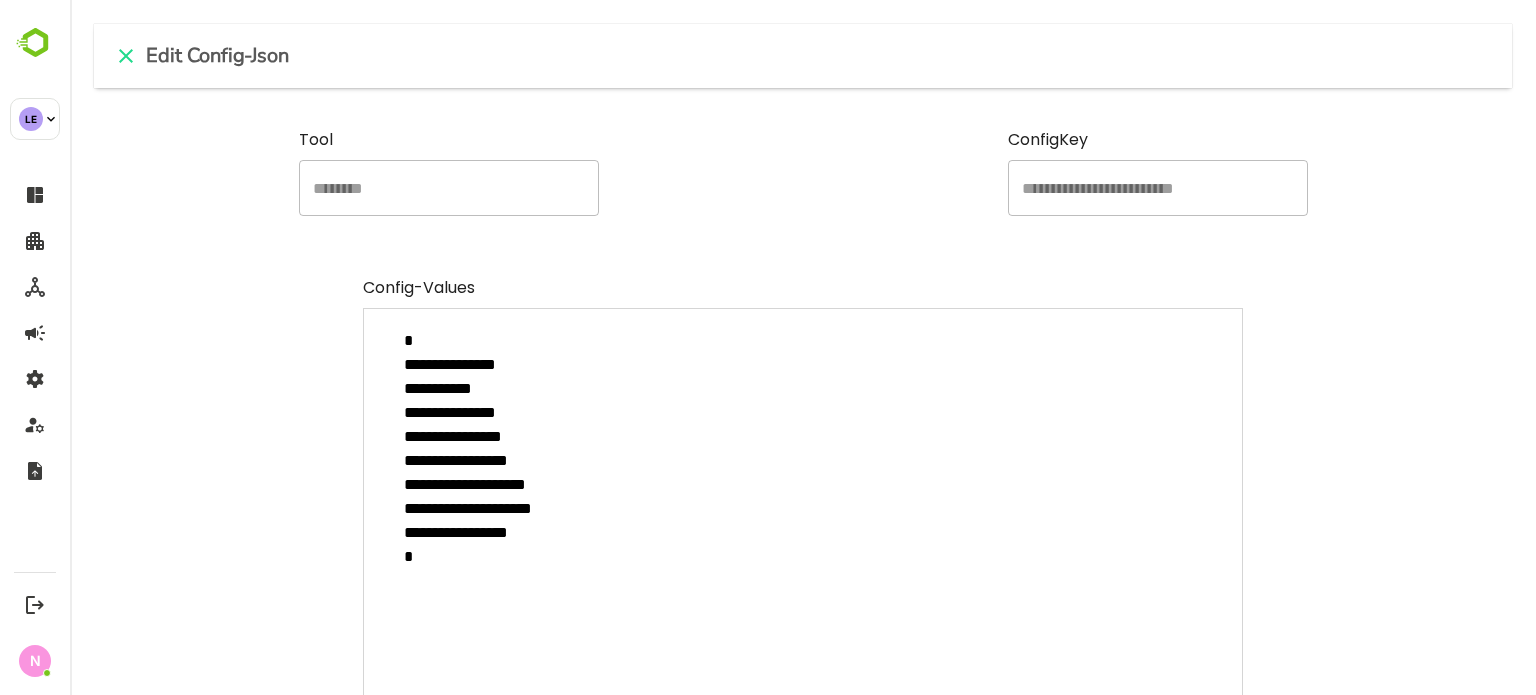 type on "**********" 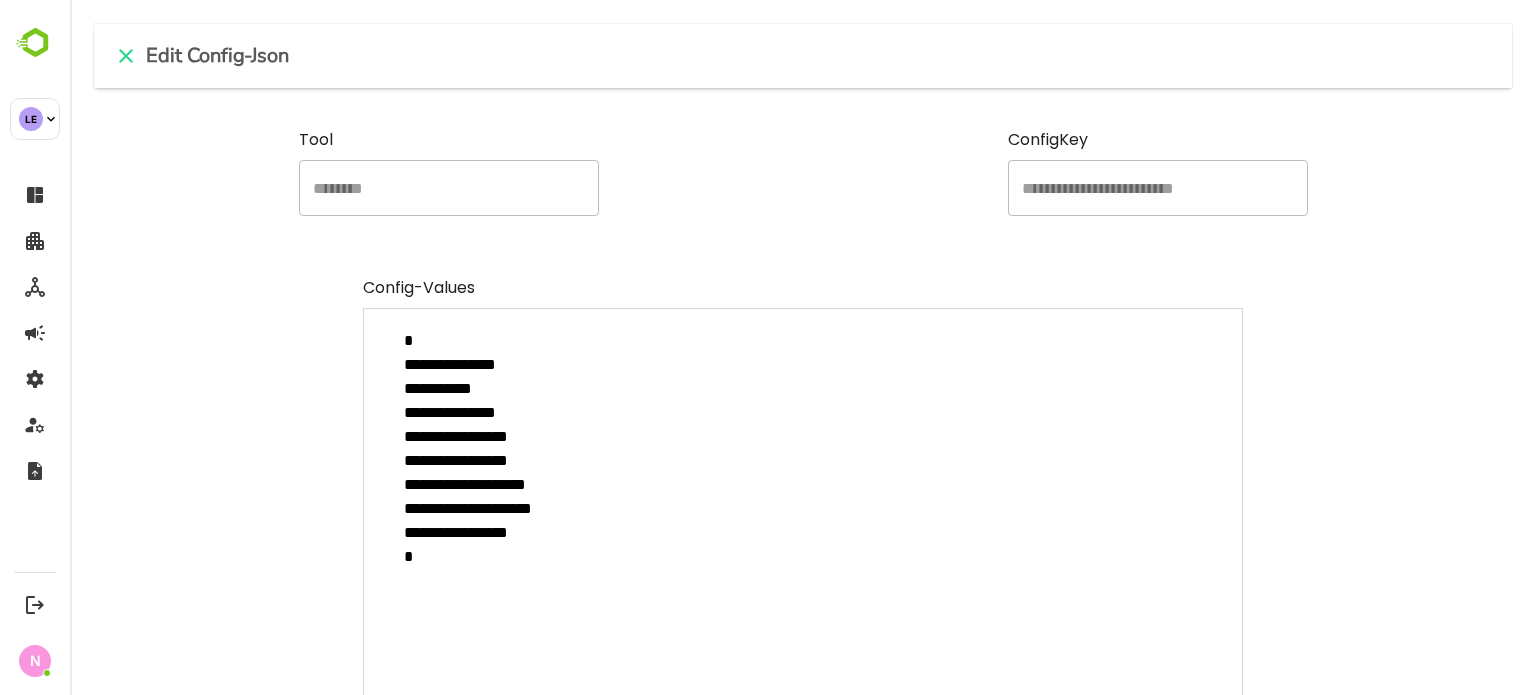 type on "**********" 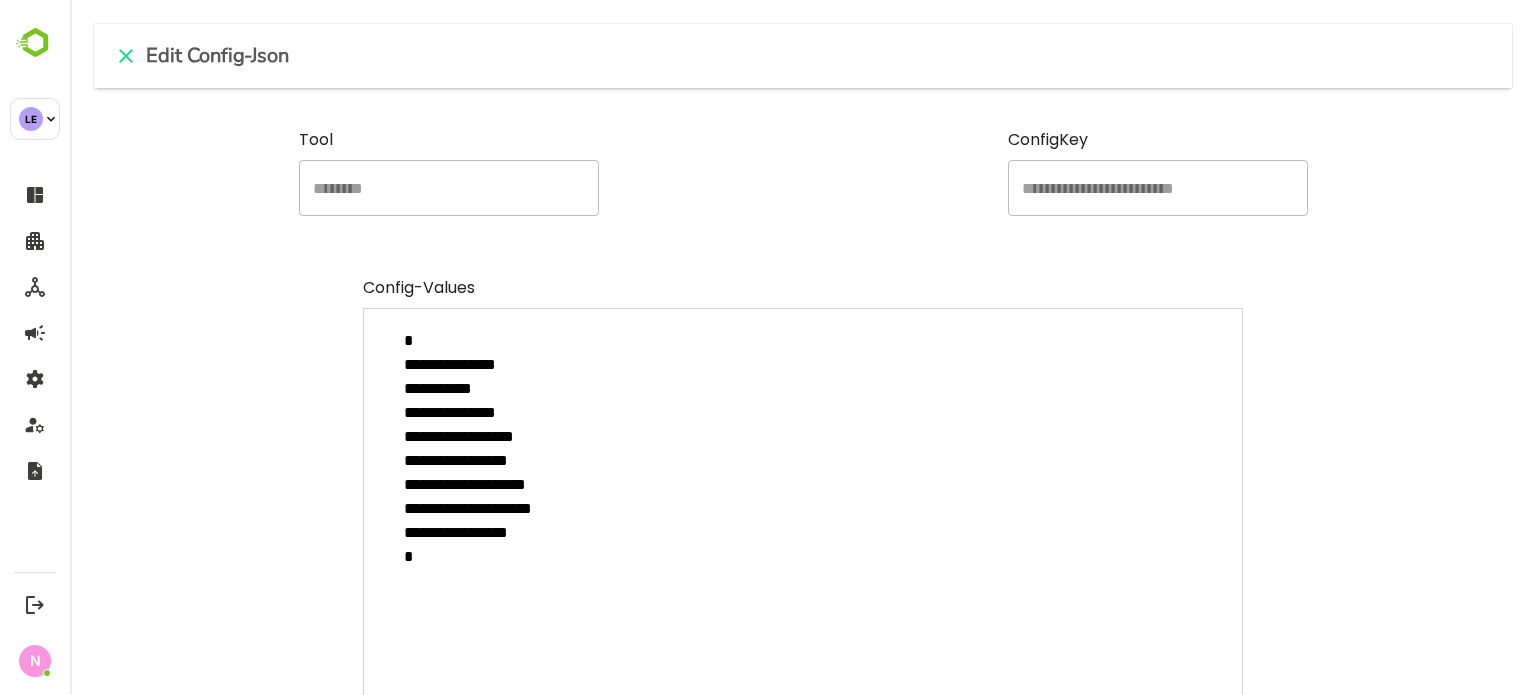 type on "**********" 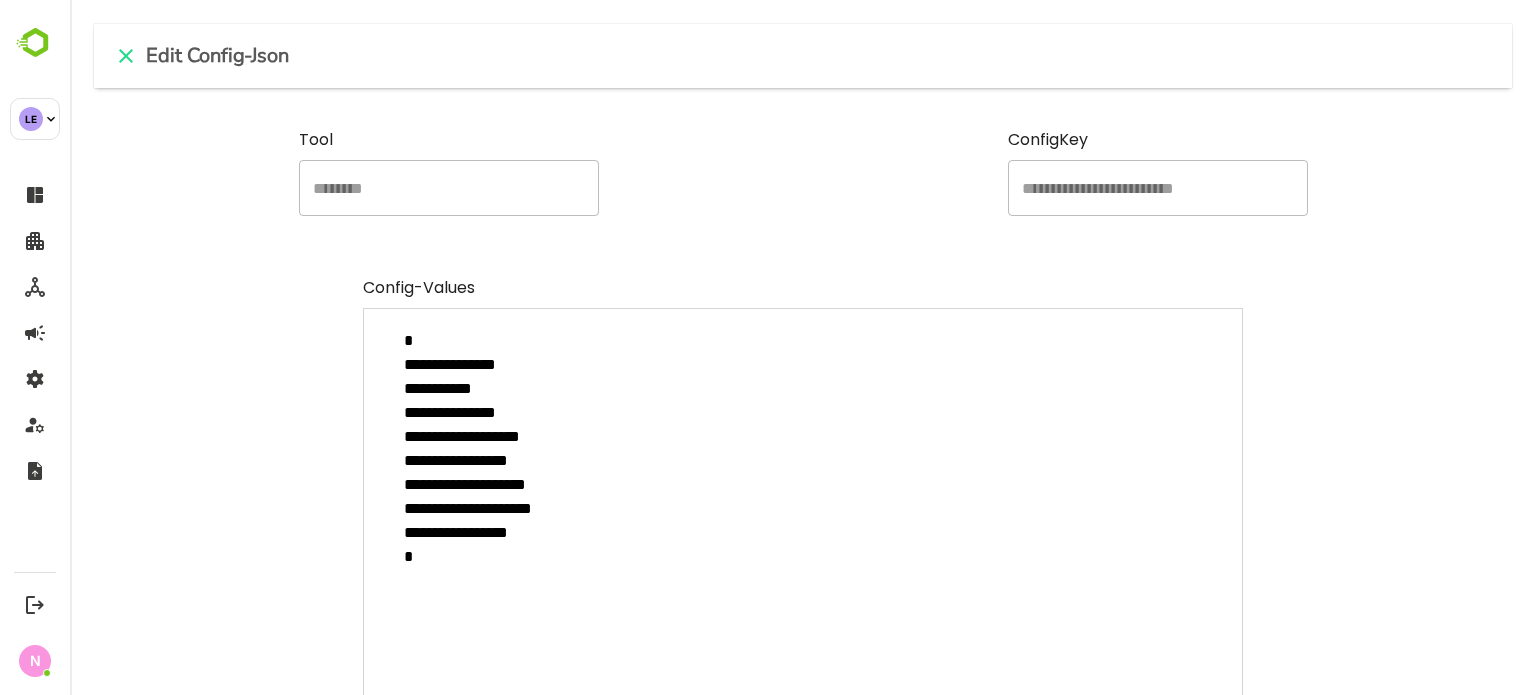 click on "**********" at bounding box center (803, 552) 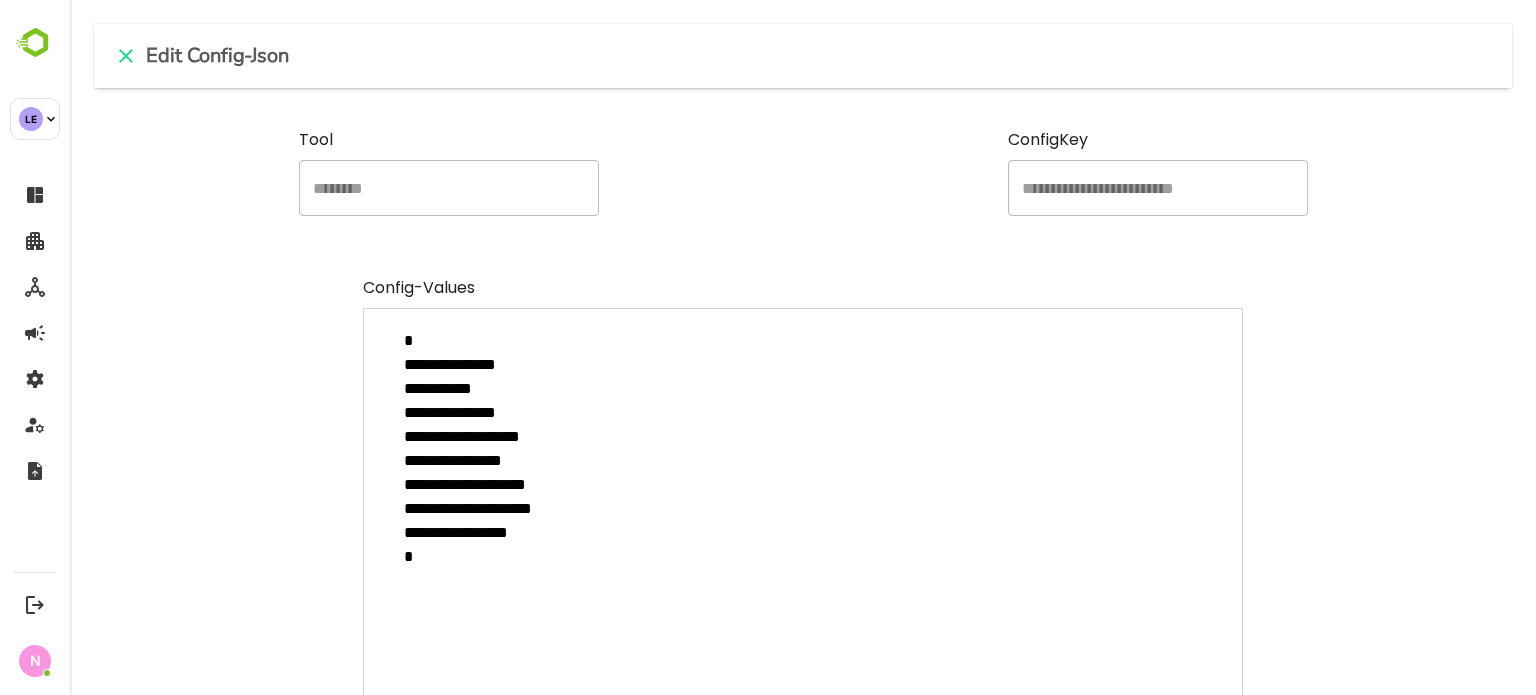 type on "**********" 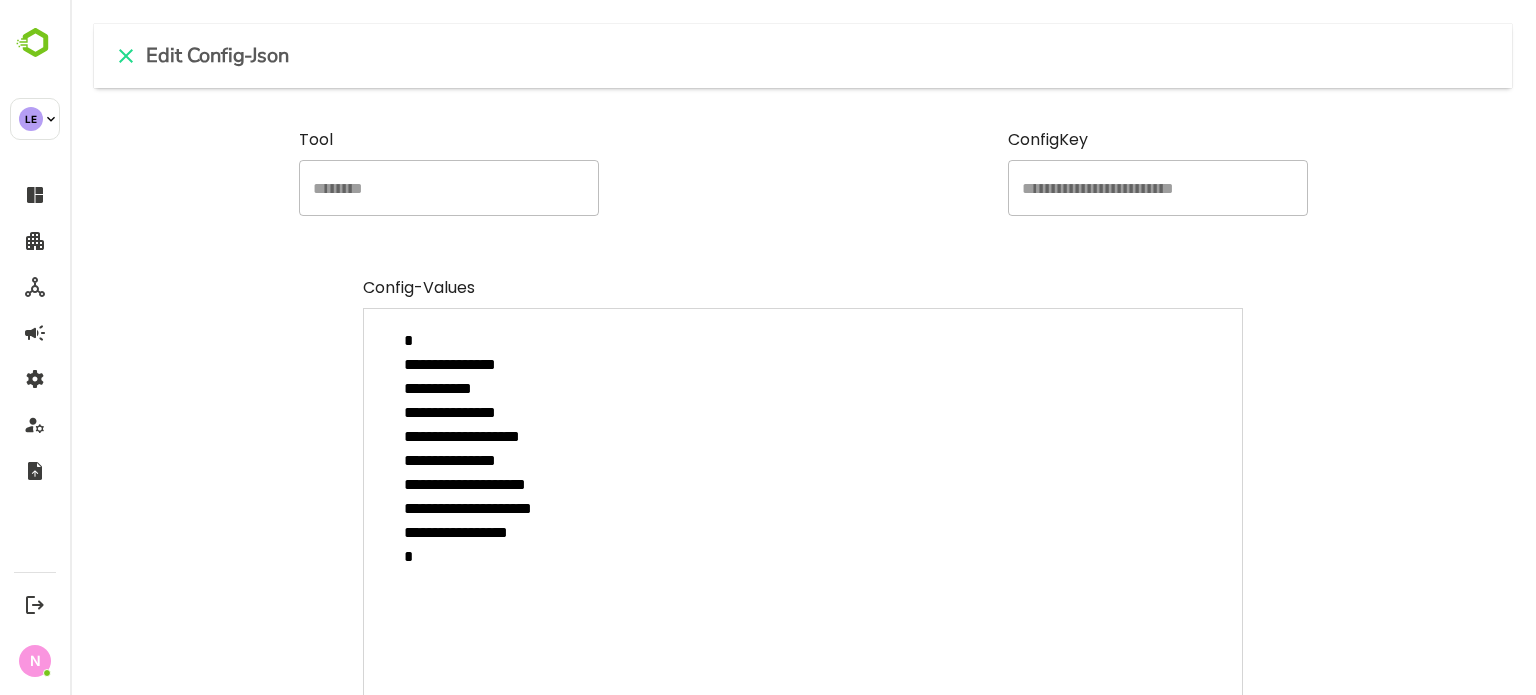 type on "**********" 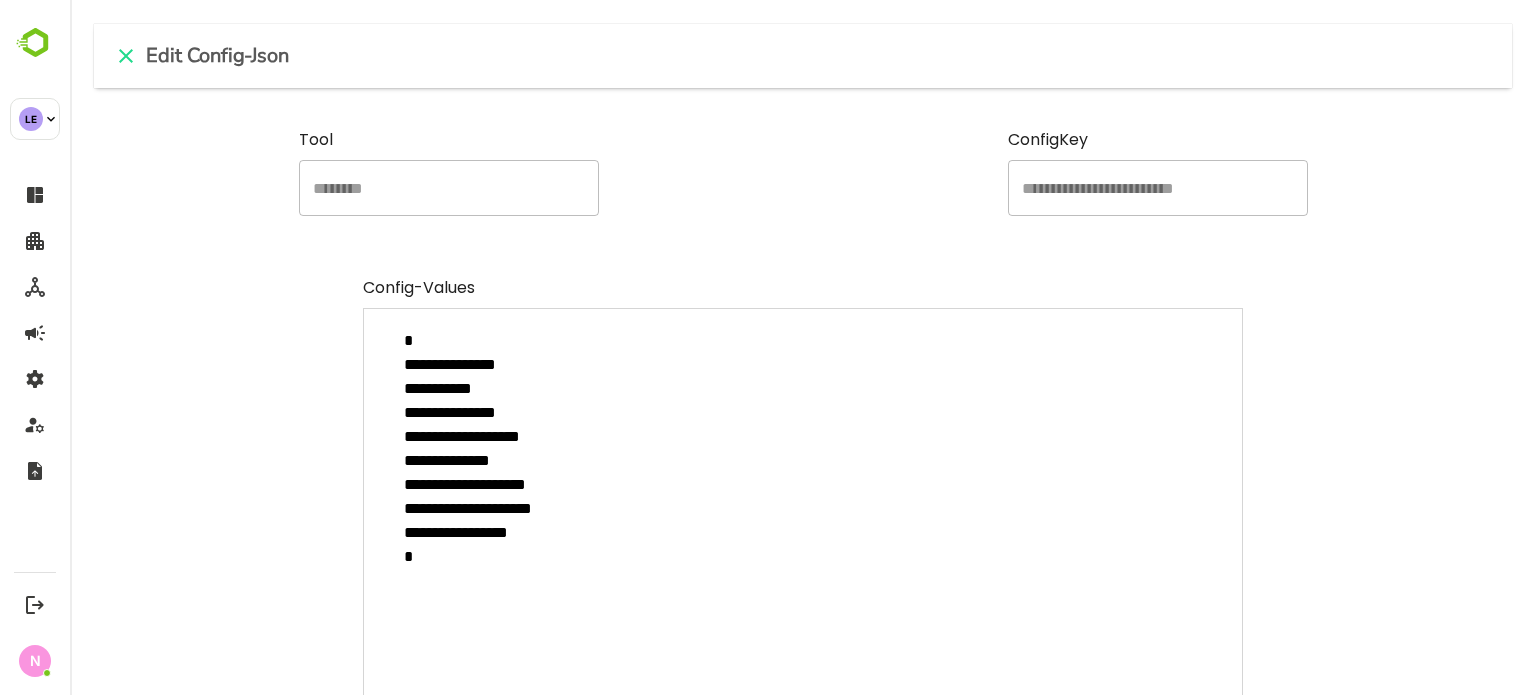 type on "**********" 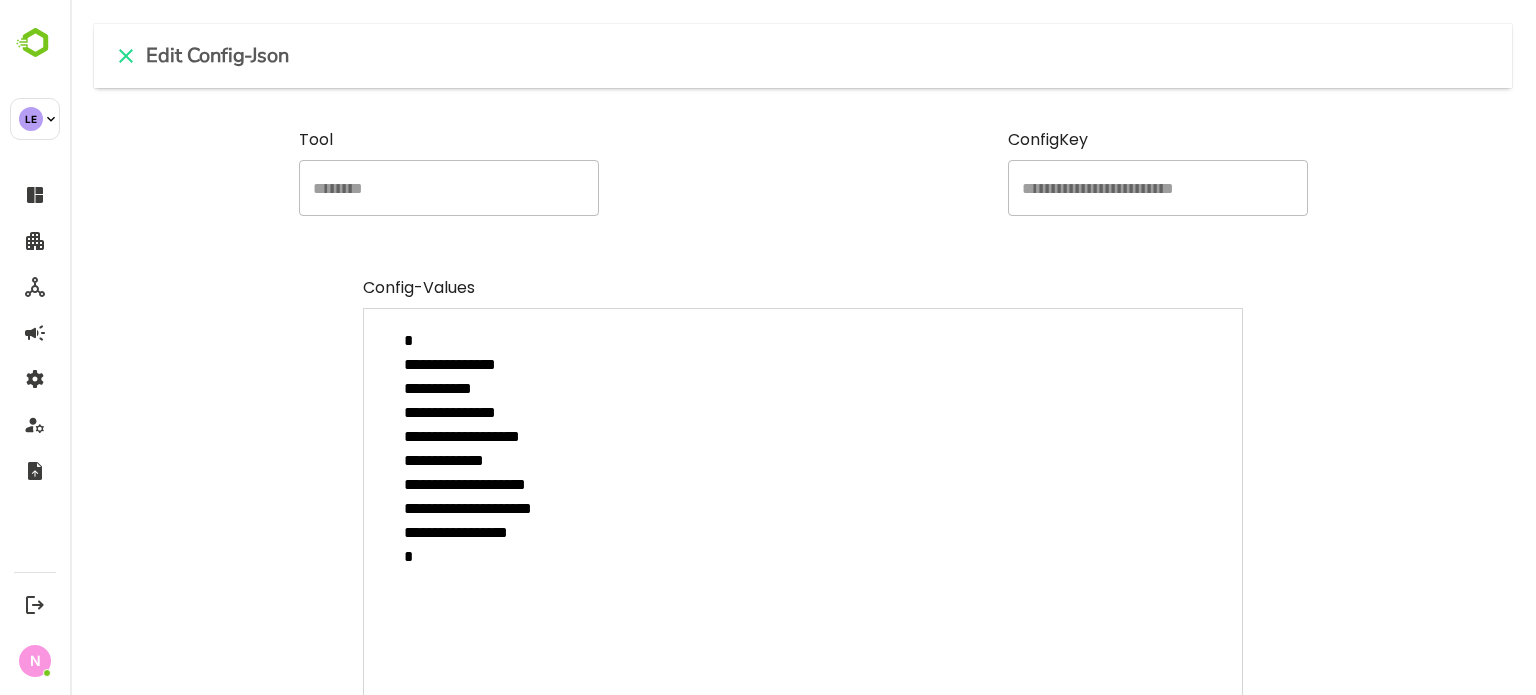 type on "**********" 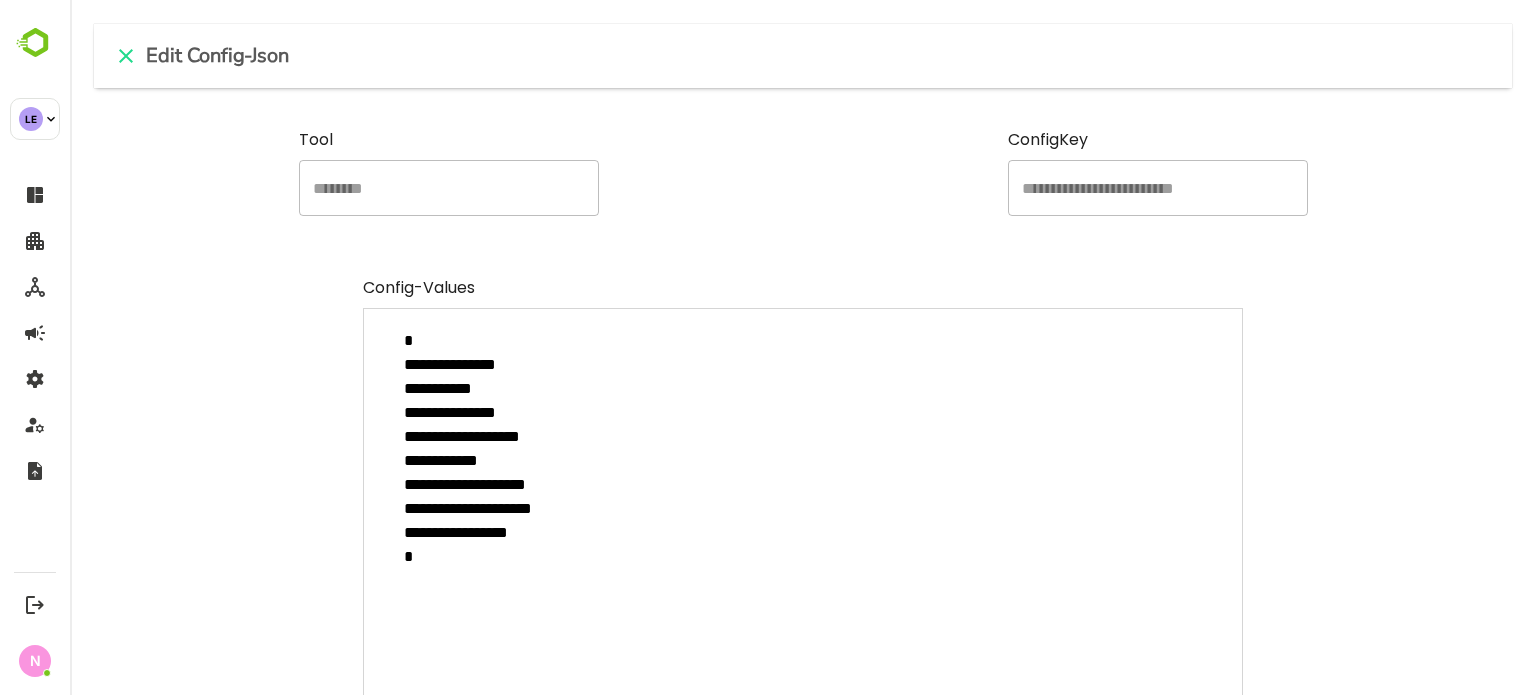 type 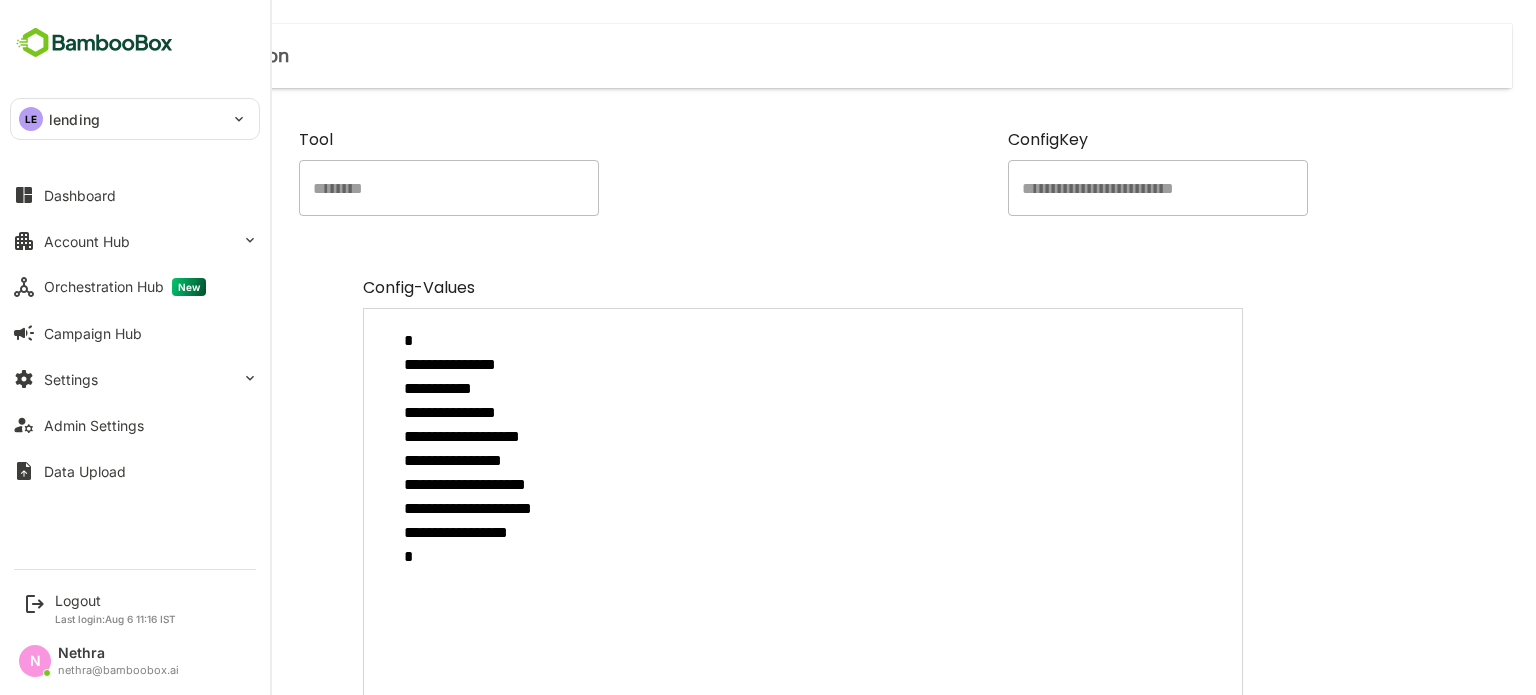 click on "LE" at bounding box center [31, 119] 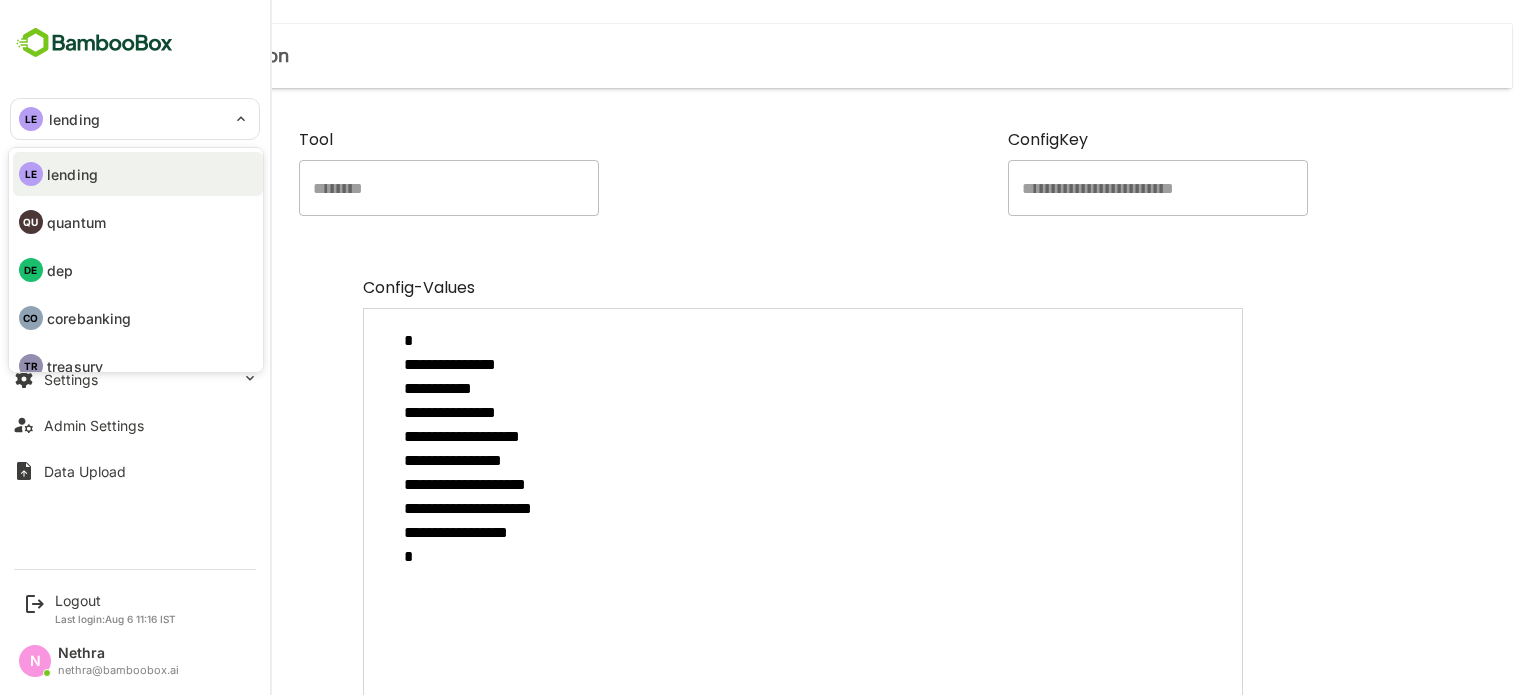 scroll, scrollTop: 20, scrollLeft: 0, axis: vertical 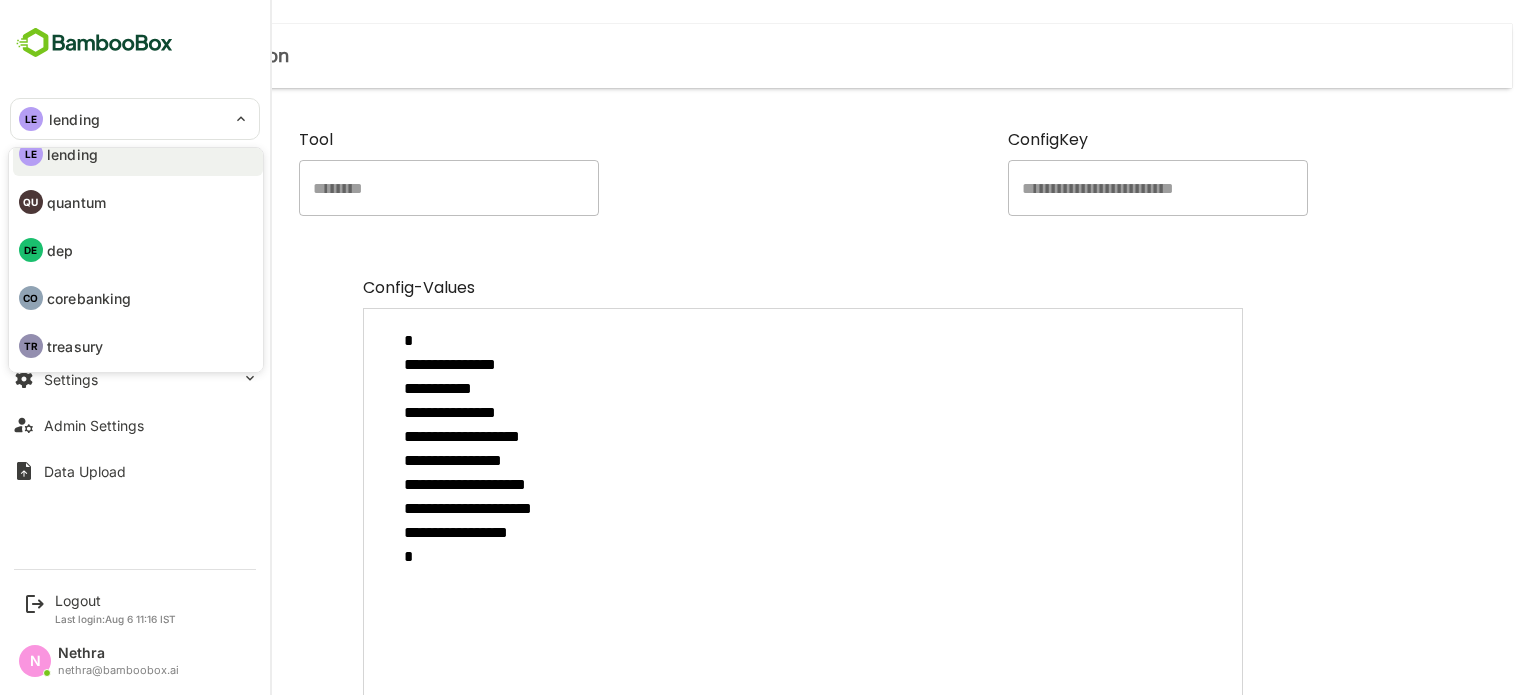 drag, startPoint x: 517, startPoint y: 531, endPoint x: 447, endPoint y: 515, distance: 71.80529 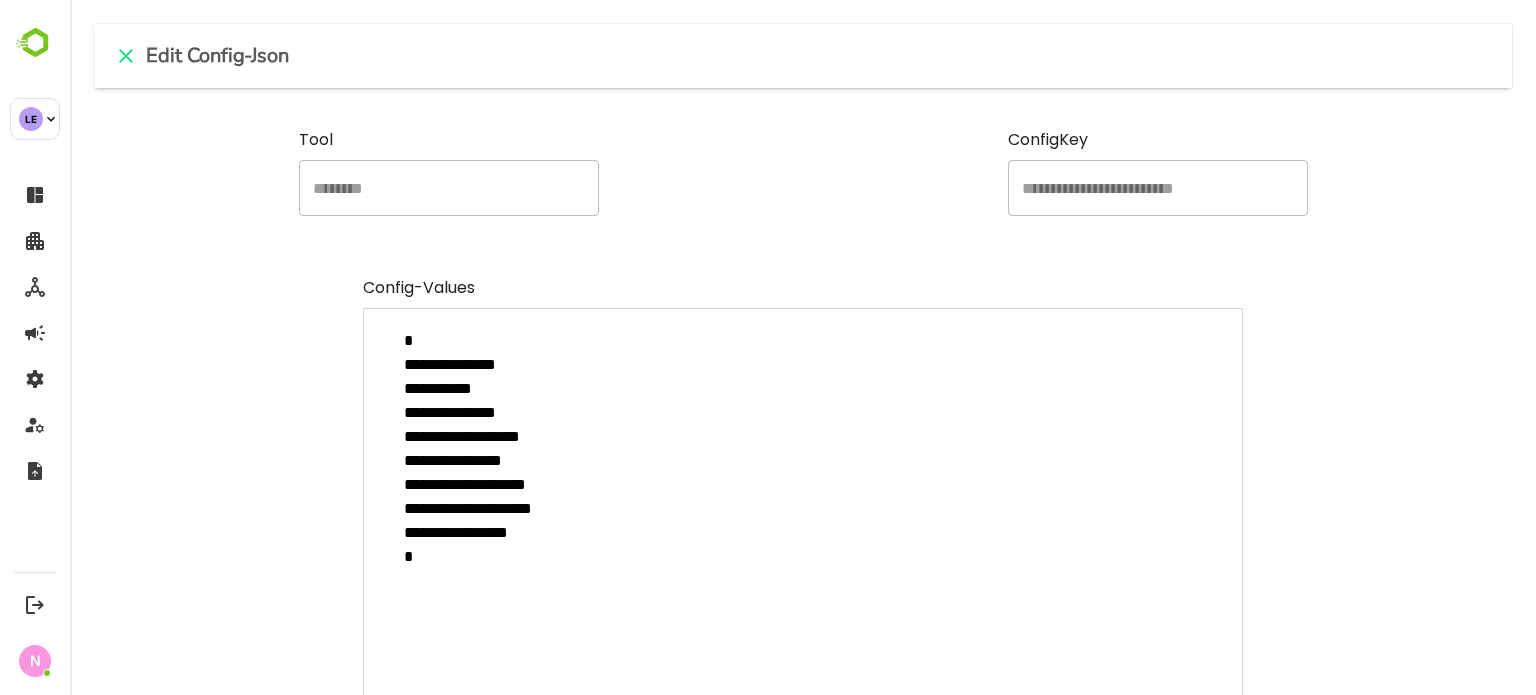 drag, startPoint x: 402, startPoint y: 483, endPoint x: 517, endPoint y: 535, distance: 126.210144 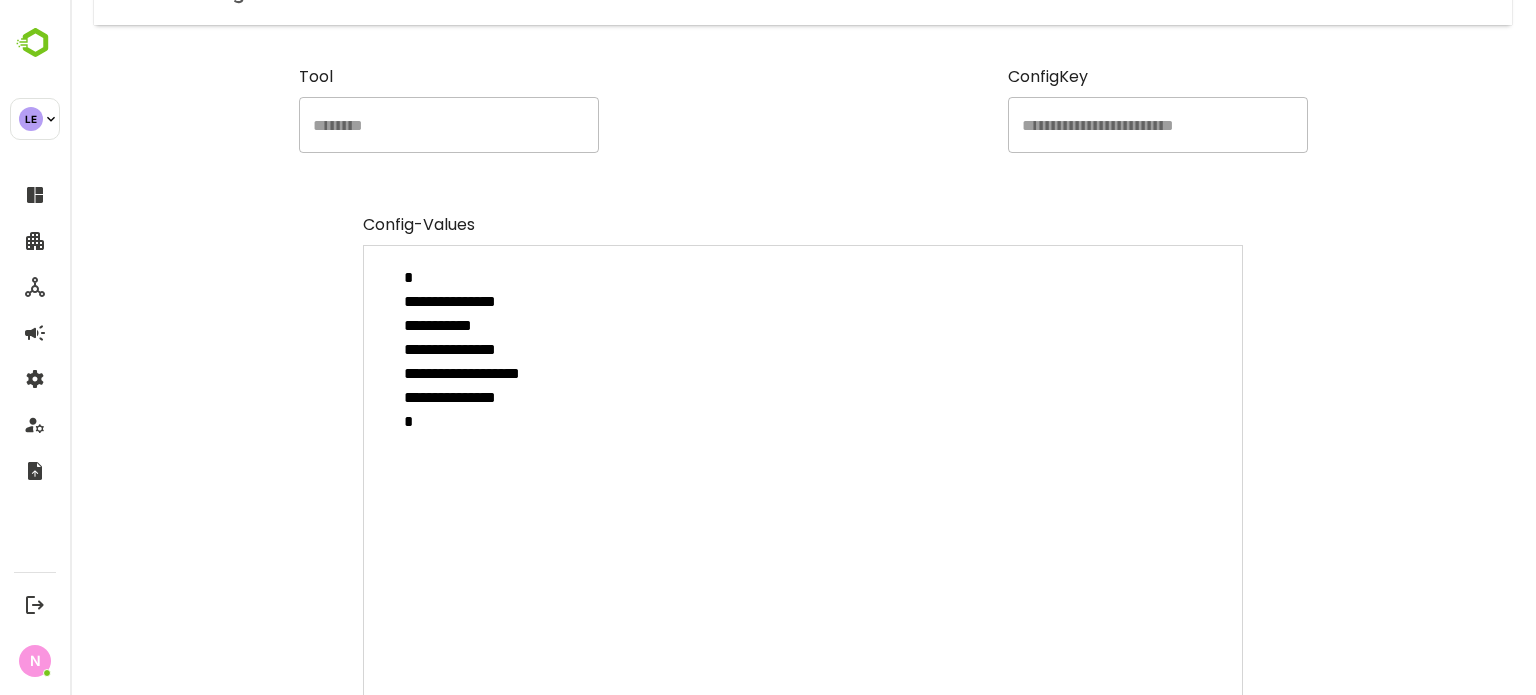 scroll, scrollTop: 64, scrollLeft: 0, axis: vertical 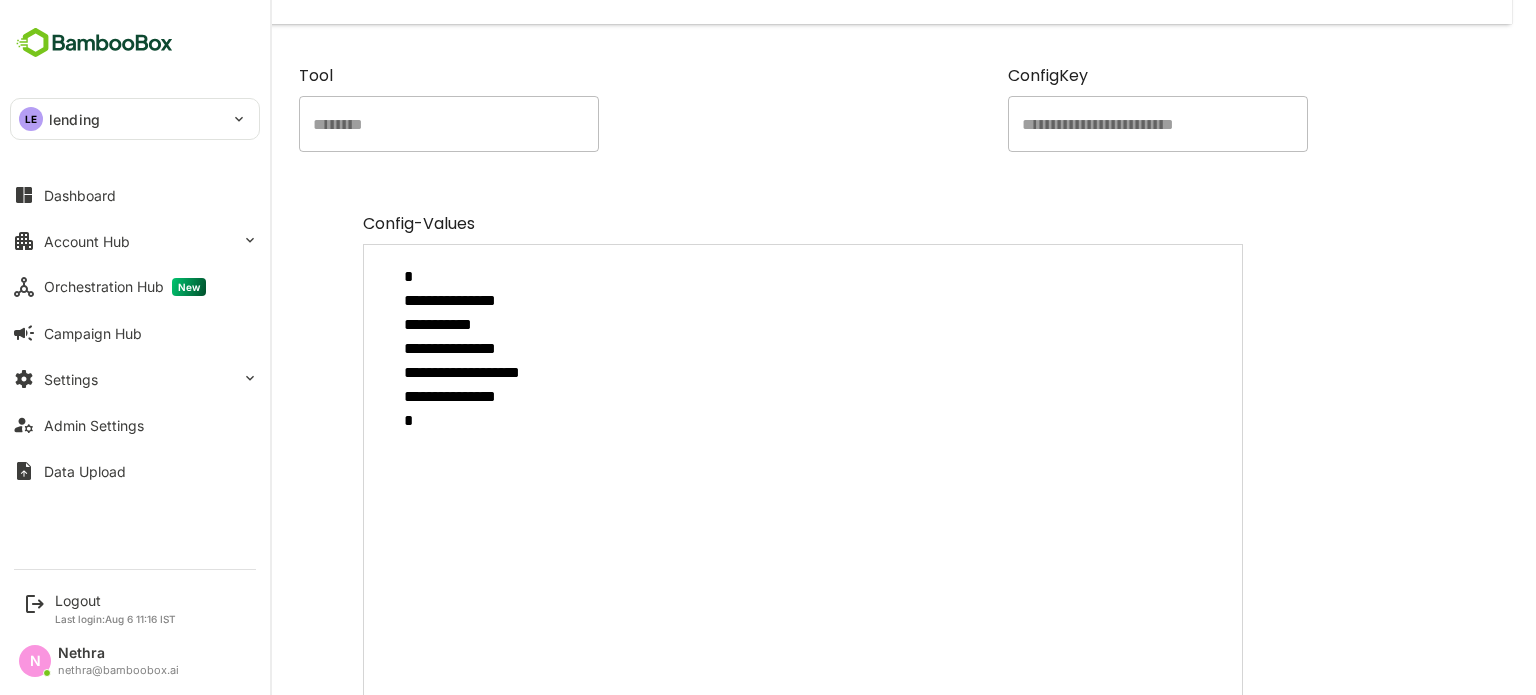 click on "lending" at bounding box center (74, 119) 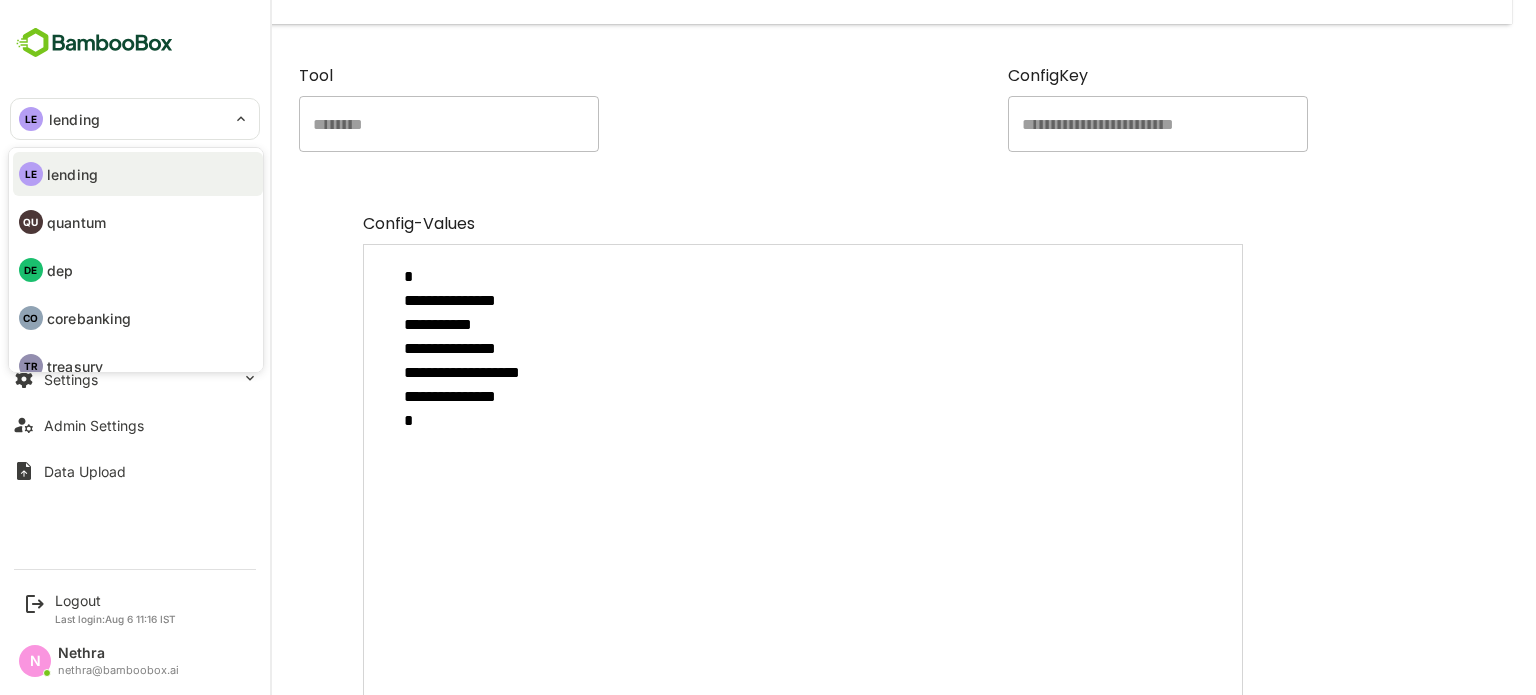 scroll, scrollTop: 20, scrollLeft: 0, axis: vertical 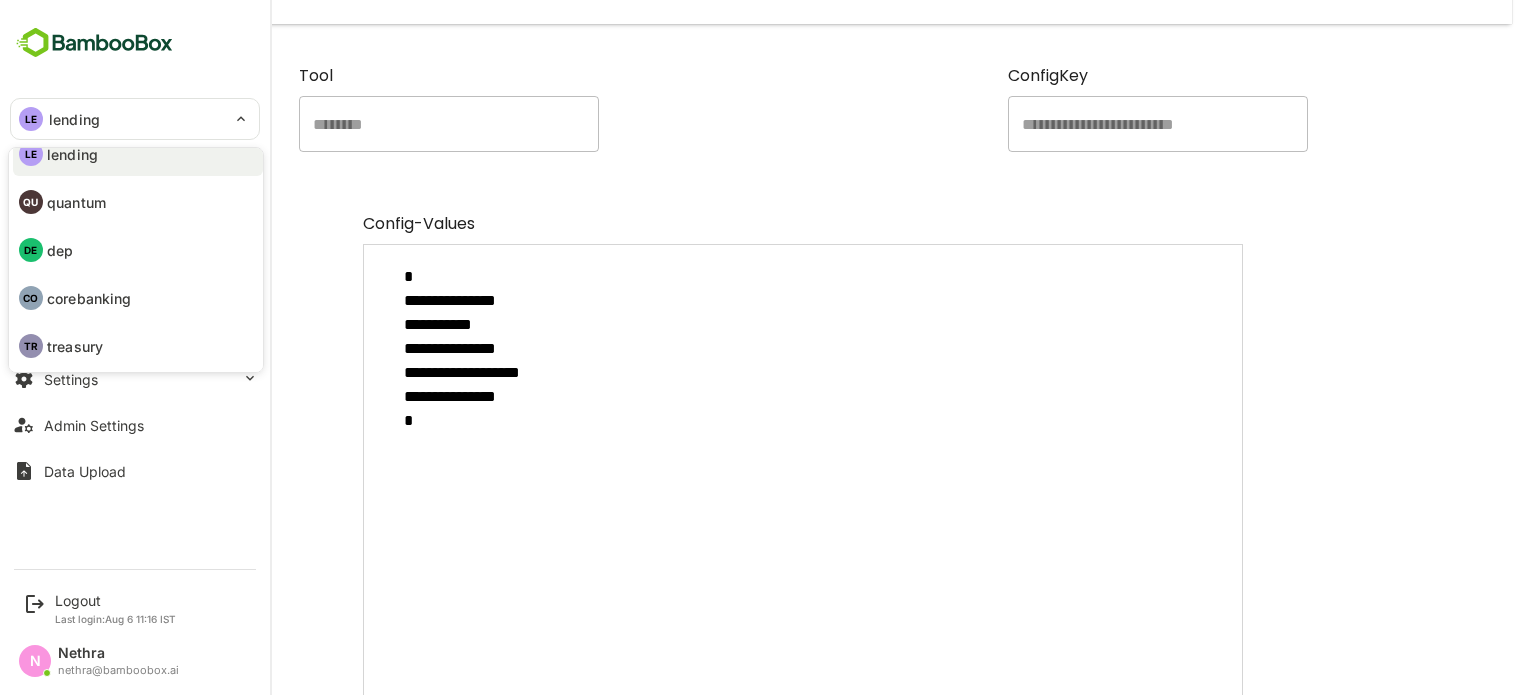 click at bounding box center [768, 347] 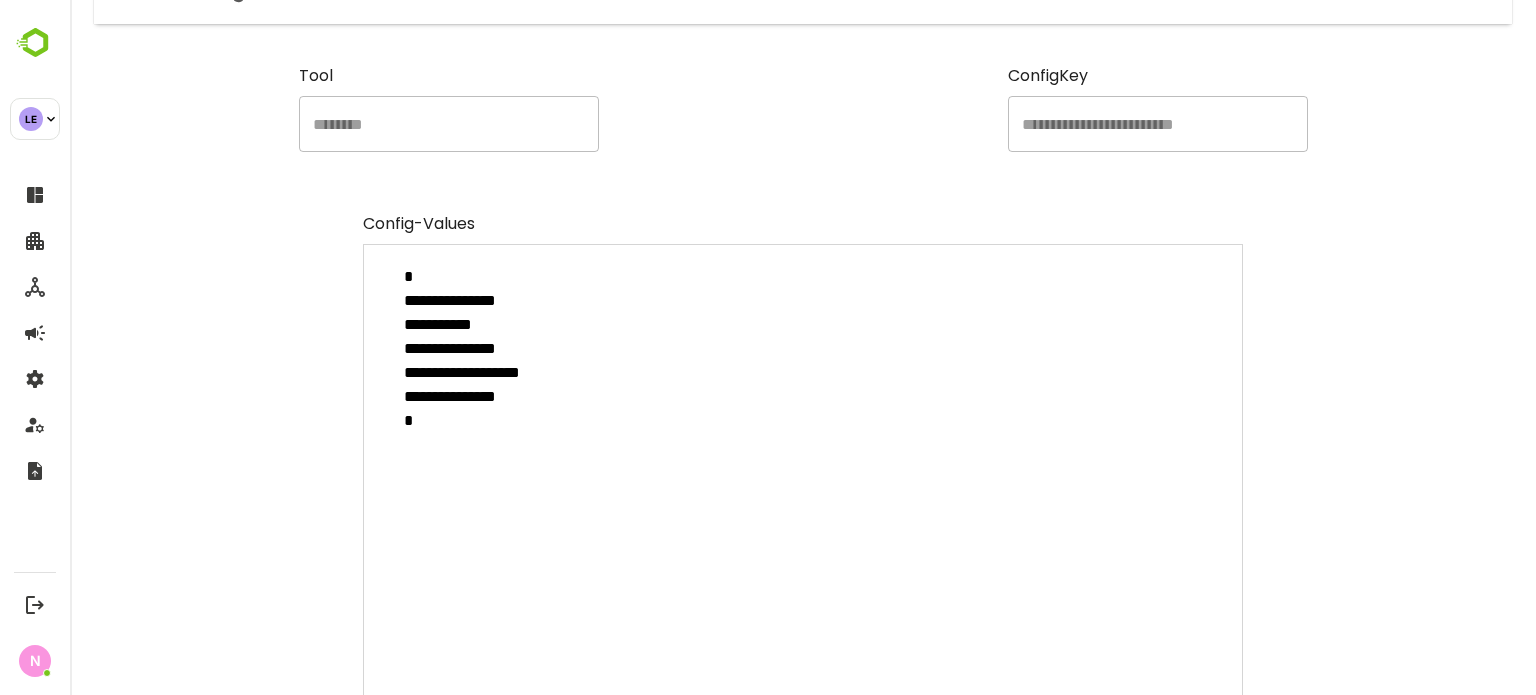 scroll, scrollTop: 199, scrollLeft: 0, axis: vertical 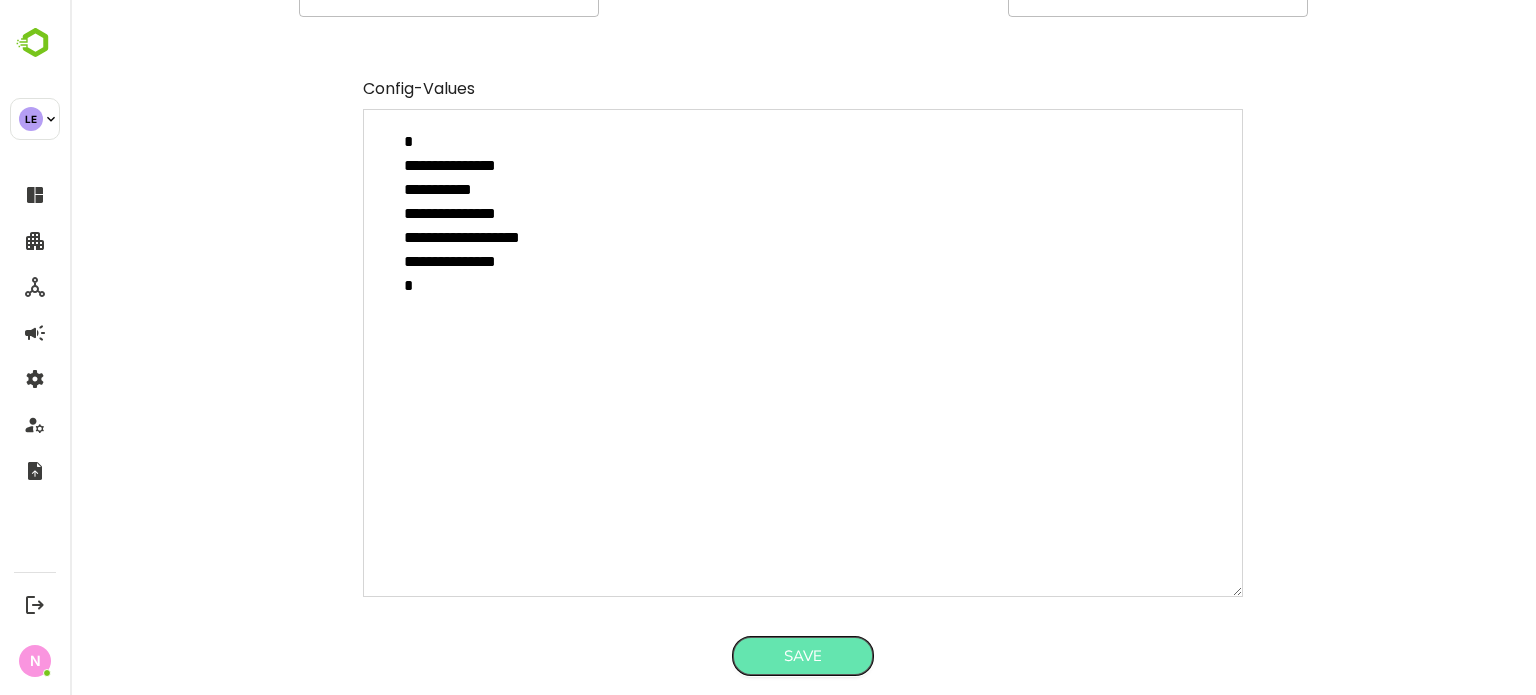 click on "Save" at bounding box center [803, 656] 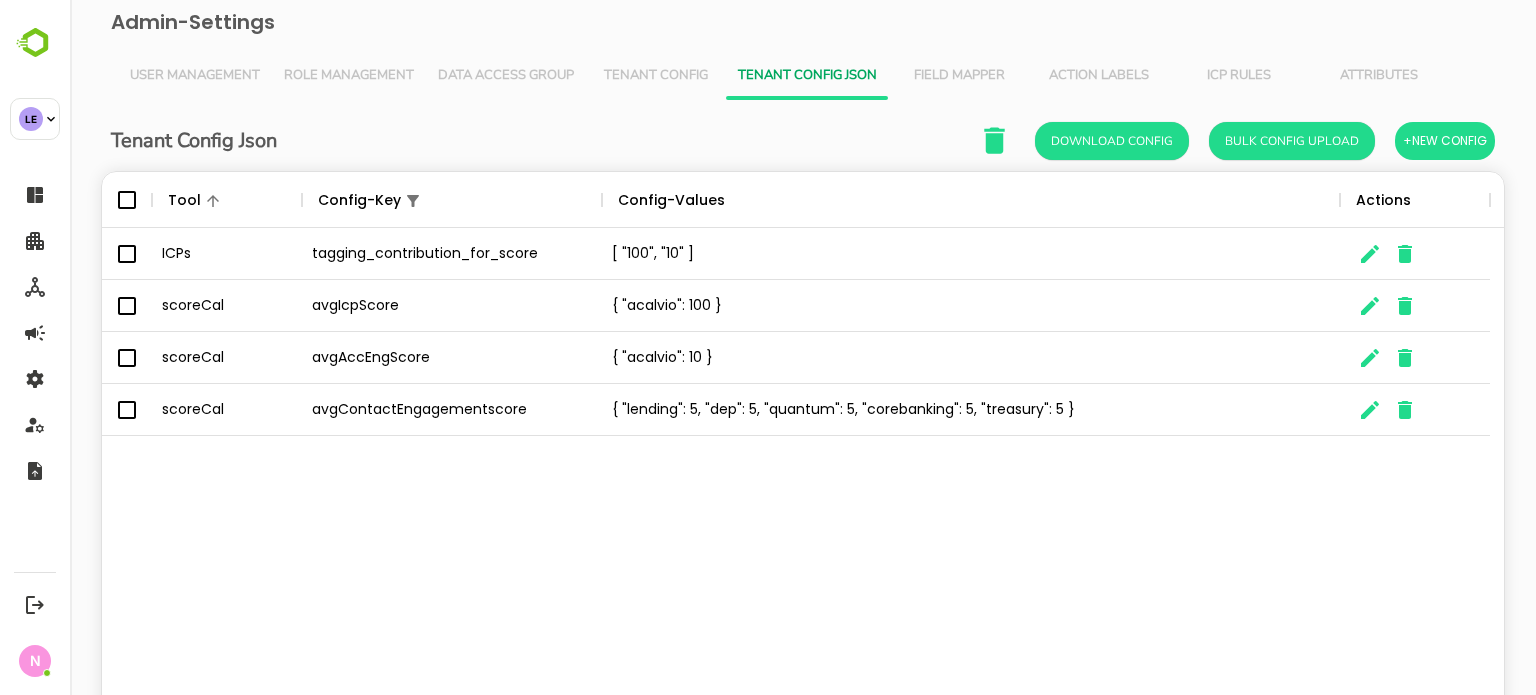 scroll, scrollTop: 16, scrollLeft: 16, axis: both 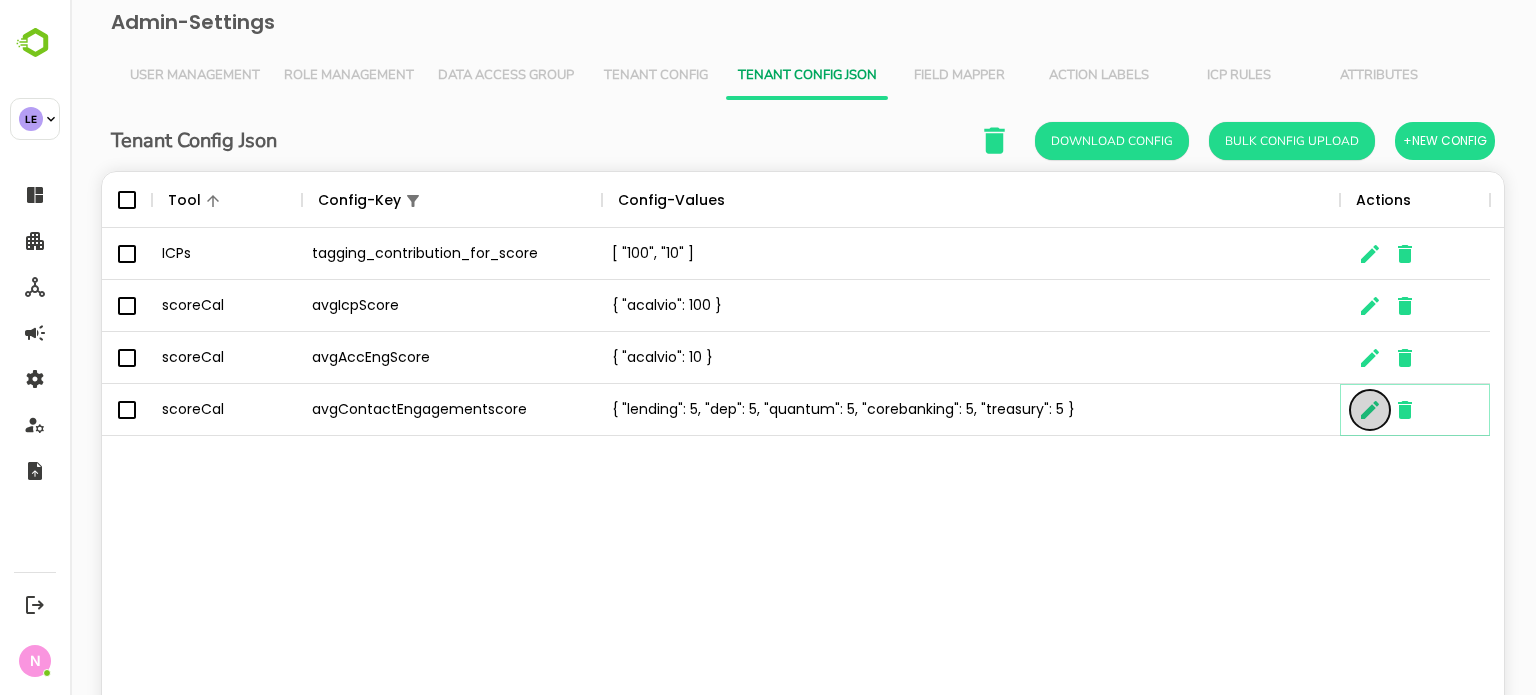 click 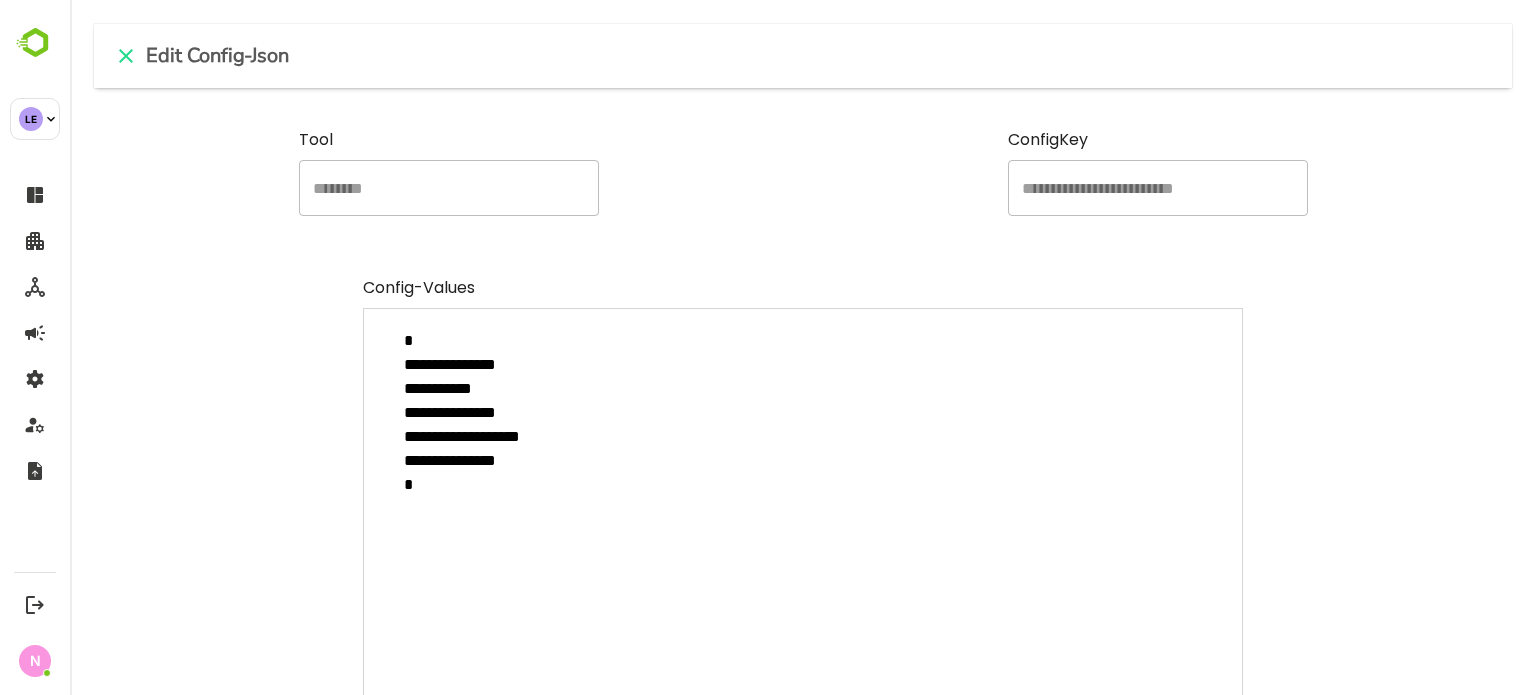 click on "**********" at bounding box center (803, 552) 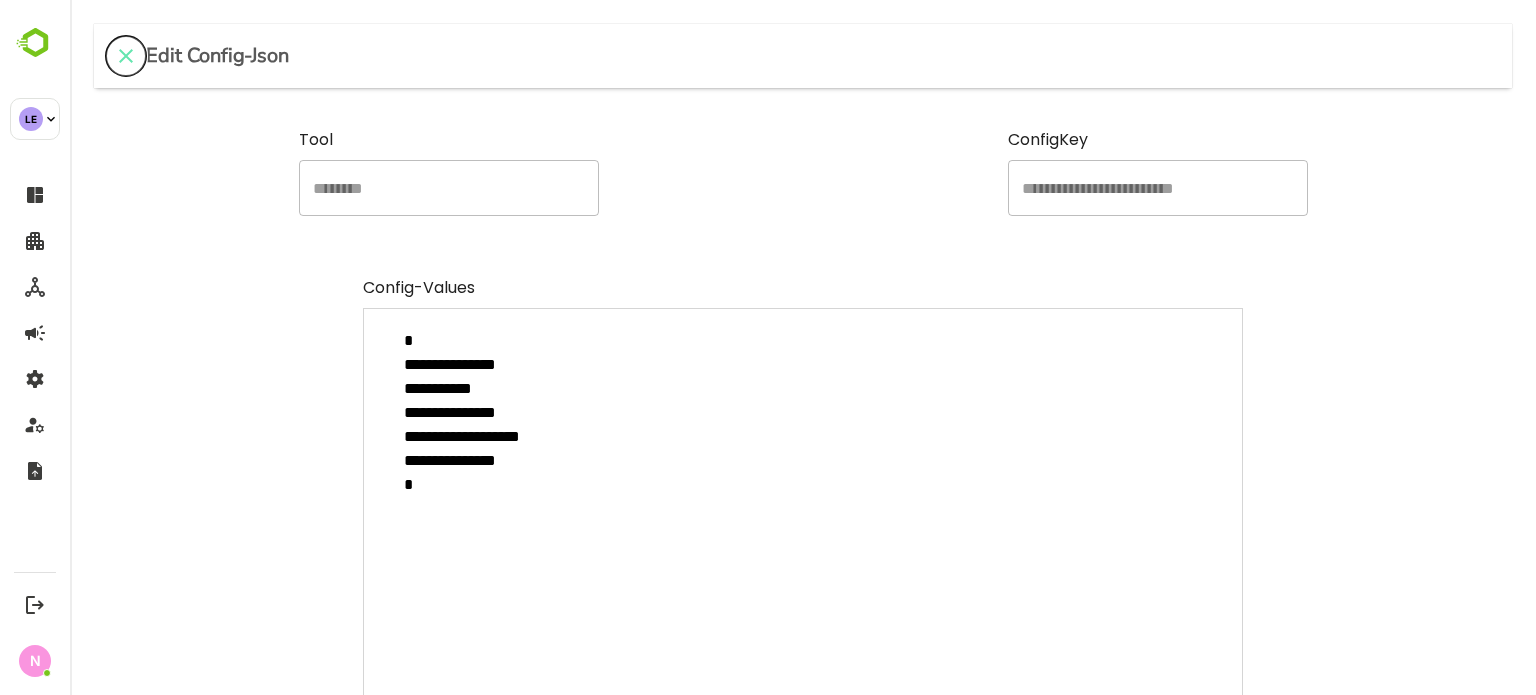 click 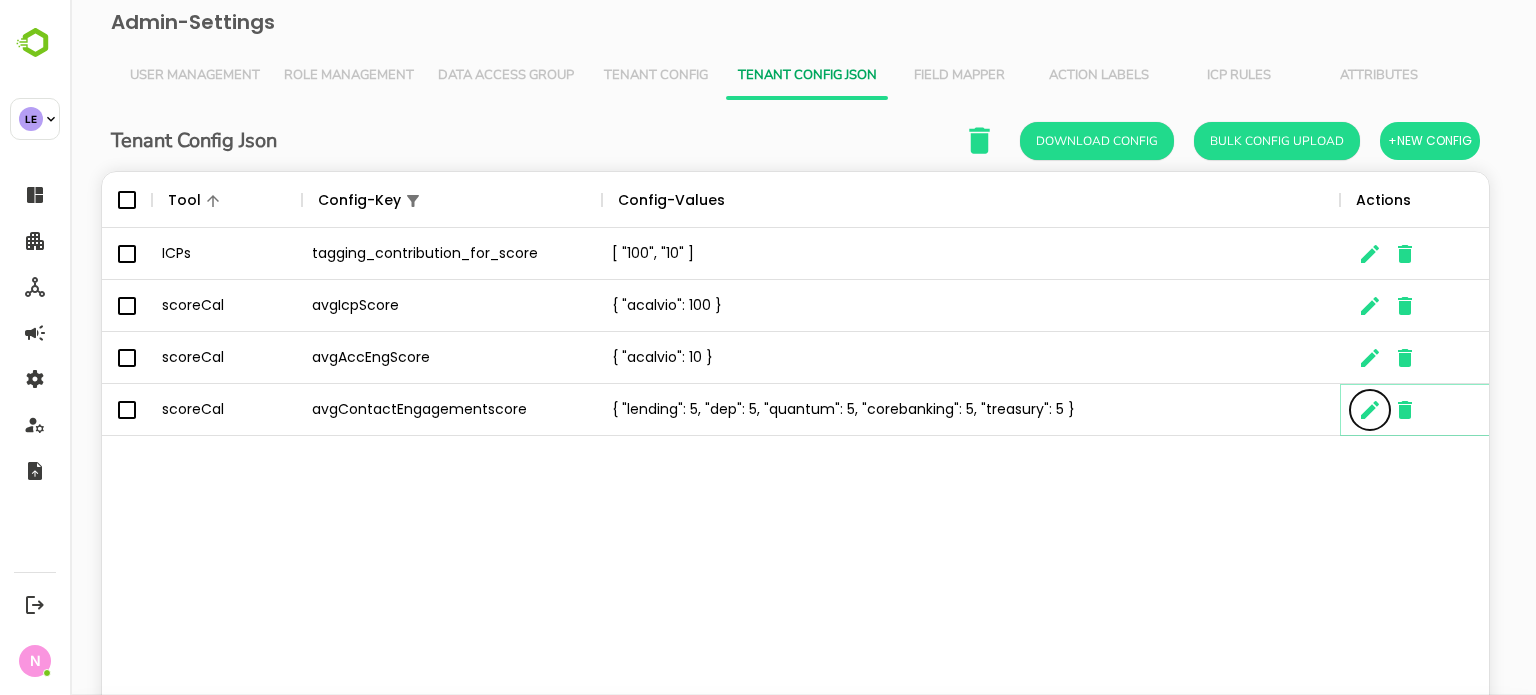 scroll, scrollTop: 16, scrollLeft: 16, axis: both 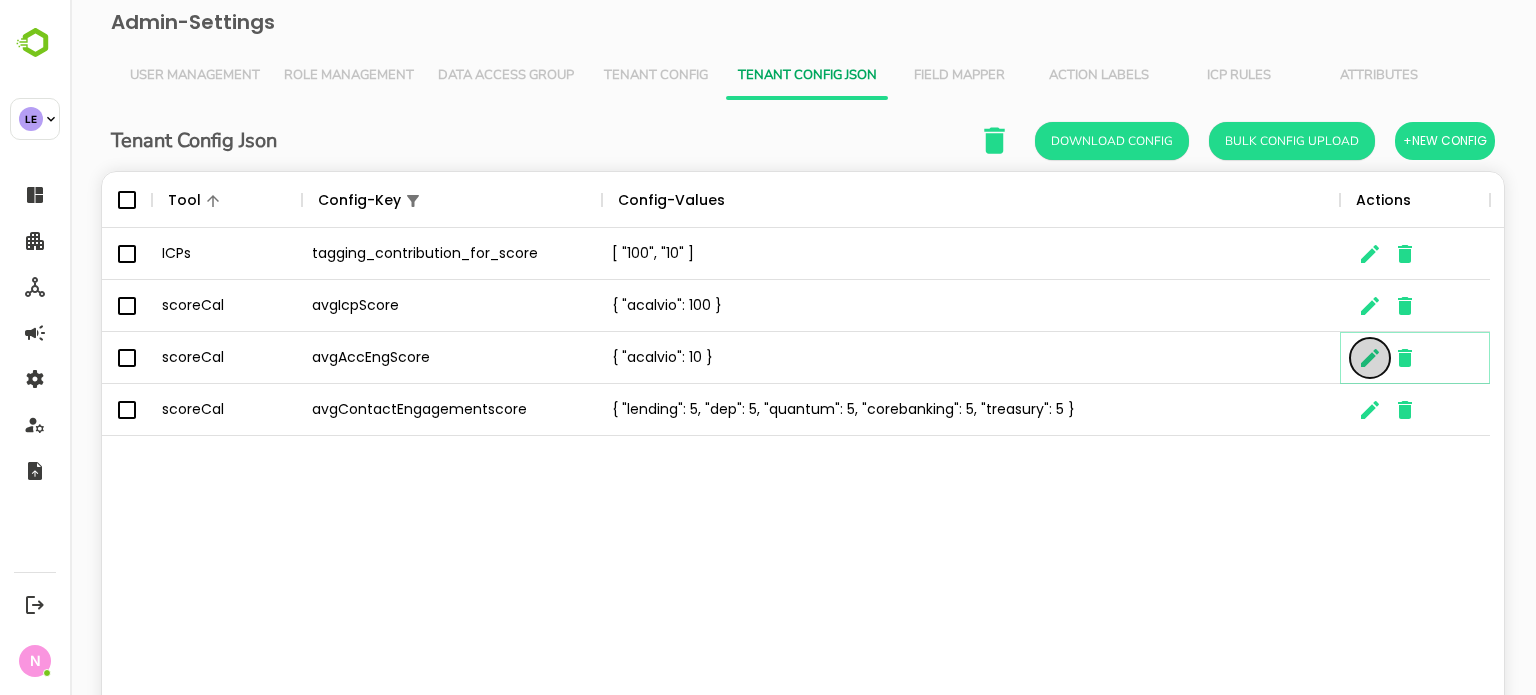 click 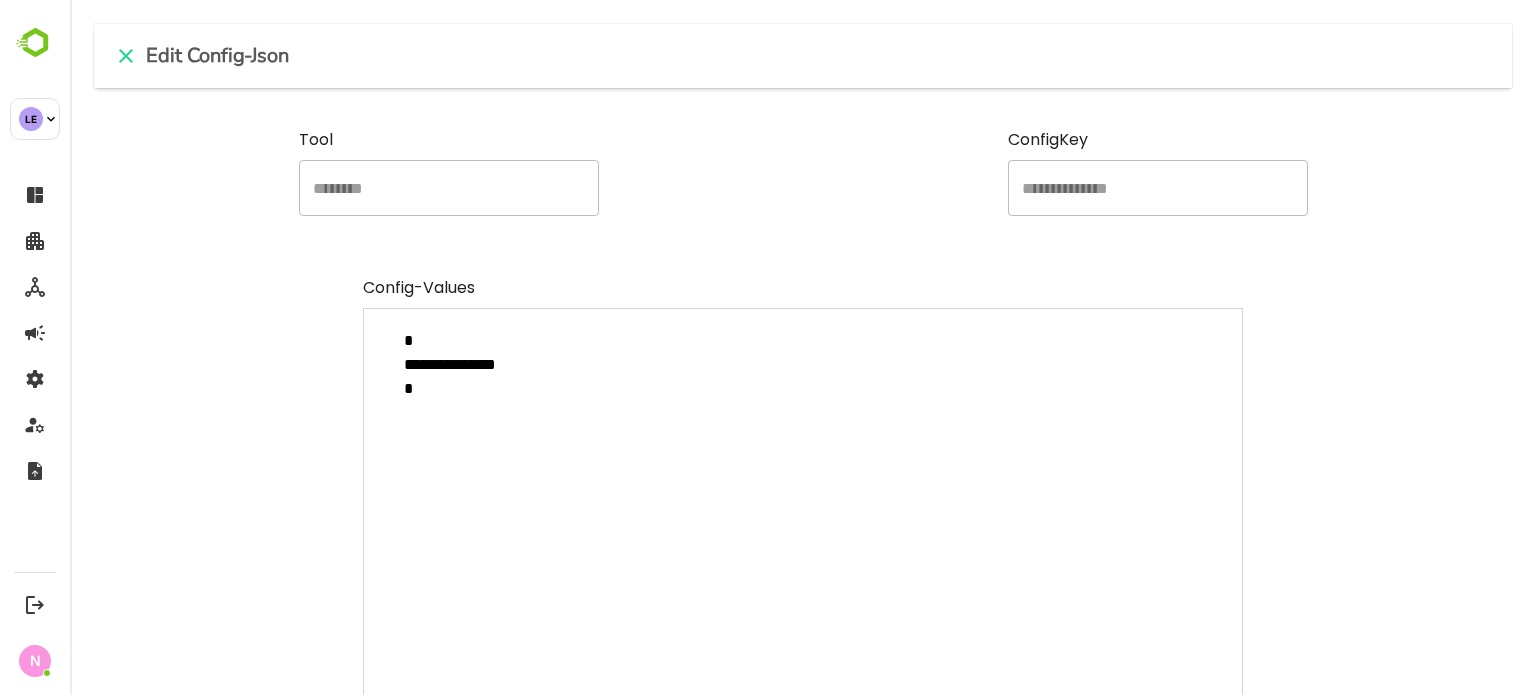 click on "**********" at bounding box center (803, 552) 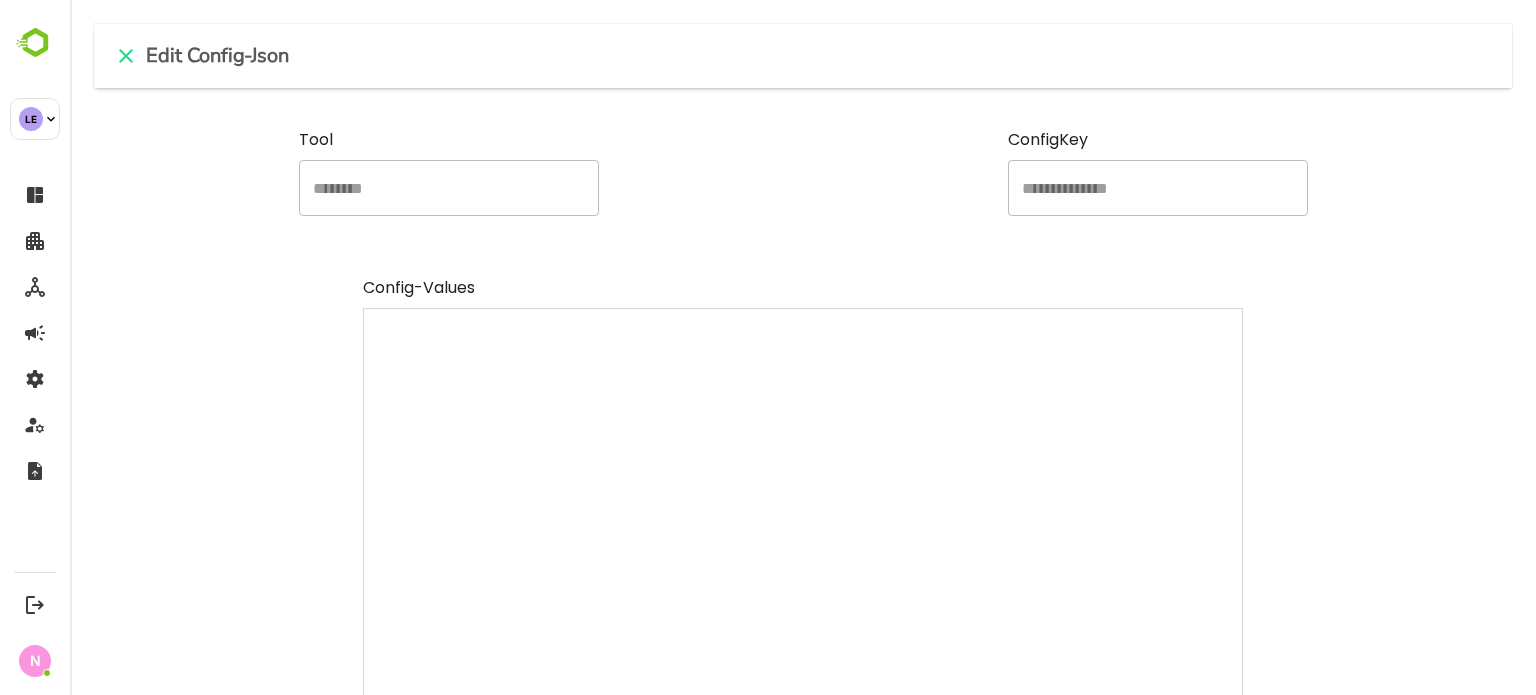 paste on "**********" 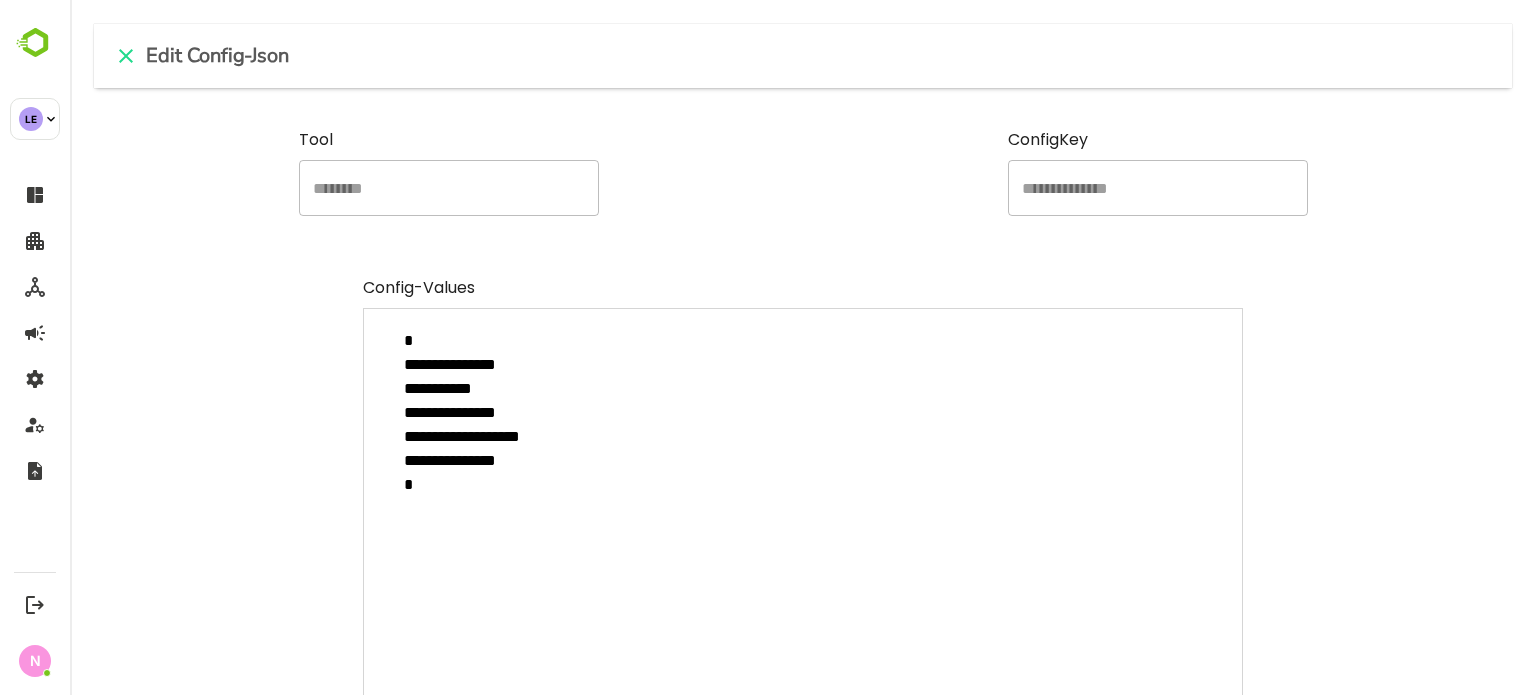 click on "**********" at bounding box center [803, 552] 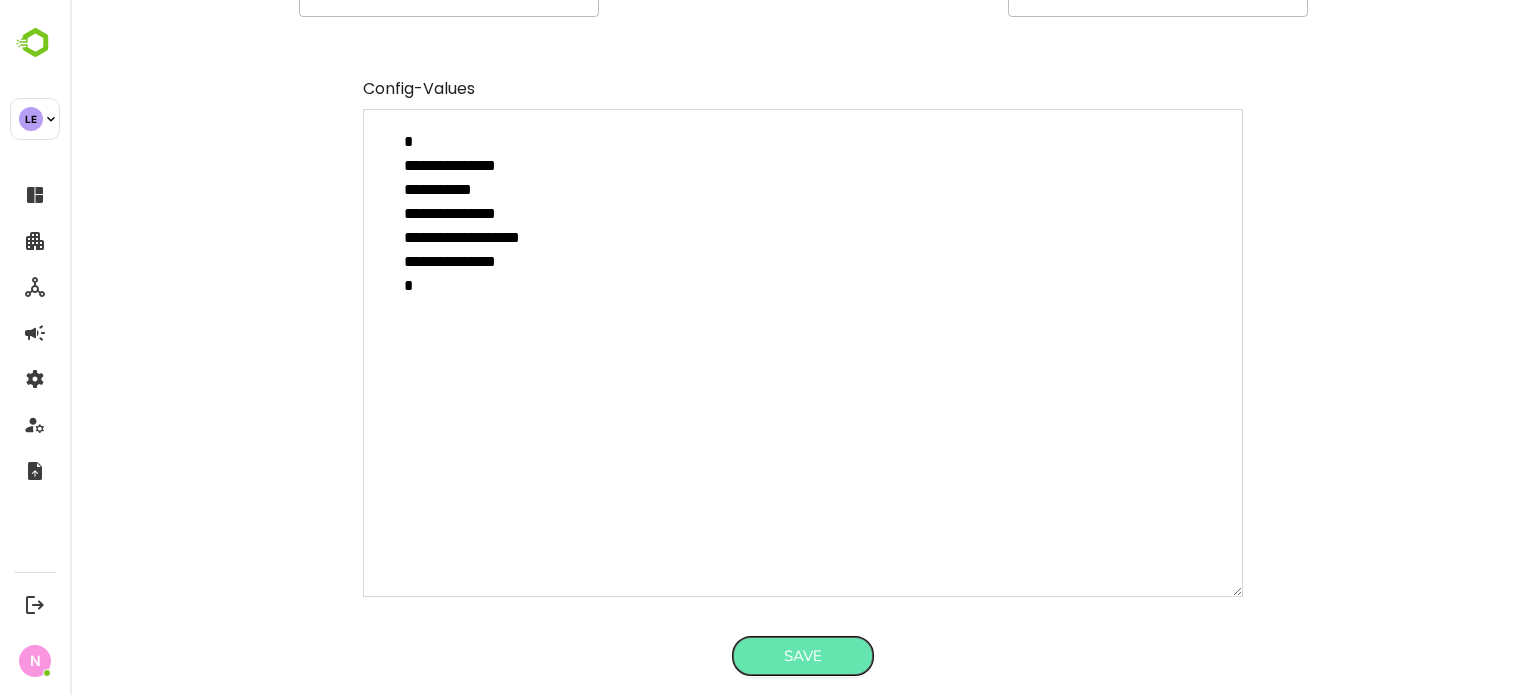 click on "Save" at bounding box center (803, 656) 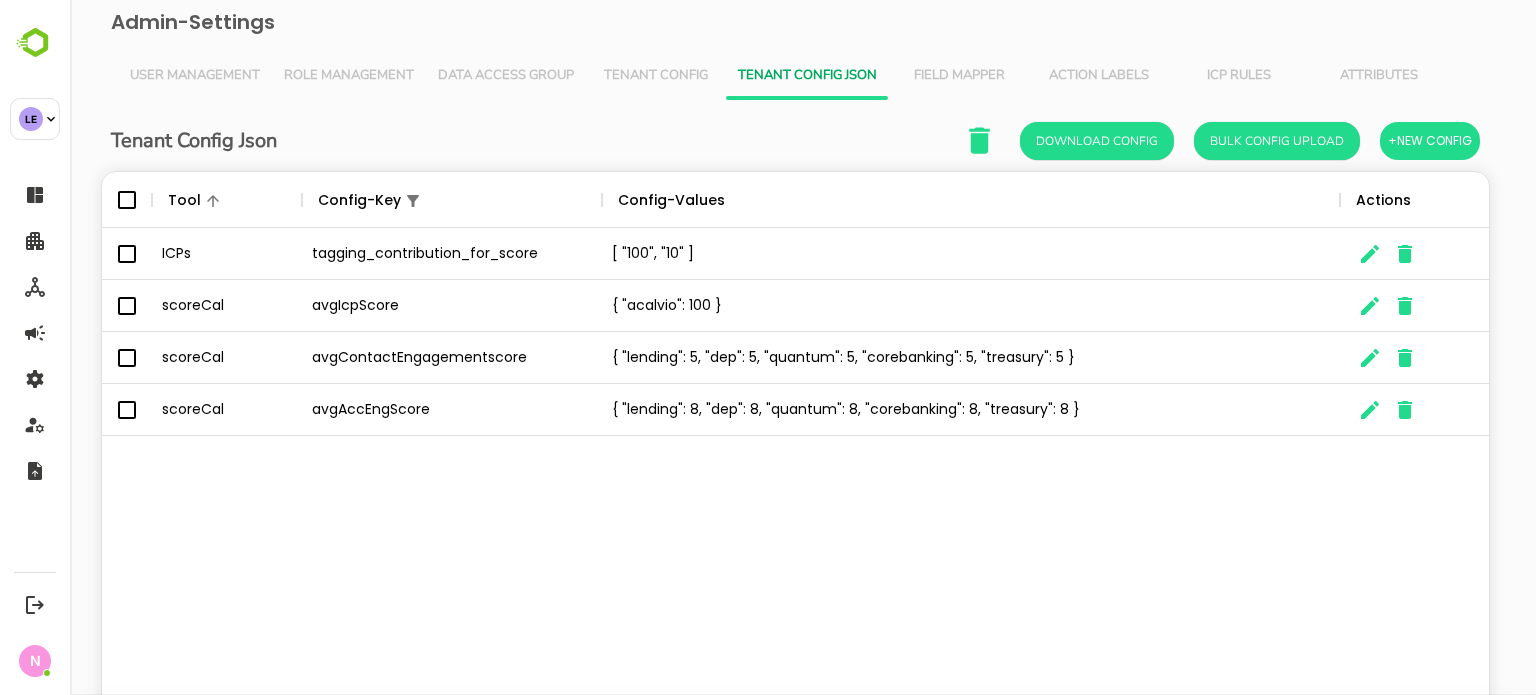 scroll, scrollTop: 16, scrollLeft: 16, axis: both 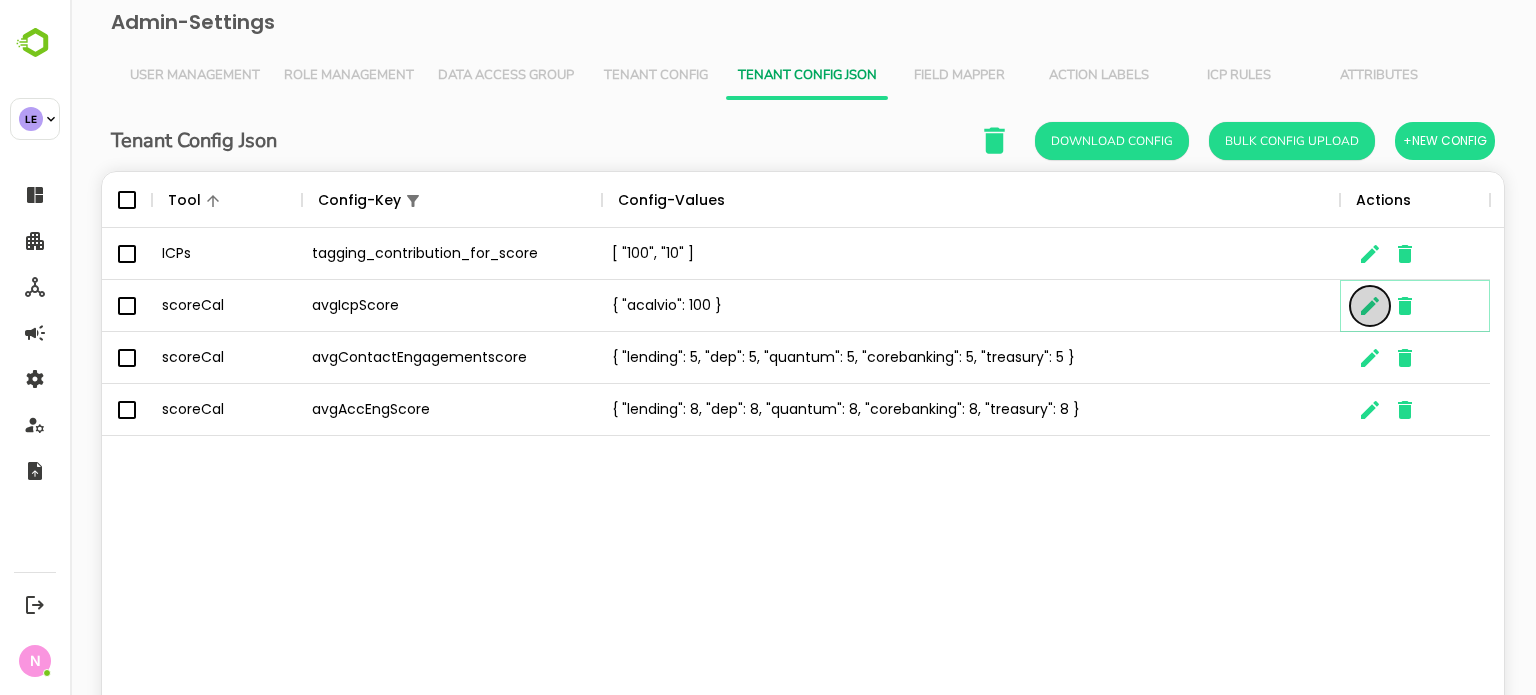 click 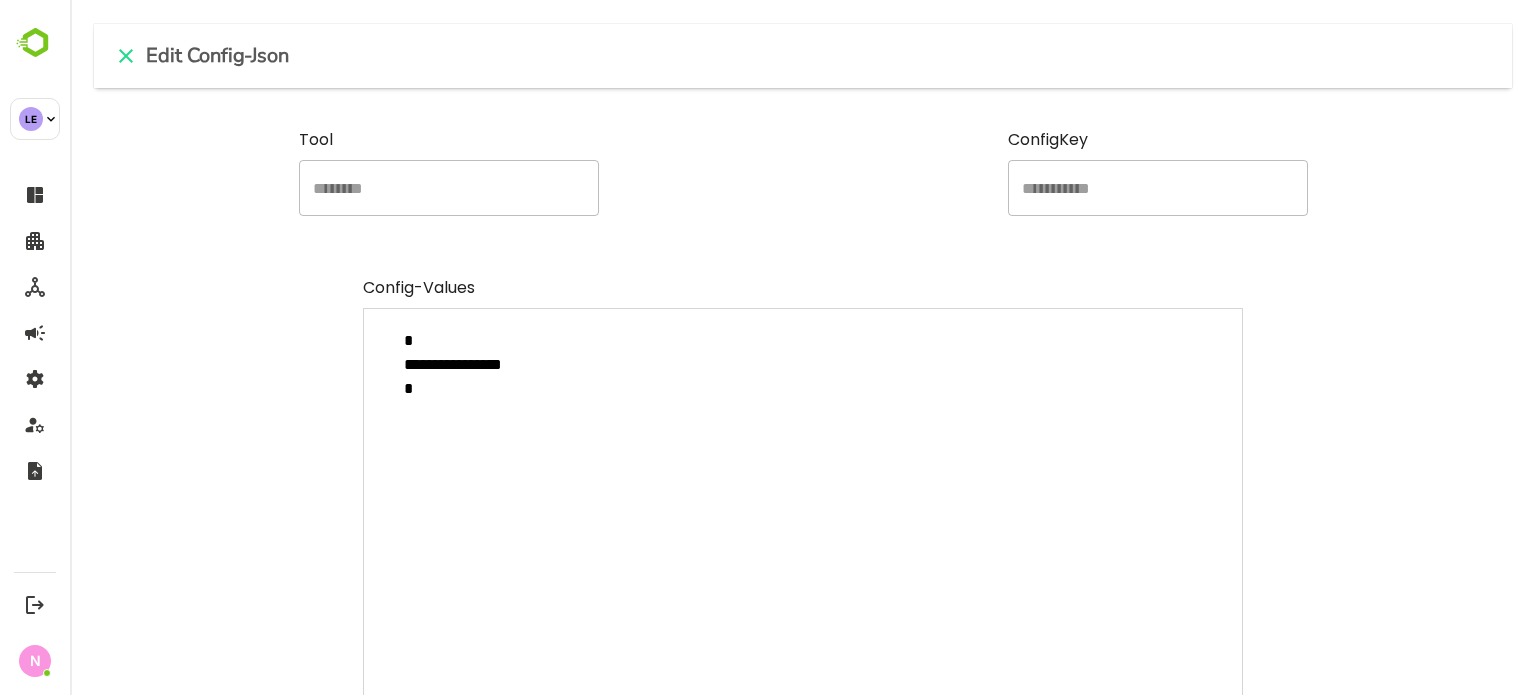 click on "**********" at bounding box center (803, 552) 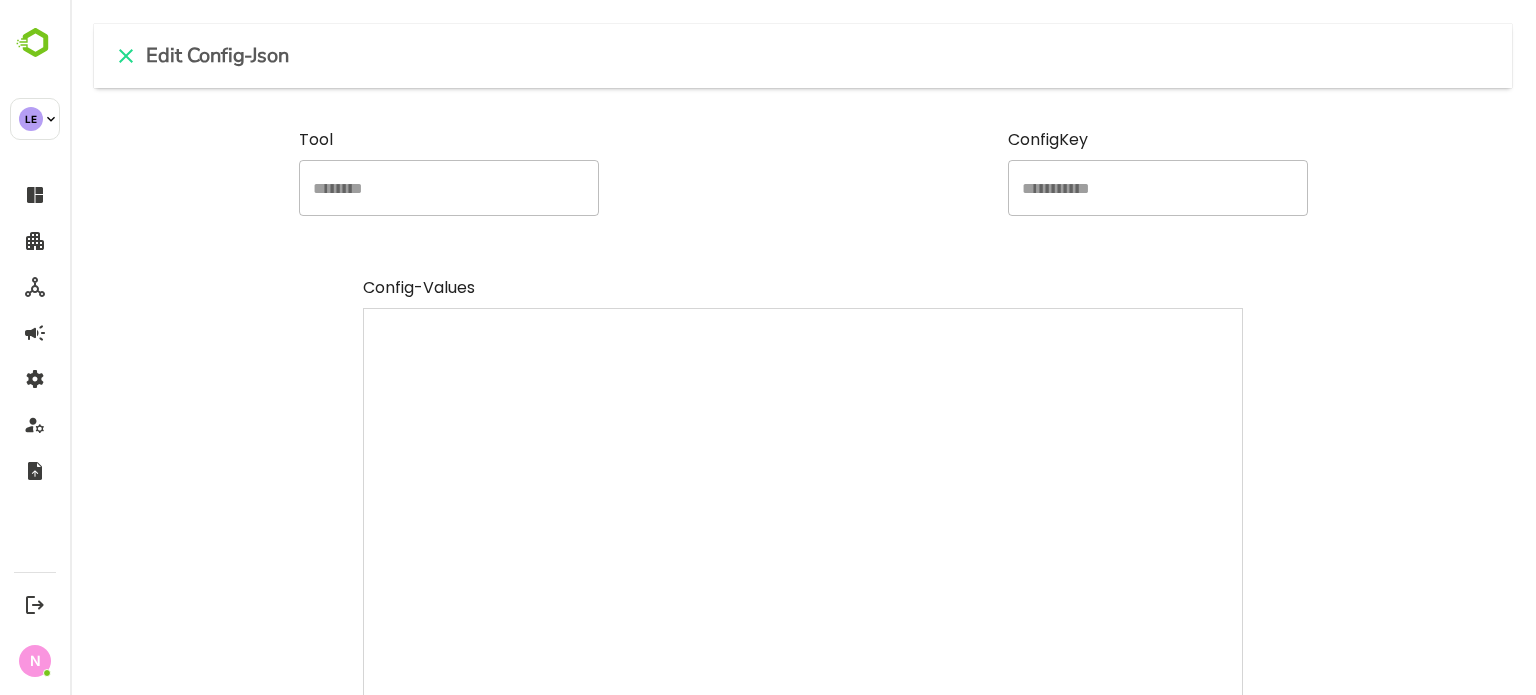 paste on "**********" 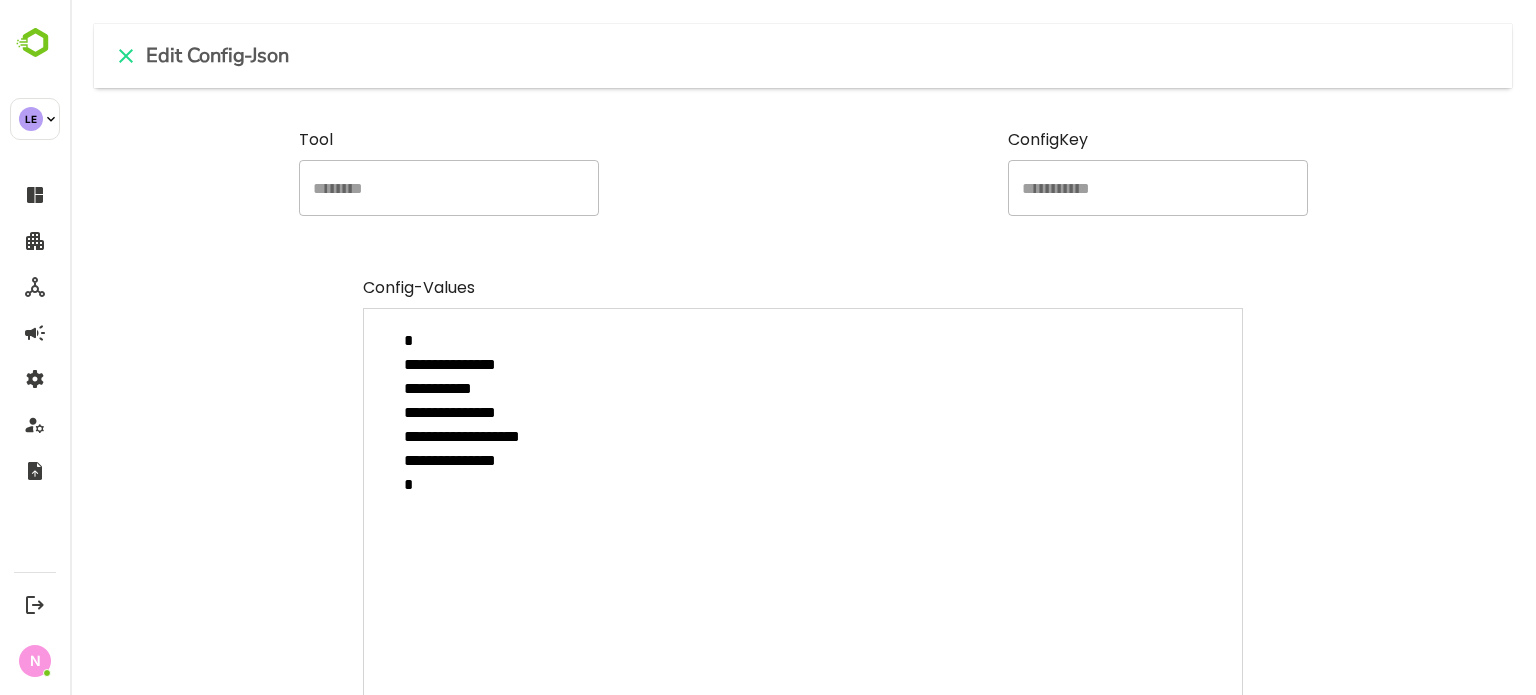 click on "**********" at bounding box center [803, 552] 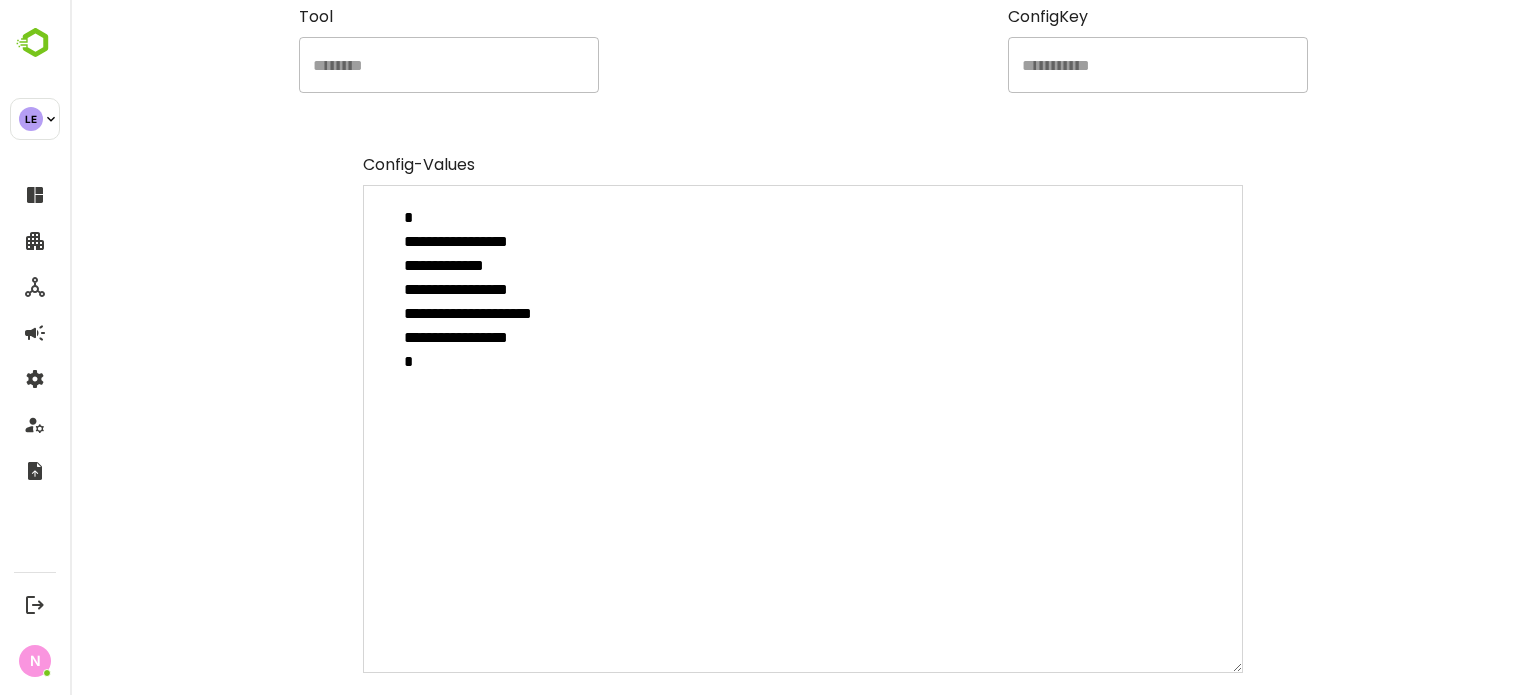 scroll, scrollTop: 199, scrollLeft: 0, axis: vertical 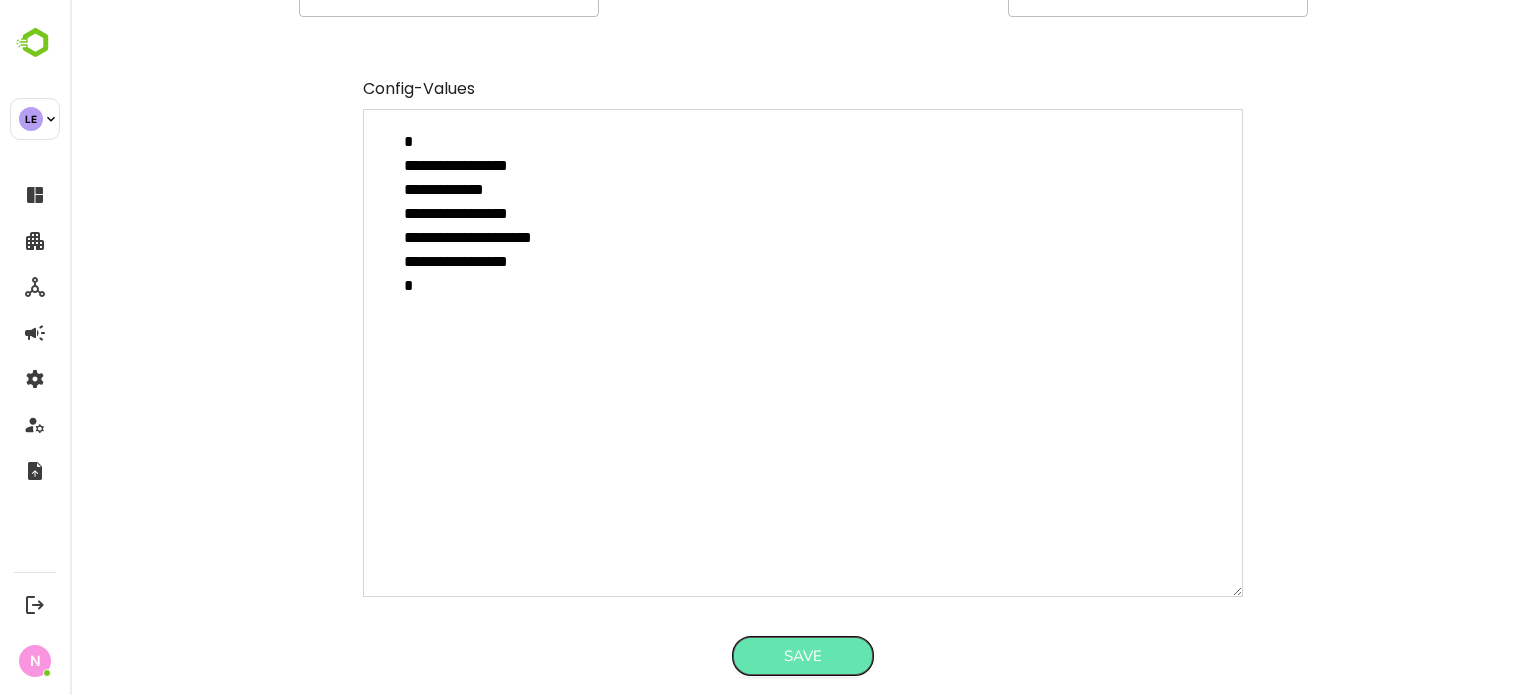 click on "Save" at bounding box center (803, 656) 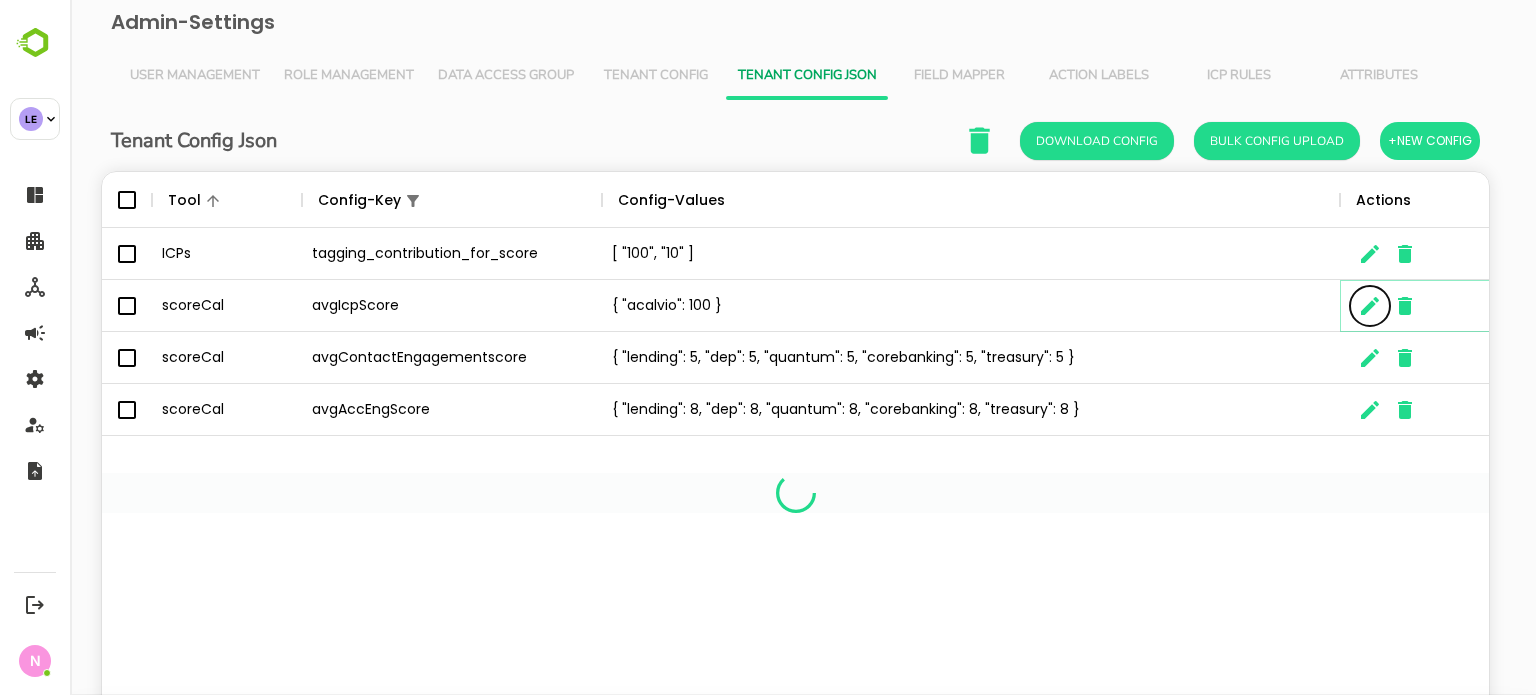scroll, scrollTop: 16, scrollLeft: 16, axis: both 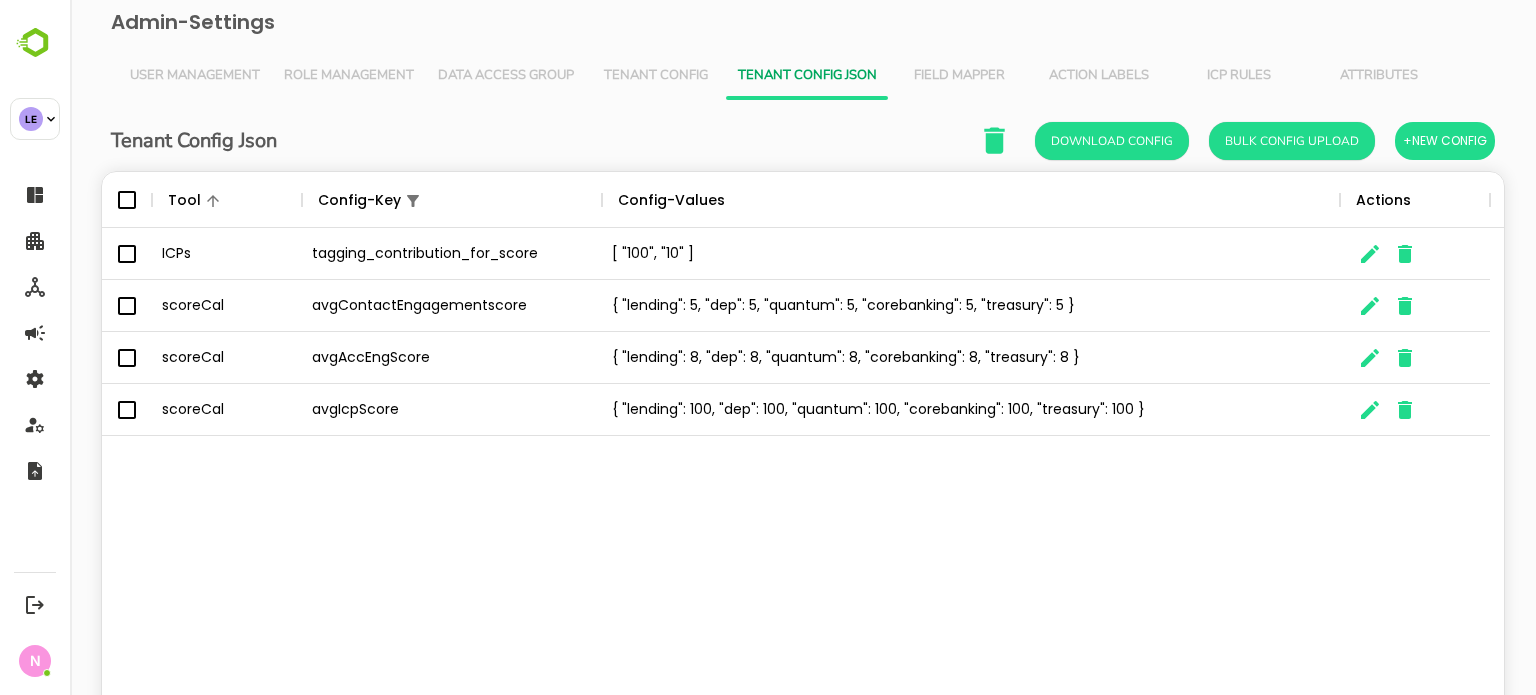 click on "[
"100",
"10"
]" at bounding box center [971, 254] 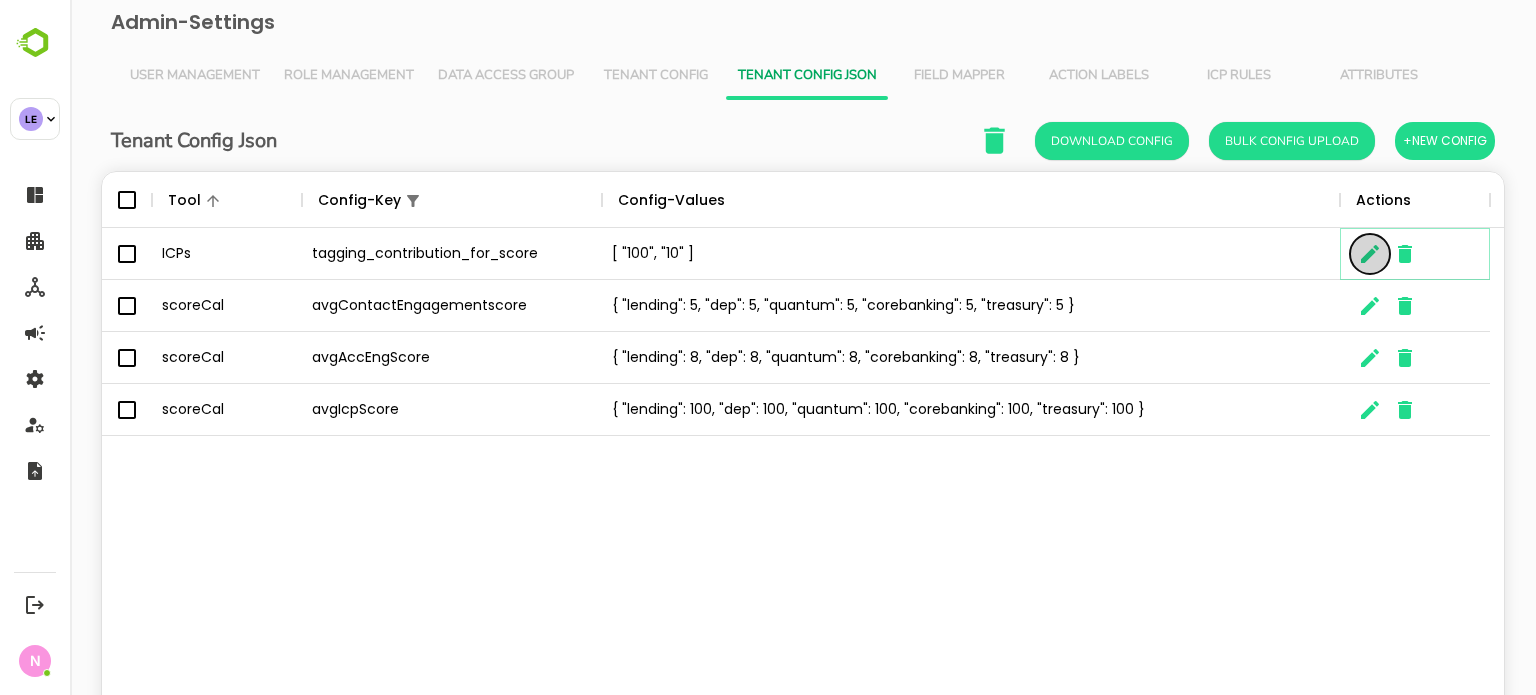 click 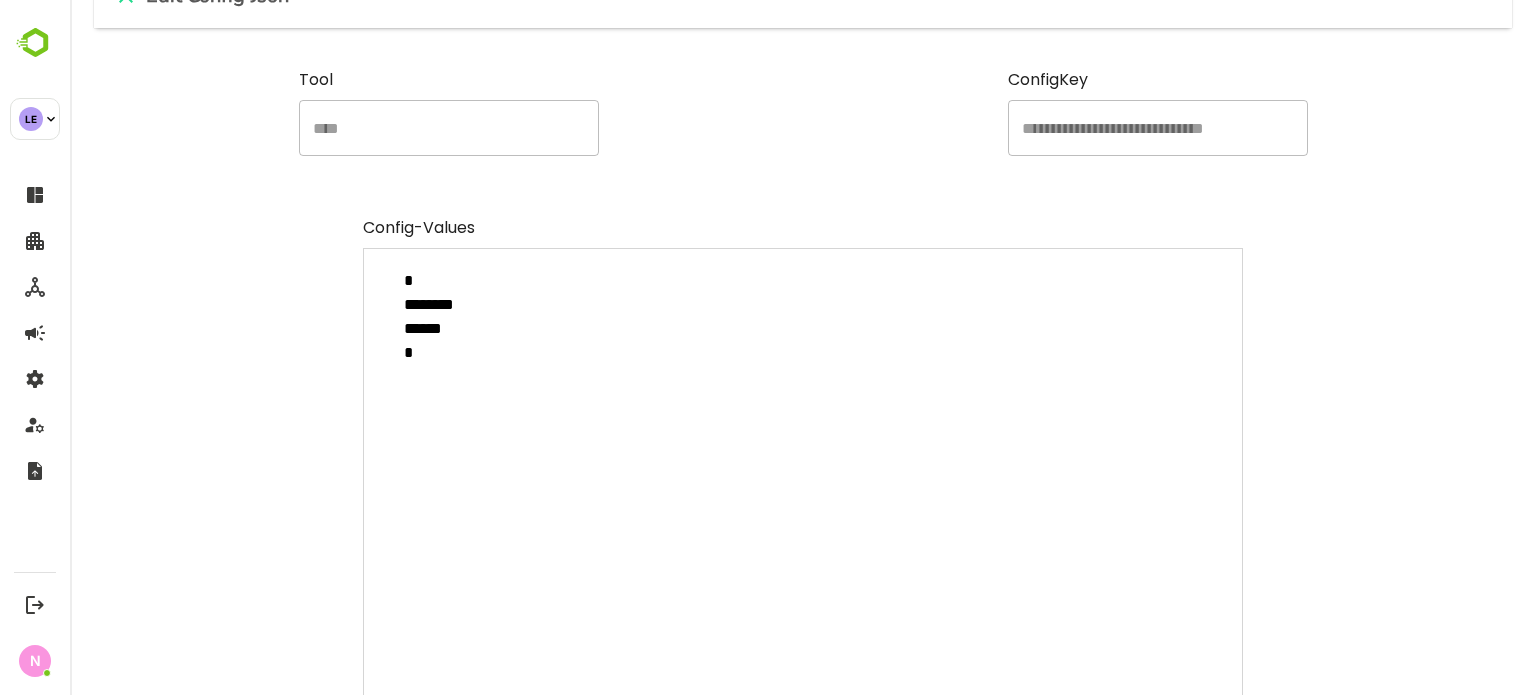 scroll, scrollTop: 0, scrollLeft: 0, axis: both 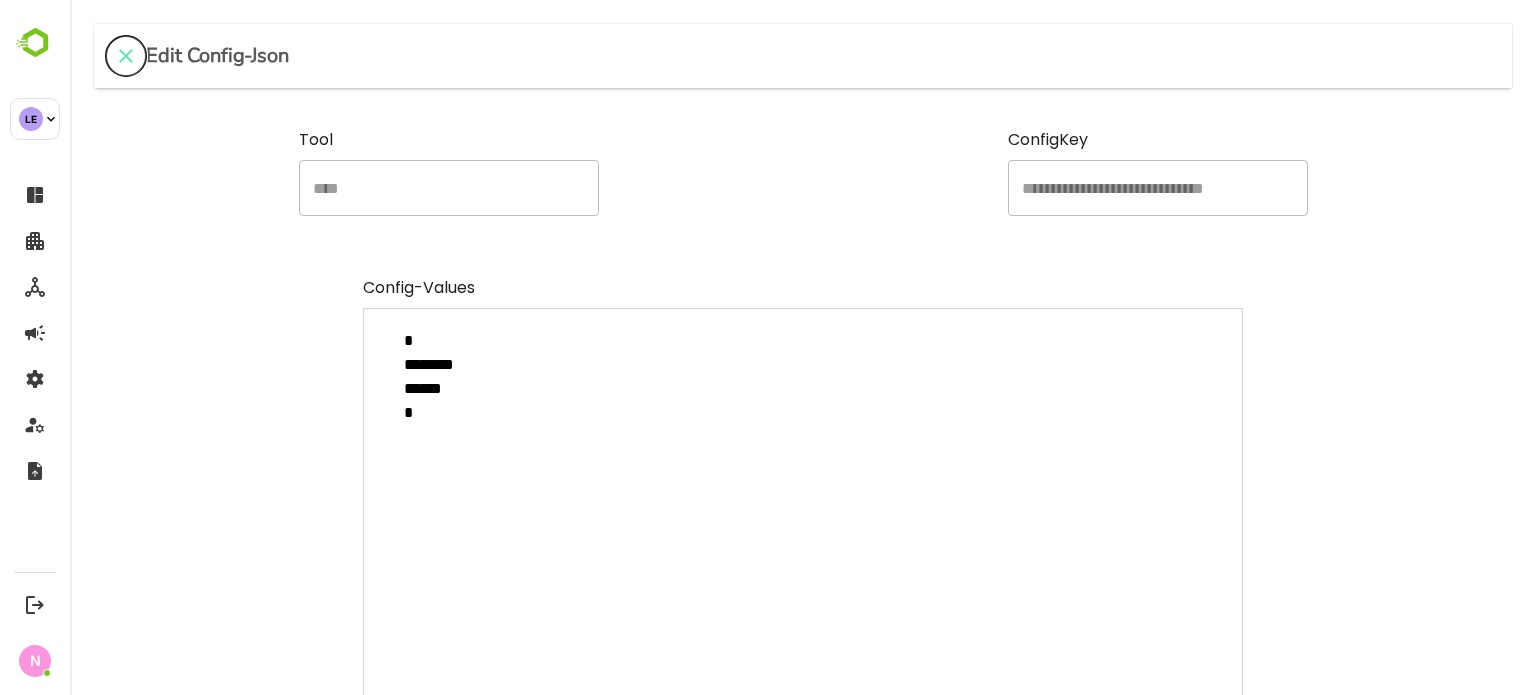 click at bounding box center [126, 56] 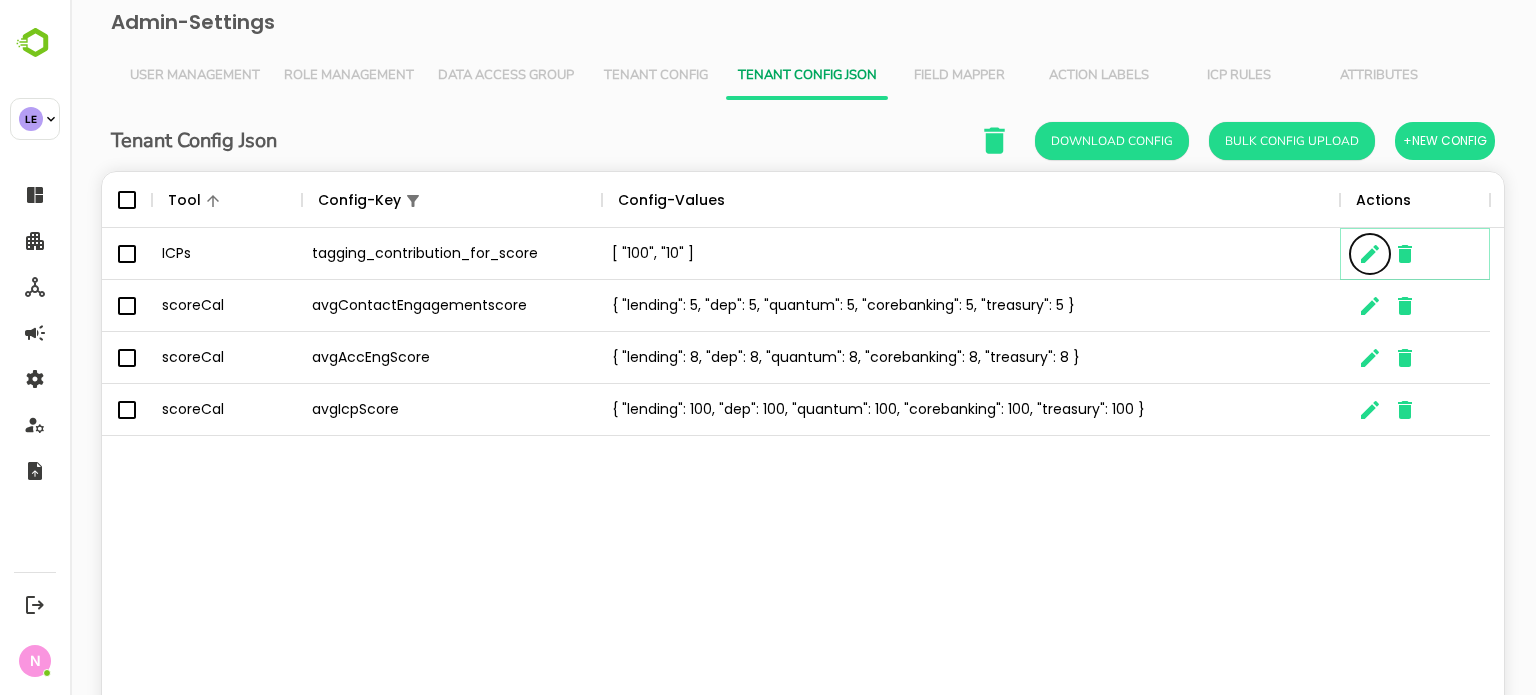 scroll, scrollTop: 16, scrollLeft: 16, axis: both 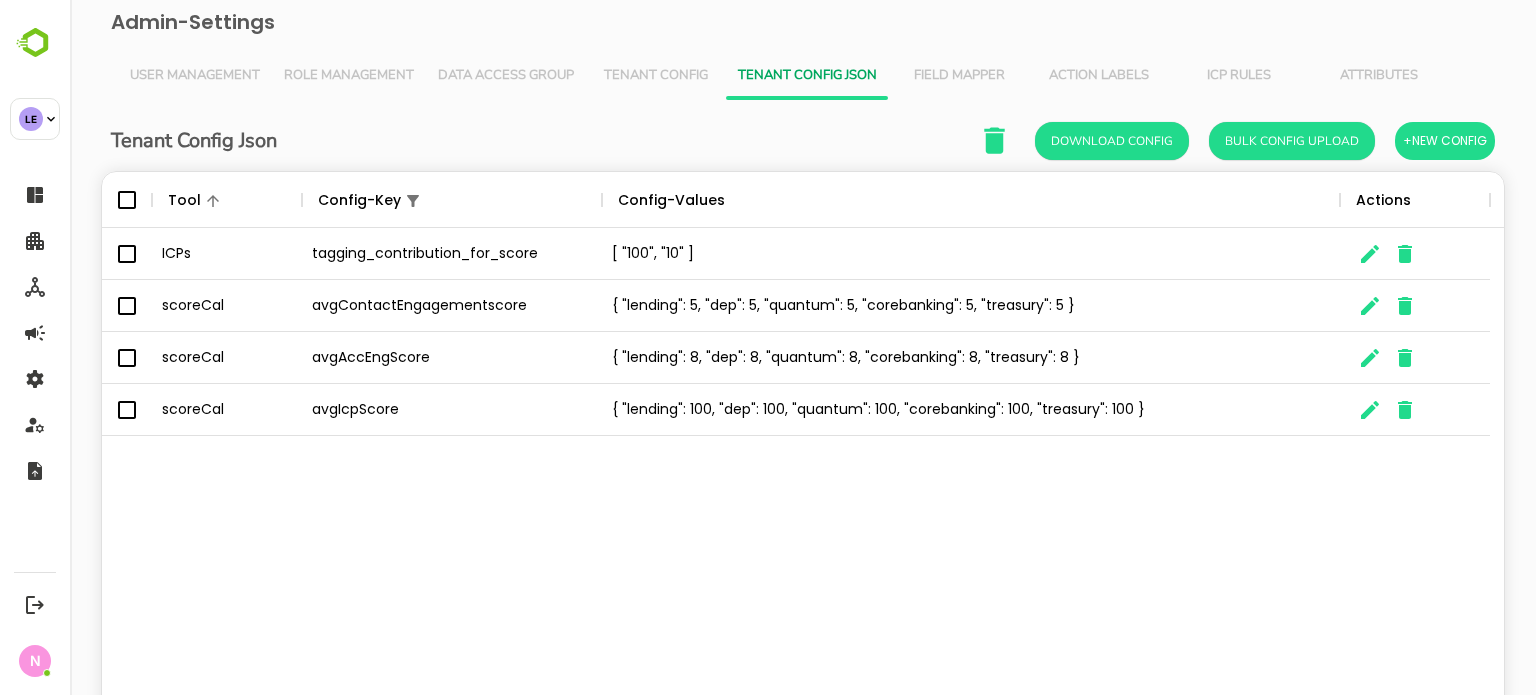 click on "Tenant Config" at bounding box center [656, 76] 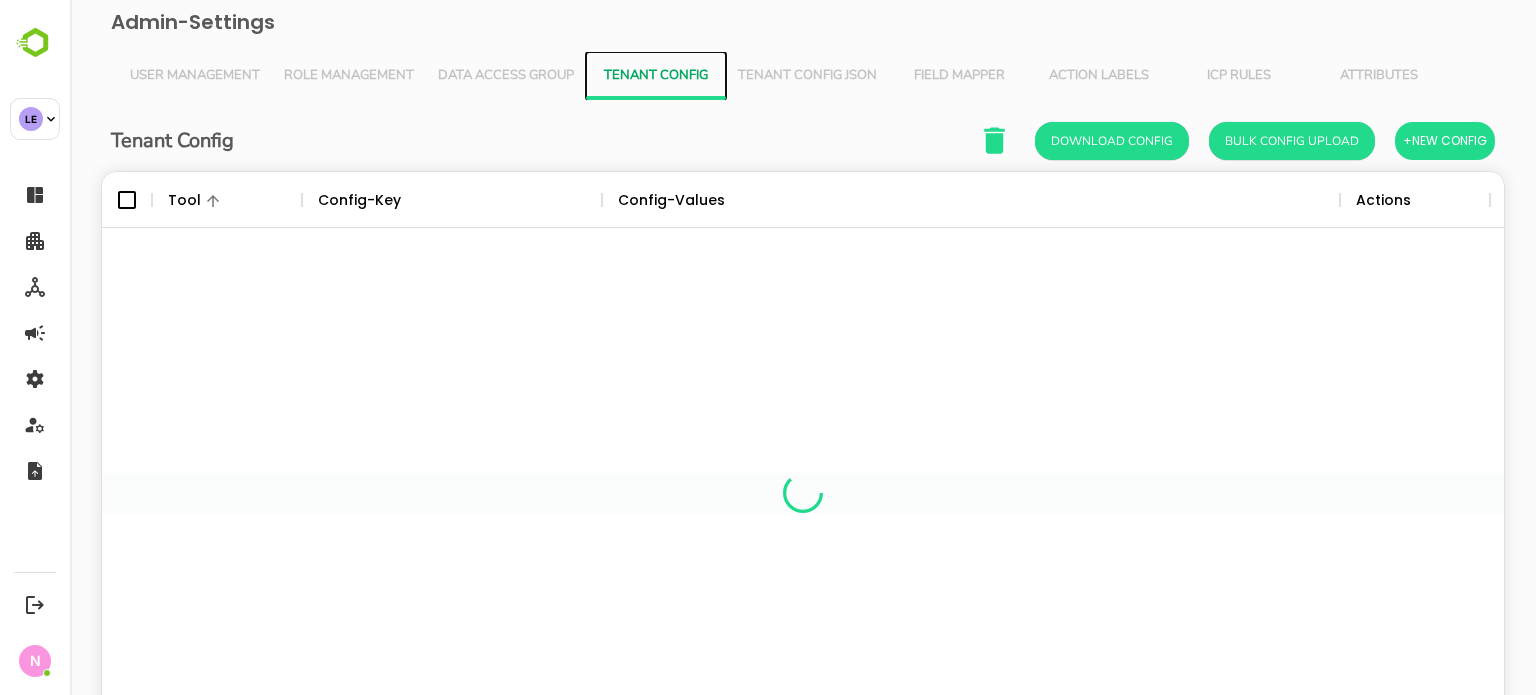 scroll, scrollTop: 16, scrollLeft: 16, axis: both 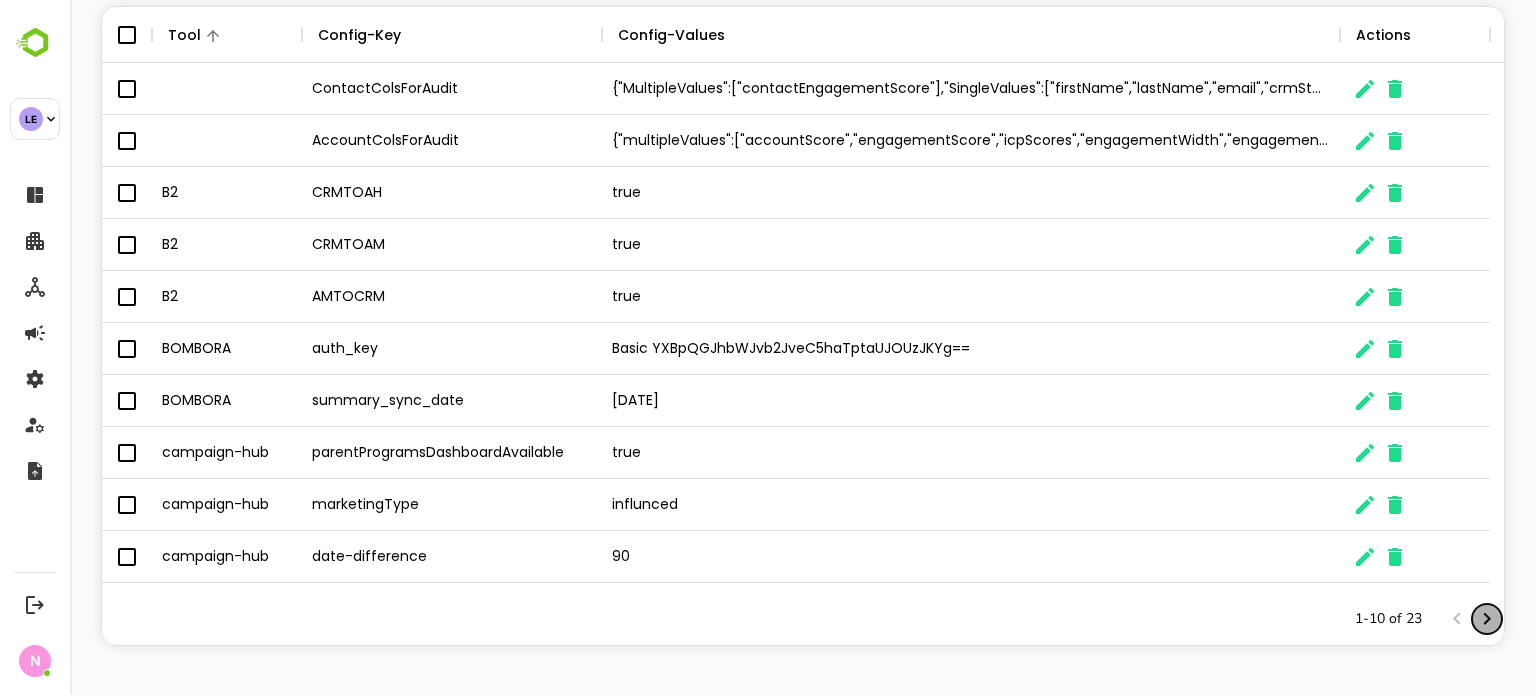 click 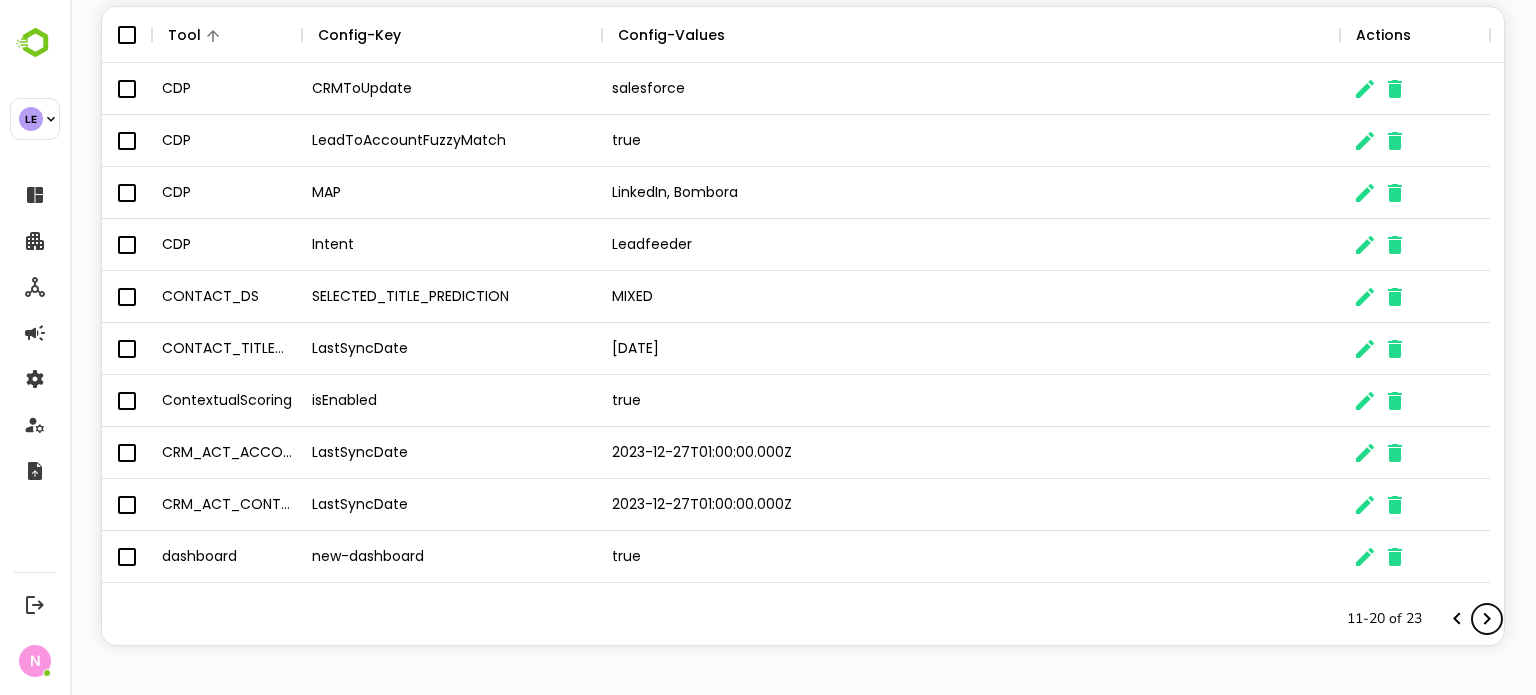 click 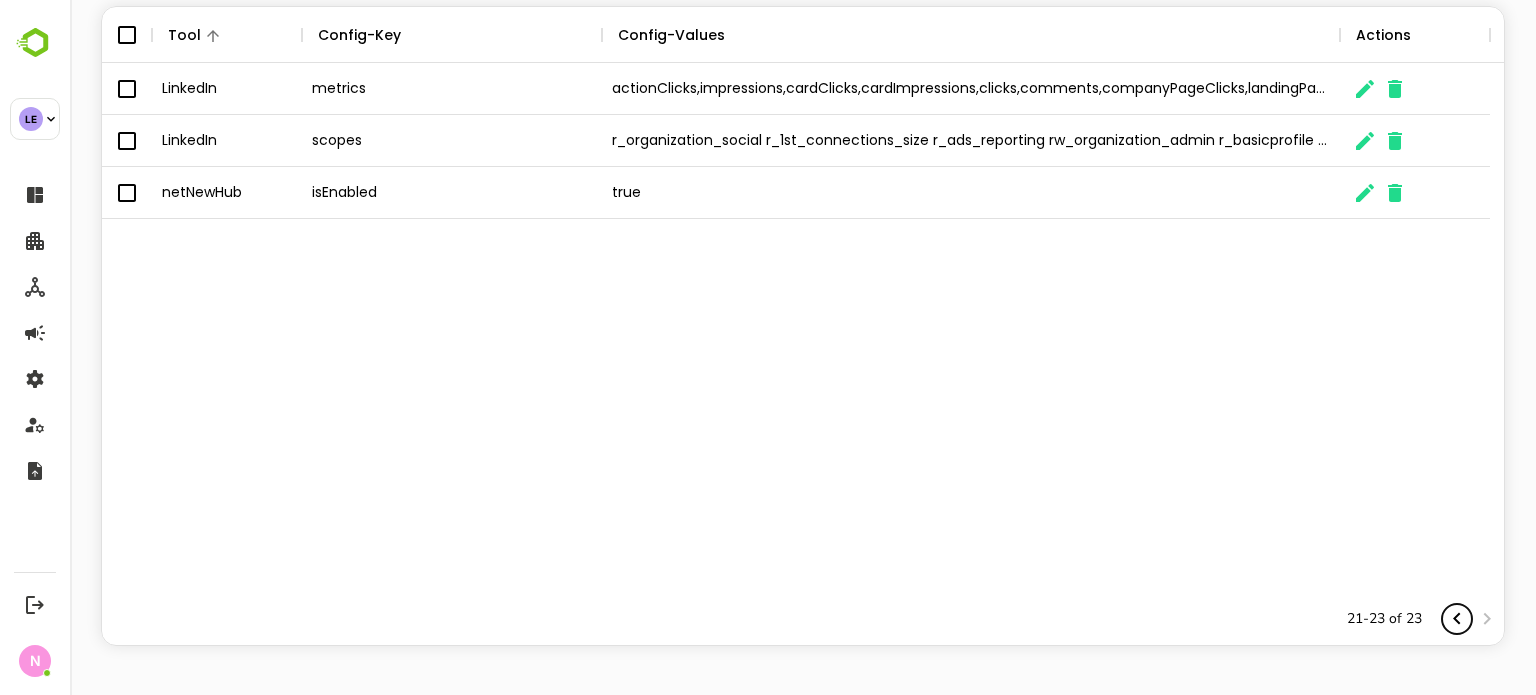 click 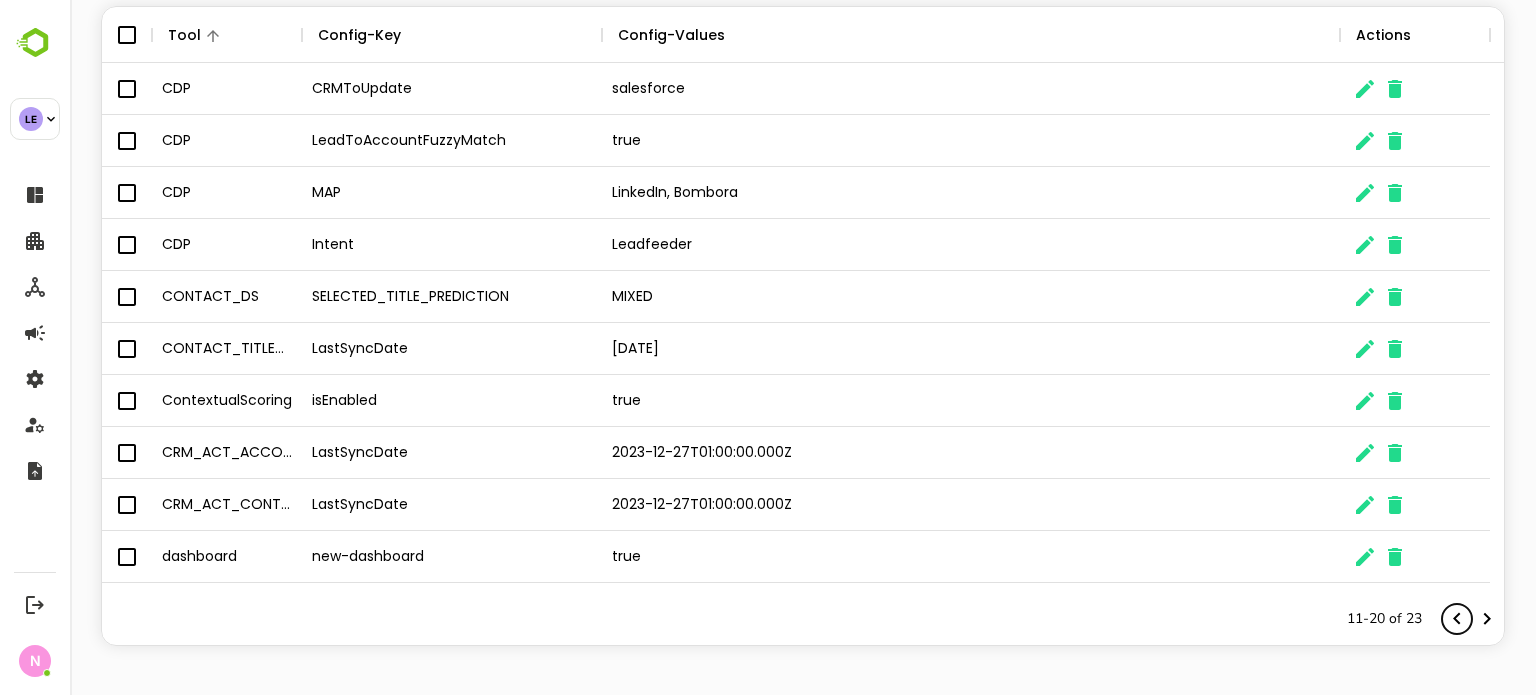 click 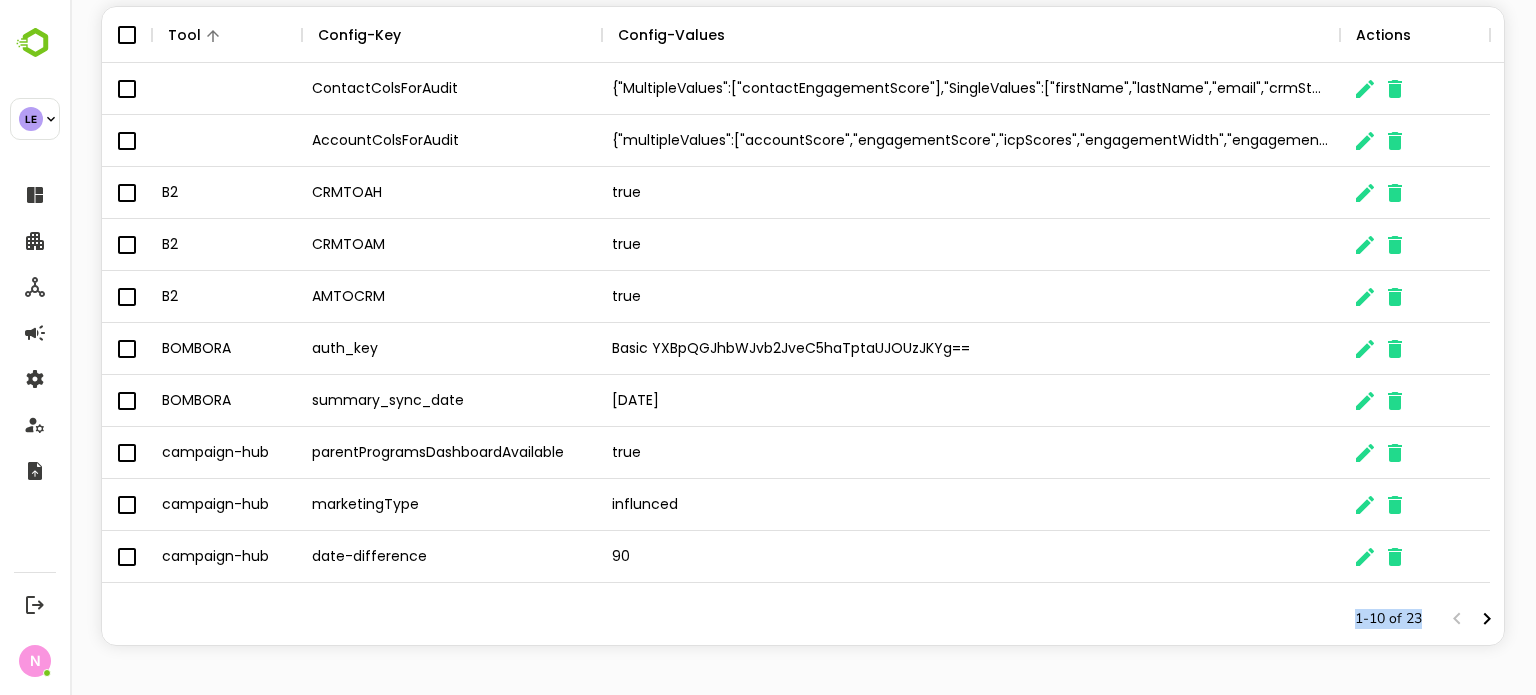 click at bounding box center [1472, 619] 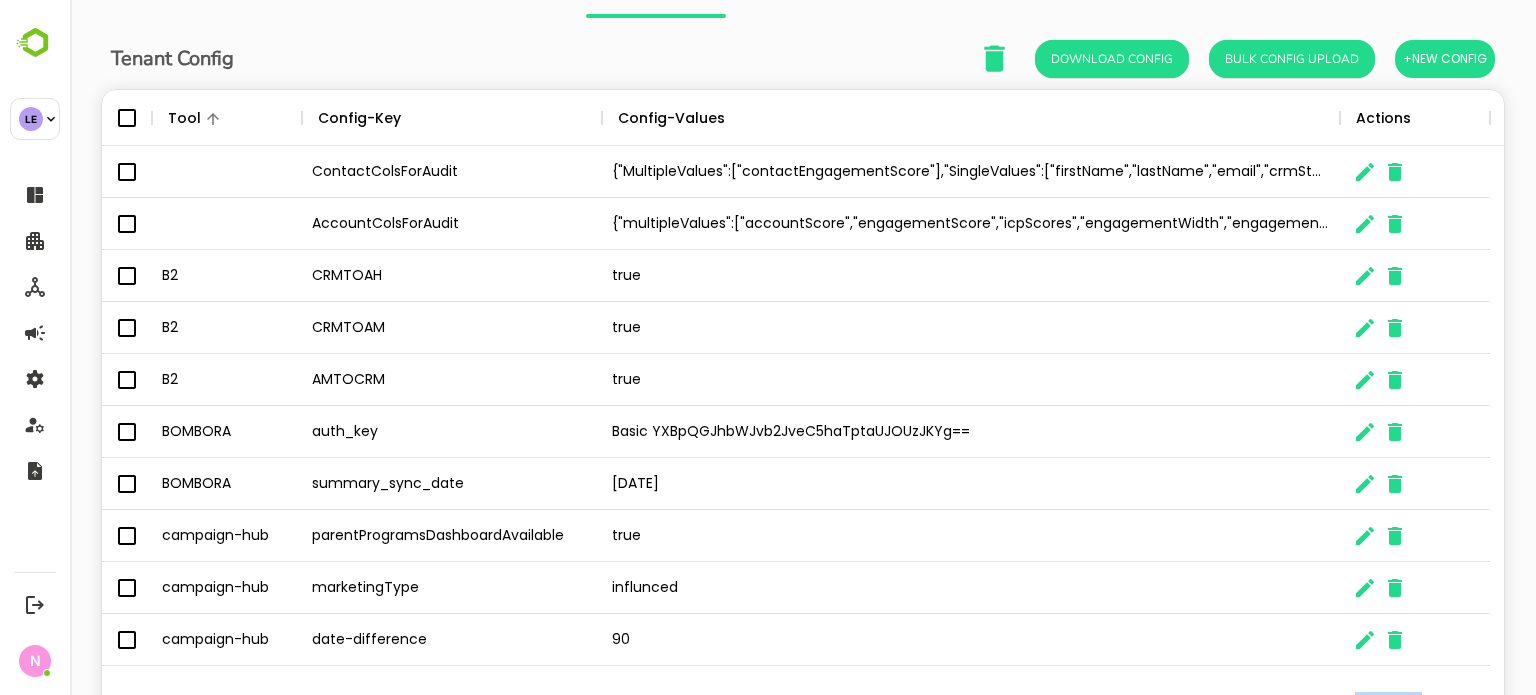 scroll, scrollTop: 0, scrollLeft: 0, axis: both 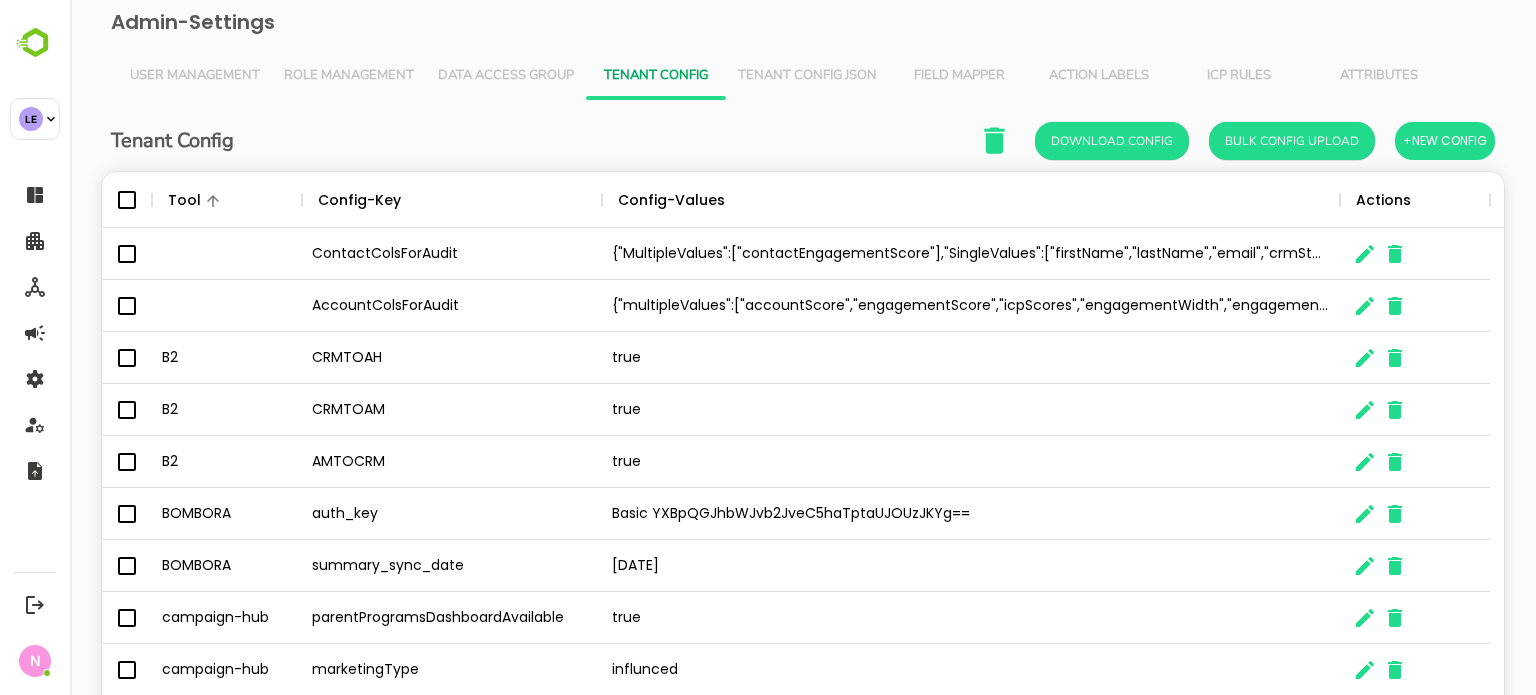 click on "Tenant Config Json" at bounding box center (807, 76) 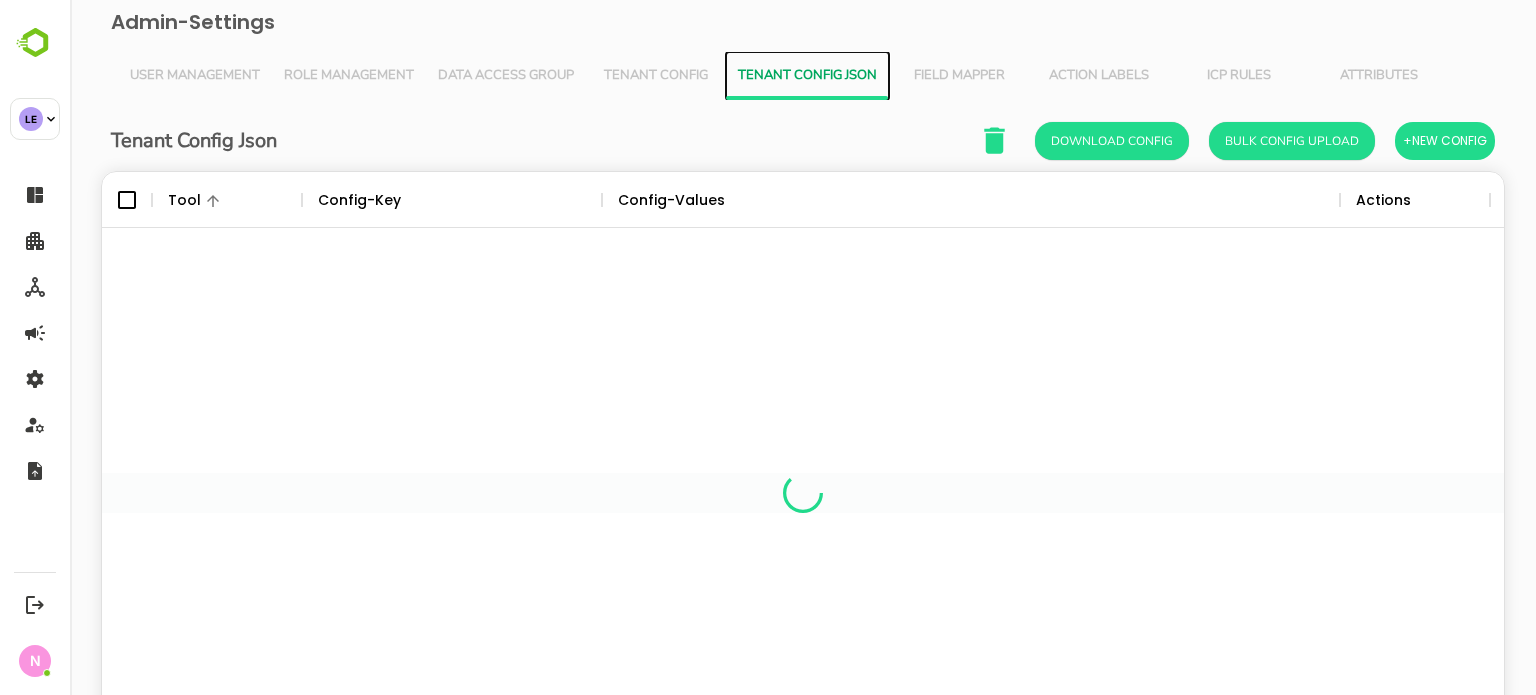 scroll, scrollTop: 16, scrollLeft: 16, axis: both 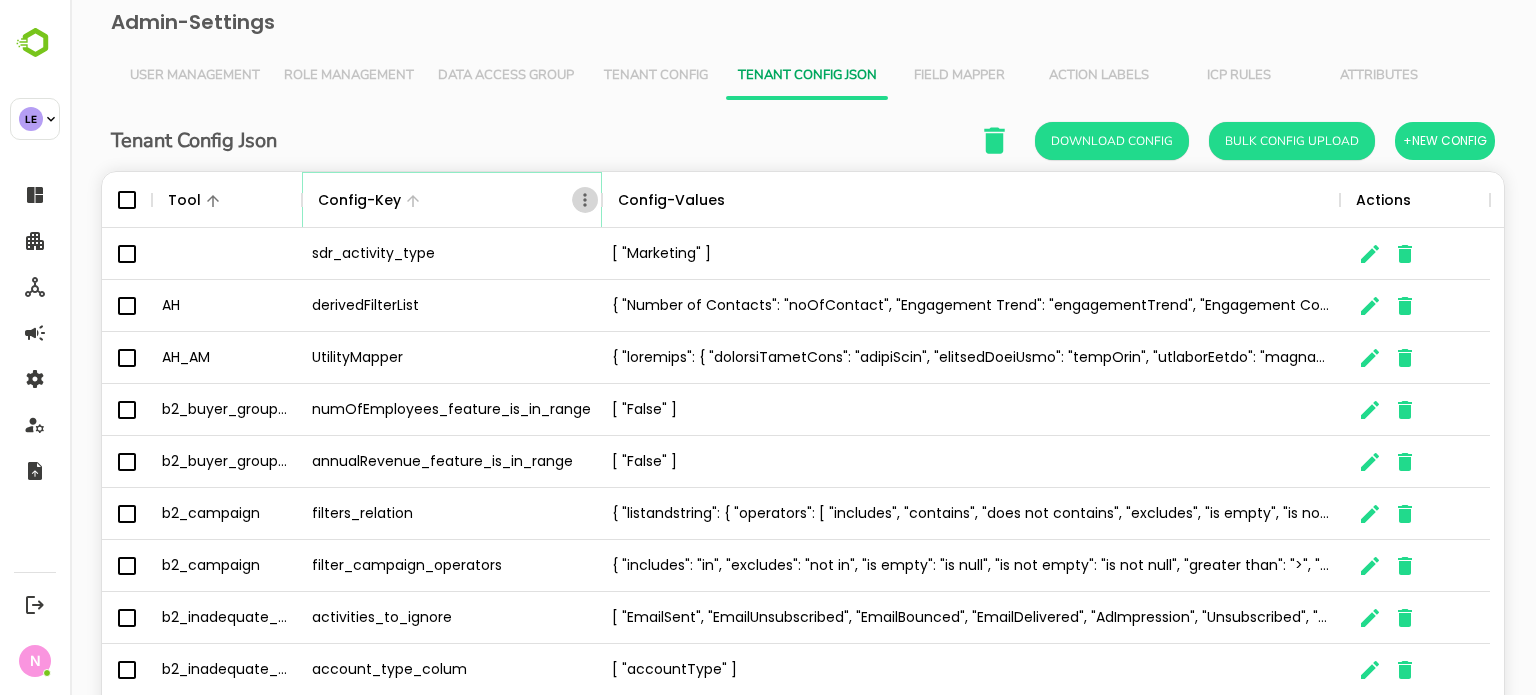 click 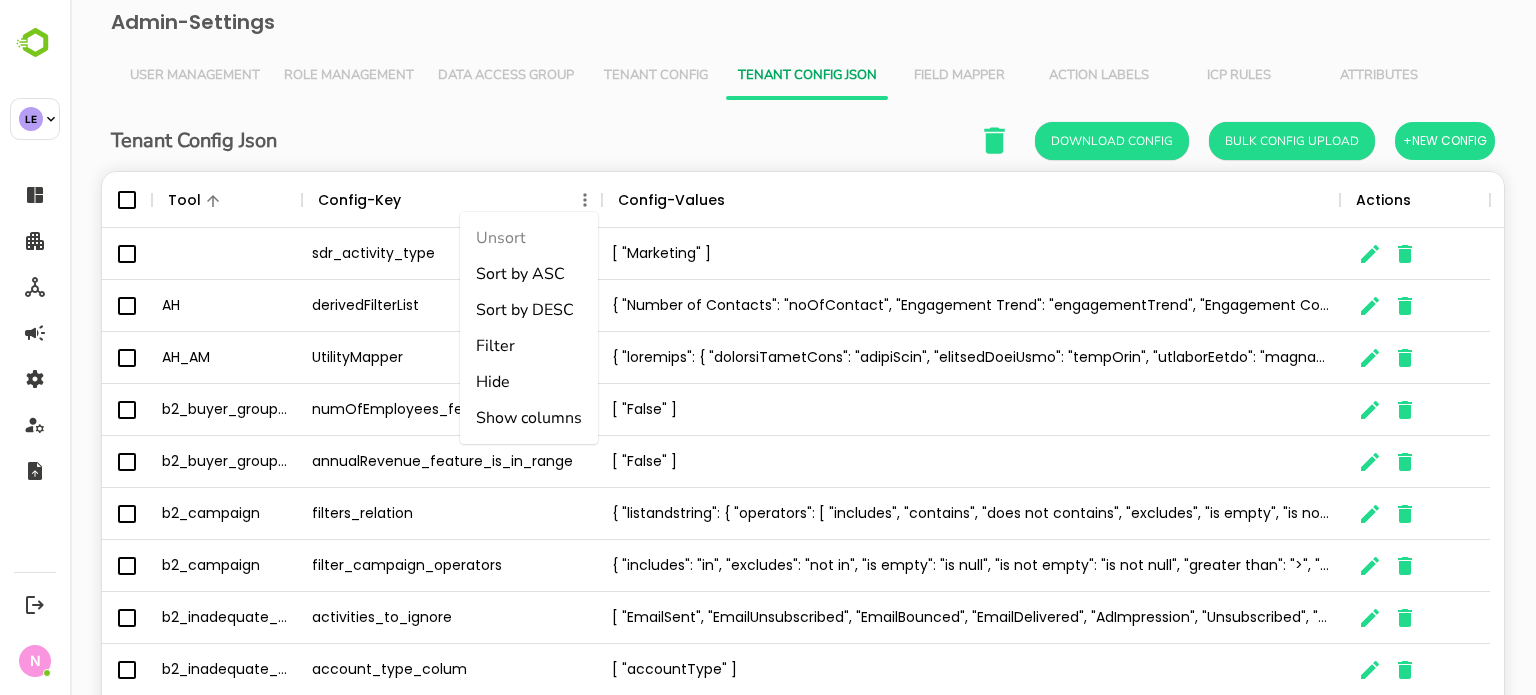 click on "Filter" at bounding box center (529, 346) 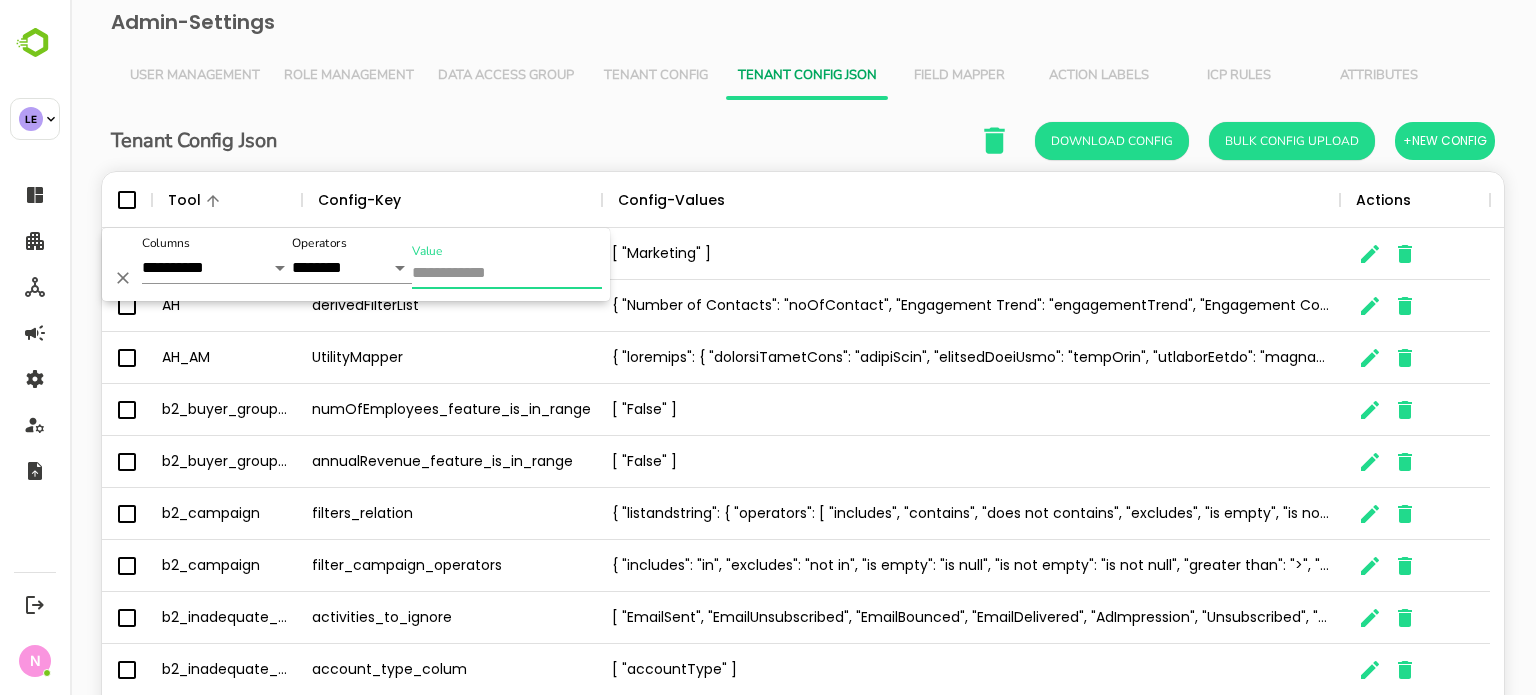 click on "Value" at bounding box center (507, 274) 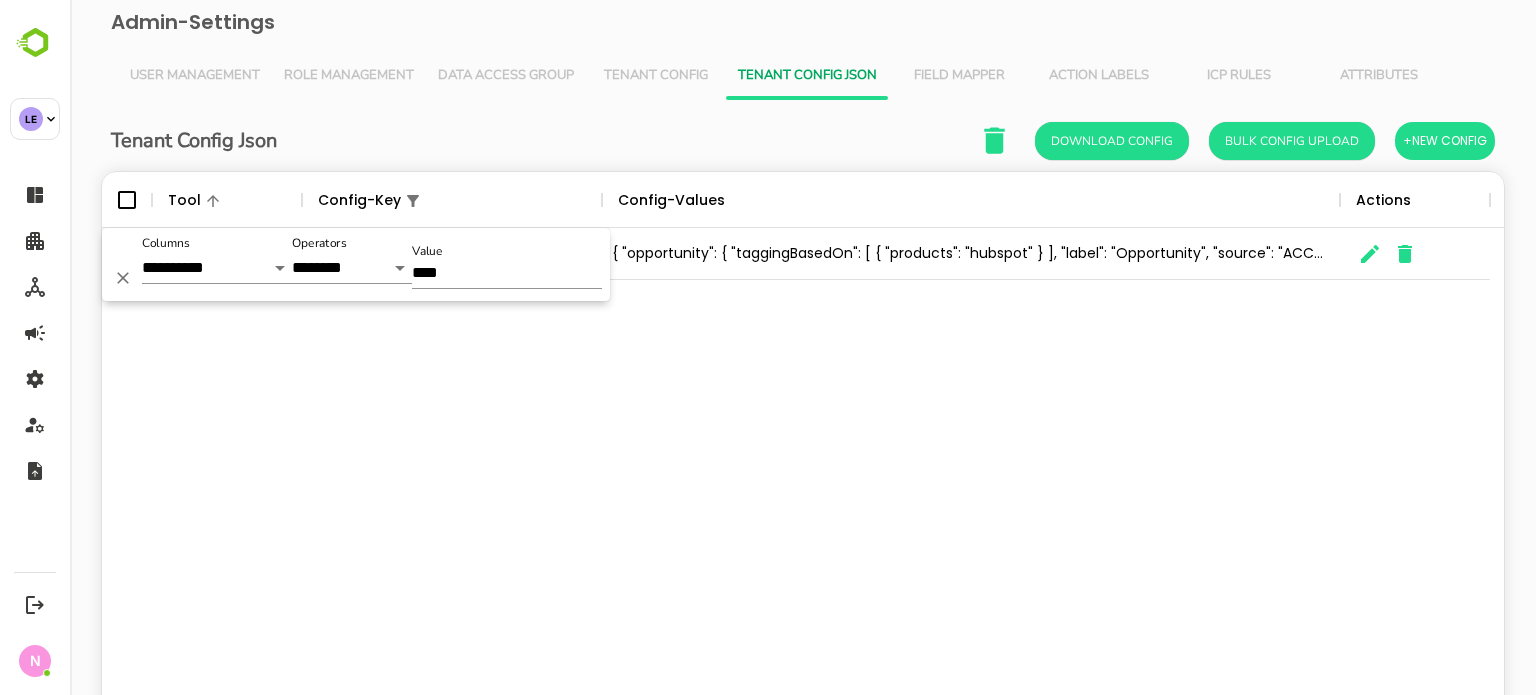 click on "PRODUCT_AFFINITY PRODUCT_AFFINITY_UI" at bounding box center (803, 493) 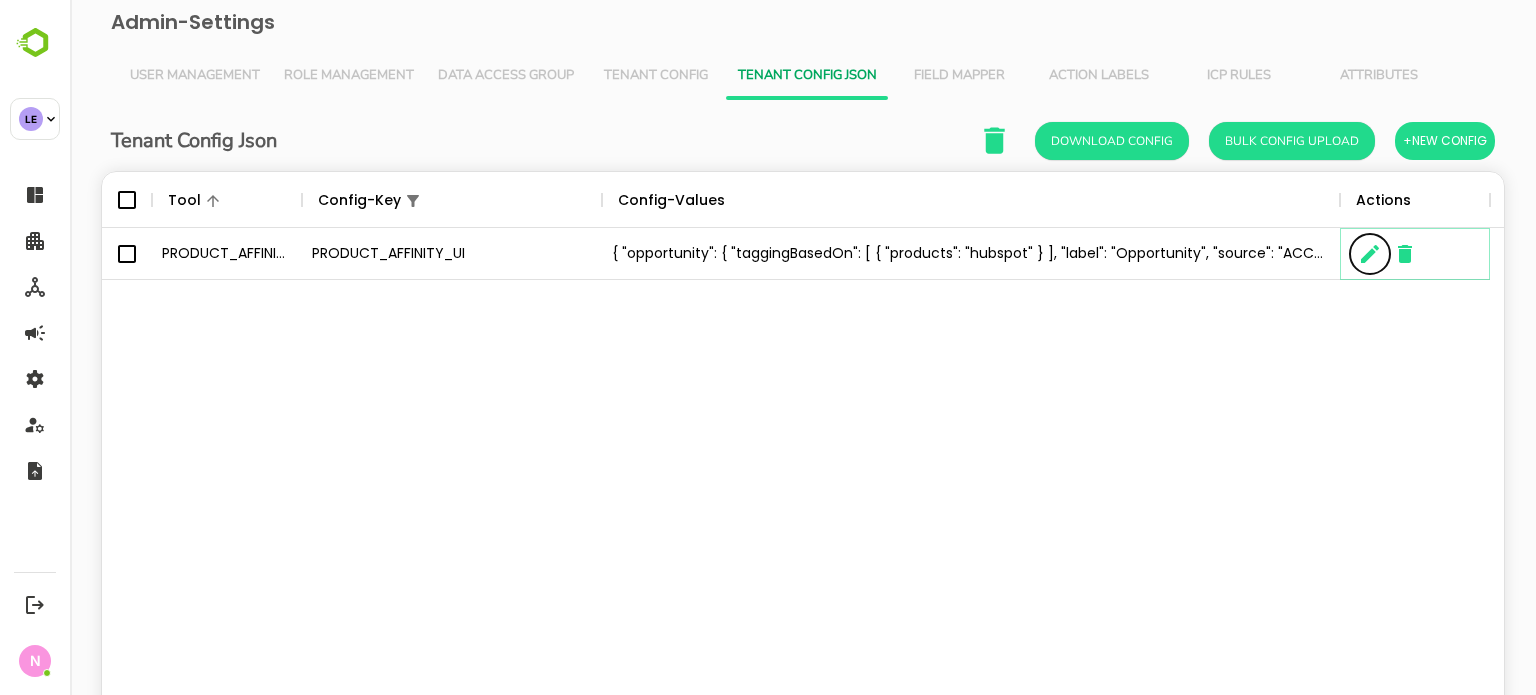 click at bounding box center [1370, 254] 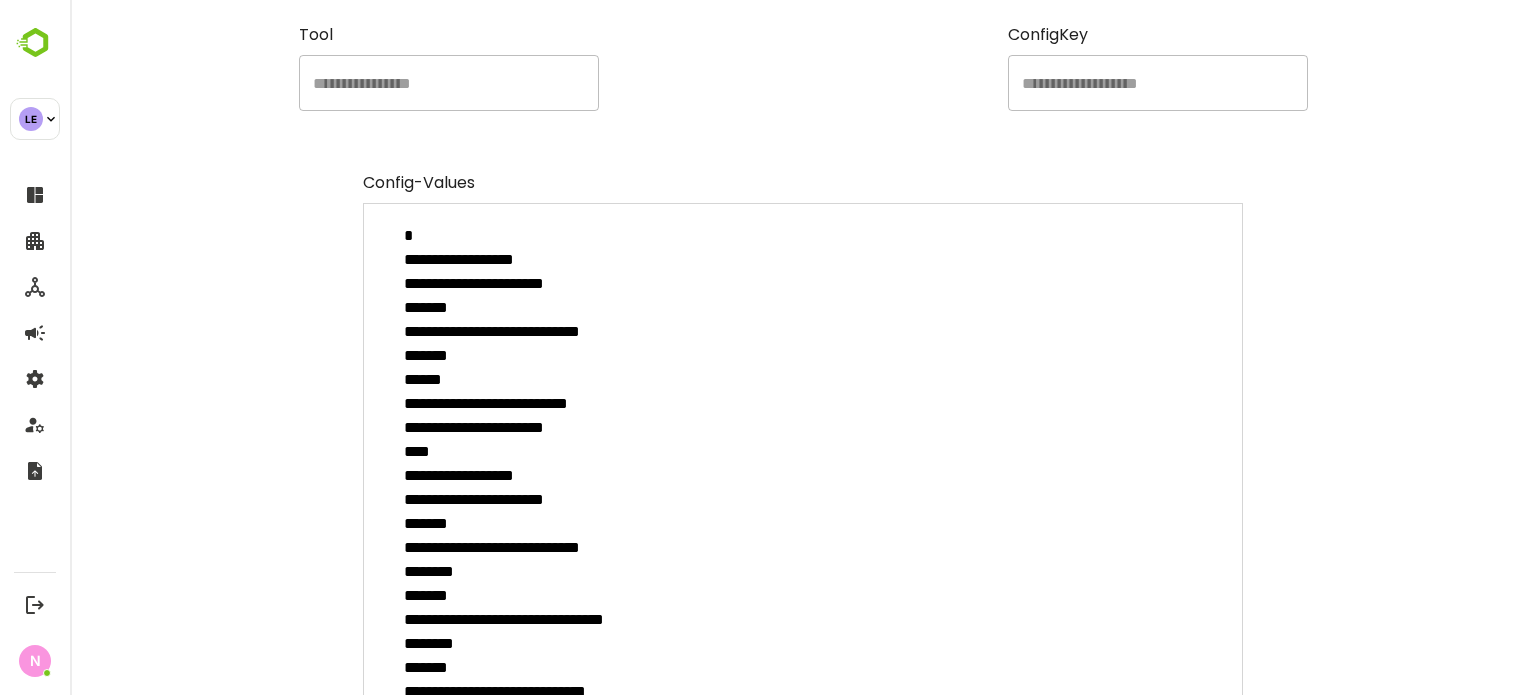scroll, scrollTop: 0, scrollLeft: 0, axis: both 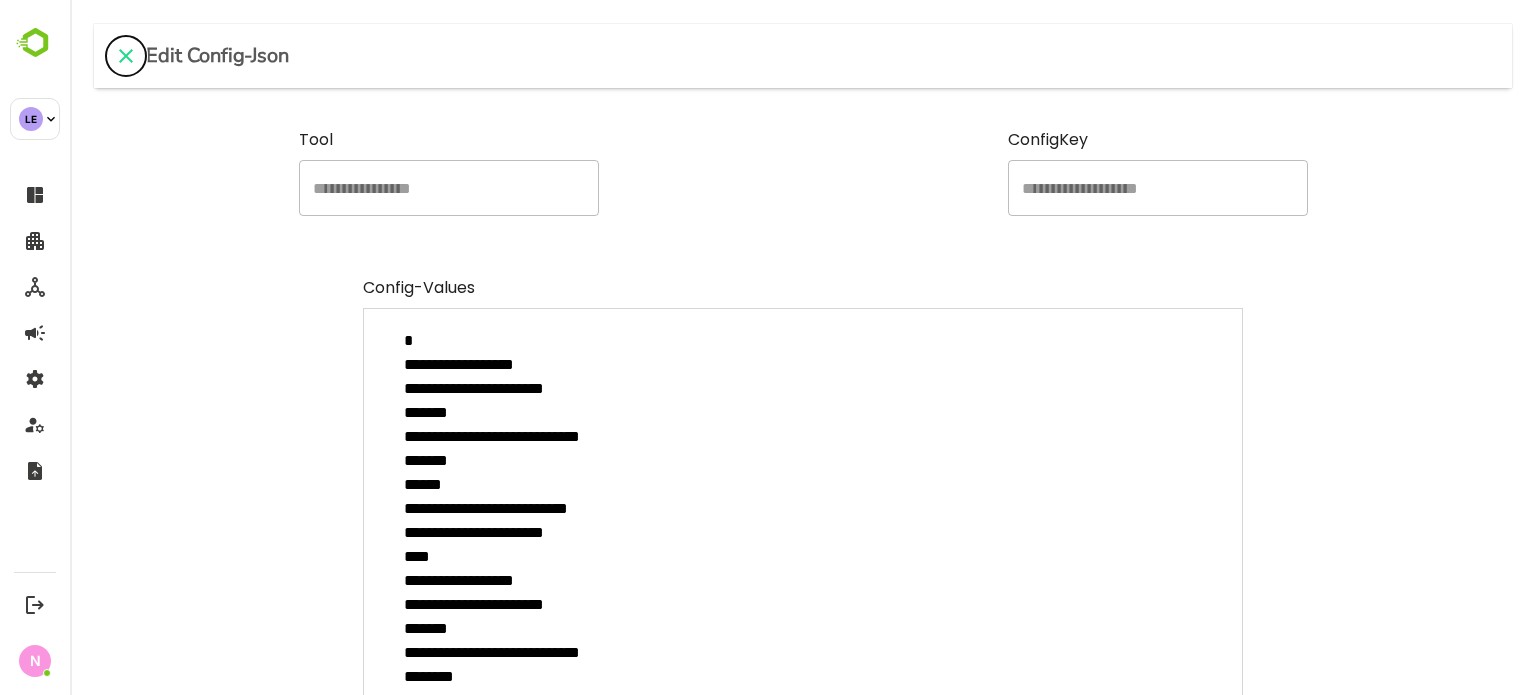 click 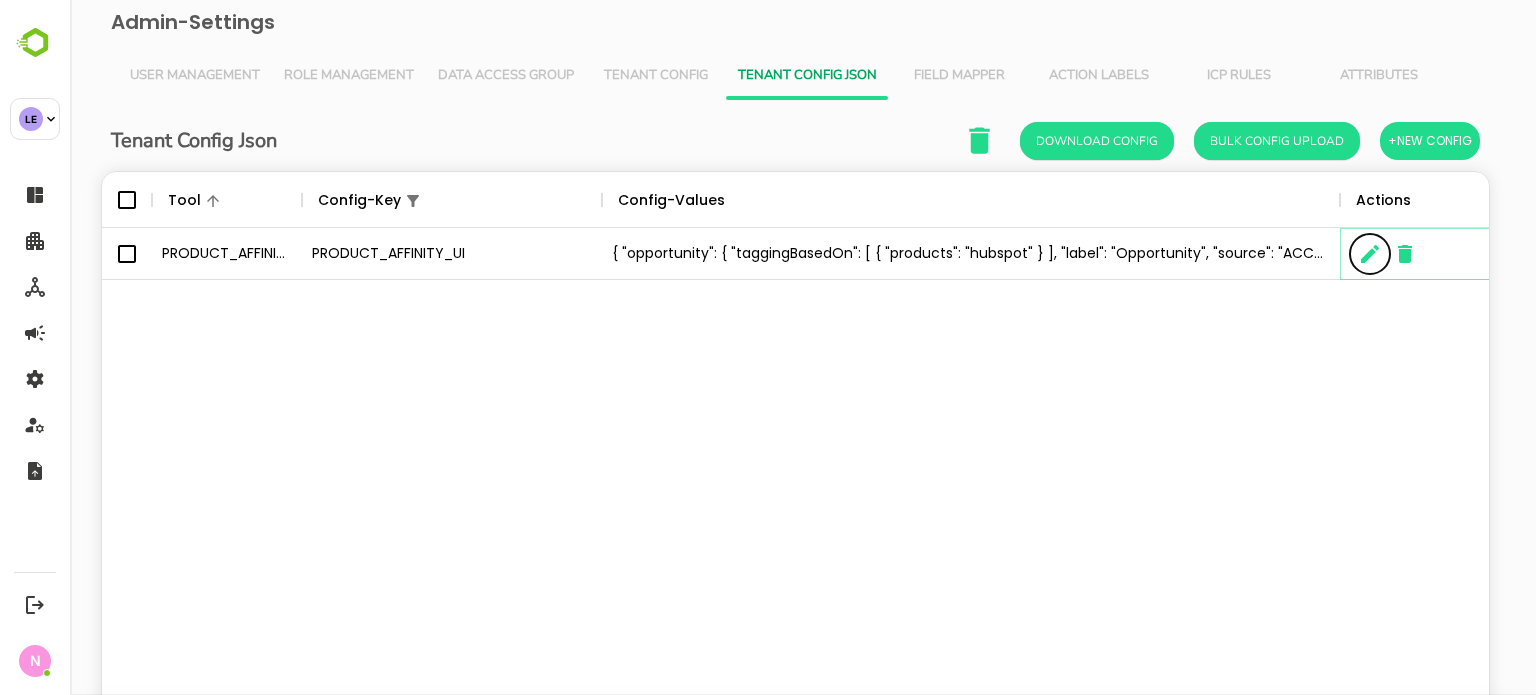 scroll, scrollTop: 16, scrollLeft: 16, axis: both 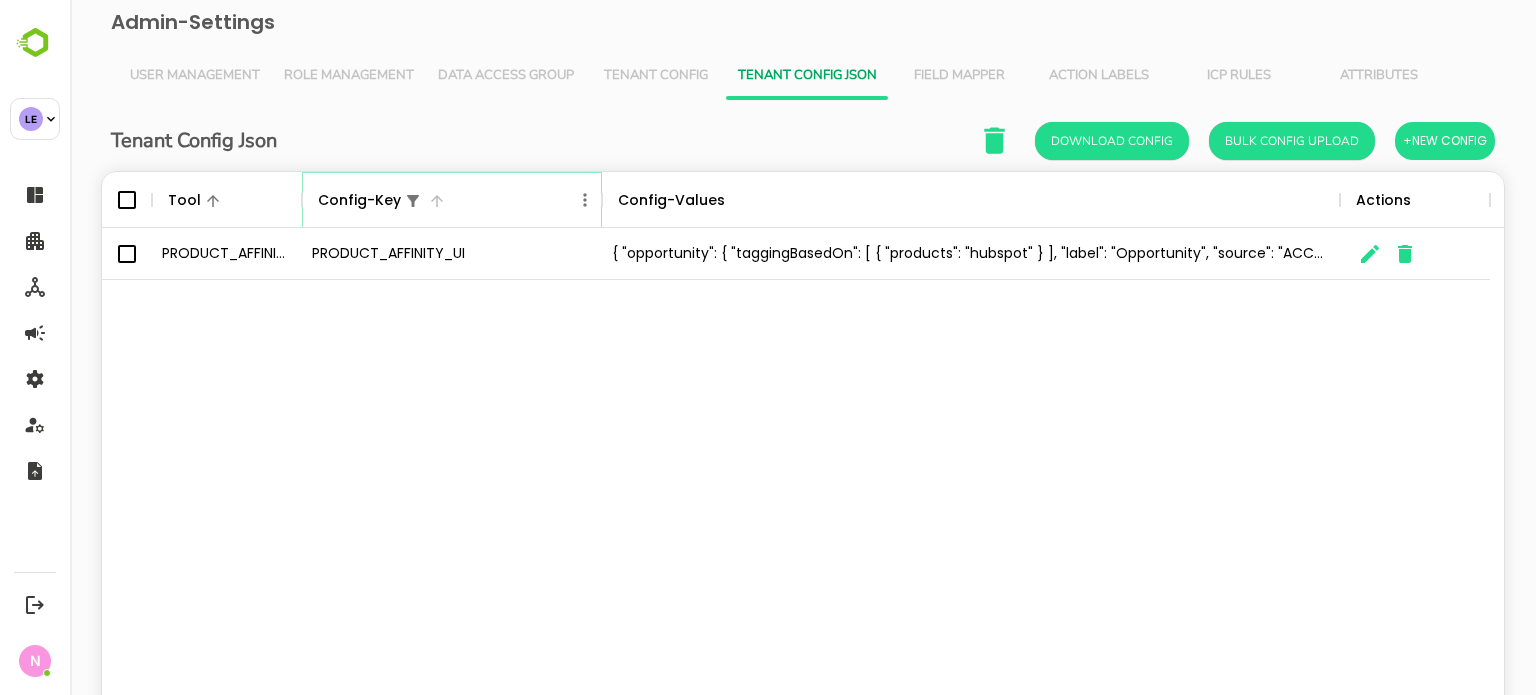 click 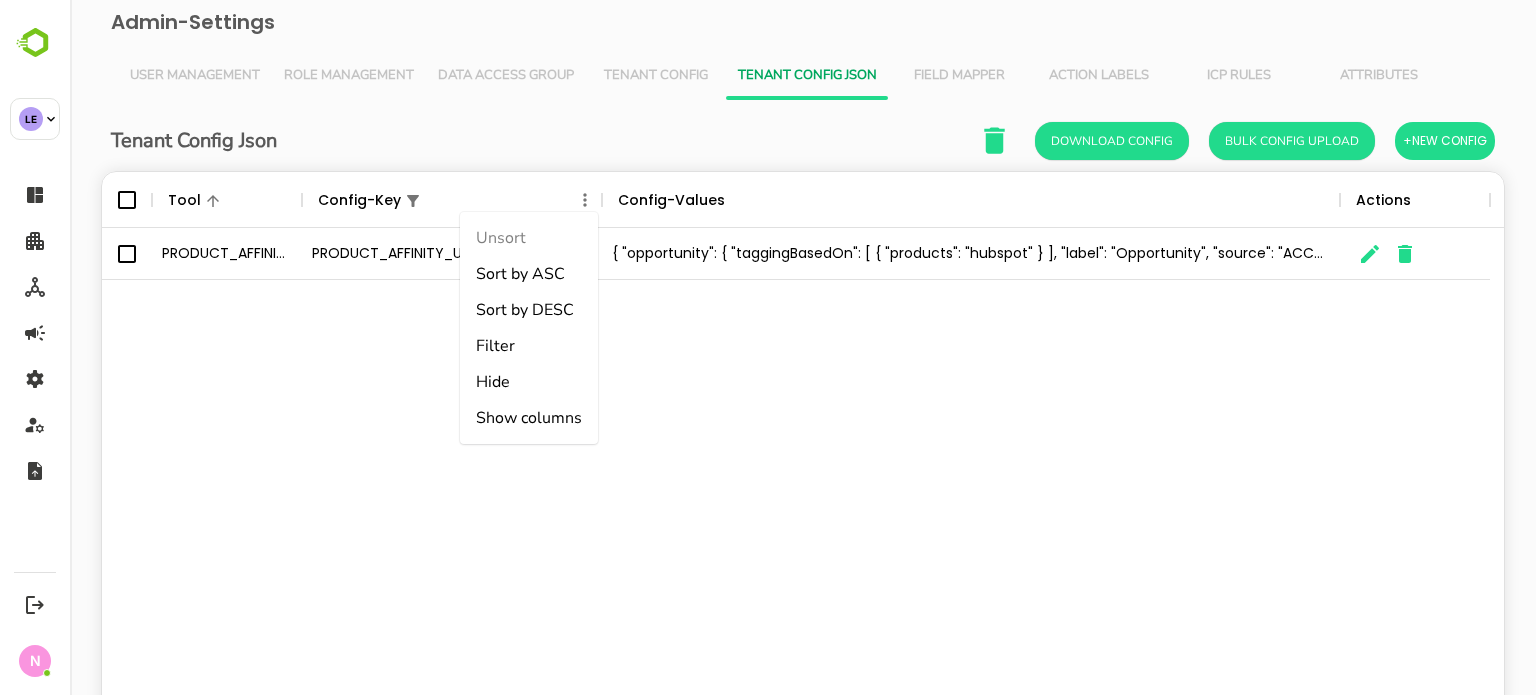 click on "Filter" at bounding box center [529, 346] 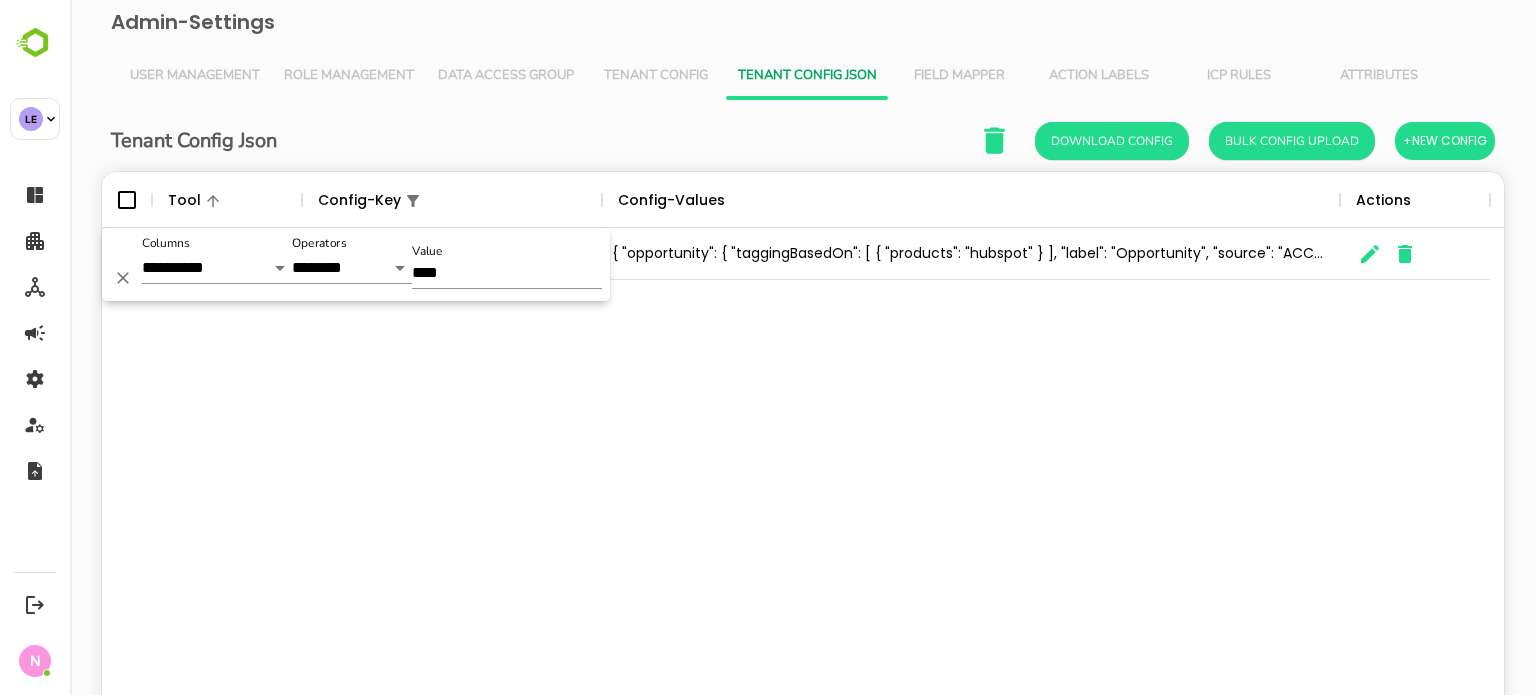 click on "****" at bounding box center (507, 274) 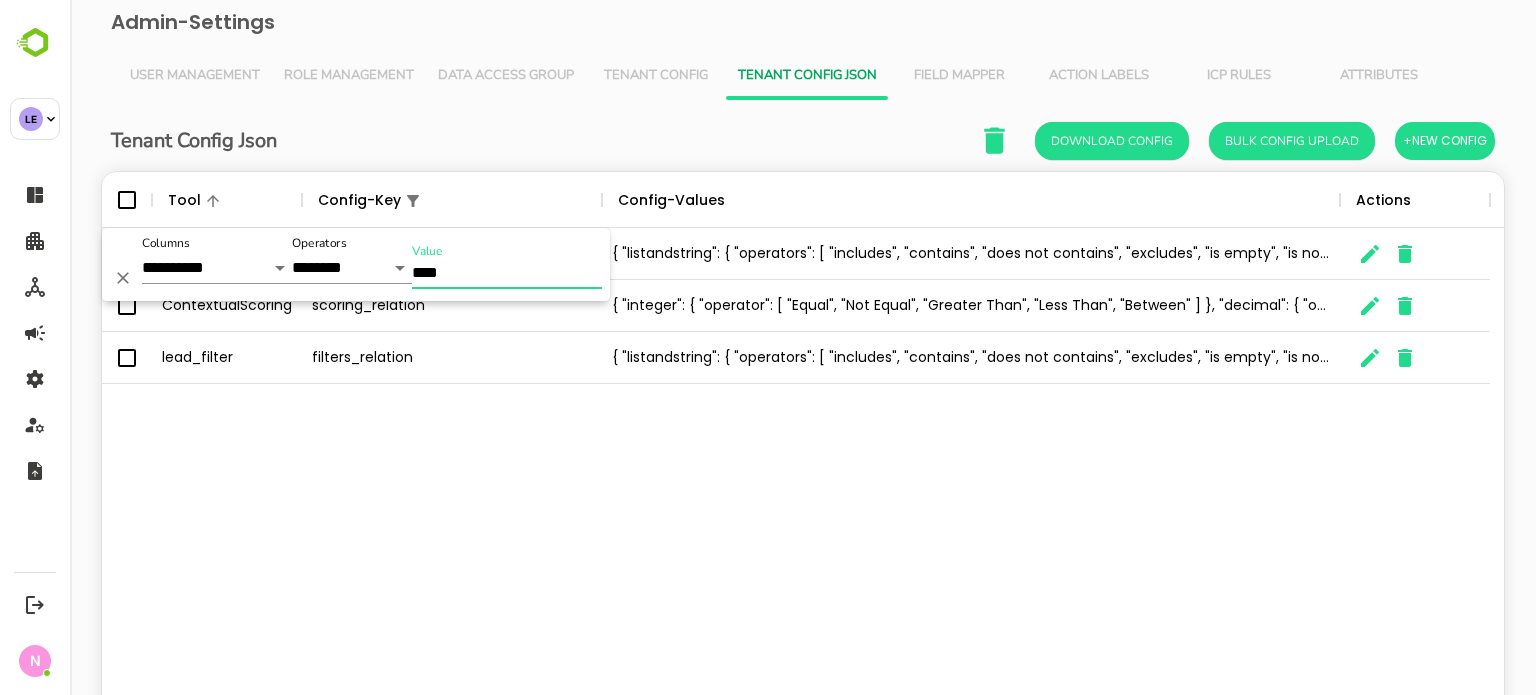 click on "b2_campaign filters_relation {
"listandstring": {
"operators": [
"includes",
"contains",
"does not contains",
"excludes",
"is empty",
"is not empty"
]
},
"list": {
"operators": [
"includes",
"excludes",
"is empty",
"is not empty"
]
},
"number": {
"operators": [
"equal",
"not equal",
"greater than",
"less than",
"between",
"is empty",
"is not empty"
]
},
"string": {
"operators": [
"contains",
"does not contains",
"is empty",
"is not empty"
]
},
"date": {
"operators": [
"equal",
"not equal",
"greater than",
"less than",
"between",
"is empty",
"is not empty"
]
}
} ContextualScoring scoring_relation lead_filter filters_relation" at bounding box center [803, 493] 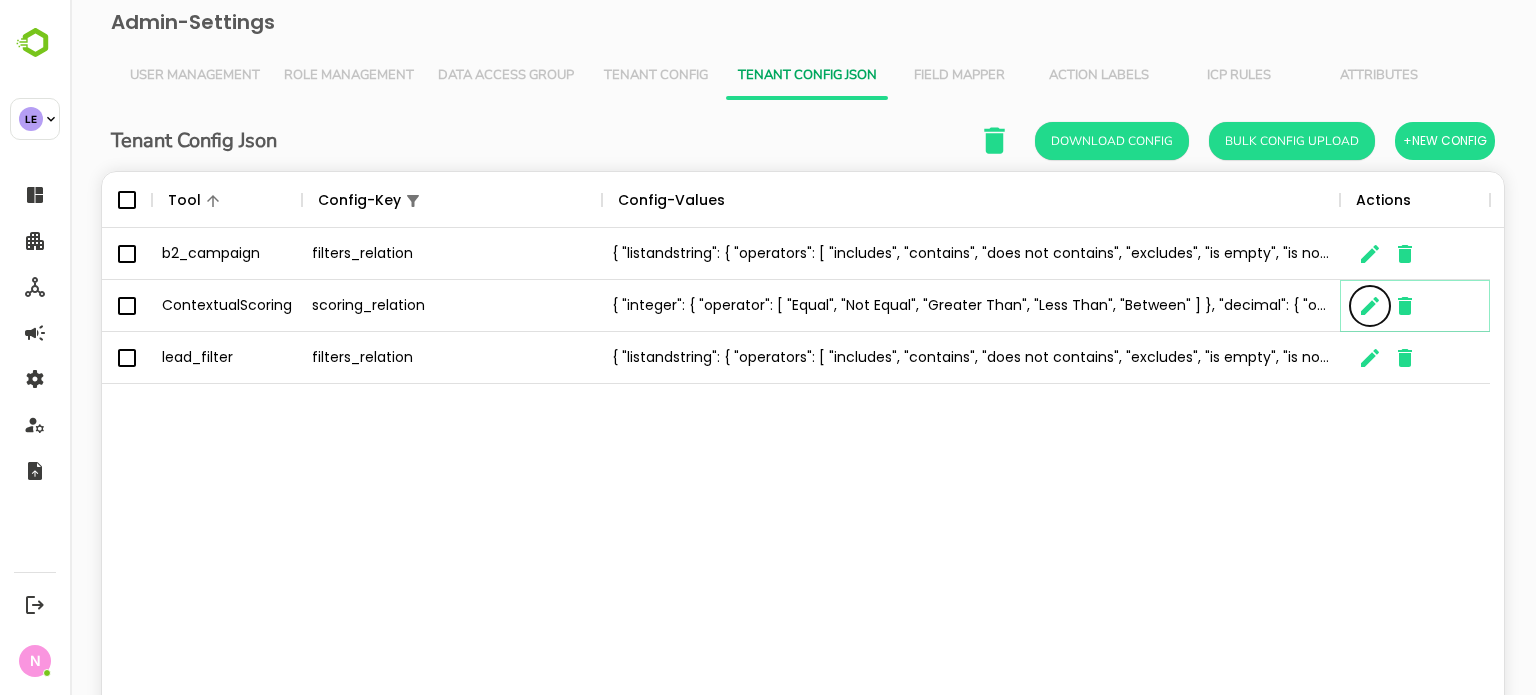 click at bounding box center [1370, 306] 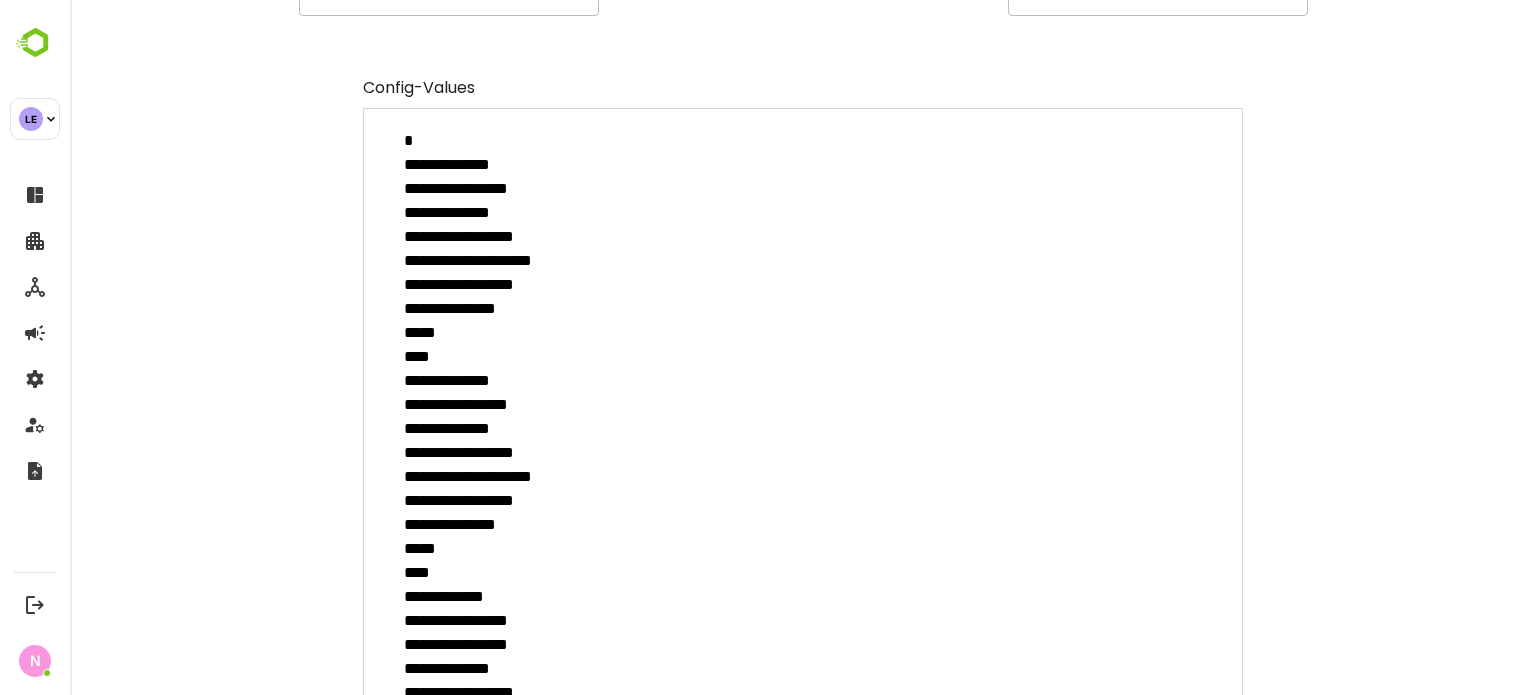 scroll, scrollTop: 0, scrollLeft: 0, axis: both 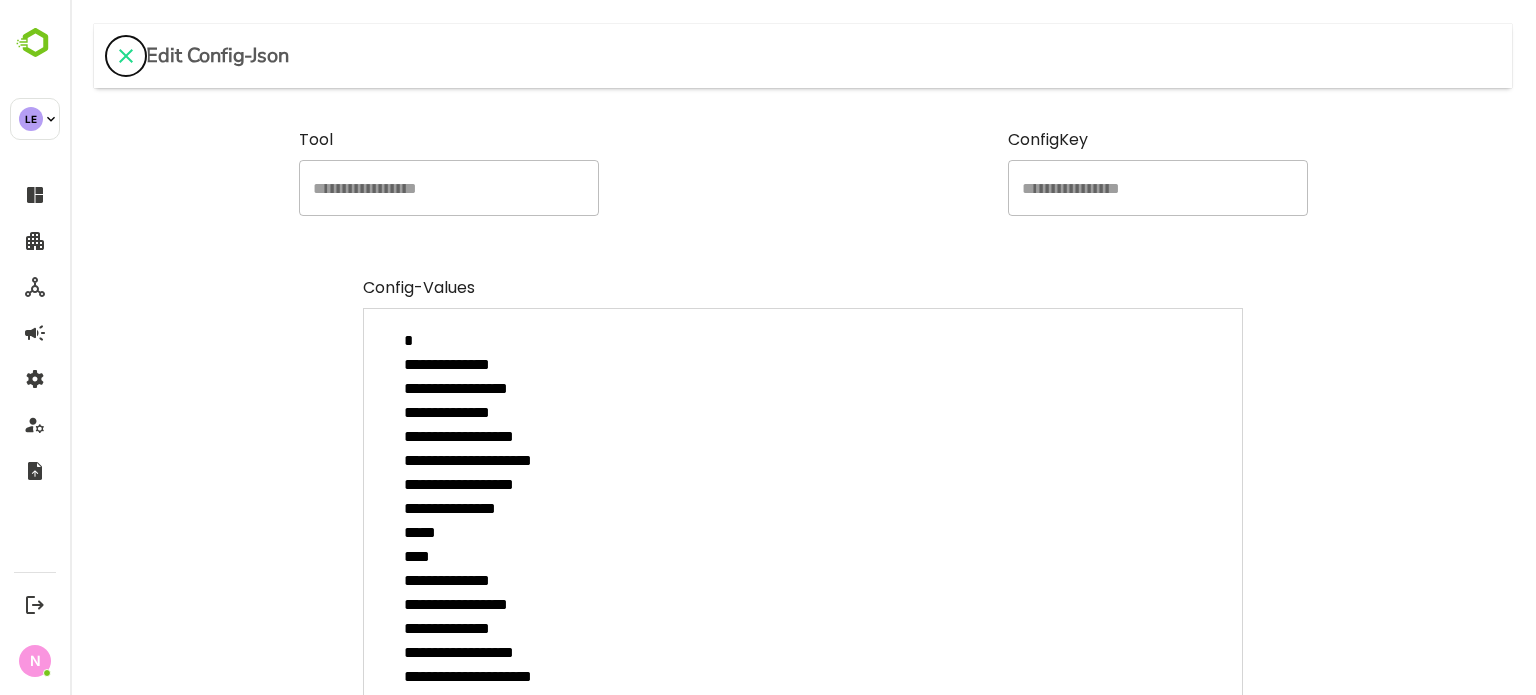 click 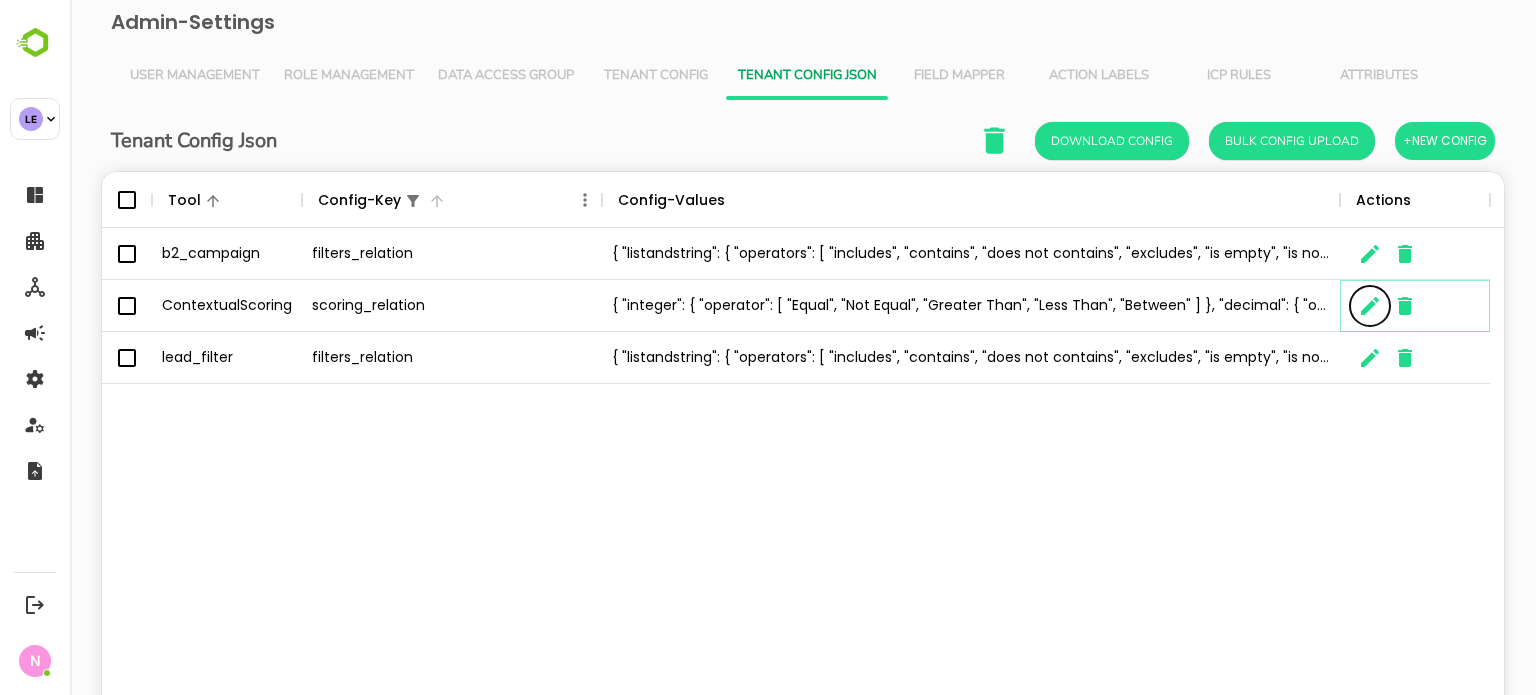 scroll, scrollTop: 16, scrollLeft: 16, axis: both 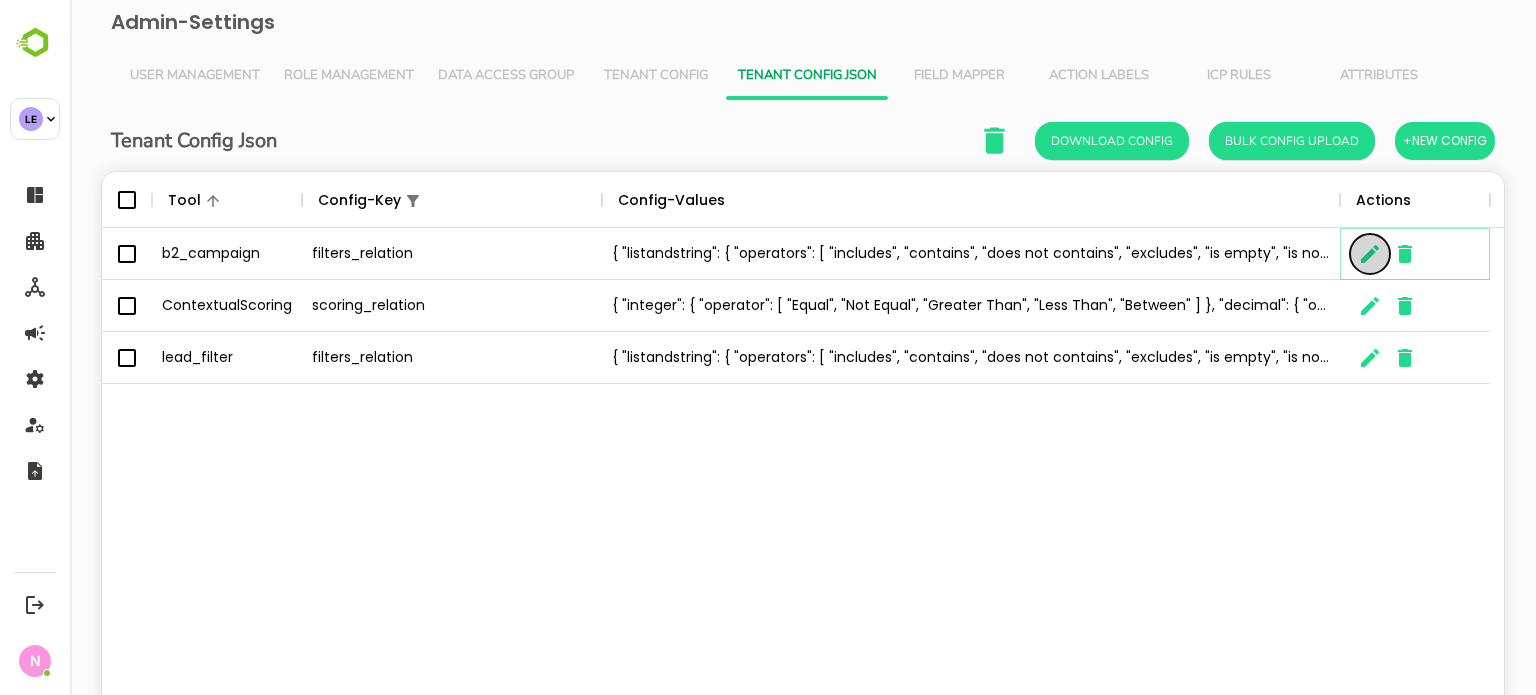 click at bounding box center [1370, 254] 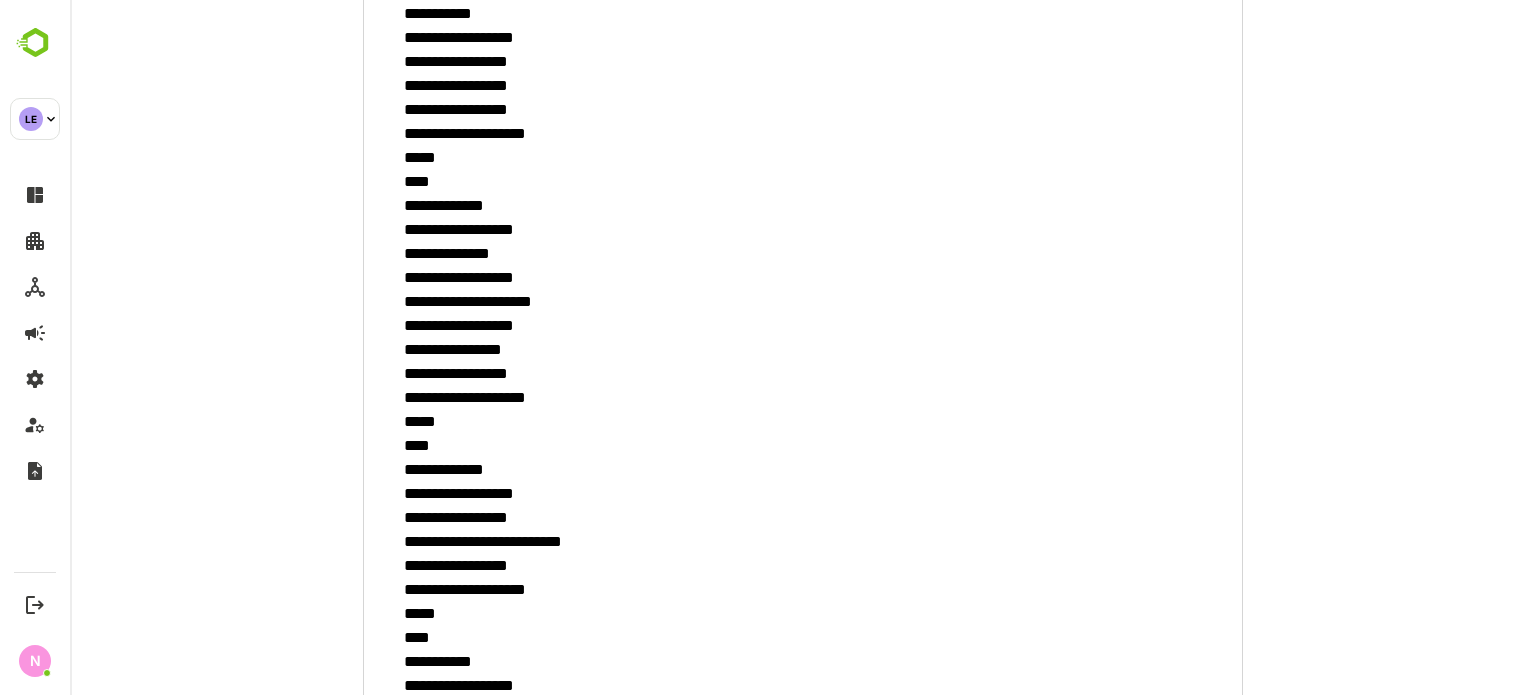 scroll, scrollTop: 0, scrollLeft: 0, axis: both 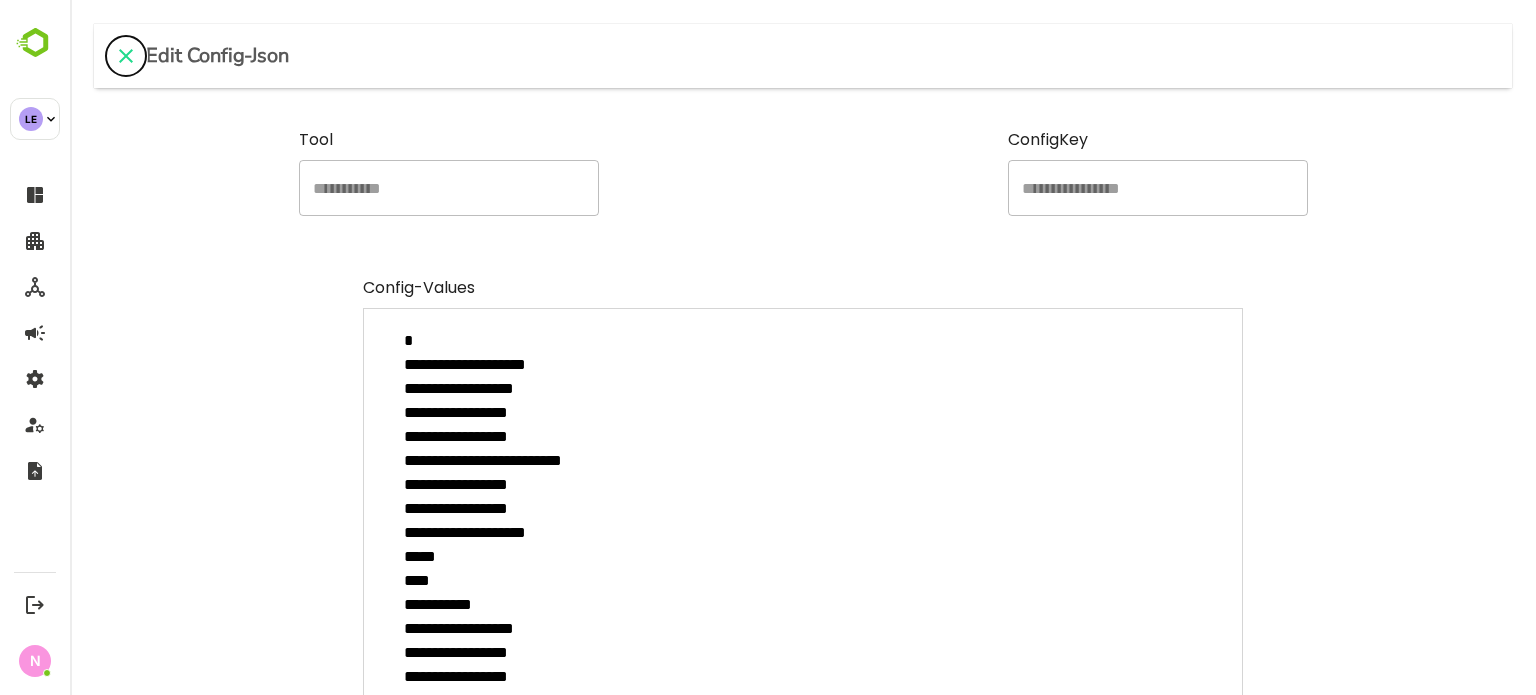 click at bounding box center [126, 56] 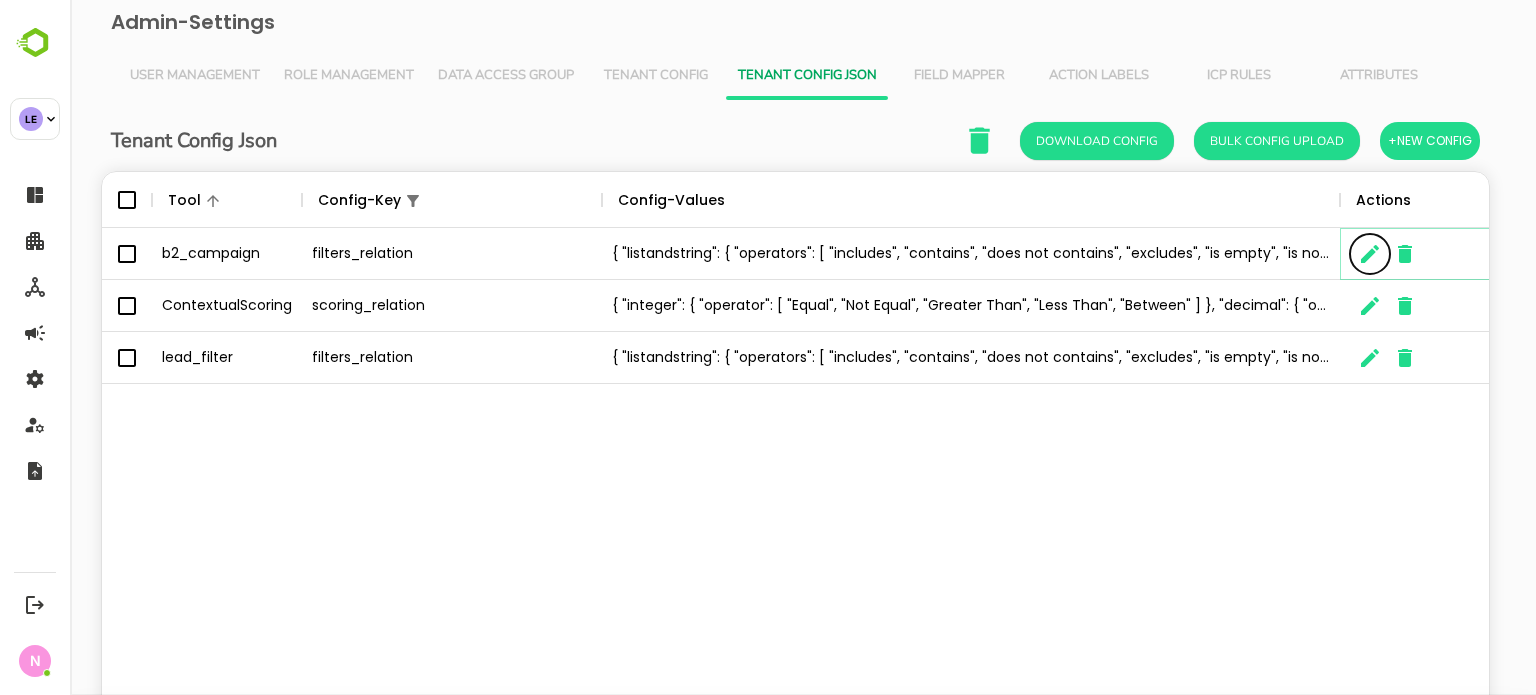 scroll, scrollTop: 16, scrollLeft: 16, axis: both 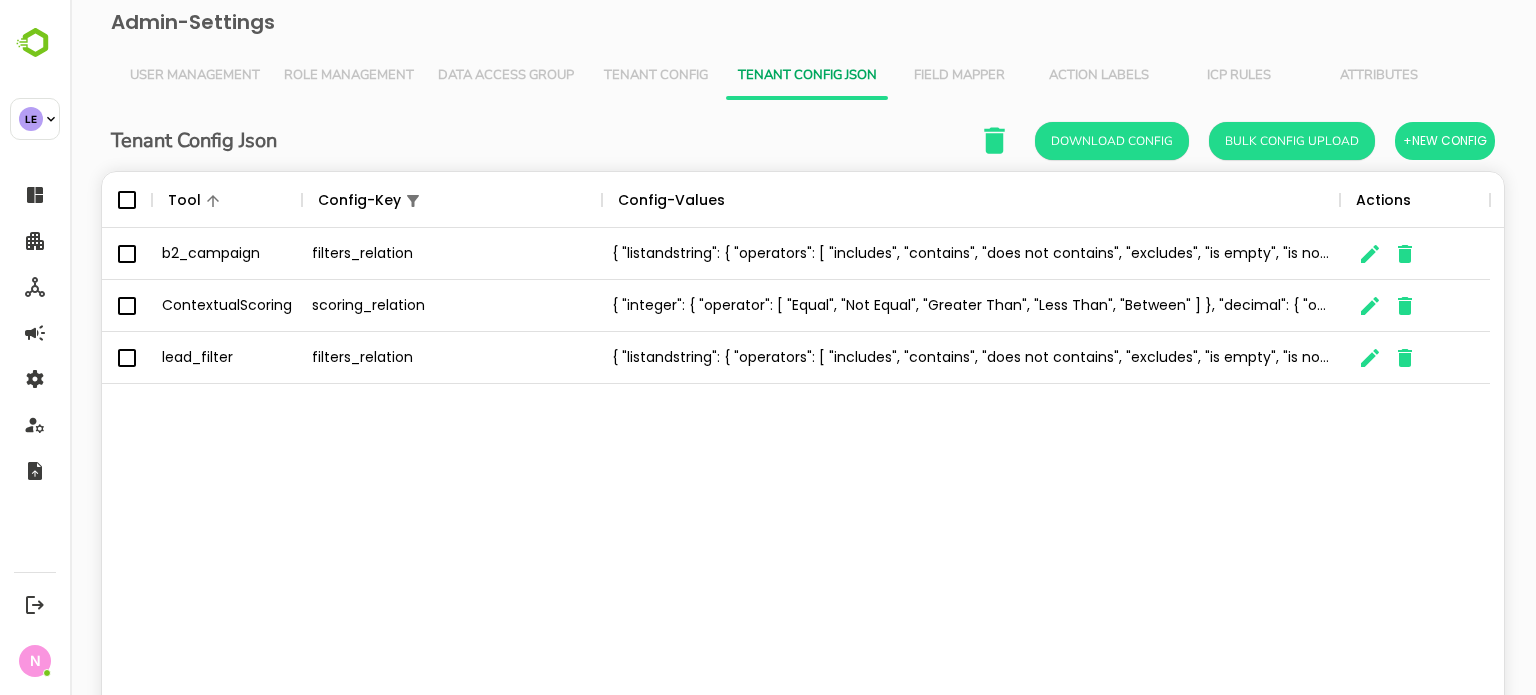 click on "Field Mapper" at bounding box center [959, 76] 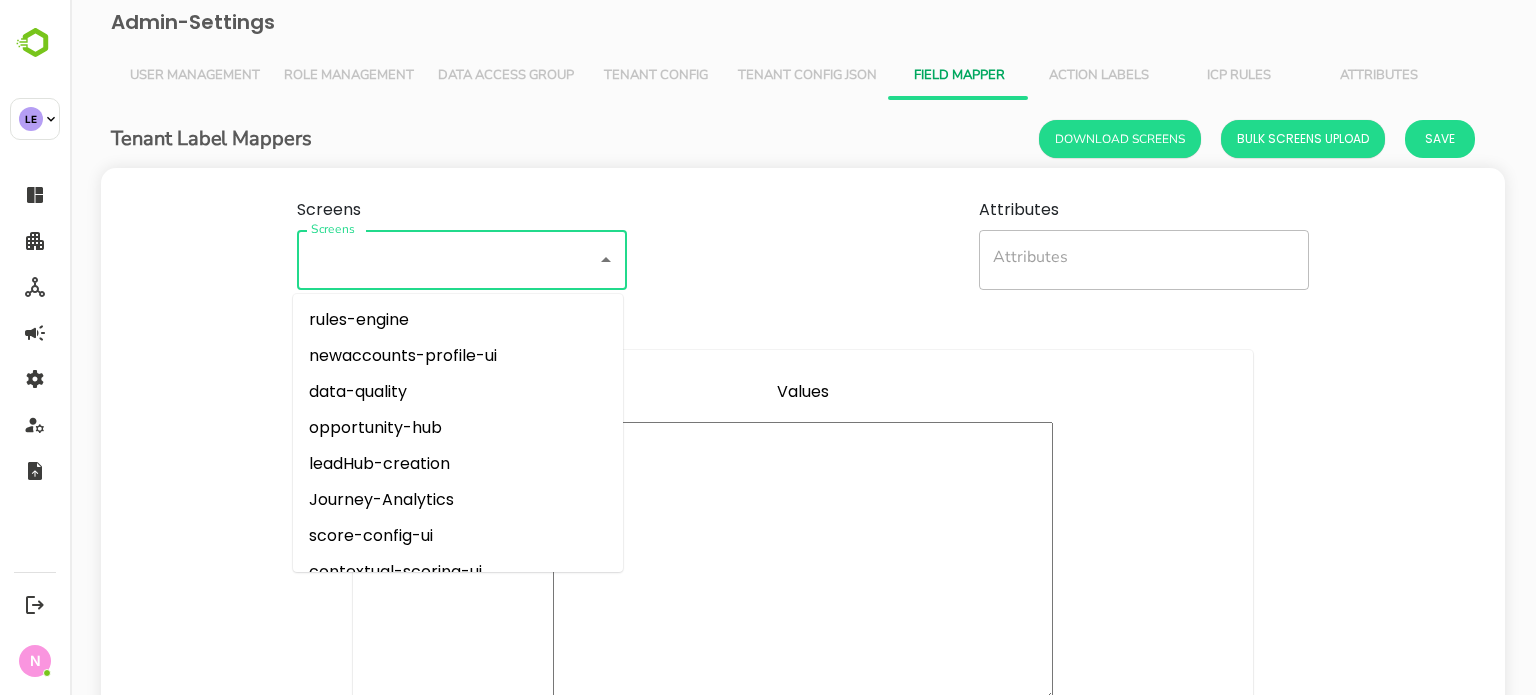 click on "Screens" at bounding box center (434, 260) 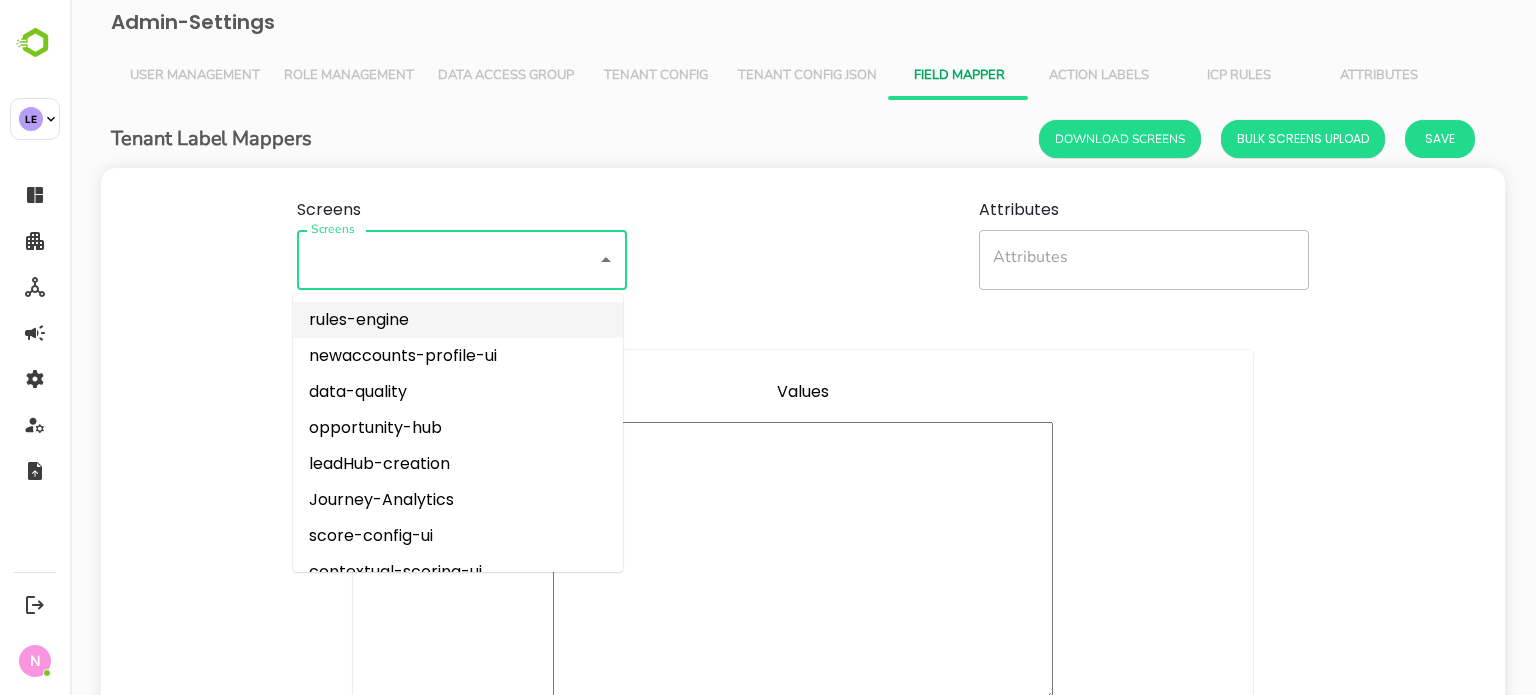 click on "rules-engine" at bounding box center (458, 320) 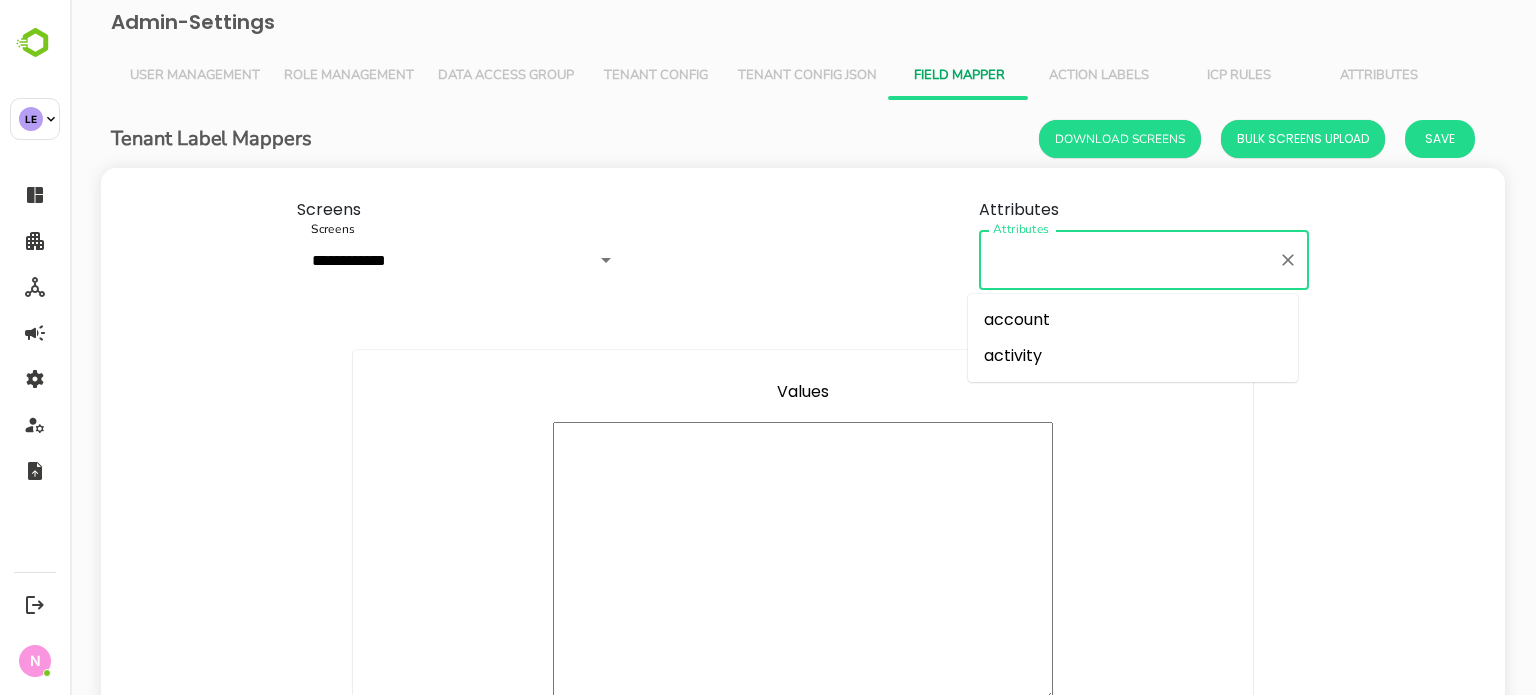 click on "Attributes" at bounding box center [1129, 260] 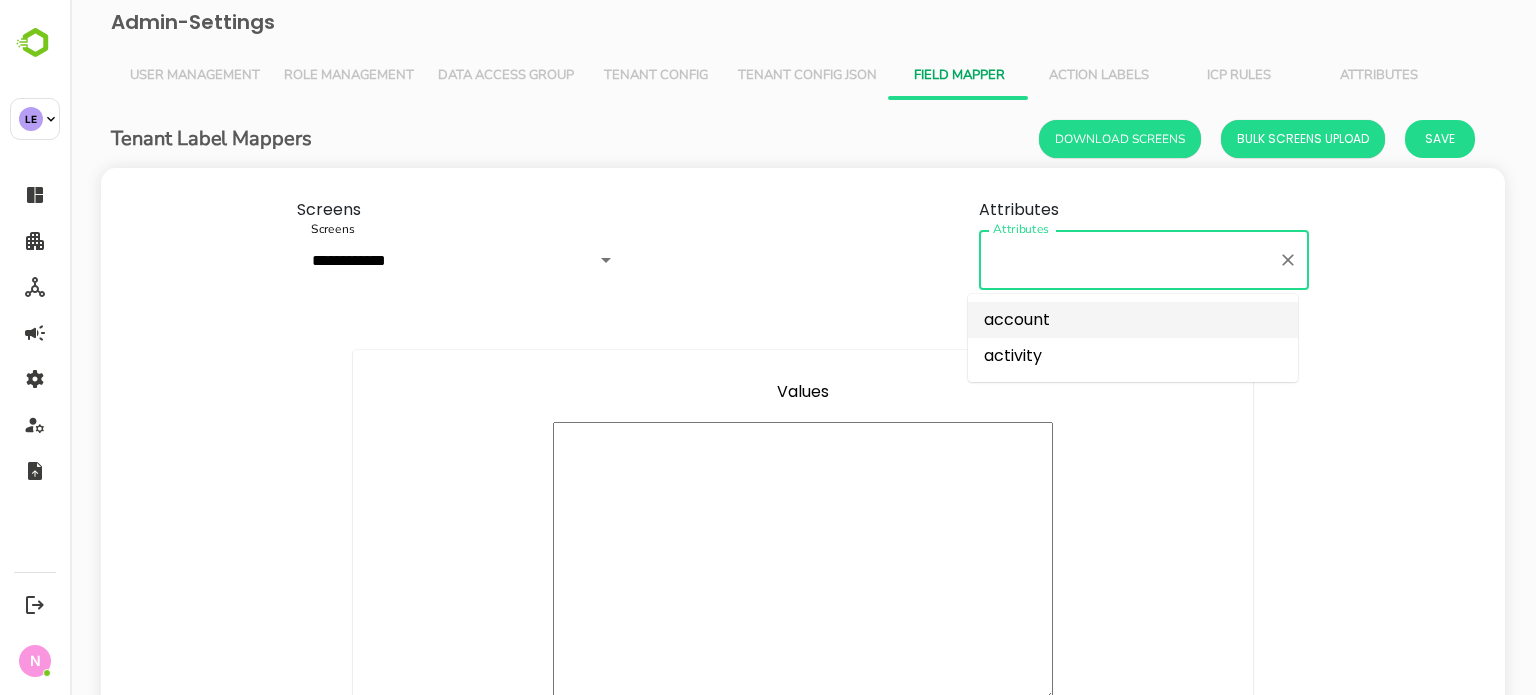 click on "account" at bounding box center (1133, 320) 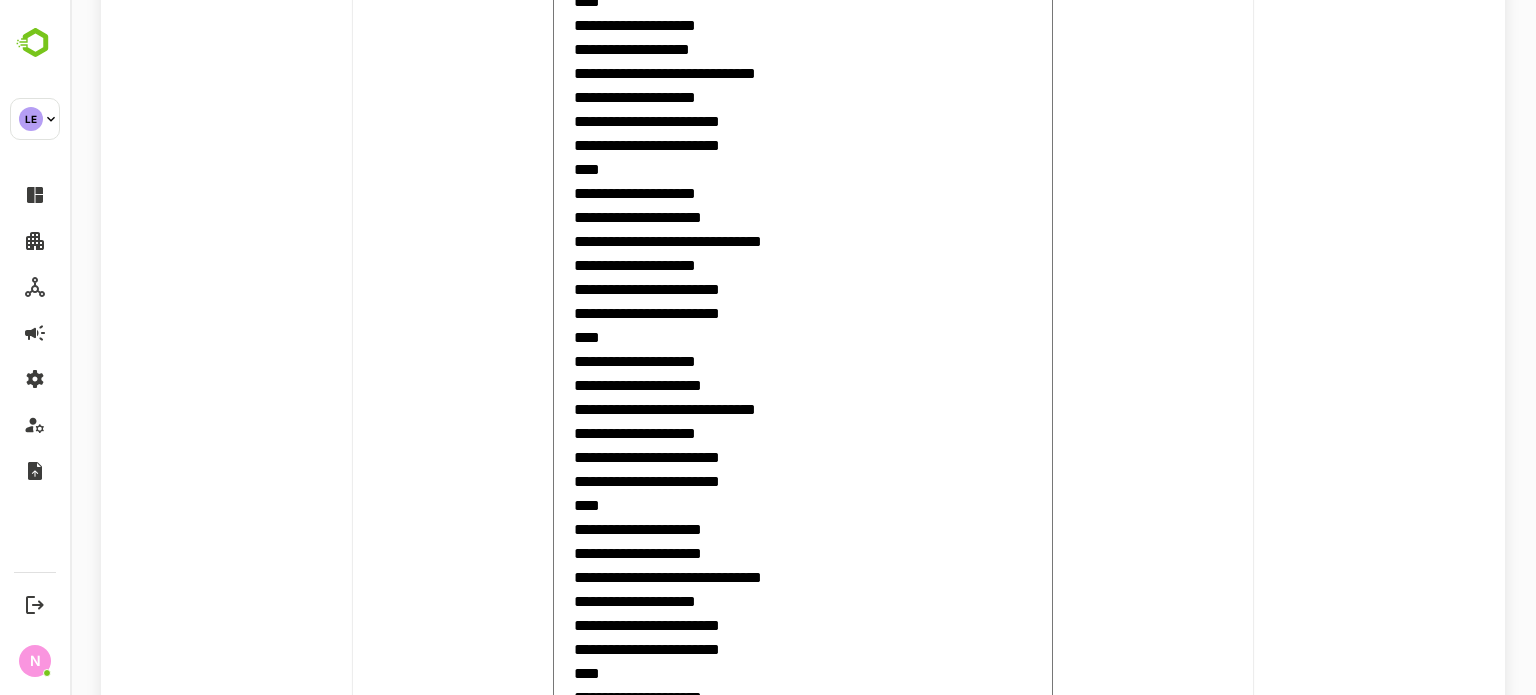 scroll, scrollTop: 4300, scrollLeft: 0, axis: vertical 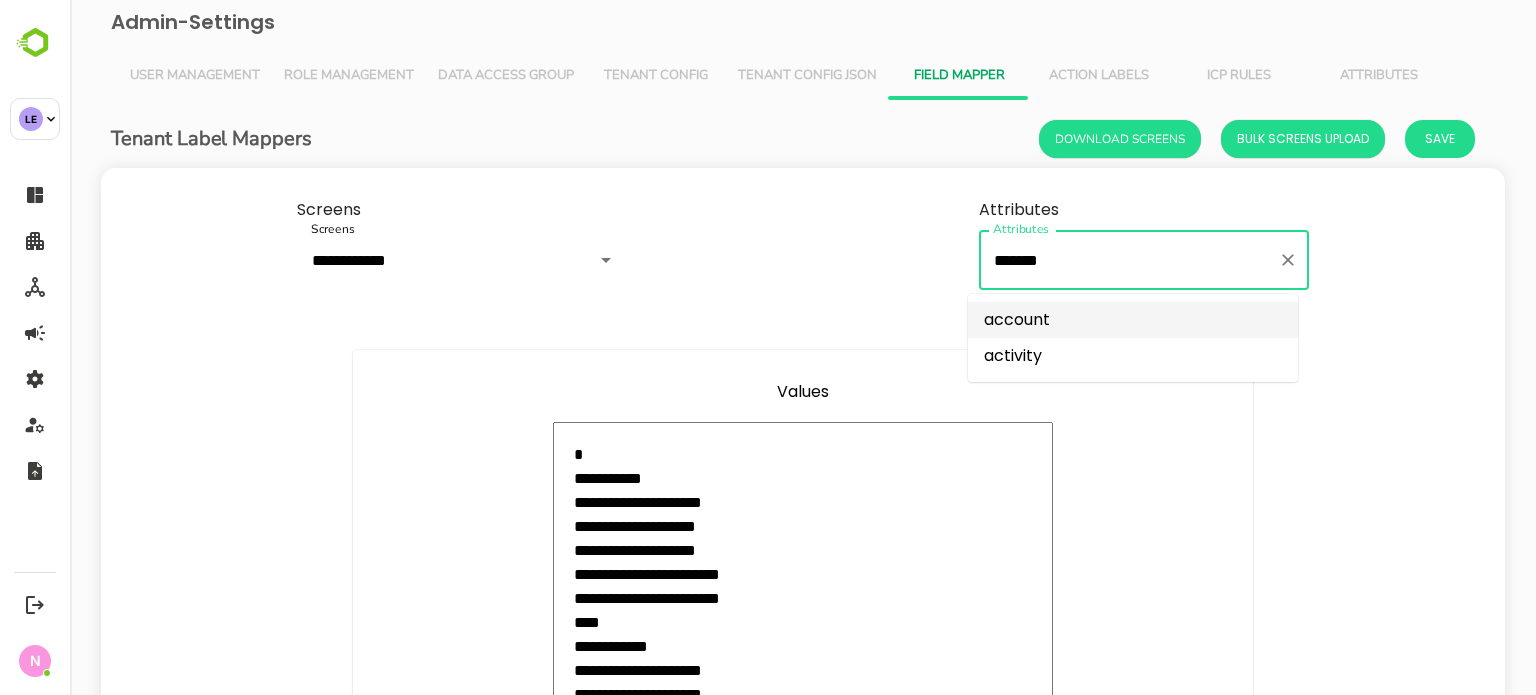 click on "*******" at bounding box center [1129, 260] 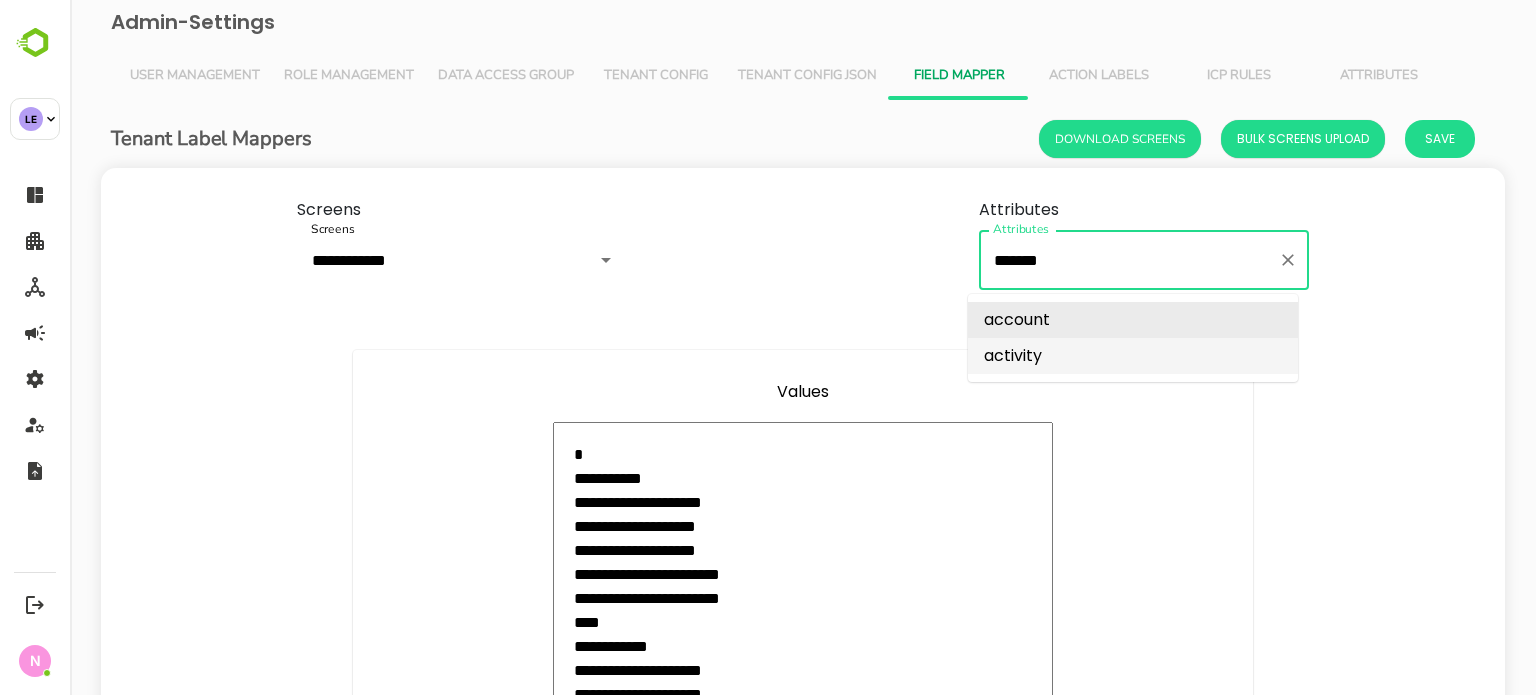 click on "activity" at bounding box center [1133, 356] 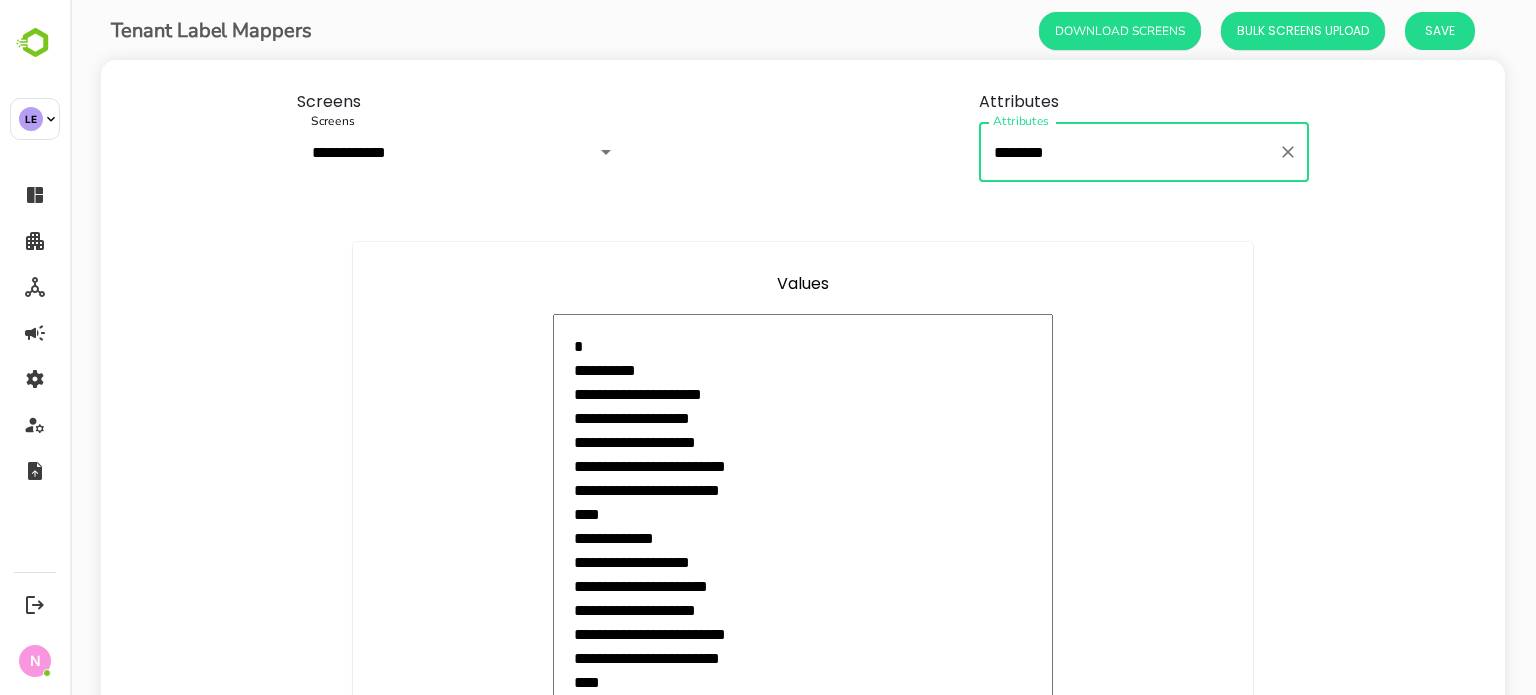scroll, scrollTop: 0, scrollLeft: 0, axis: both 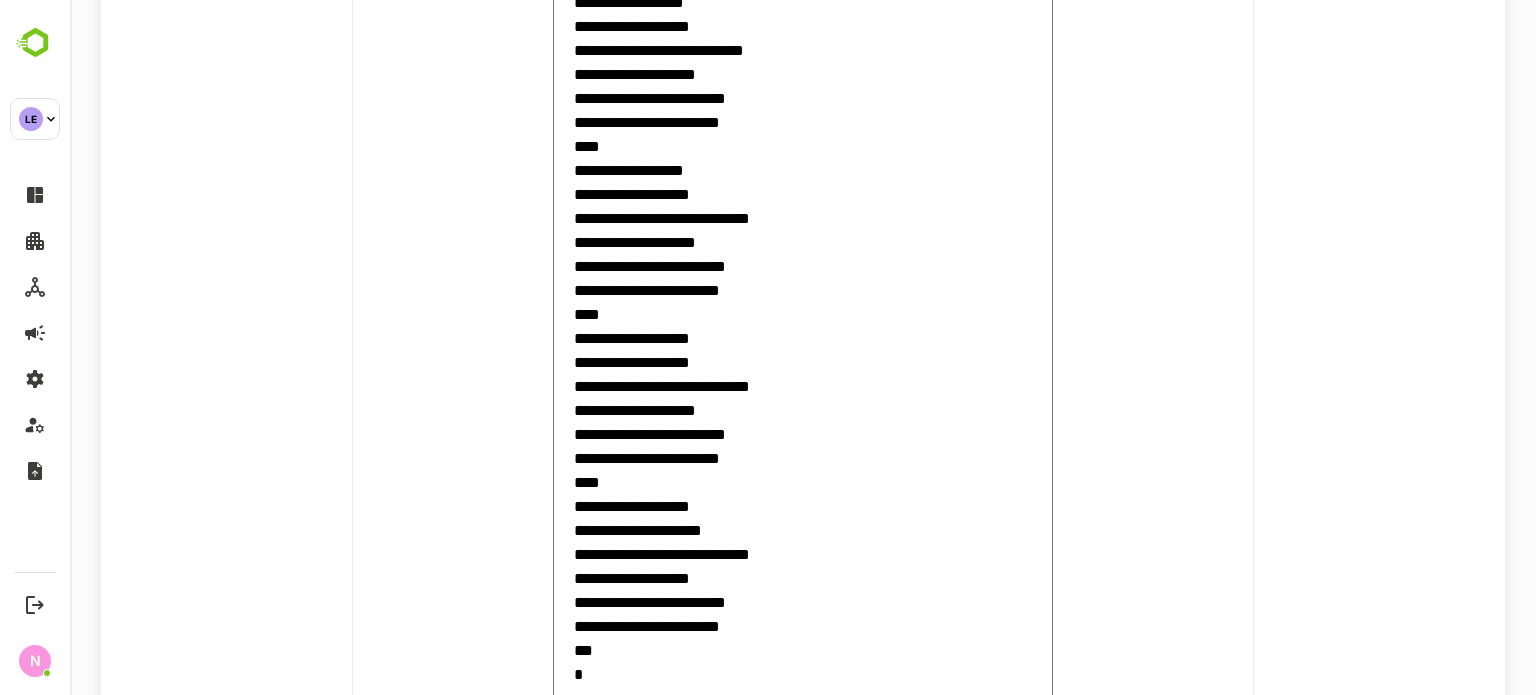 click at bounding box center [803, -178] 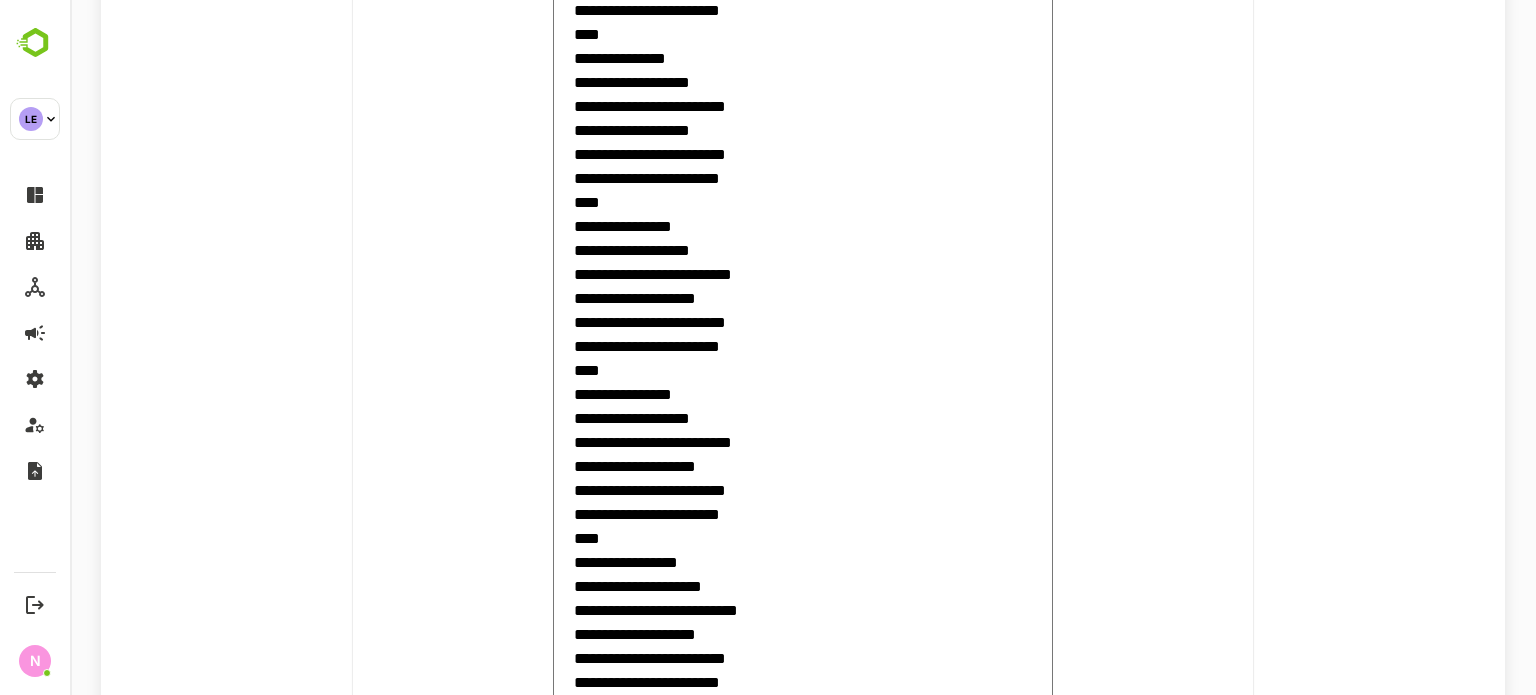 scroll, scrollTop: 584, scrollLeft: 0, axis: vertical 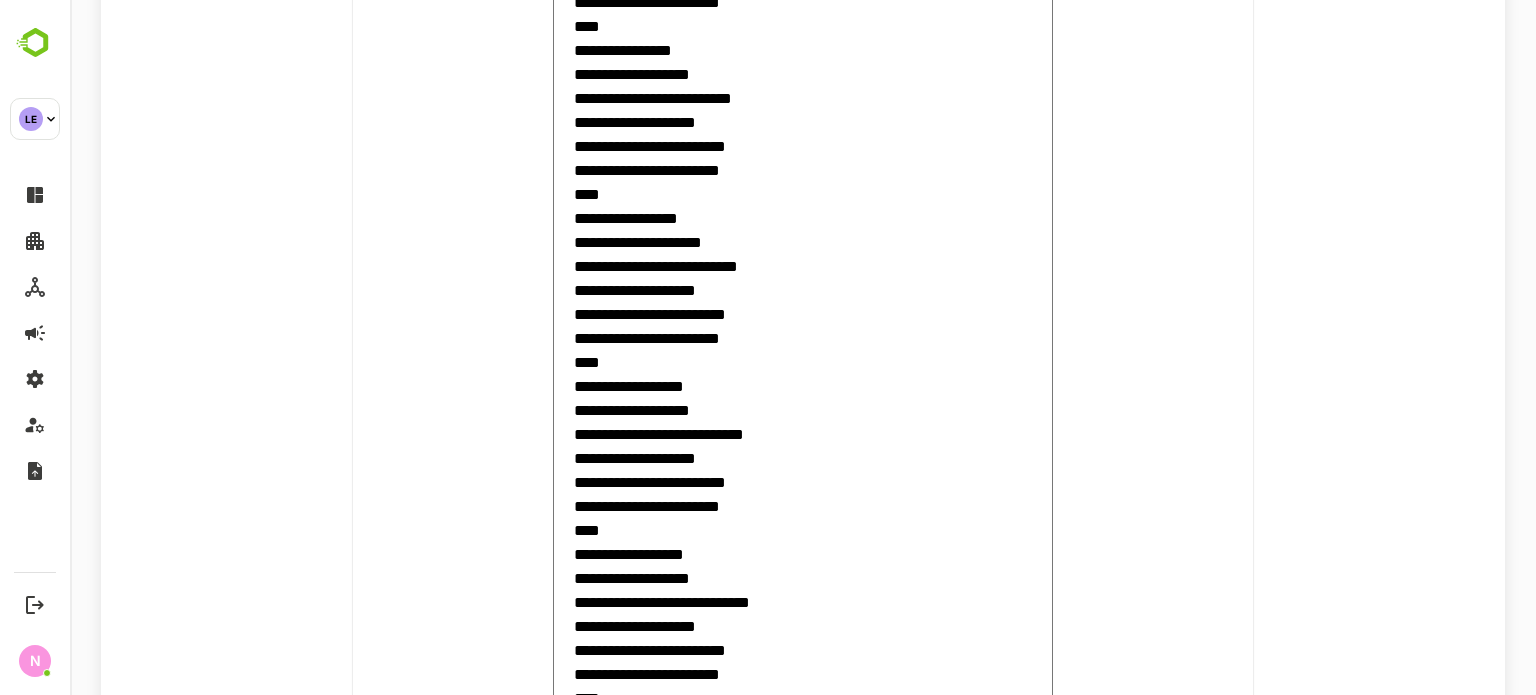 click at bounding box center [803, 206] 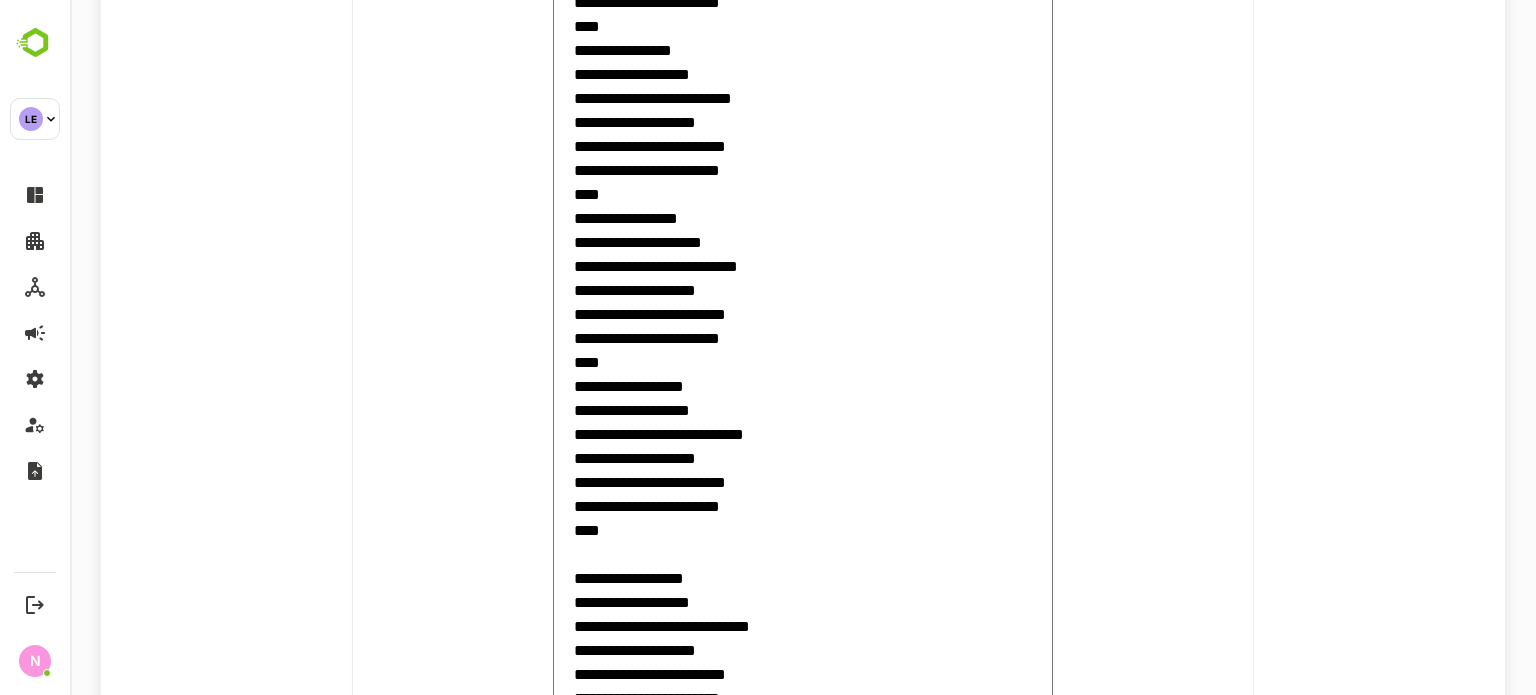 paste on "**********" 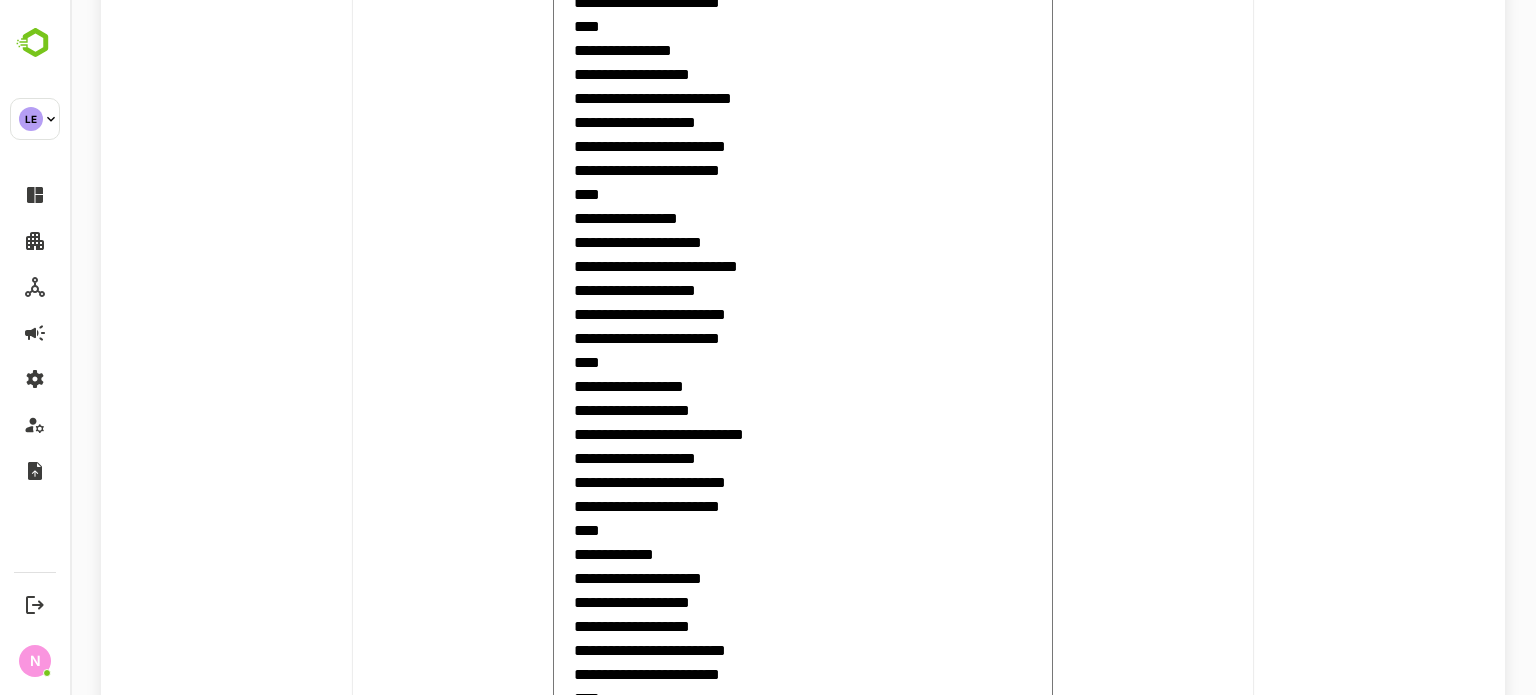 scroll, scrollTop: 1115, scrollLeft: 0, axis: vertical 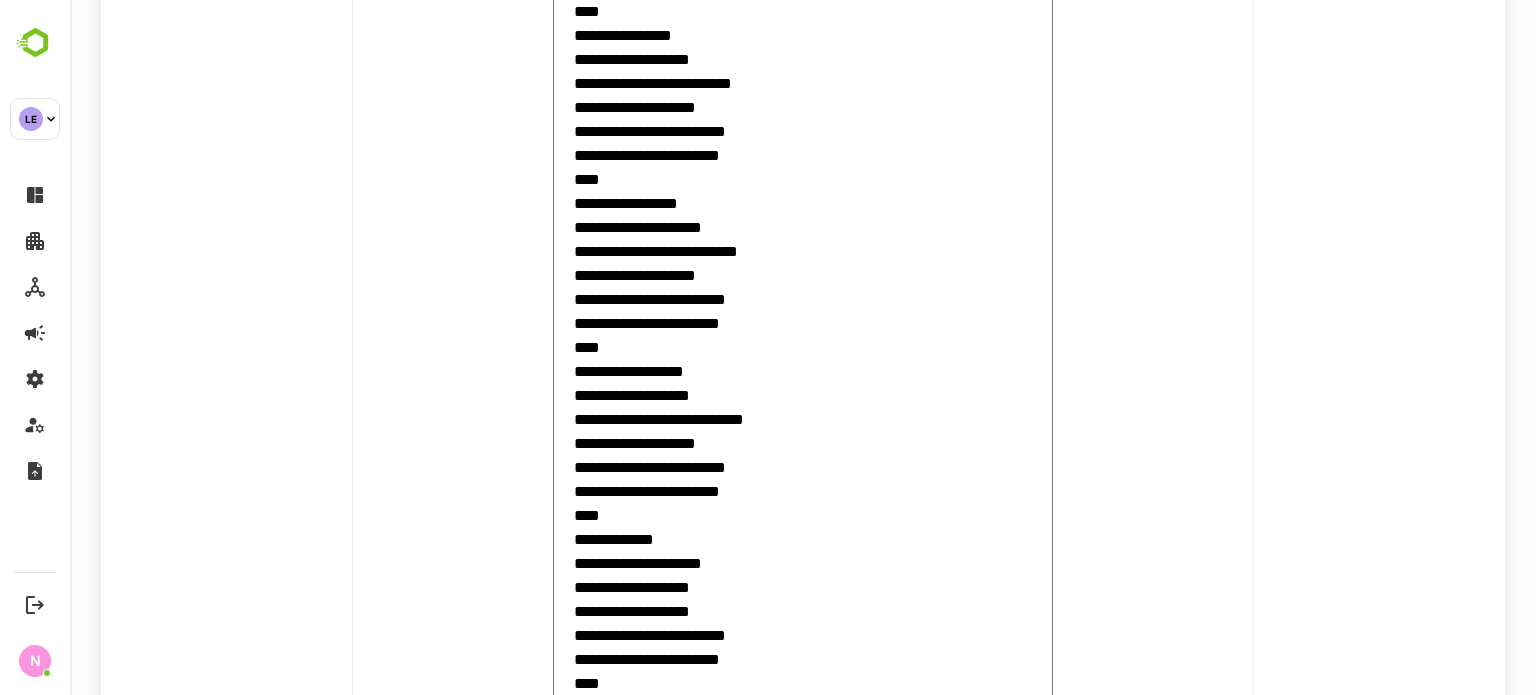 click at bounding box center (803, 275) 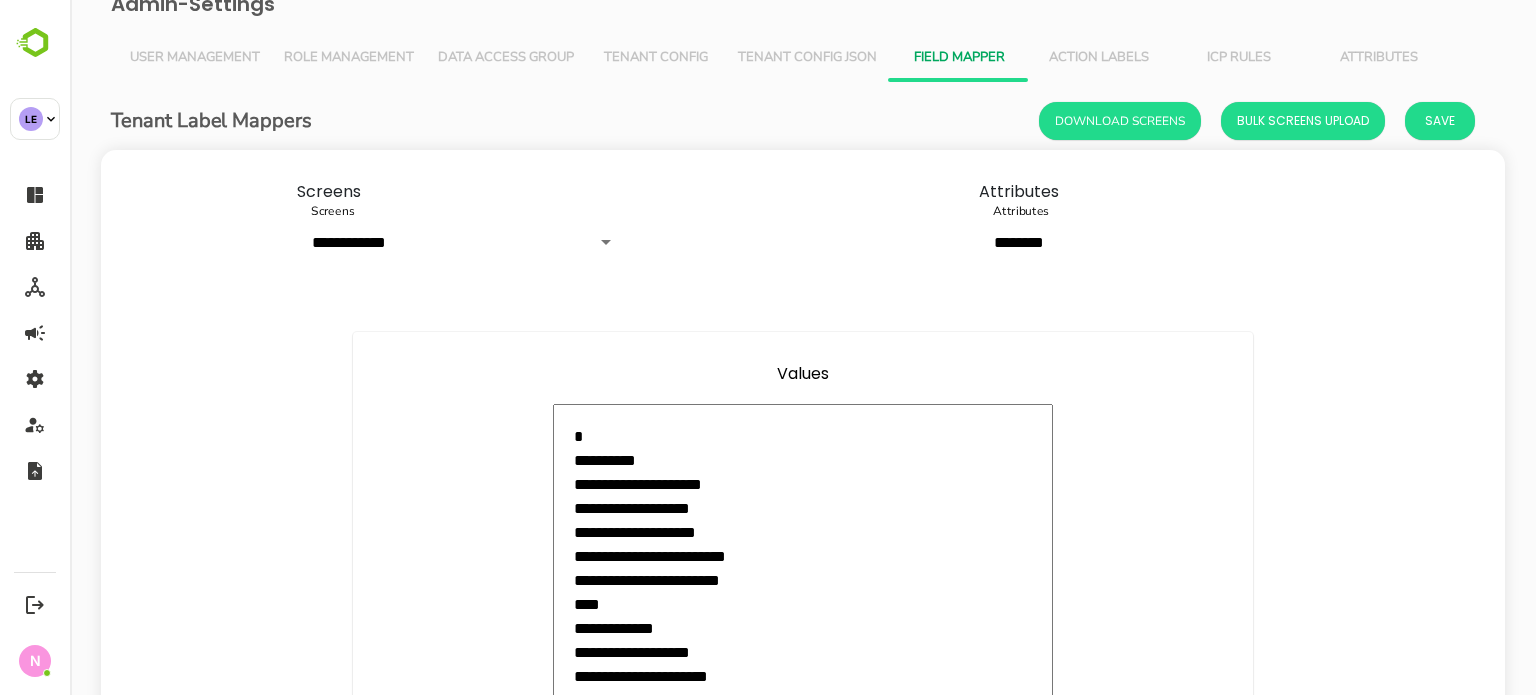 scroll, scrollTop: 0, scrollLeft: 0, axis: both 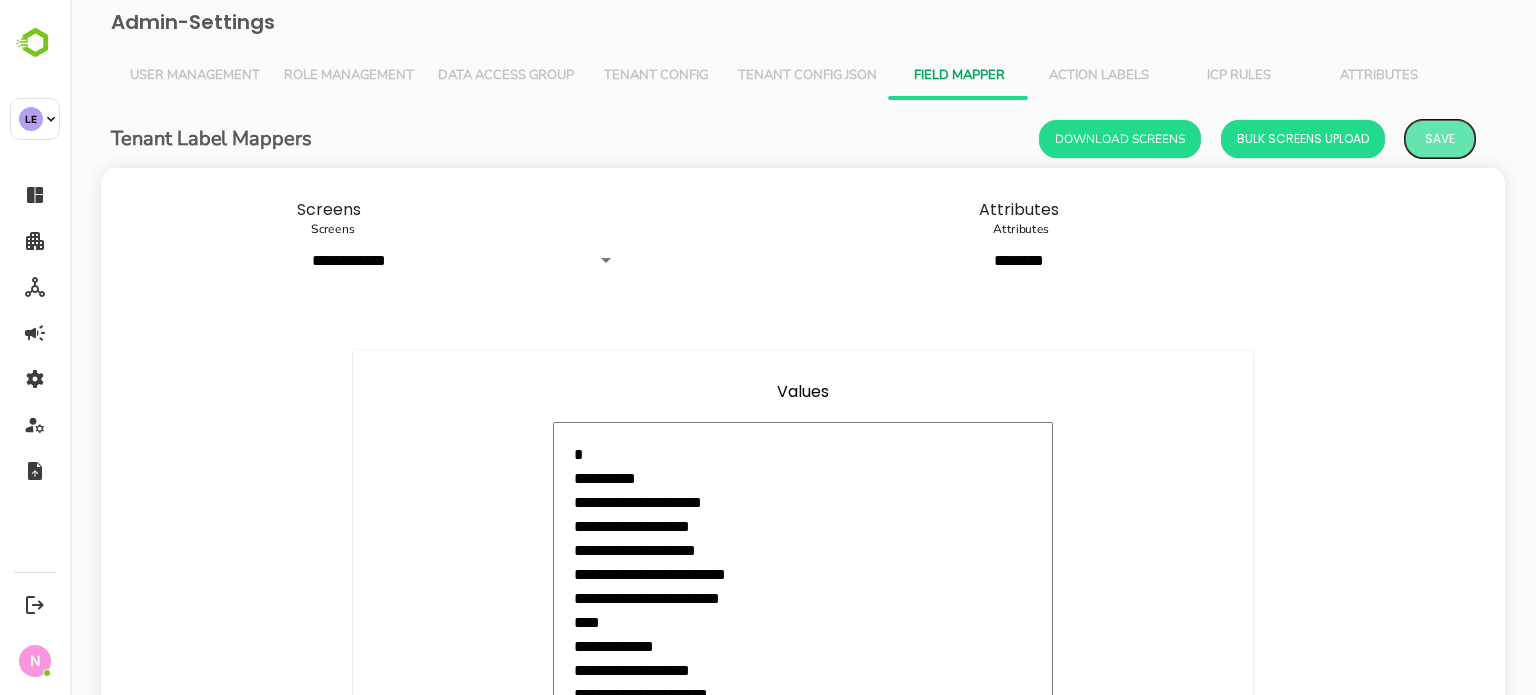 click on "Save" at bounding box center [1440, 139] 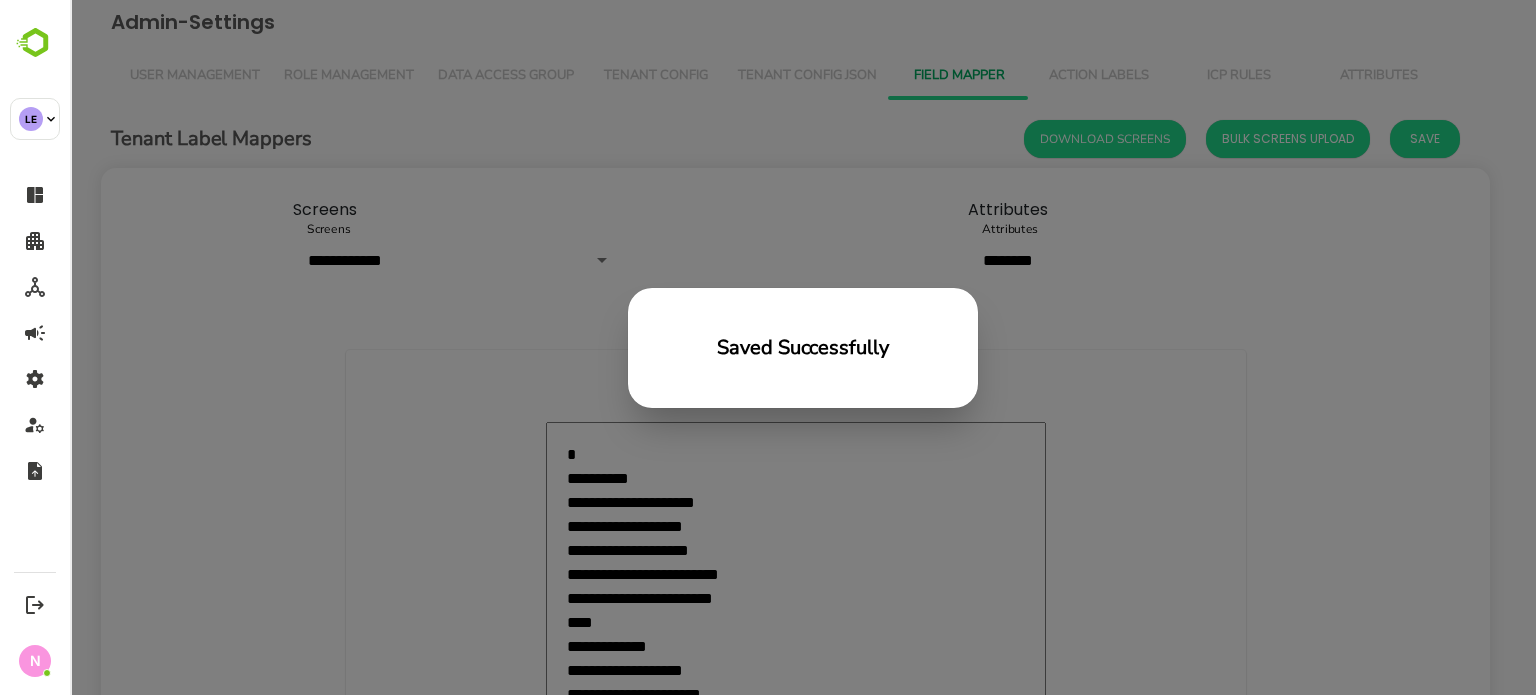 click on "Saved Successfully" at bounding box center (803, 347) 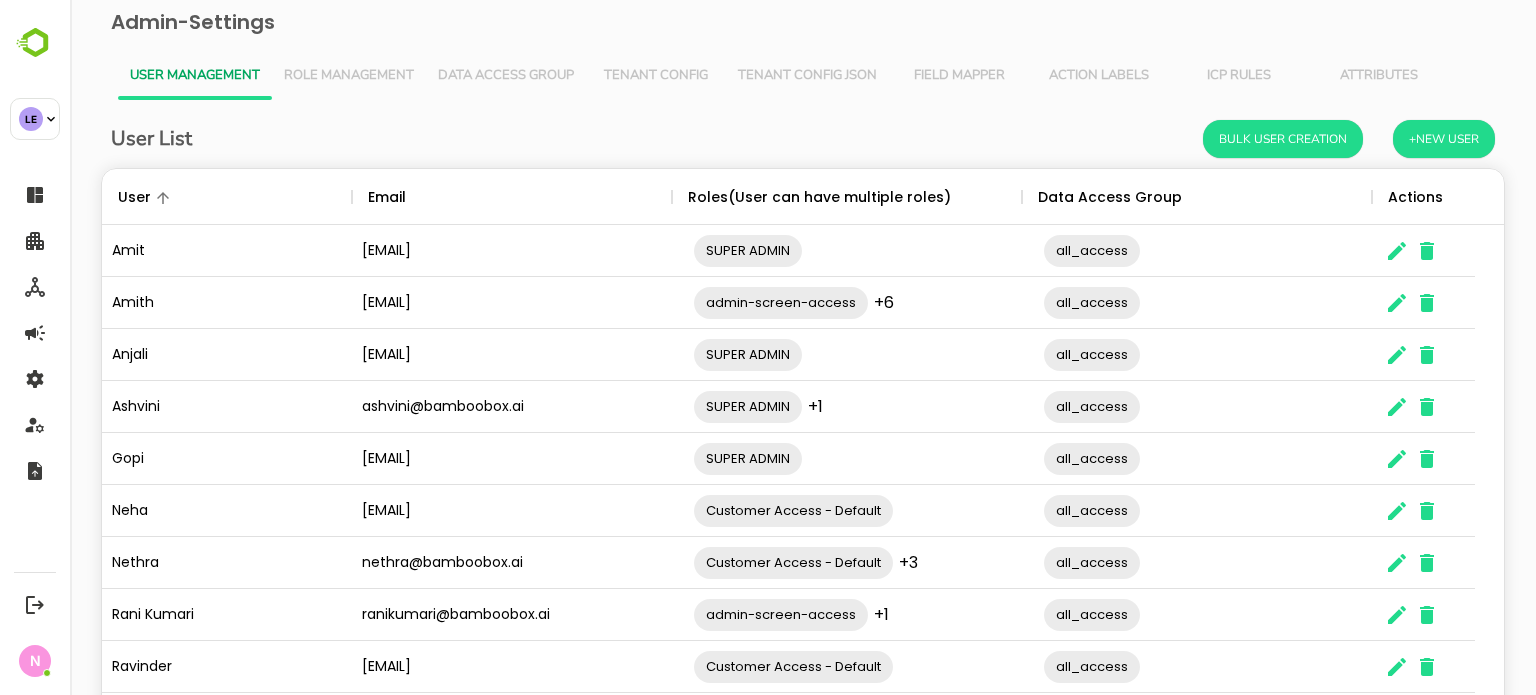 scroll, scrollTop: 0, scrollLeft: 0, axis: both 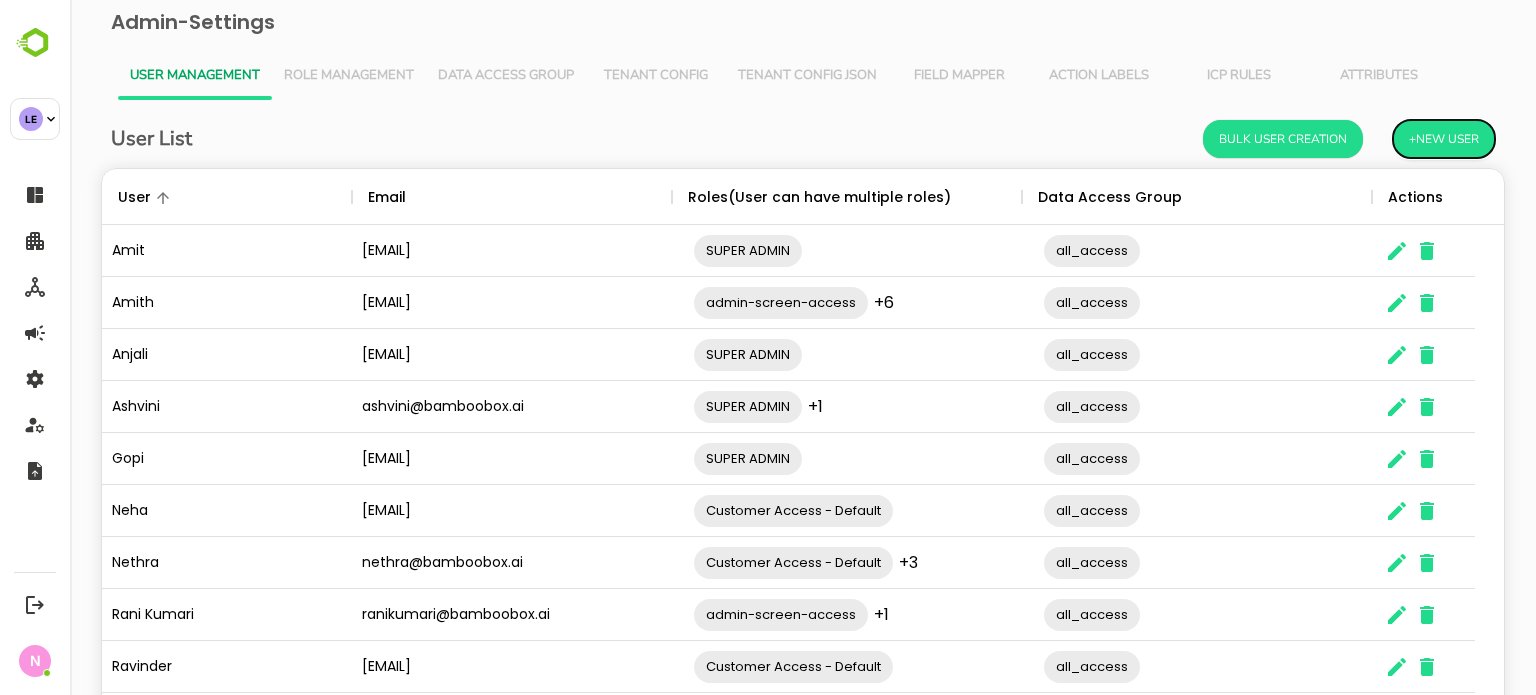 click on "+New User" at bounding box center [1444, 139] 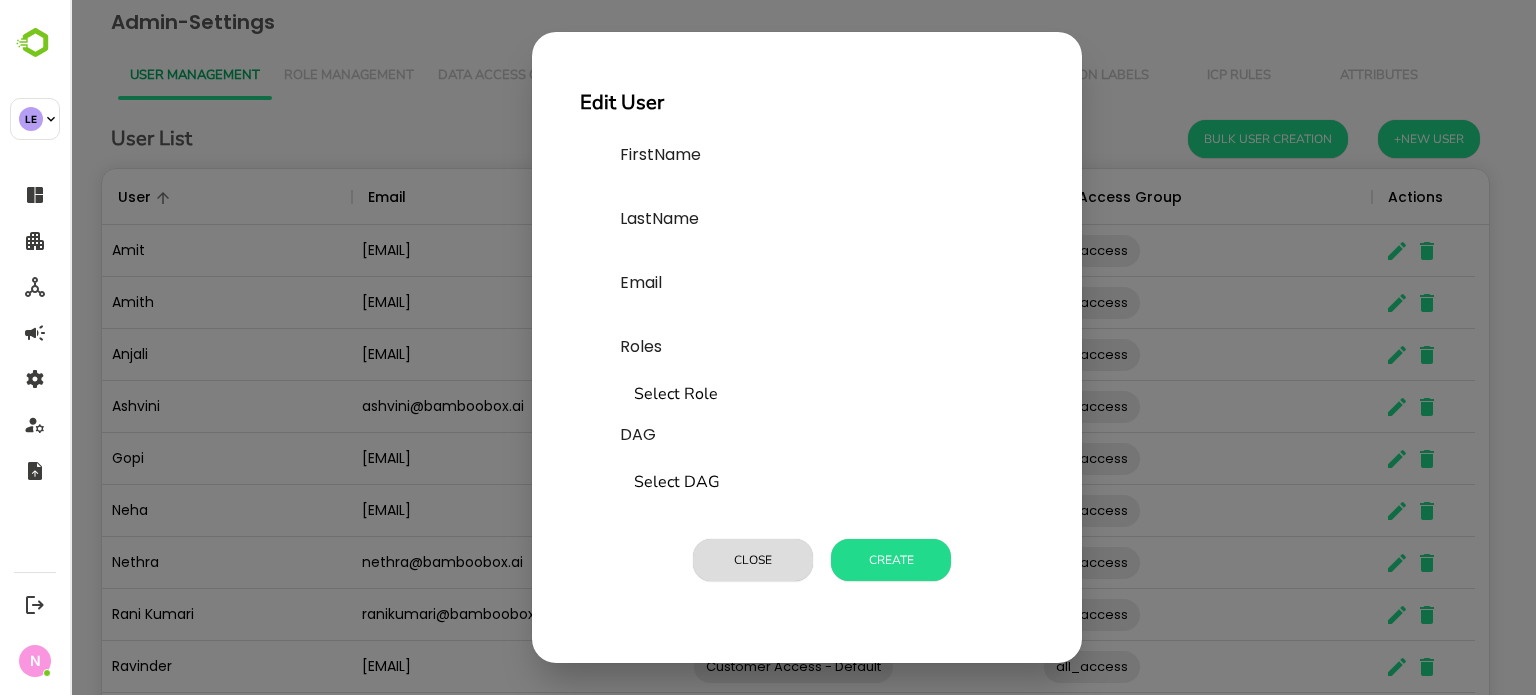 click at bounding box center (770, 191) 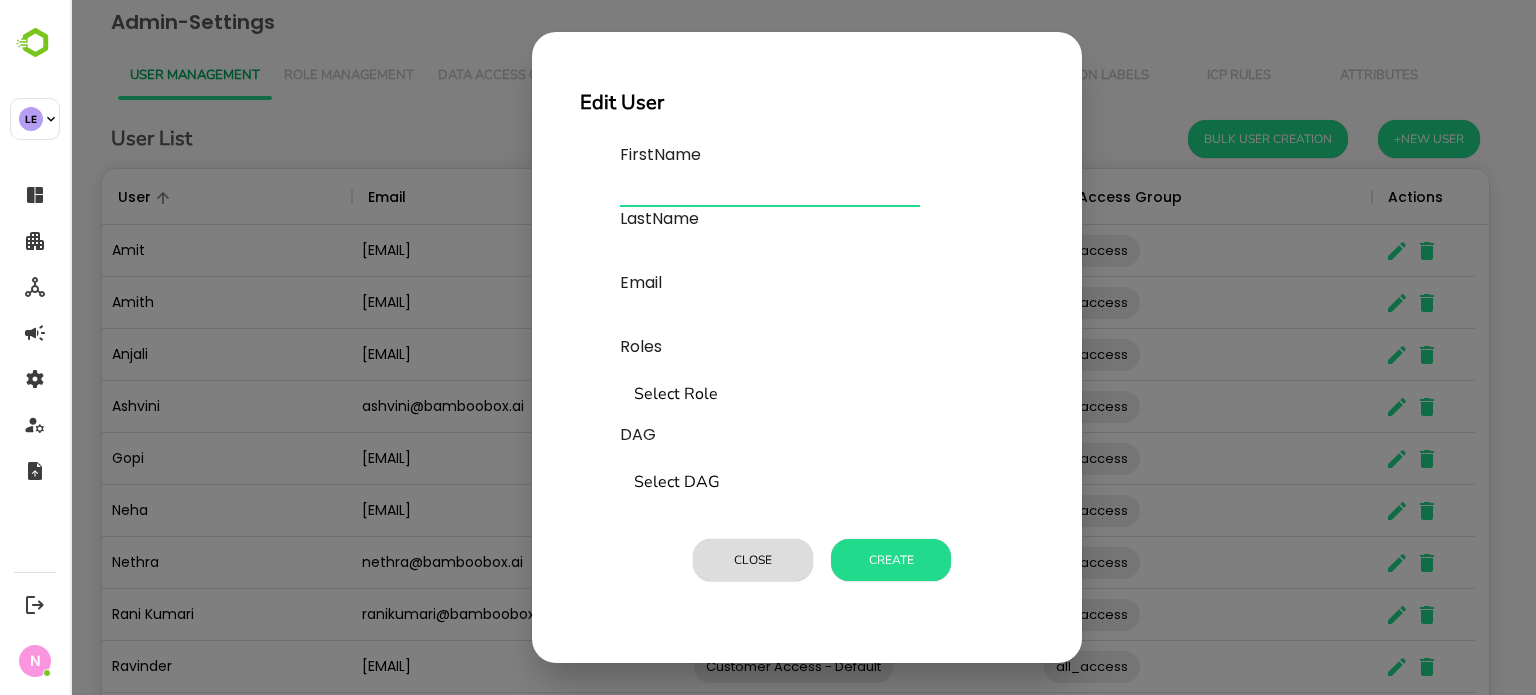 click at bounding box center (770, 191) 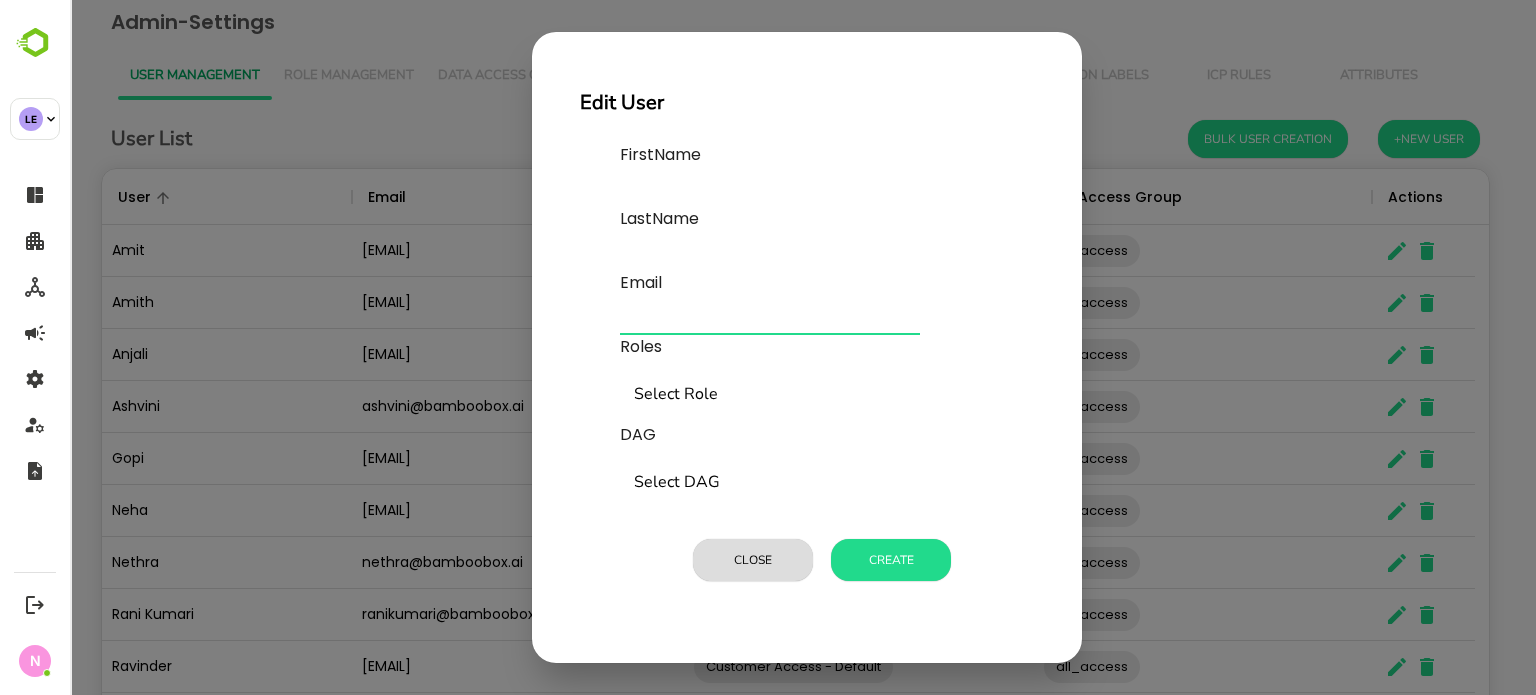 paste on "**********" 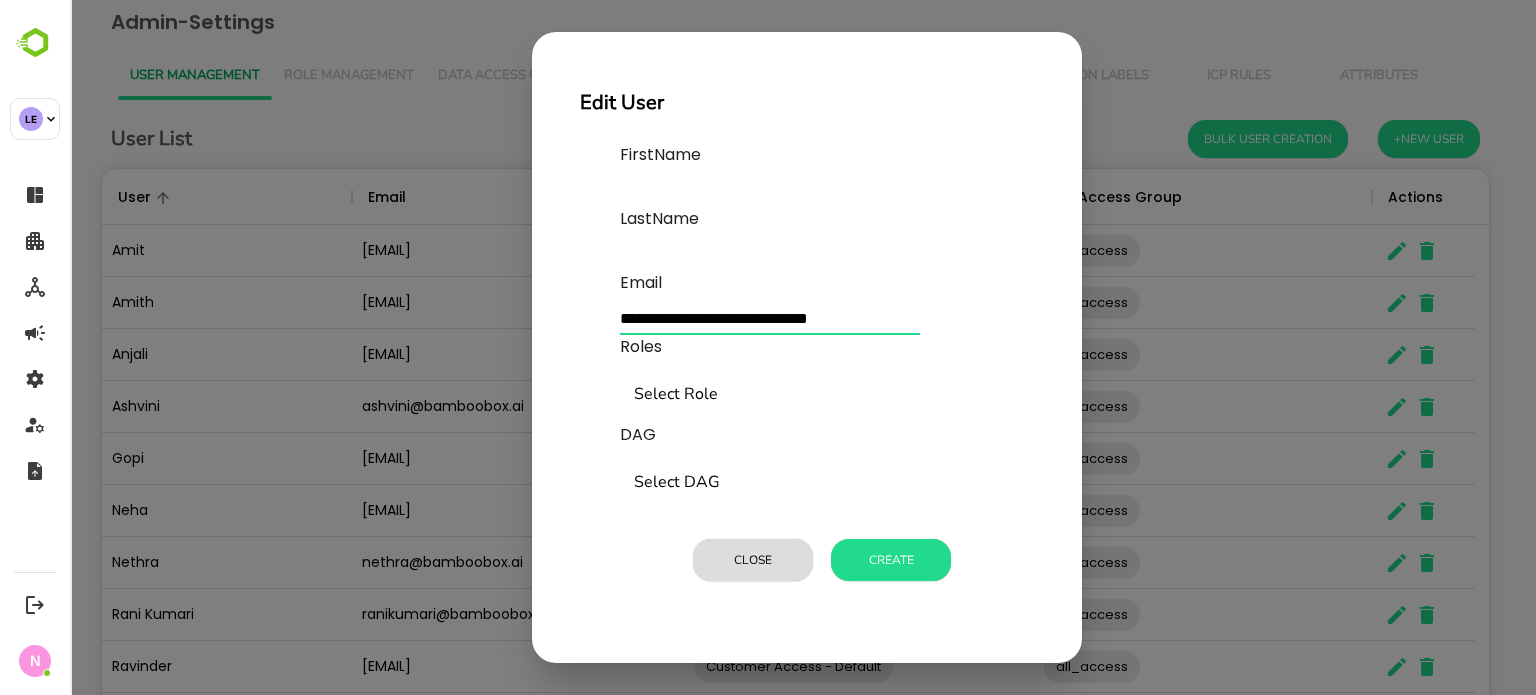 type on "**********" 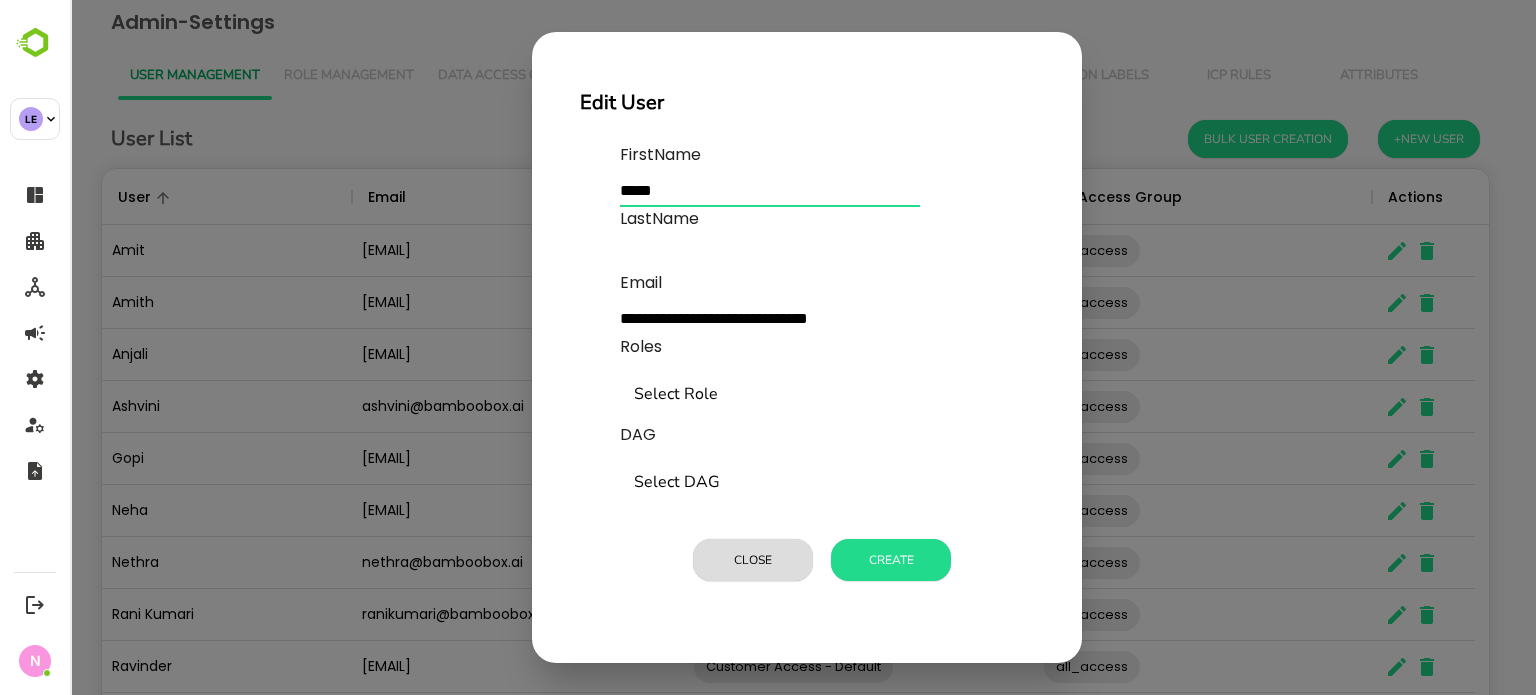 type on "*****" 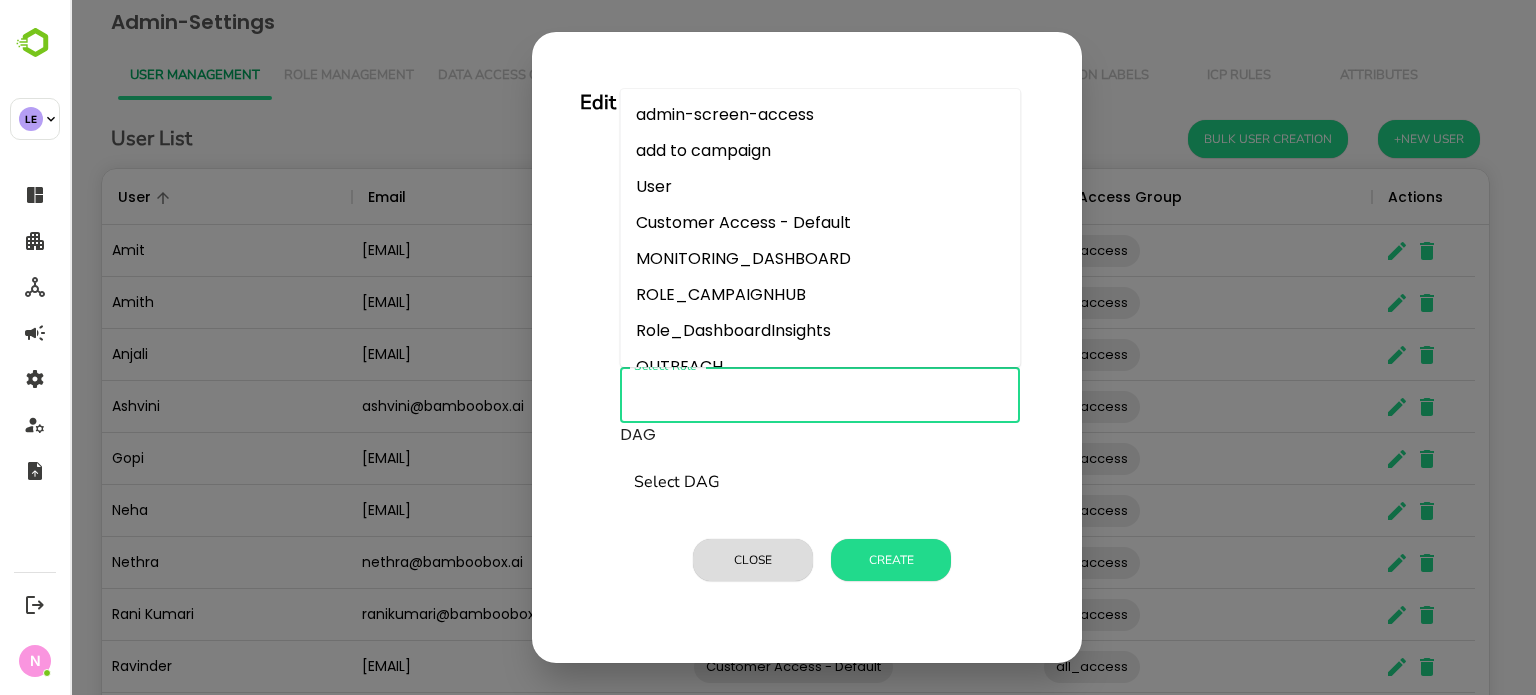 click on "Select Role" at bounding box center (820, 395) 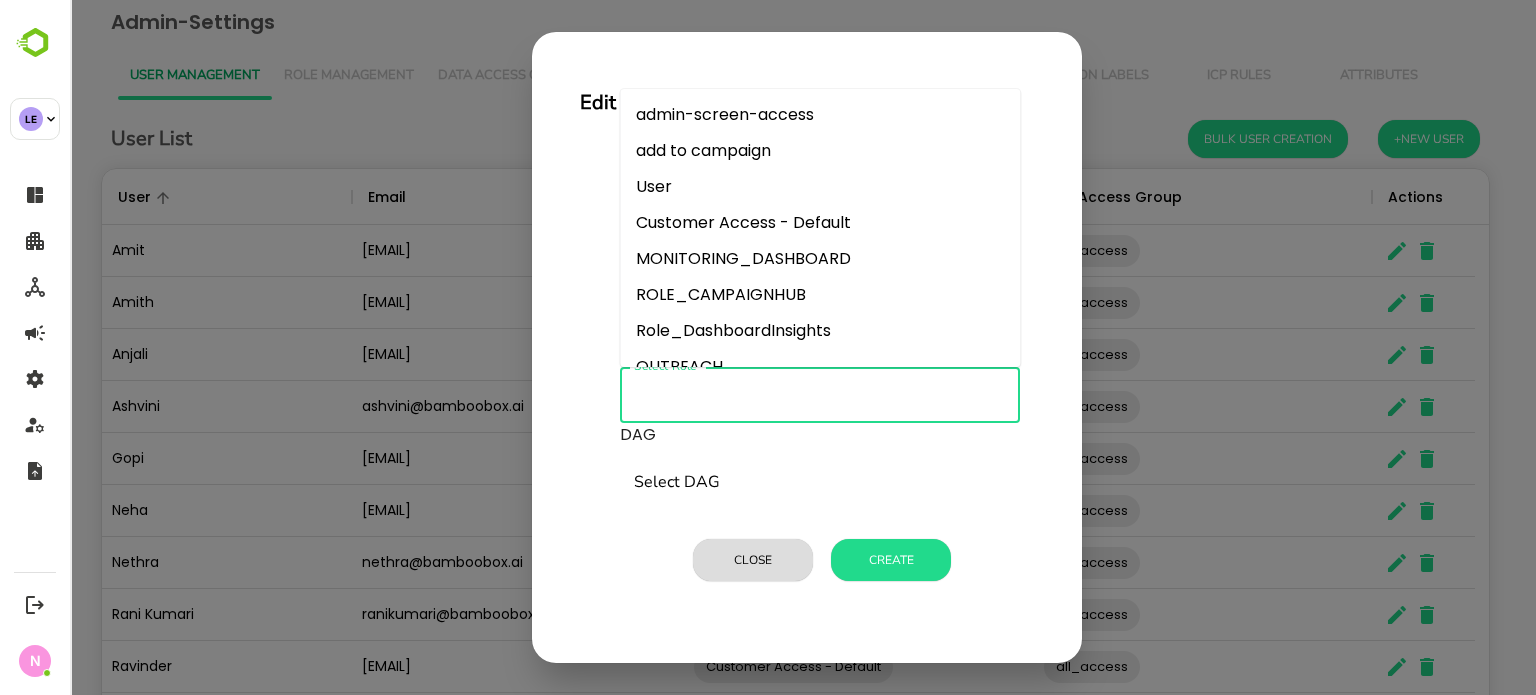 click on "Customer Access - Default" at bounding box center (820, 223) 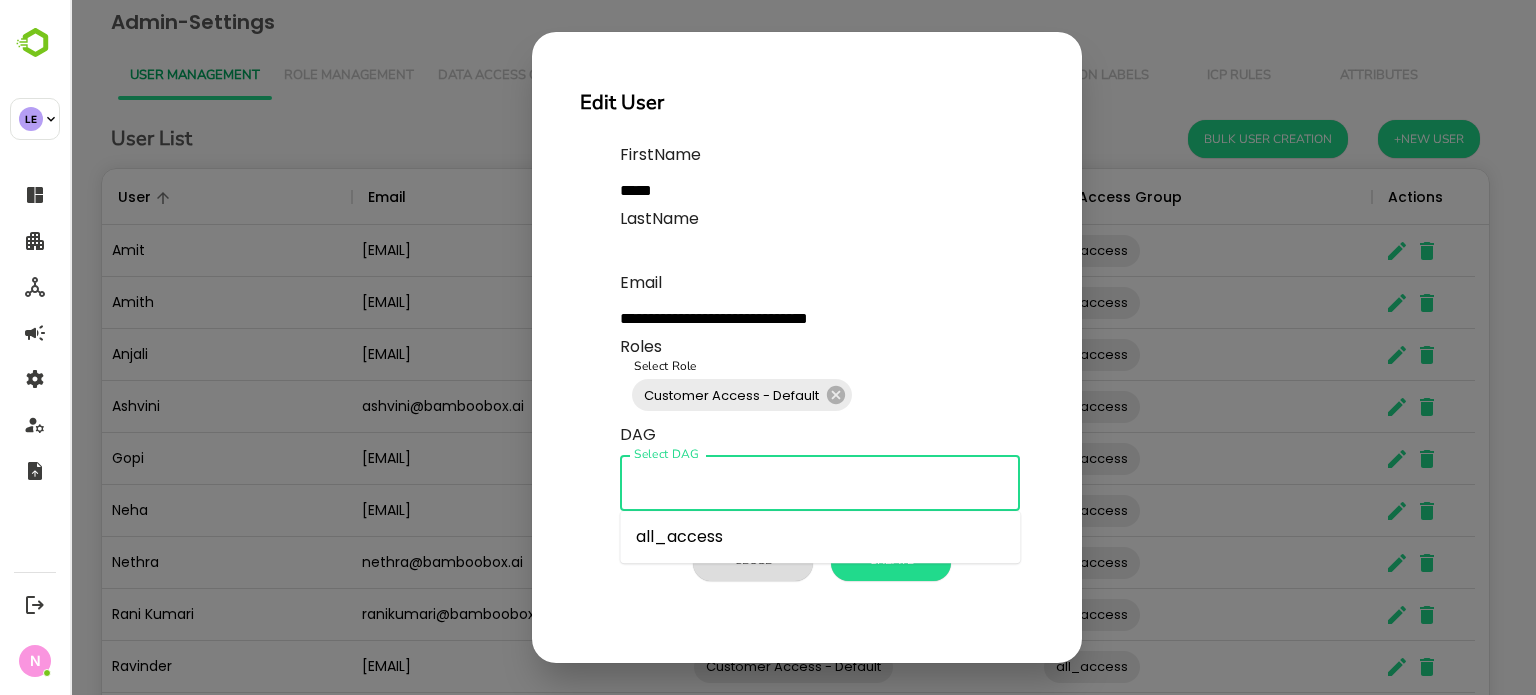 click on "Select DAG" at bounding box center [820, 483] 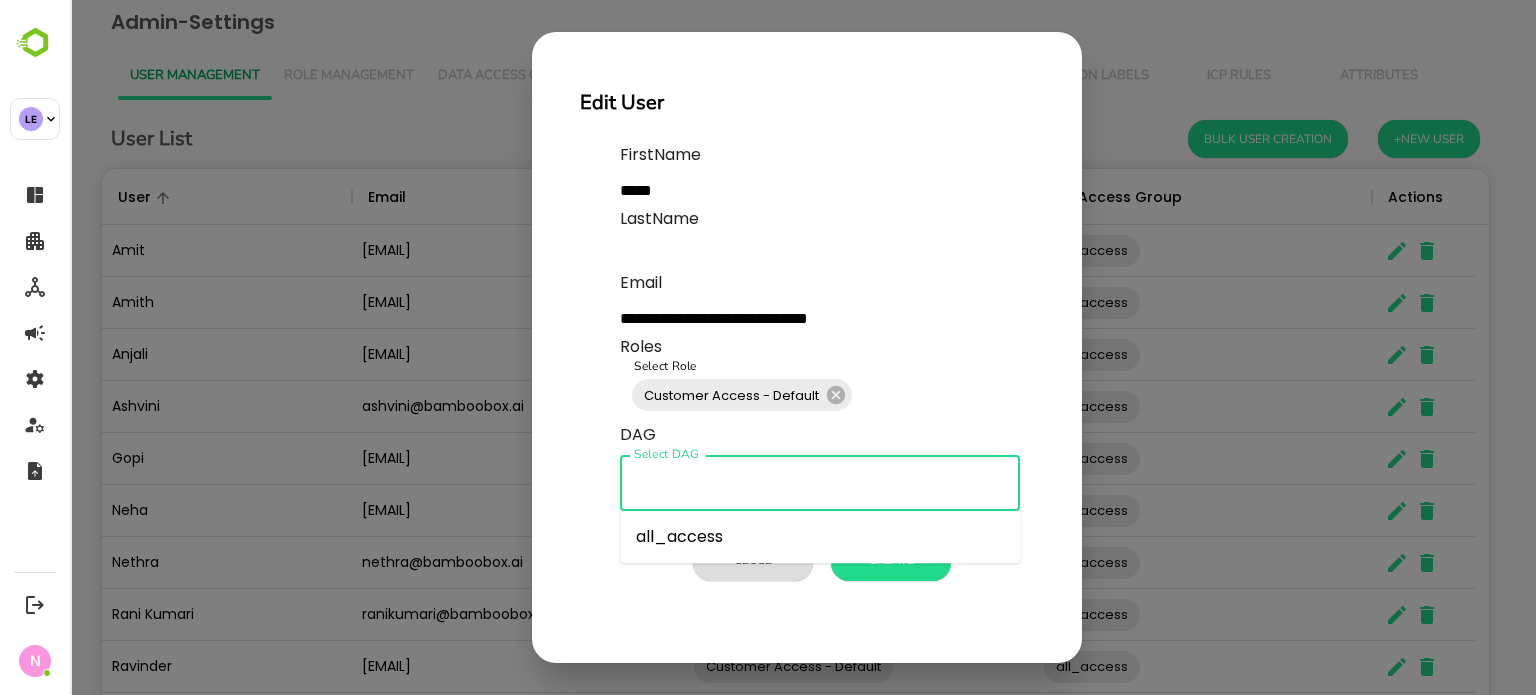 click on "all_access" at bounding box center [820, 537] 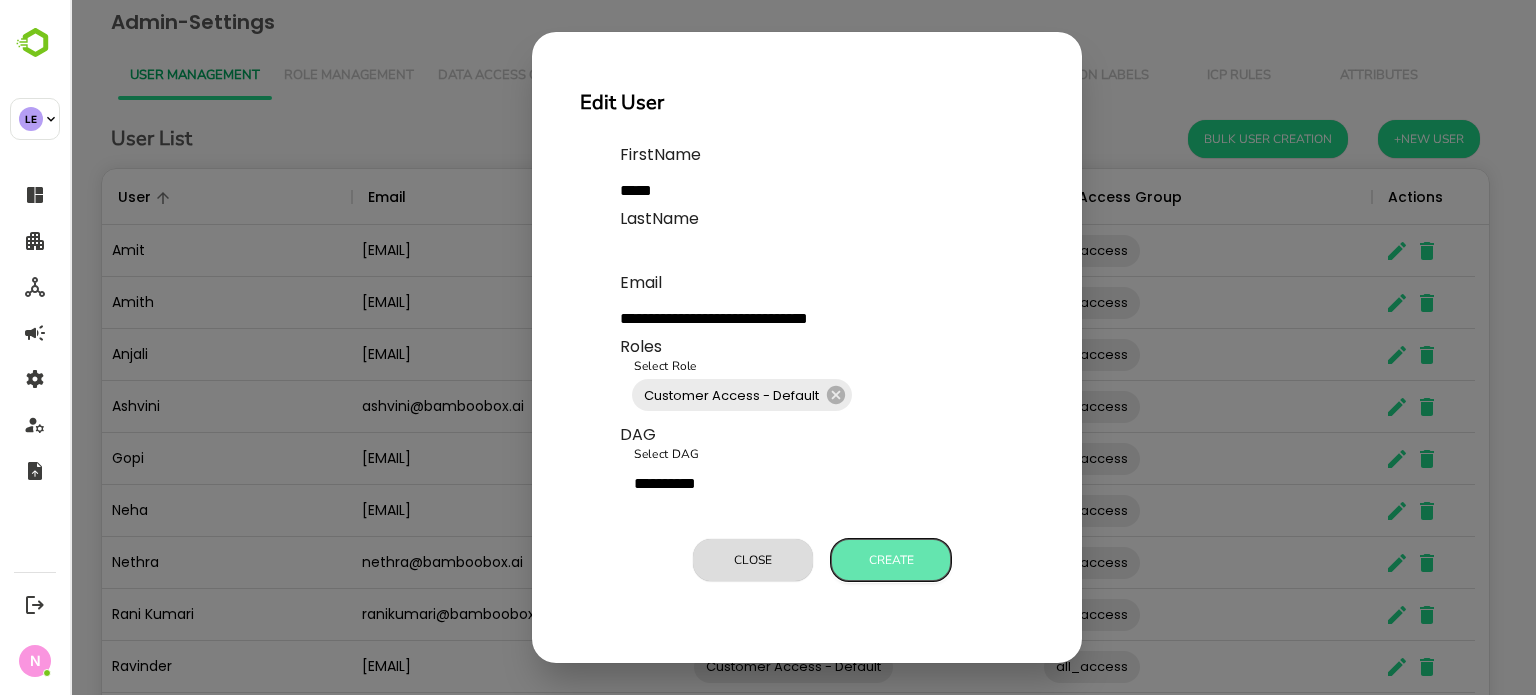 click on "Create" at bounding box center (891, 560) 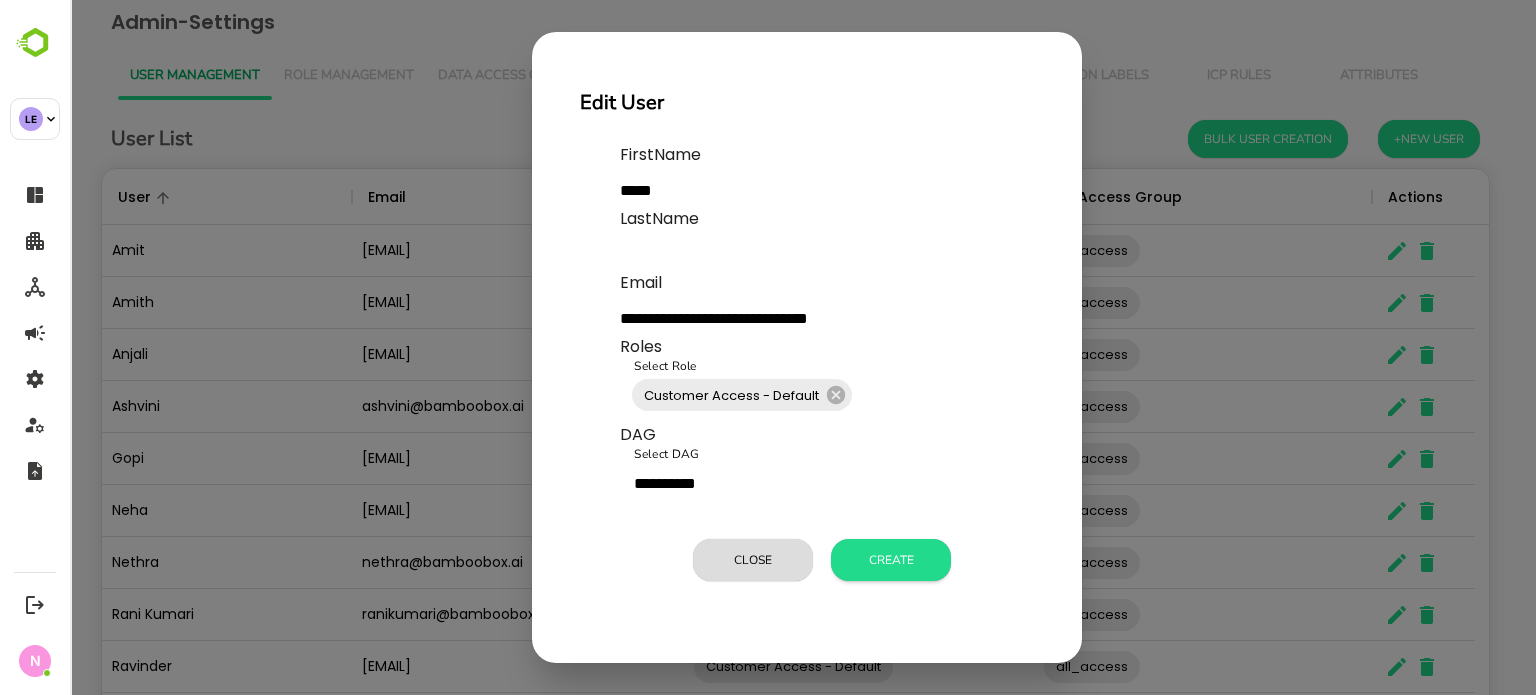 type 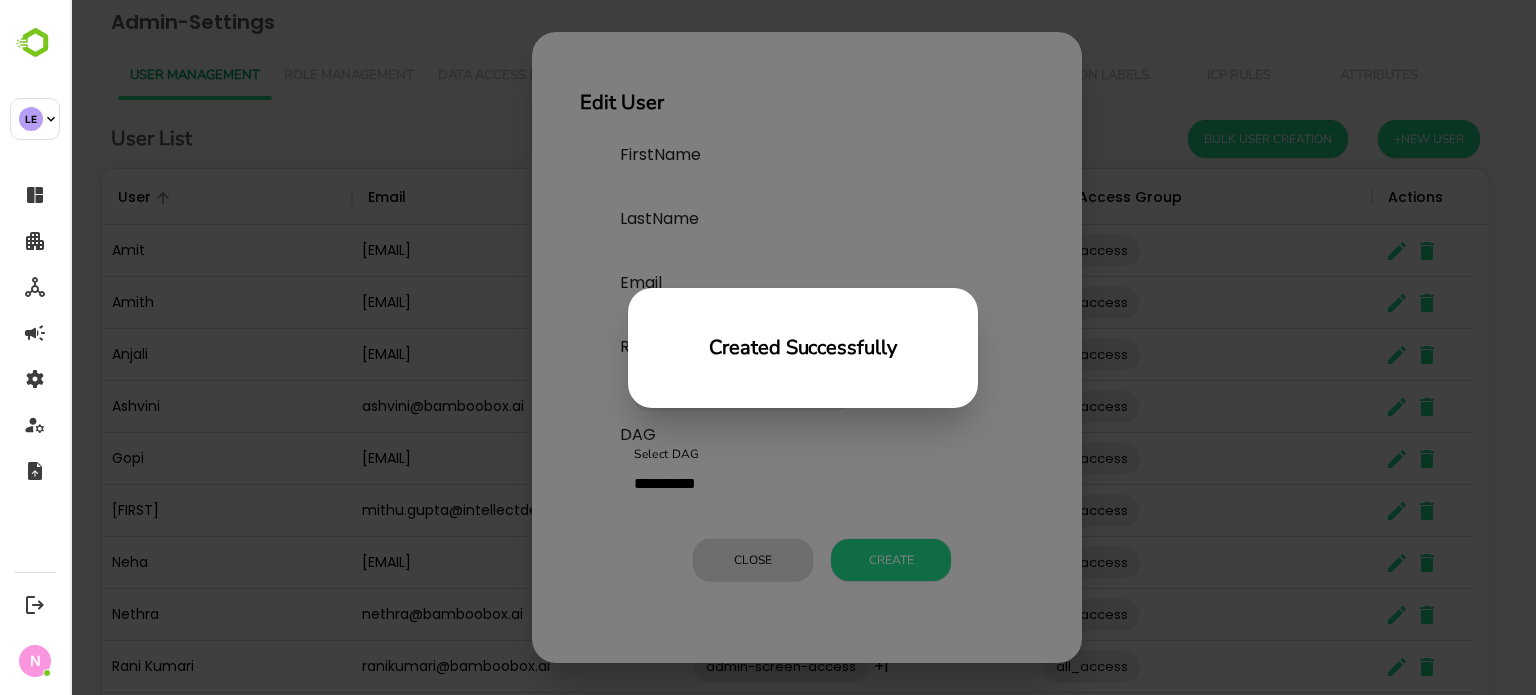 click on "Created Successfully" at bounding box center [803, 347] 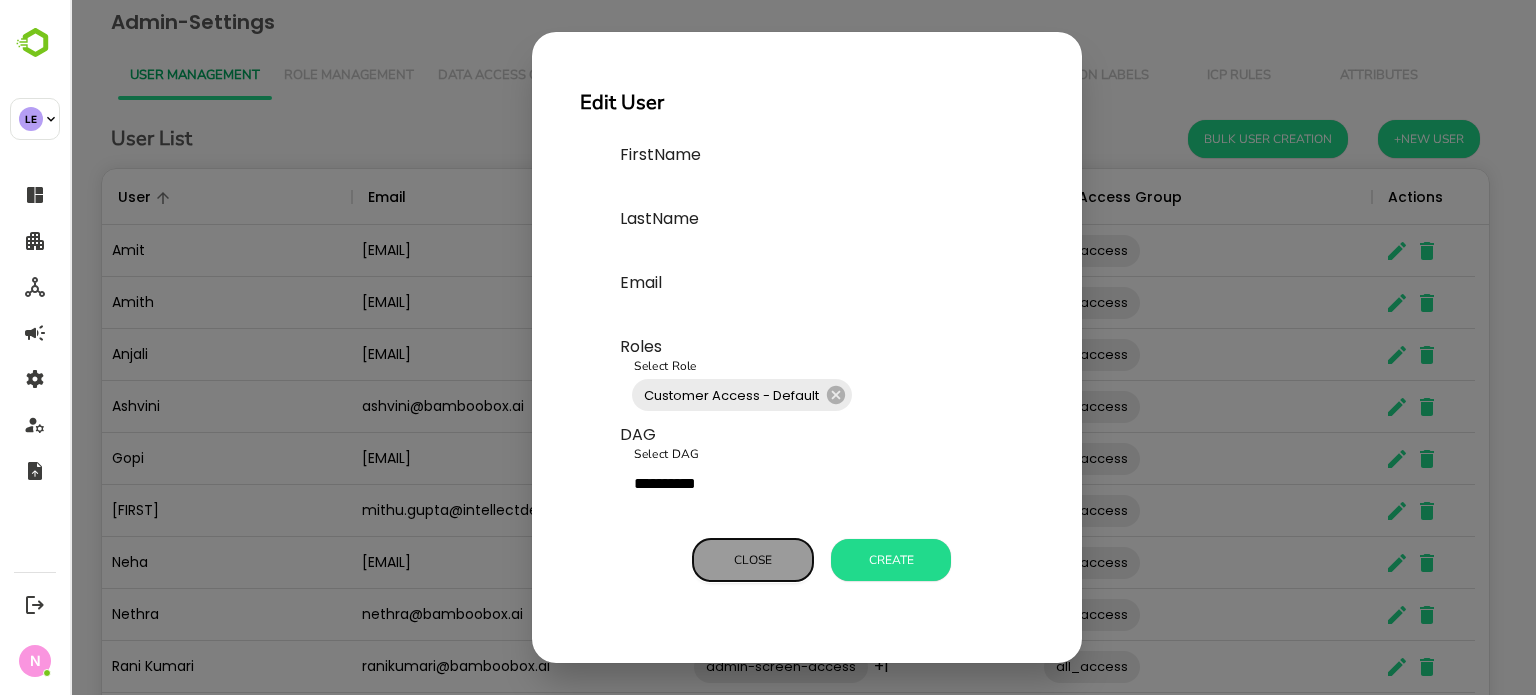 click on "Close" at bounding box center [753, 560] 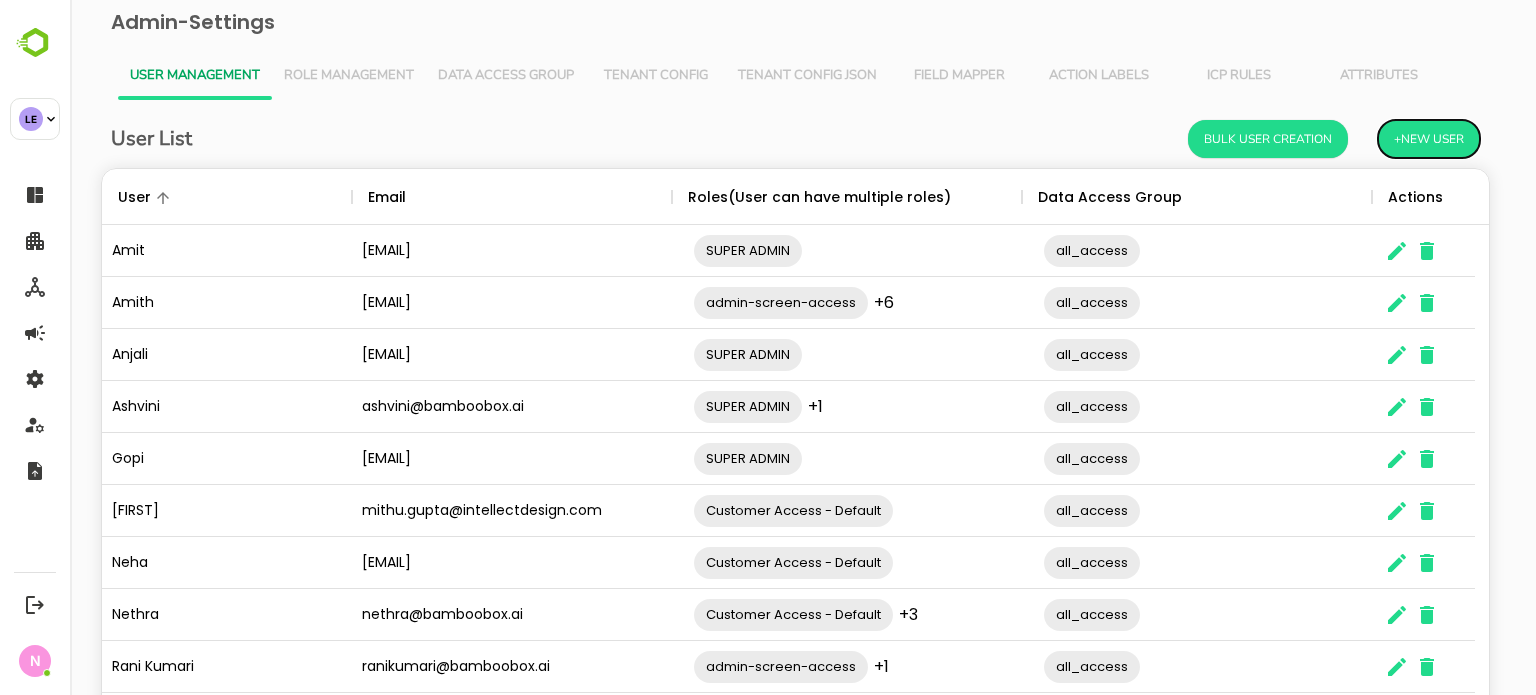 scroll, scrollTop: 16, scrollLeft: 16, axis: both 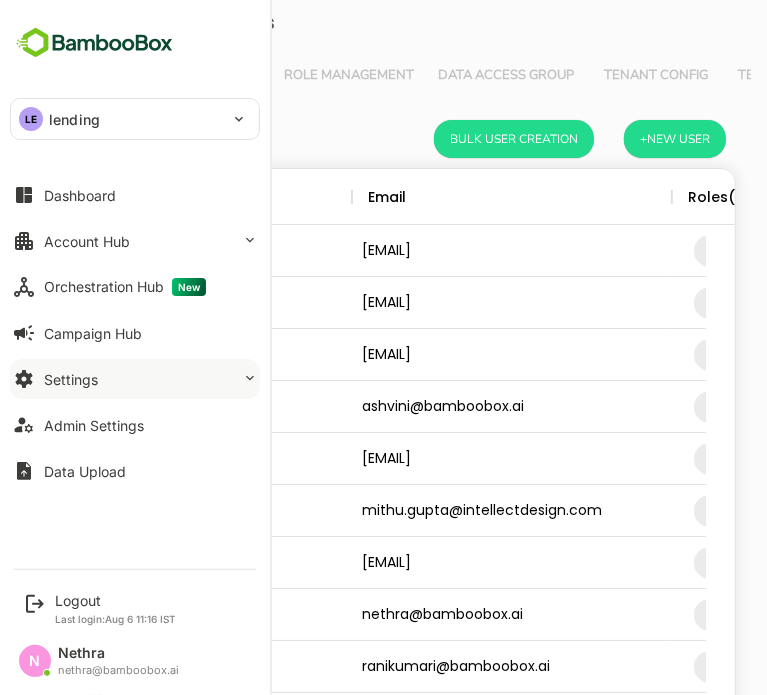 click on "Settings" at bounding box center (135, 379) 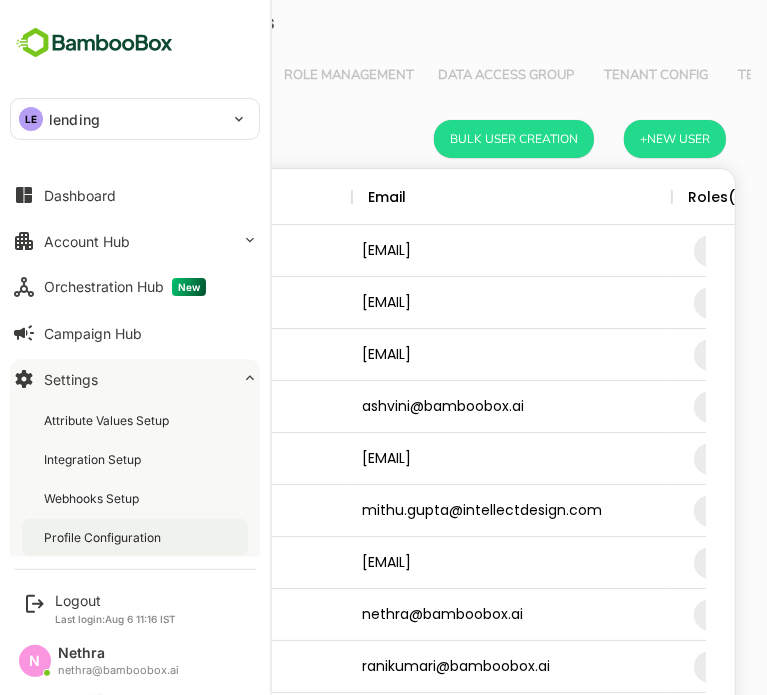 click on "Profile Configuration" at bounding box center [104, 537] 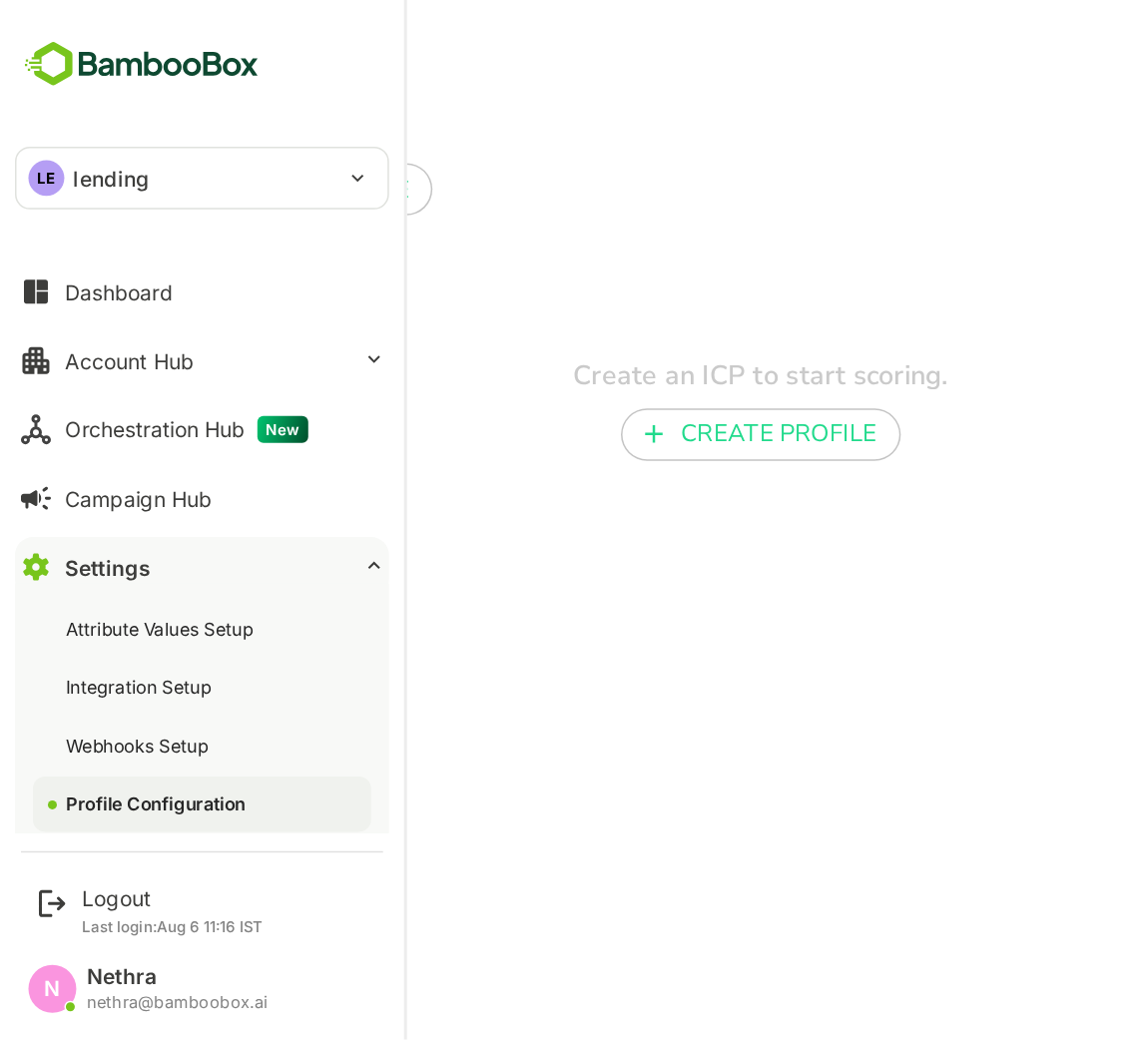 scroll, scrollTop: 0, scrollLeft: 0, axis: both 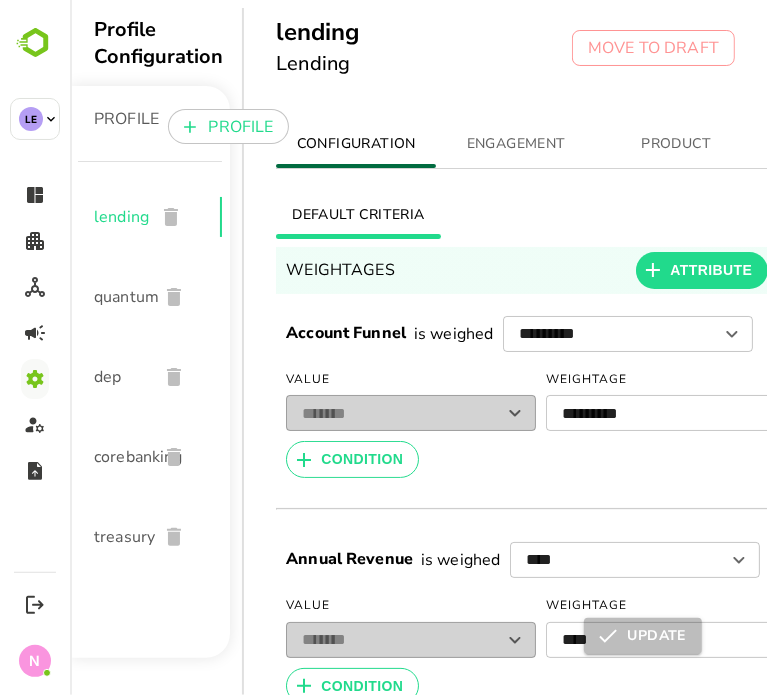click on "lending Lending MOVE TO DRAFT" at bounding box center (504, 52) 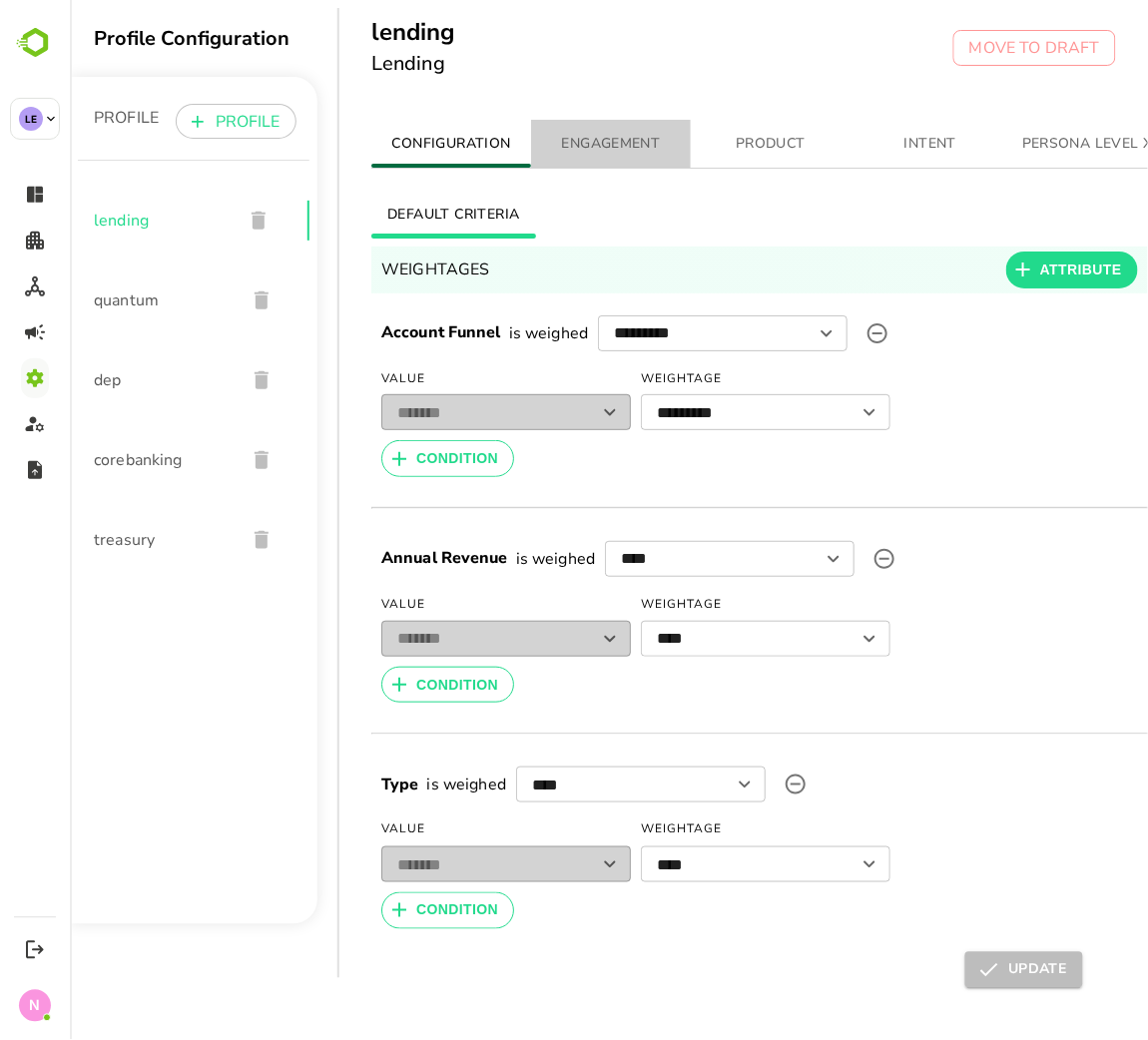 click on "ENGAGEMENT" at bounding box center [610, 144] 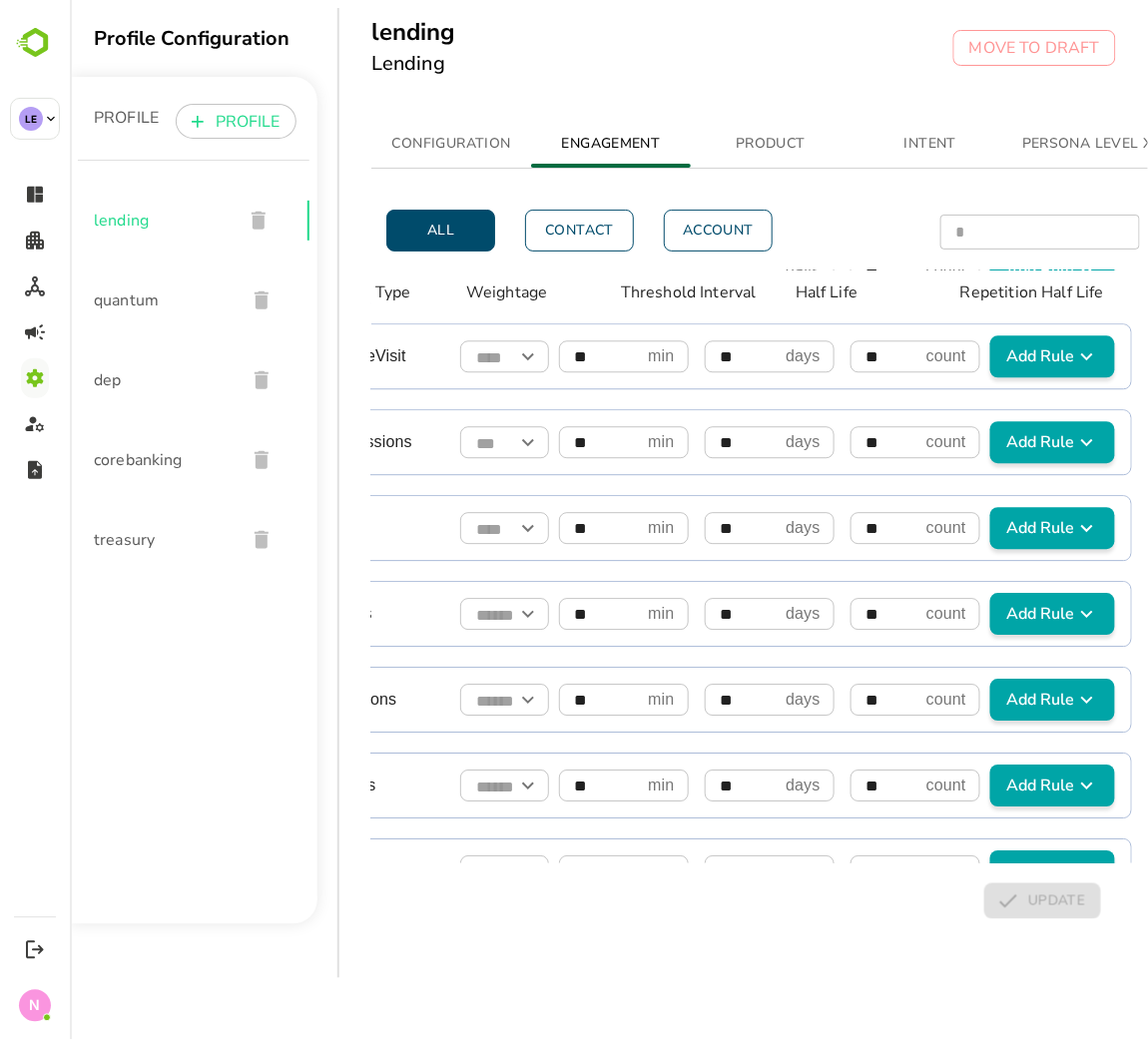 scroll, scrollTop: 1207, scrollLeft: 167, axis: both 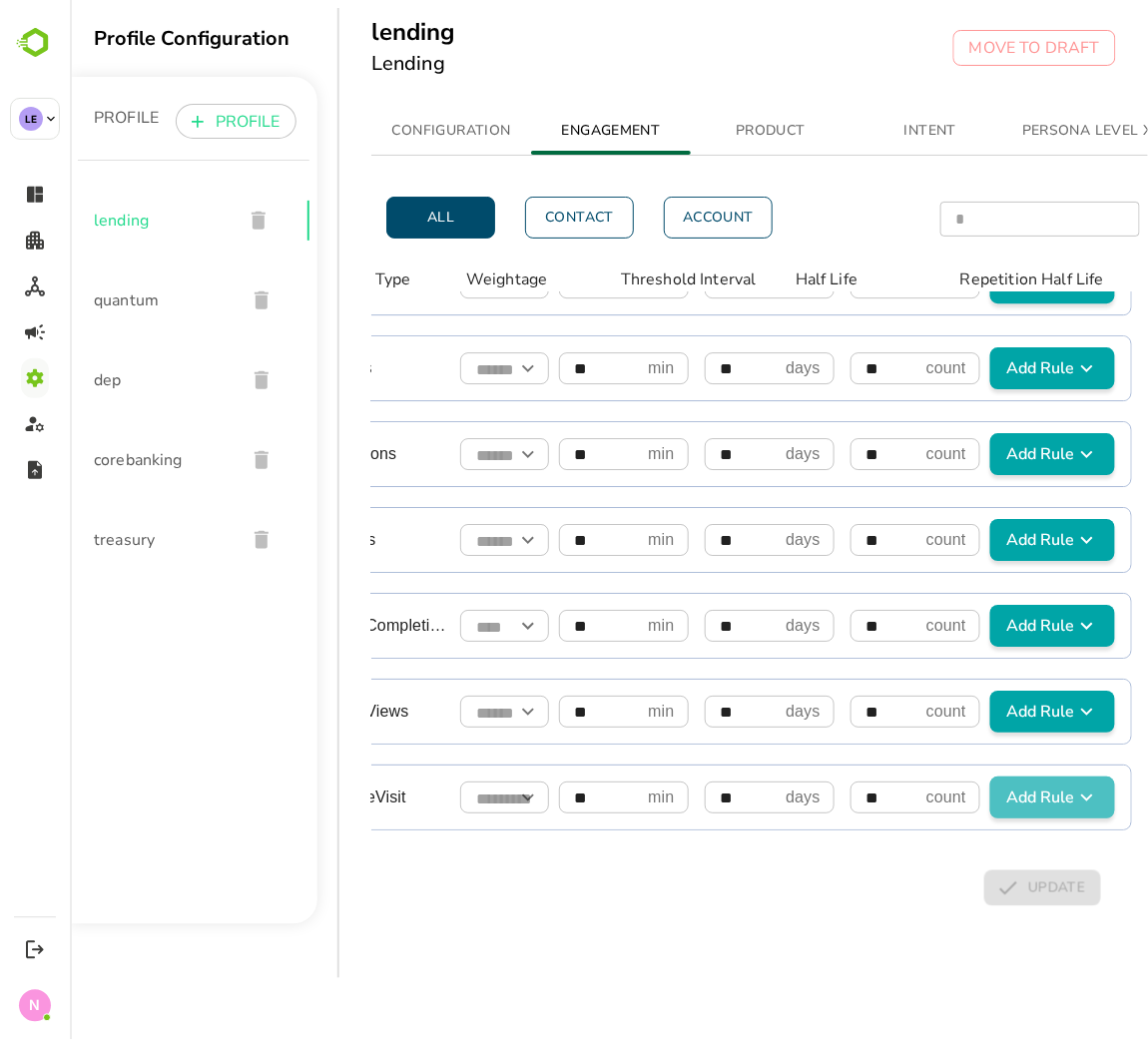 click on "Add Rule" at bounding box center (1051, 797) 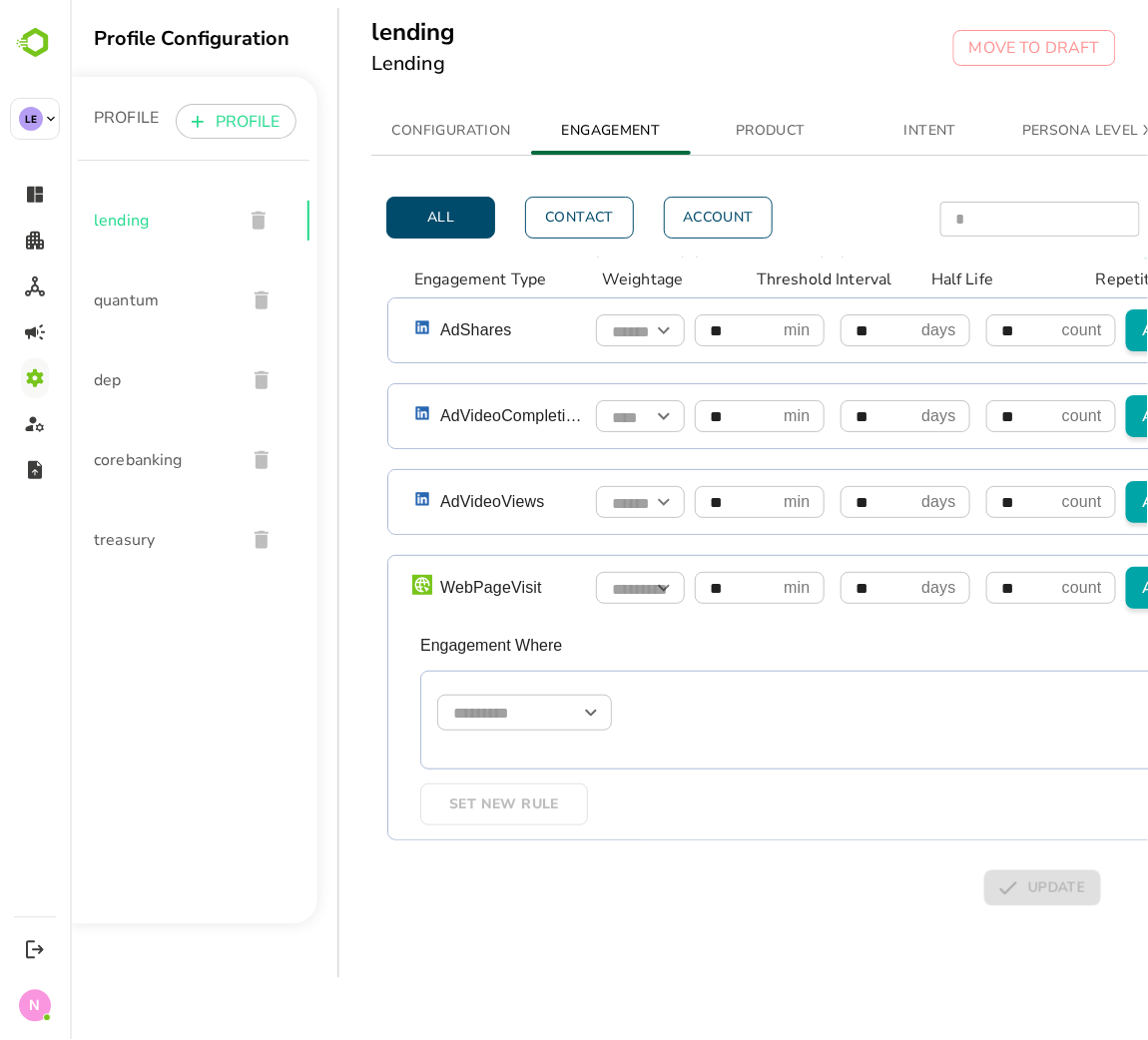 scroll, scrollTop: 1392, scrollLeft: 0, axis: vertical 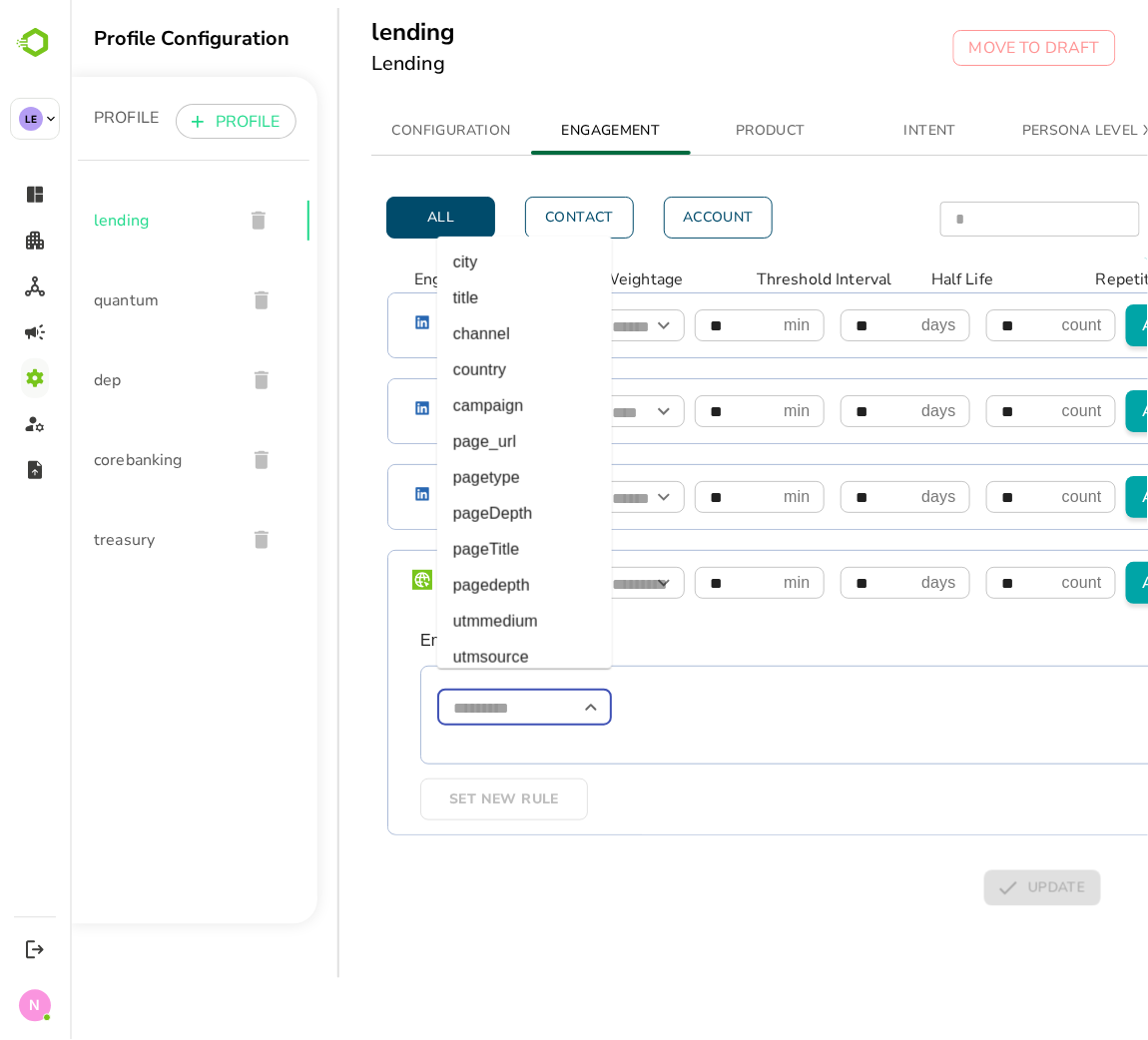 click at bounding box center [523, 708] 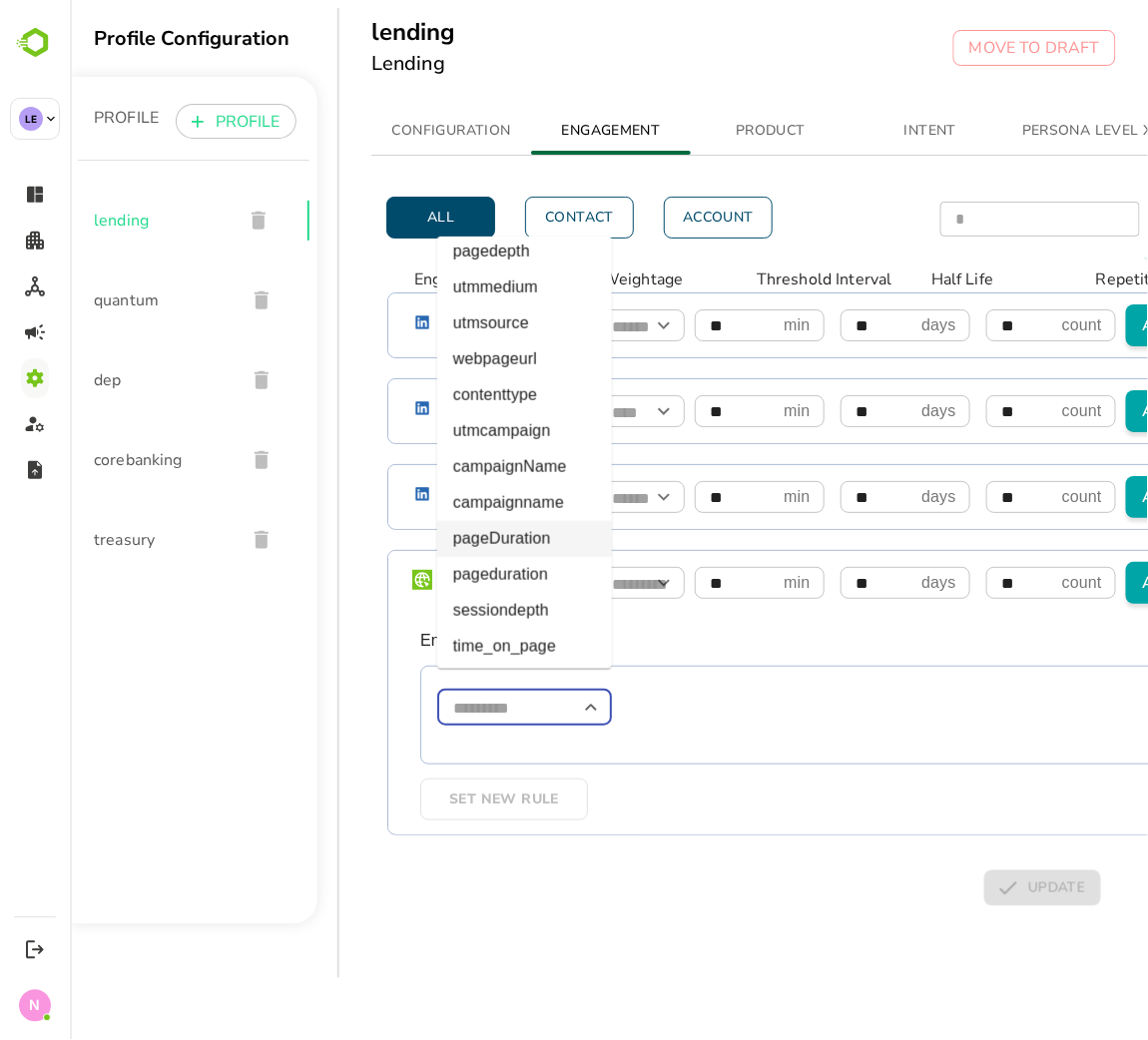 scroll, scrollTop: 324, scrollLeft: 0, axis: vertical 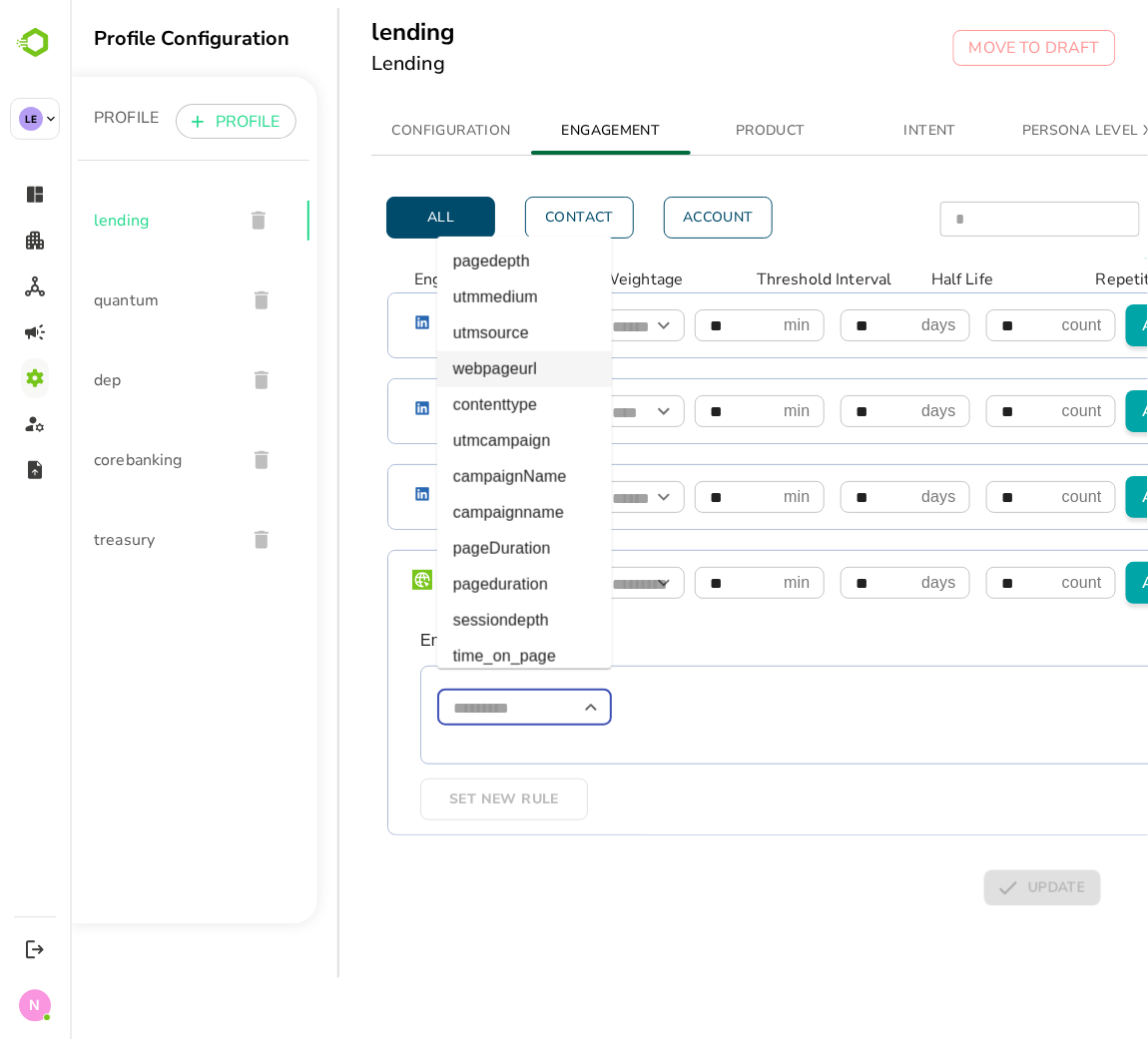 click on "webpageurl" at bounding box center [523, 369] 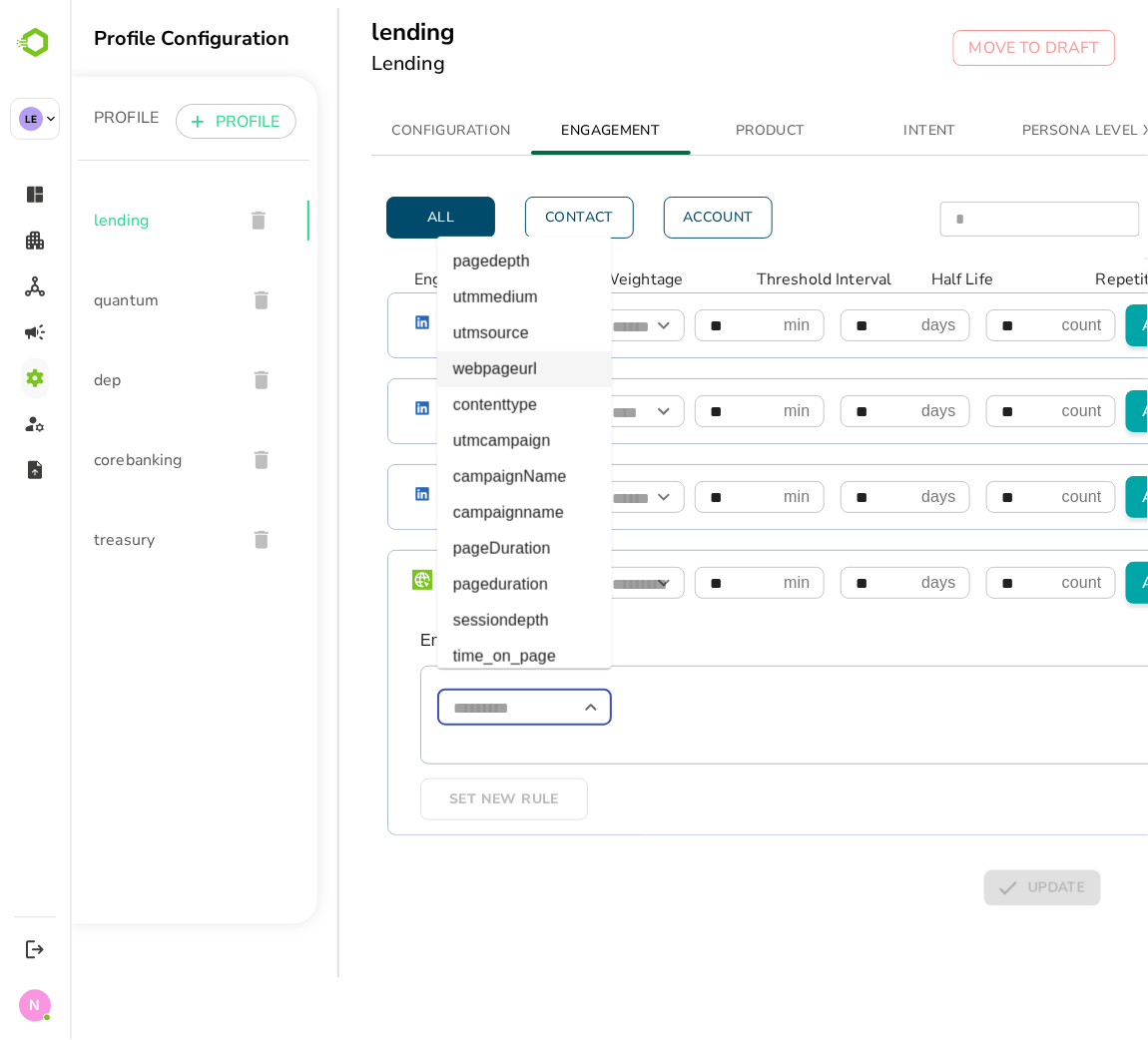 type on "**********" 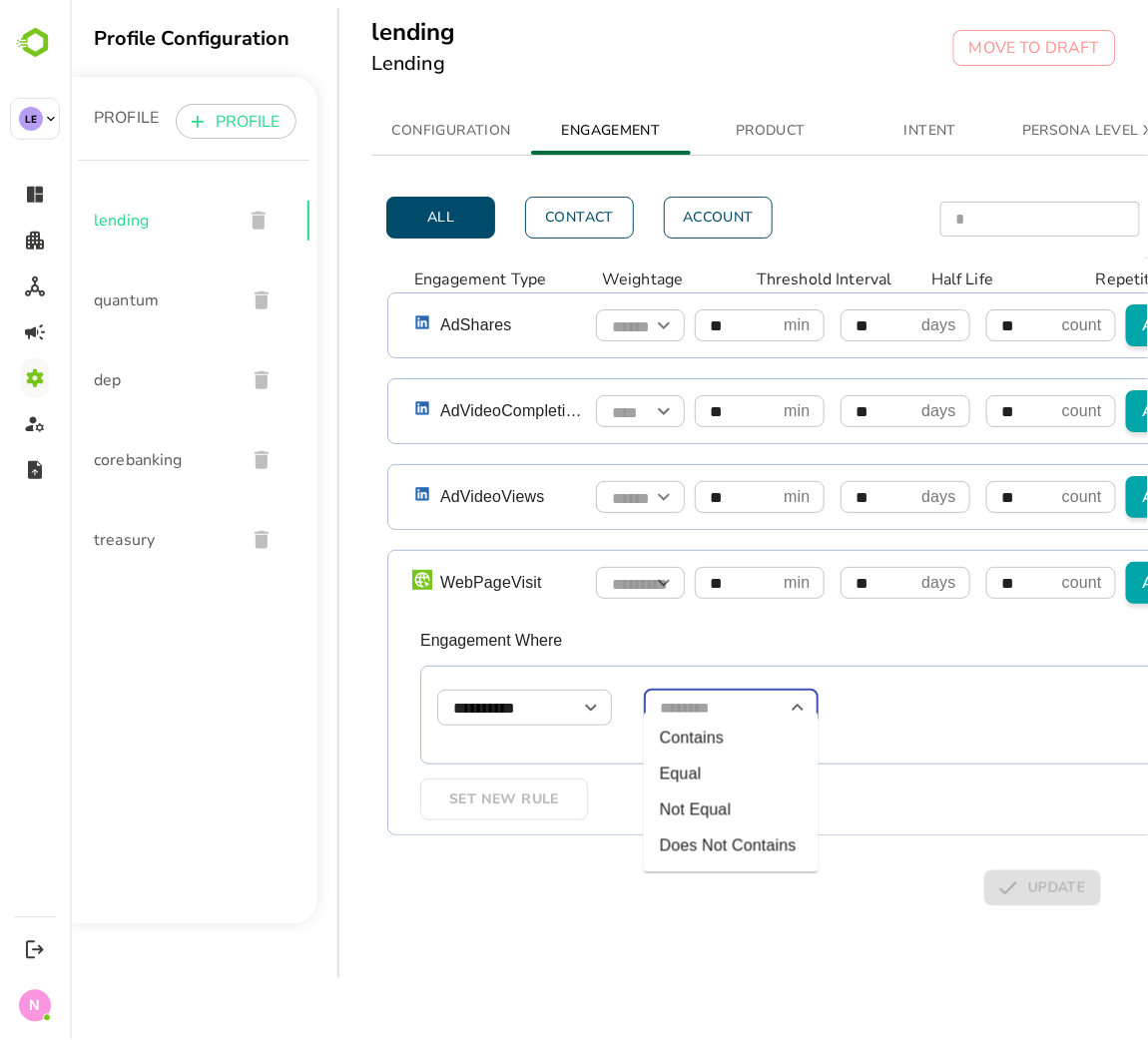 click at bounding box center (730, 708) 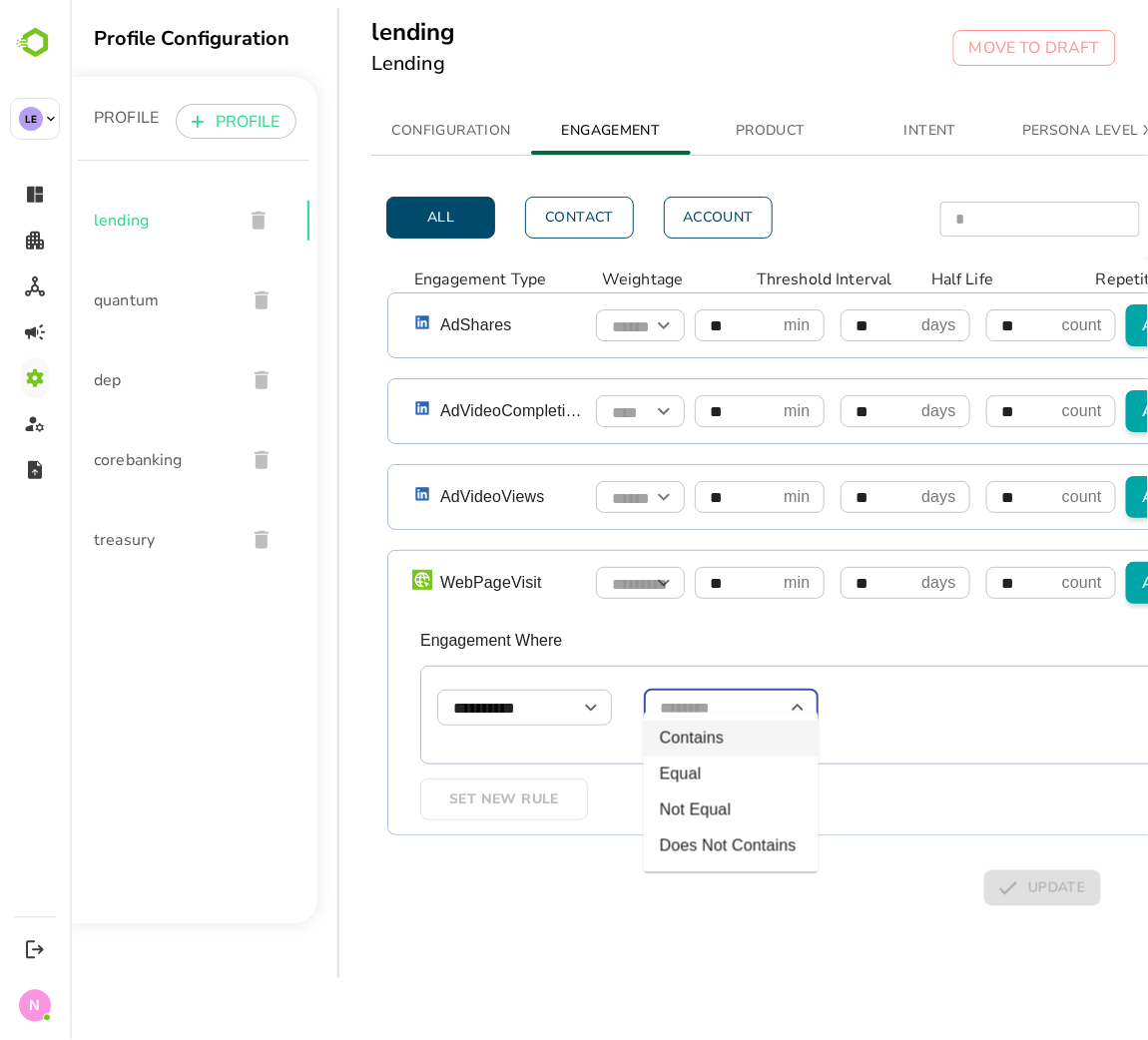 click on "Contains" at bounding box center (730, 739) 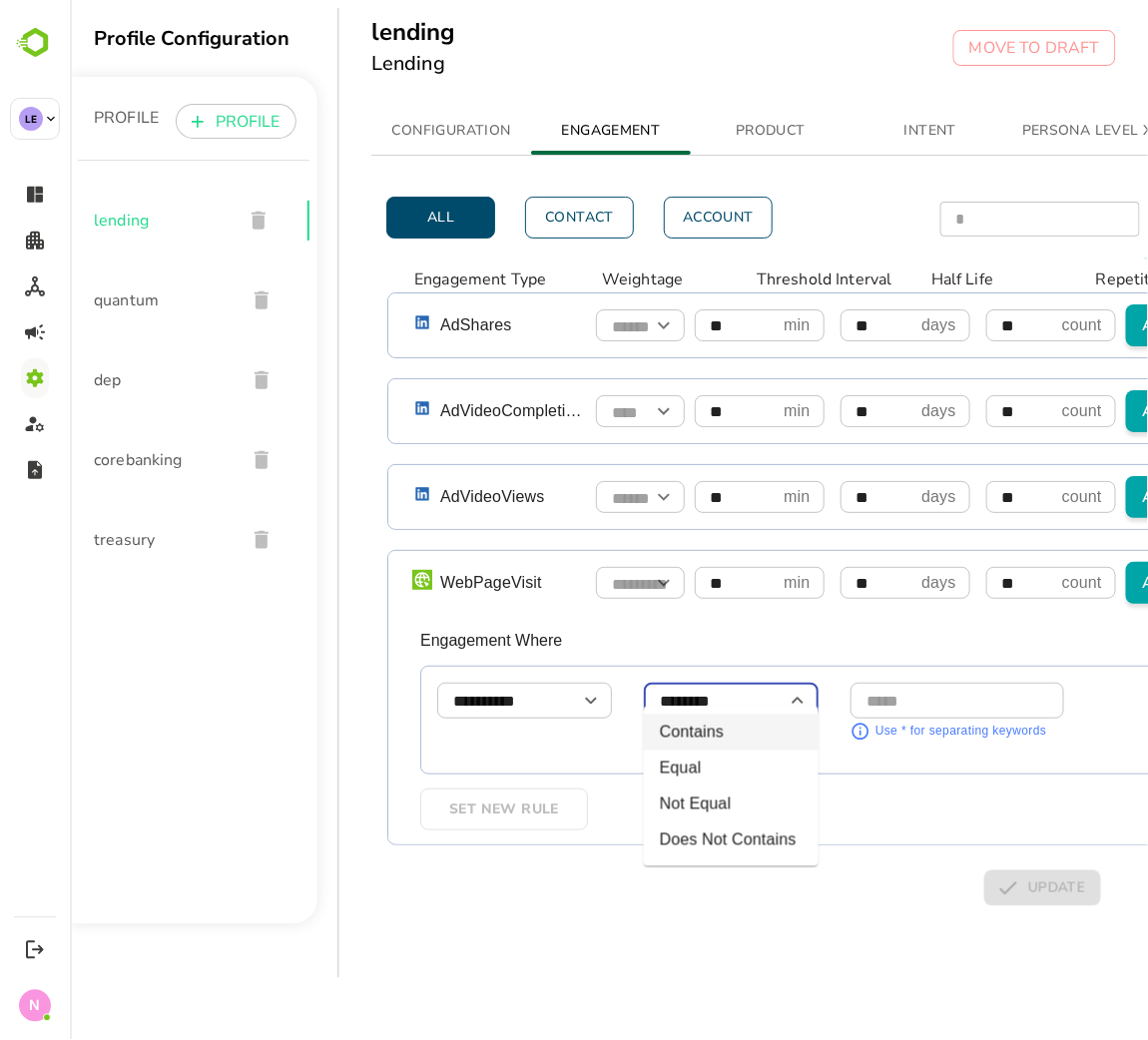 click on "********" at bounding box center (730, 701) 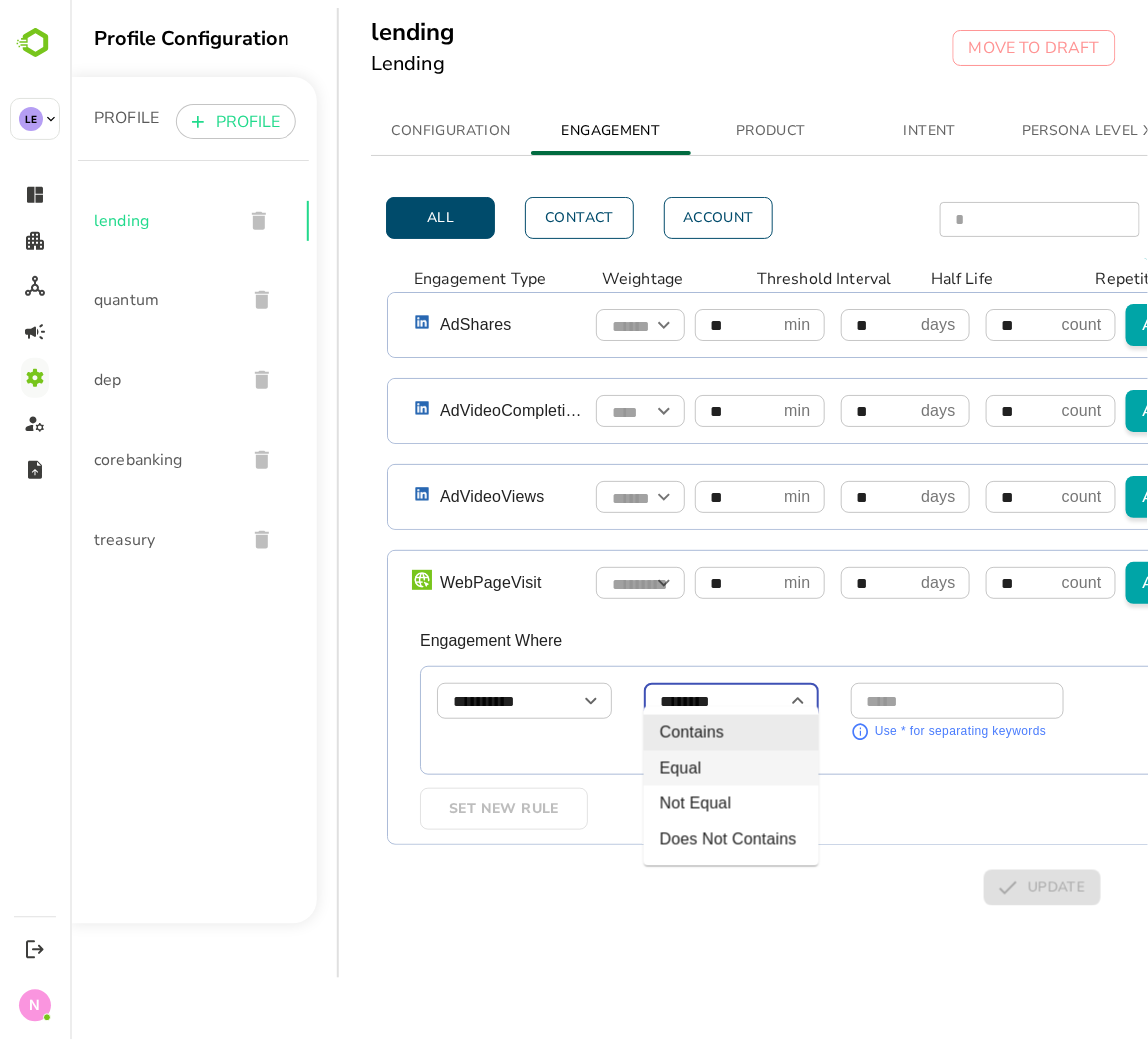 click on "Equal" at bounding box center [730, 769] 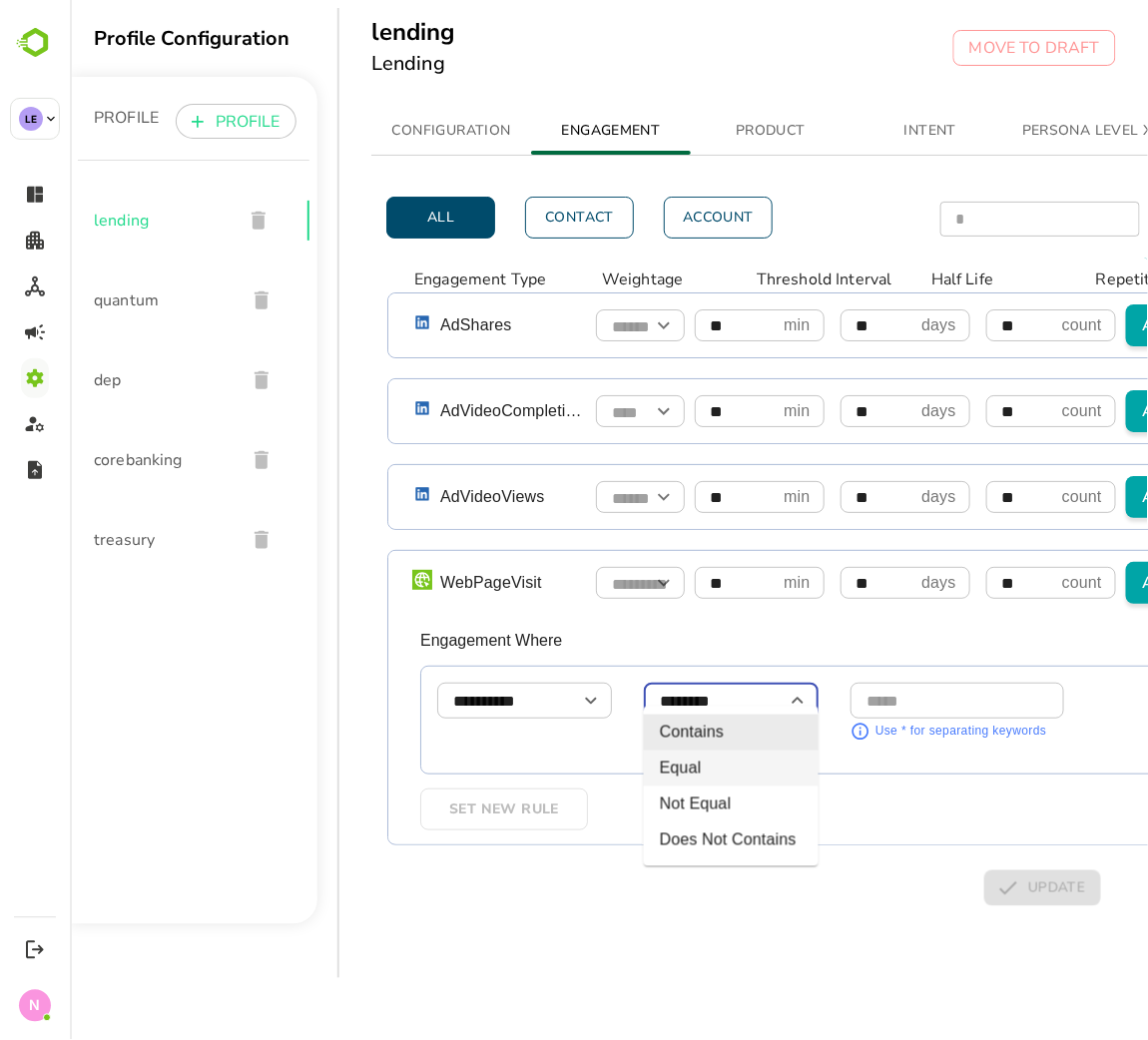 type on "*****" 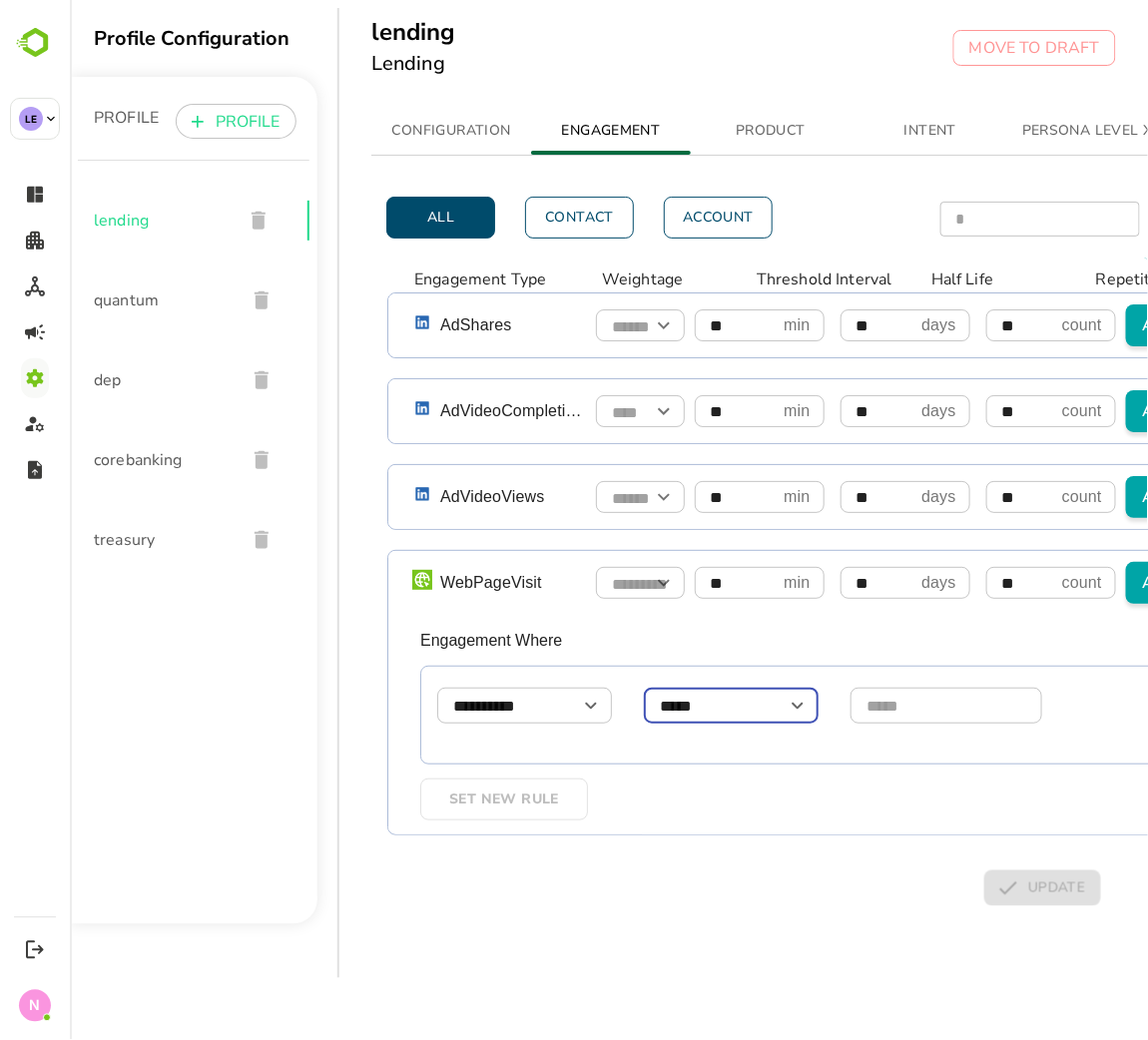 click at bounding box center [945, 706] 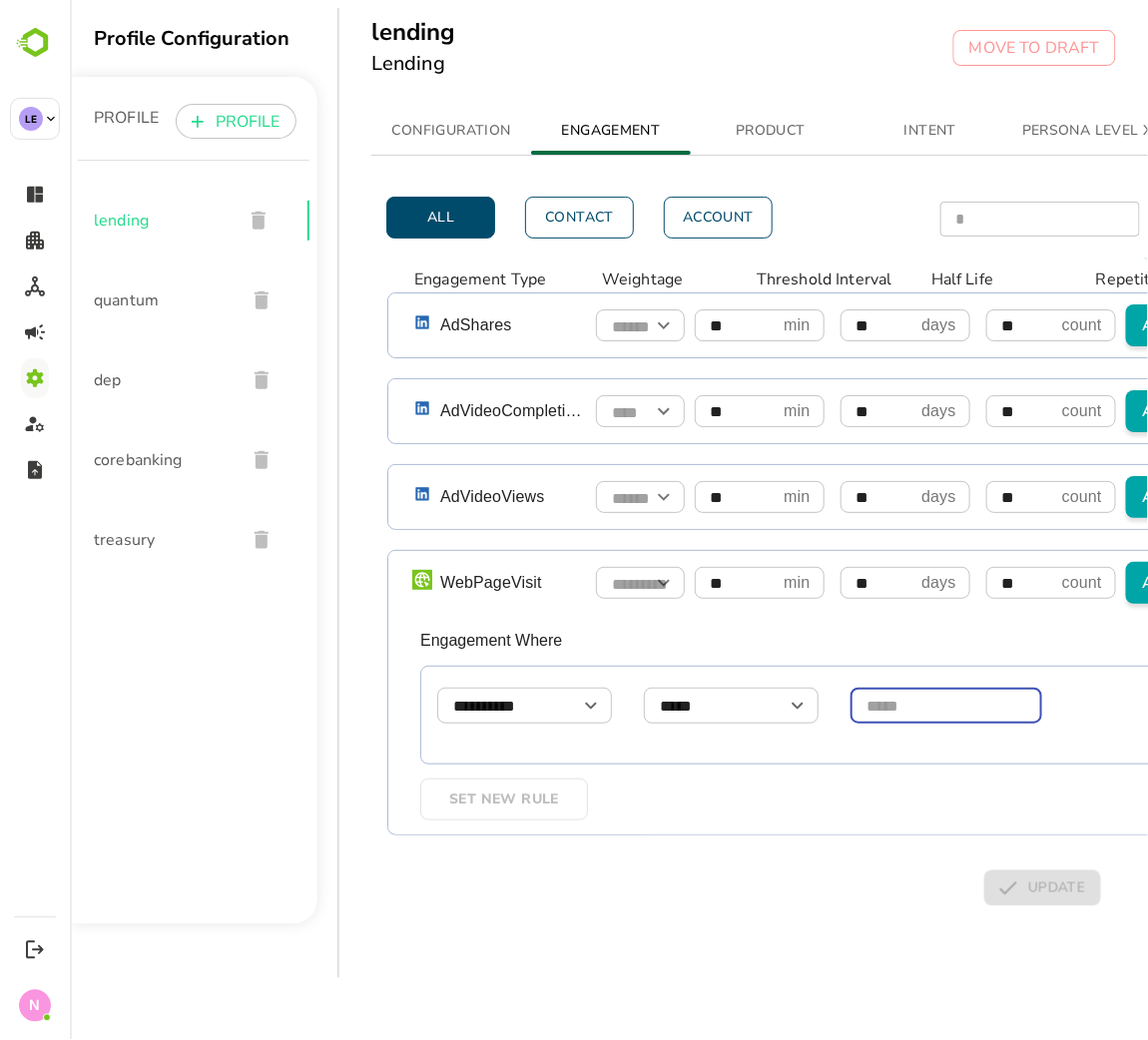 paste on "**********" 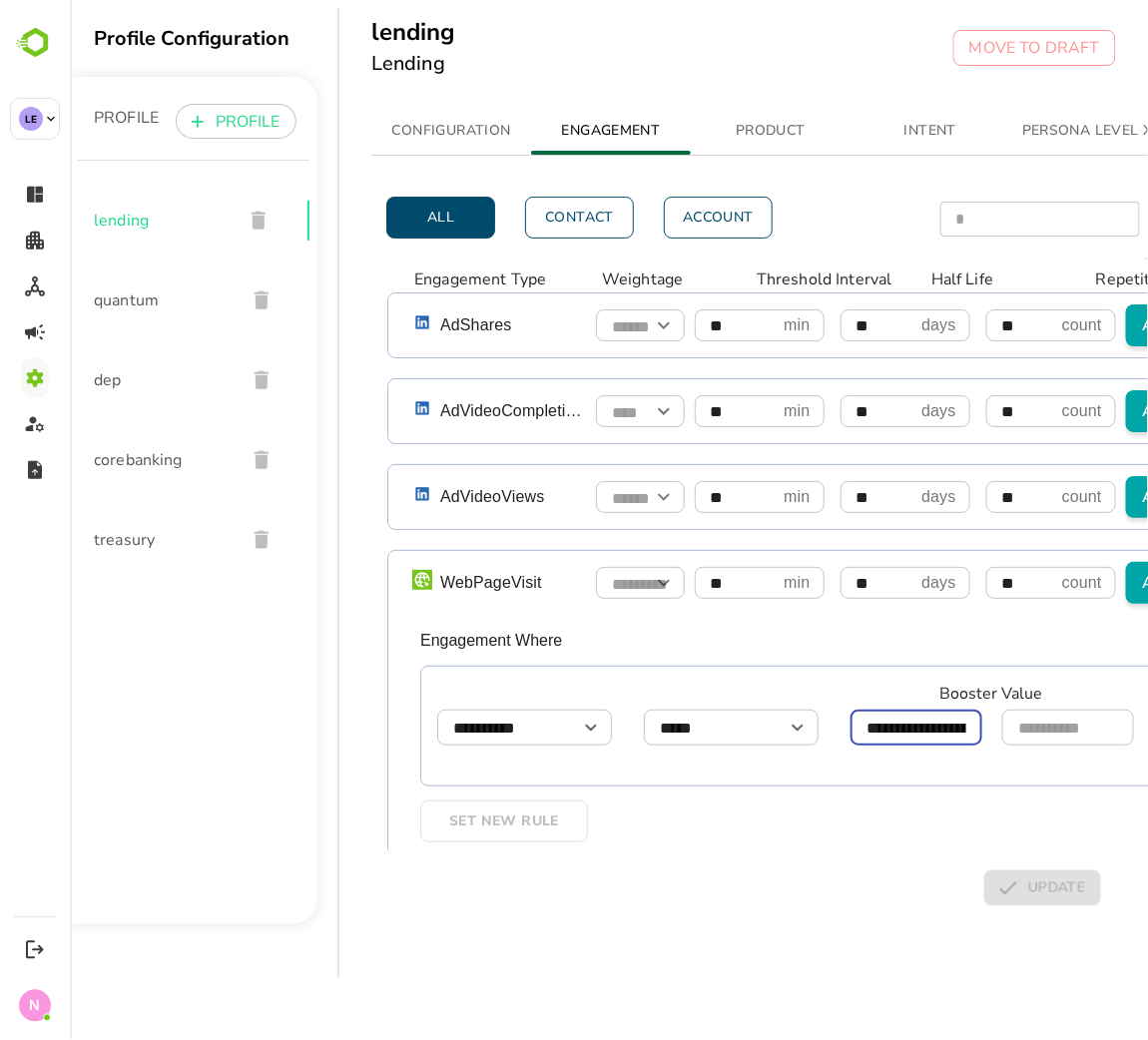 scroll, scrollTop: 0, scrollLeft: 57, axis: horizontal 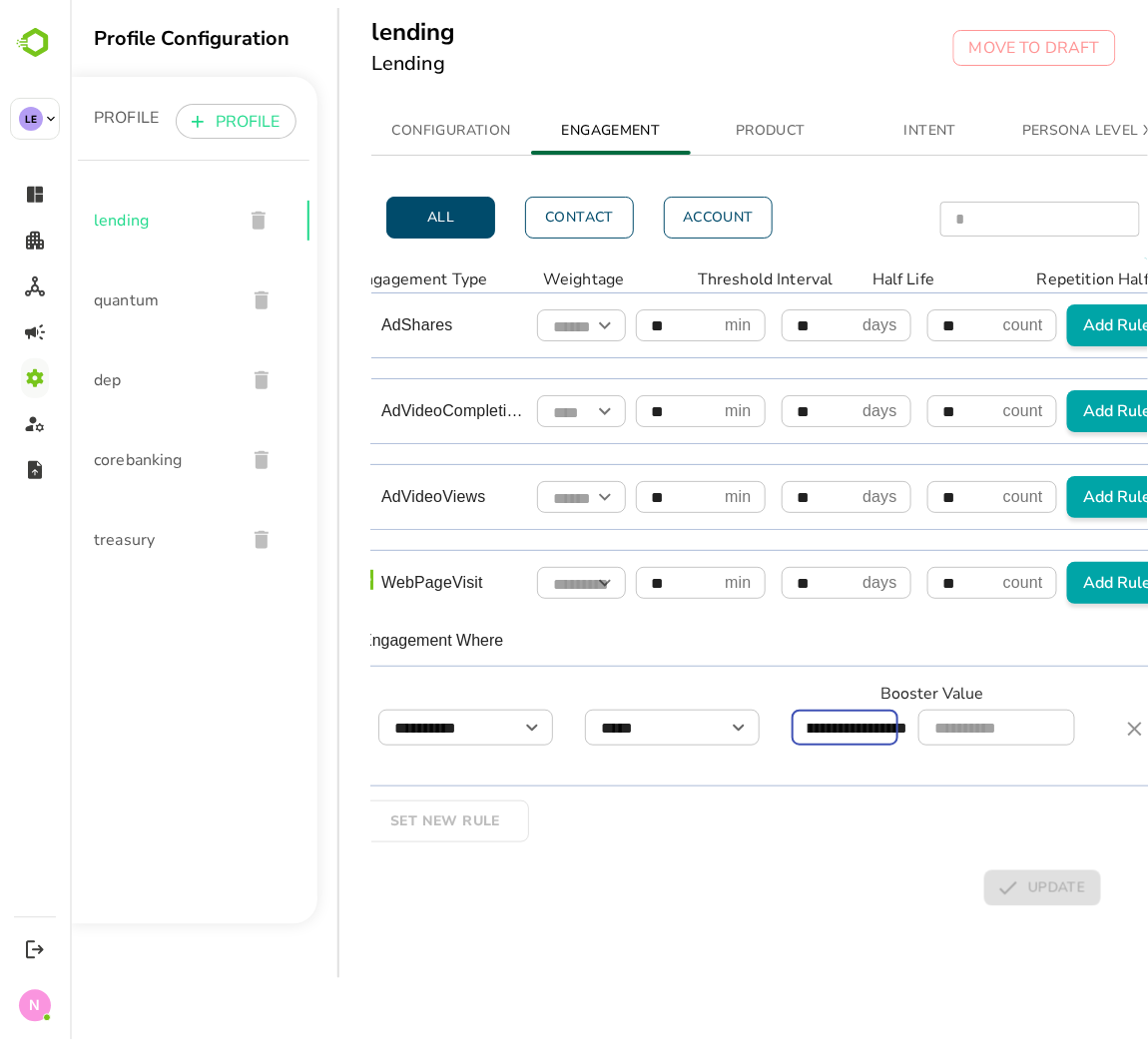 click on "**********" at bounding box center (857, 728) 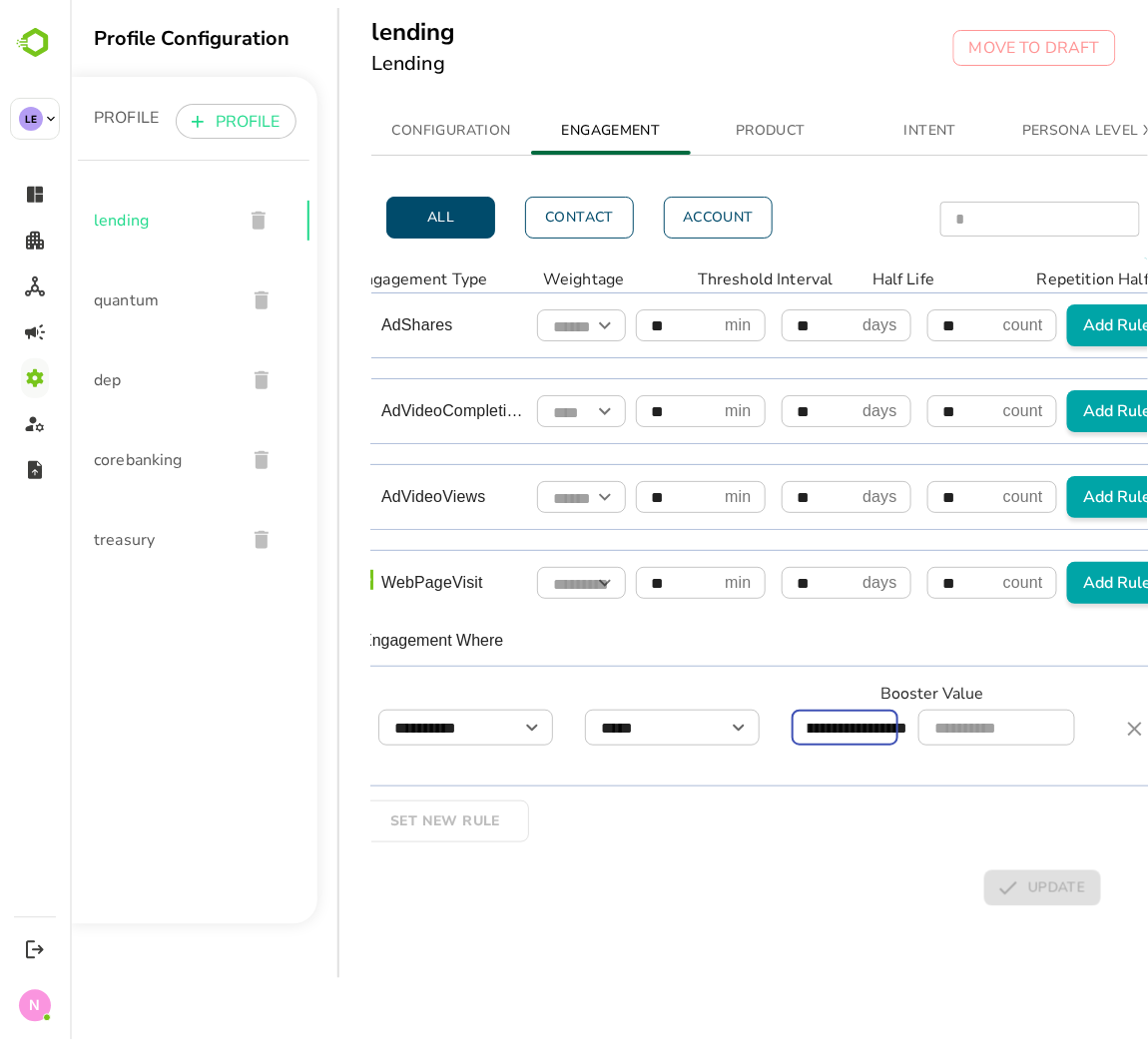 type on "**********" 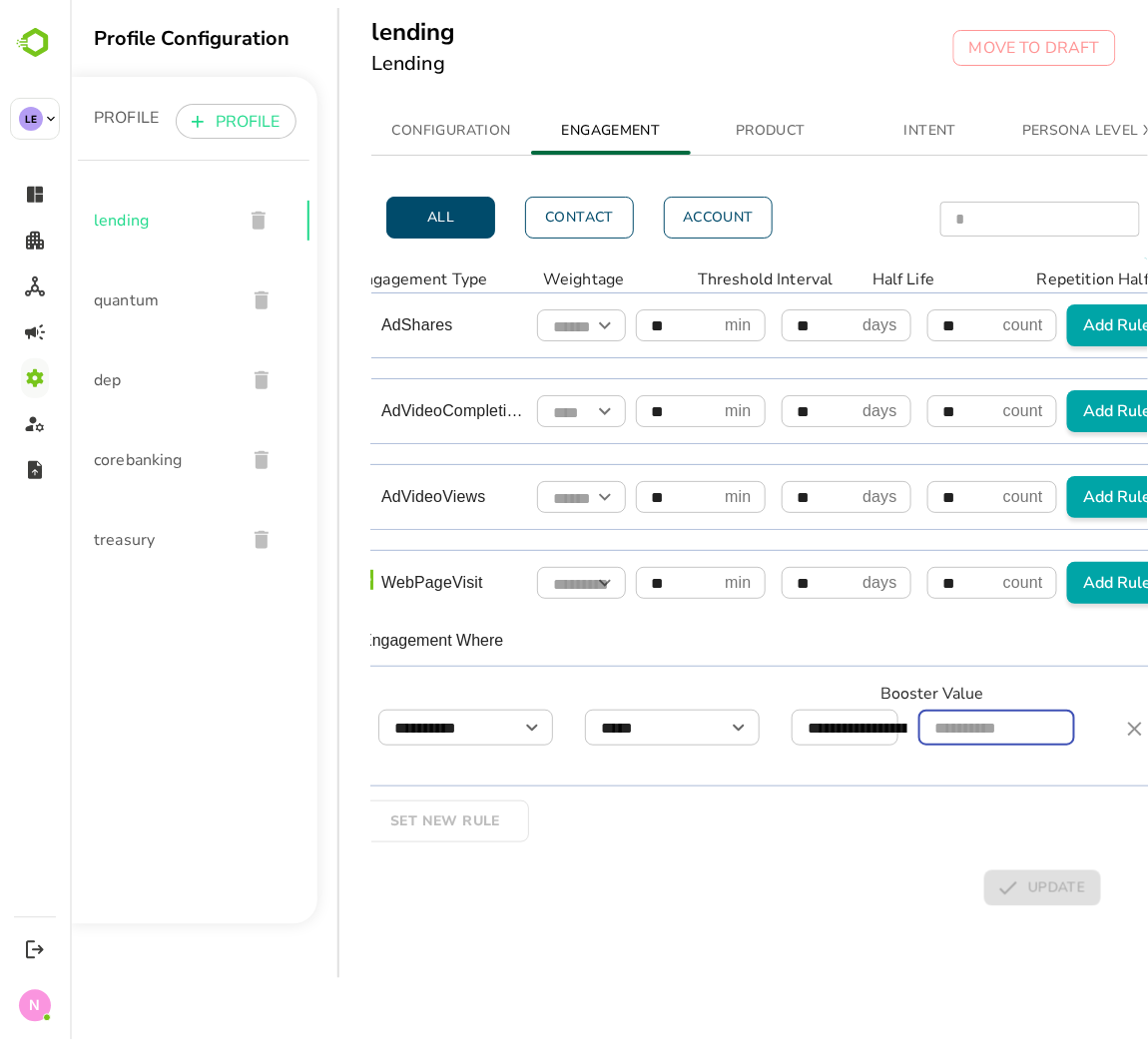 click at bounding box center [995, 728] 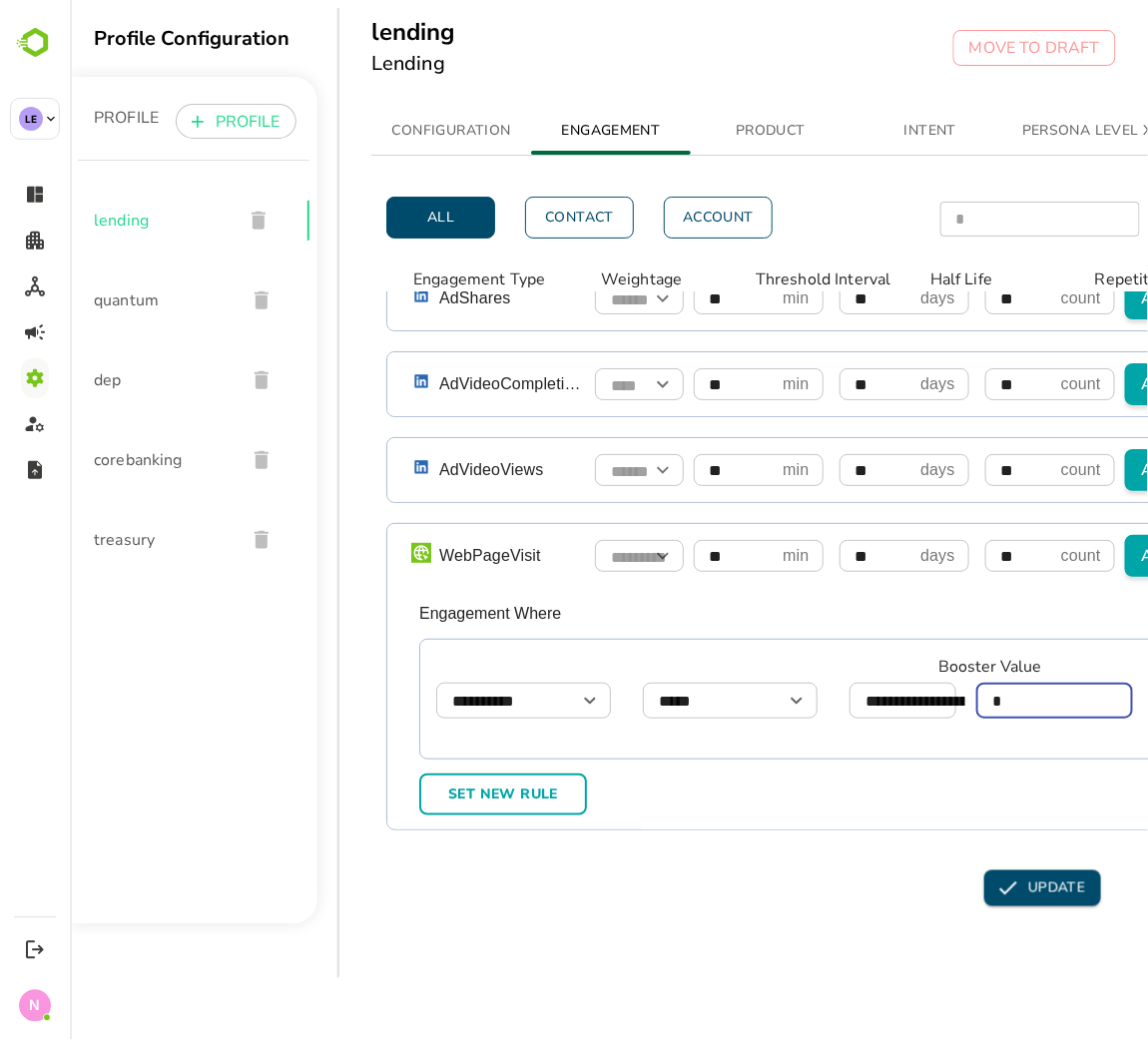 scroll, scrollTop: 1448, scrollLeft: 0, axis: vertical 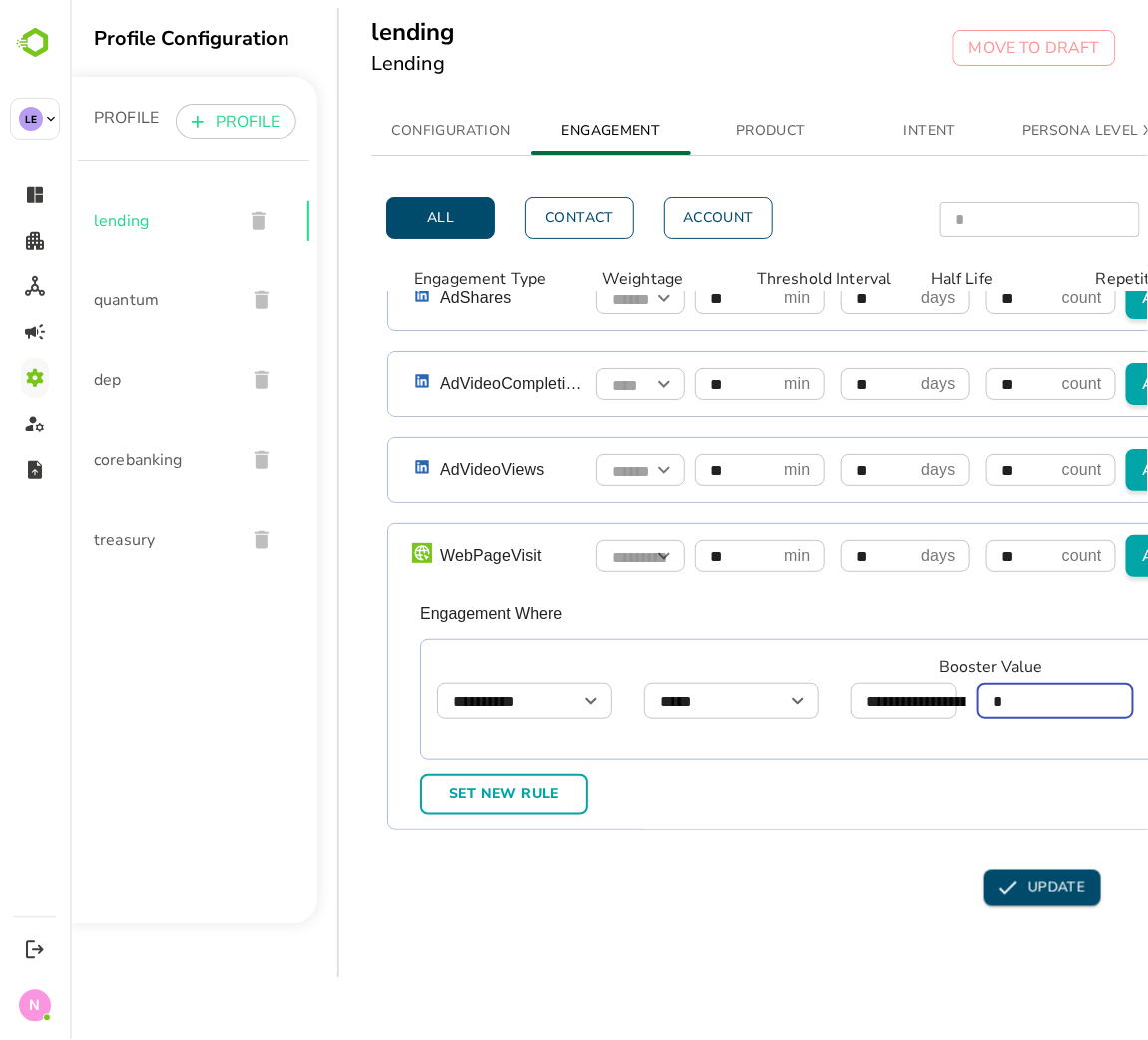type on "*" 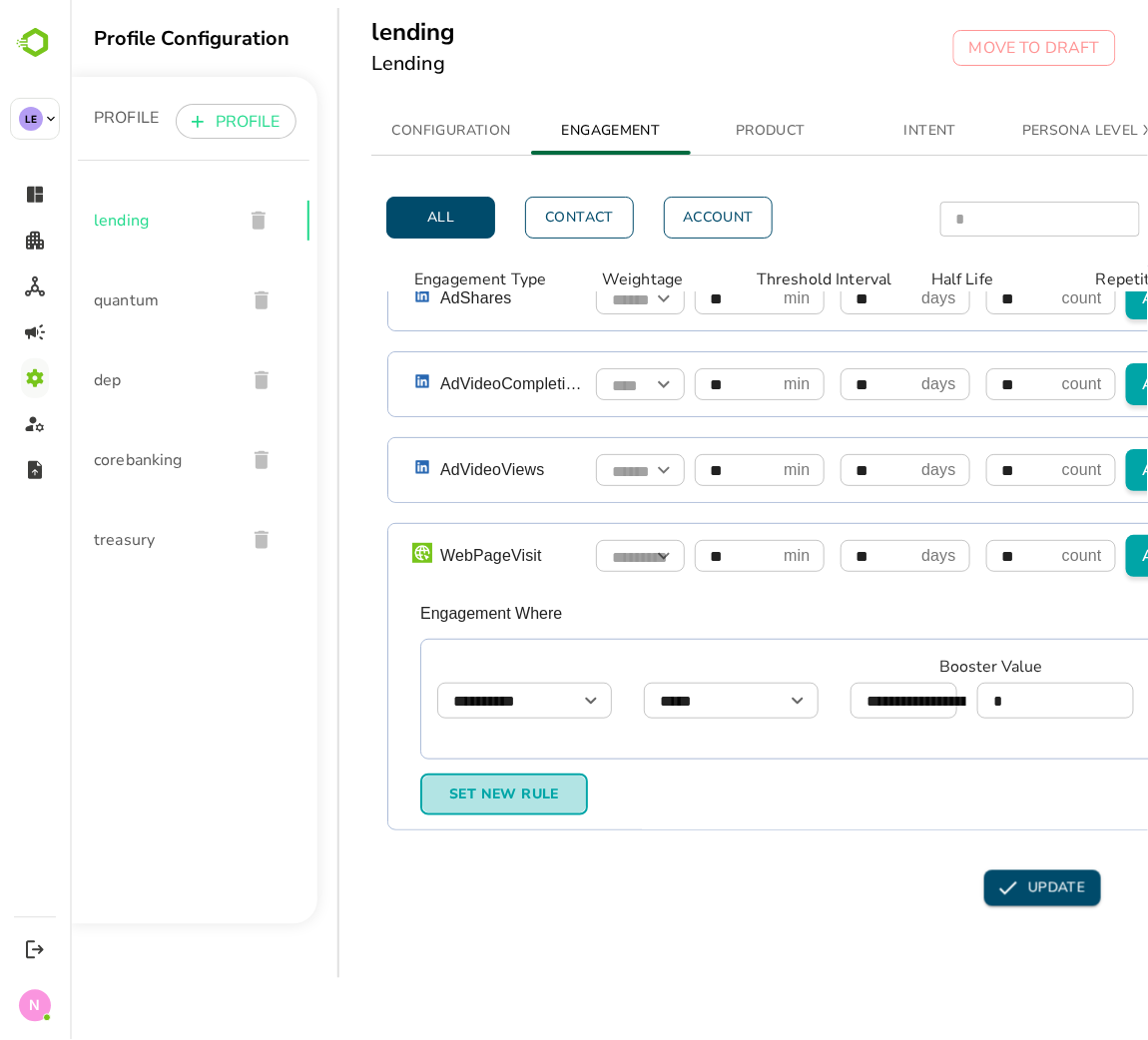 click on "Set New Rule" at bounding box center (503, 794) 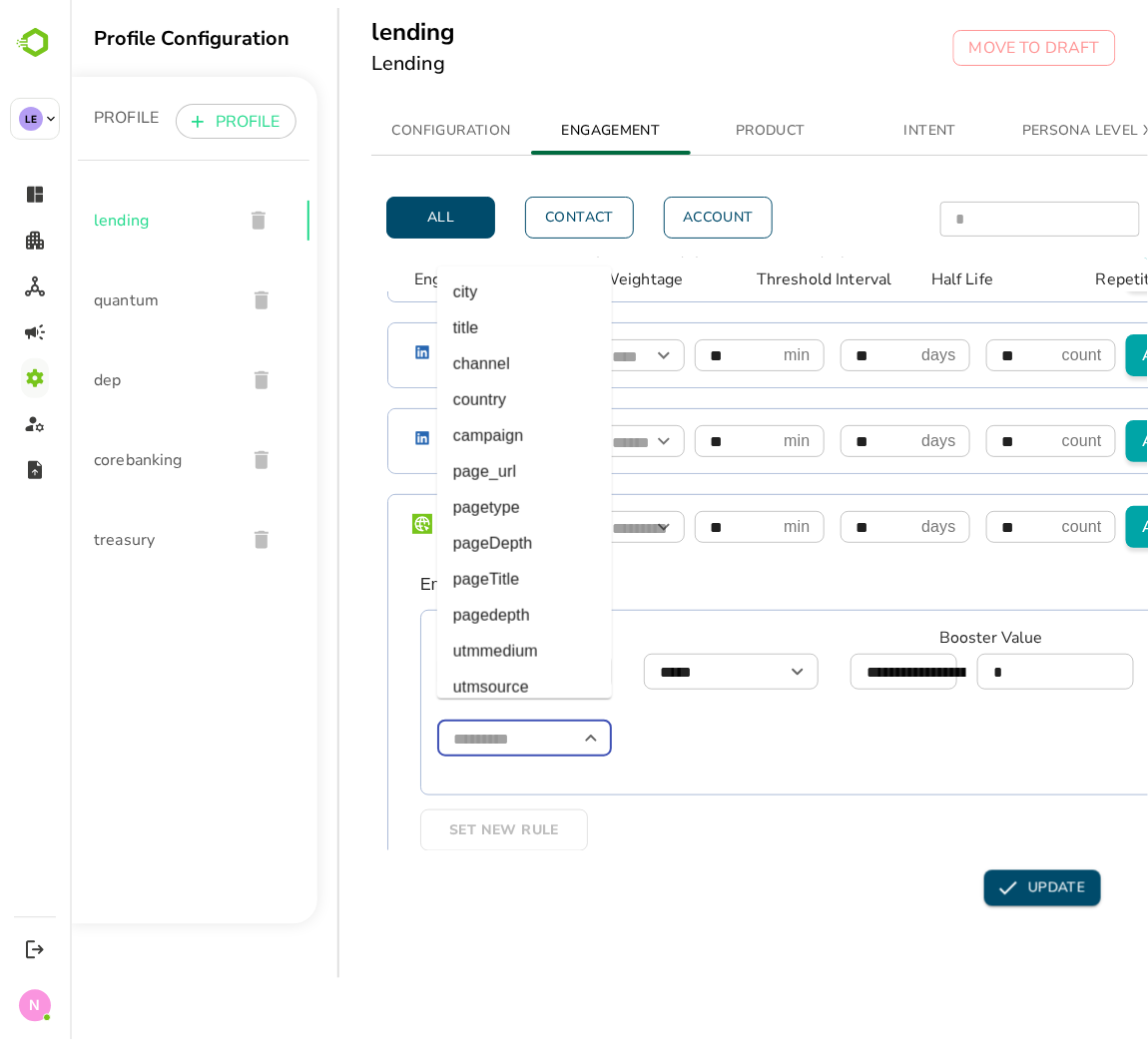 click at bounding box center [523, 739] 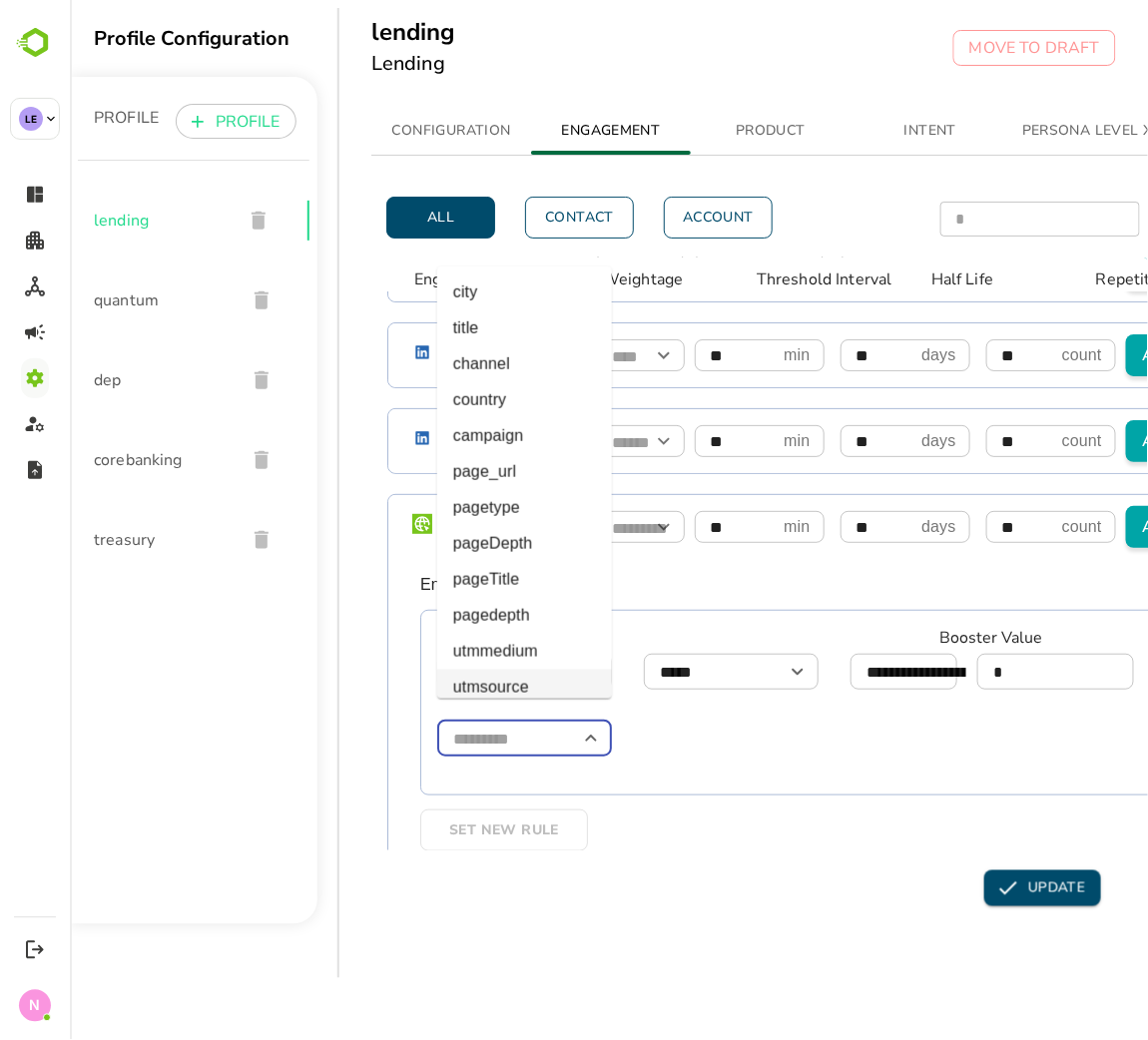 type on "*********" 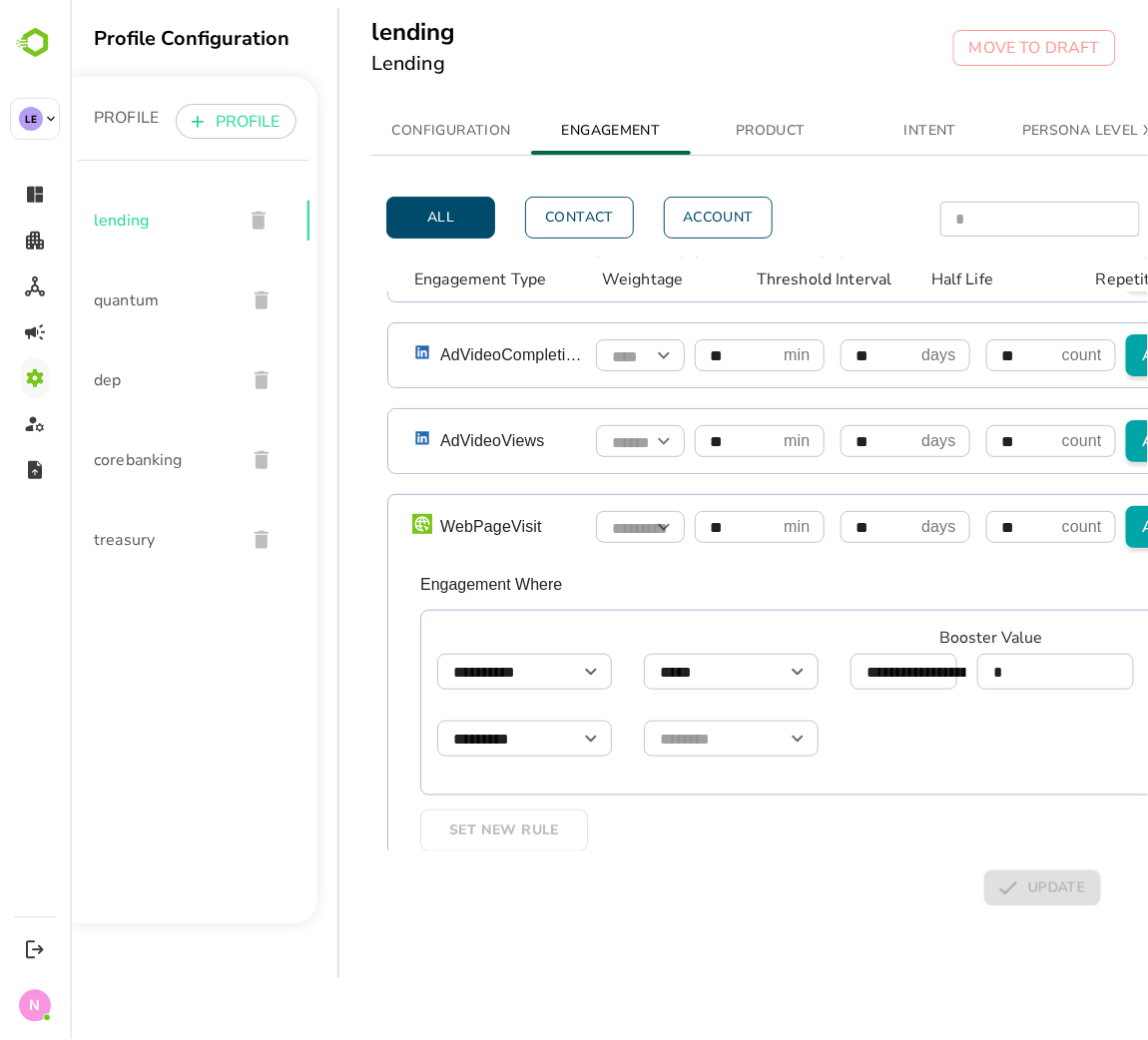 scroll, scrollTop: 1513, scrollLeft: 0, axis: vertical 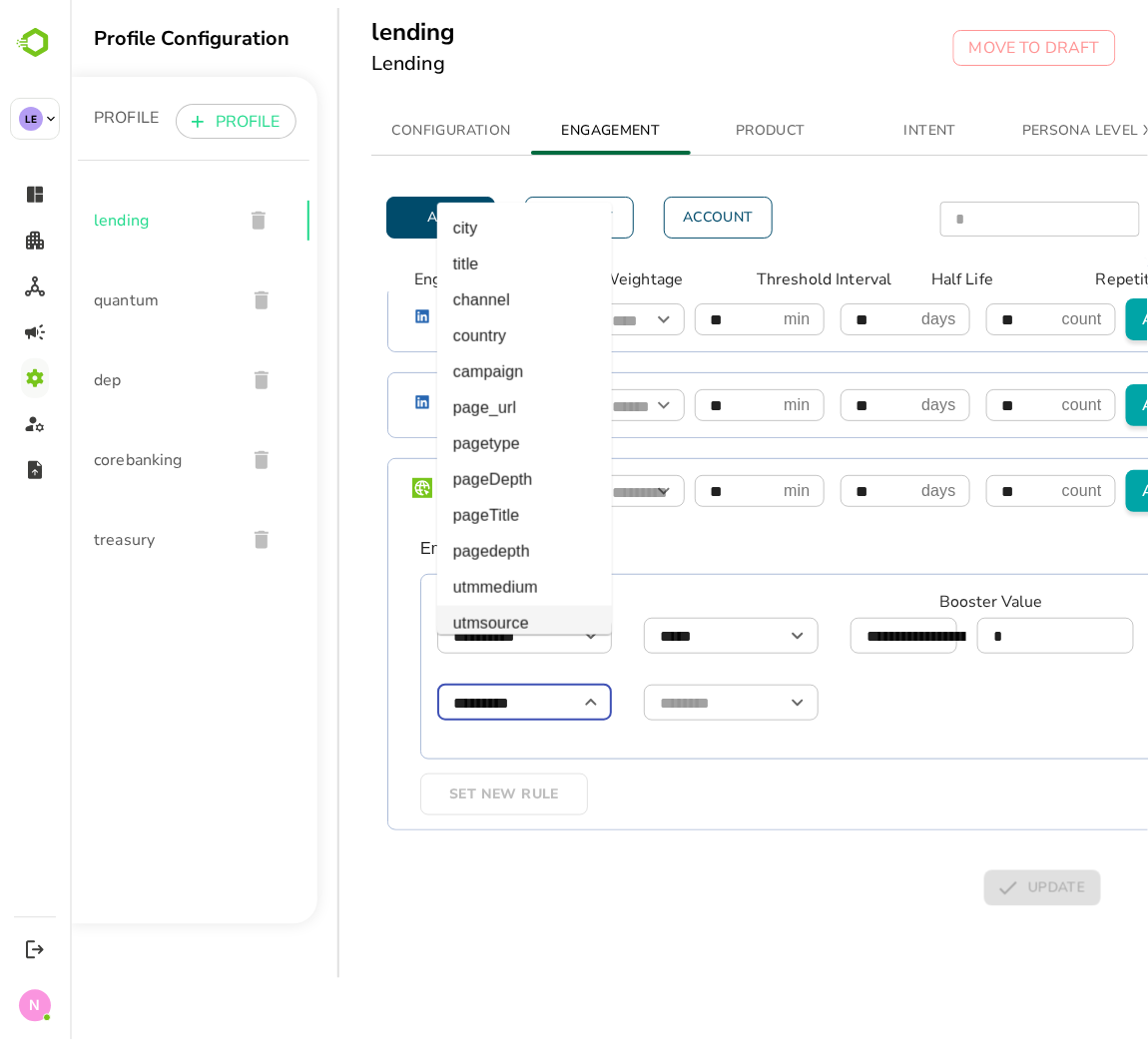 click on "*********" at bounding box center [523, 703] 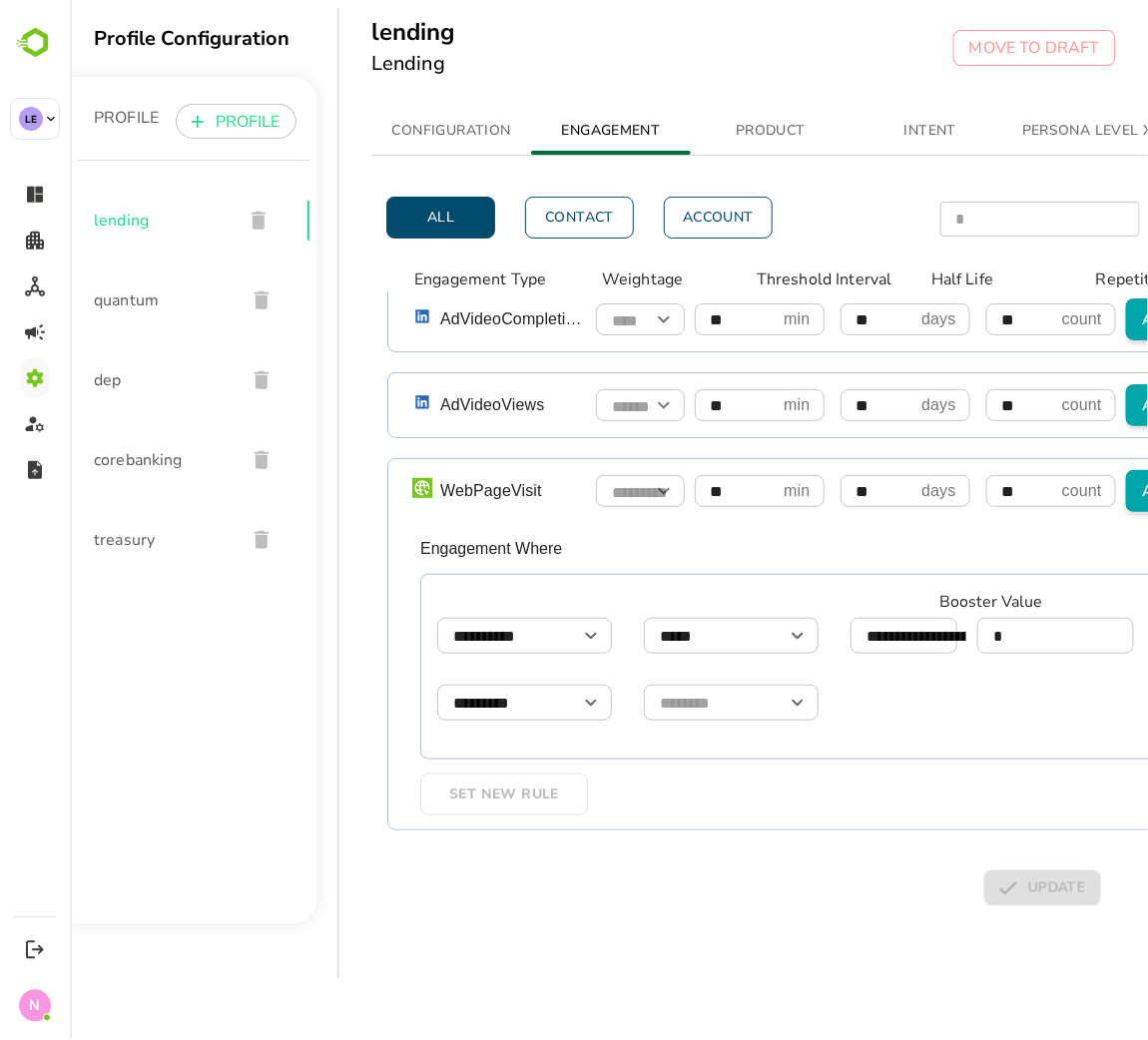 click on "********* ​ ​" at bounding box center [827, 702] 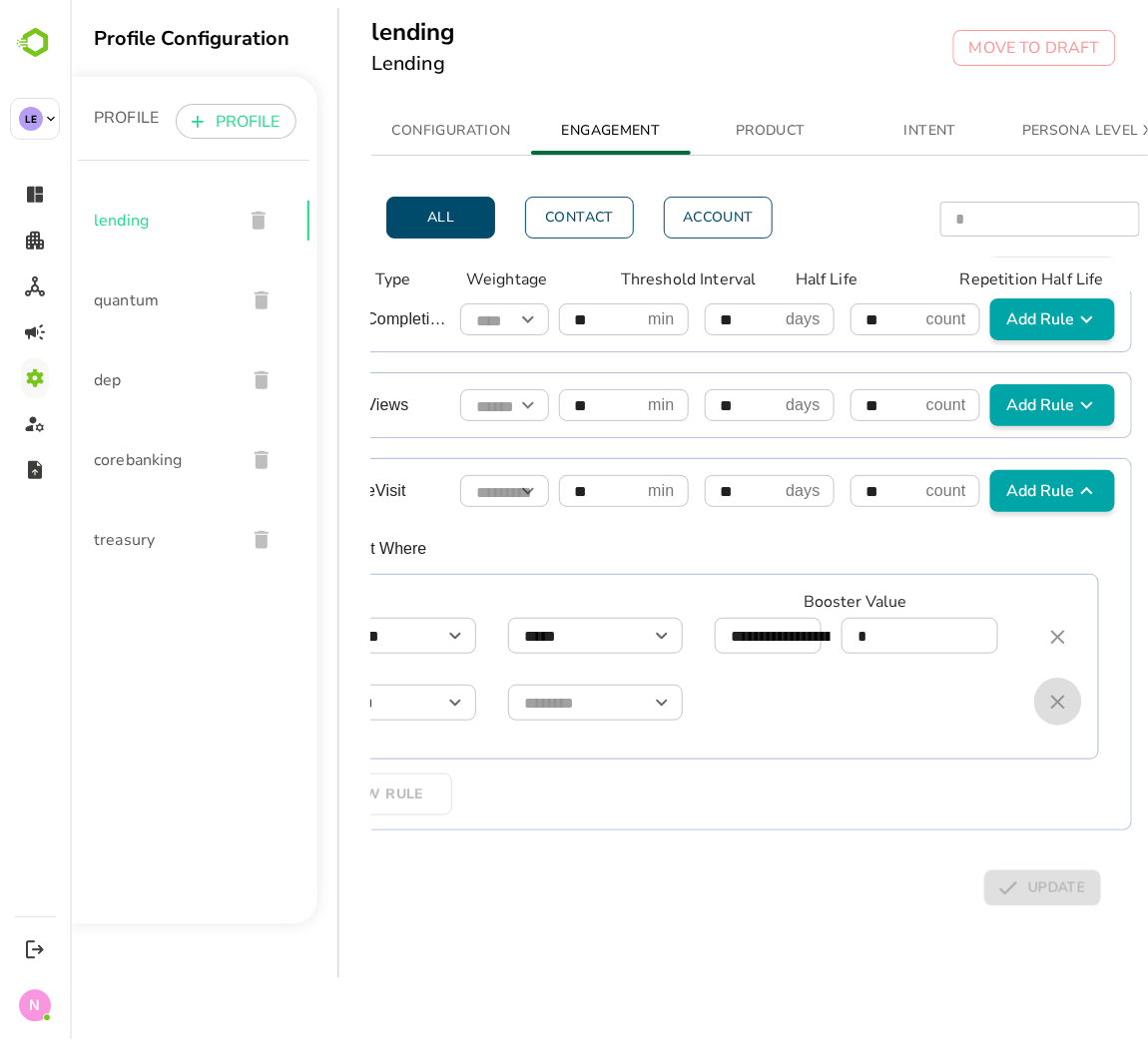 click 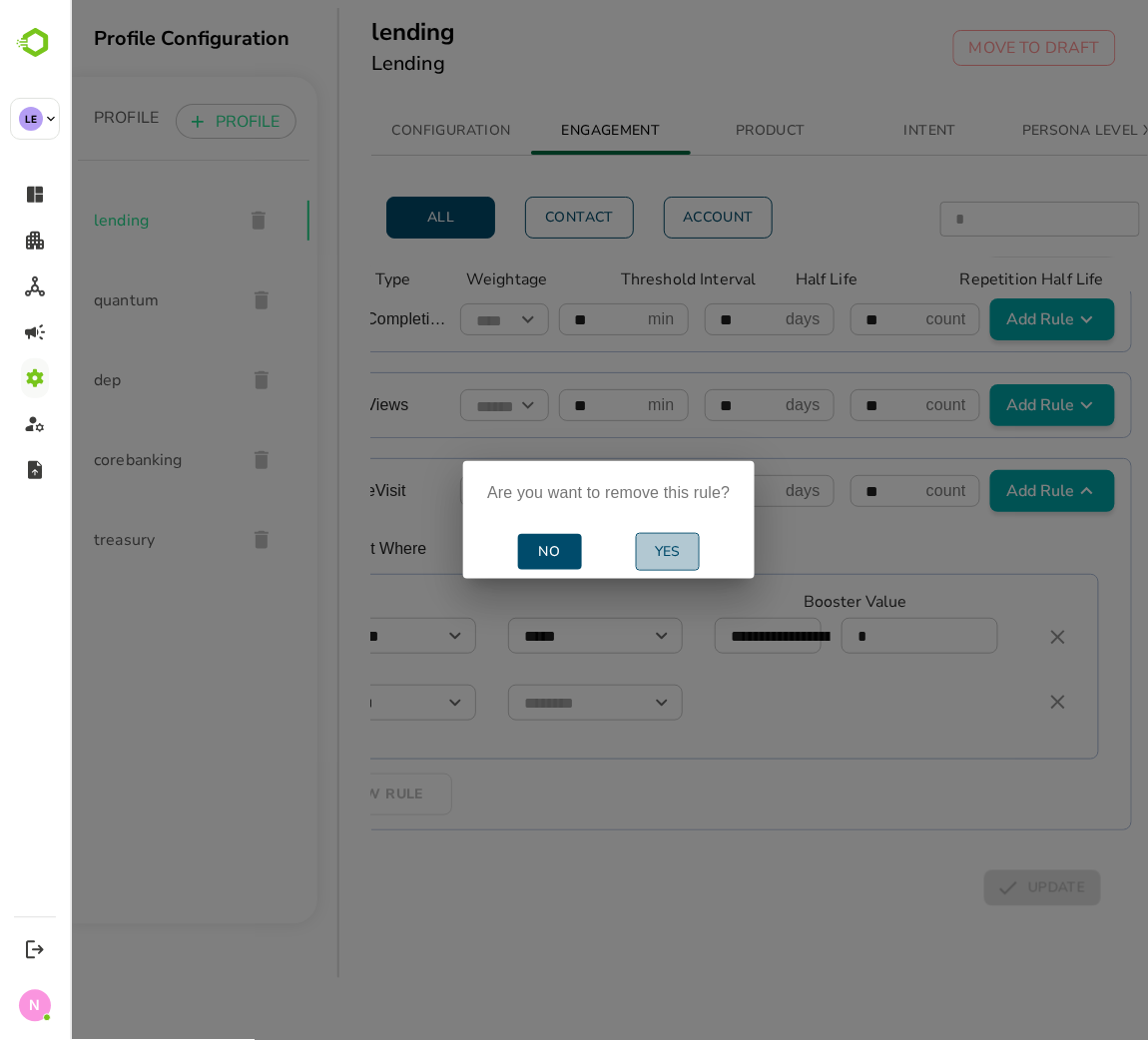 click on "Yes" at bounding box center [667, 552] 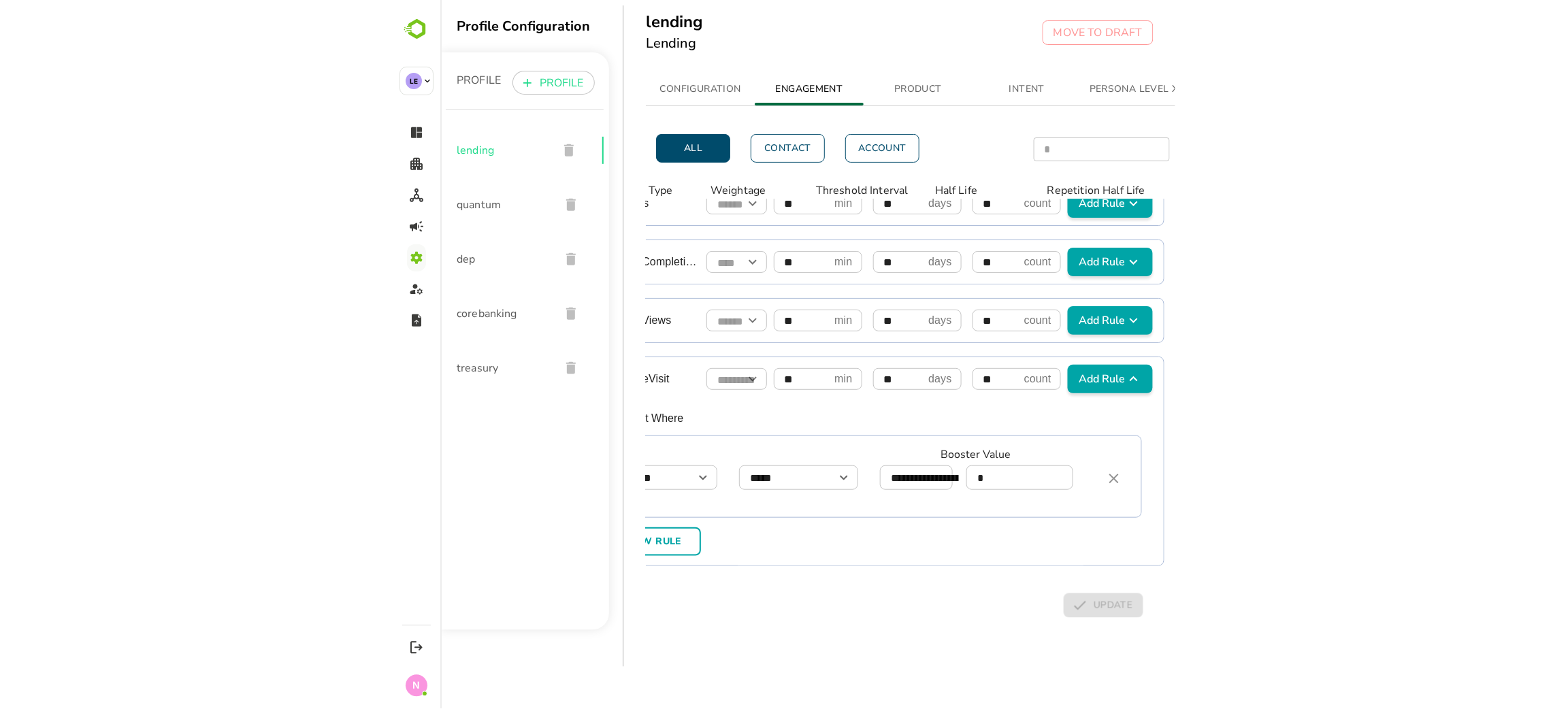 scroll, scrollTop: 987, scrollLeft: 123, axis: both 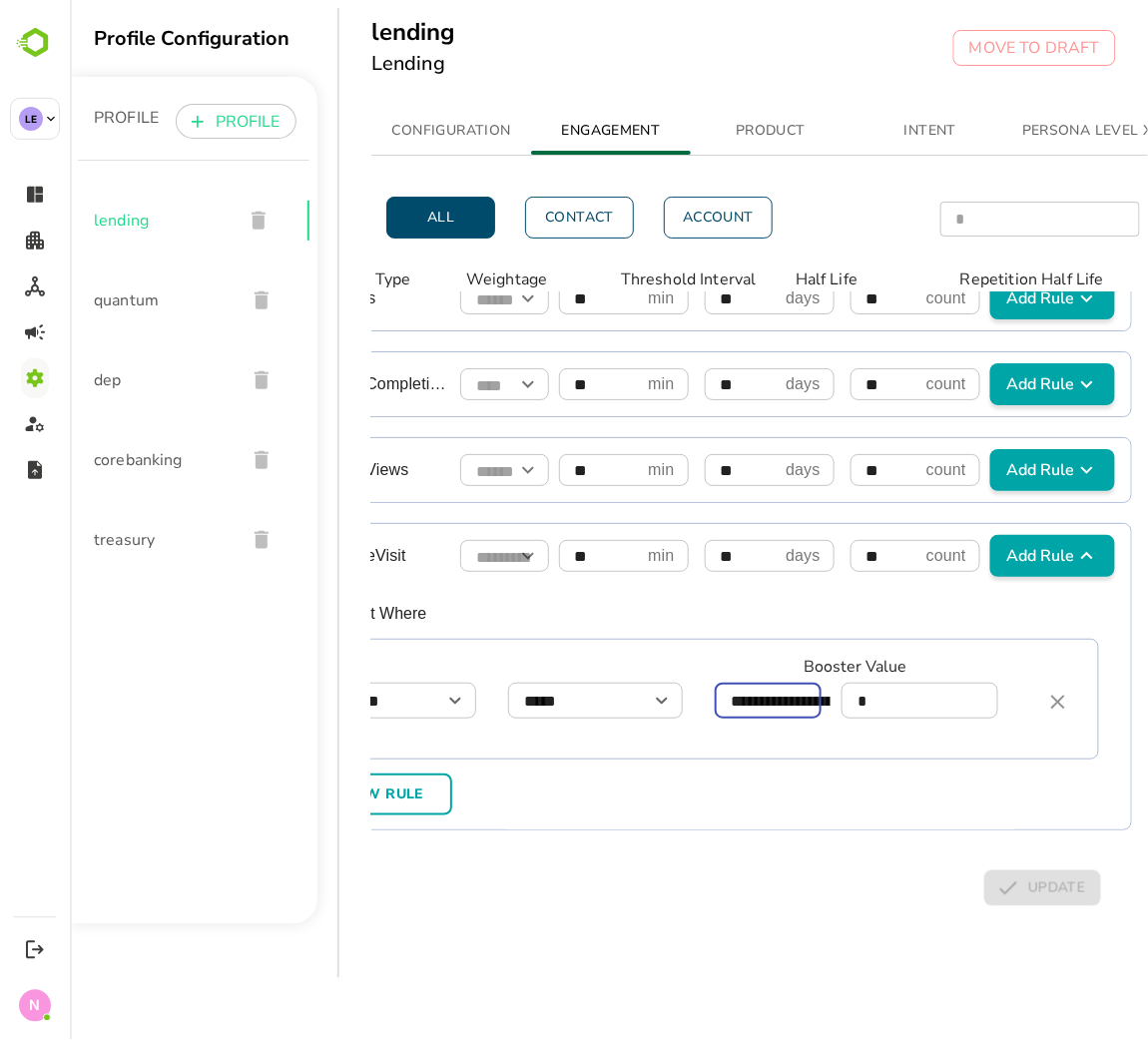 click on "**********" at bounding box center (780, 701) 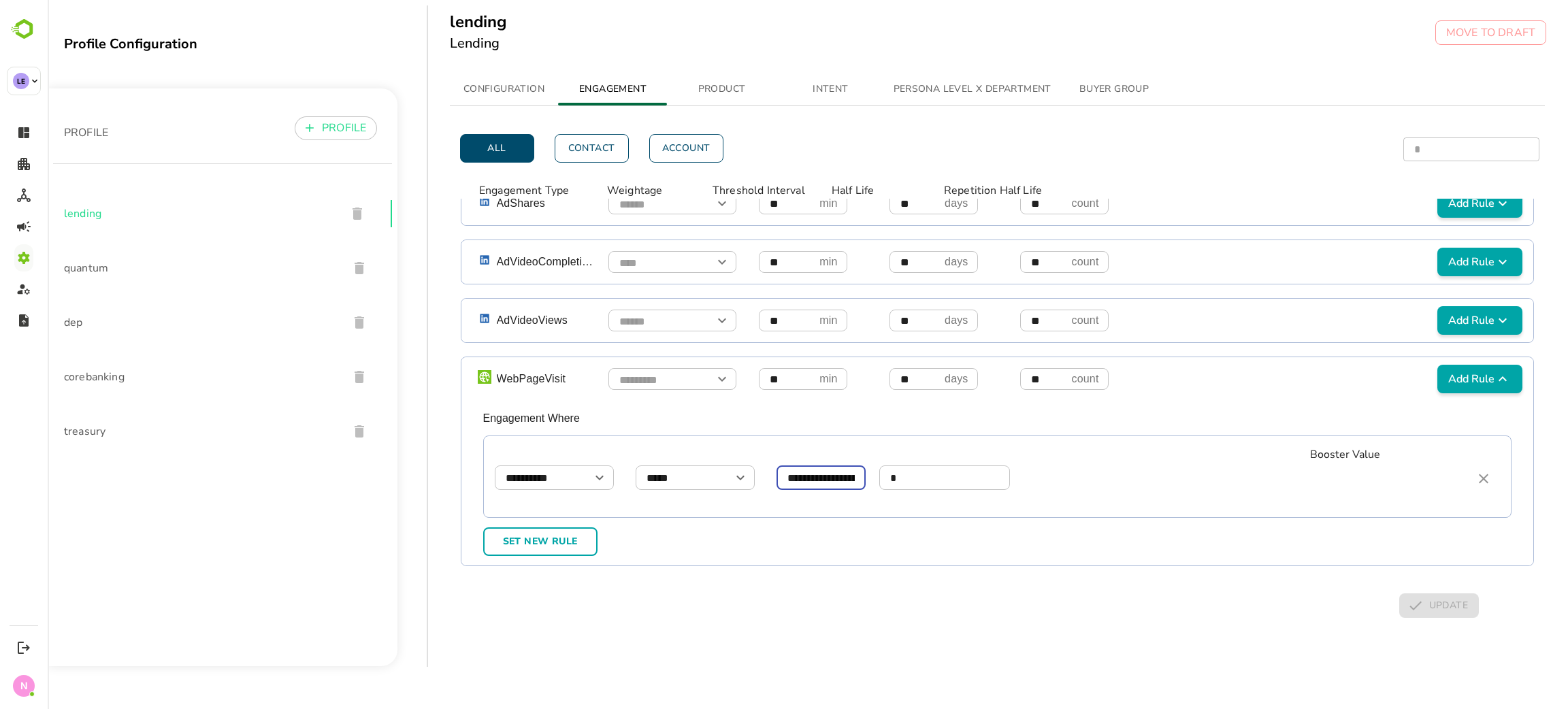 scroll, scrollTop: 972, scrollLeft: 0, axis: vertical 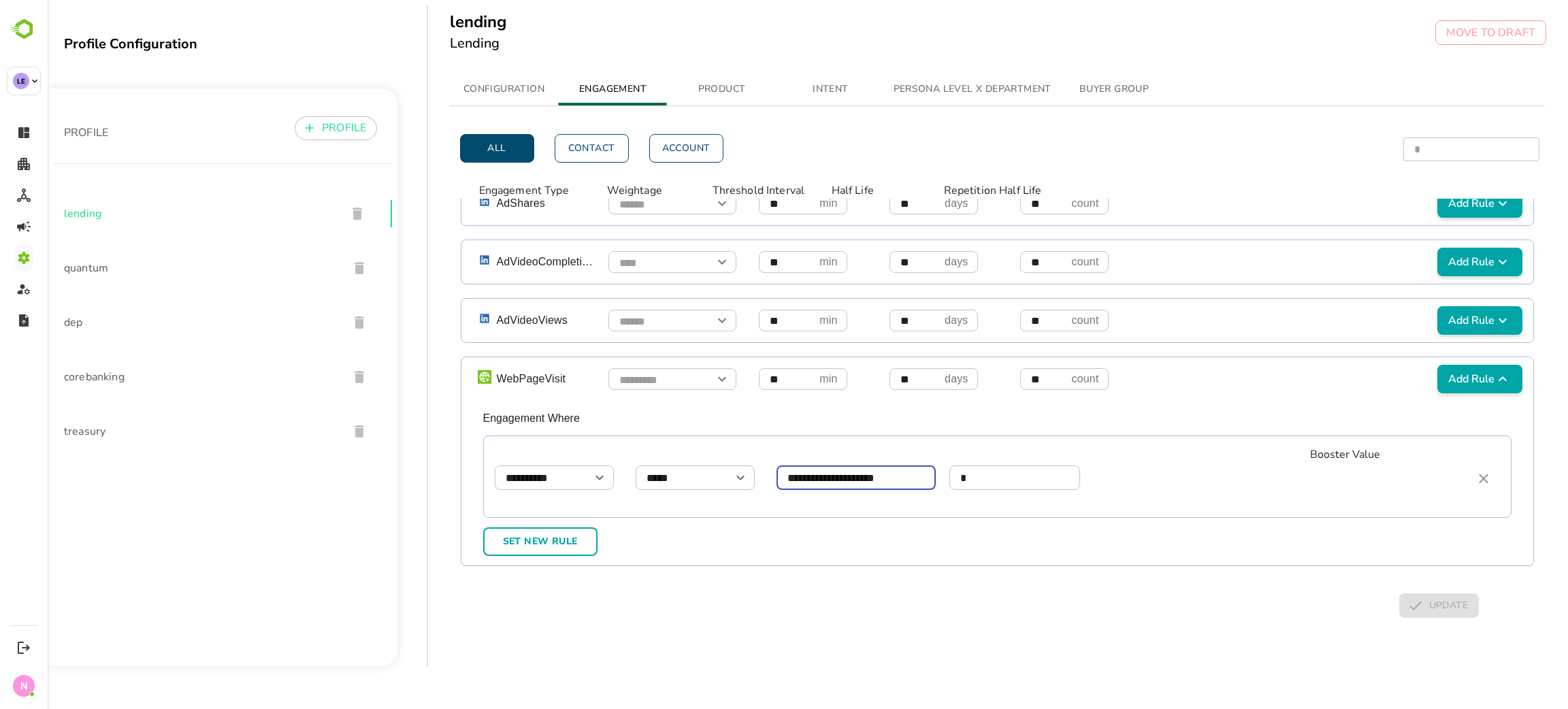 drag, startPoint x: 921, startPoint y: 463, endPoint x: 784, endPoint y: 460, distance: 137.03284 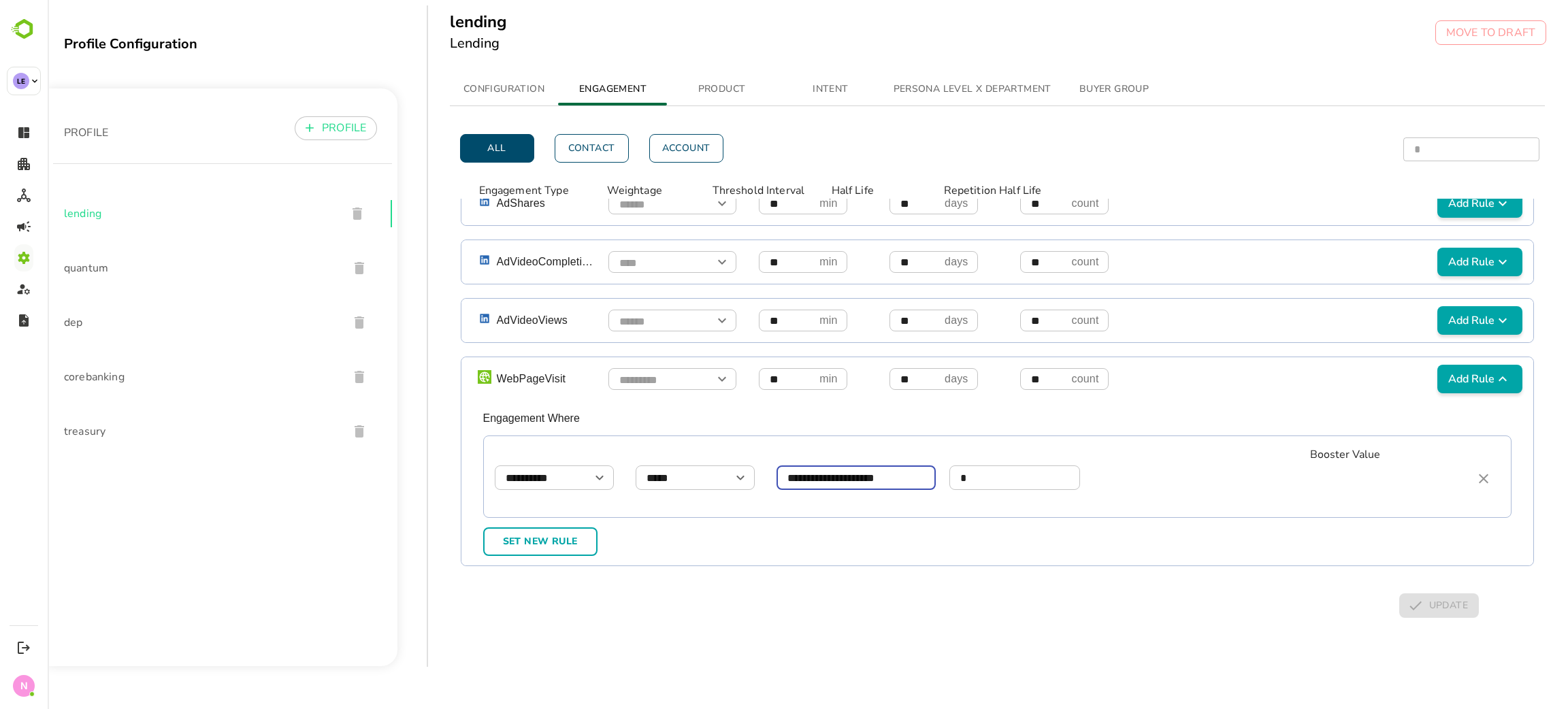 click on "**********" at bounding box center (856, 478) 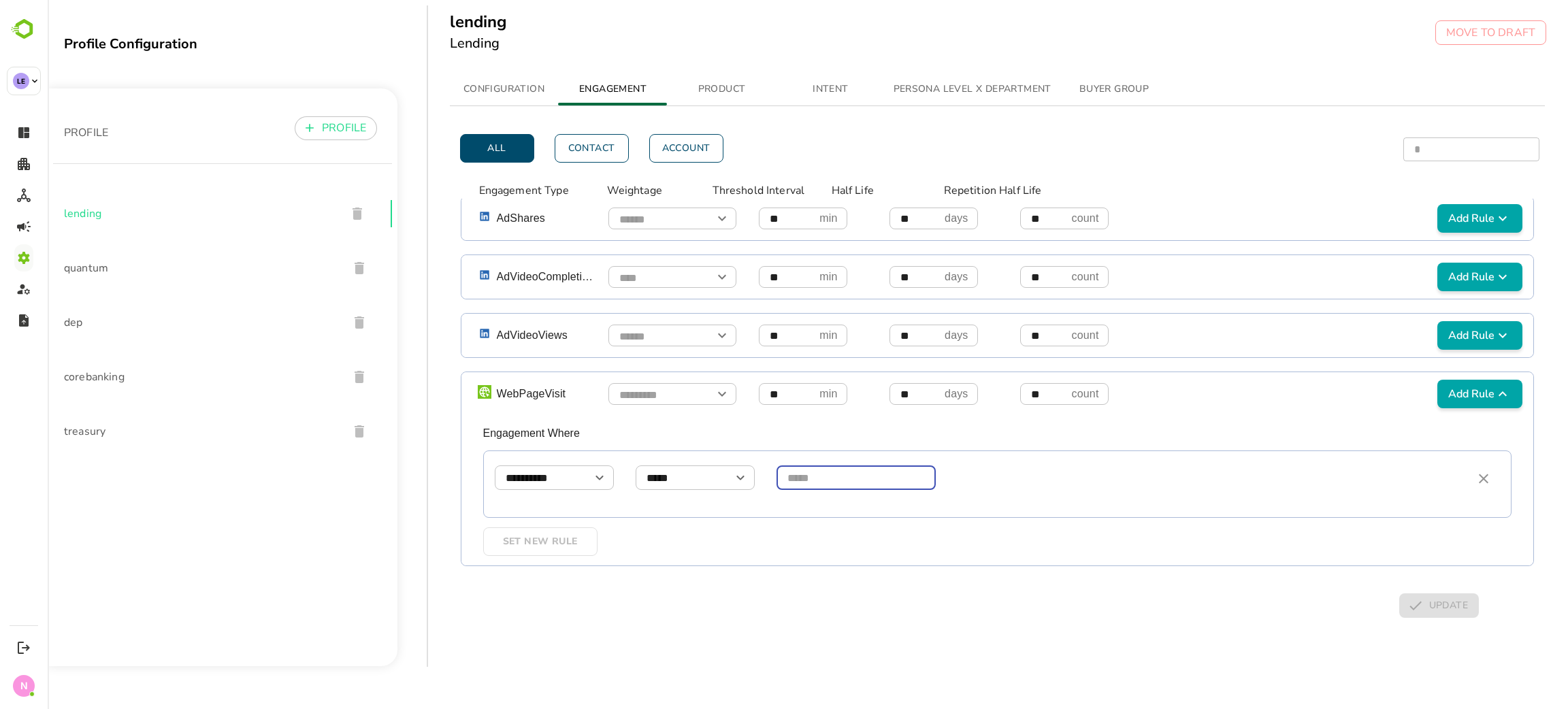 scroll, scrollTop: 957, scrollLeft: 0, axis: vertical 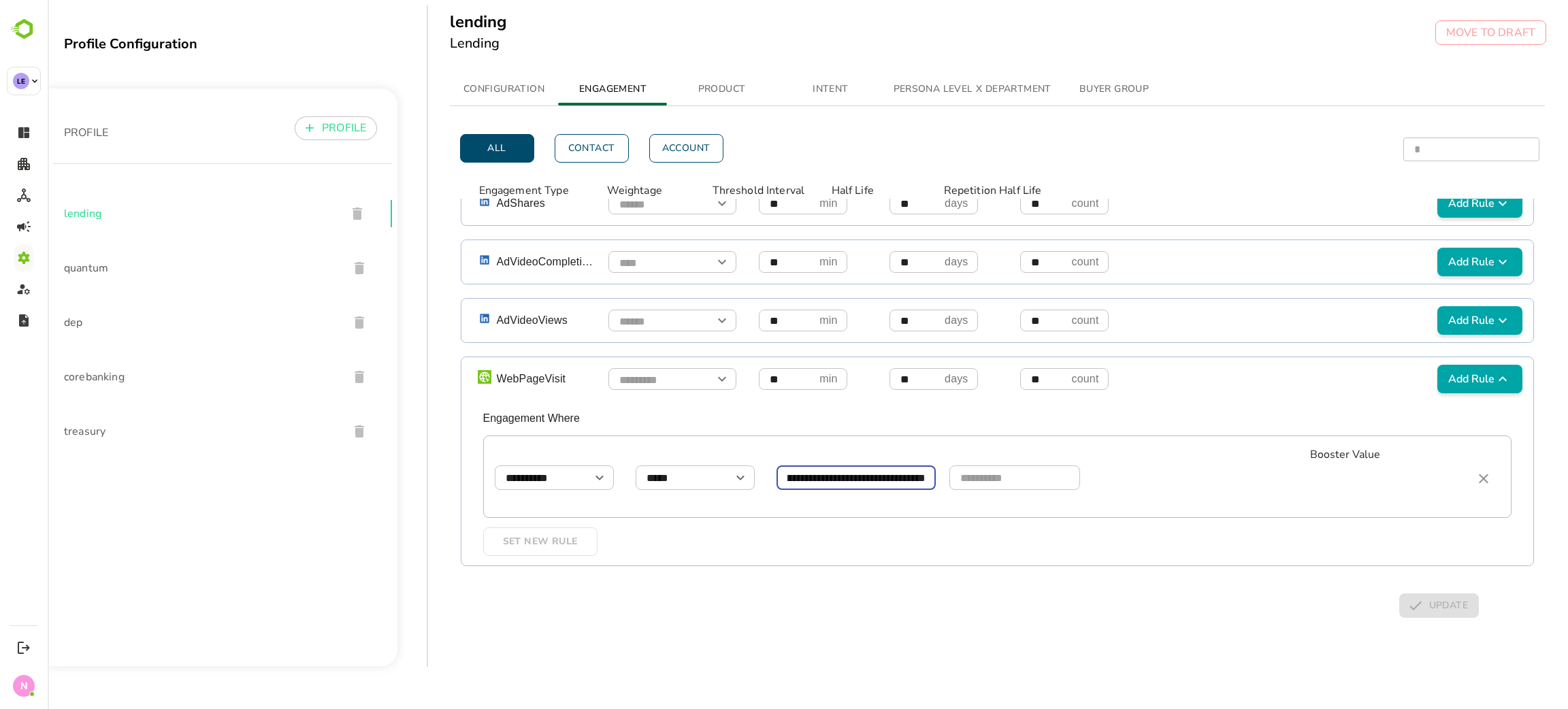 type on "**********" 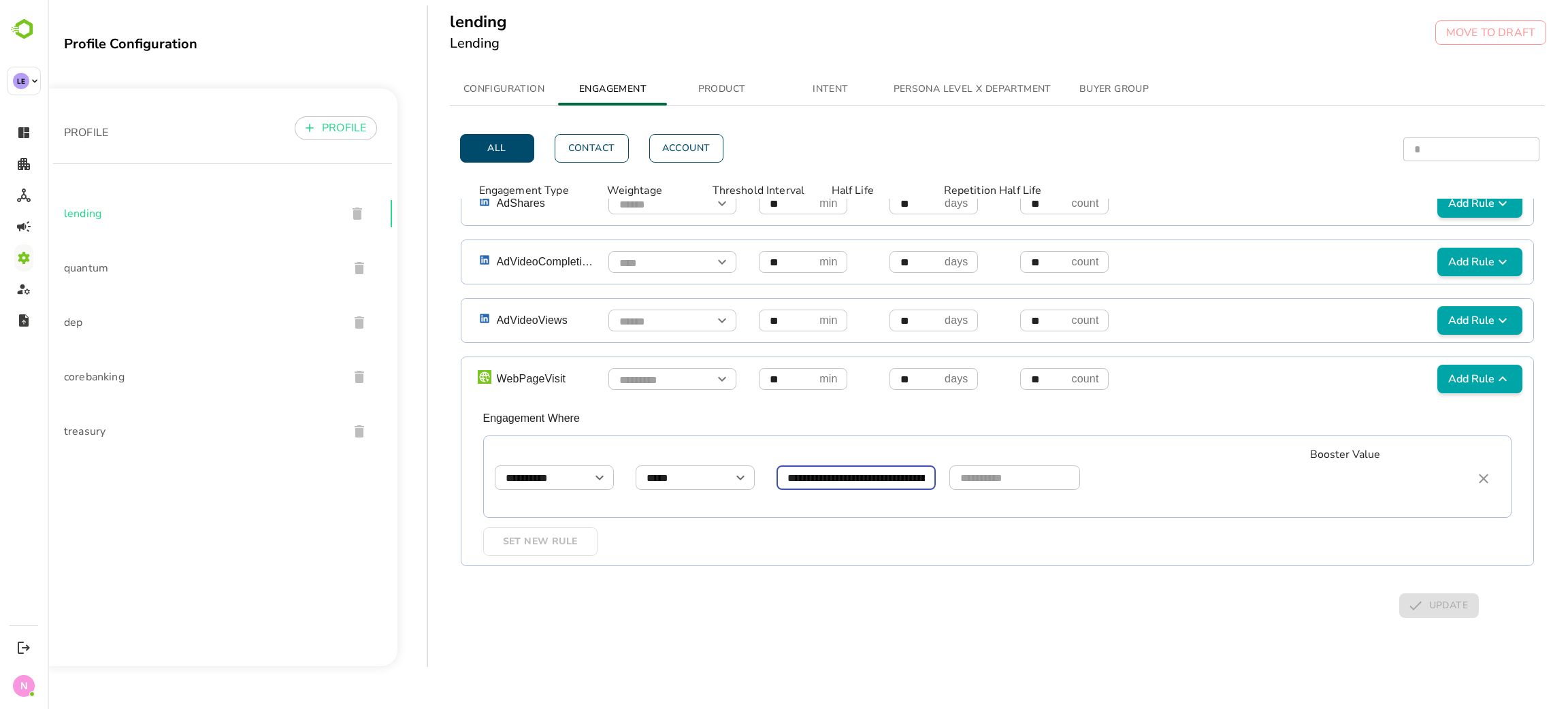 click at bounding box center (1015, 478) 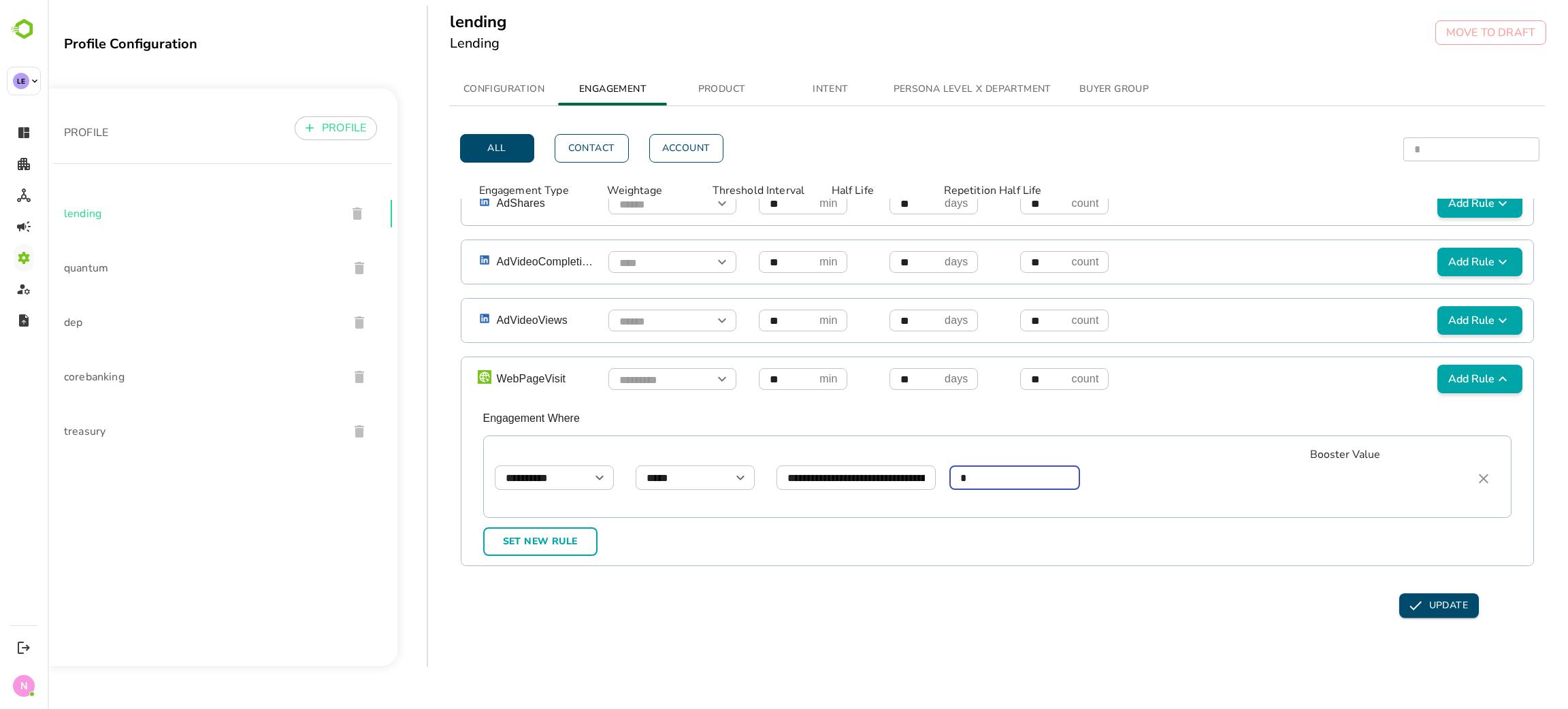 type on "*" 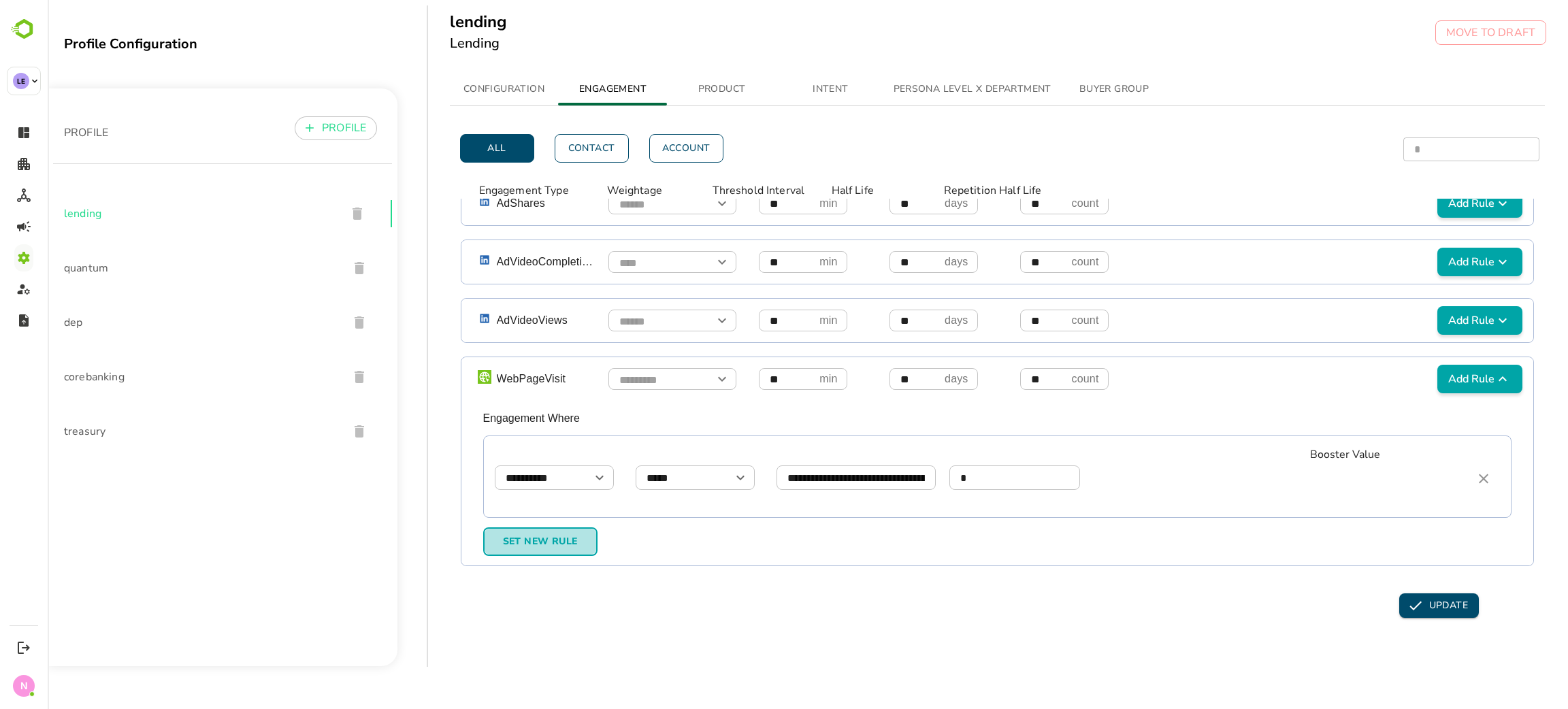 click on "Set New Rule" at bounding box center [540, 542] 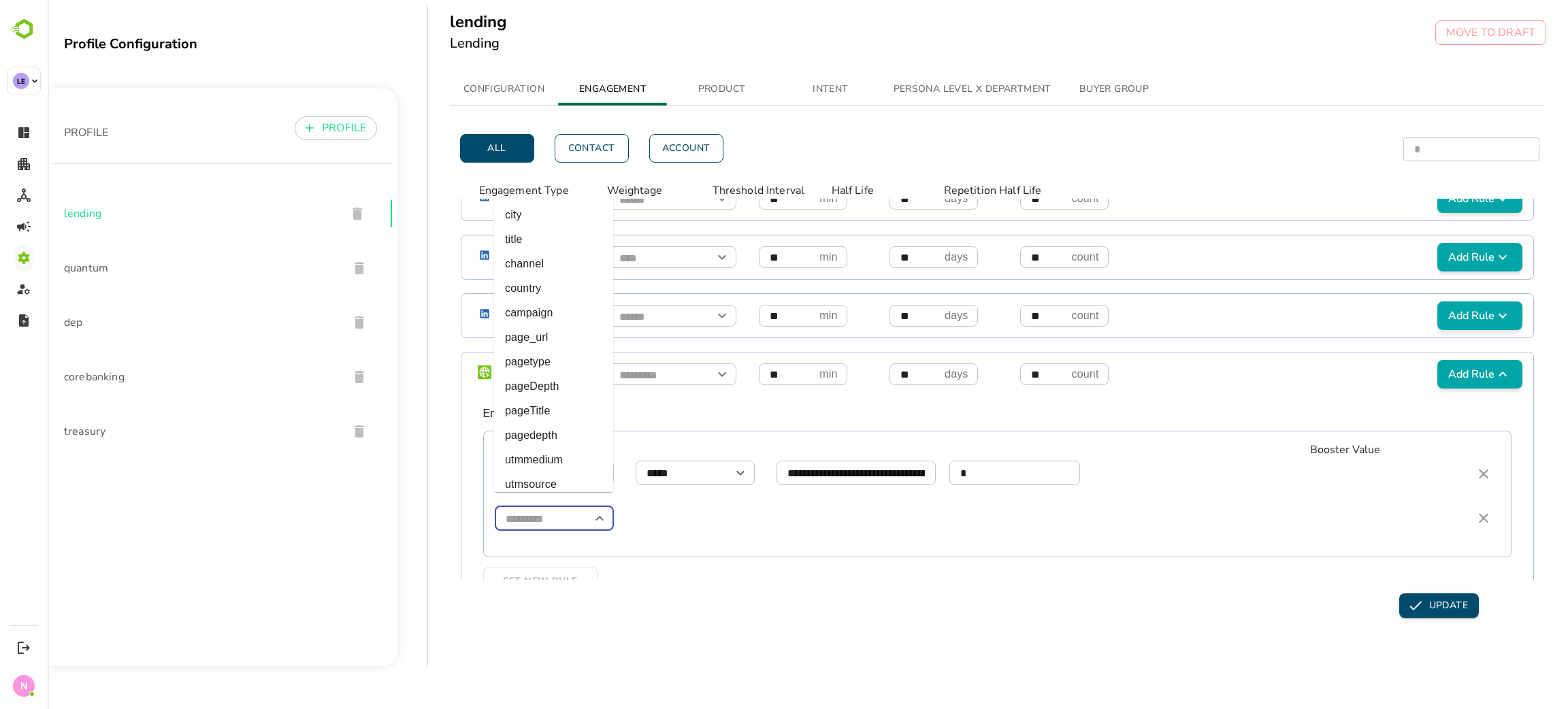 click at bounding box center [554, 518] 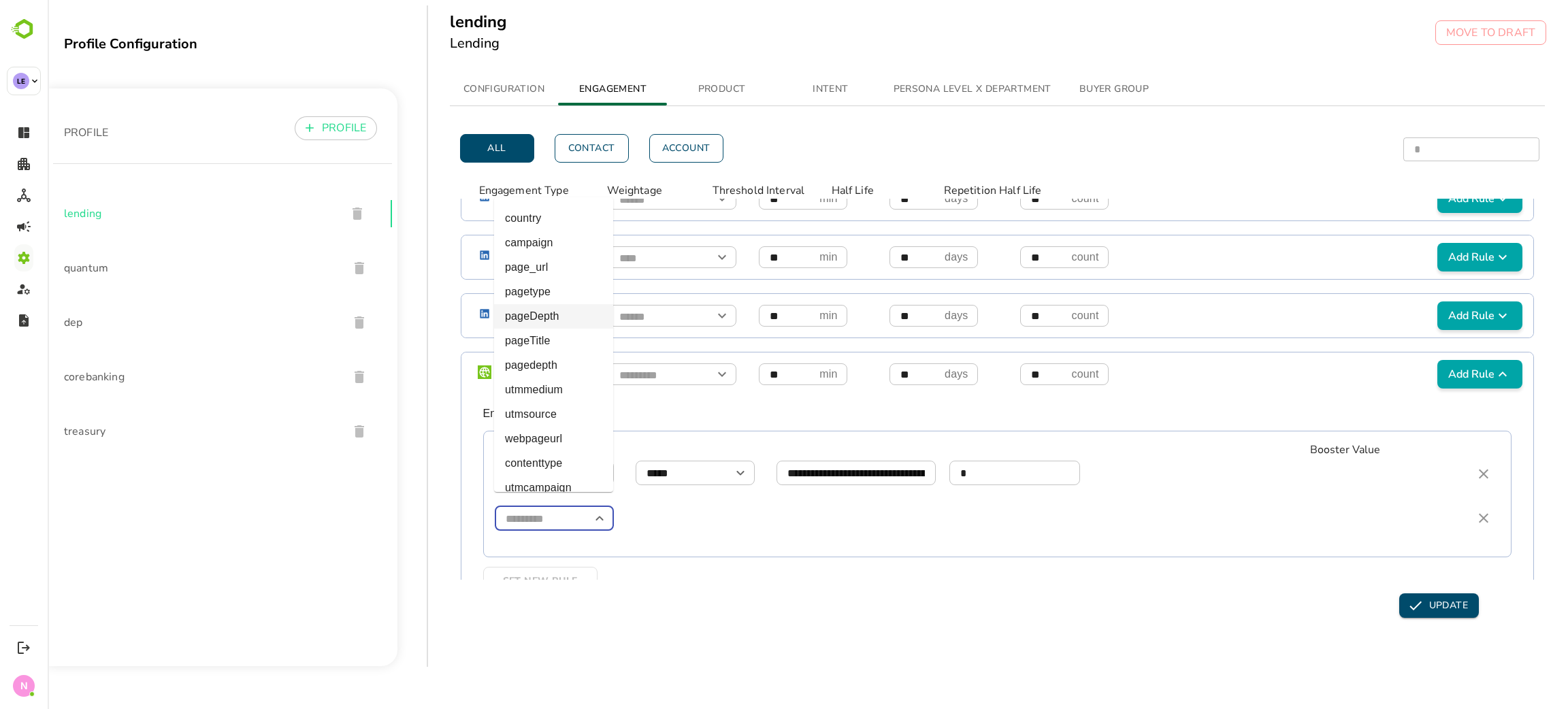 scroll, scrollTop: 69, scrollLeft: 0, axis: vertical 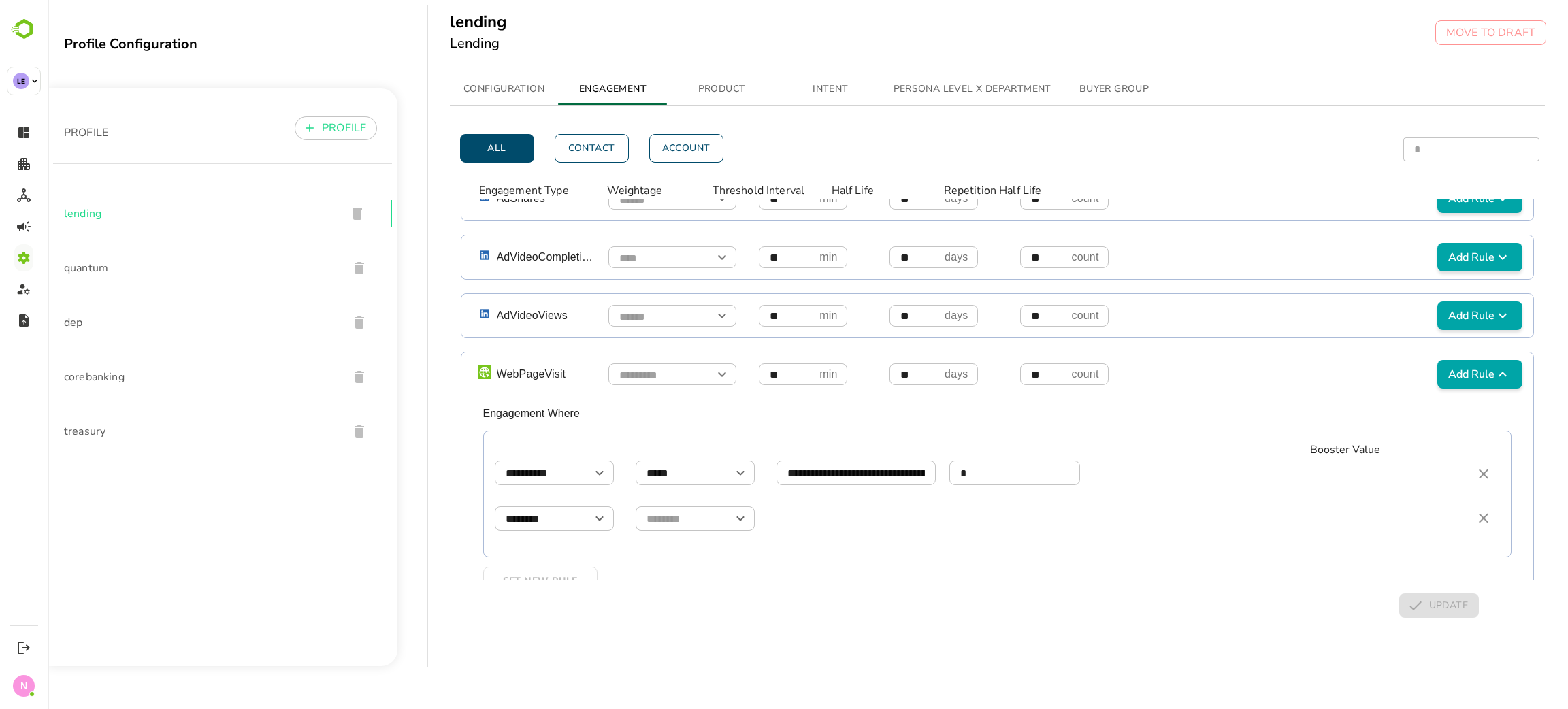 click on "******** ​ ​" at bounding box center [981, 518] 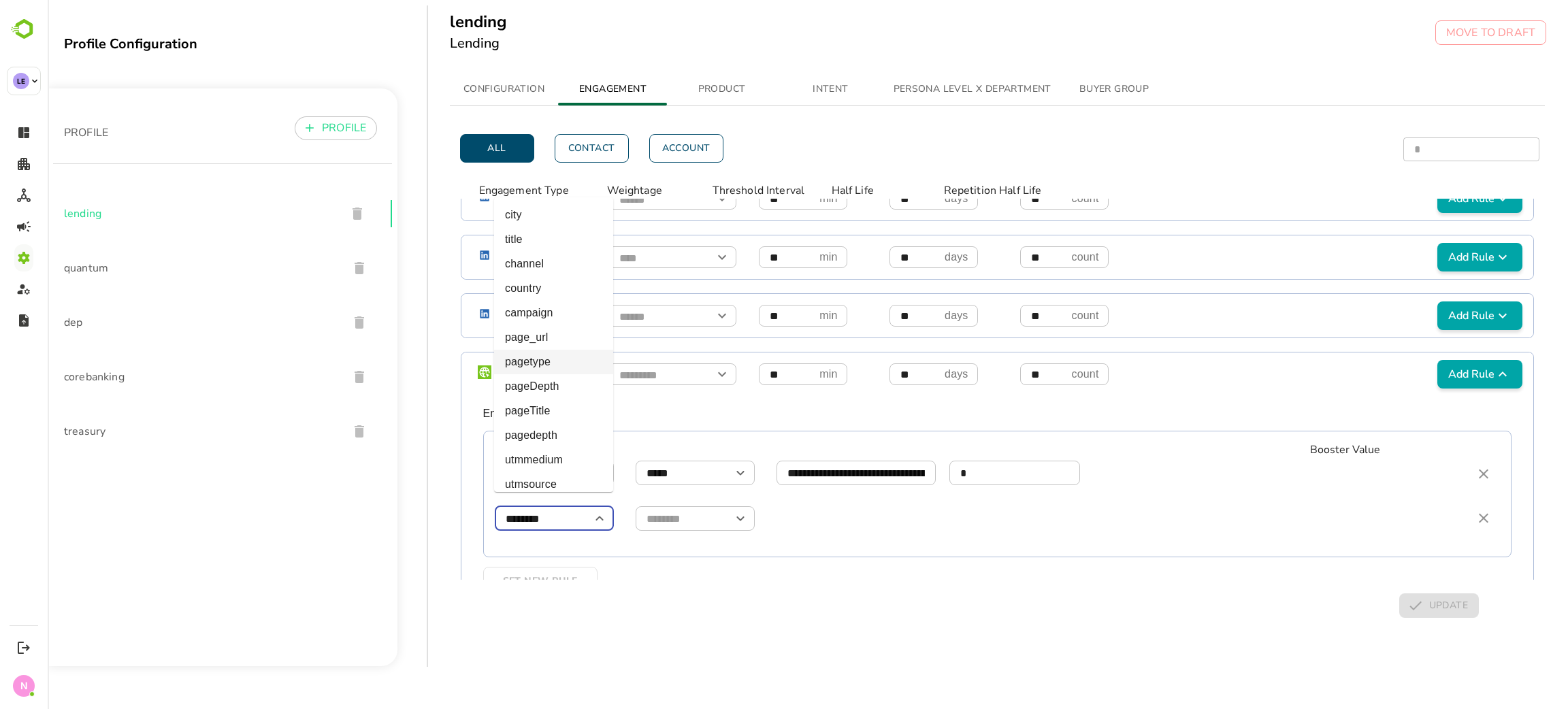 click on "********" at bounding box center [554, 518] 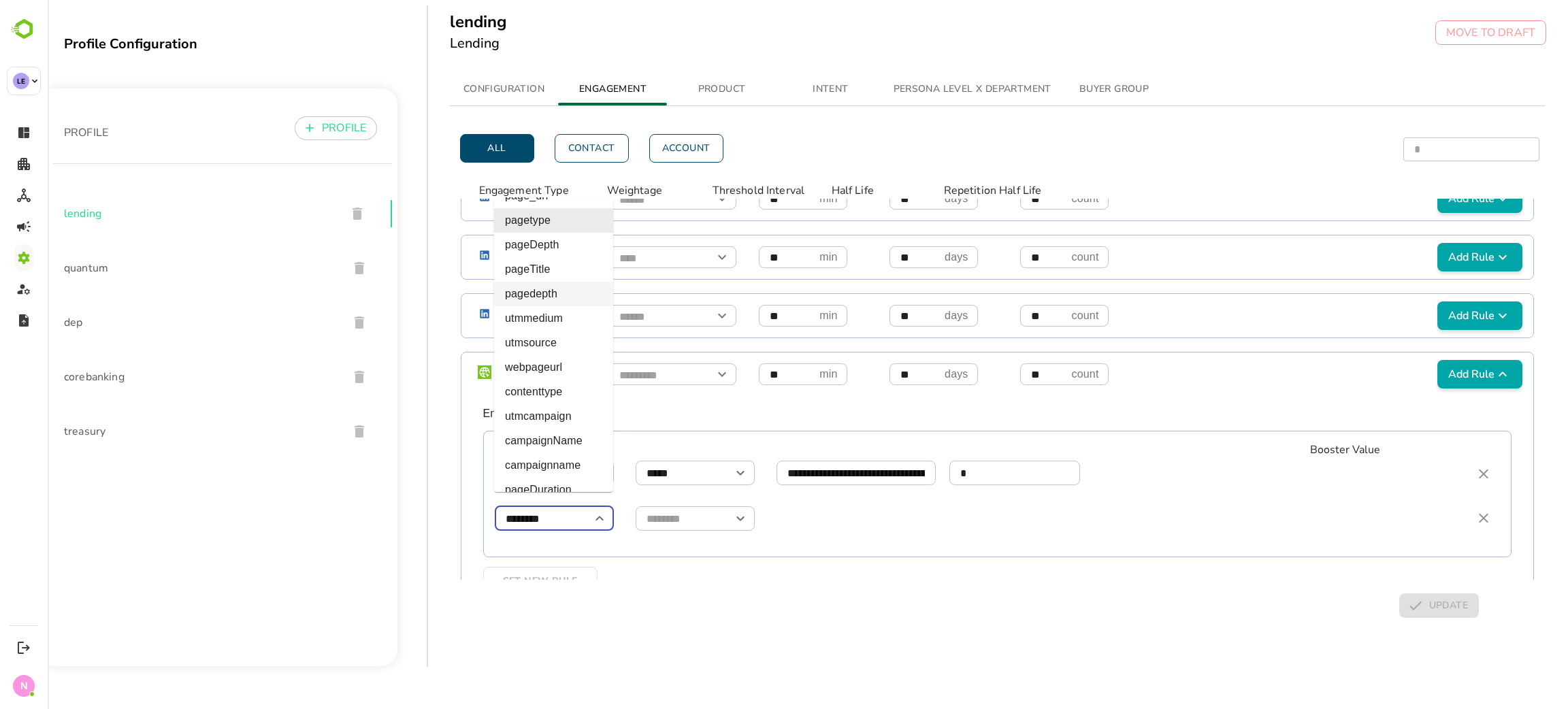 scroll, scrollTop: 182, scrollLeft: 0, axis: vertical 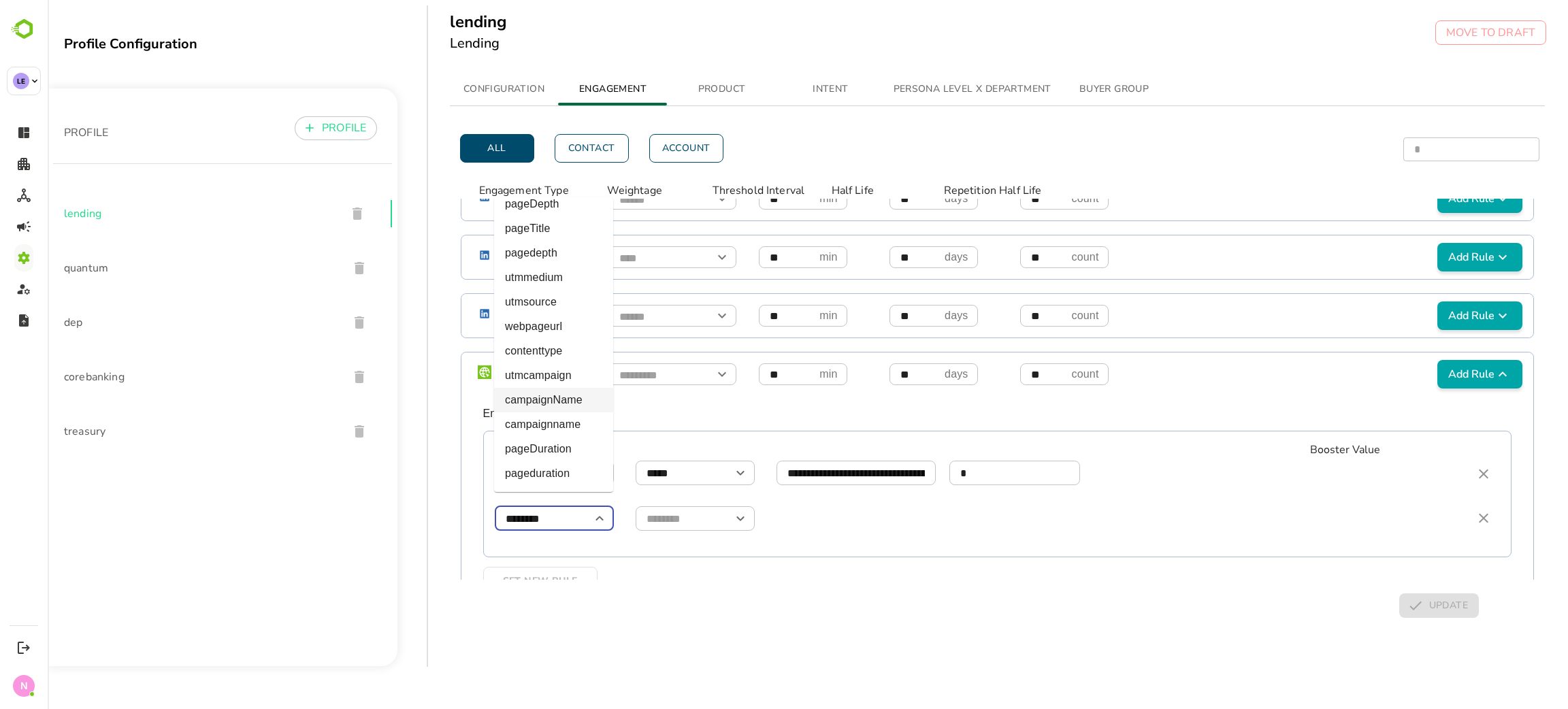 type on "**********" 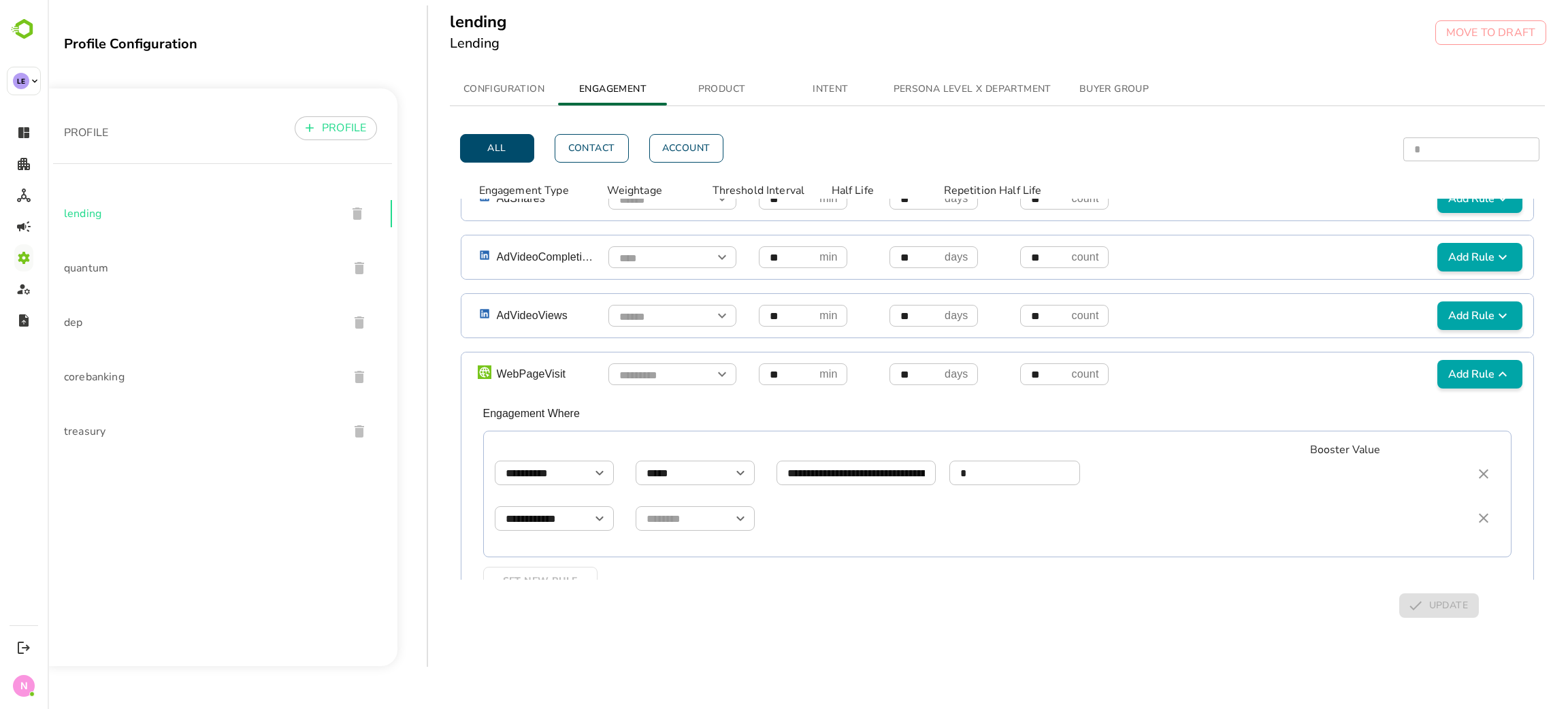 click on "All Contact Account * ​ ​ Engagement Type Weightage Threshold Interval  Half Life    Repetition Half Life WebFormFill ​ ** min ​ ** days ​ ** count ​ Add Rule Engagement Where ​ Set New Rule WebPageVisit ​ ** min ​ ** days ​ ** count ​ Add Rule Engagement Where ​ Set New Rule EmailClick ​ ** min ​ ** days ​ ** count ​ Add Rule Engagement Where ​ Set New Rule EmailOpened ​ ** min ​ ** days ​ ** count ​ Add Rule Engagement Where ​ Set New Rule EmailForwarded ​ ** min ​ ** days ​ ** count ​ Add Rule Engagement Where ​ Set New Rule CallConnected ​ ** min ​ ** days ​ ** count ​ Add Rule Engagement Where ​ Set New Rule SDREmailReplied ​ ** min ​ ** days ​ ** count ​ Add Rule Engagement Where ​ Set New Rule LinkedInLeadGenFormFill ​ ** min ​ ** days ​ ** count ​ Add Rule Engagement Where ​ Set New Rule AdCTAClick ​ ** min ​ ** days ​ ** count ​ Add Rule Engagement Where ​ Set New Rule AdCardClick ​ ** min ​ ** days ​" at bounding box center [997, 372] 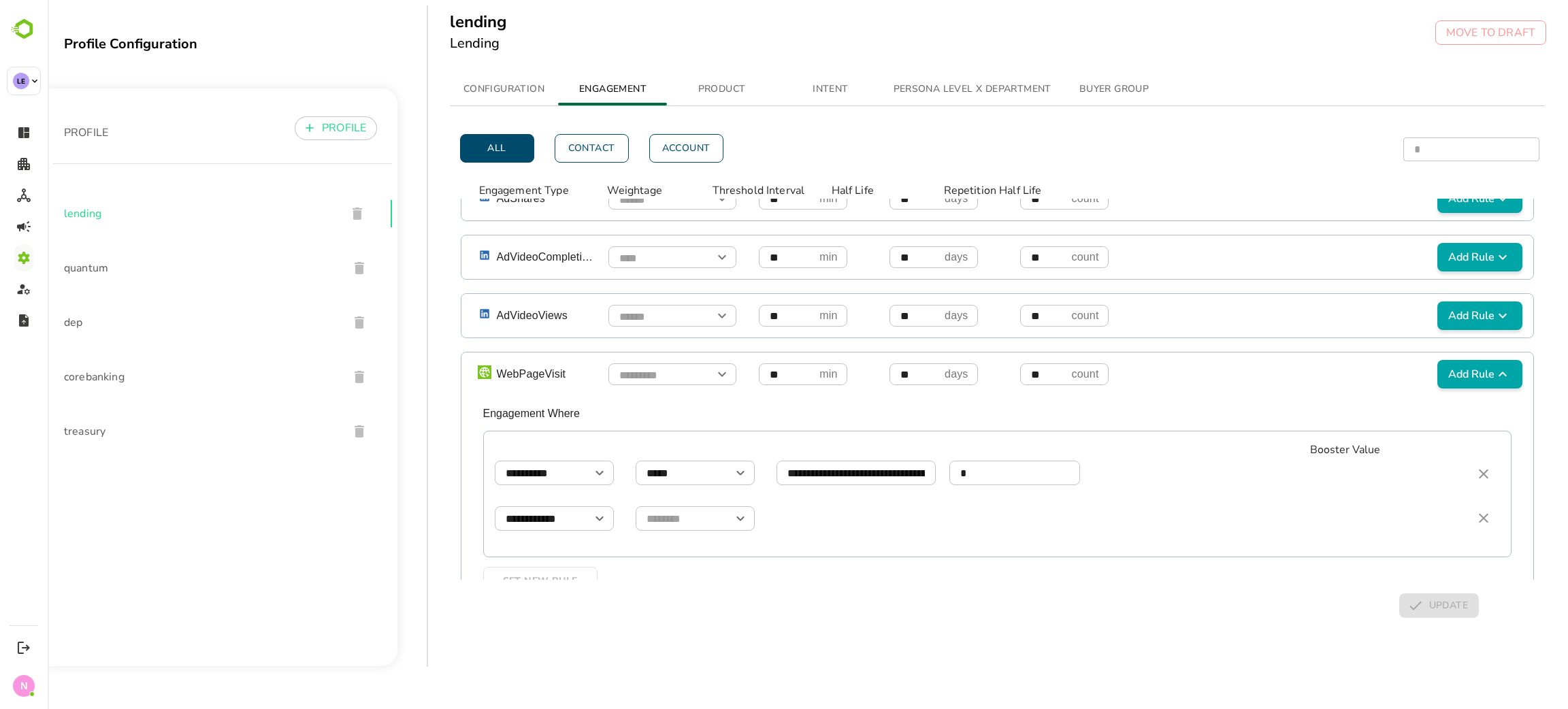 click on "**********" at bounding box center [554, 518] 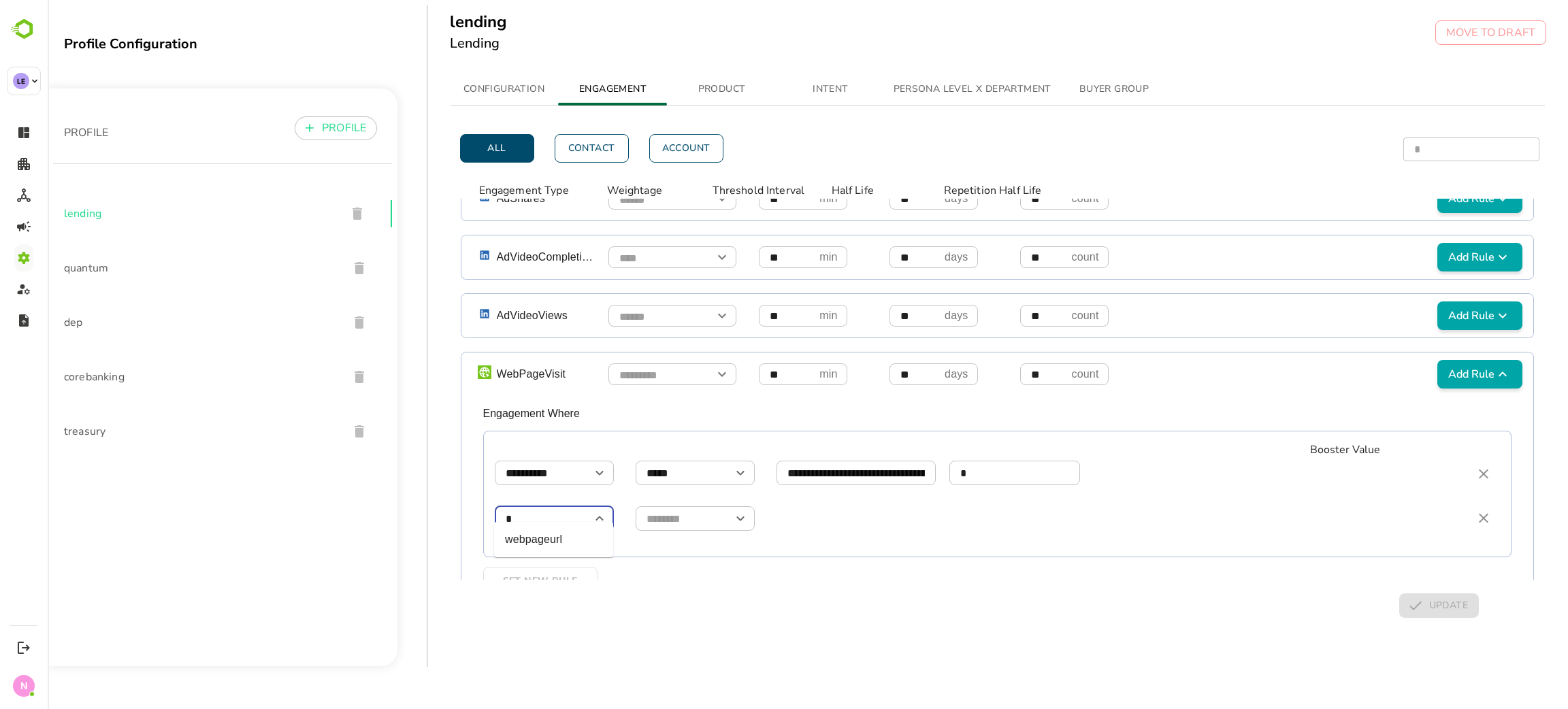 scroll, scrollTop: 0, scrollLeft: 0, axis: both 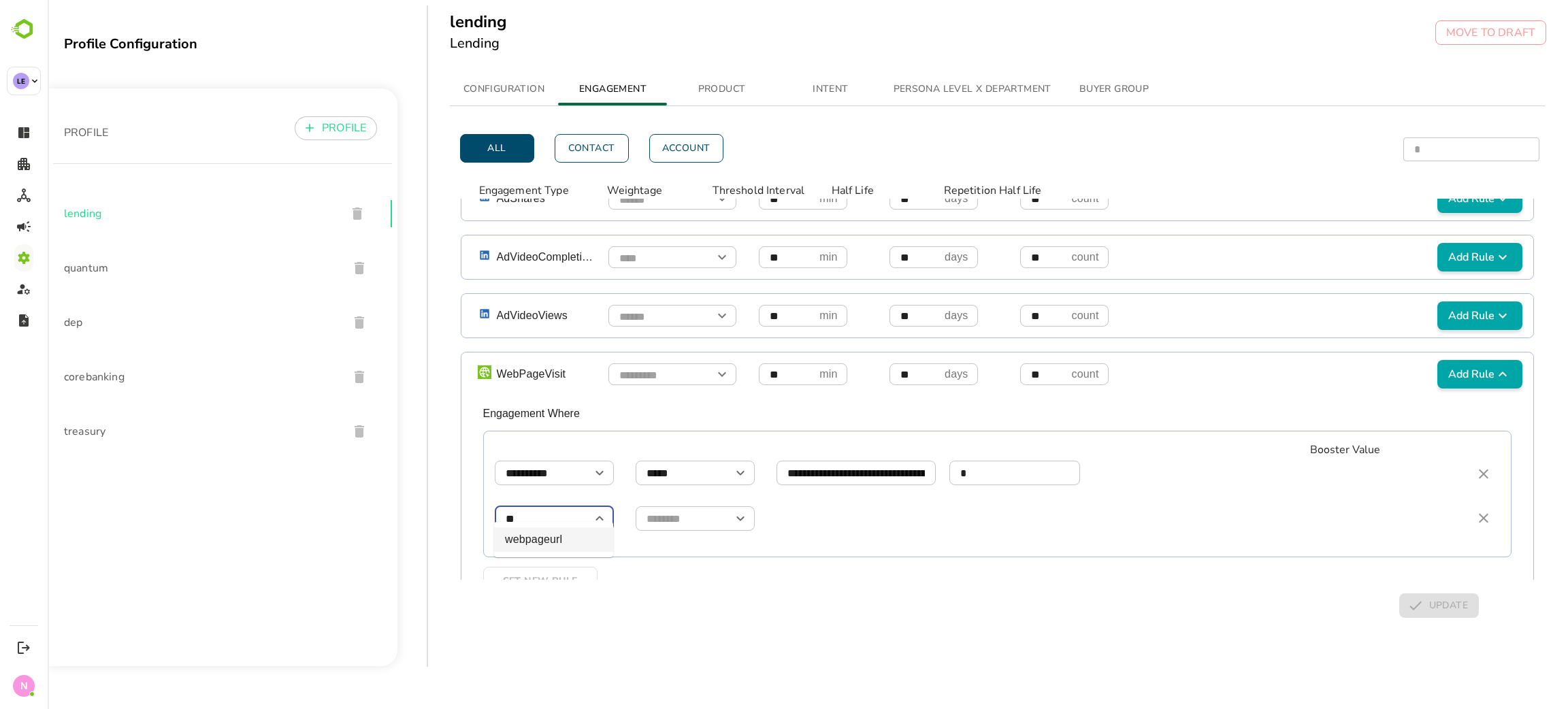 click on "webpageurl" at bounding box center [553, 540] 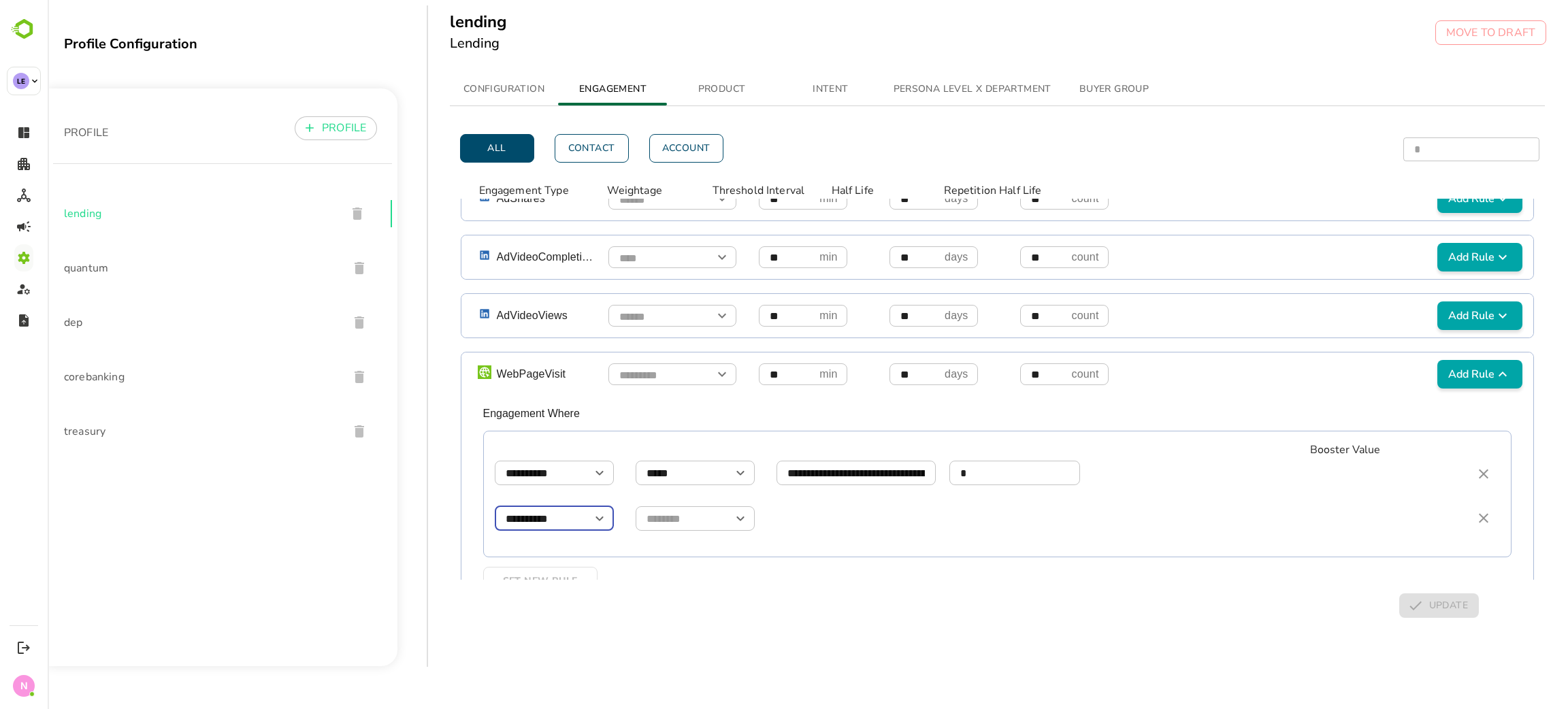 type on "**********" 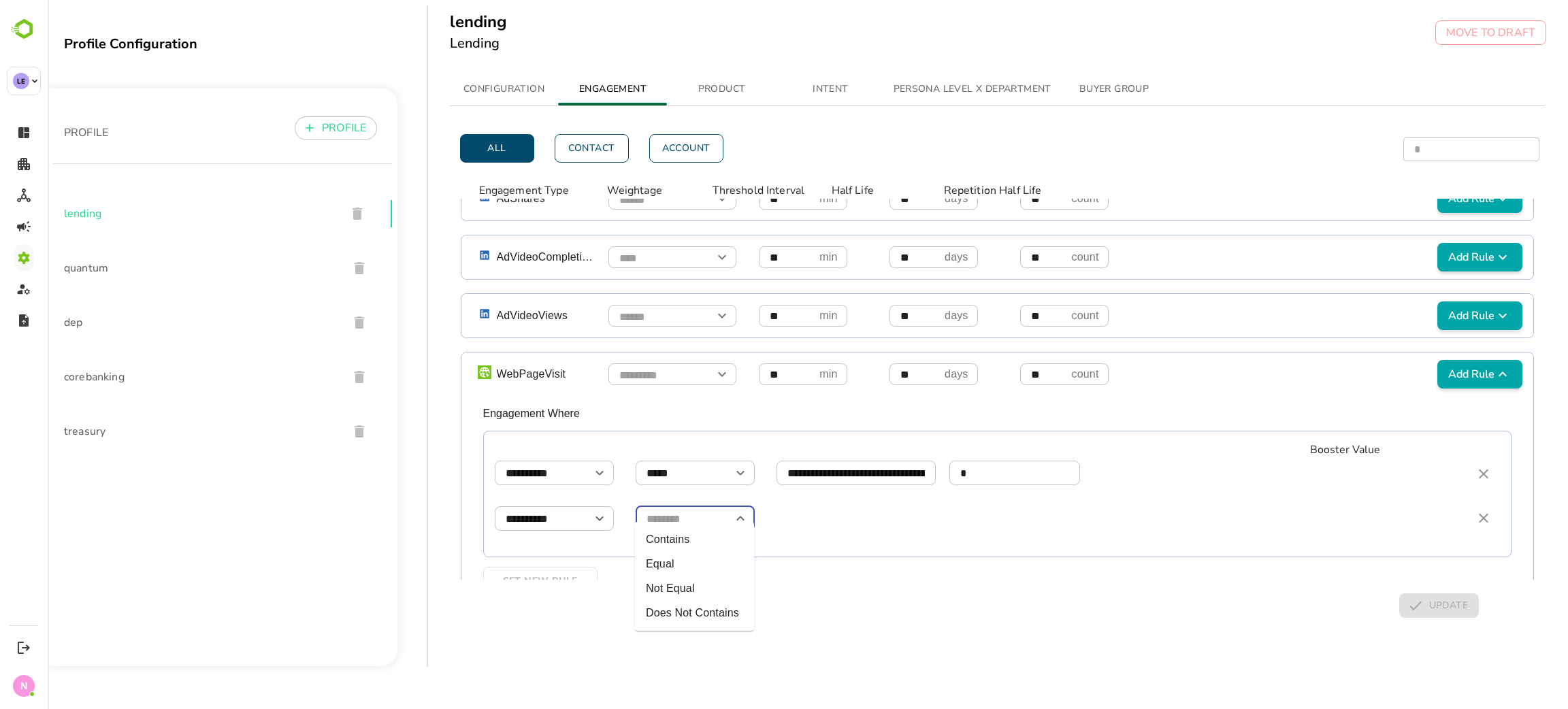 click at bounding box center [695, 518] 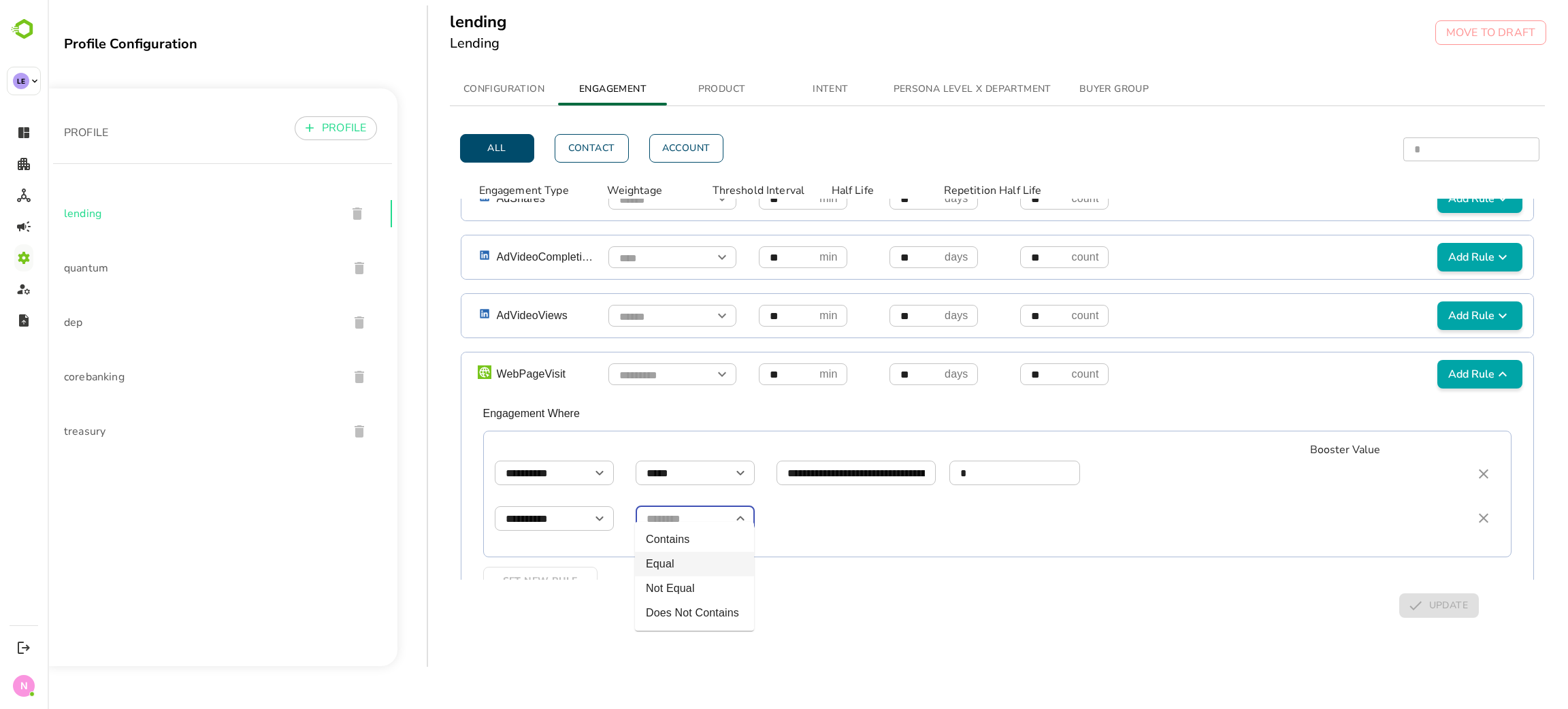 type on "*****" 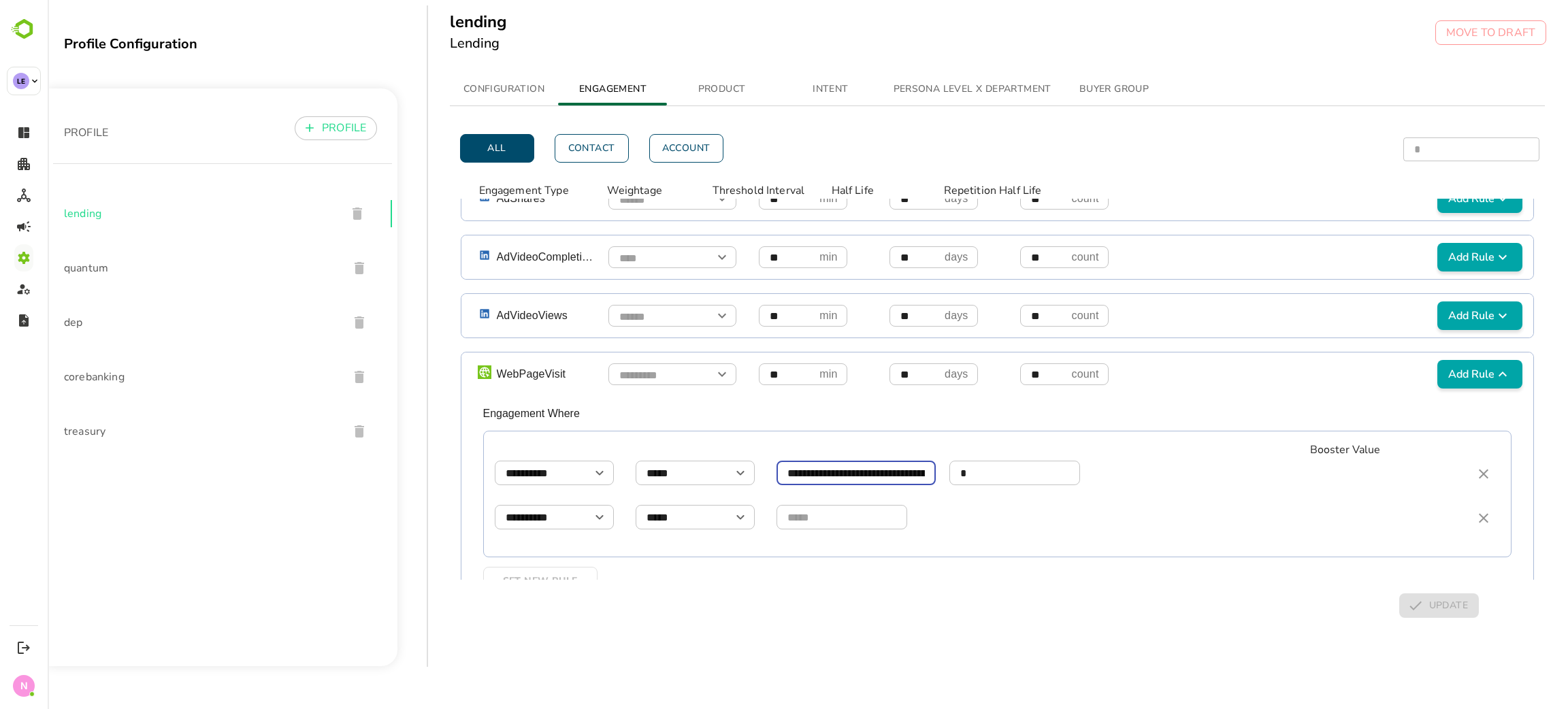 click on "**********" at bounding box center [856, 473] 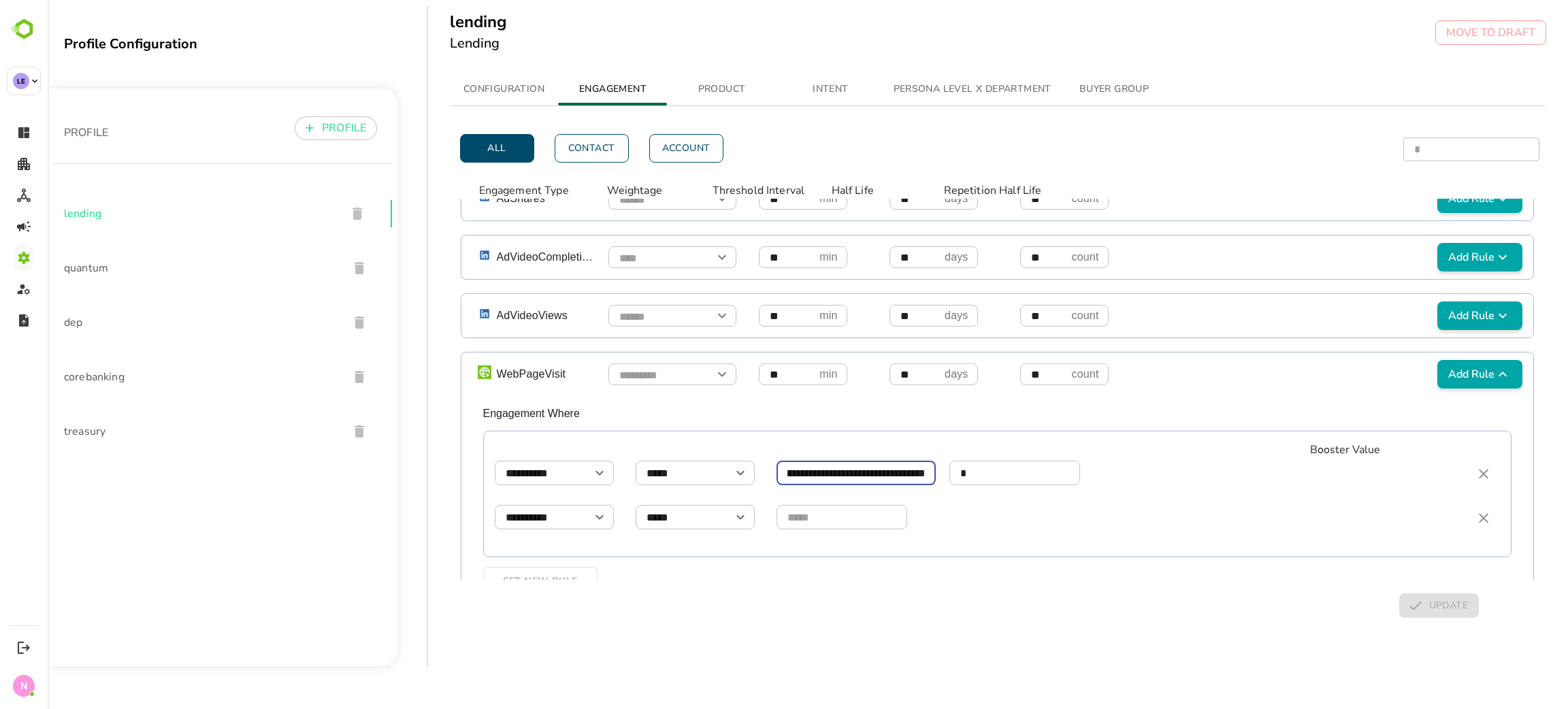 scroll, scrollTop: 0, scrollLeft: 86, axis: horizontal 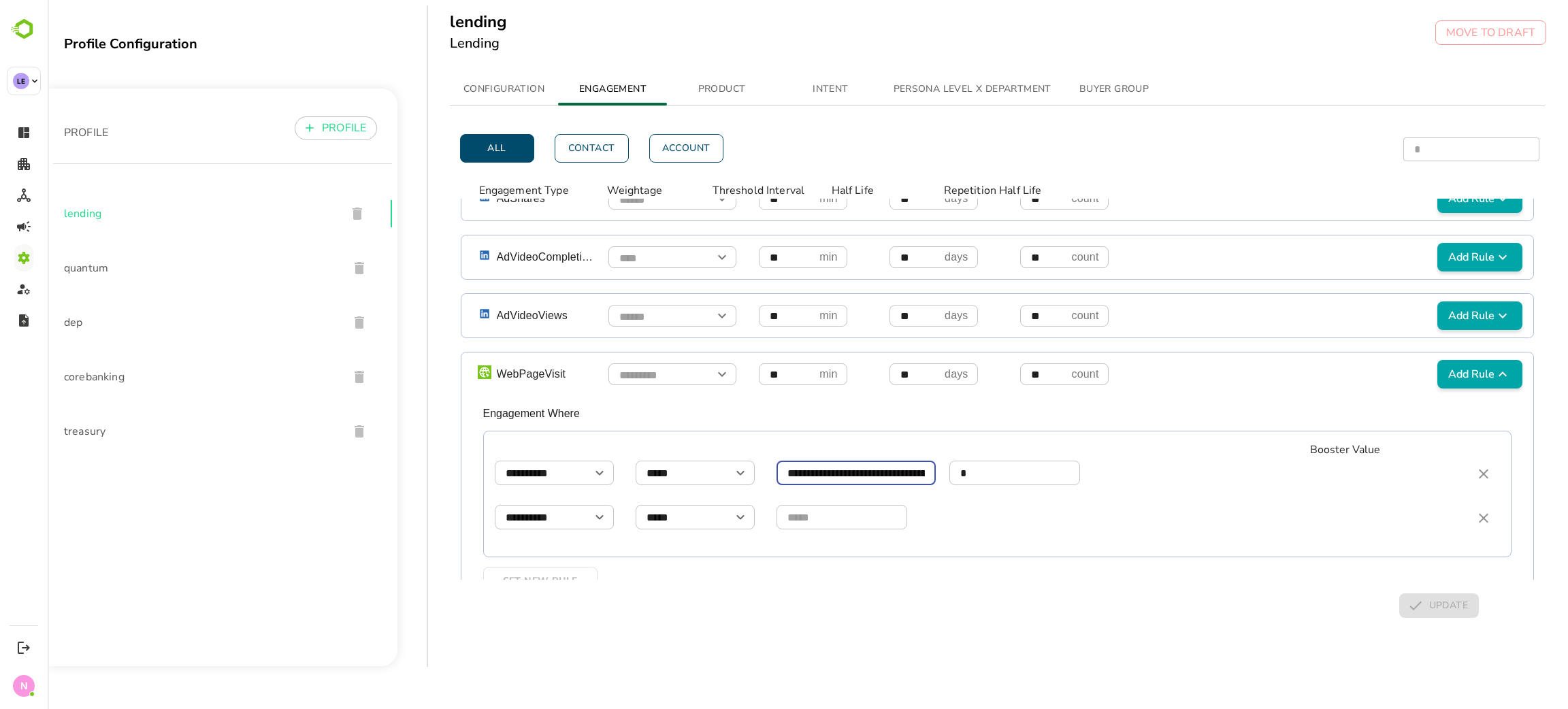 click at bounding box center [842, 517] 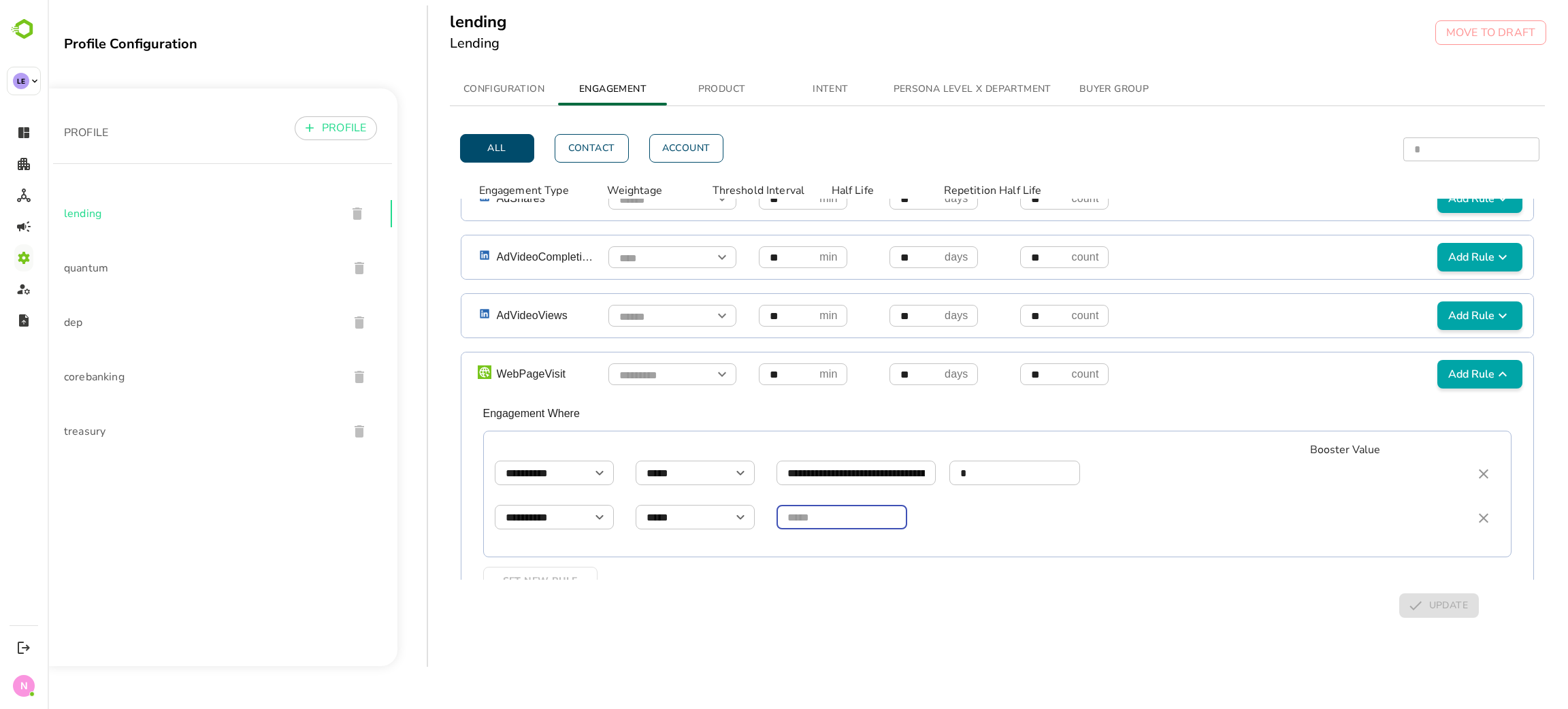 paste on "**********" 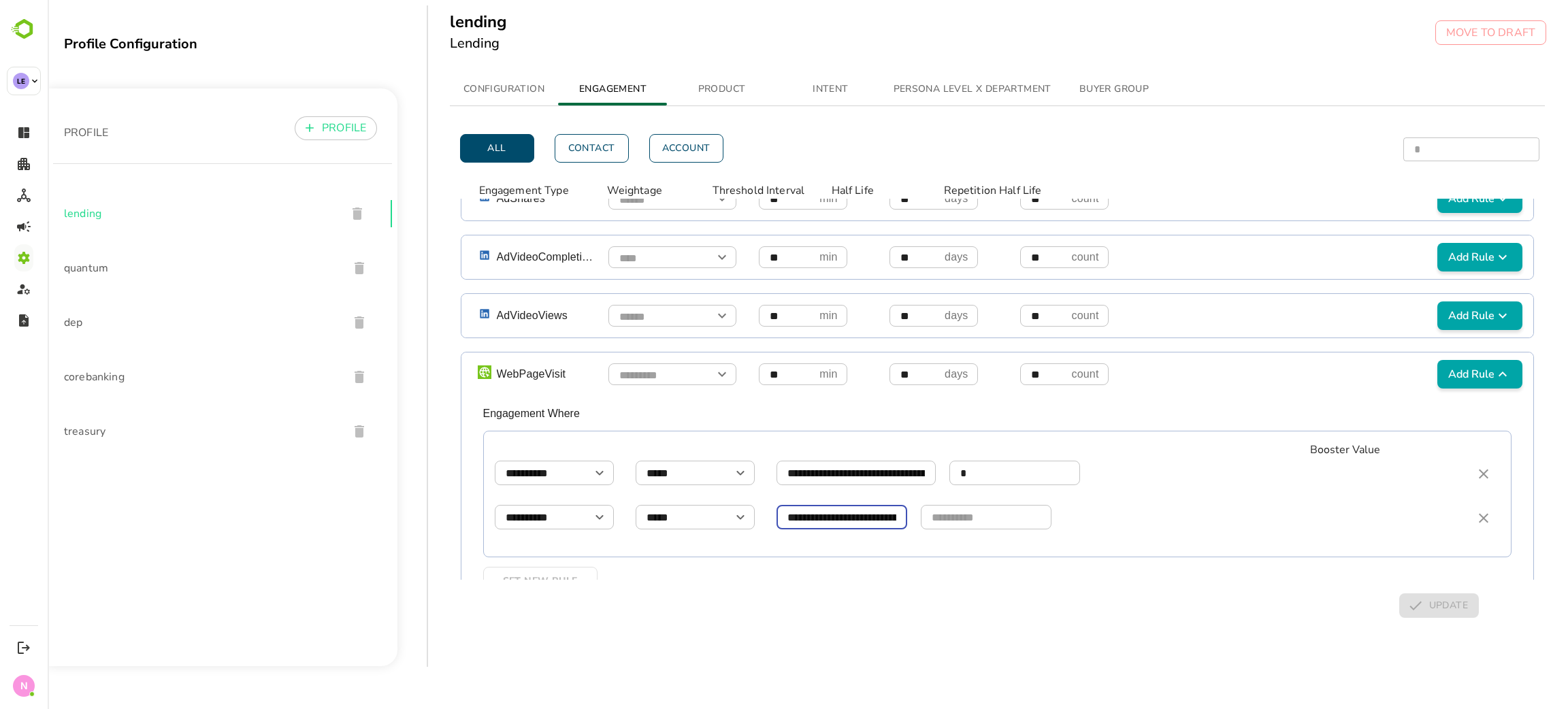 scroll, scrollTop: 0, scrollLeft: 23, axis: horizontal 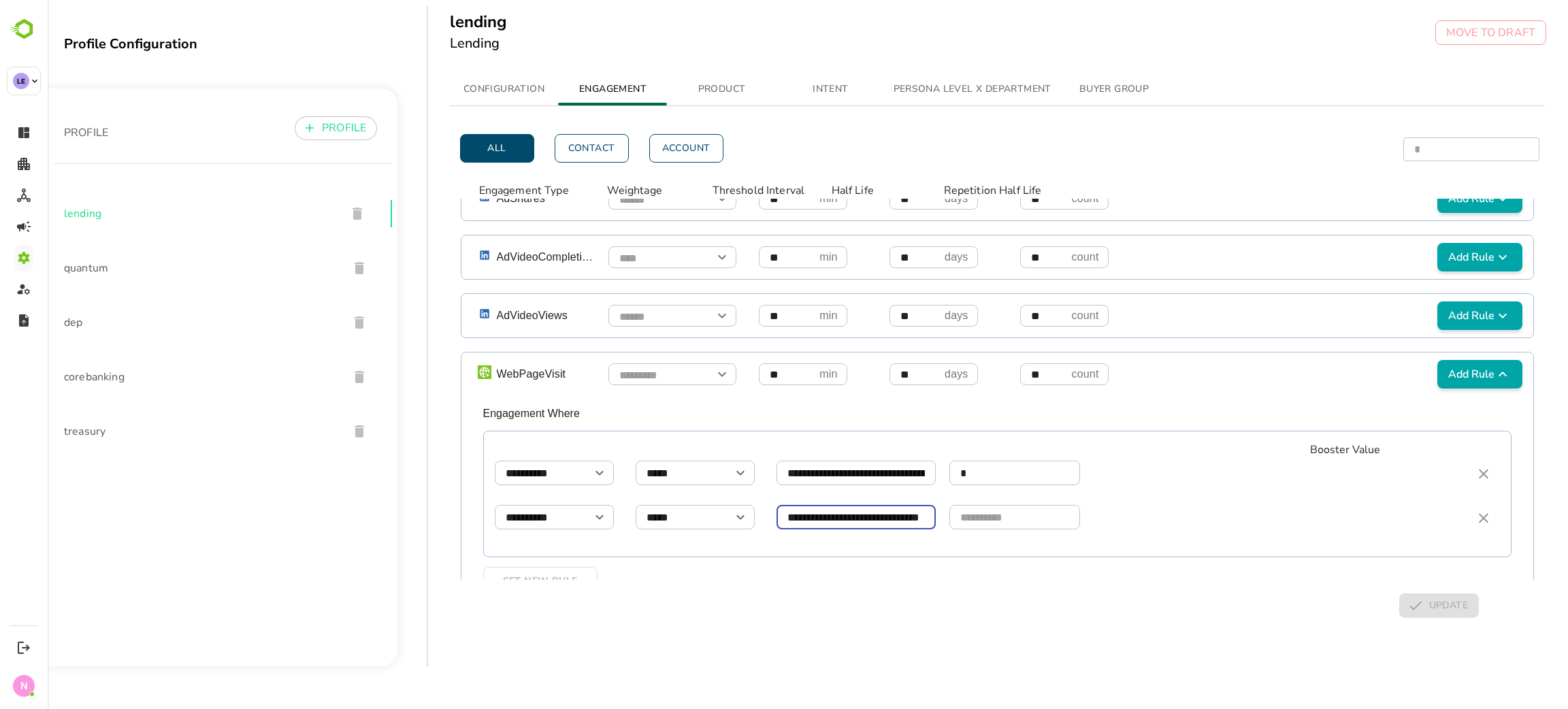 type on "**********" 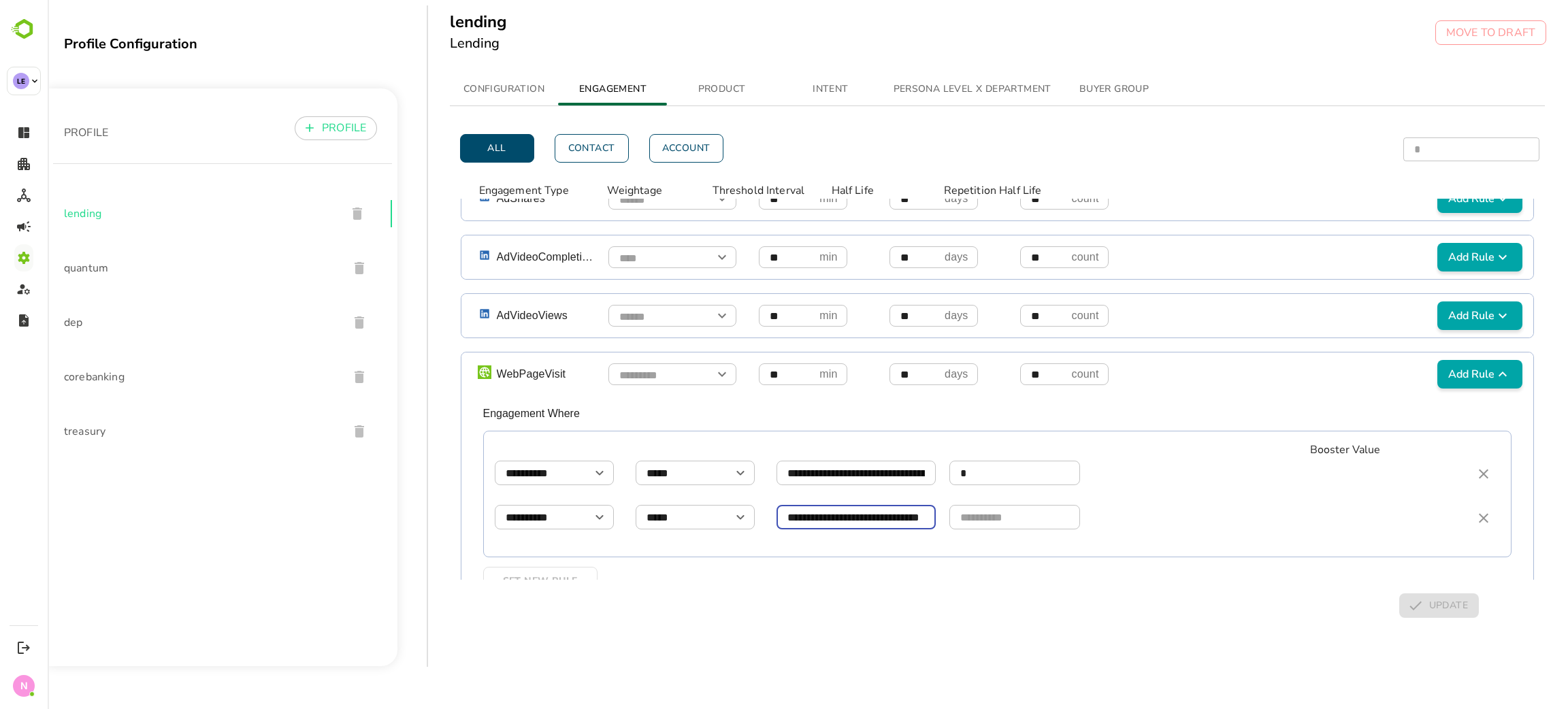 scroll, scrollTop: 0, scrollLeft: 0, axis: both 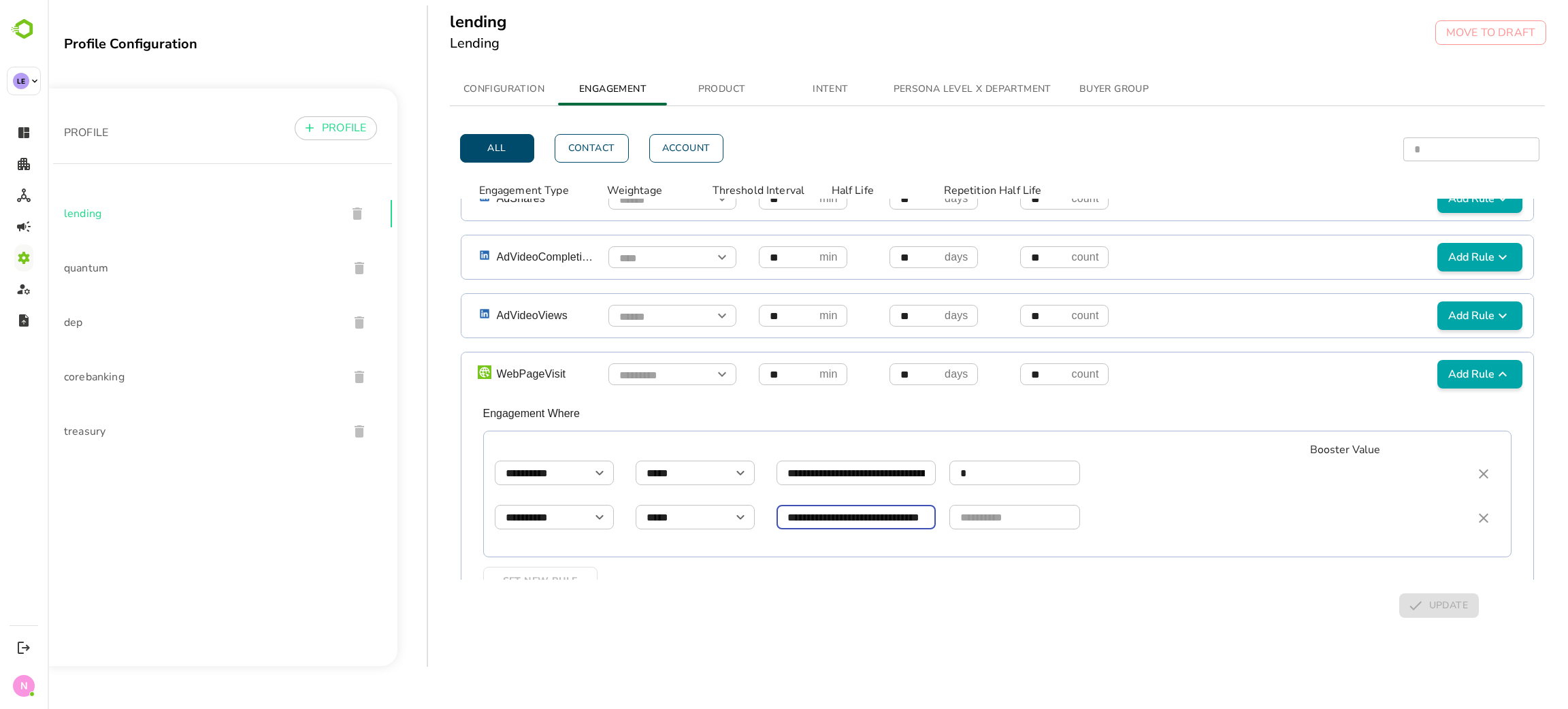click at bounding box center (1015, 517) 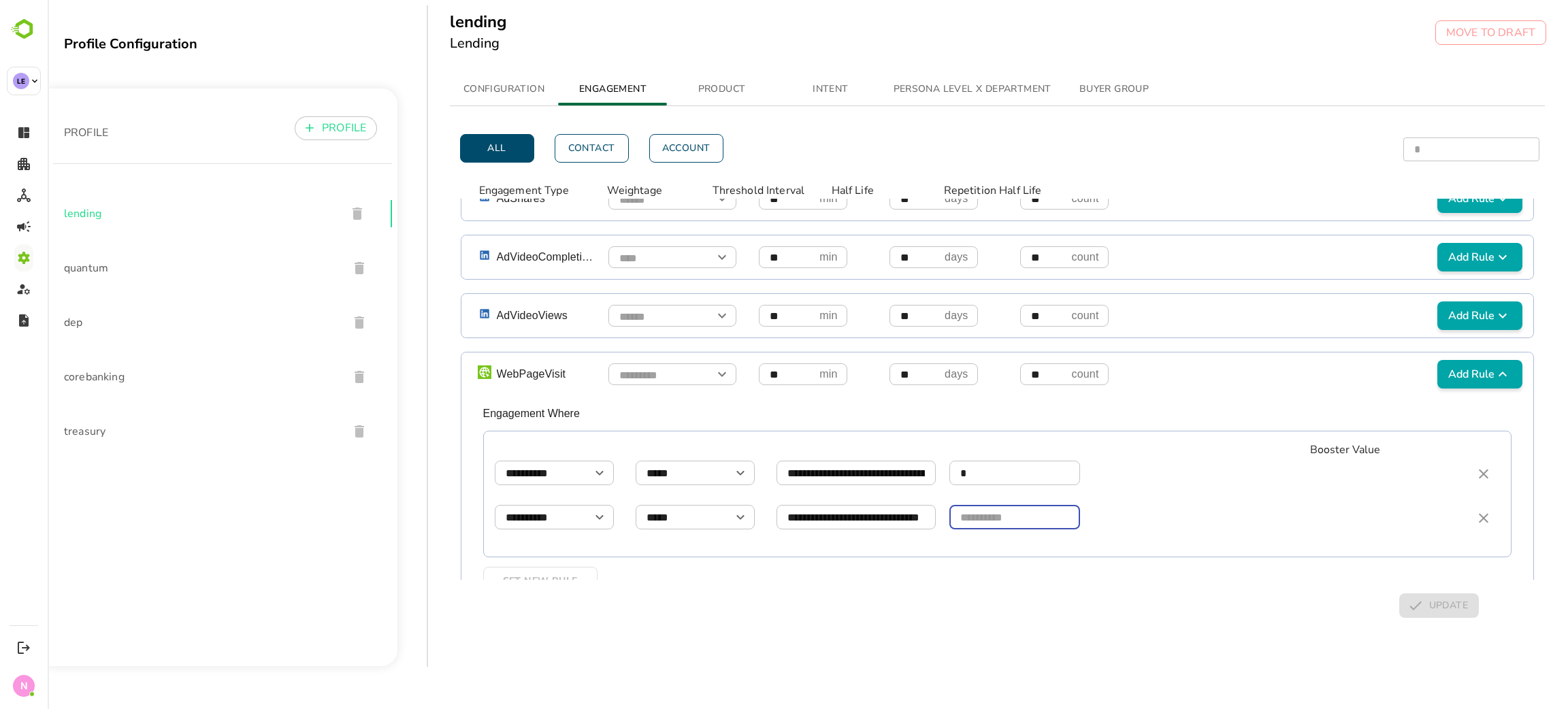 click at bounding box center [1015, 517] 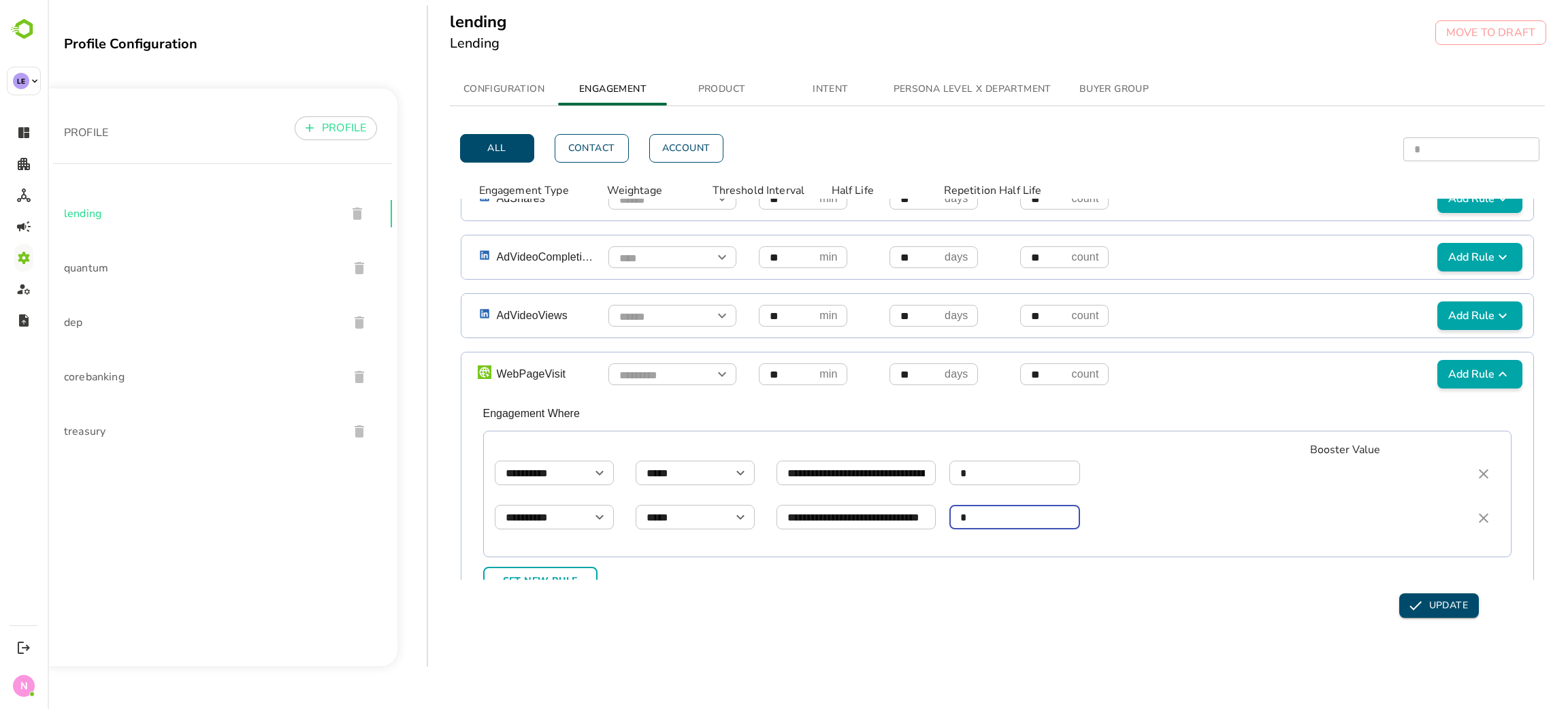 scroll, scrollTop: 1016, scrollLeft: 0, axis: vertical 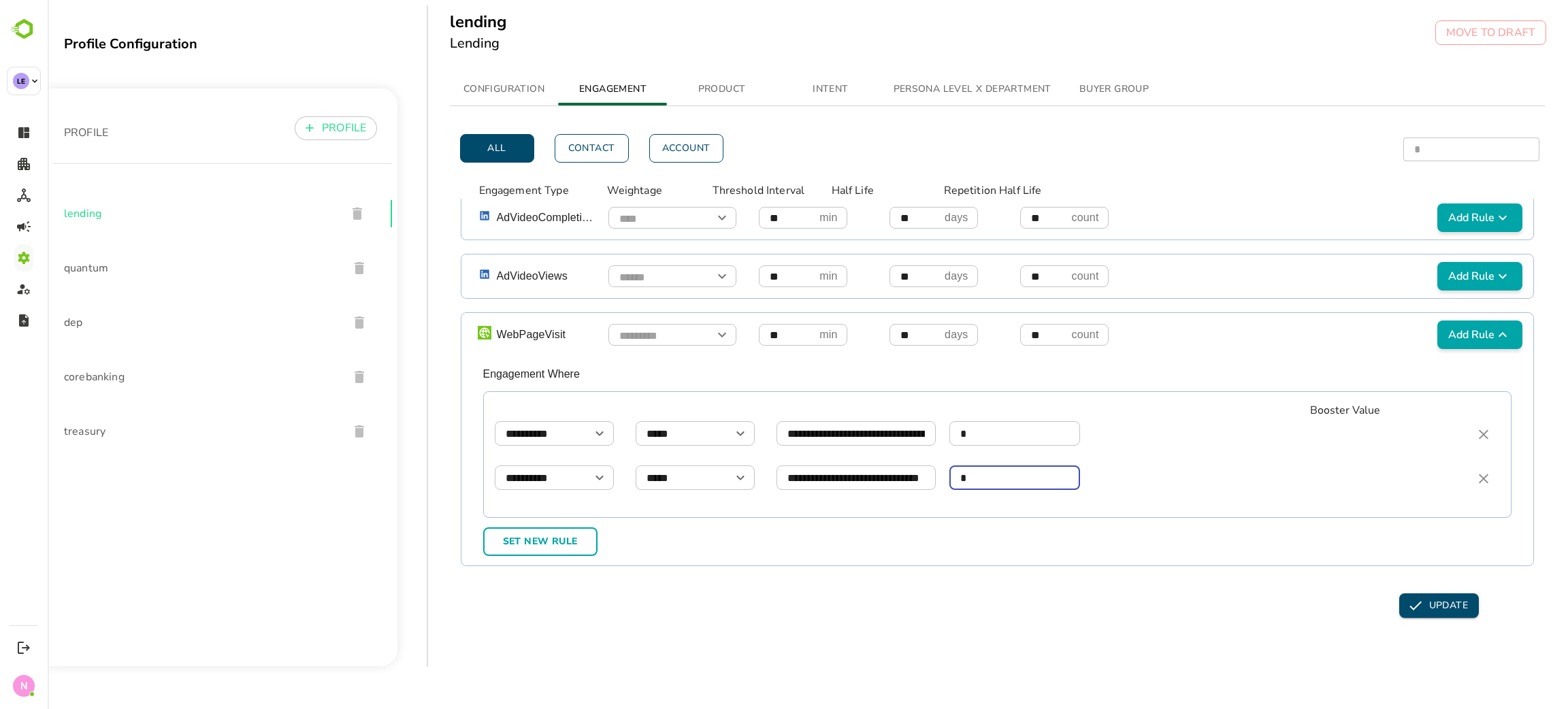 type on "*" 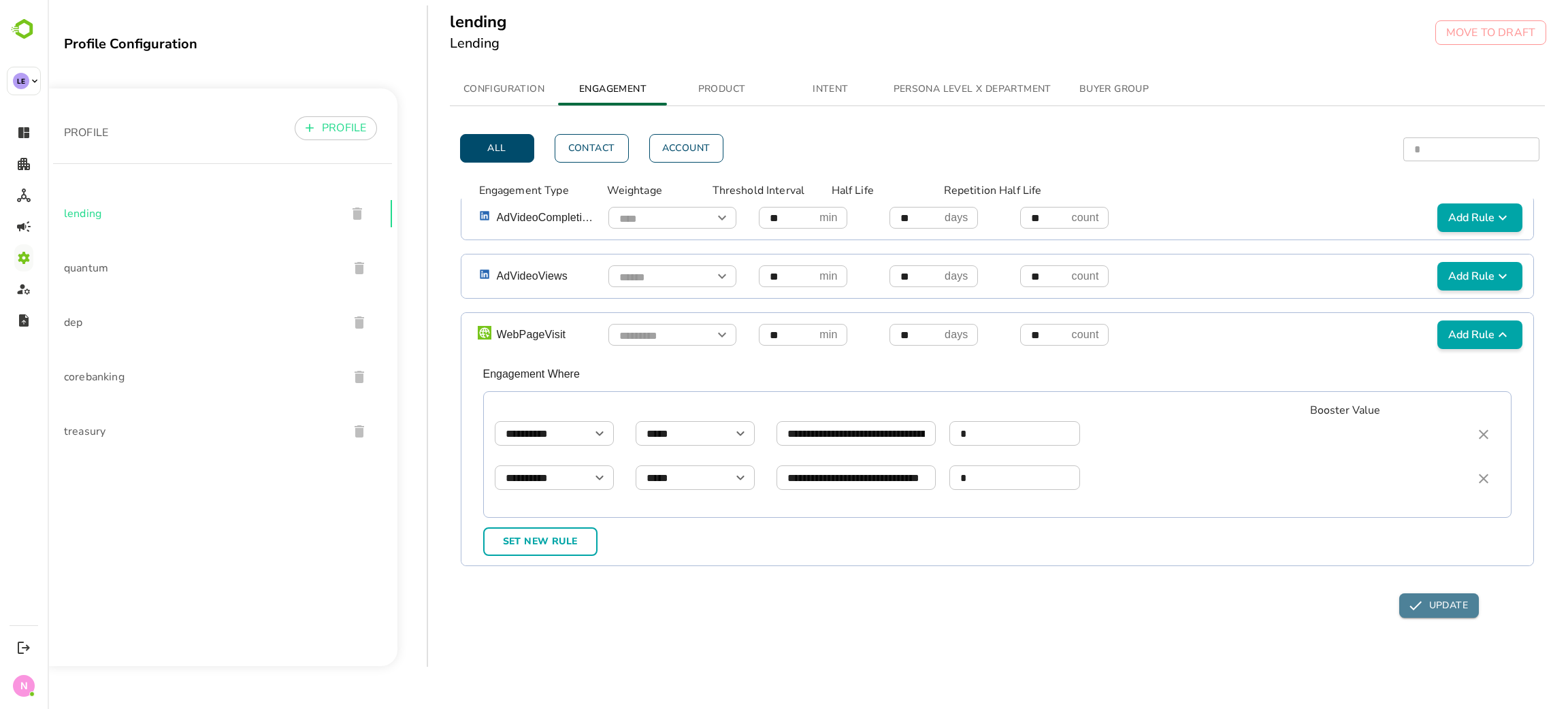 click on "UPDATE" at bounding box center (1439, 606) 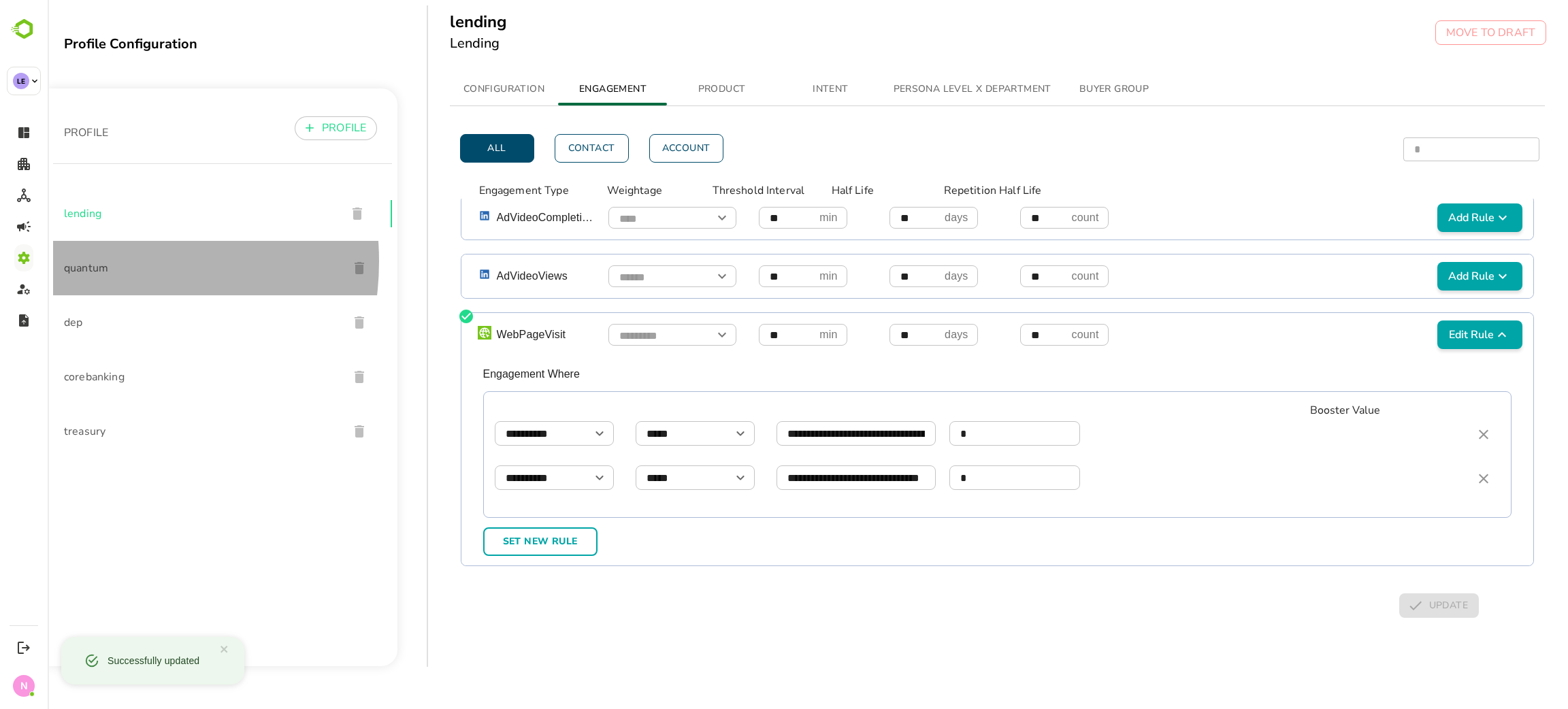 click on "quantum" at bounding box center (201, 268) 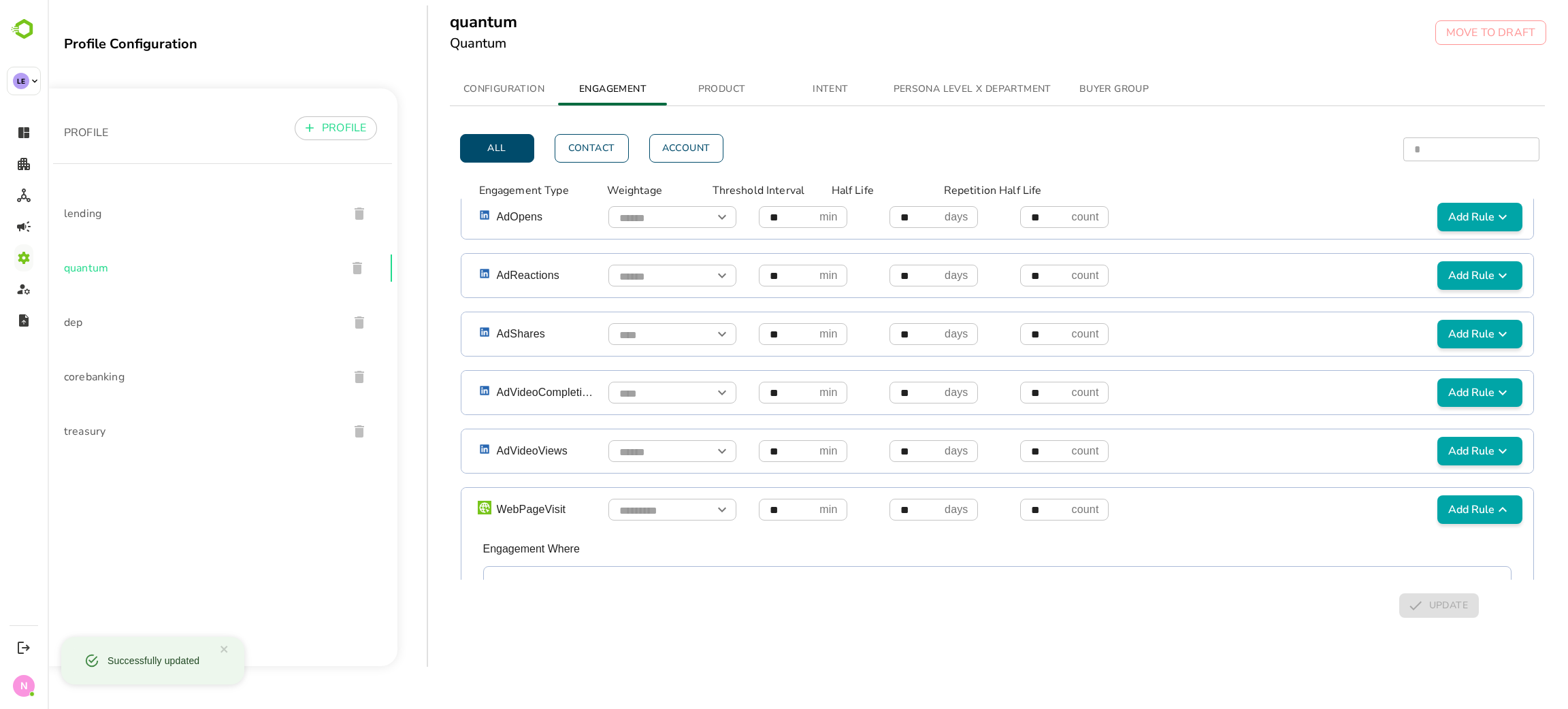 scroll, scrollTop: 957, scrollLeft: 0, axis: vertical 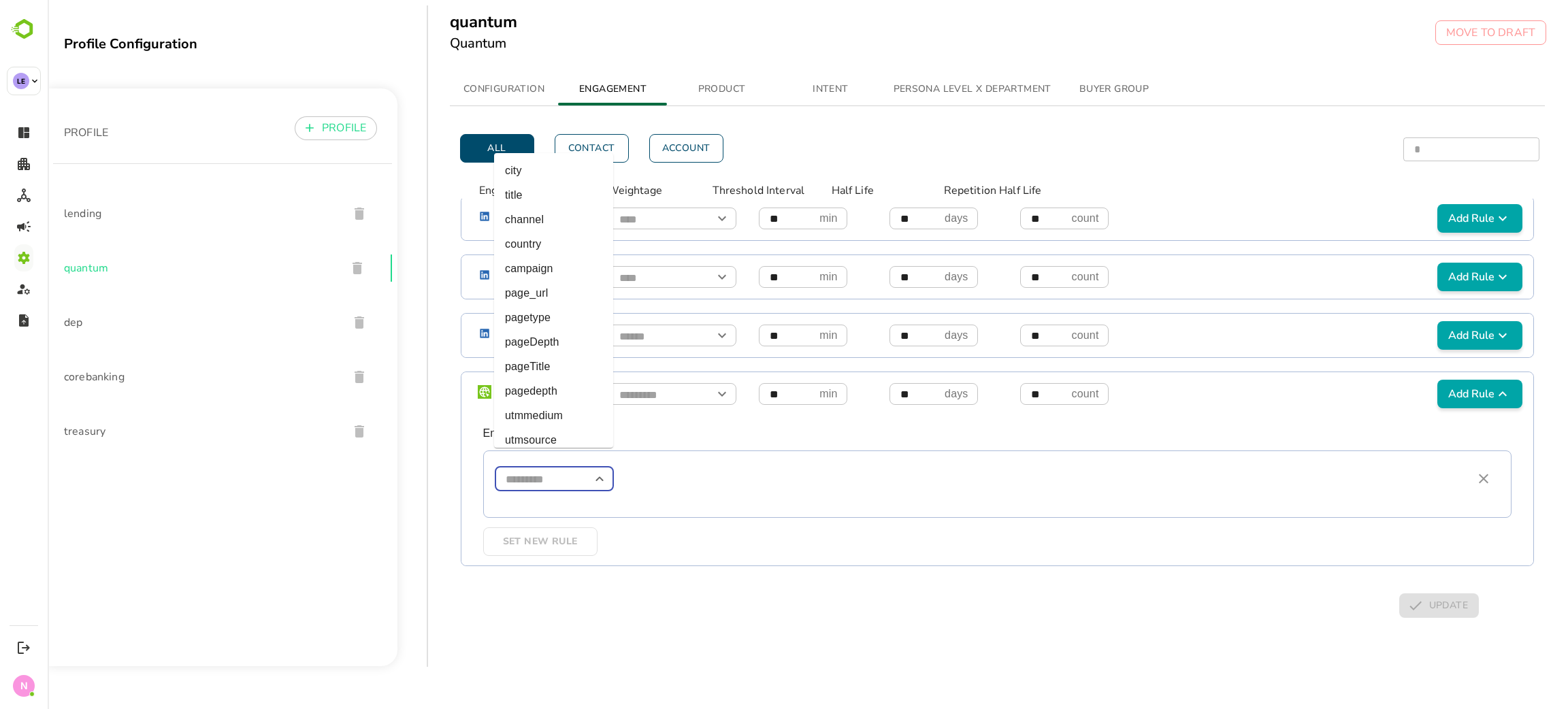 click at bounding box center [554, 479] 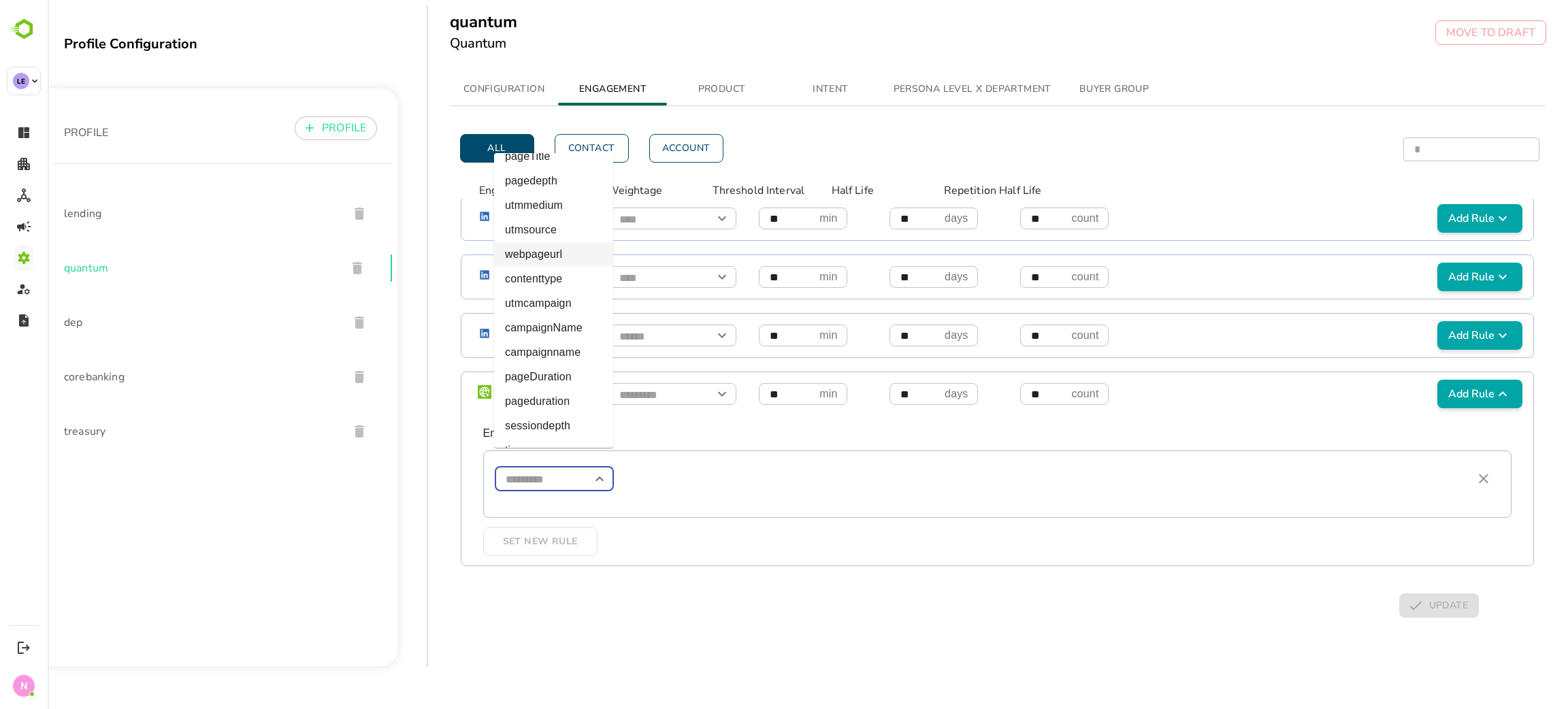 scroll, scrollTop: 216, scrollLeft: 0, axis: vertical 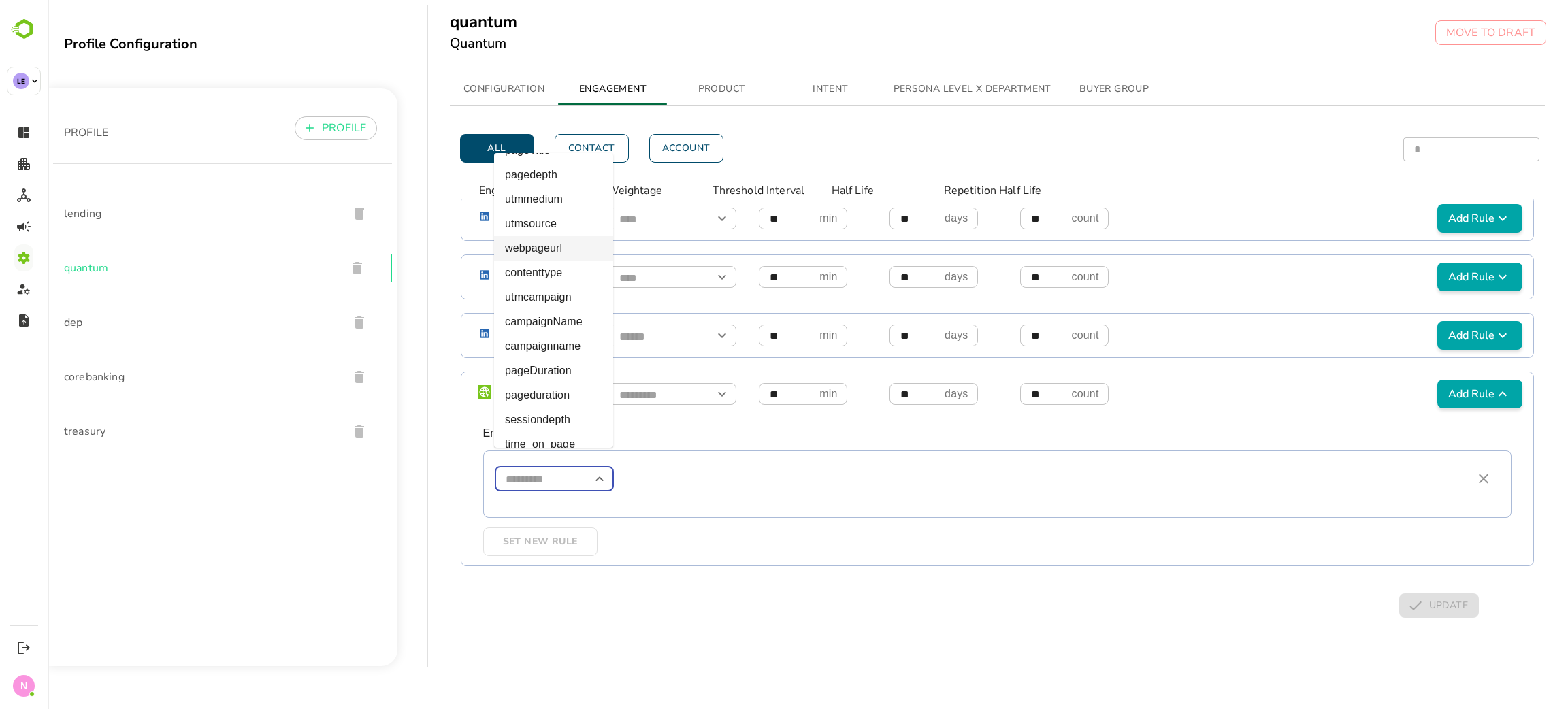 click on "webpageurl" at bounding box center [553, 248] 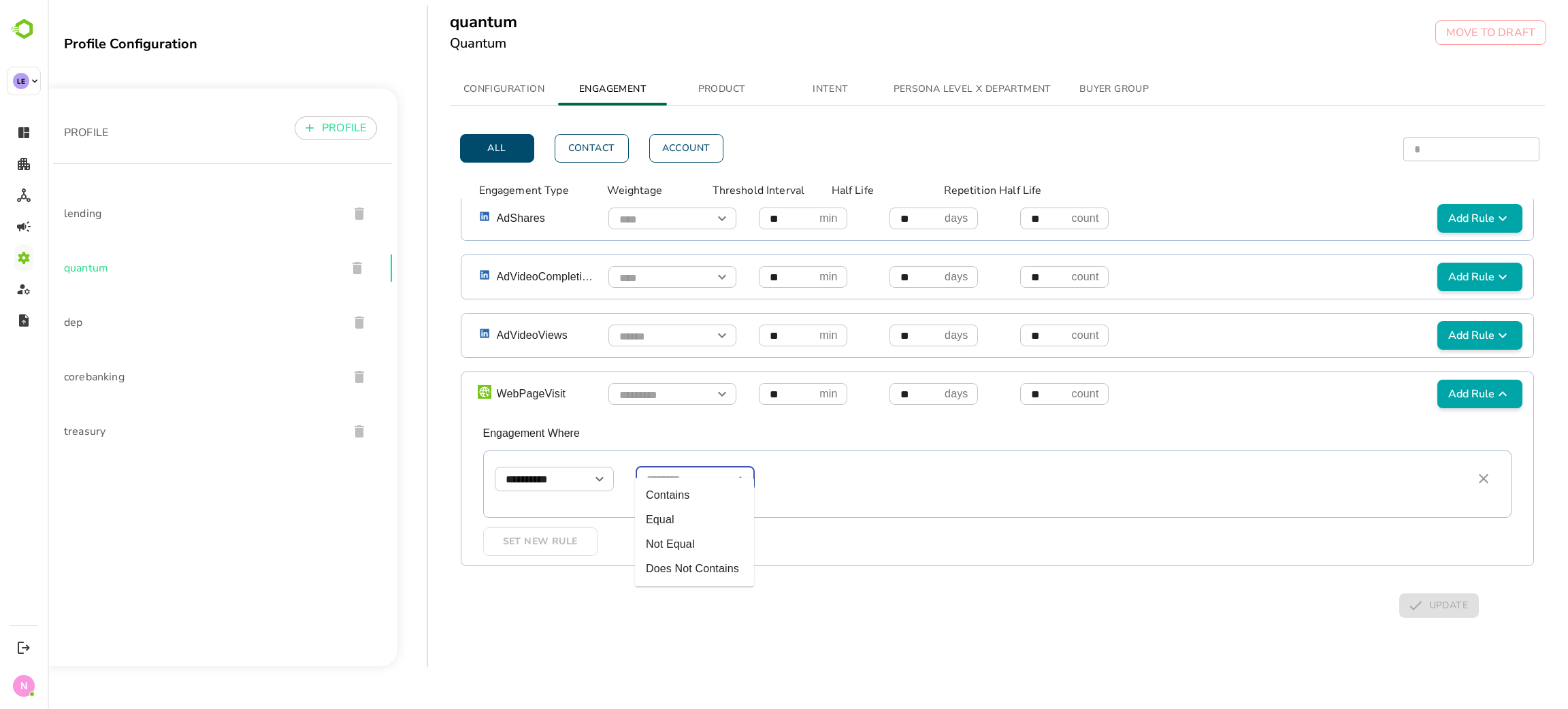 click at bounding box center [695, 479] 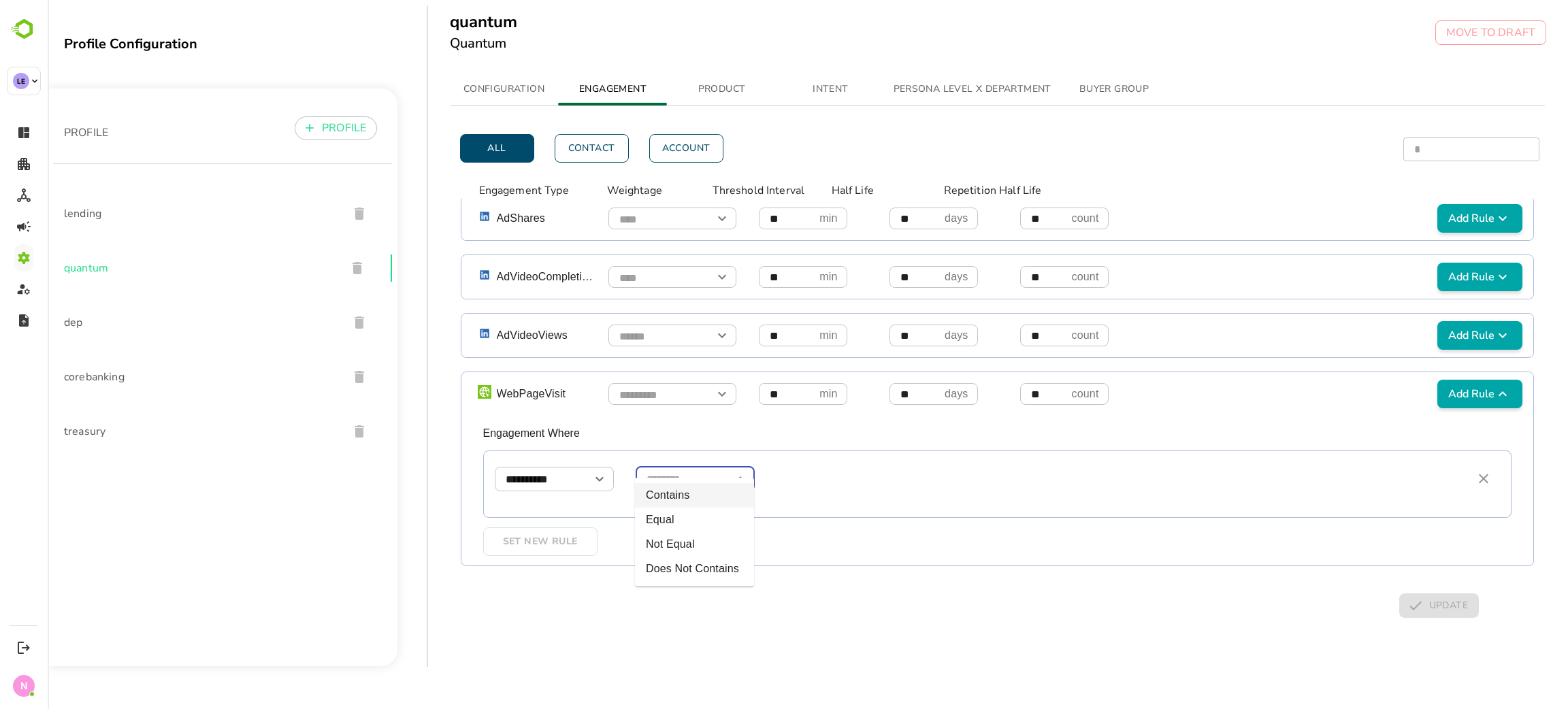 click on "Contains" at bounding box center (694, 495) 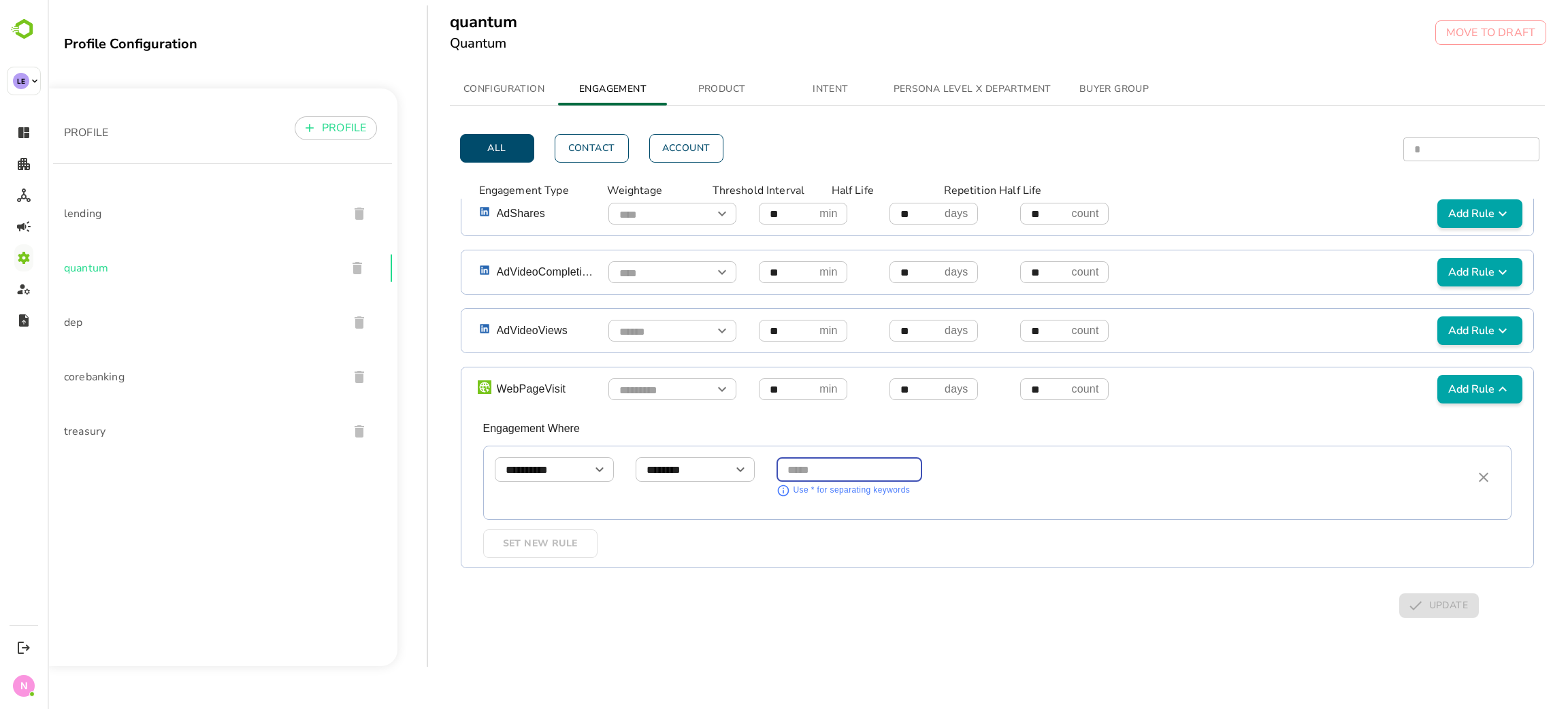 click at bounding box center [849, 469] 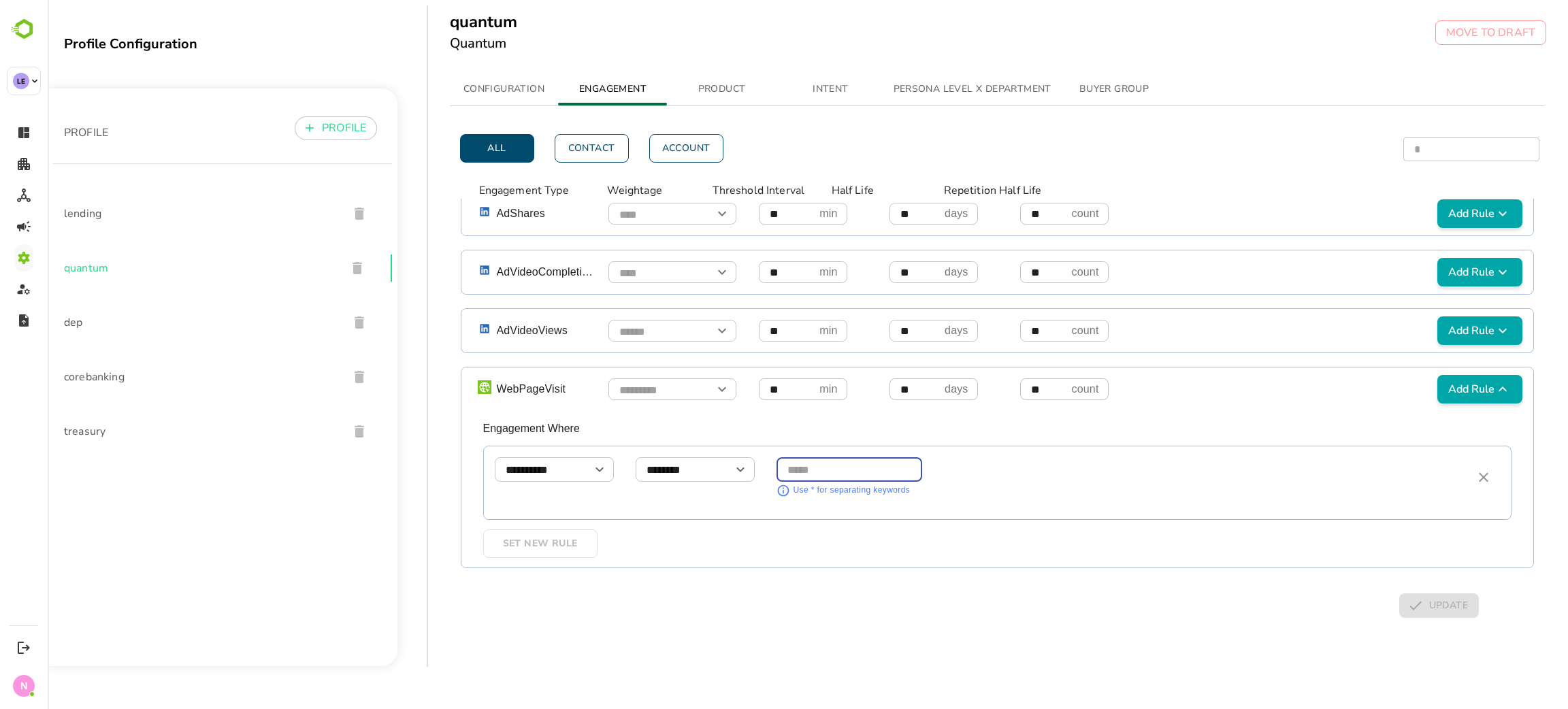 paste on "**********" 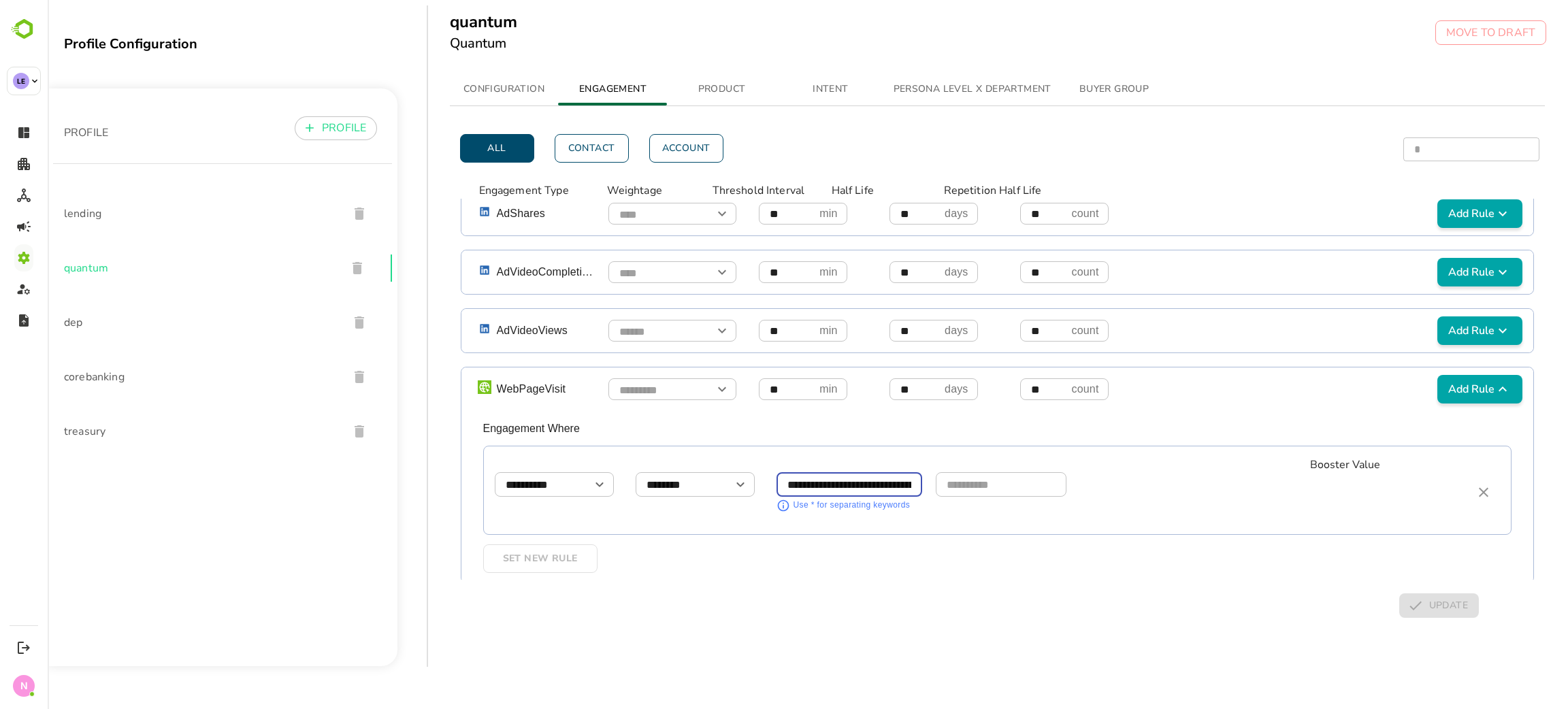 scroll, scrollTop: 0, scrollLeft: 23, axis: horizontal 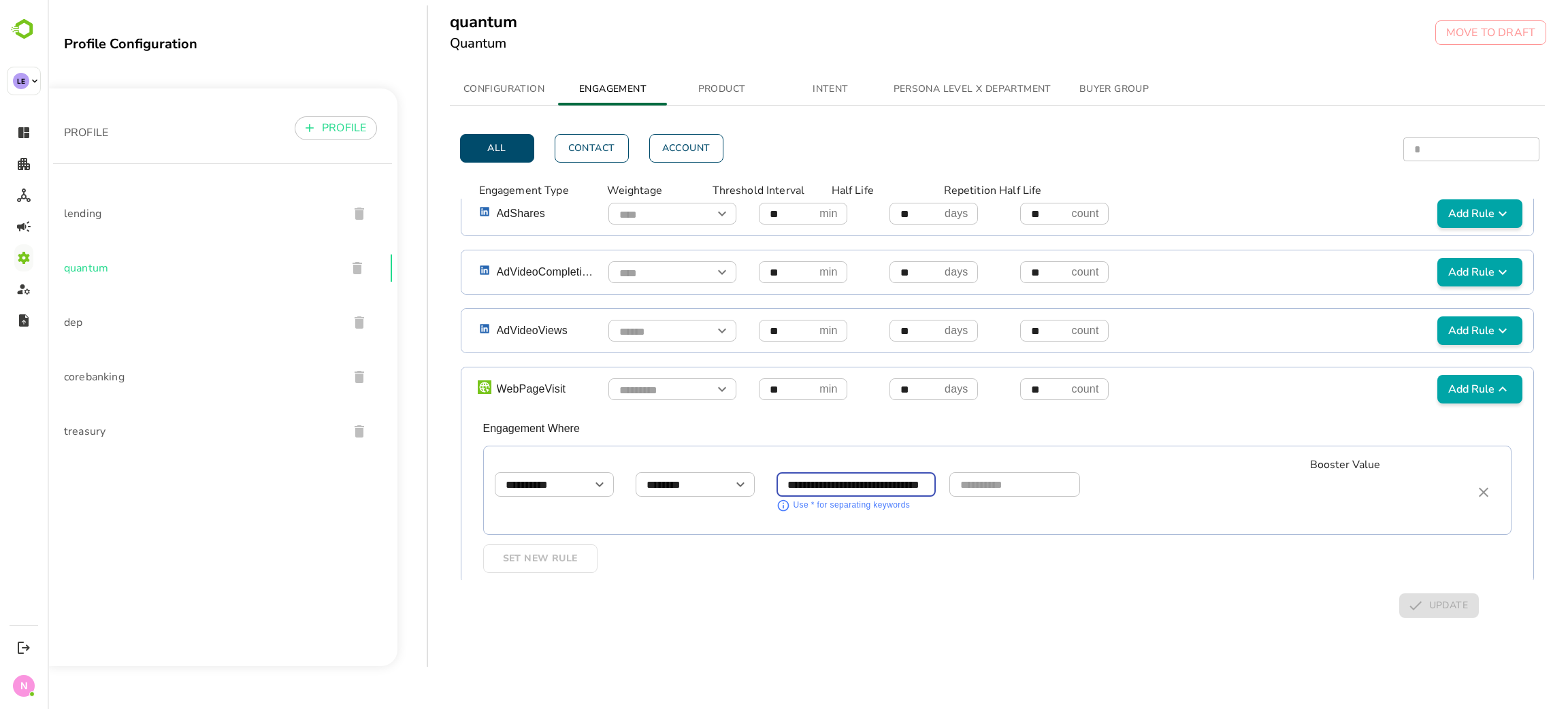 type on "**********" 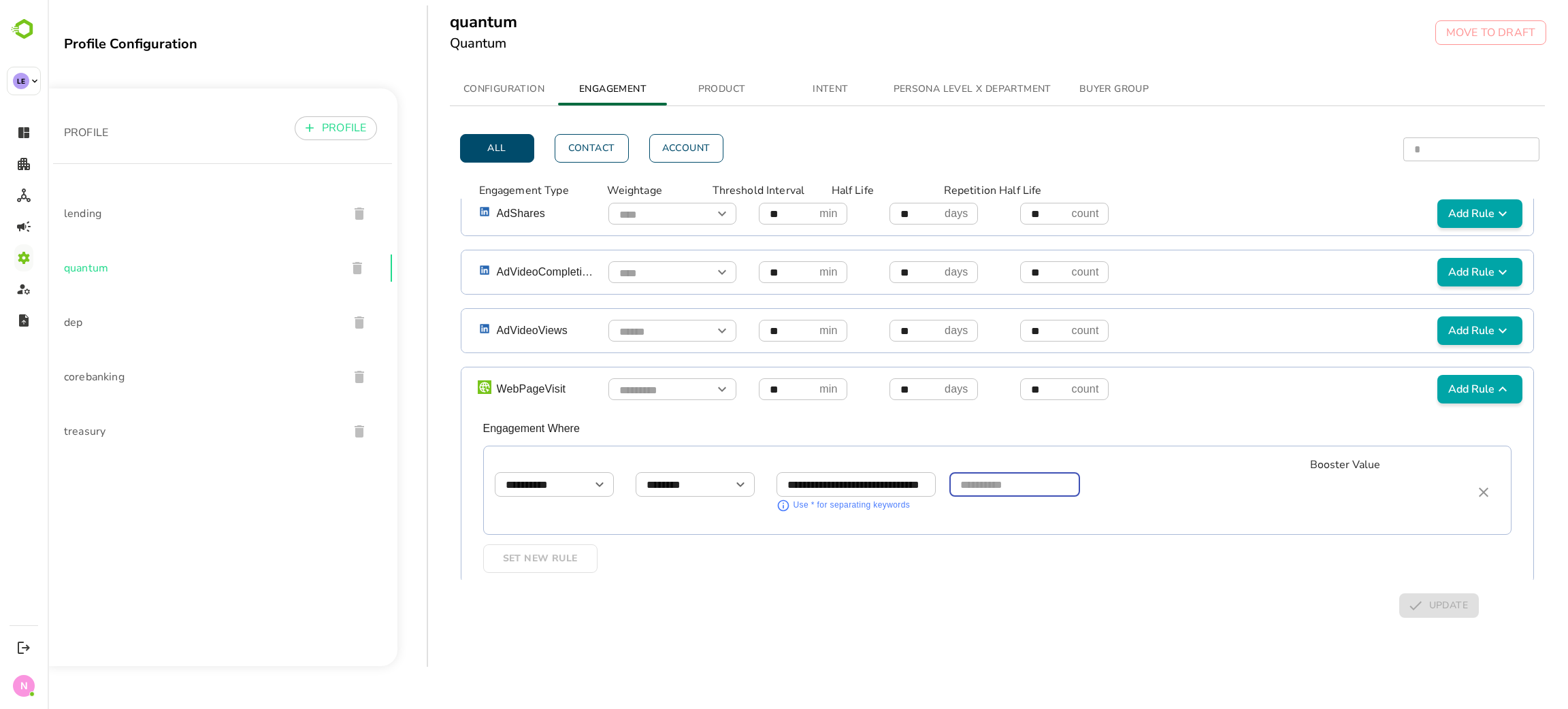 scroll, scrollTop: 0, scrollLeft: 0, axis: both 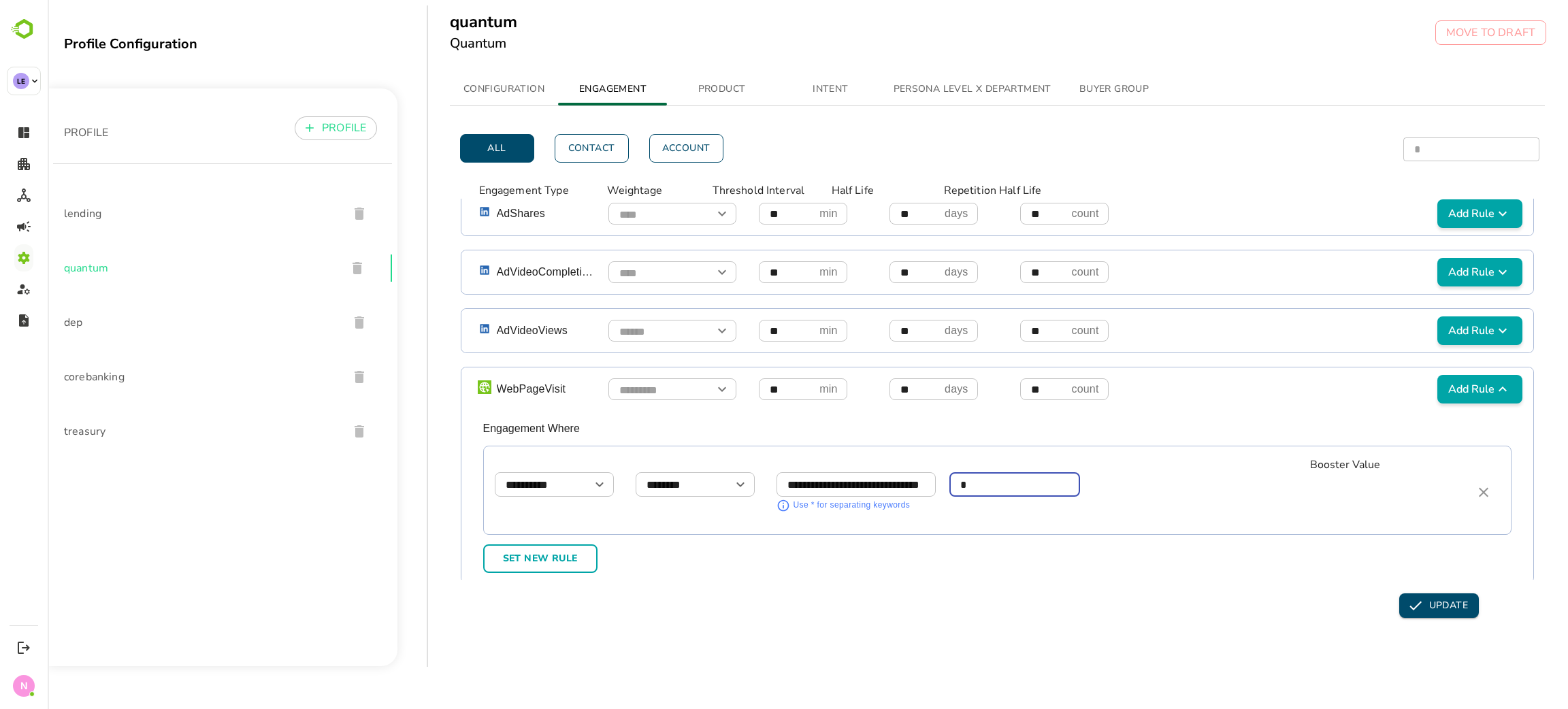type on "*" 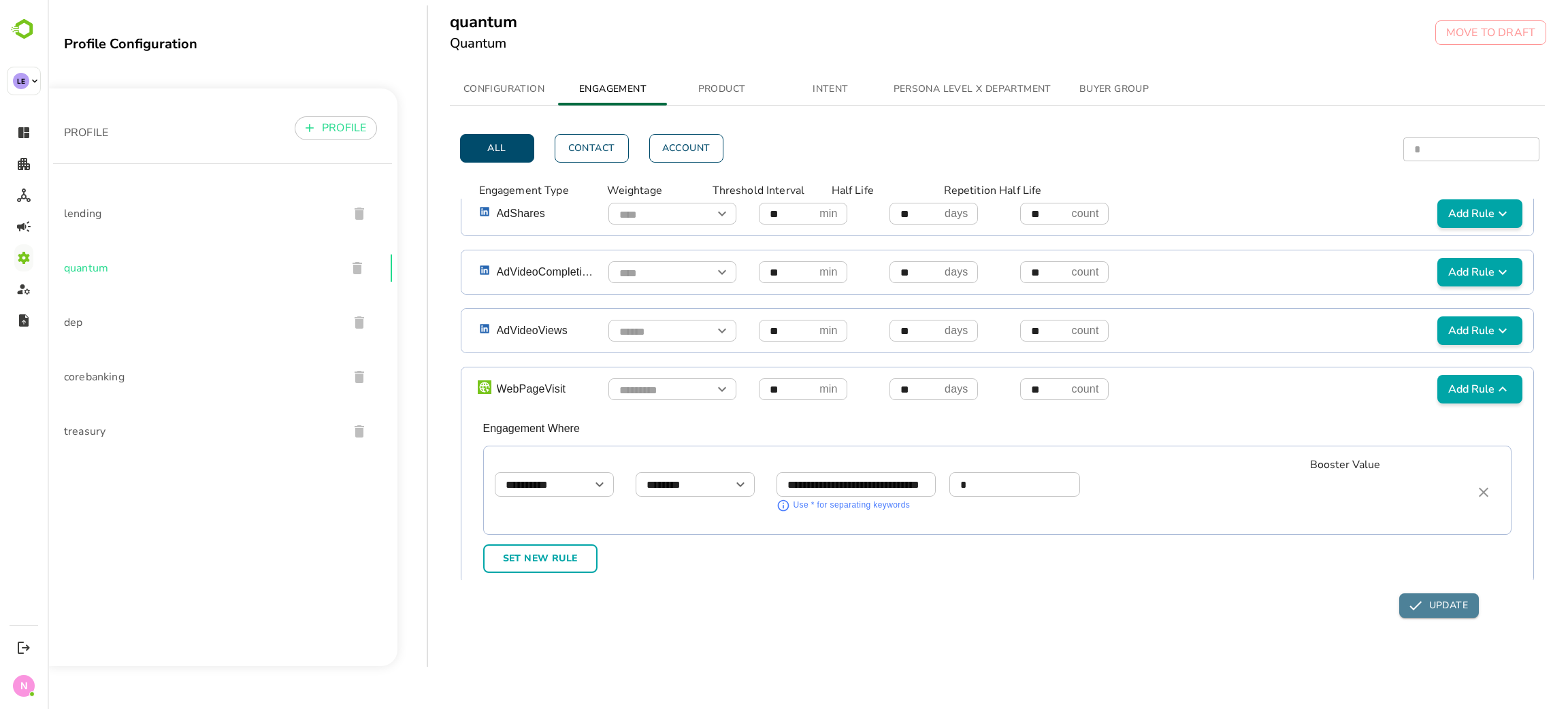 click 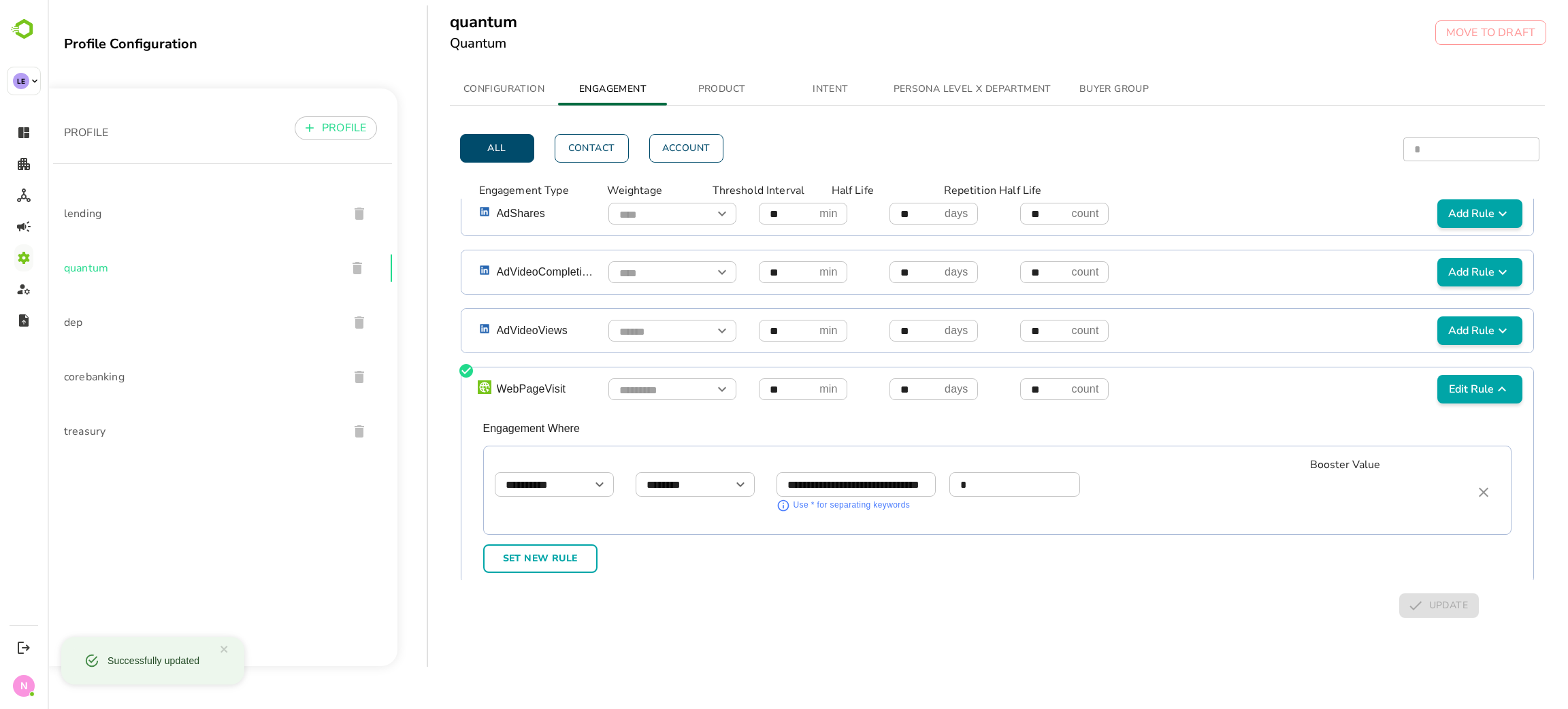 click on "dep" at bounding box center [201, 323] 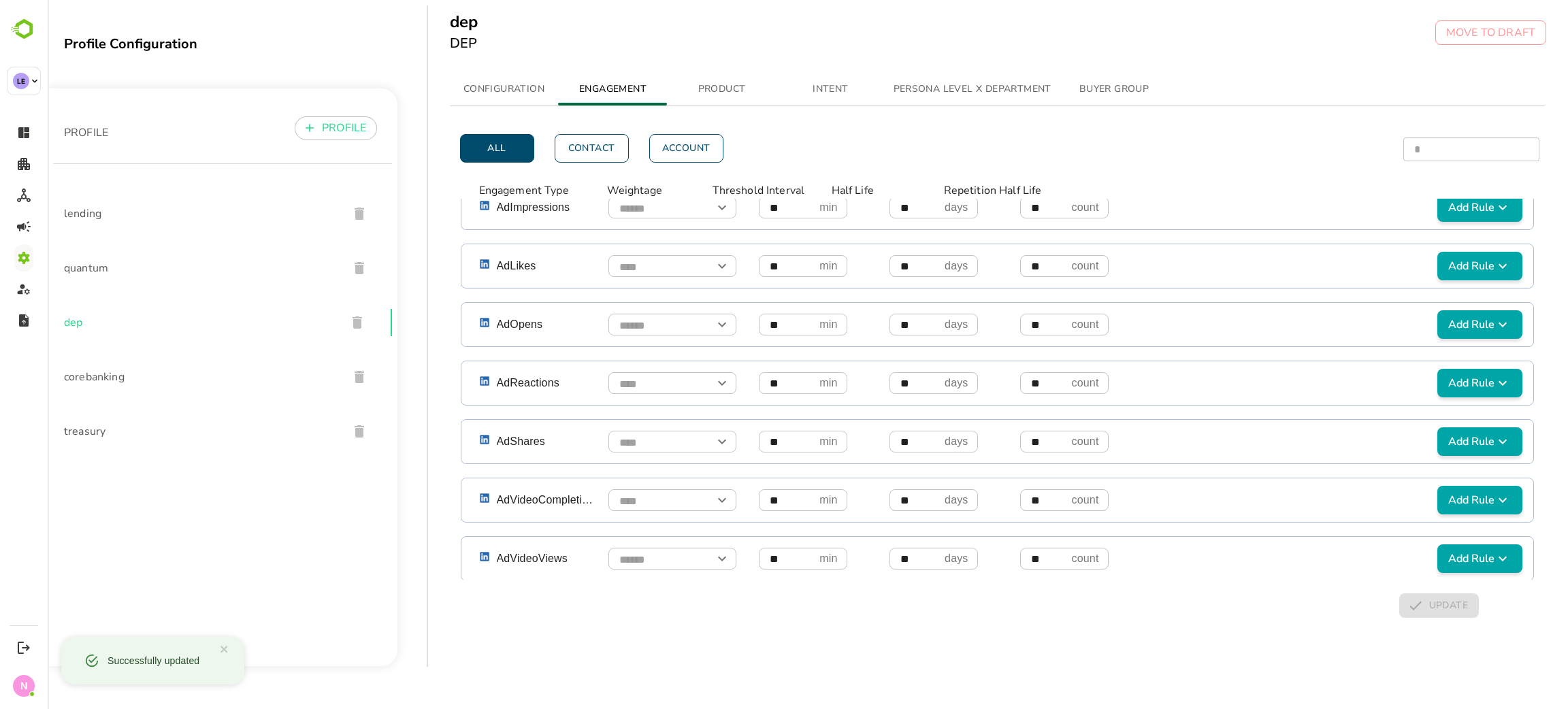 scroll, scrollTop: 957, scrollLeft: 0, axis: vertical 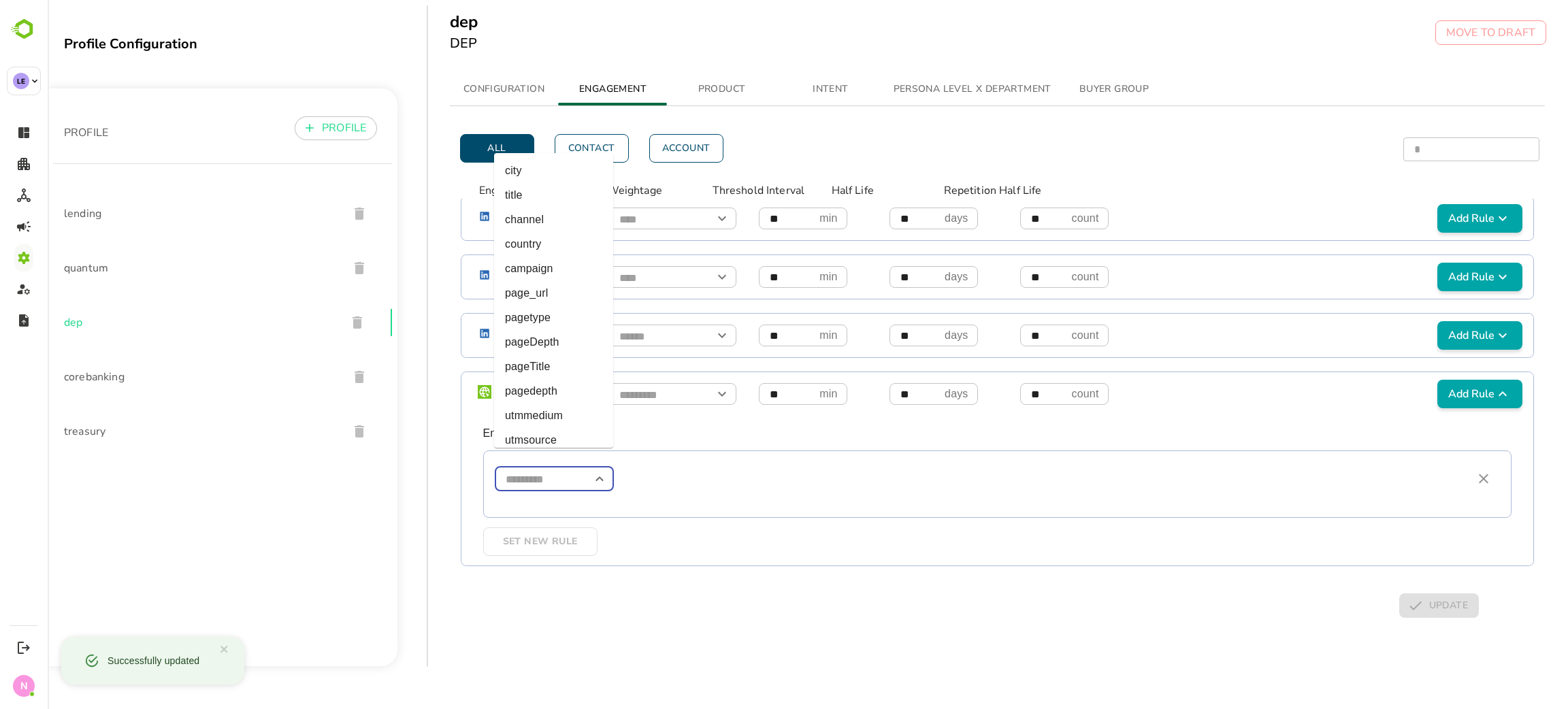 click at bounding box center [554, 479] 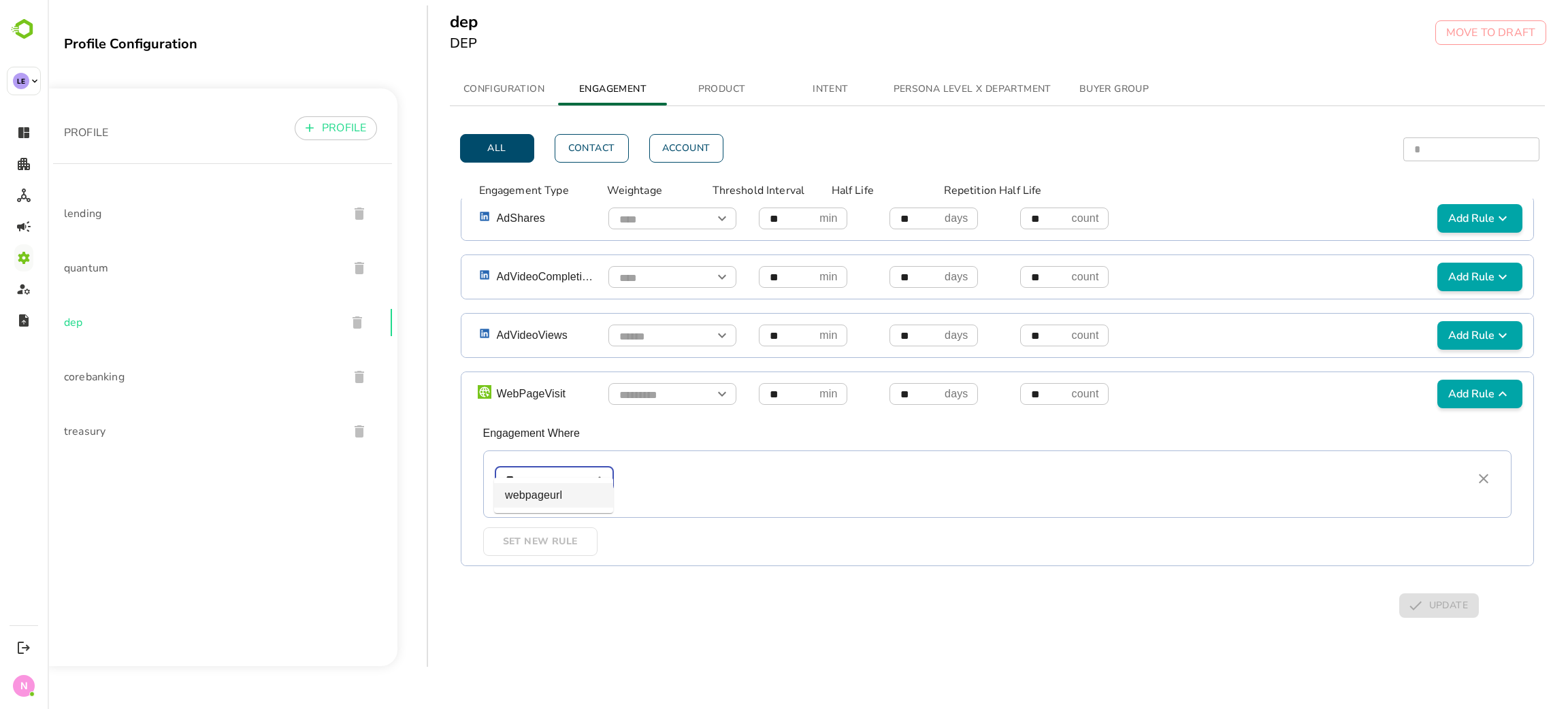 click on "webpageurl" at bounding box center (553, 495) 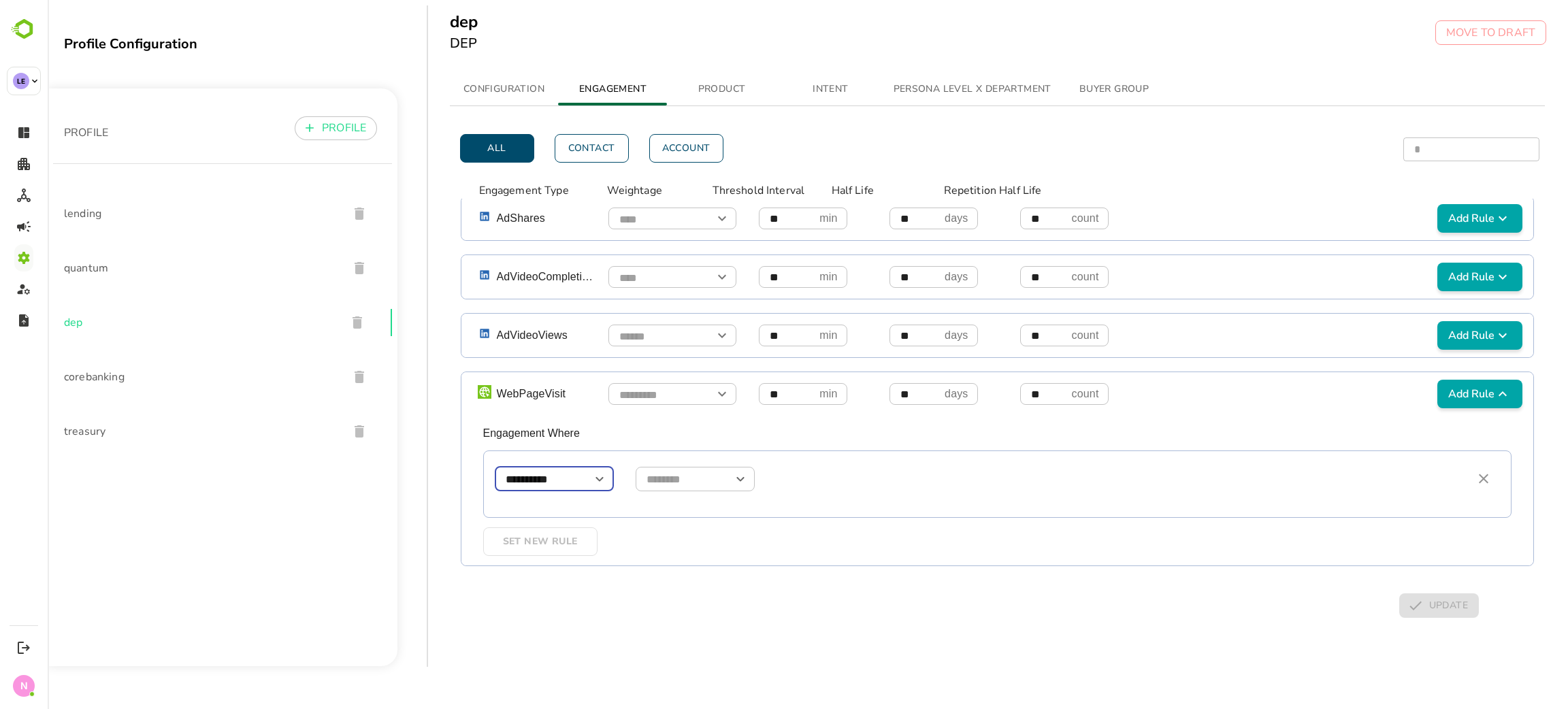 type on "**********" 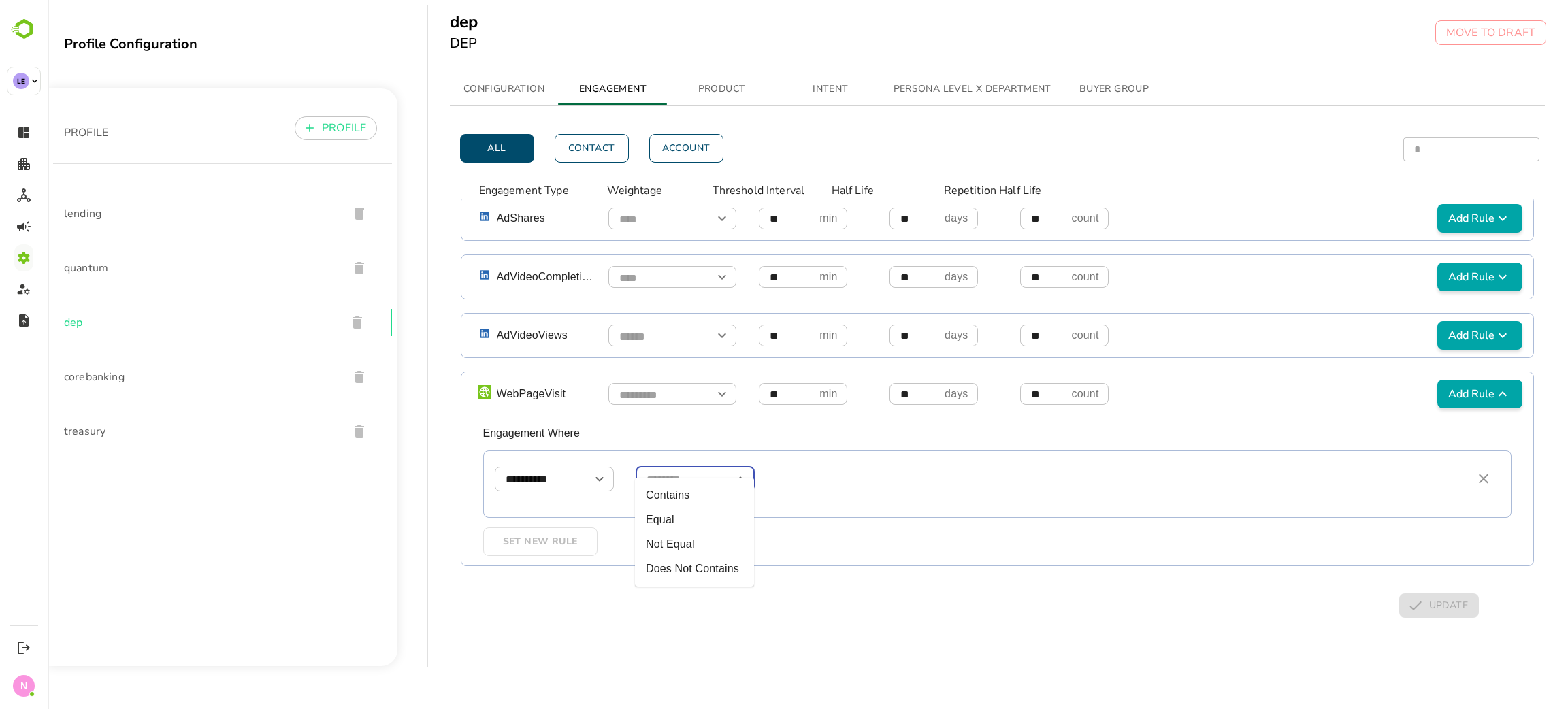 click at bounding box center [695, 479] 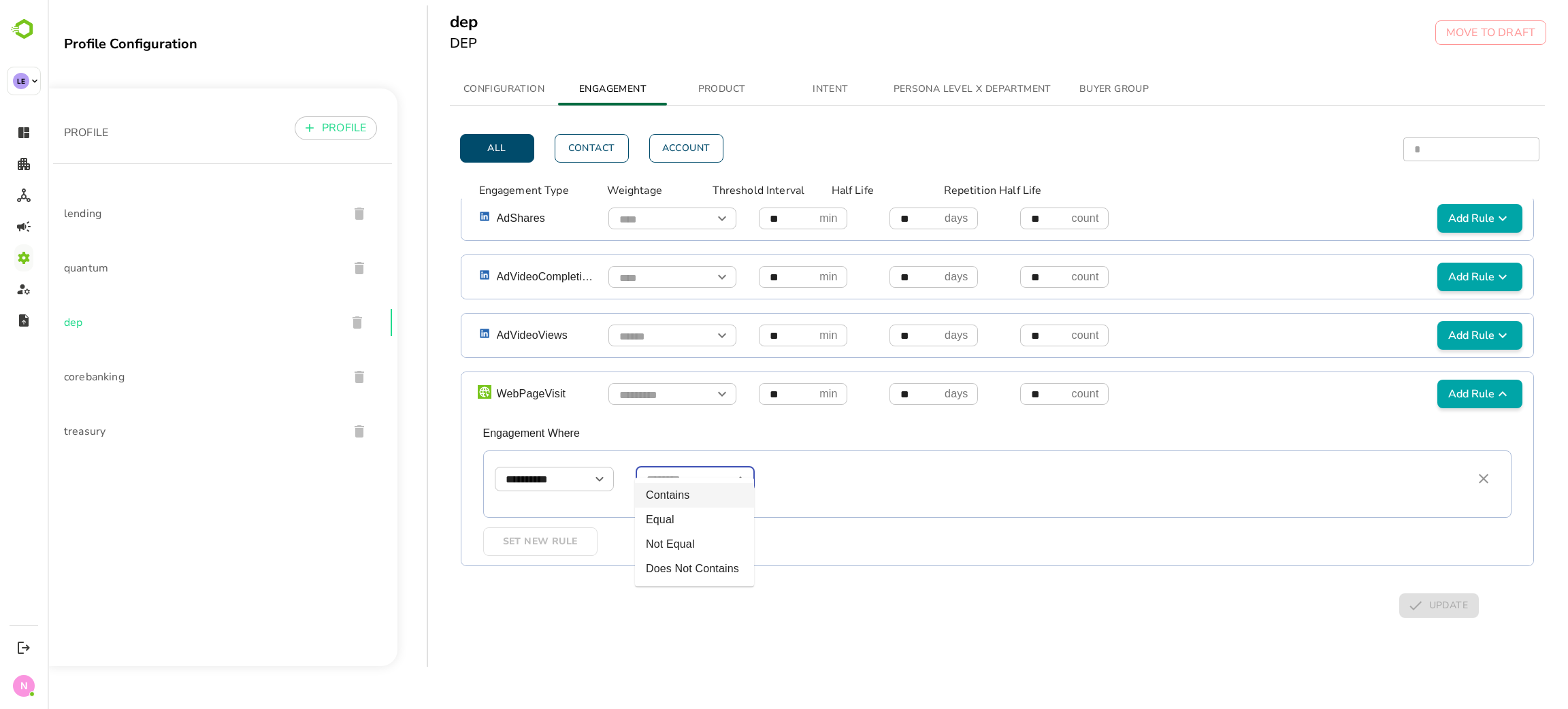 click on "Contains" at bounding box center [694, 495] 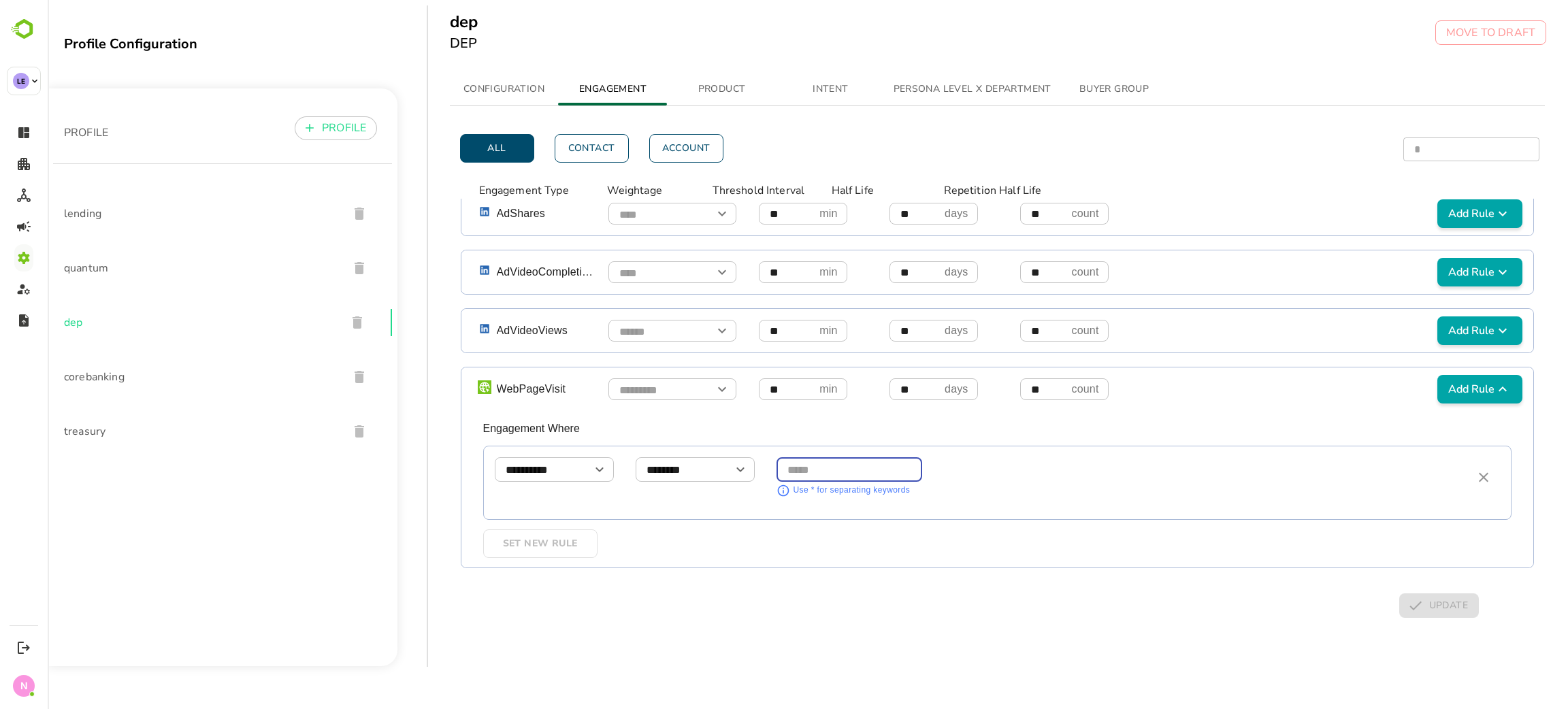 click at bounding box center (849, 469) 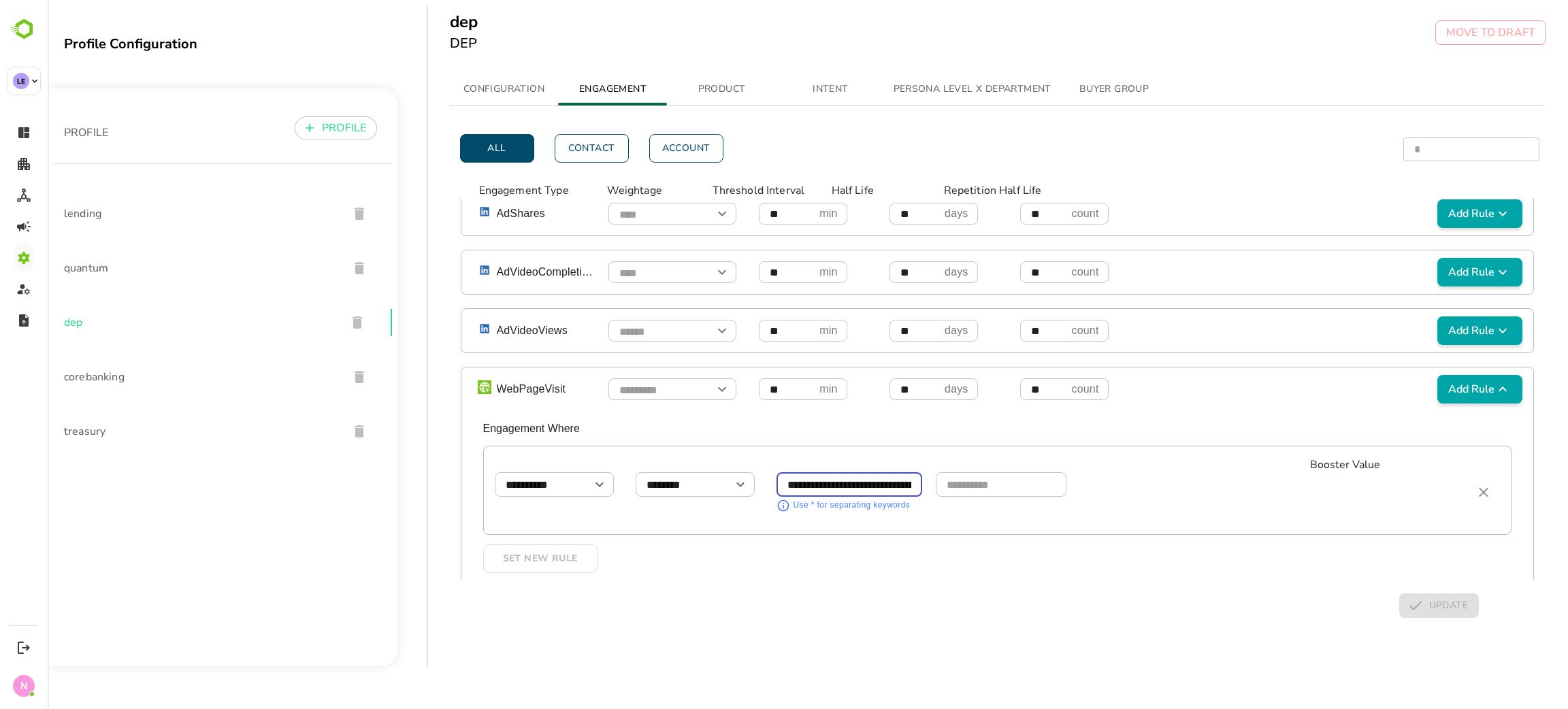 scroll, scrollTop: 0, scrollLeft: 23, axis: horizontal 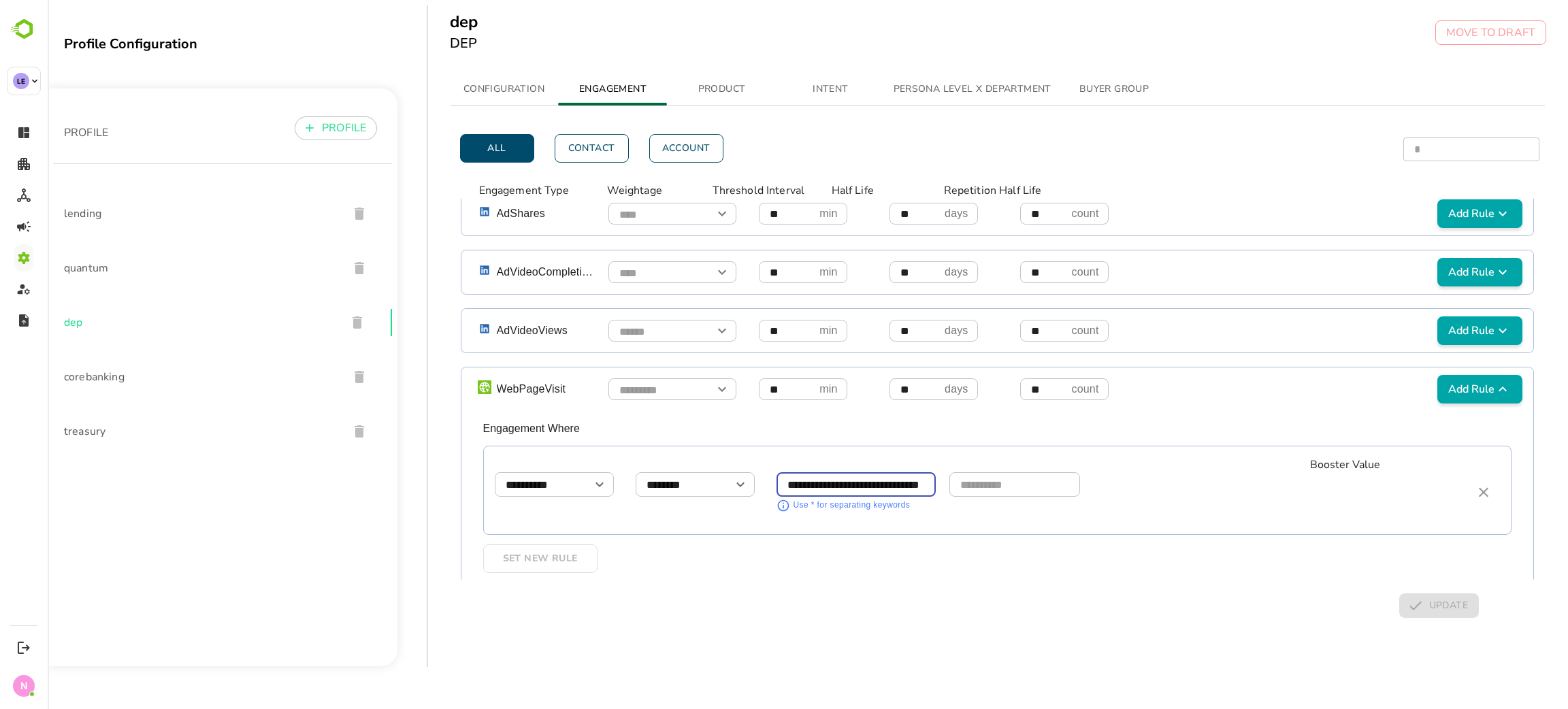 type on "**********" 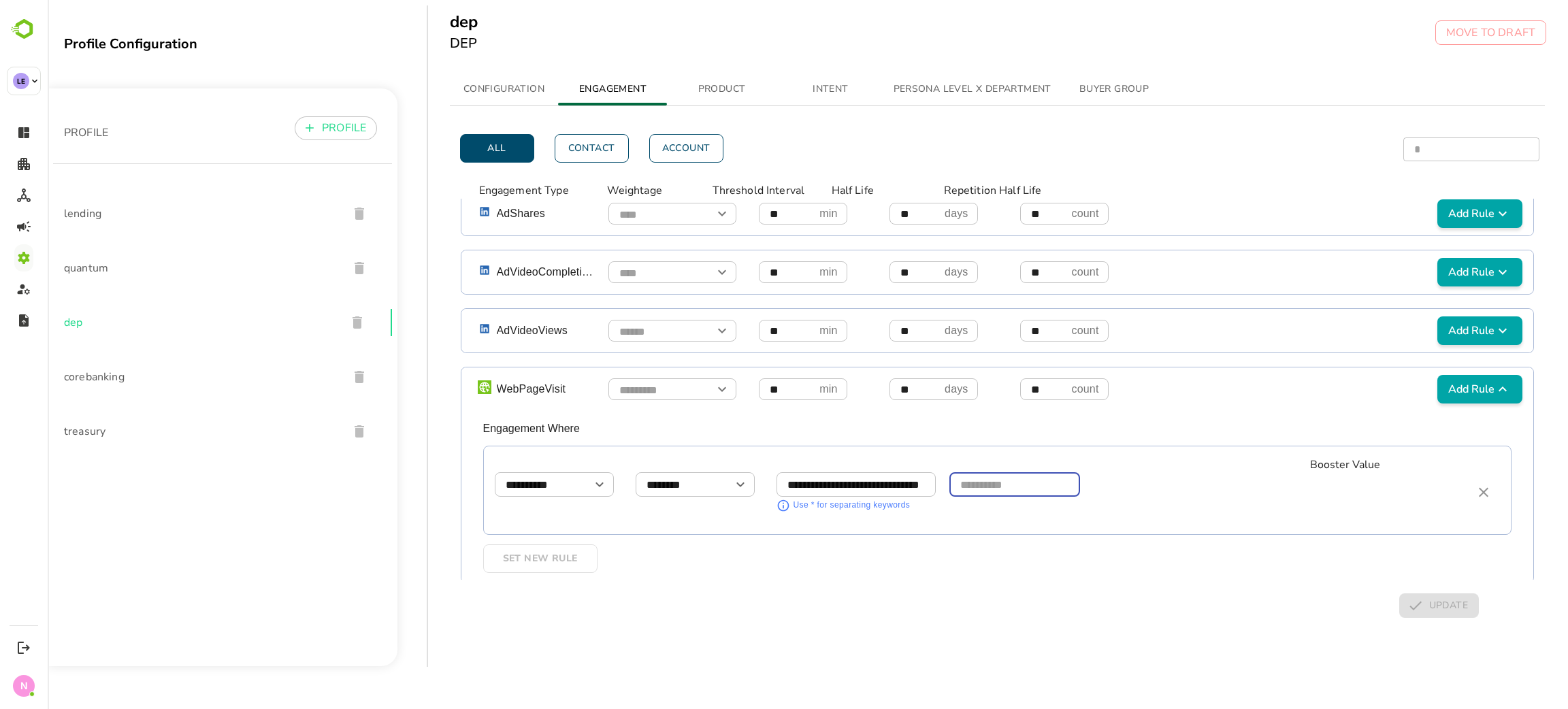 scroll, scrollTop: 0, scrollLeft: 0, axis: both 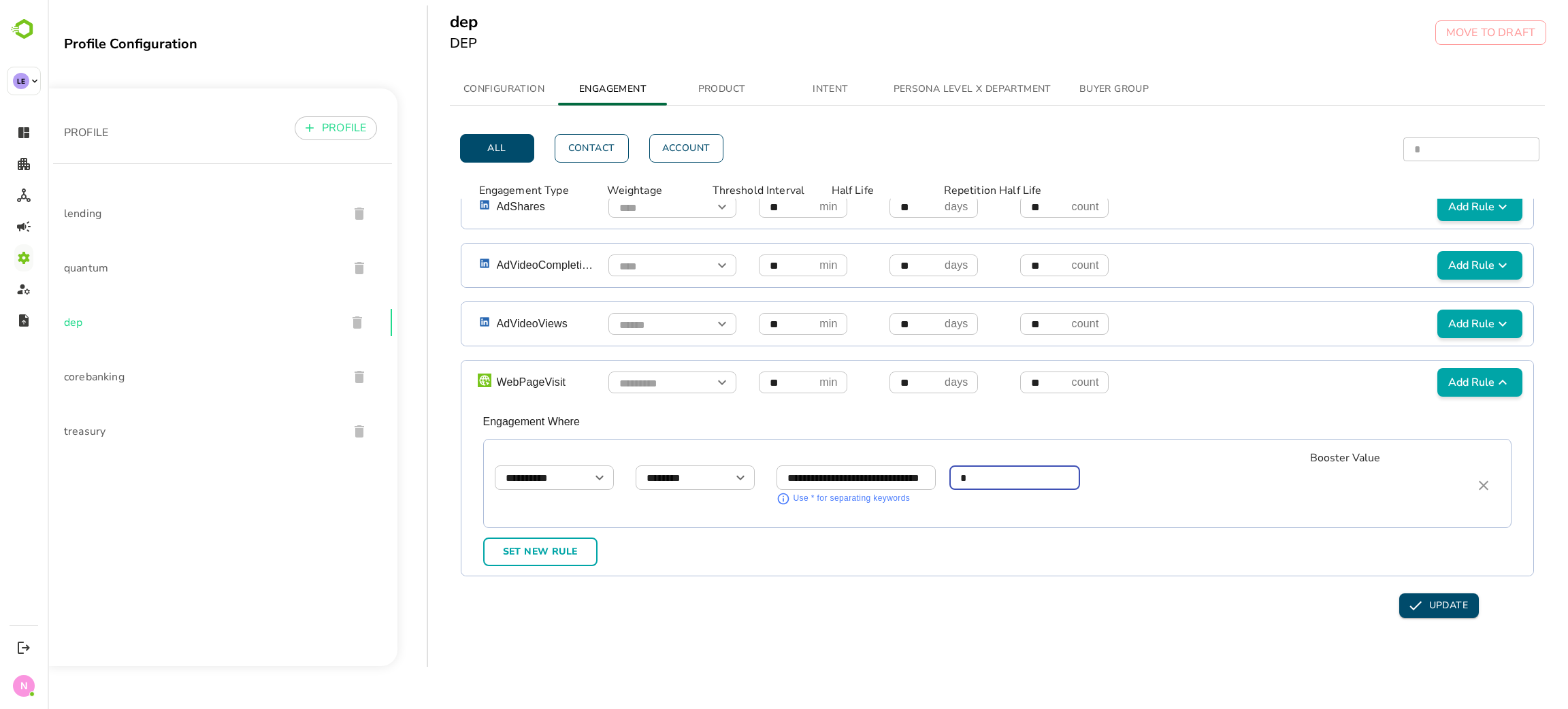 type on "*" 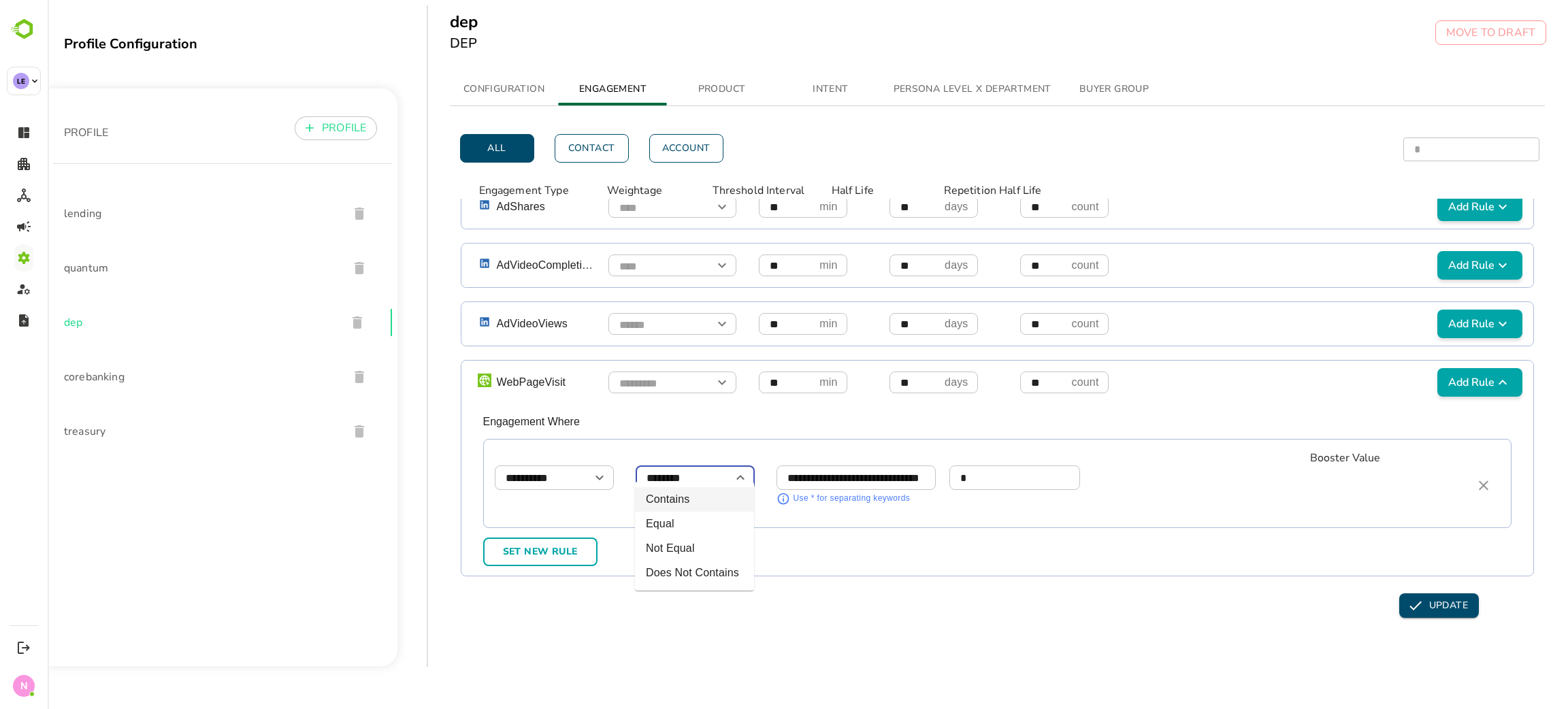 click on "********" at bounding box center [695, 478] 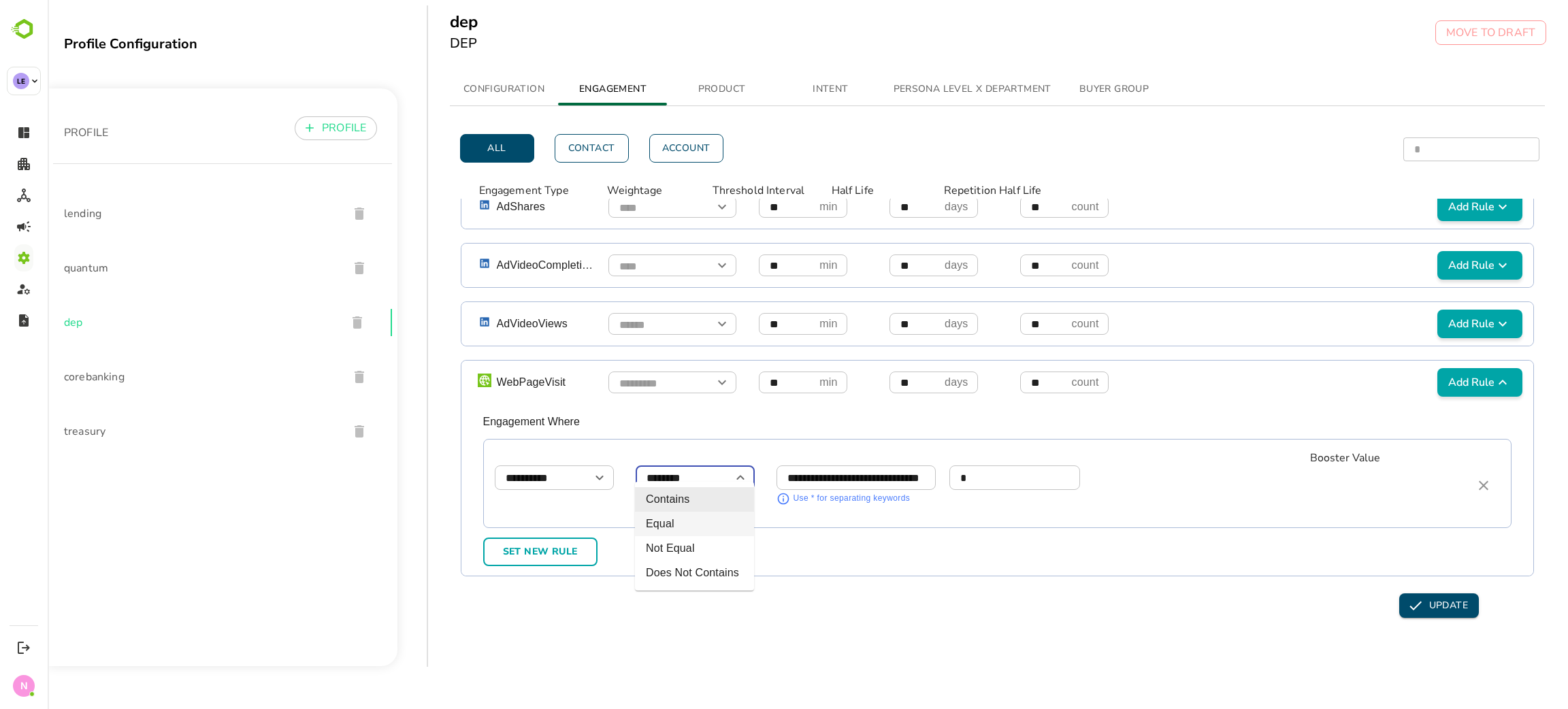 click on "Equal" at bounding box center [694, 524] 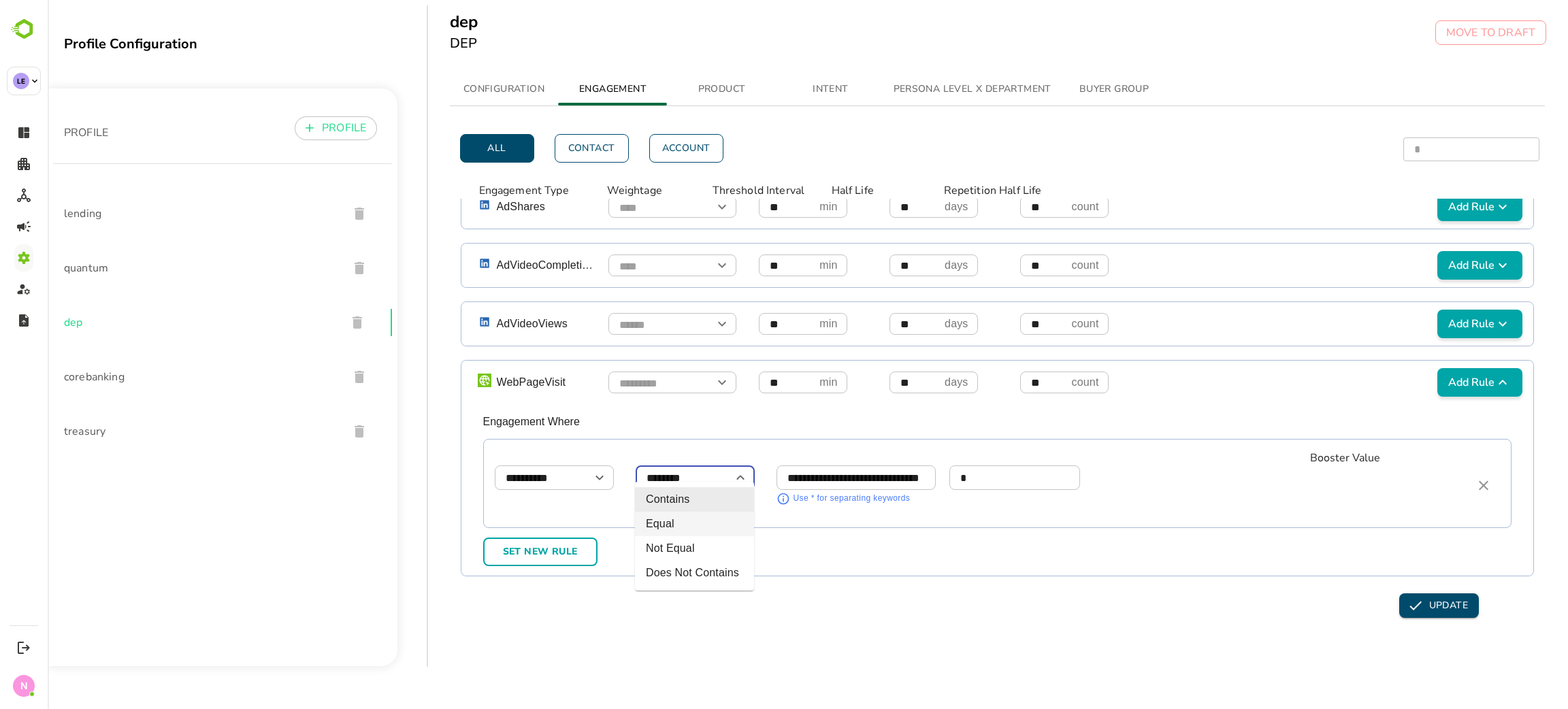 type on "*****" 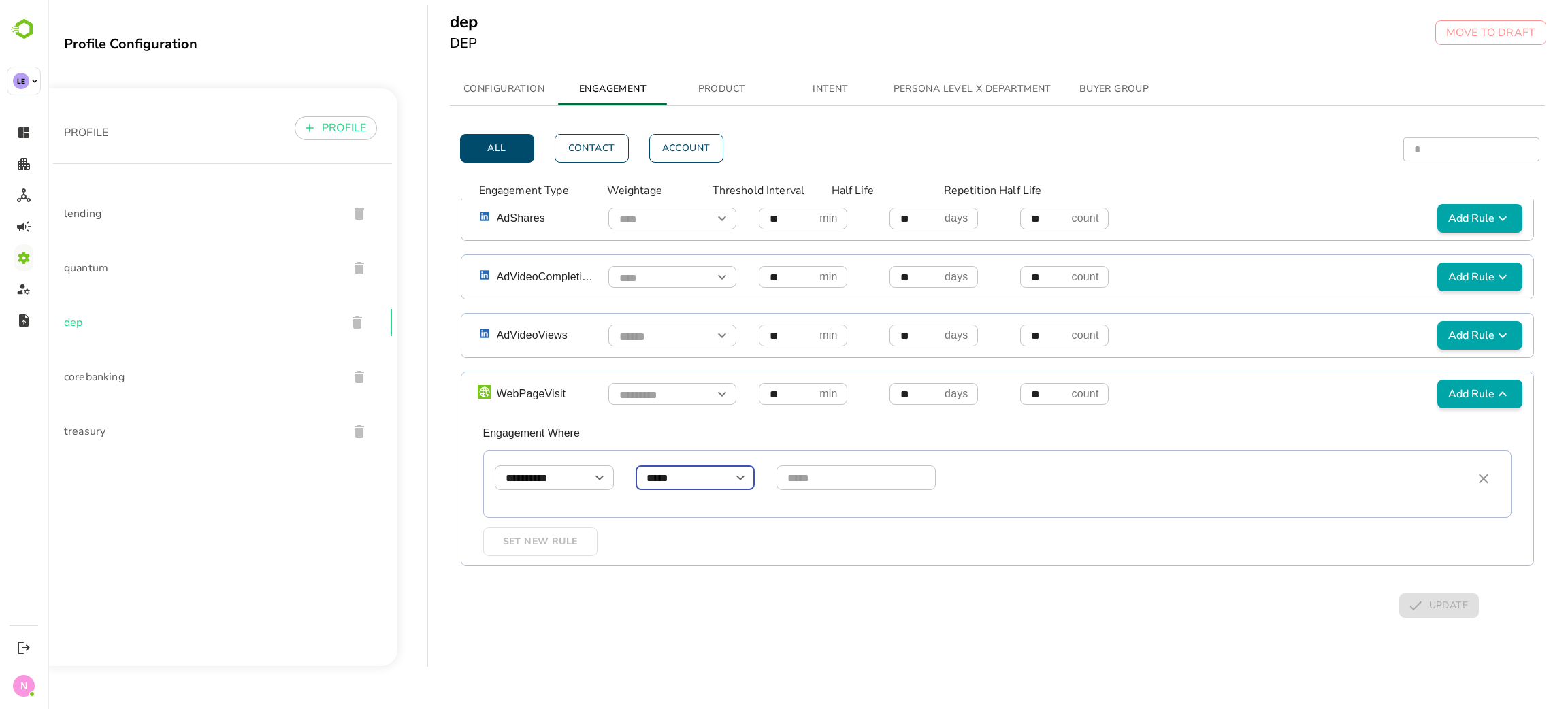 scroll, scrollTop: 957, scrollLeft: 0, axis: vertical 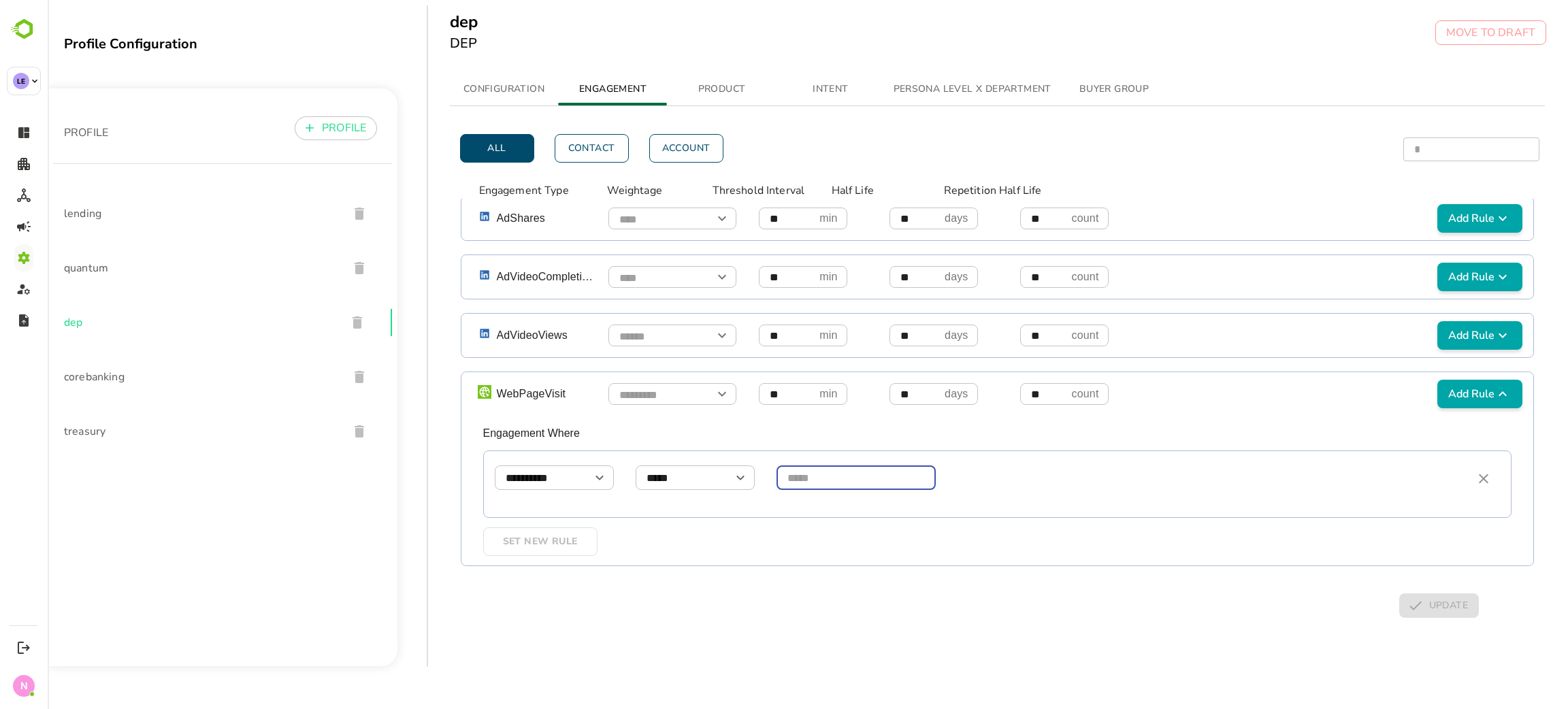 click at bounding box center [856, 478] 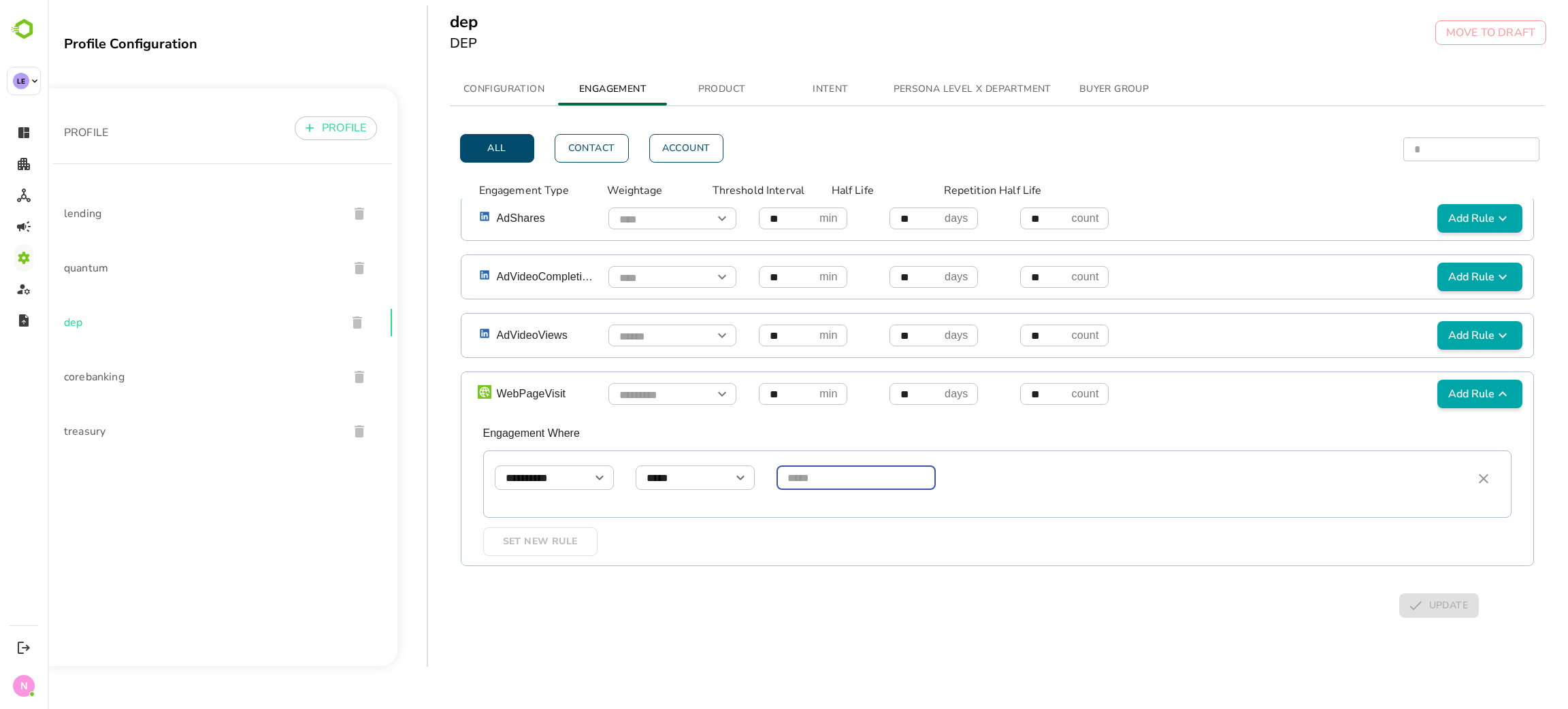 paste on "**********" 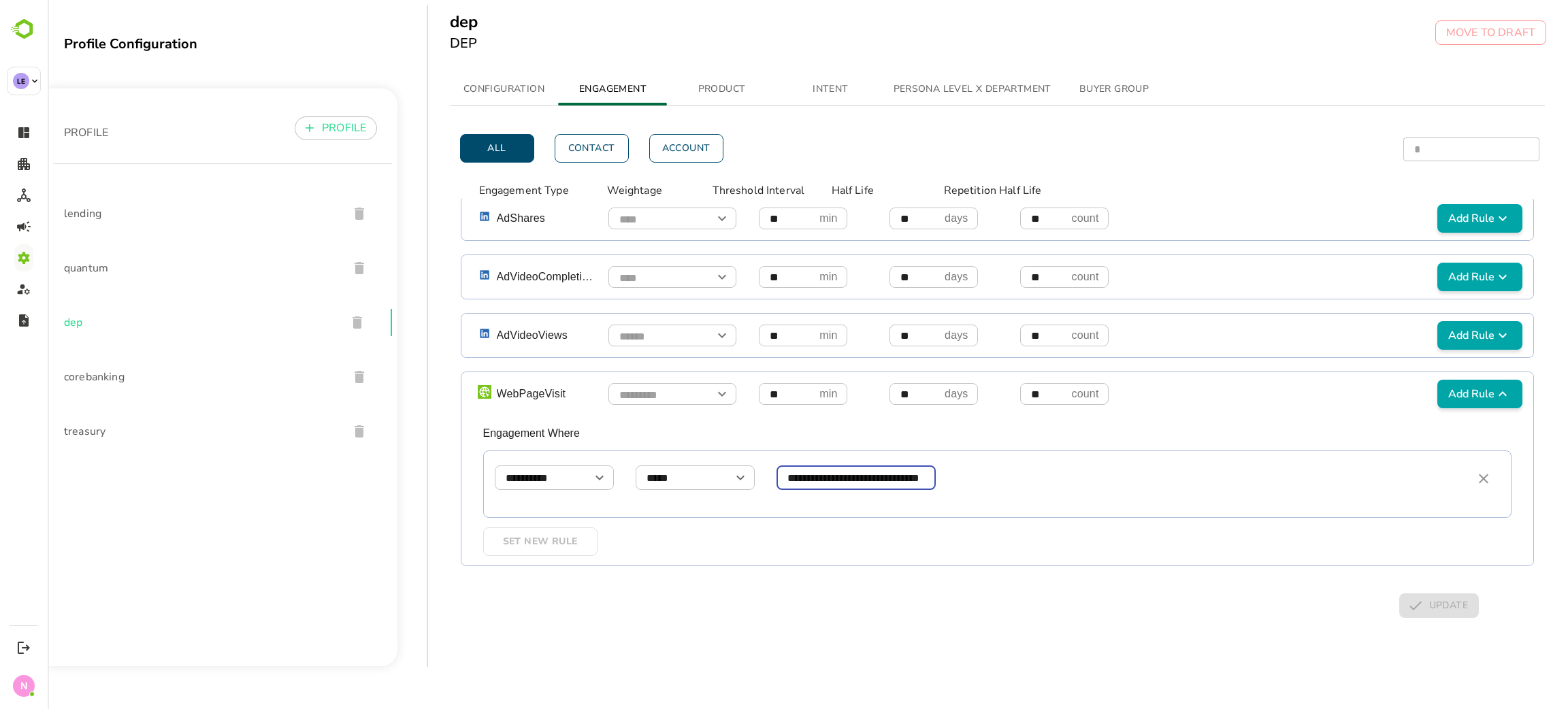 scroll, scrollTop: 0, scrollLeft: 23, axis: horizontal 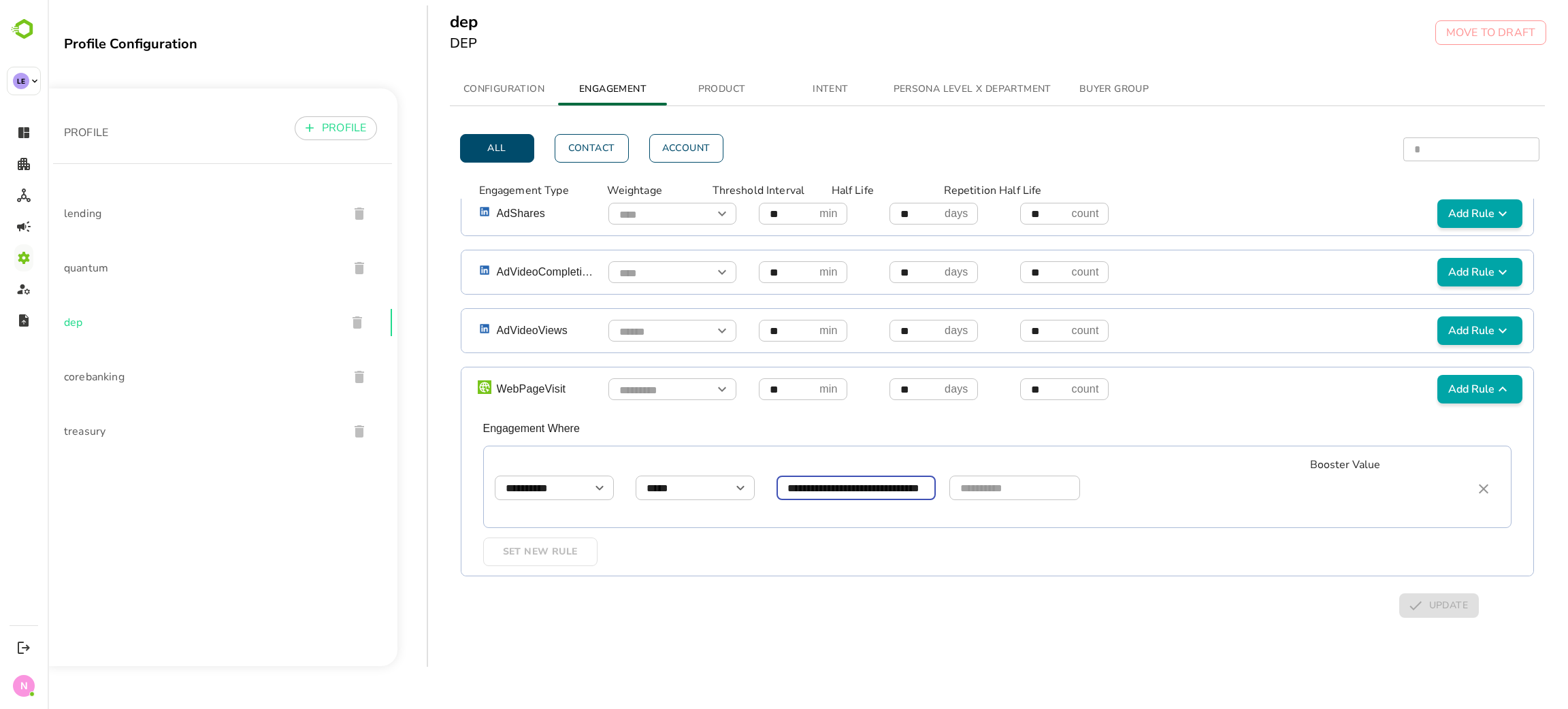 type on "**********" 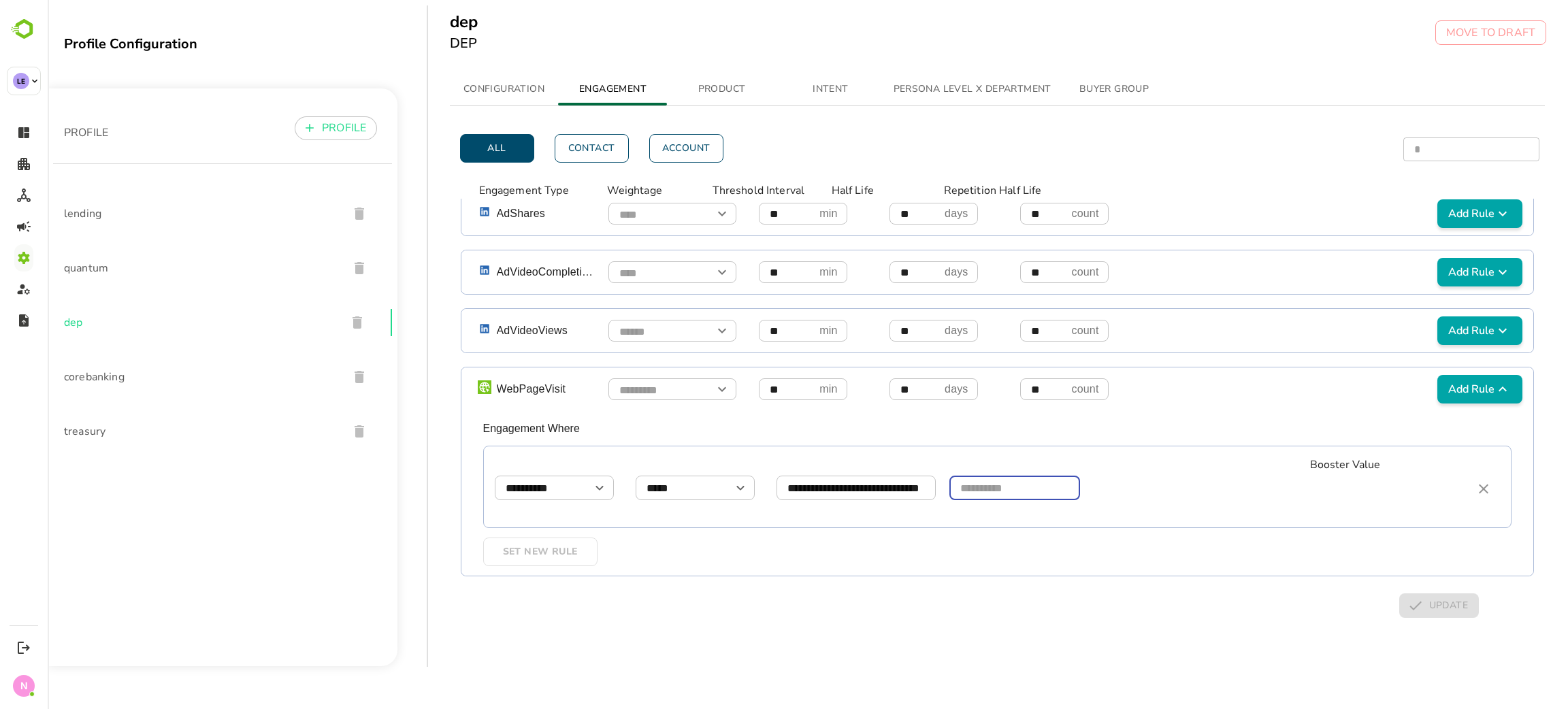 scroll, scrollTop: 0, scrollLeft: 0, axis: both 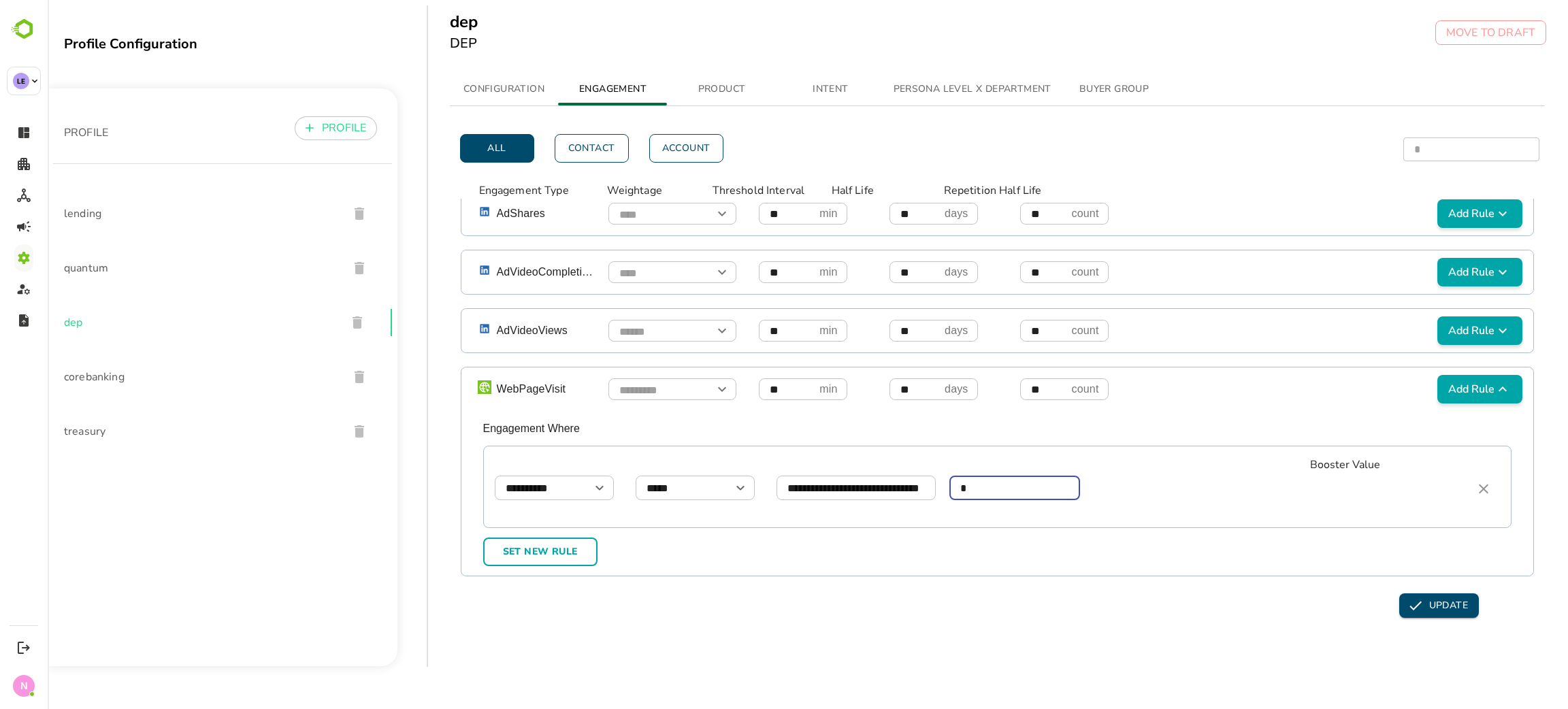 type on "*" 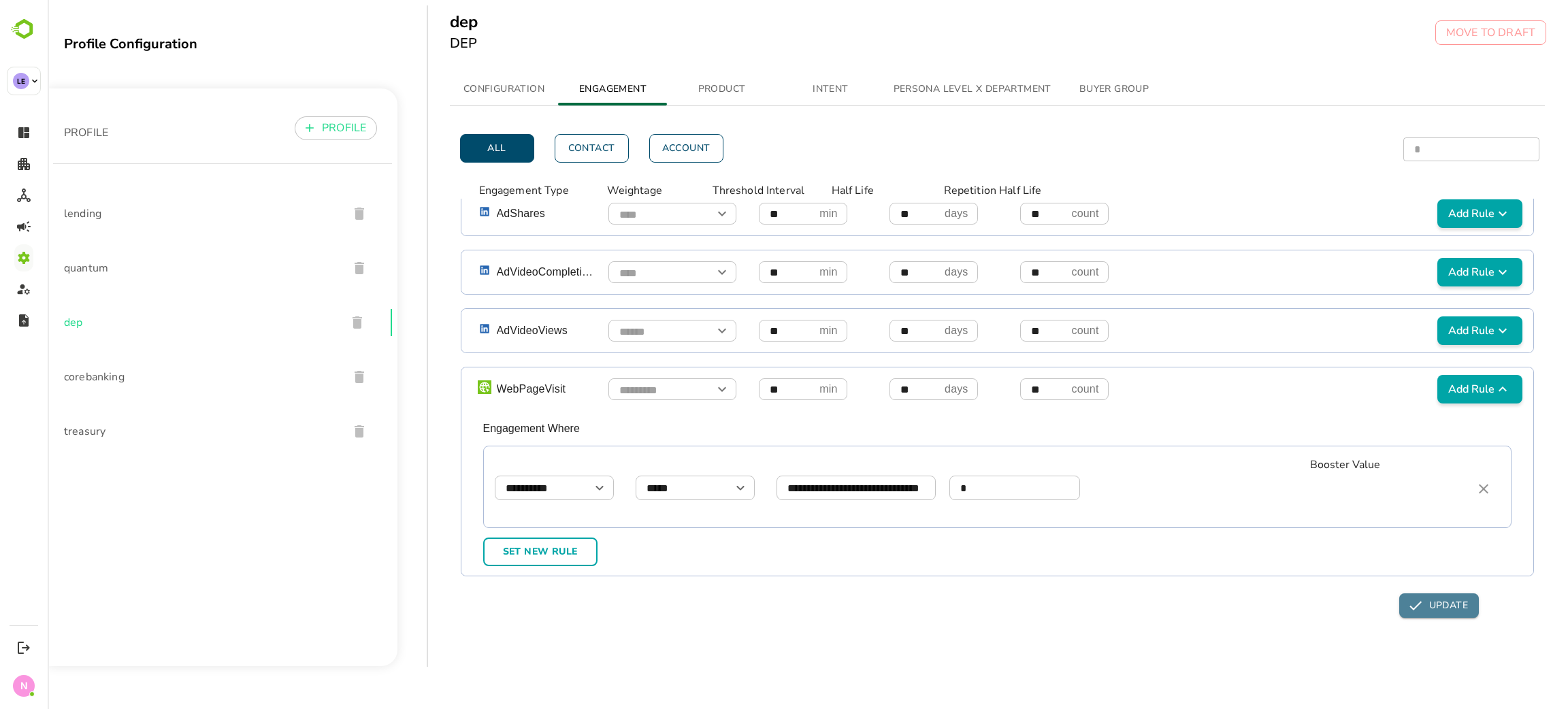 click on "UPDATE" at bounding box center [1439, 606] 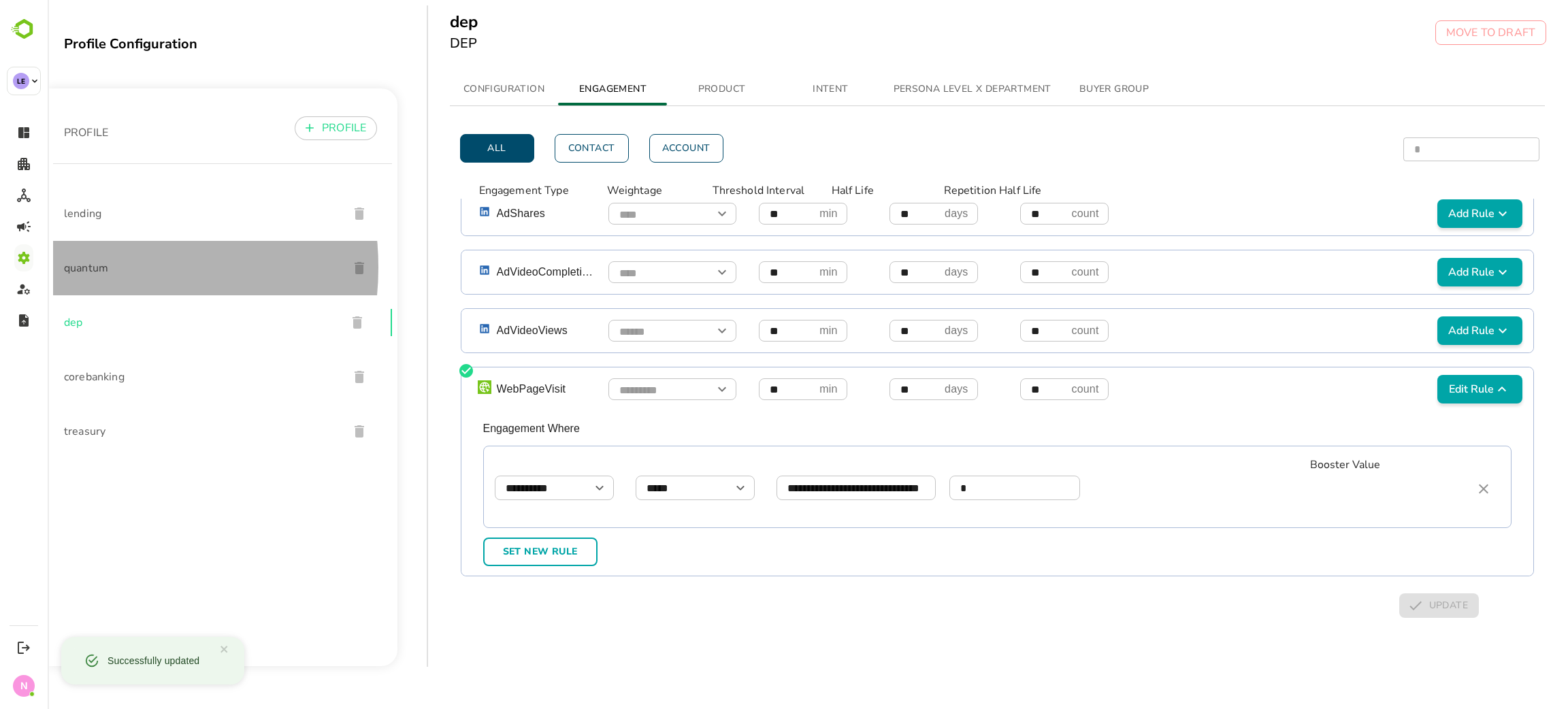 click on "quantum" at bounding box center (201, 268) 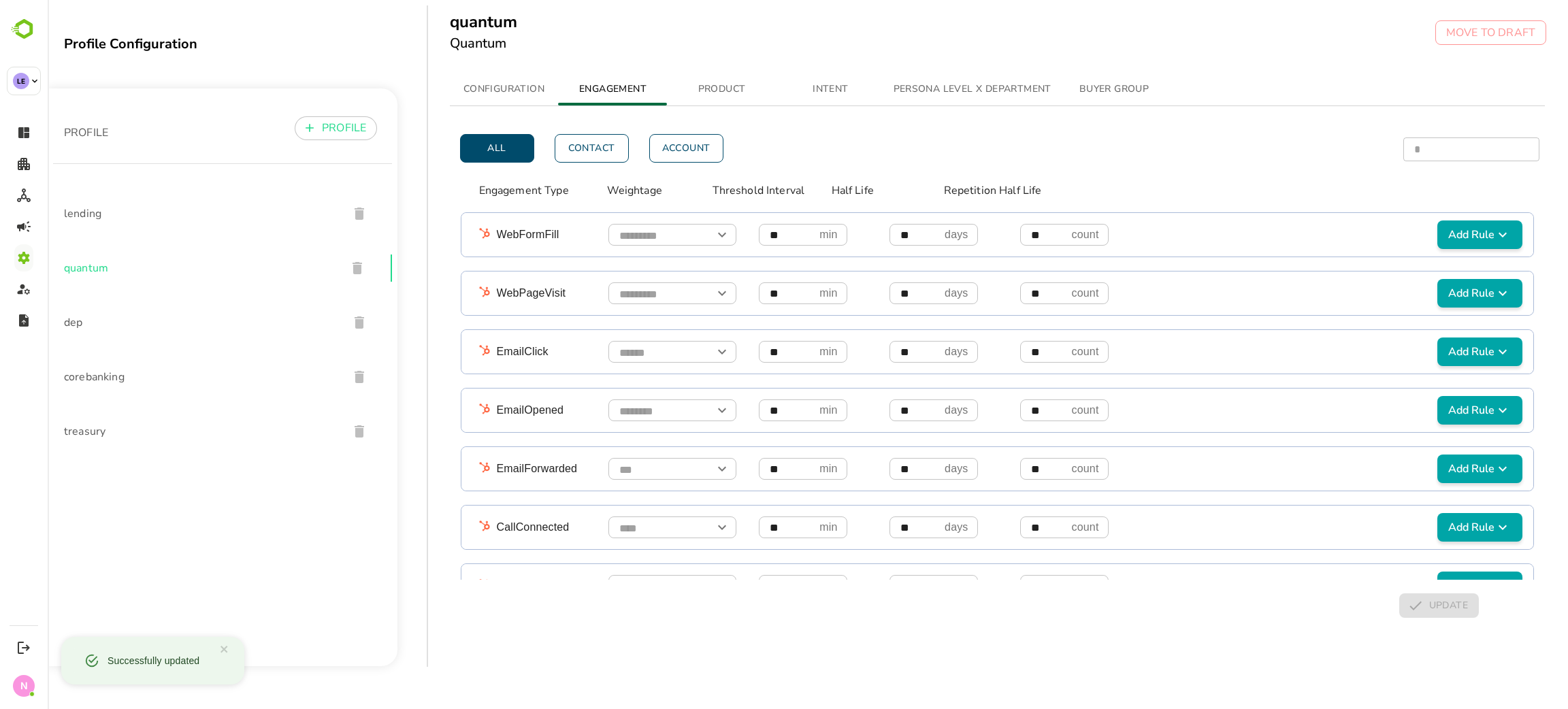 scroll, scrollTop: 978, scrollLeft: 0, axis: vertical 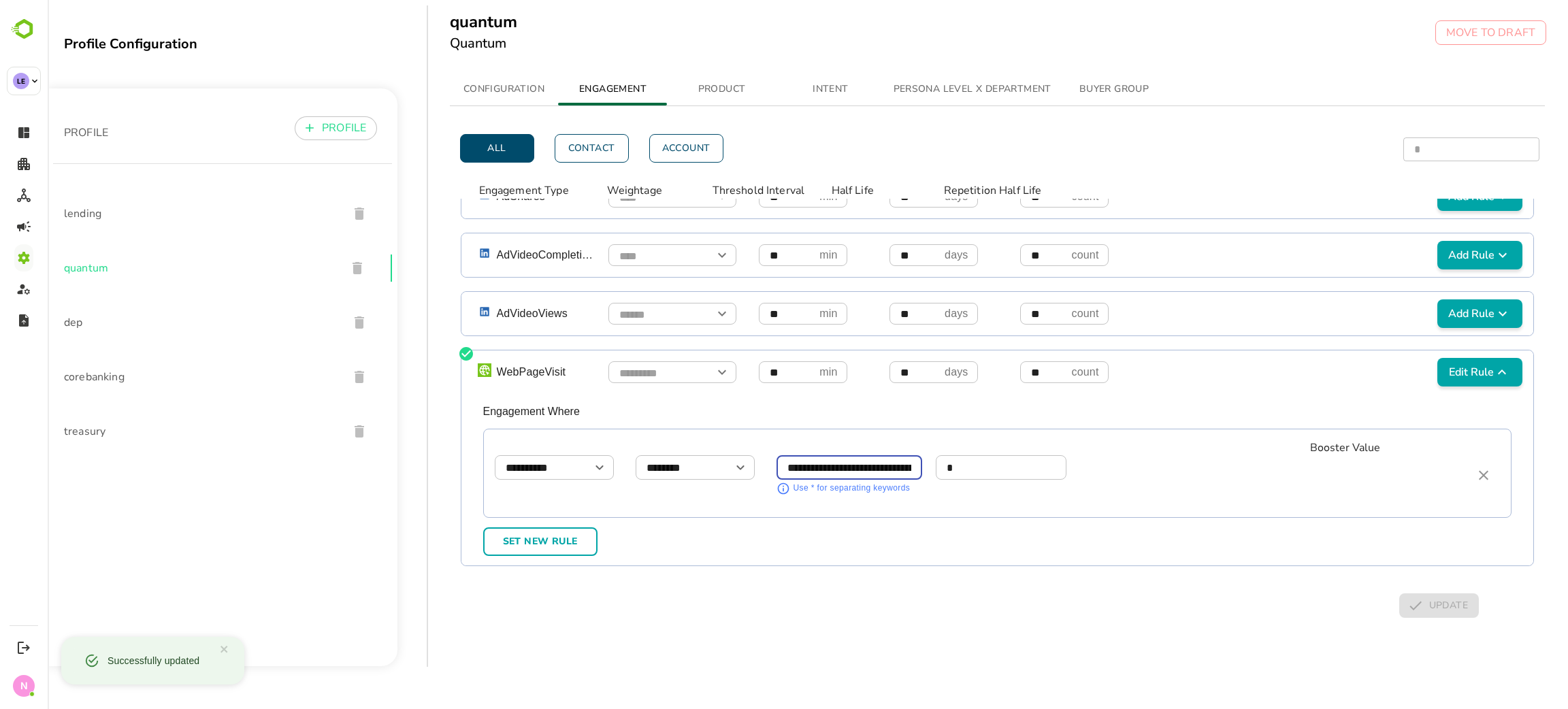 click on "**********" at bounding box center (849, 467) 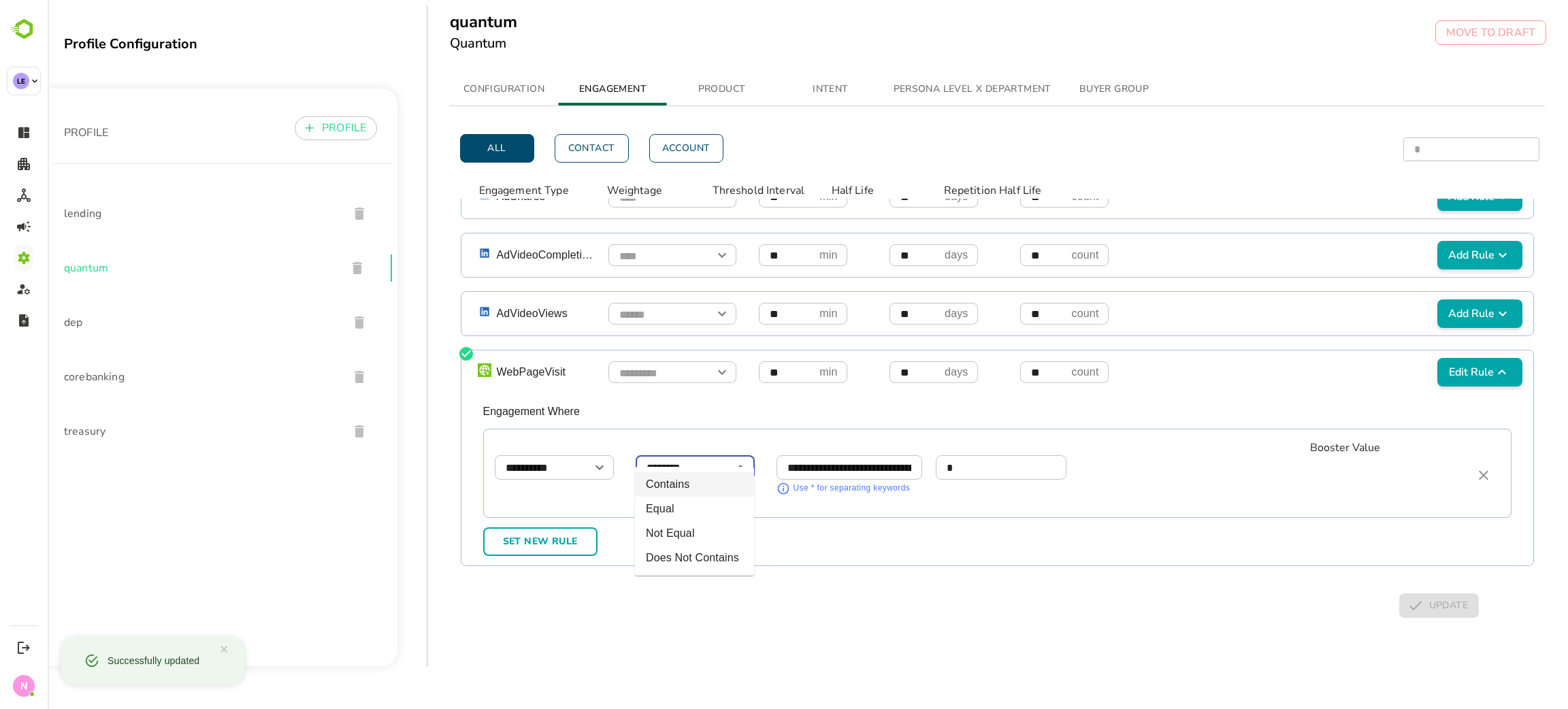 click on "********" at bounding box center (695, 467) 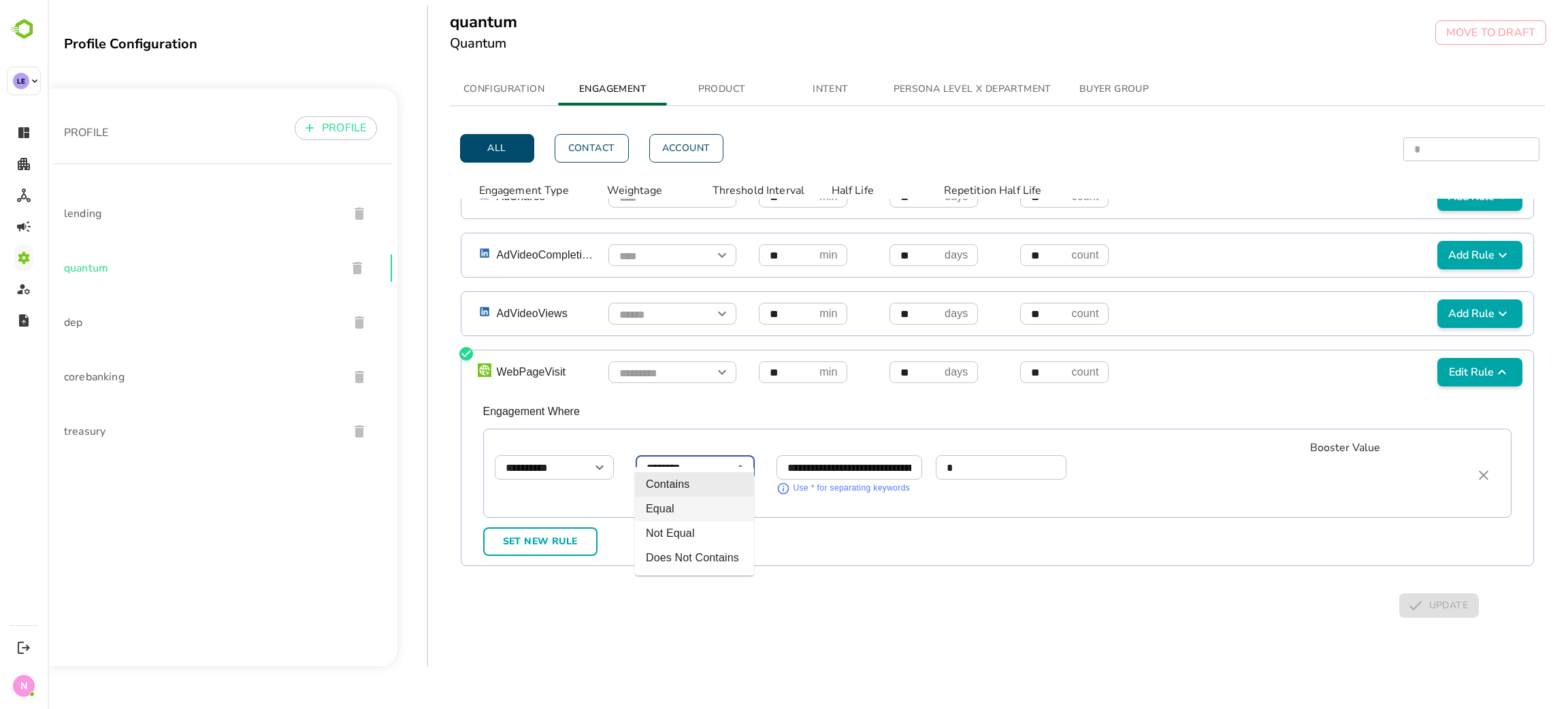 click on "Equal" at bounding box center [694, 509] 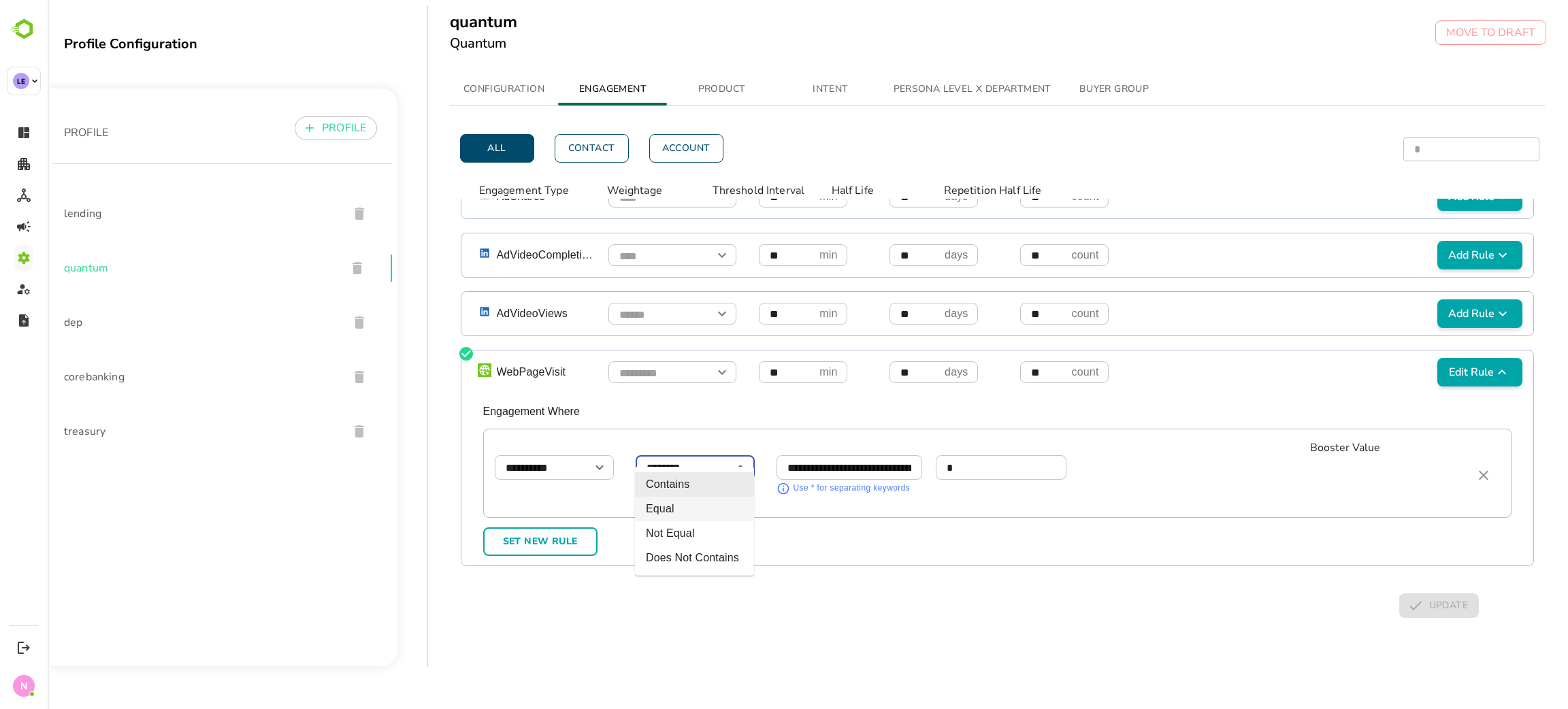 type on "*****" 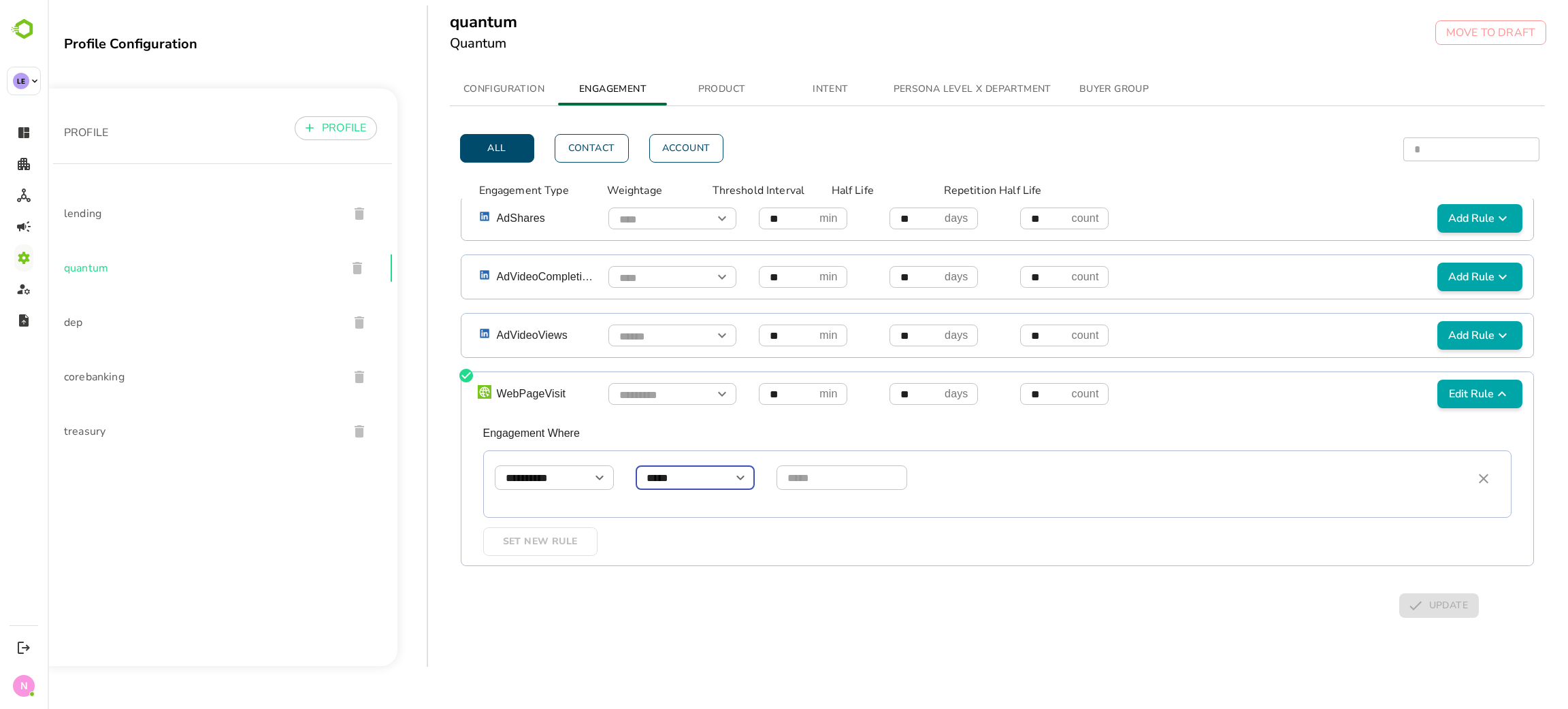 scroll, scrollTop: 957, scrollLeft: 0, axis: vertical 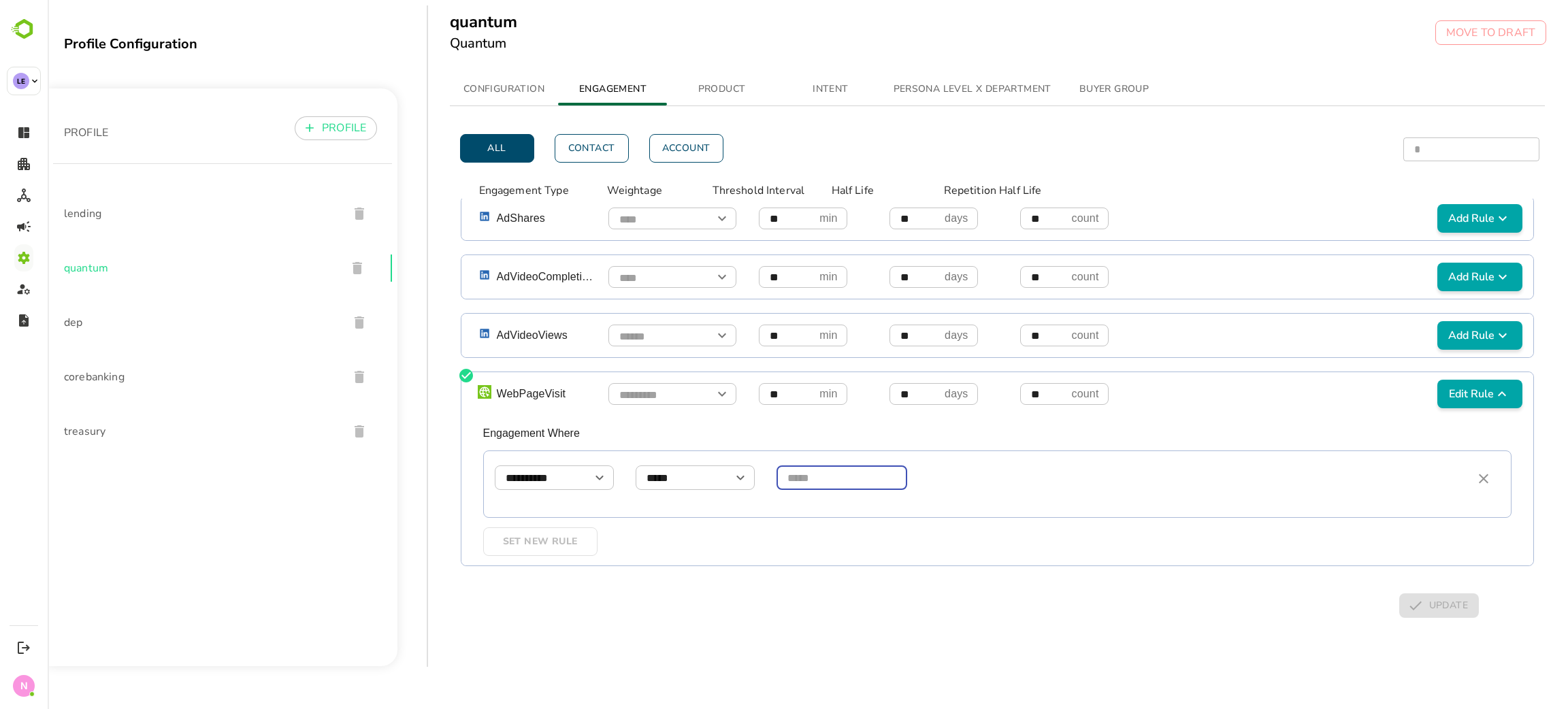 click at bounding box center (842, 478) 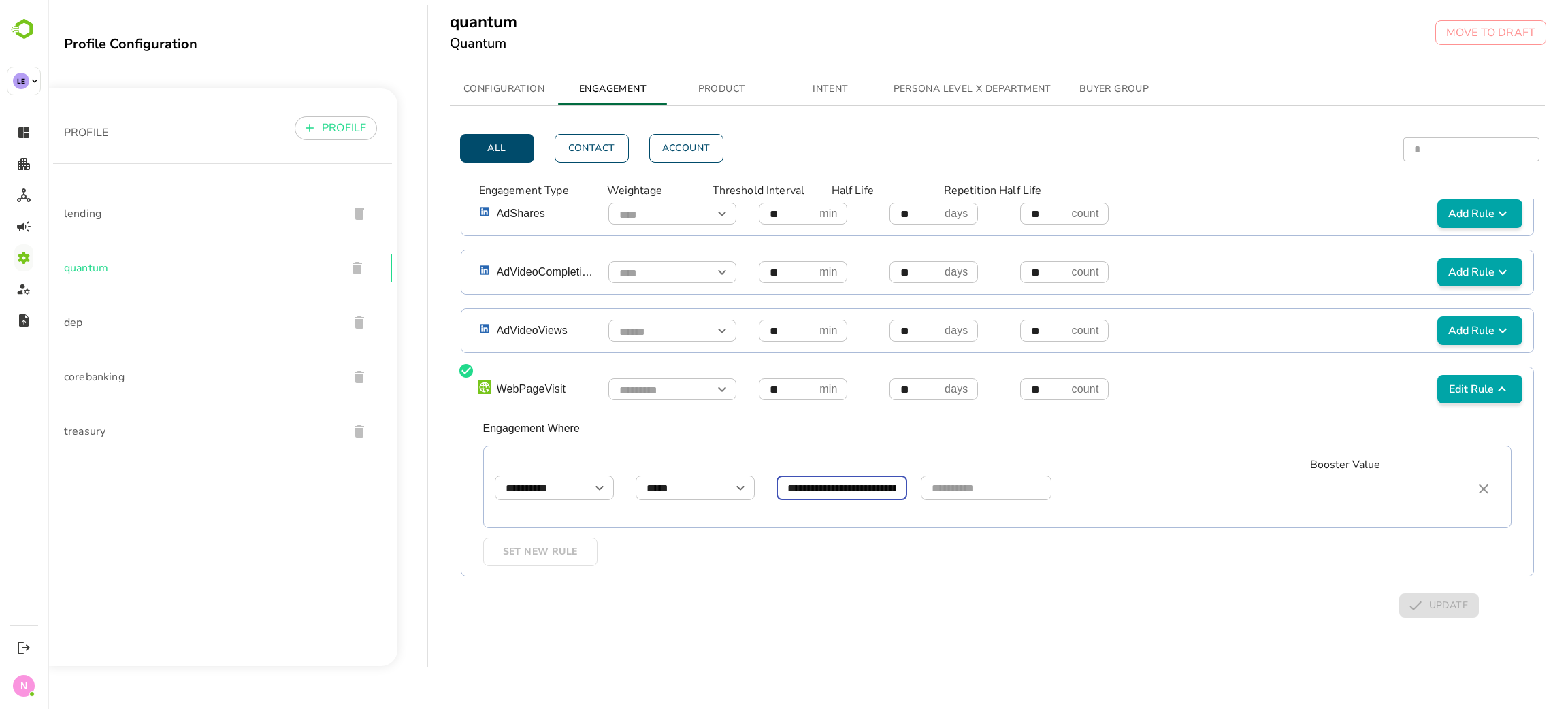 scroll, scrollTop: 0, scrollLeft: 23, axis: horizontal 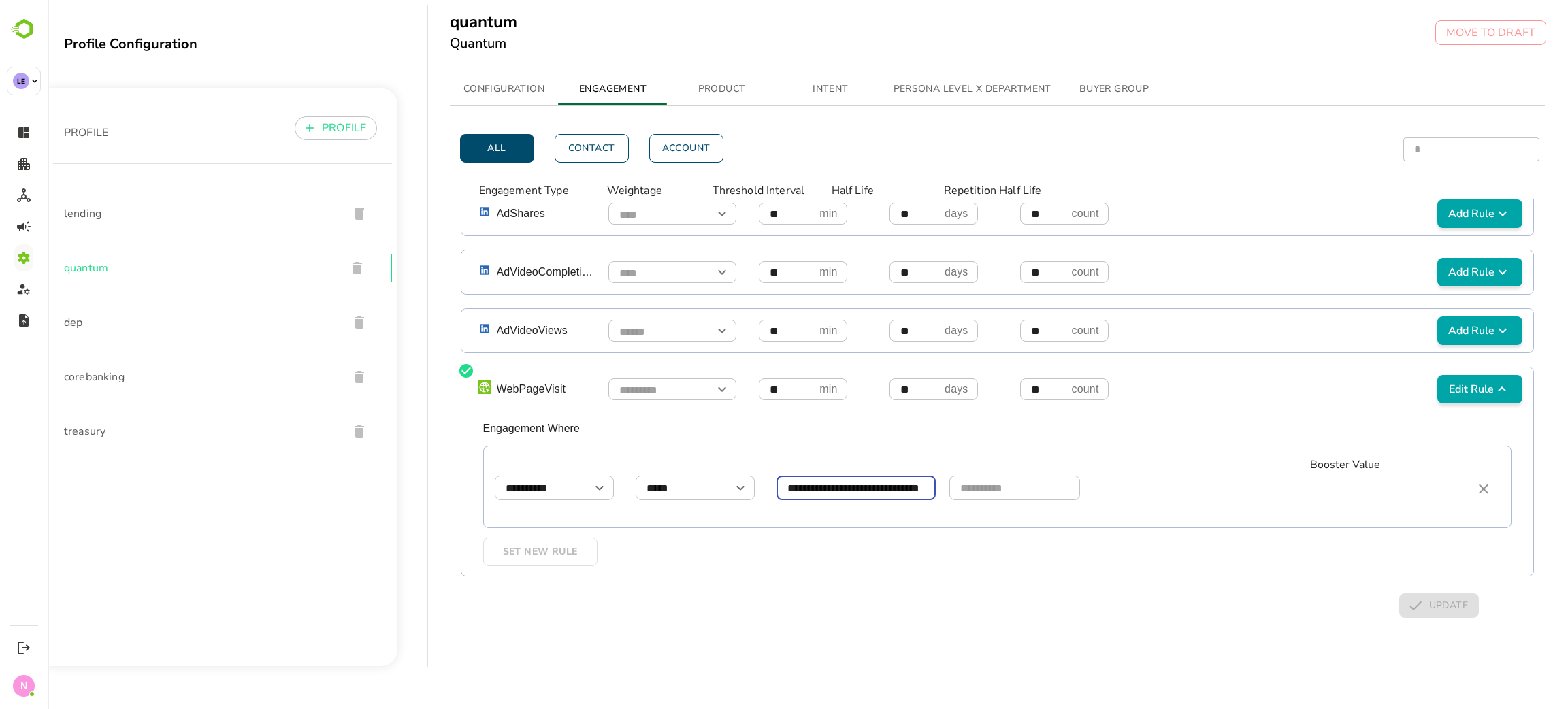 type on "**********" 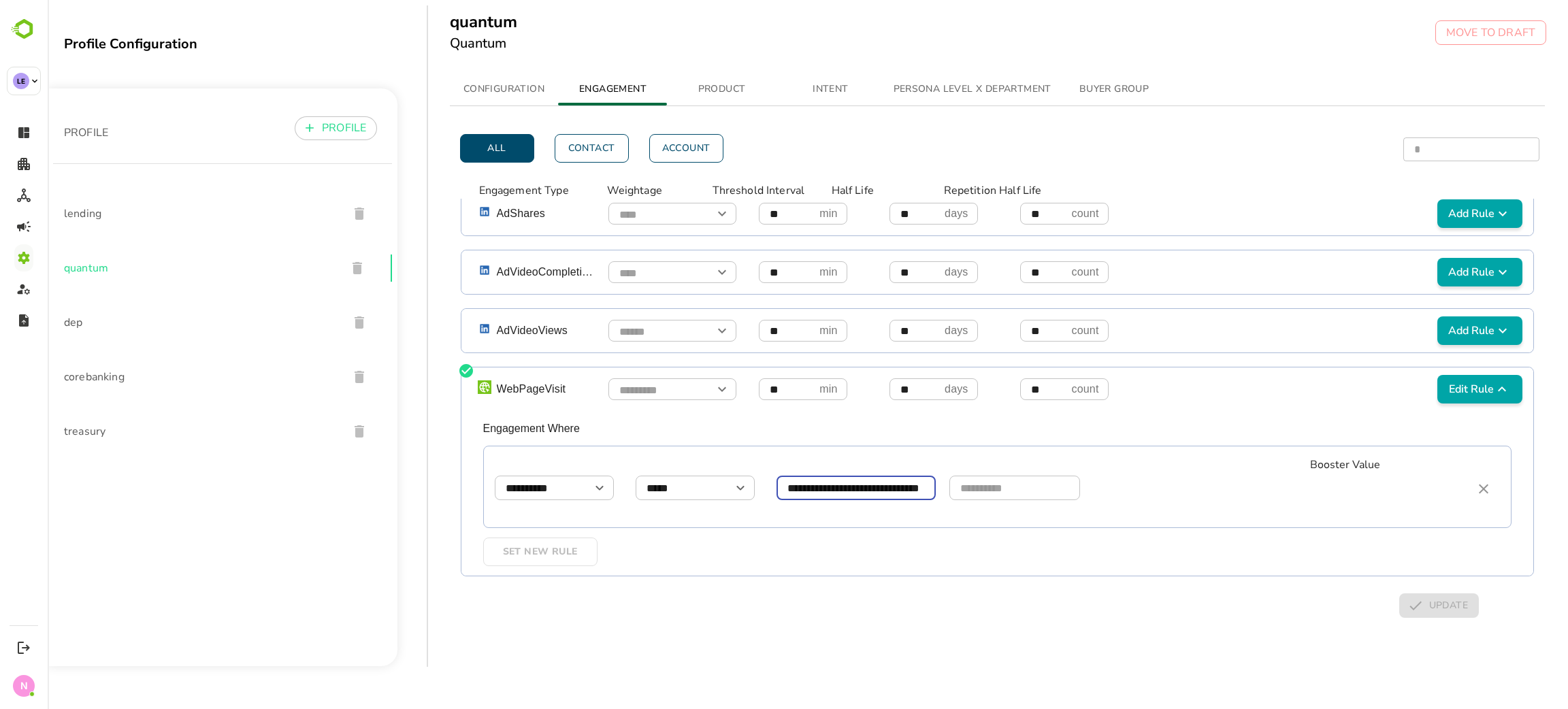 click at bounding box center [1015, 488] 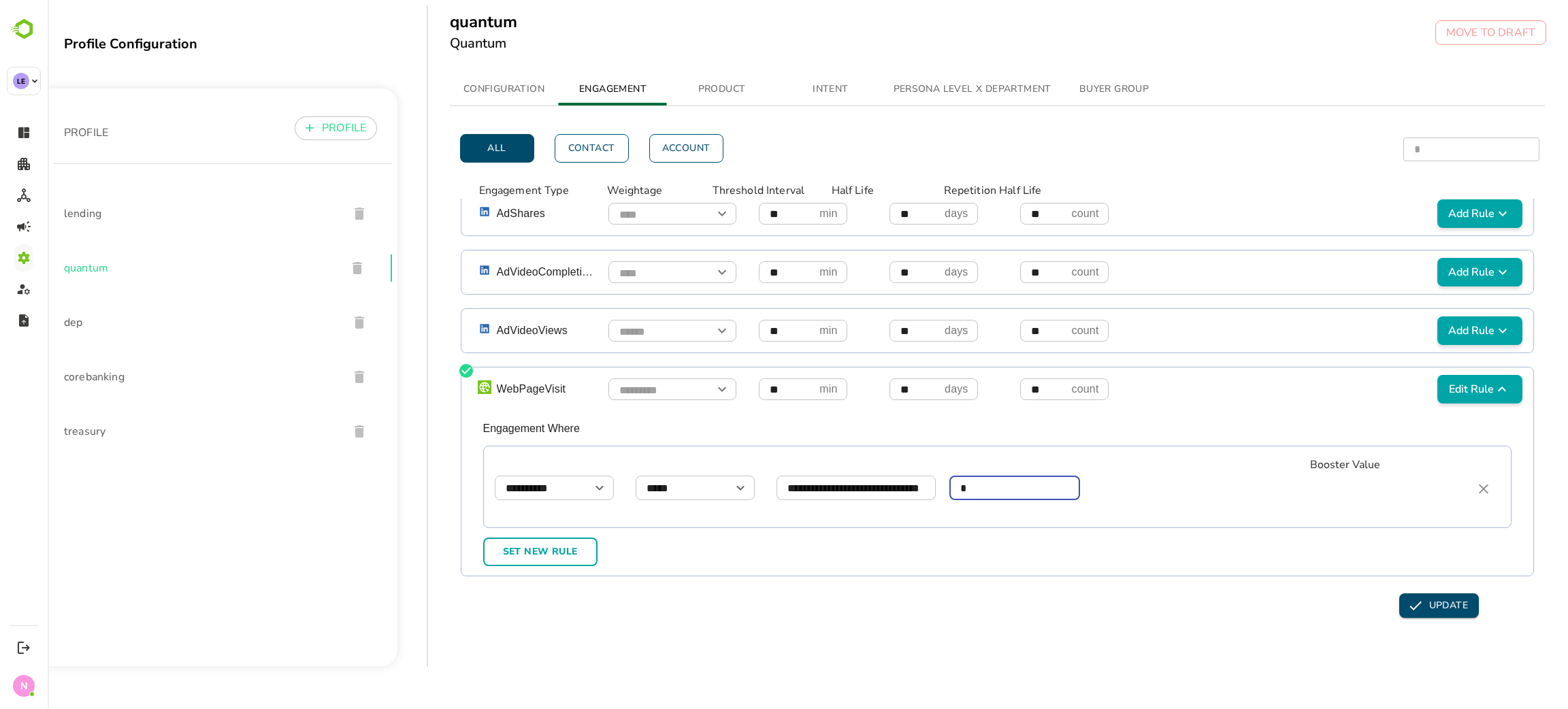 scroll, scrollTop: 972, scrollLeft: 0, axis: vertical 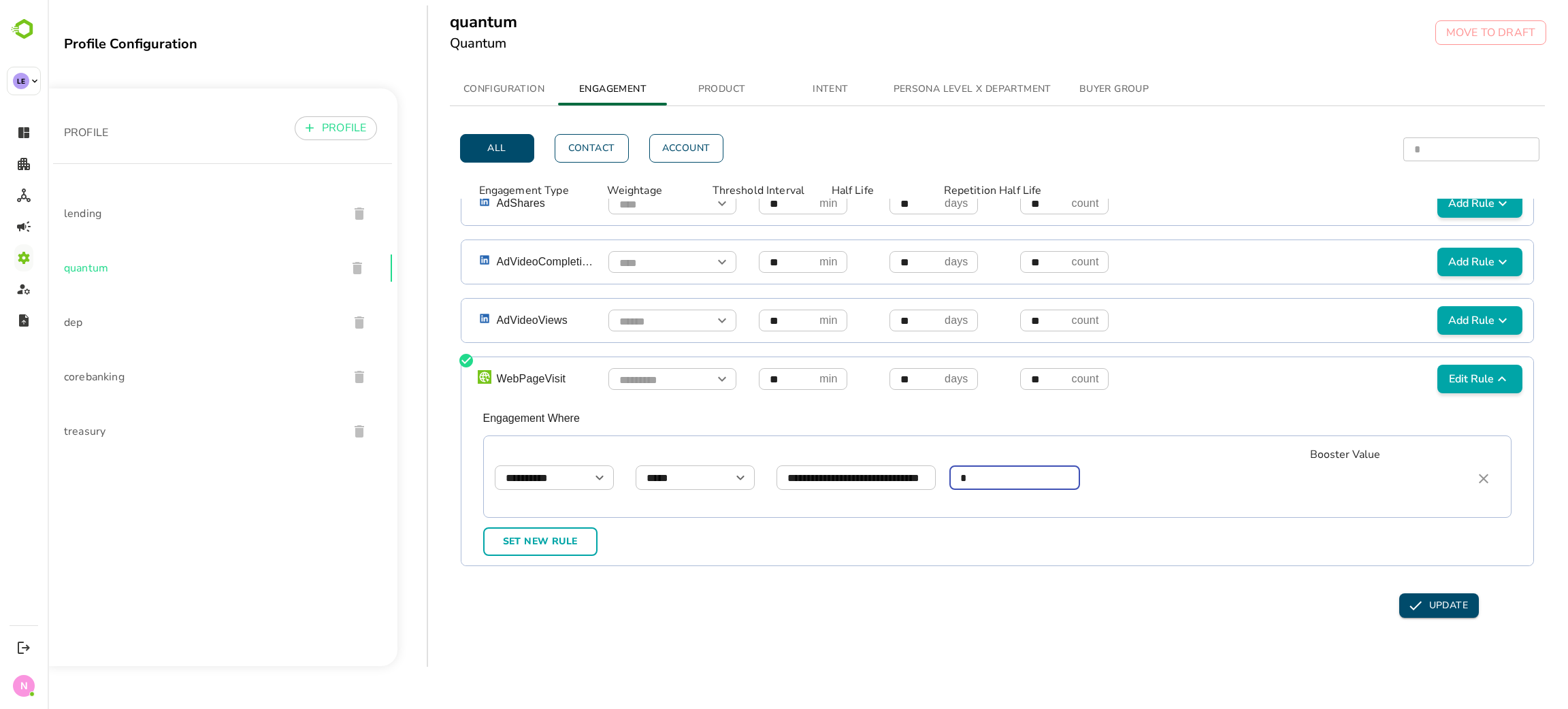 type on "*" 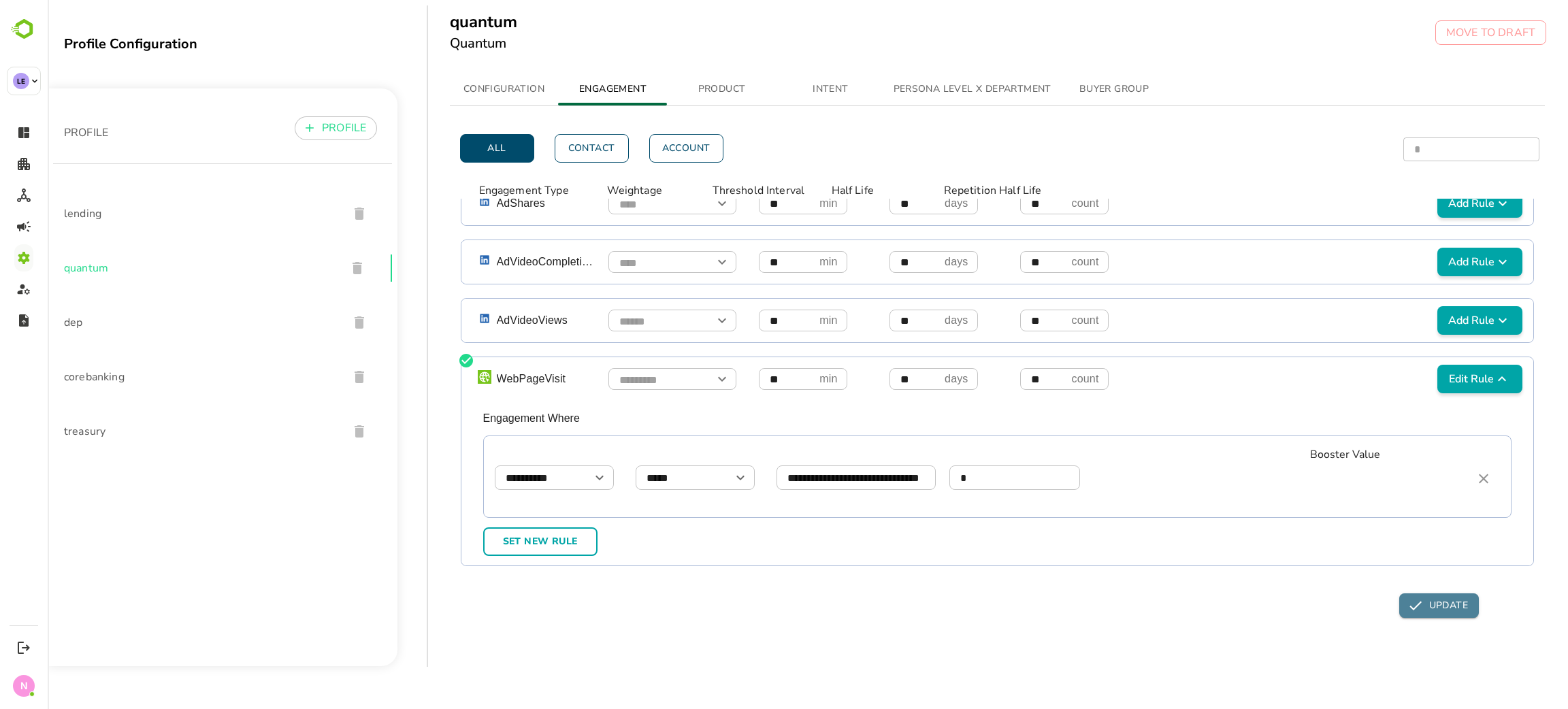 click on "UPDATE" at bounding box center [1439, 606] 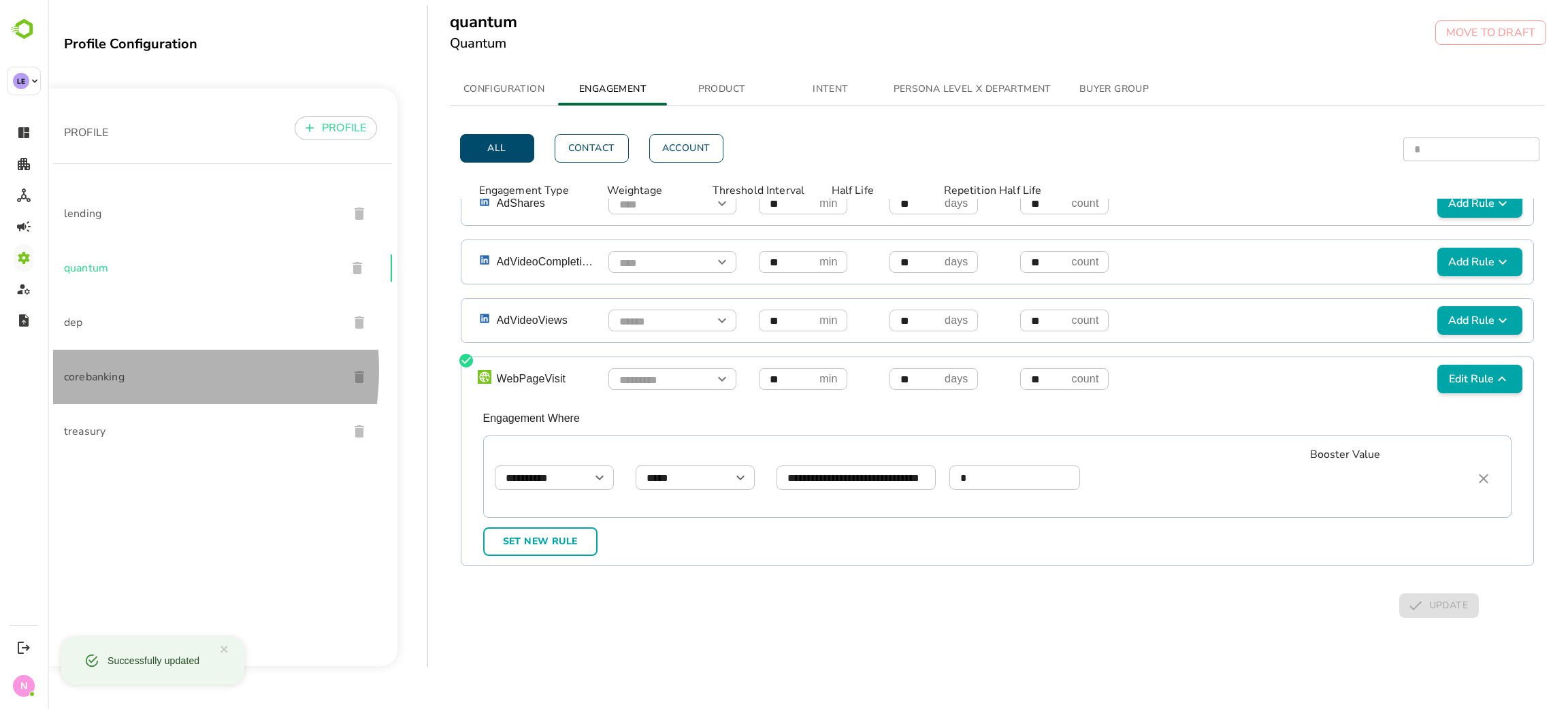 click on "corebanking" at bounding box center [201, 377] 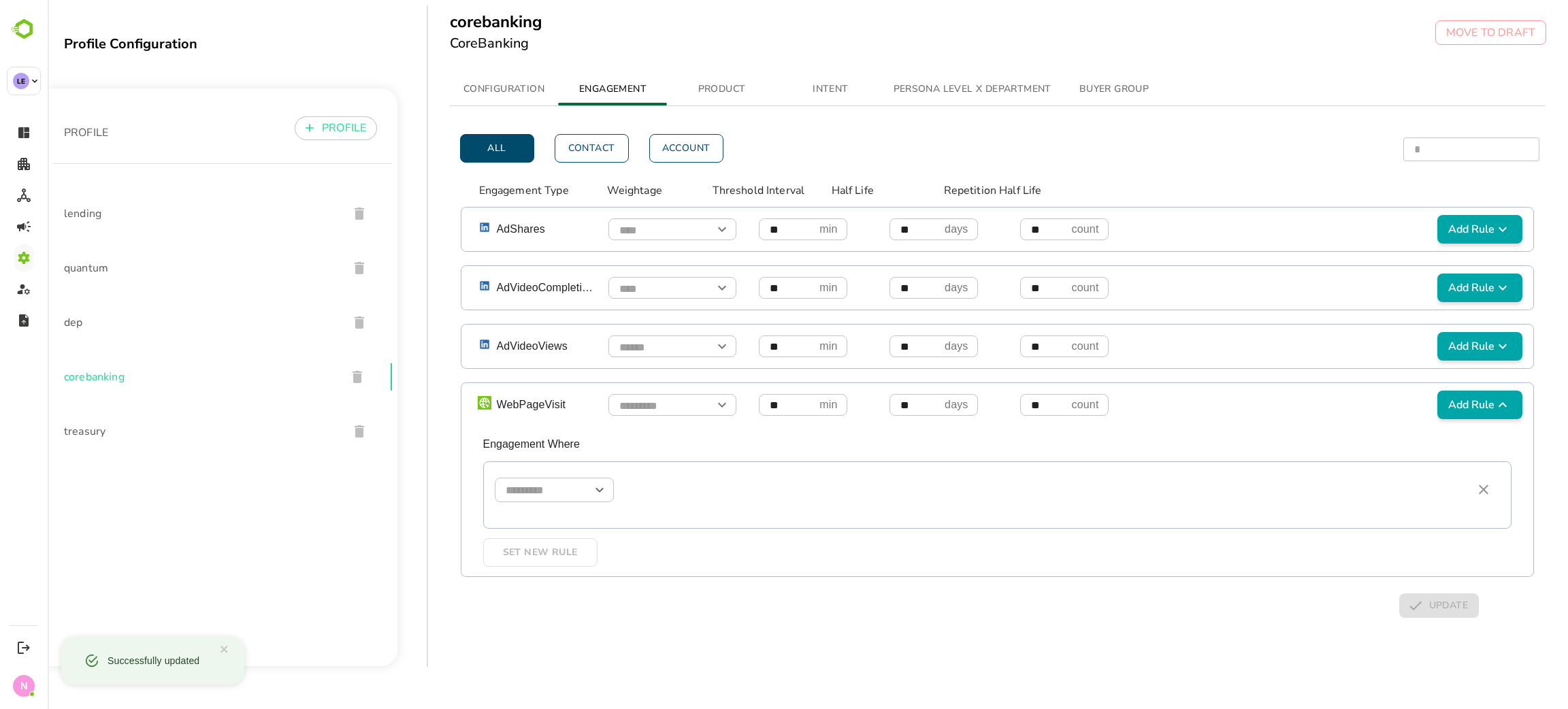 scroll, scrollTop: 957, scrollLeft: 0, axis: vertical 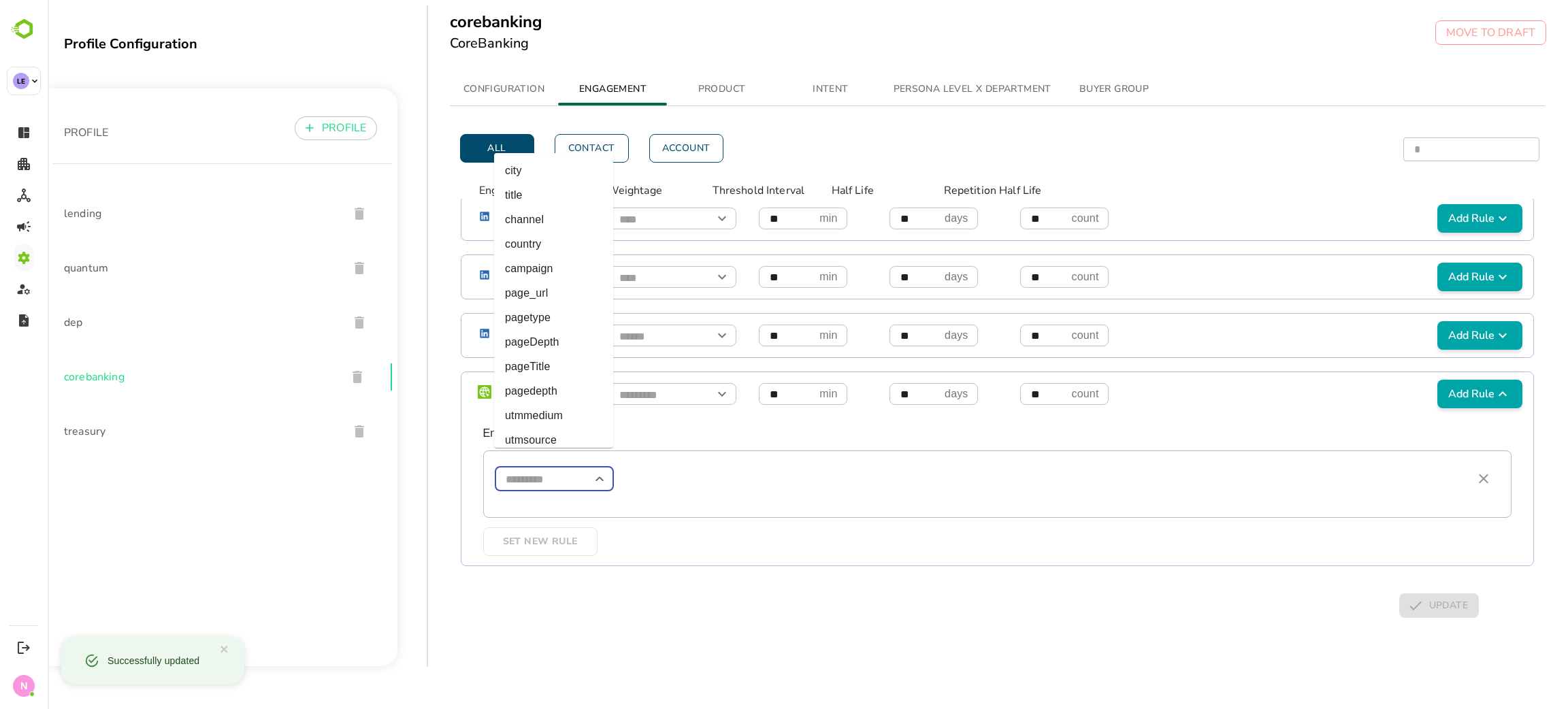 click at bounding box center [554, 479] 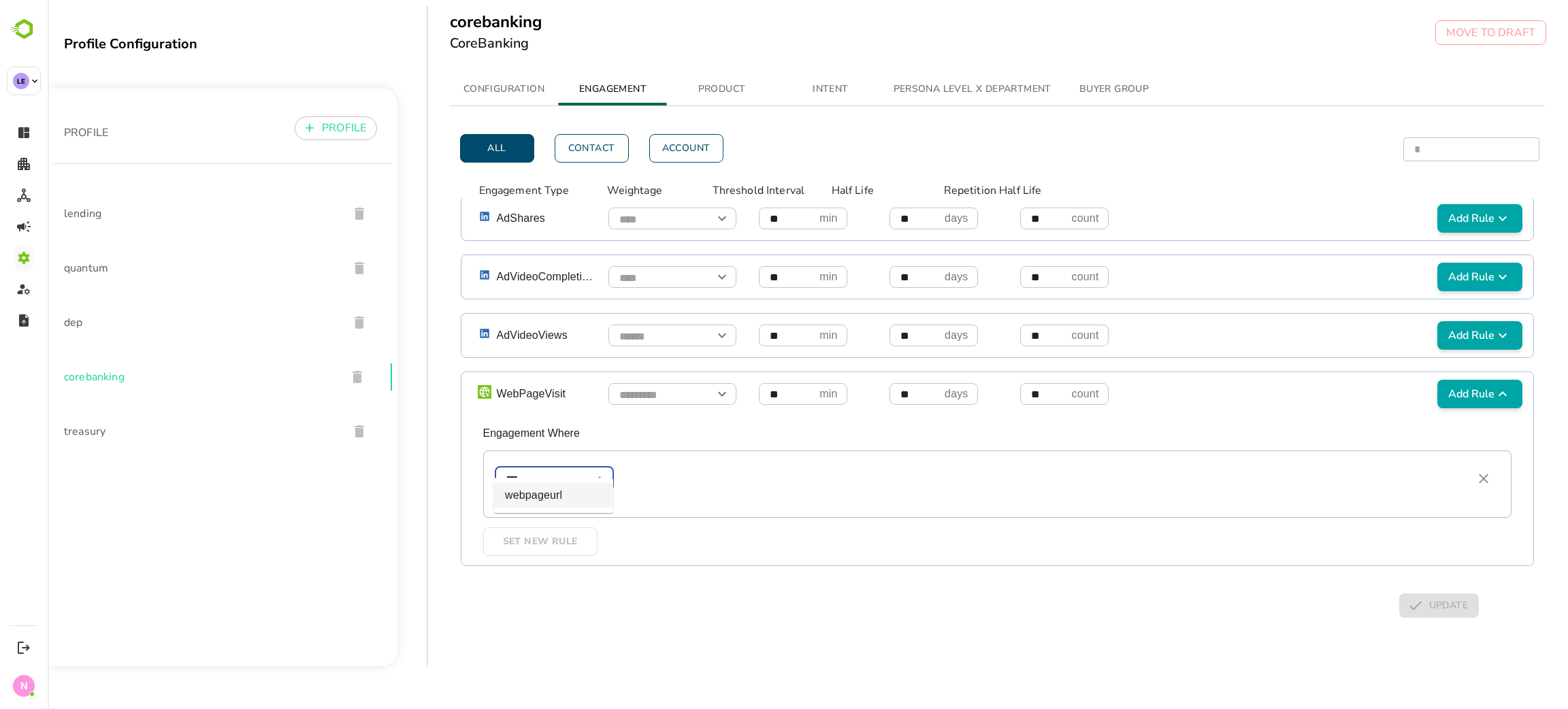 click on "webpageurl" at bounding box center [553, 495] 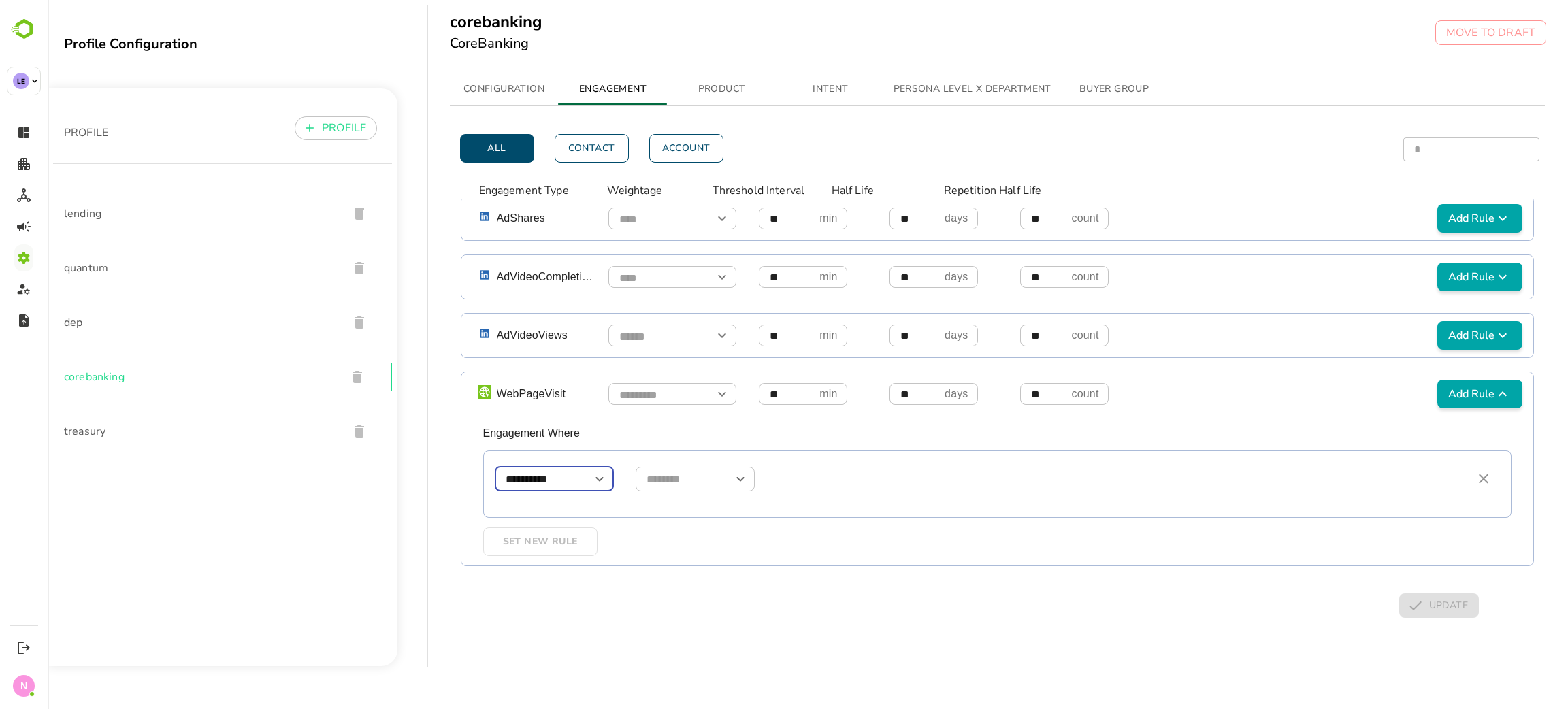 type on "**********" 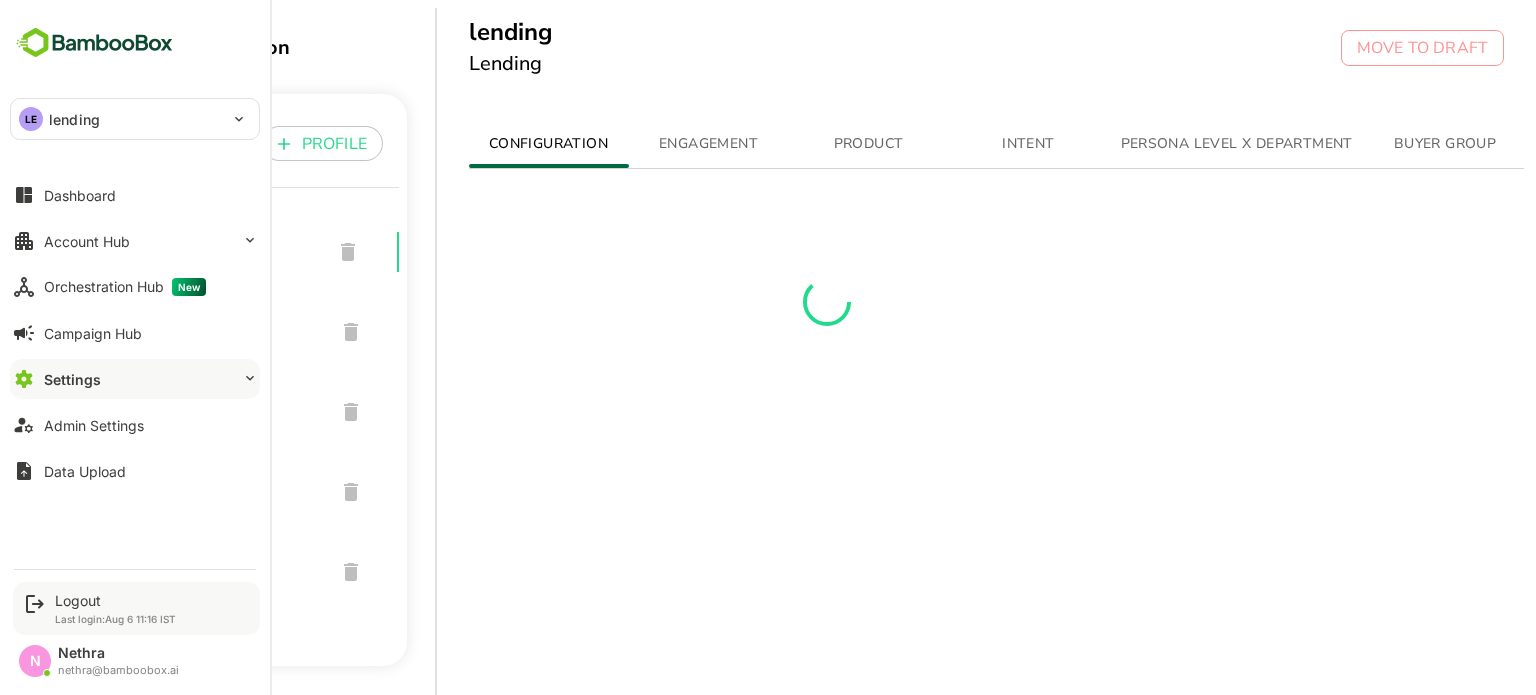 scroll, scrollTop: 0, scrollLeft: 0, axis: both 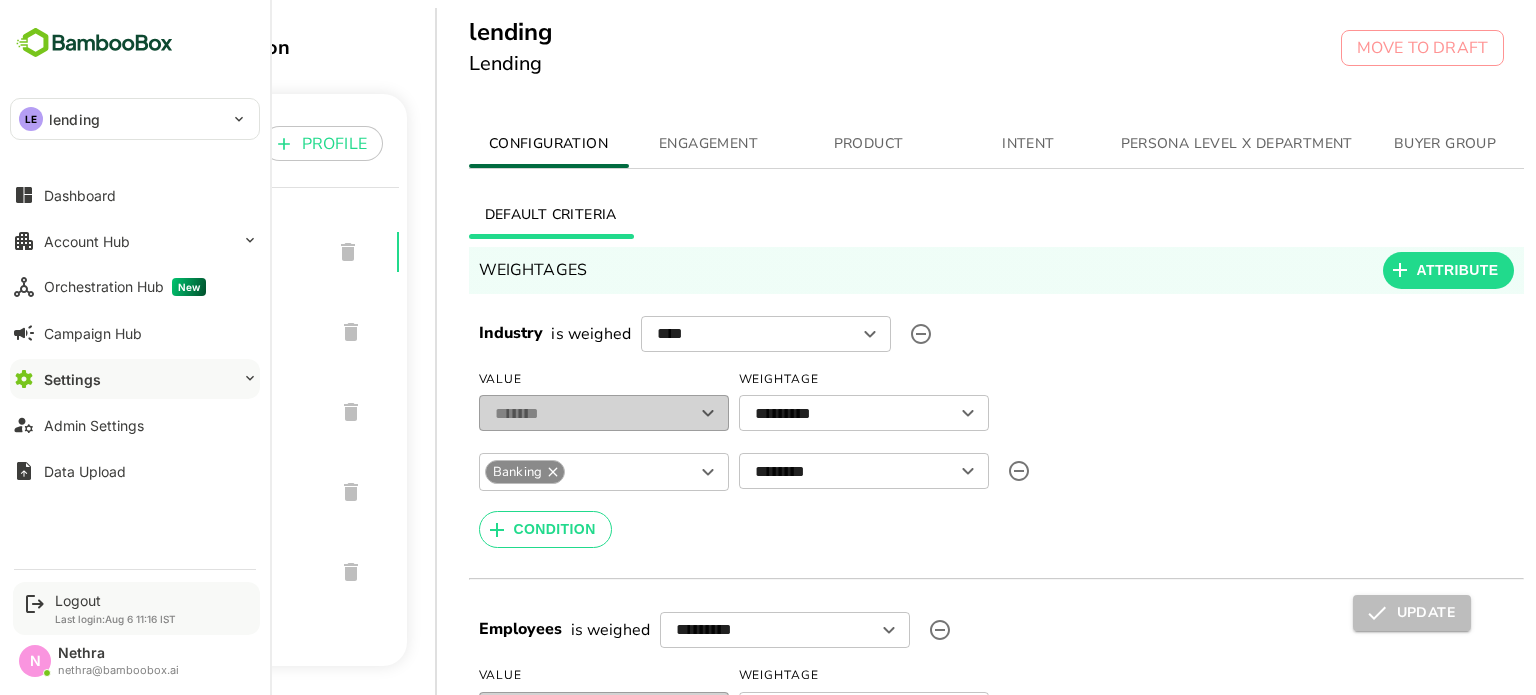 click on "Logout" at bounding box center [115, 600] 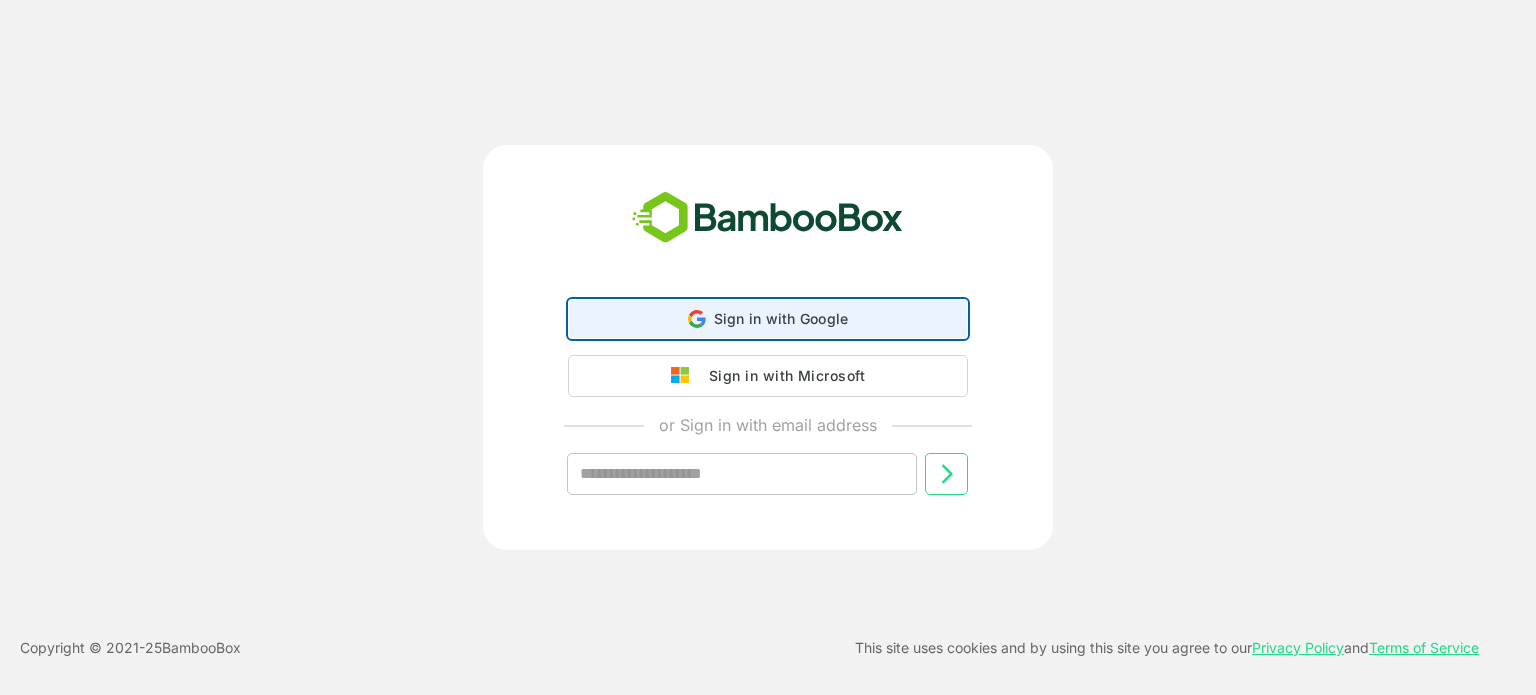 click on "Sign in with Google Sign in with Google. Opens in new tab" at bounding box center (768, 319) 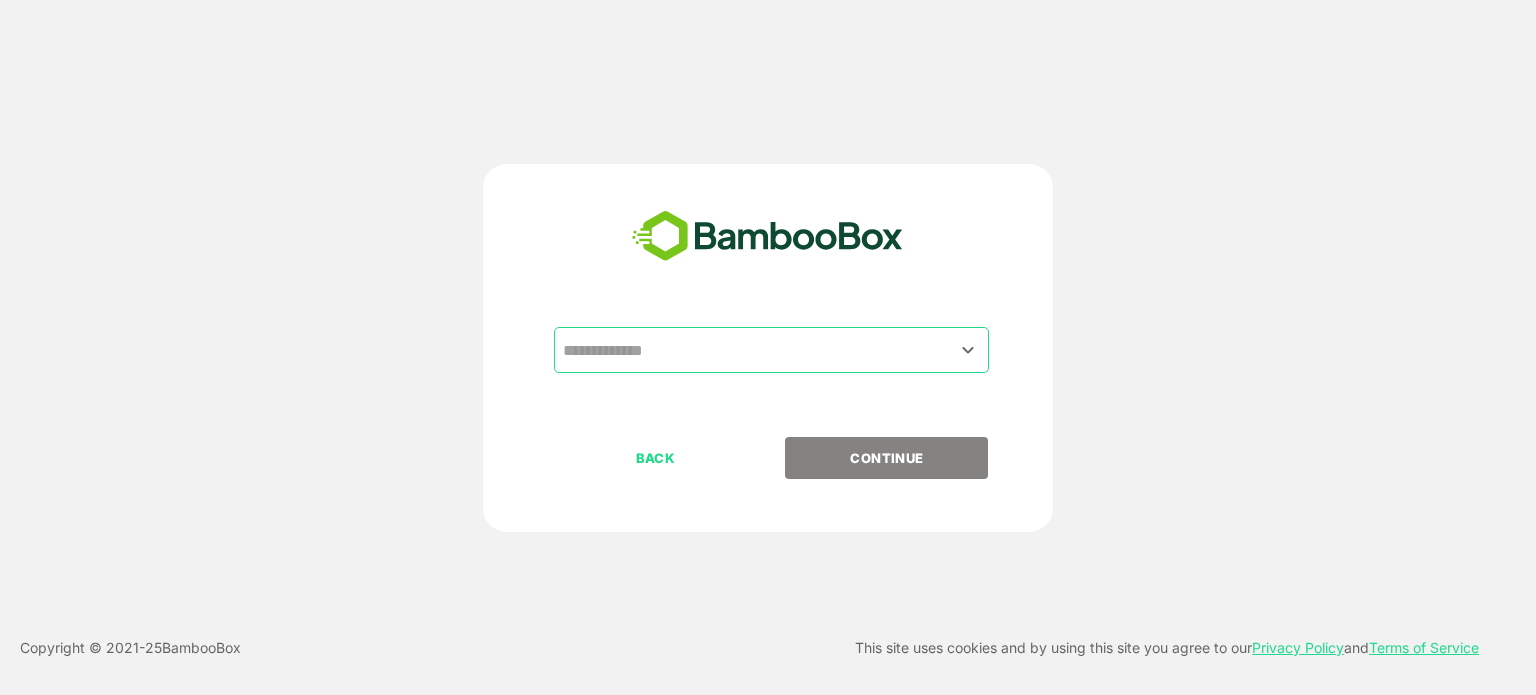 click on "​" at bounding box center [771, 350] 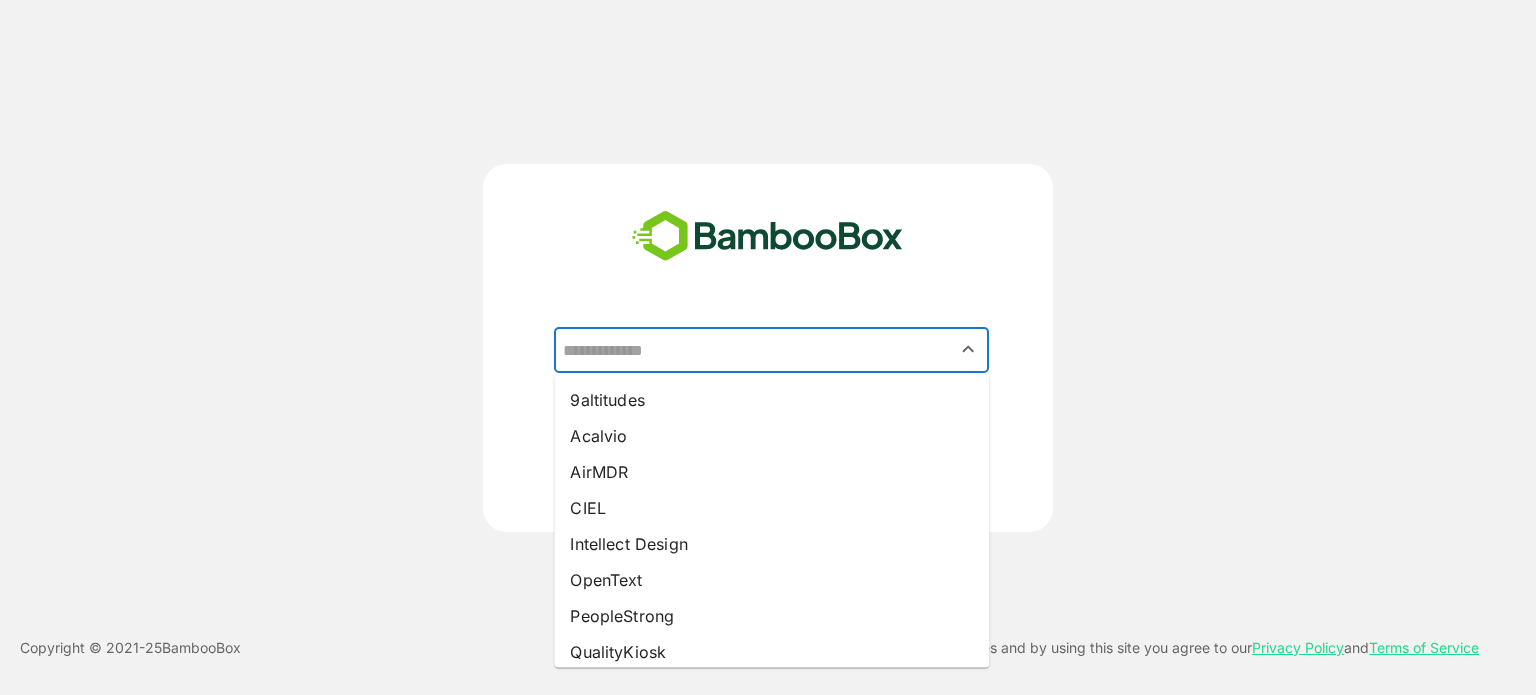 drag, startPoint x: 708, startPoint y: 543, endPoint x: 726, endPoint y: 532, distance: 21.095022 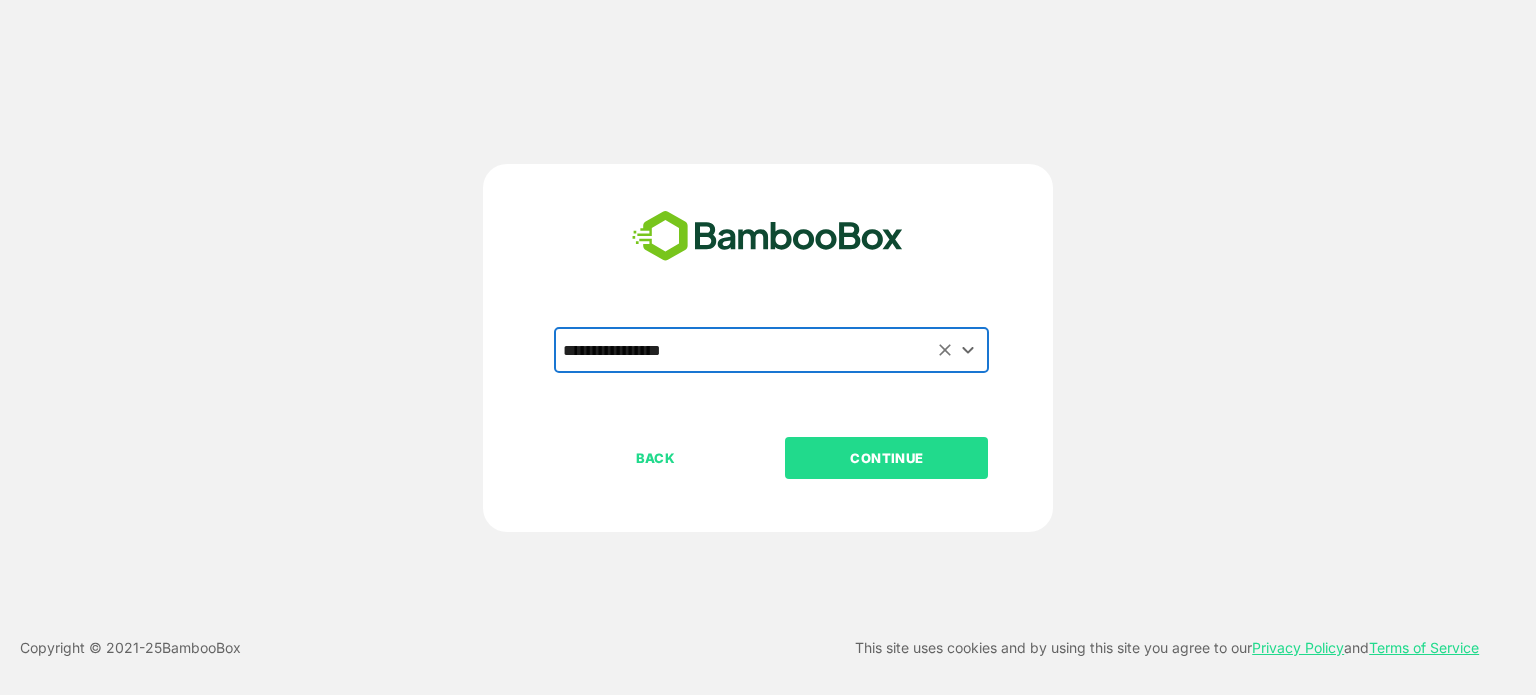 click on "CONTINUE" at bounding box center (887, 458) 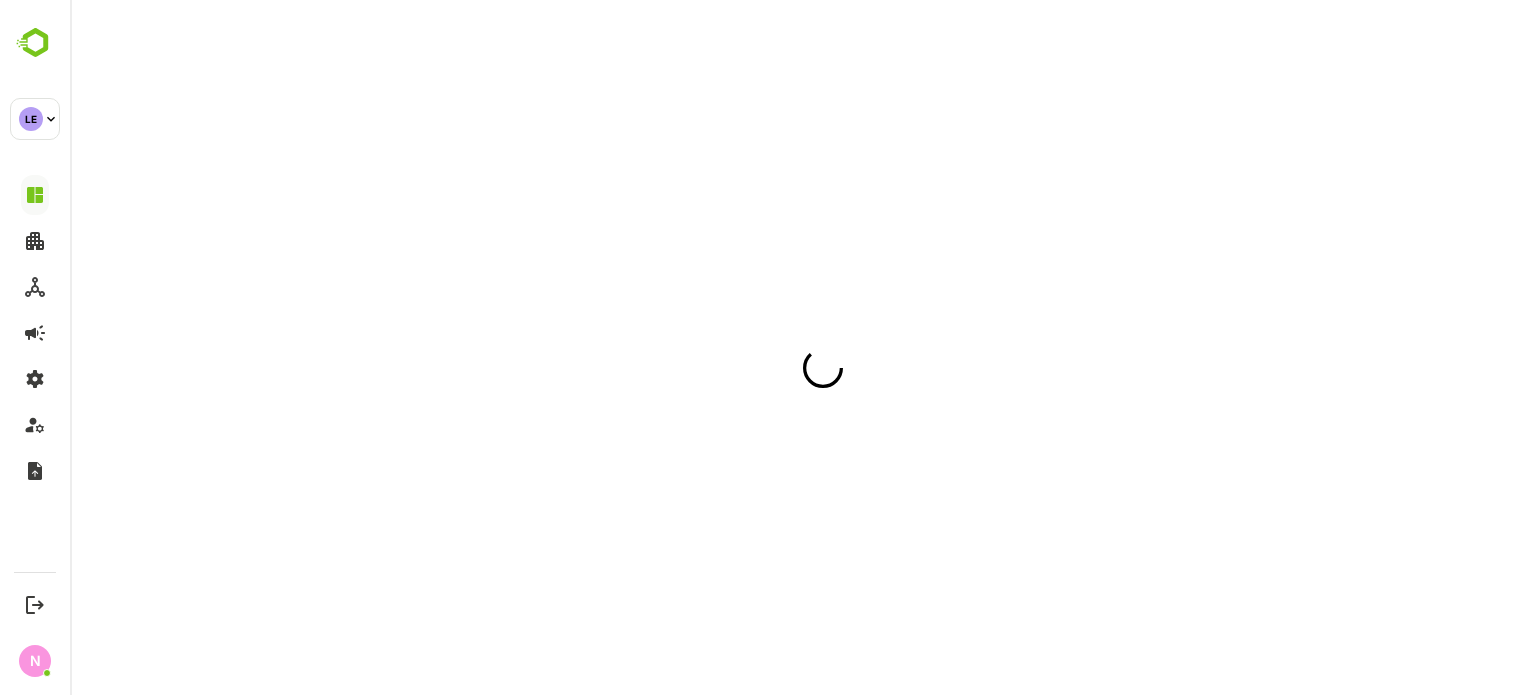 scroll, scrollTop: 0, scrollLeft: 0, axis: both 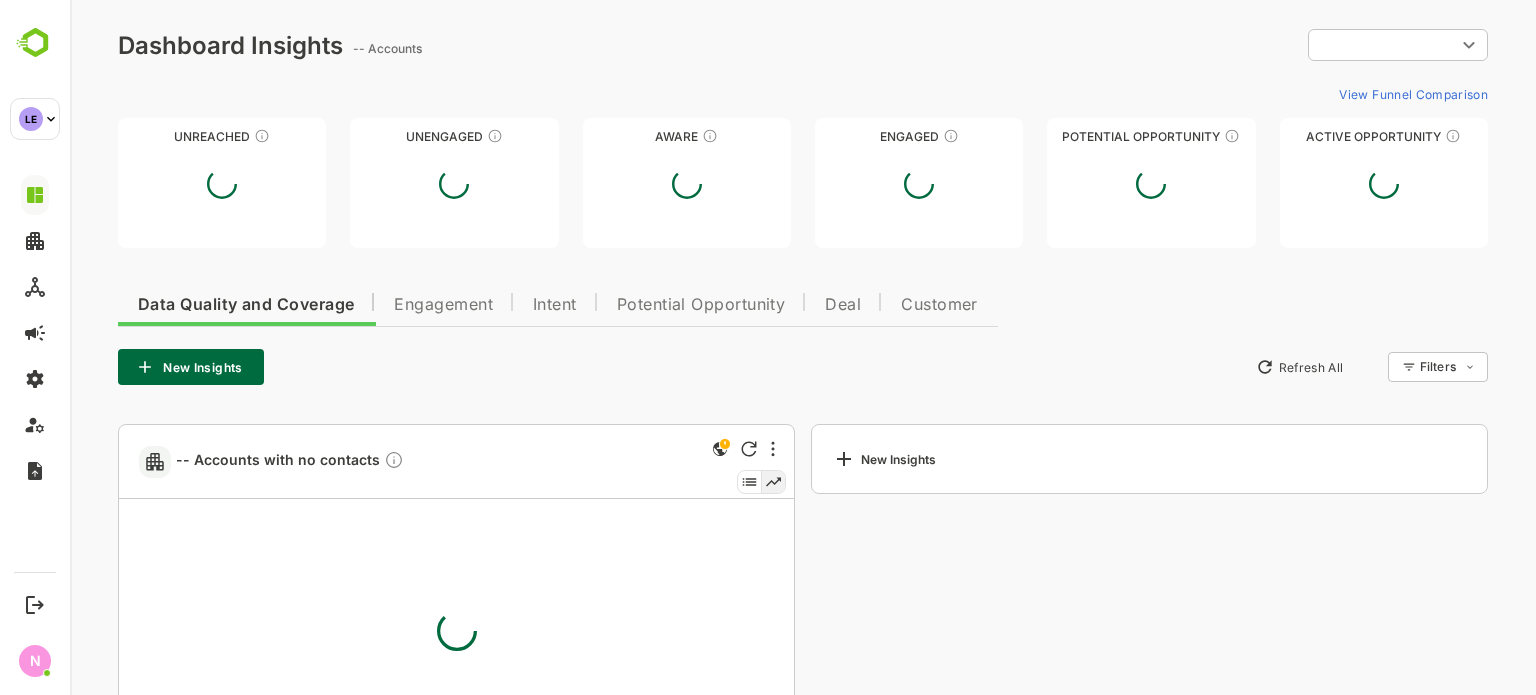 type on "**********" 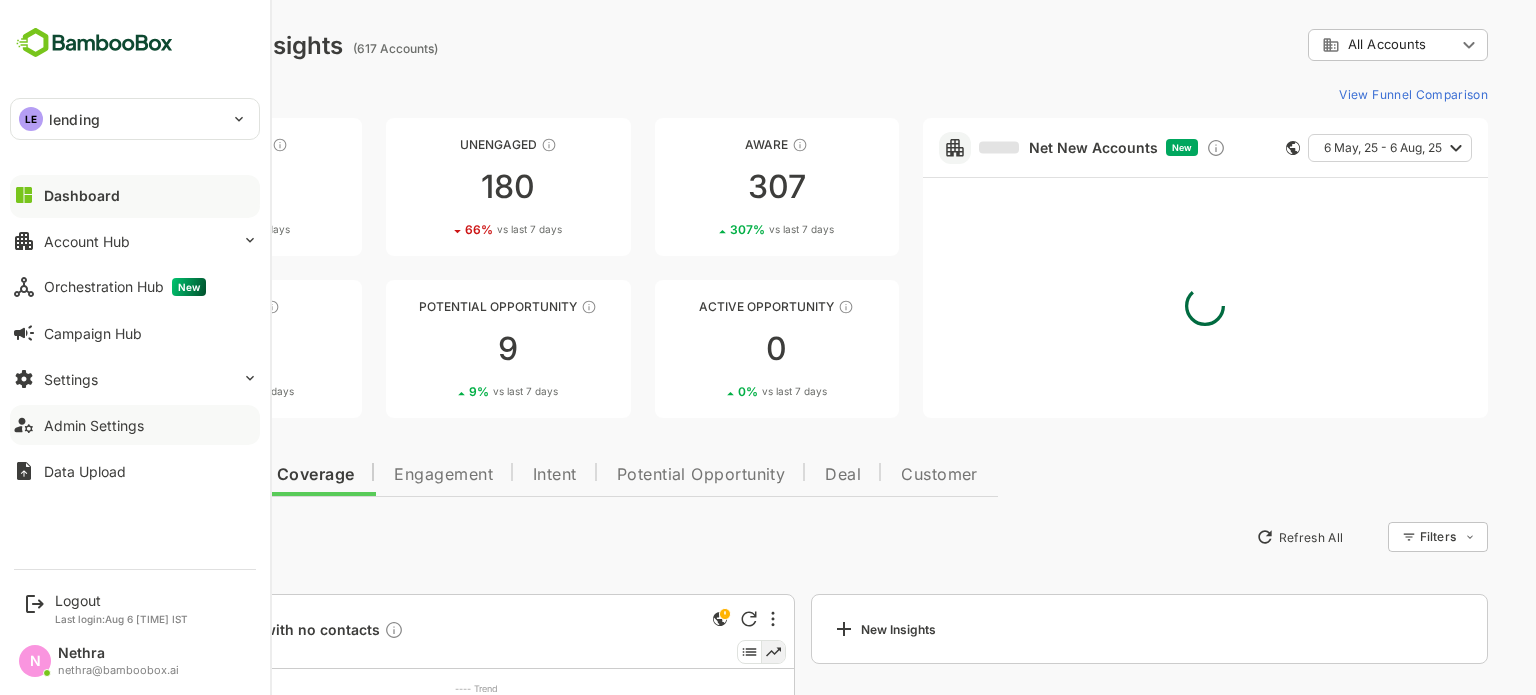 click on "Admin Settings" at bounding box center (135, 425) 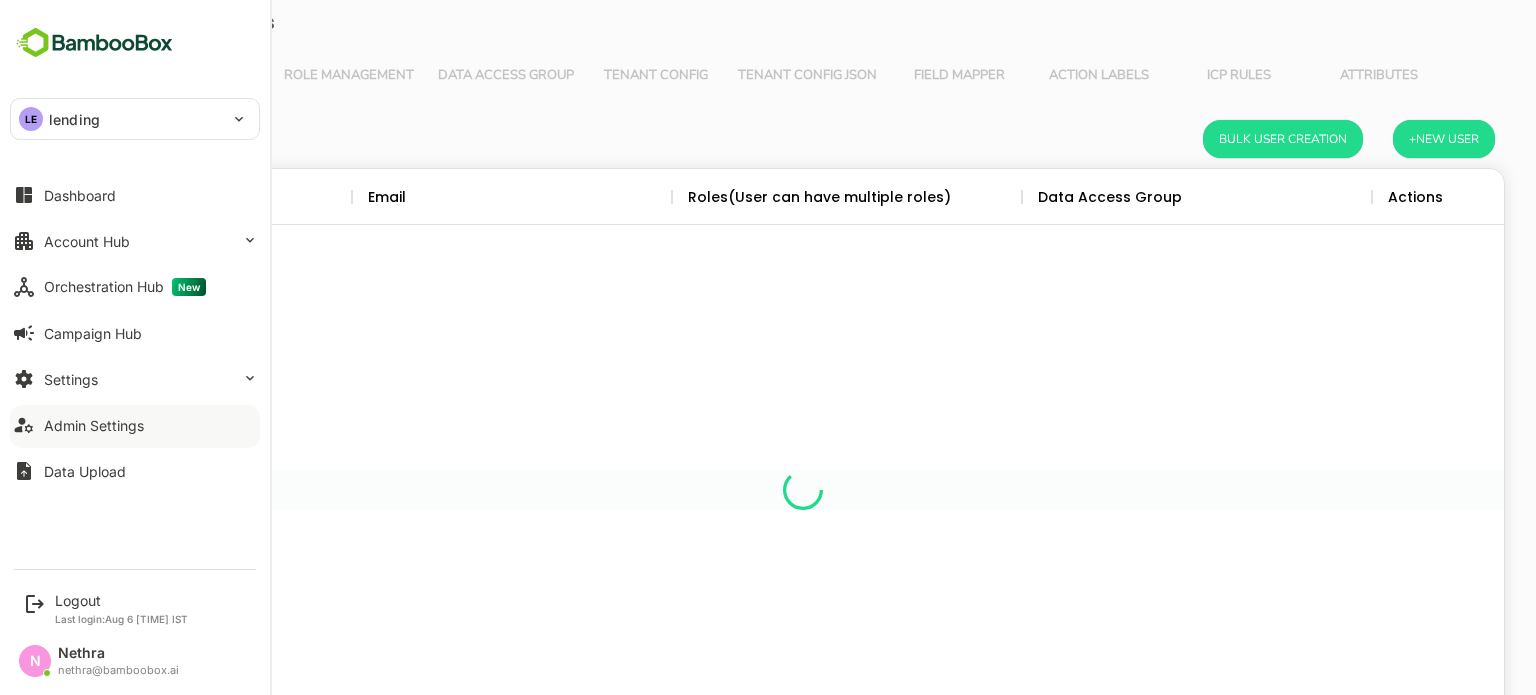 scroll, scrollTop: 0, scrollLeft: 0, axis: both 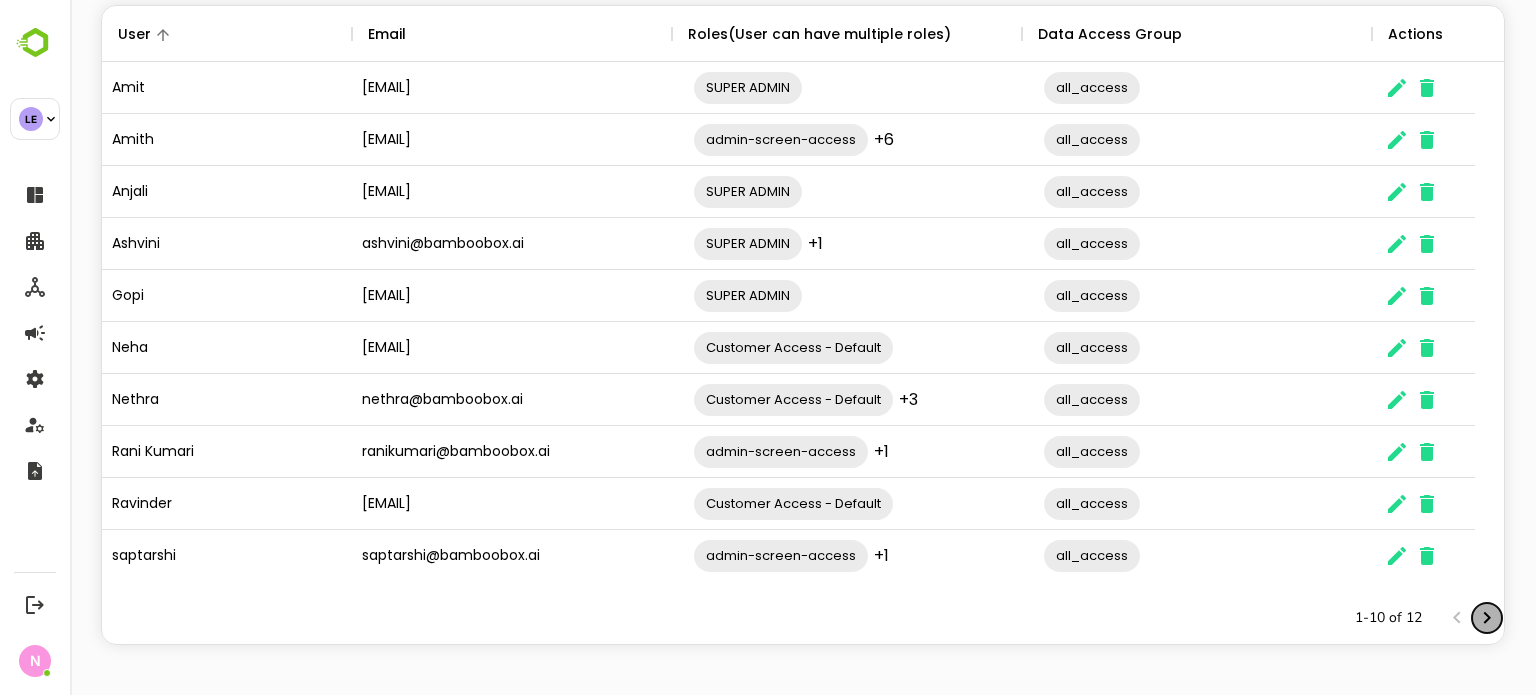 click 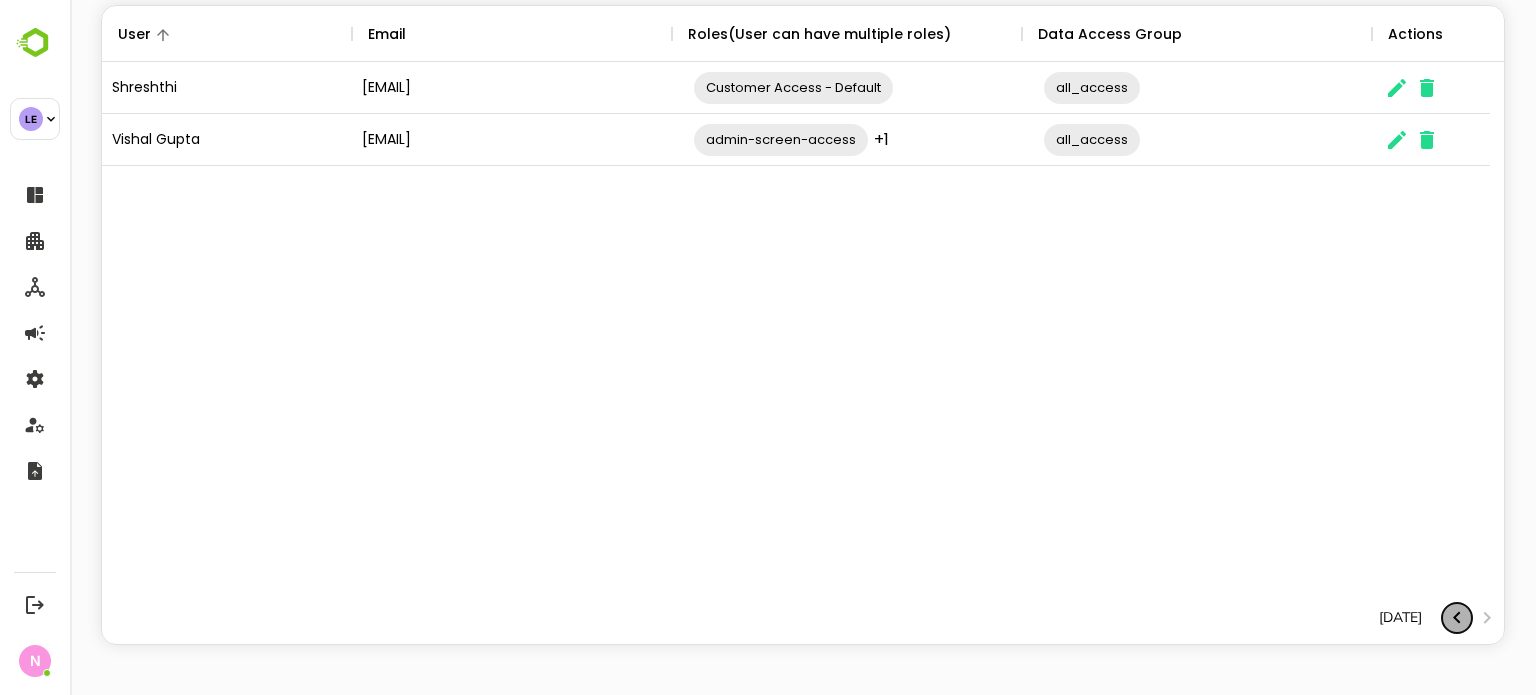 click on "[DATE]" at bounding box center (1429, 618) 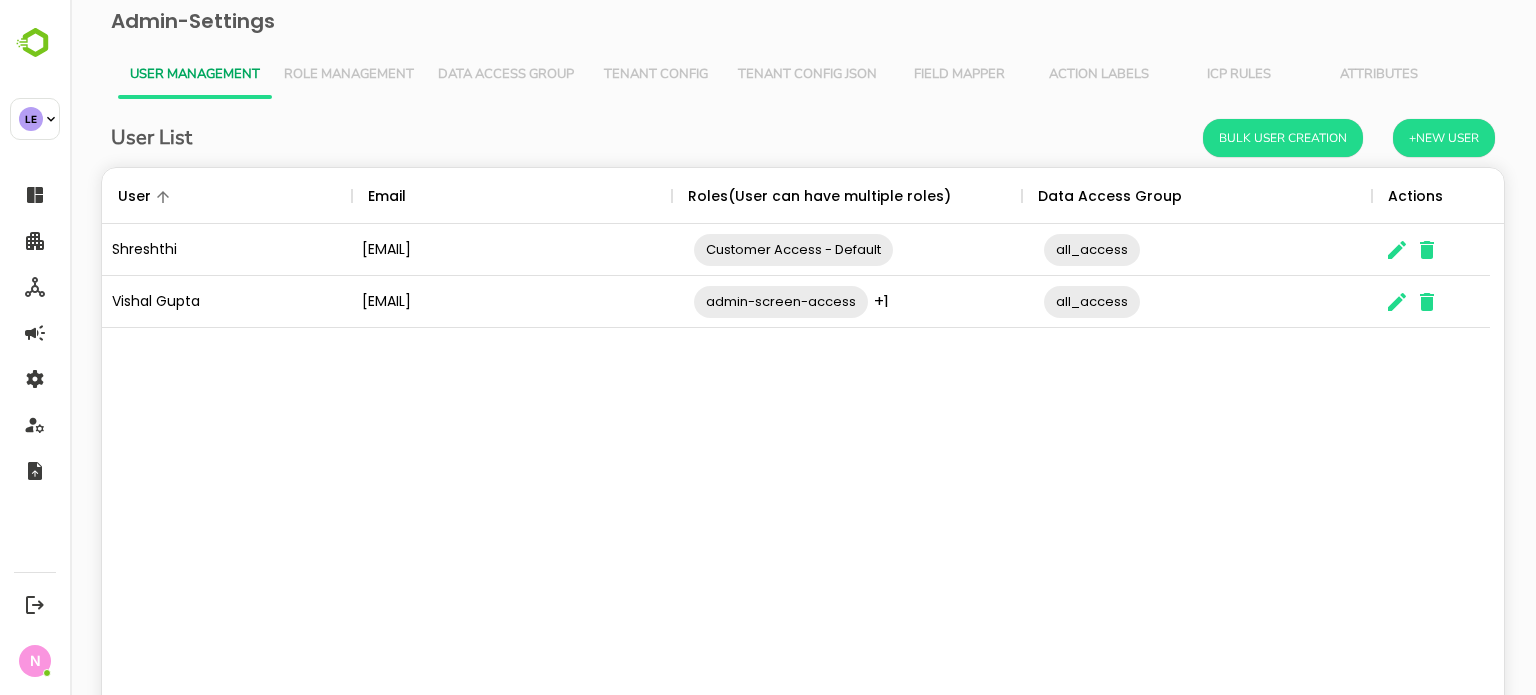 scroll, scrollTop: 0, scrollLeft: 0, axis: both 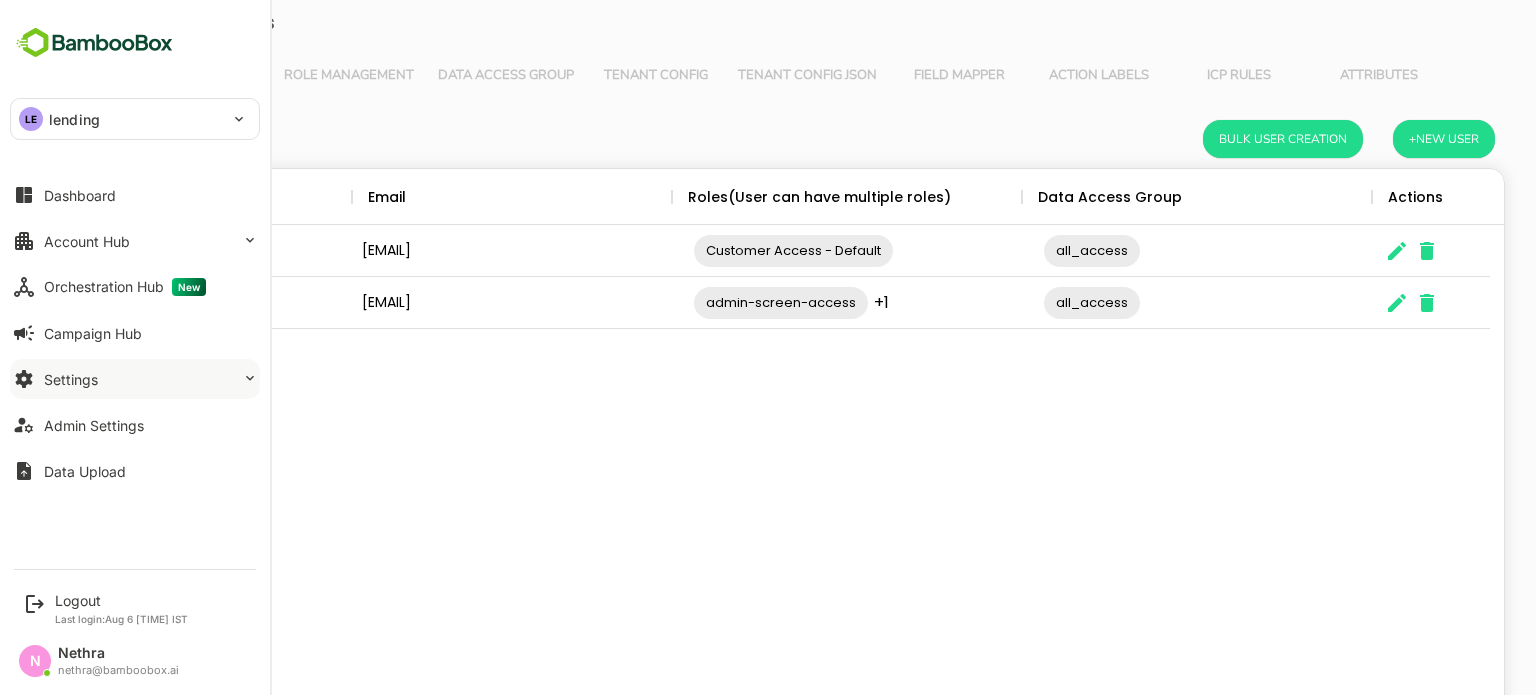 click on "Settings" at bounding box center (71, 379) 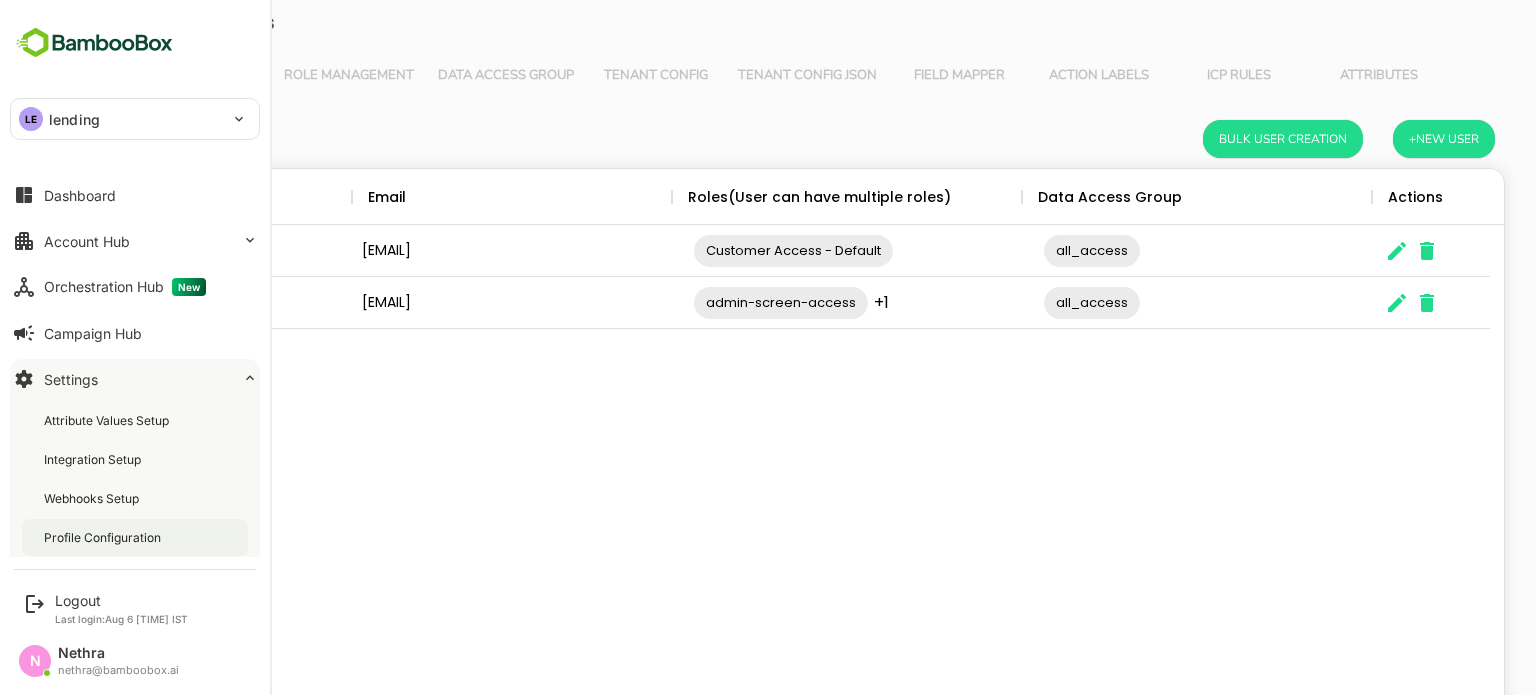 click on "Profile Configuration" at bounding box center (135, 537) 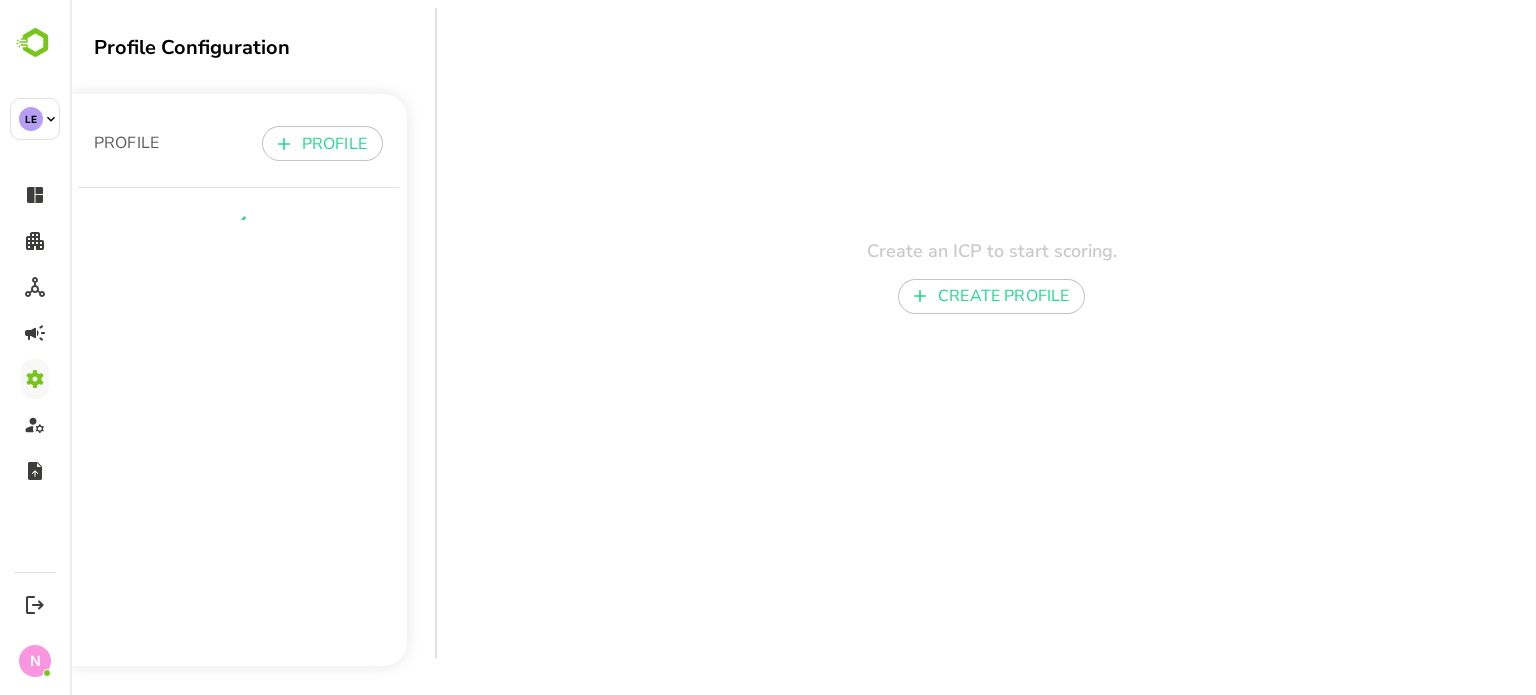 scroll, scrollTop: 0, scrollLeft: 0, axis: both 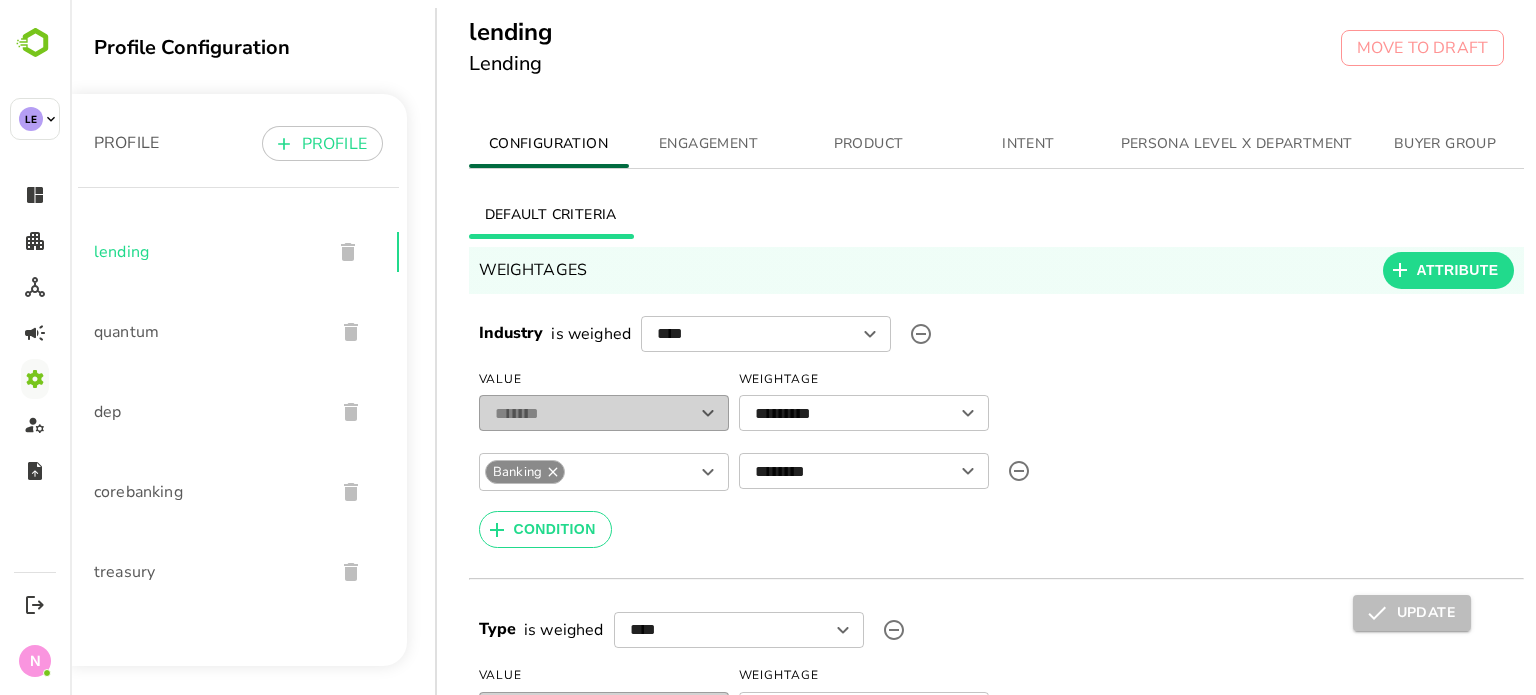 click on "PRODUCT" at bounding box center [869, 144] 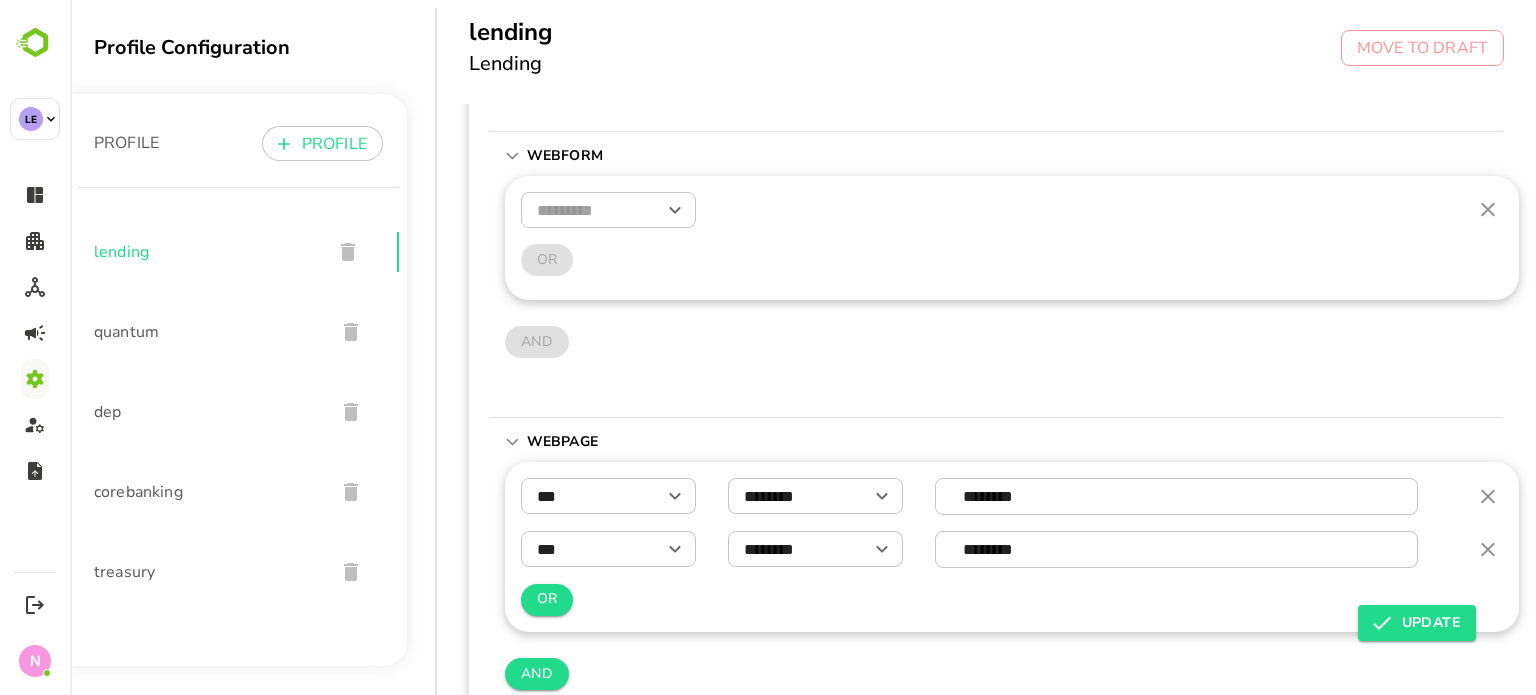 scroll, scrollTop: 500, scrollLeft: 0, axis: vertical 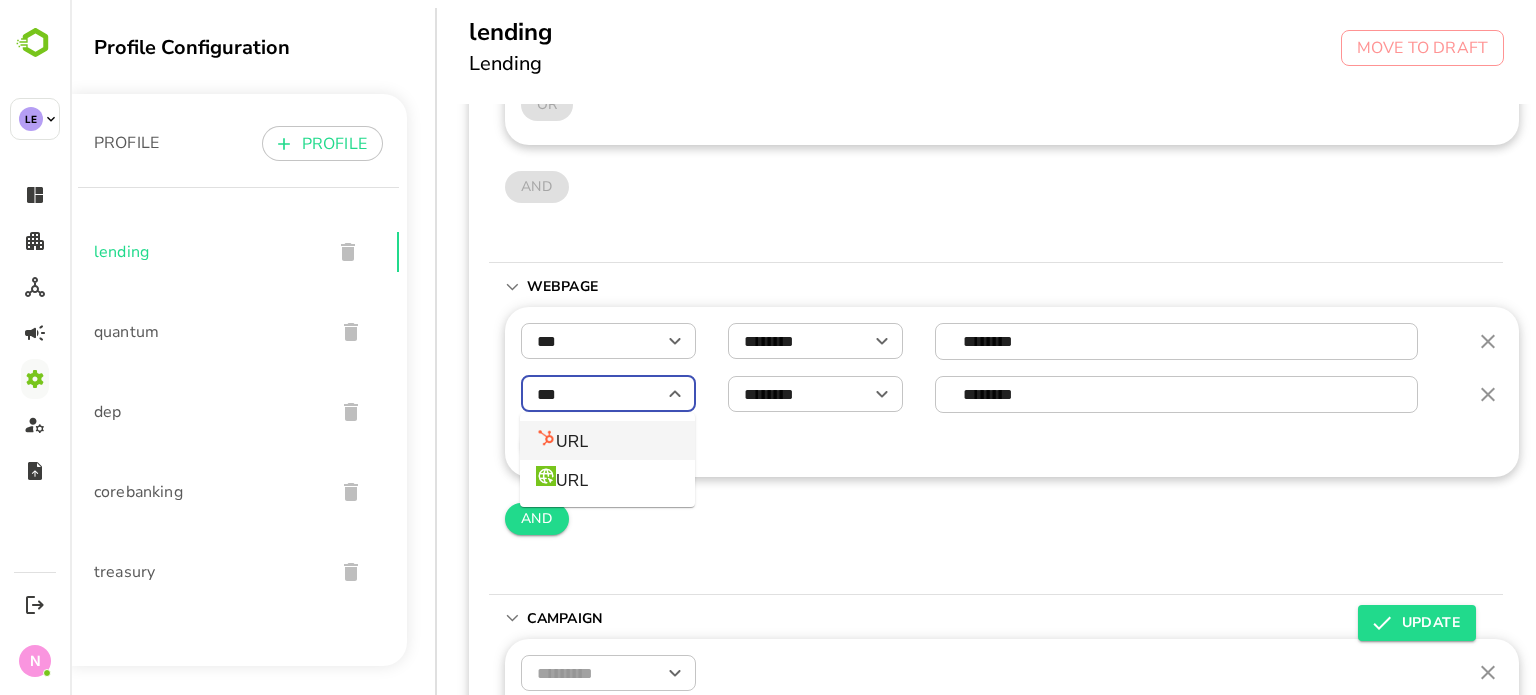 click on "***" at bounding box center [608, 394] 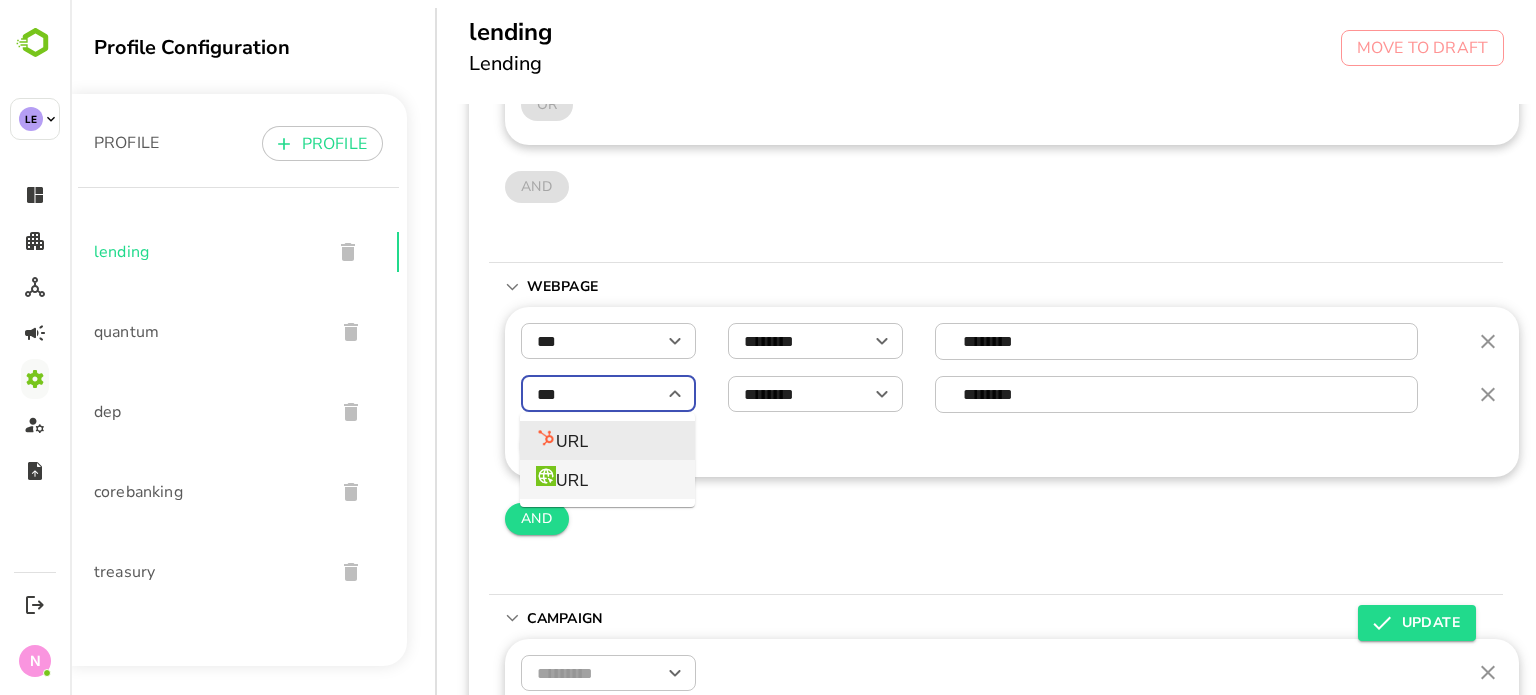 click on "URL" at bounding box center (607, 479) 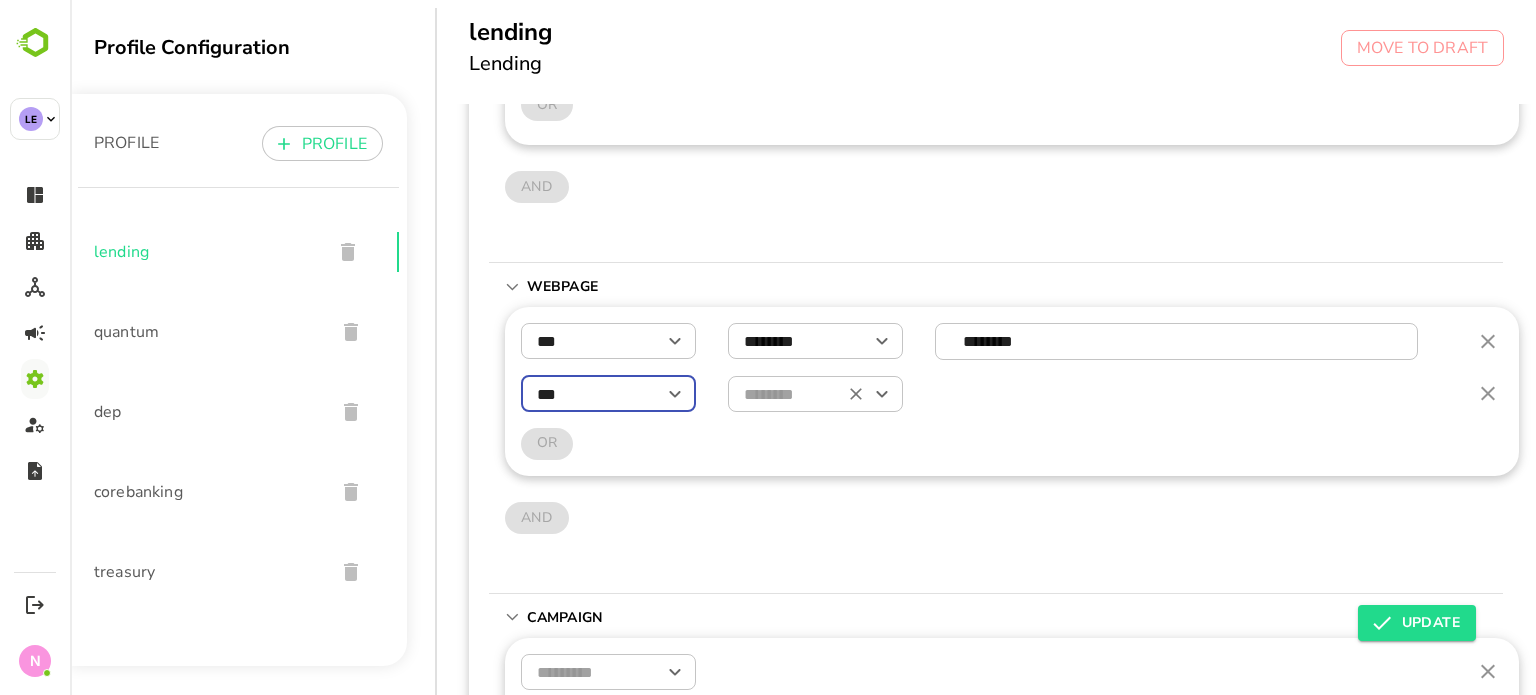 click at bounding box center [815, 394] 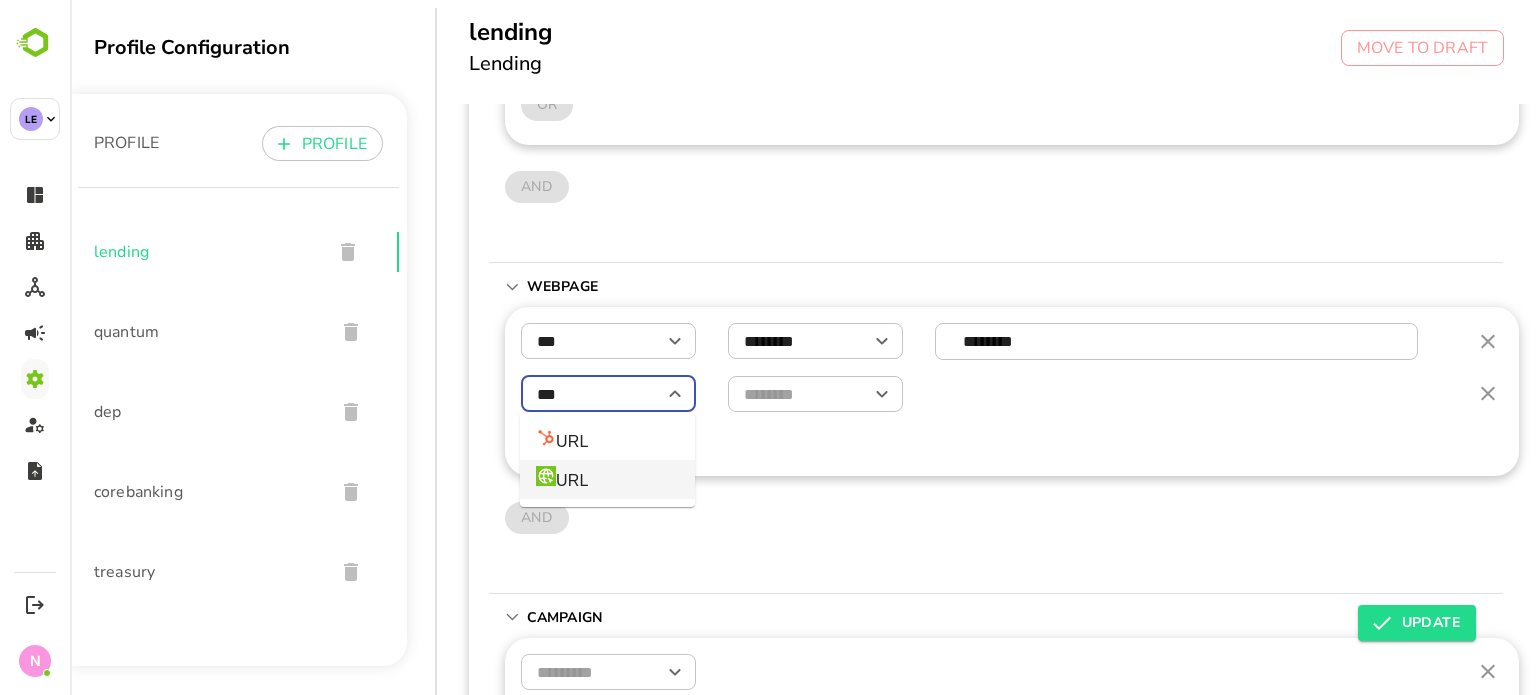 click on "***" at bounding box center [608, 394] 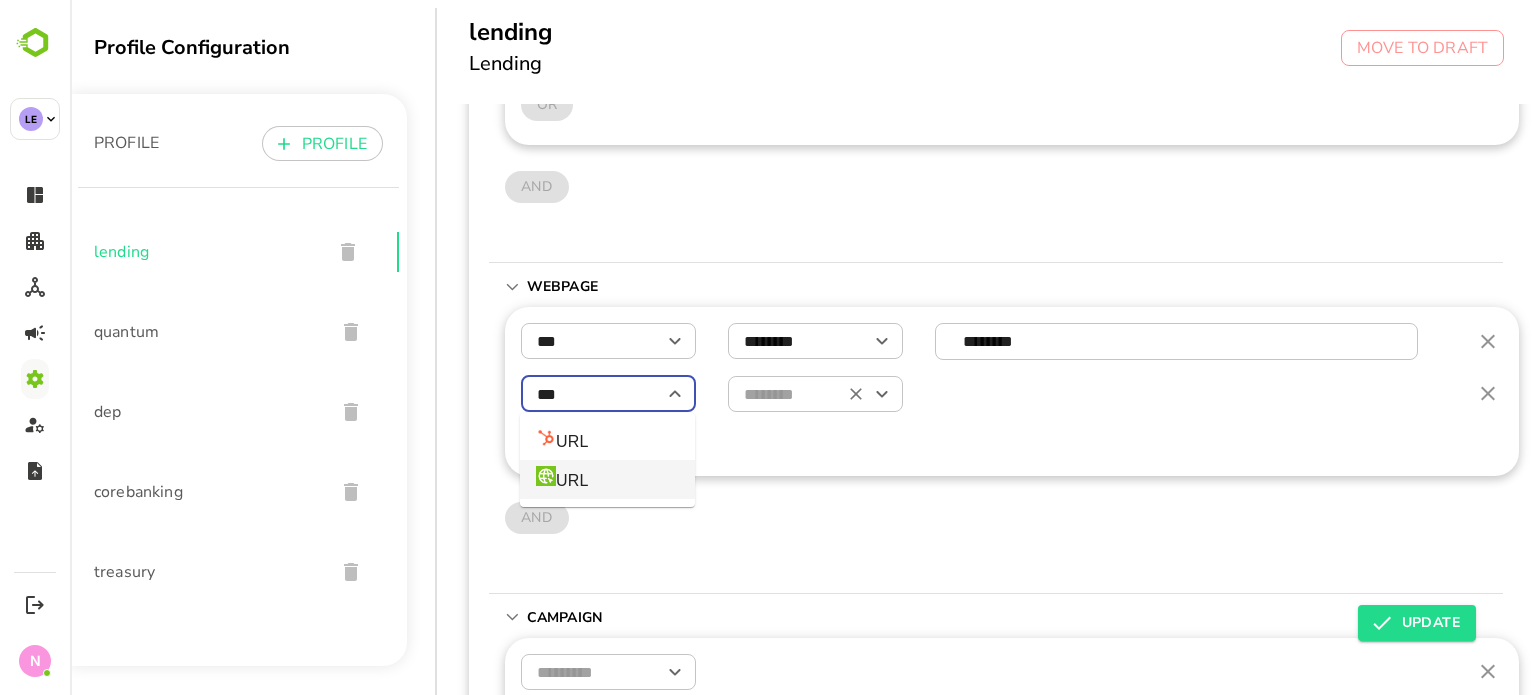 click at bounding box center [815, 394] 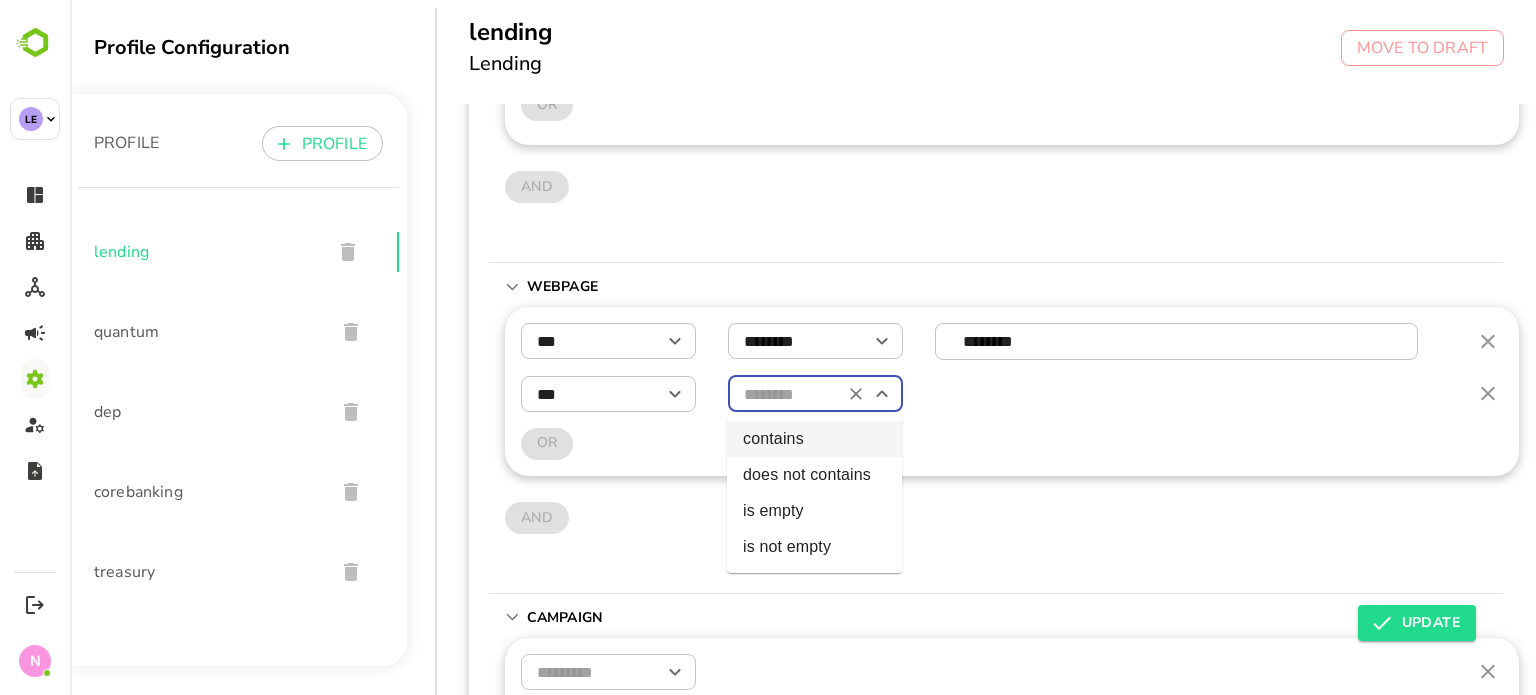 click on "contains" at bounding box center (814, 439) 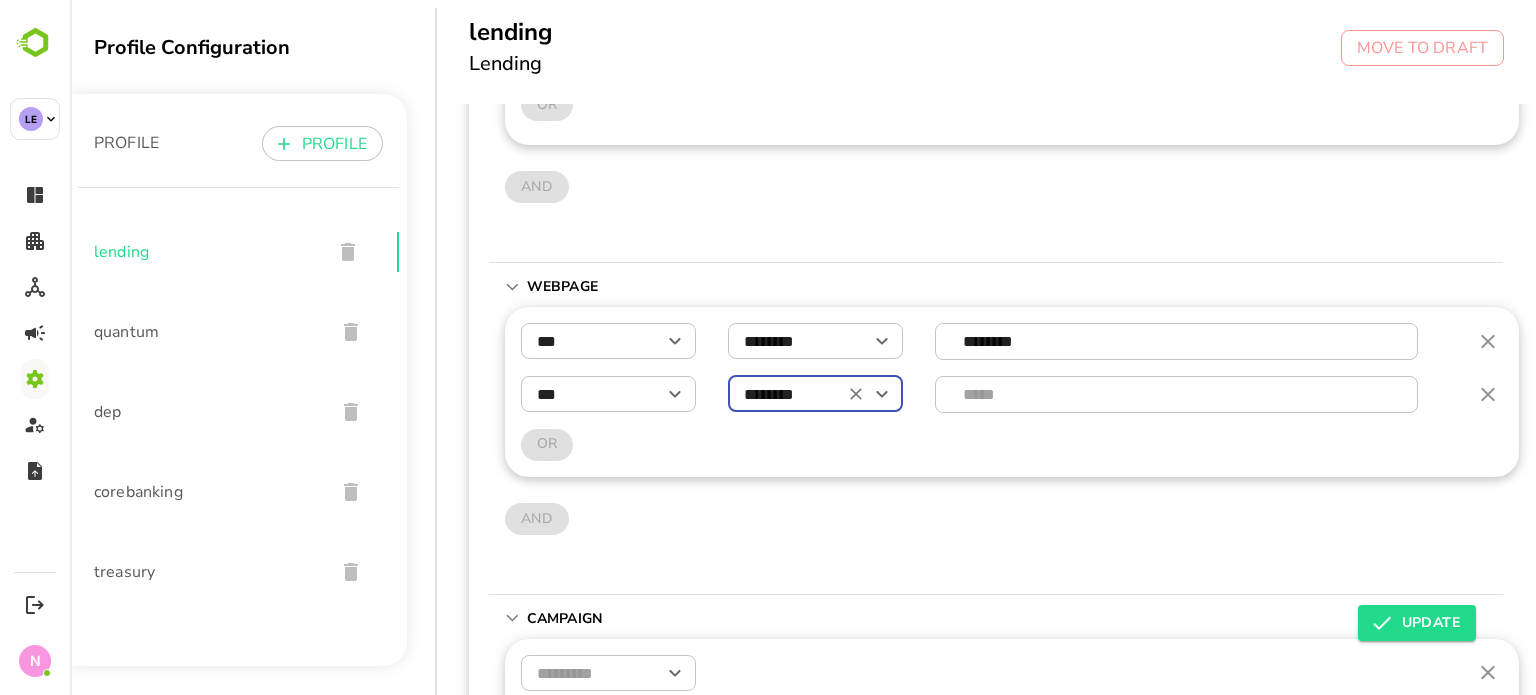 click at bounding box center [1177, 394] 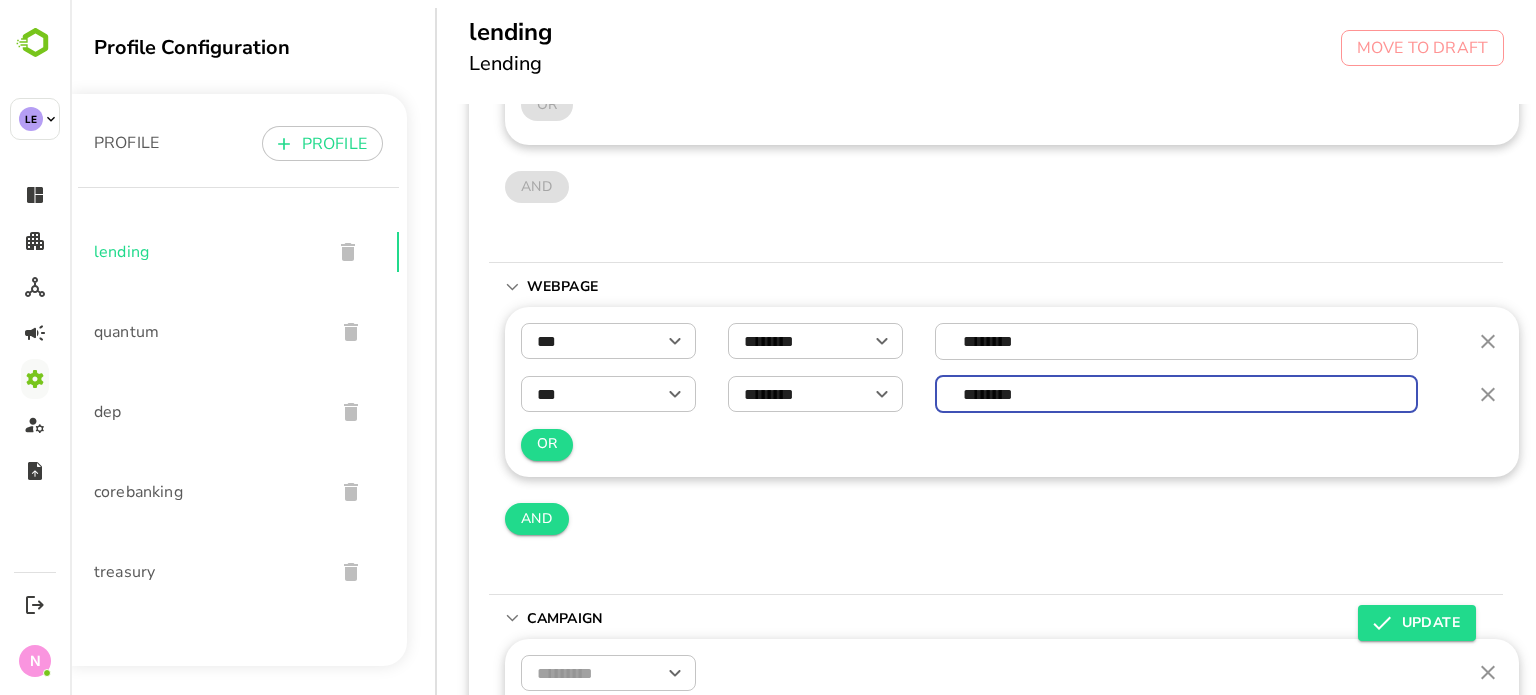 scroll, scrollTop: 600, scrollLeft: 0, axis: vertical 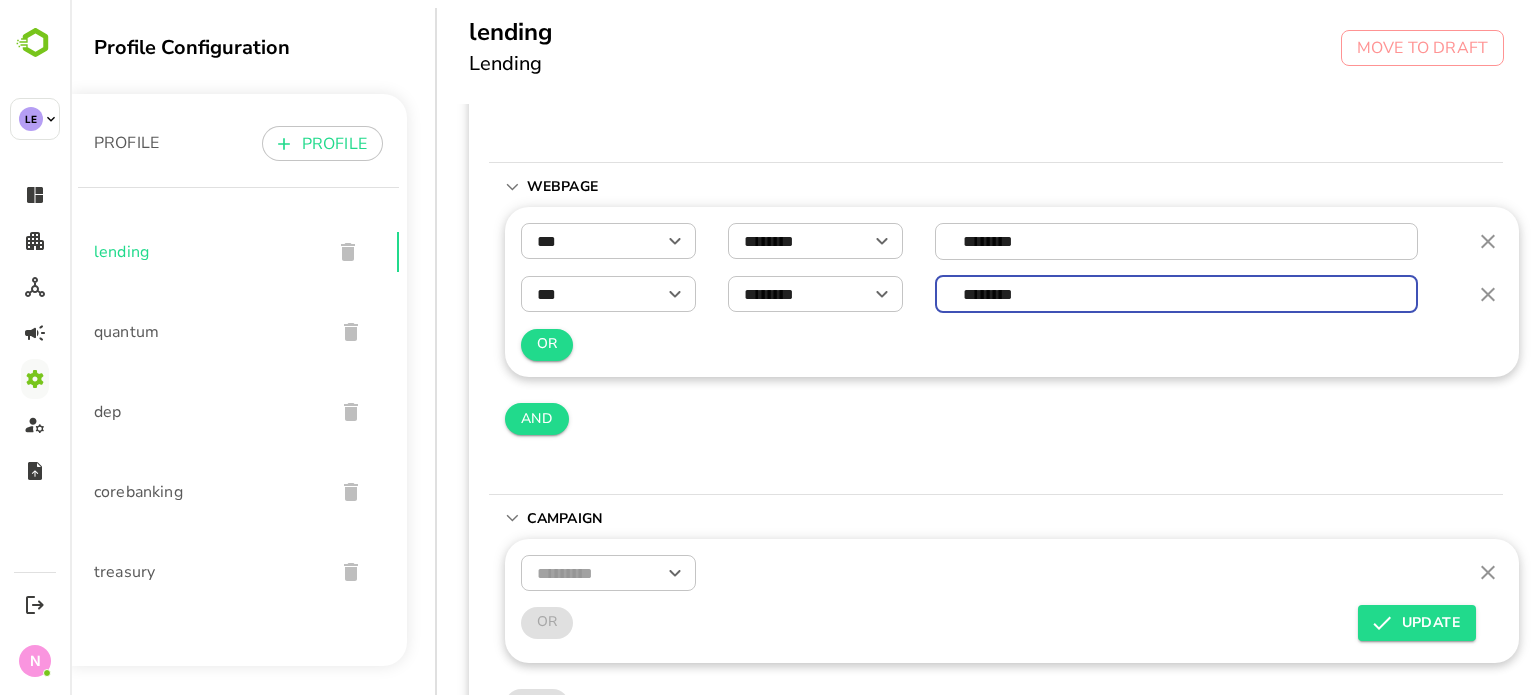 type on "********" 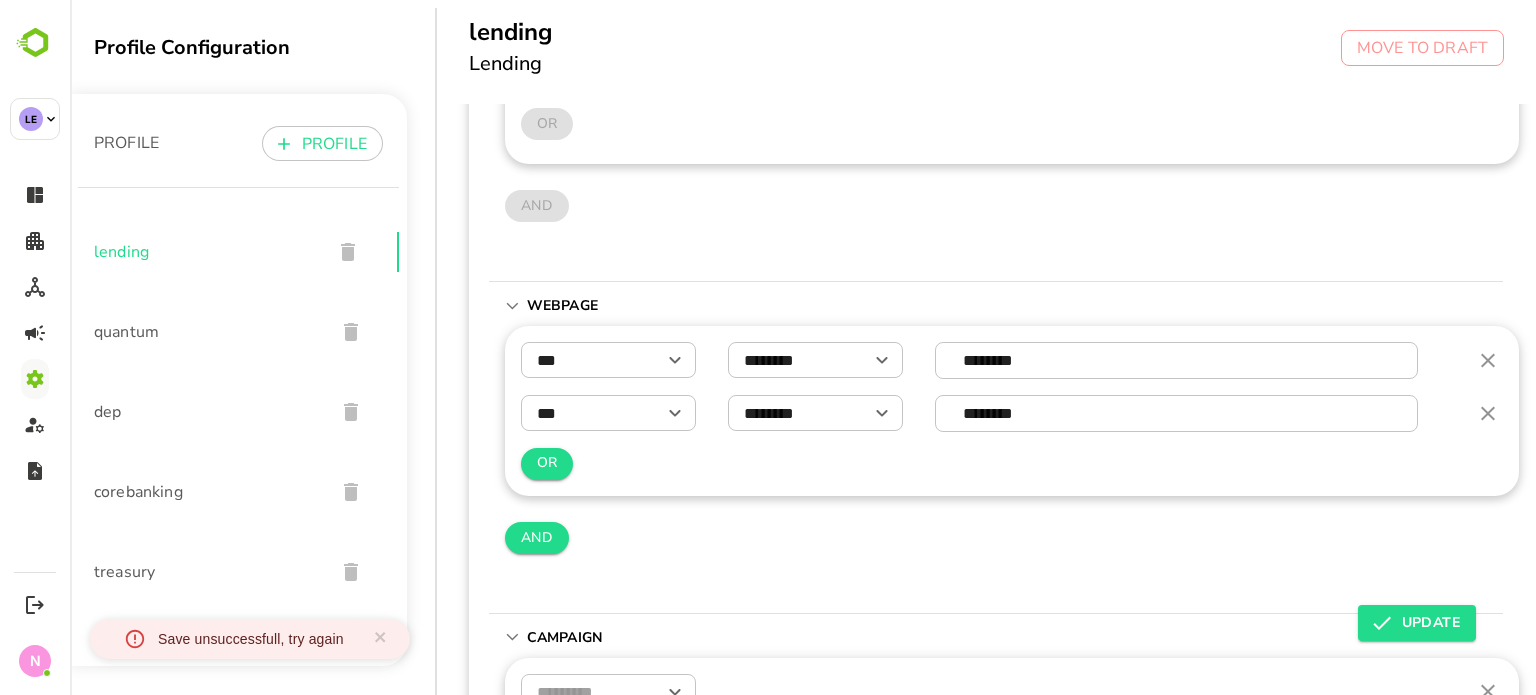 scroll, scrollTop: 400, scrollLeft: 0, axis: vertical 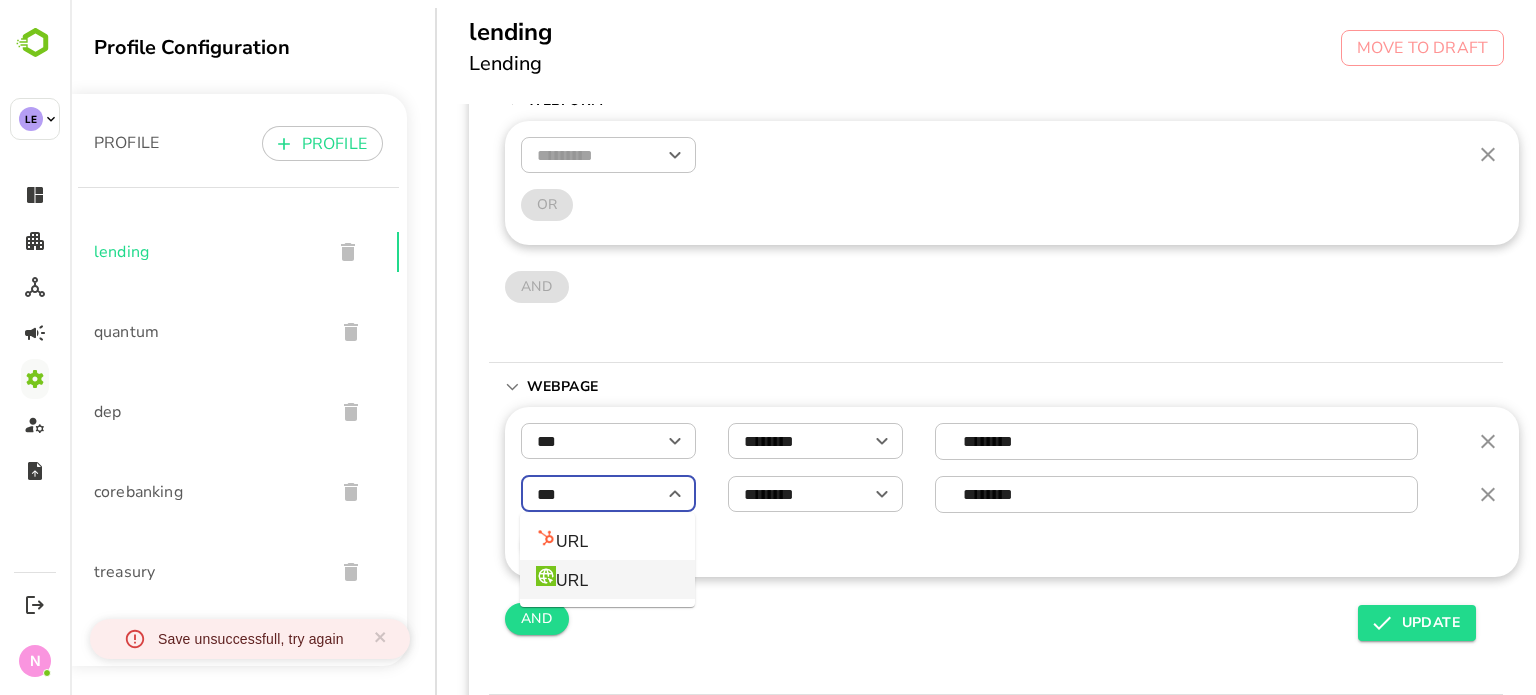 click on "***" at bounding box center [608, 494] 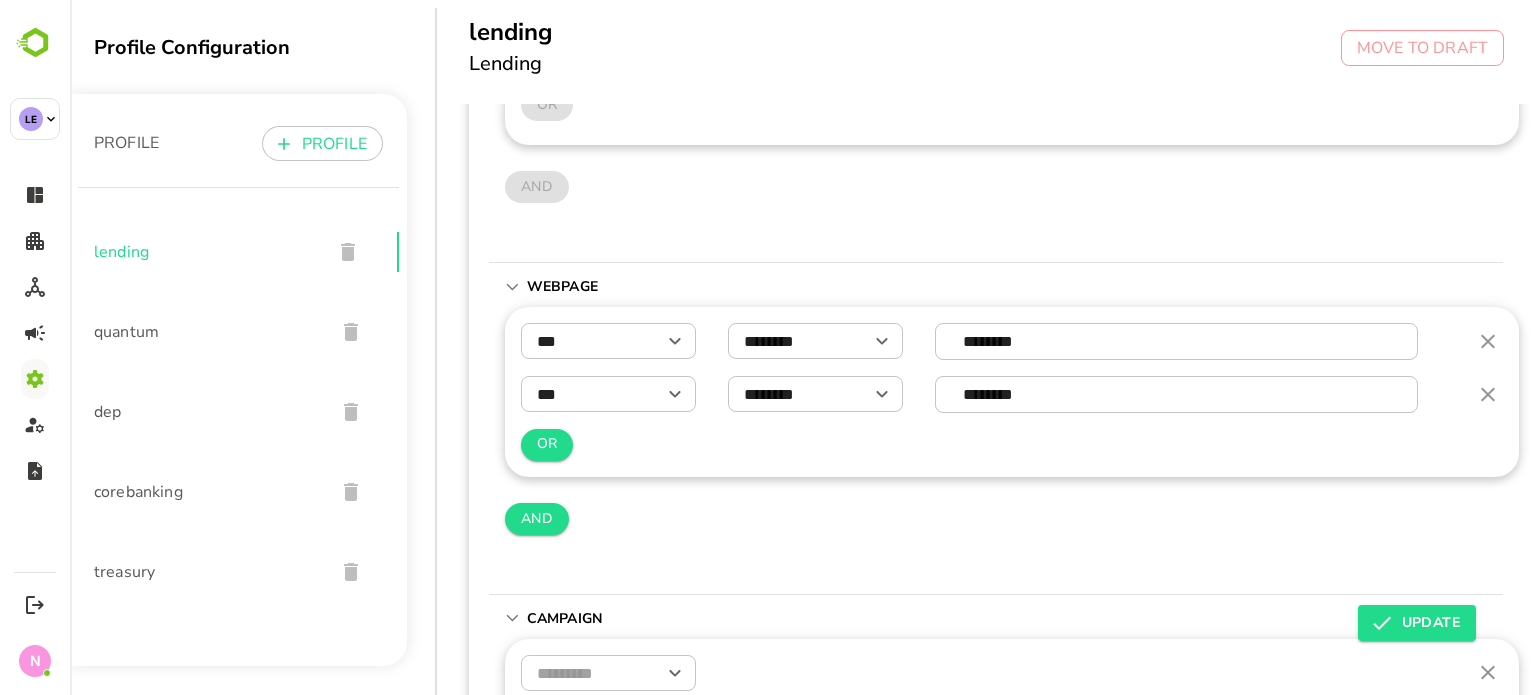 click on "*** ​ ******** ​ ******** ​ *** ​ ******** ​ ******** ​ OR AND" at bounding box center (1012, 442) 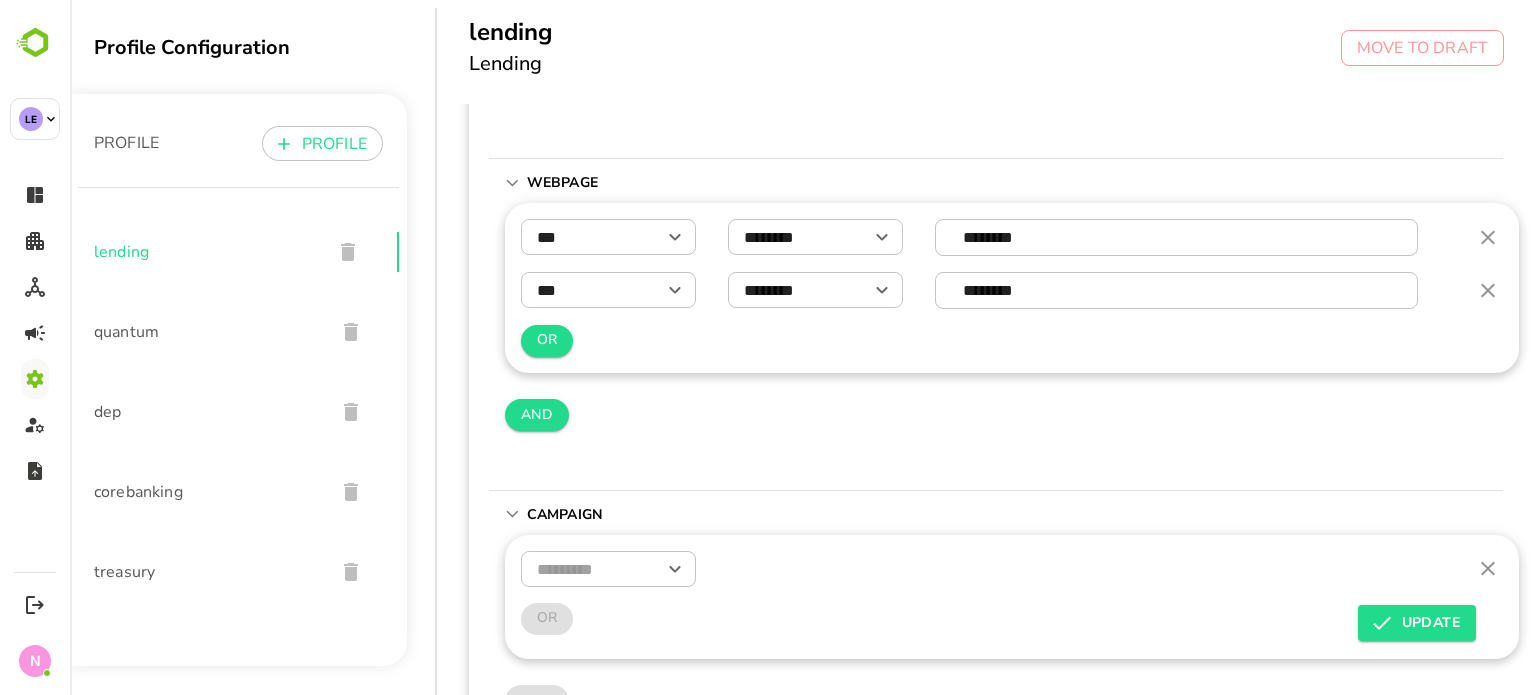 scroll, scrollTop: 684, scrollLeft: 0, axis: vertical 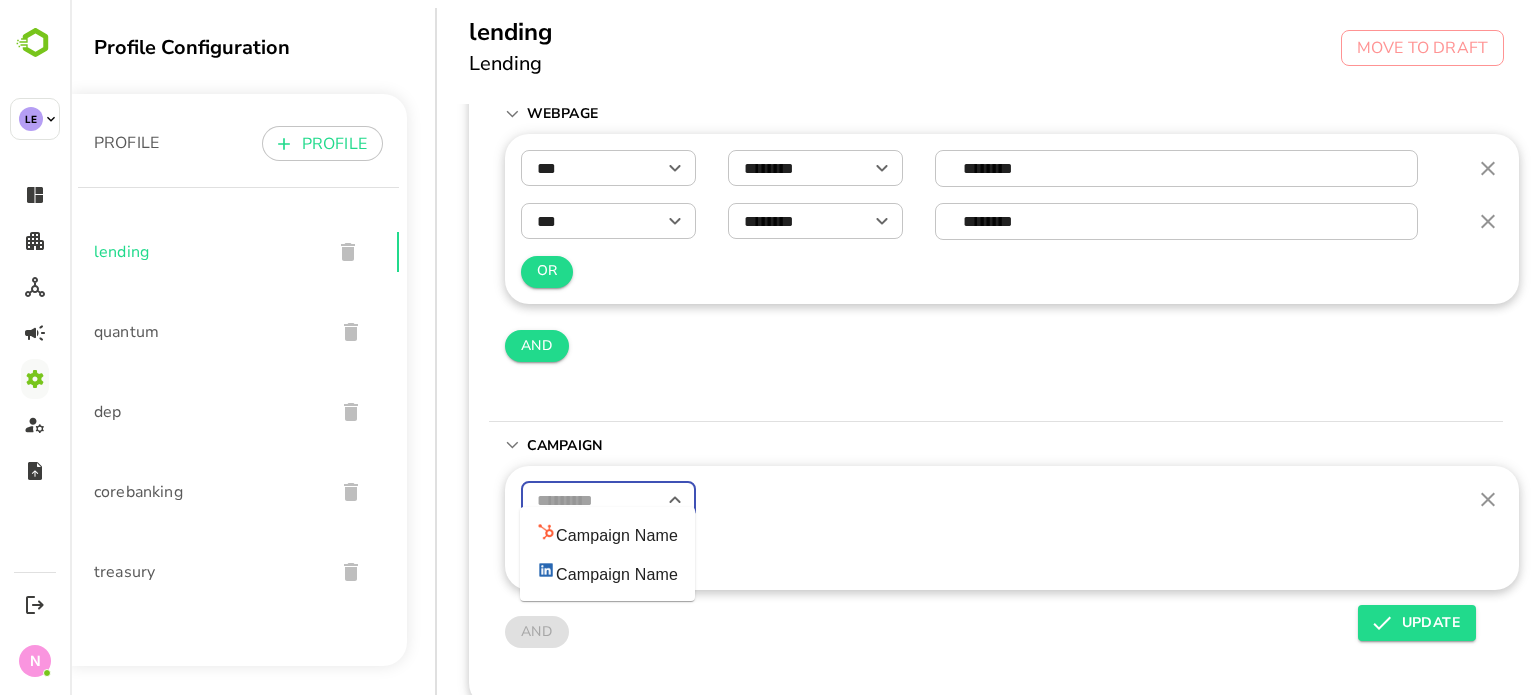 click at bounding box center (608, 500) 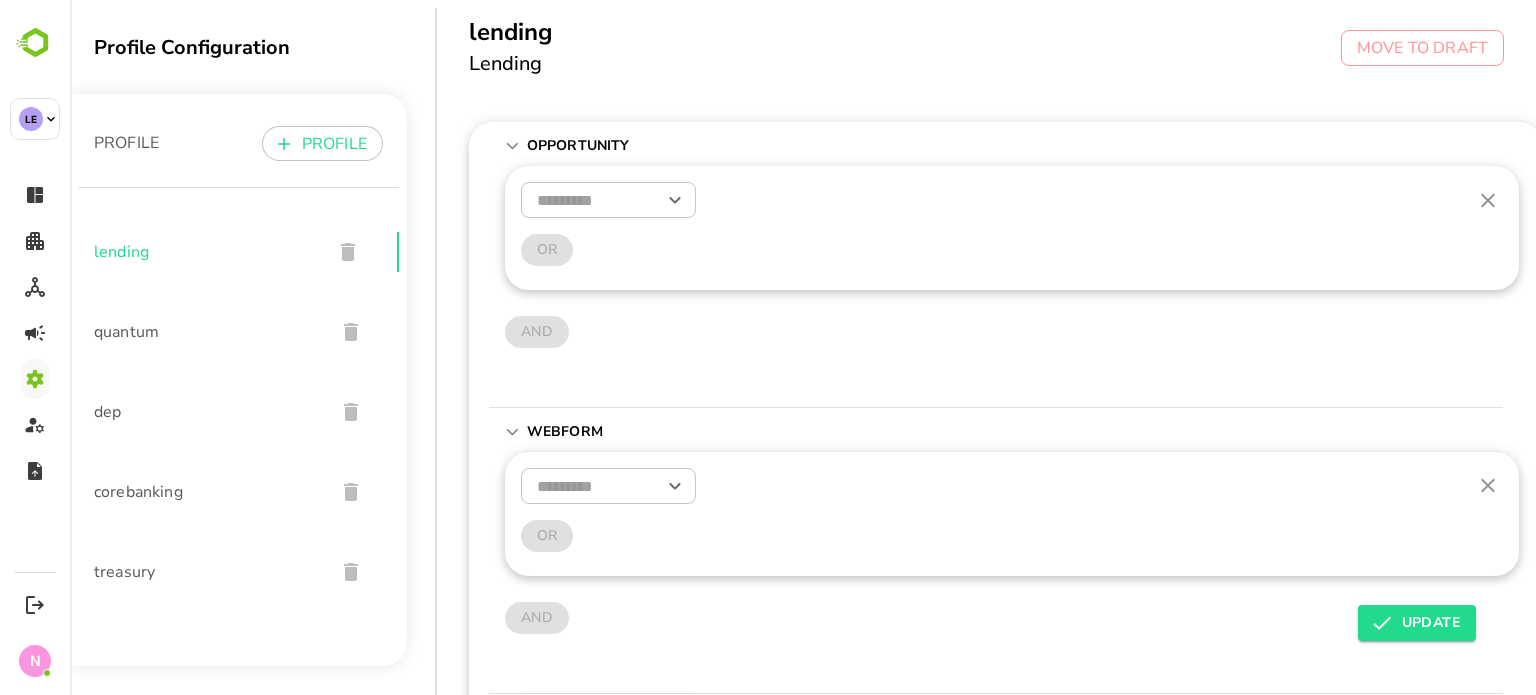 scroll, scrollTop: 0, scrollLeft: 0, axis: both 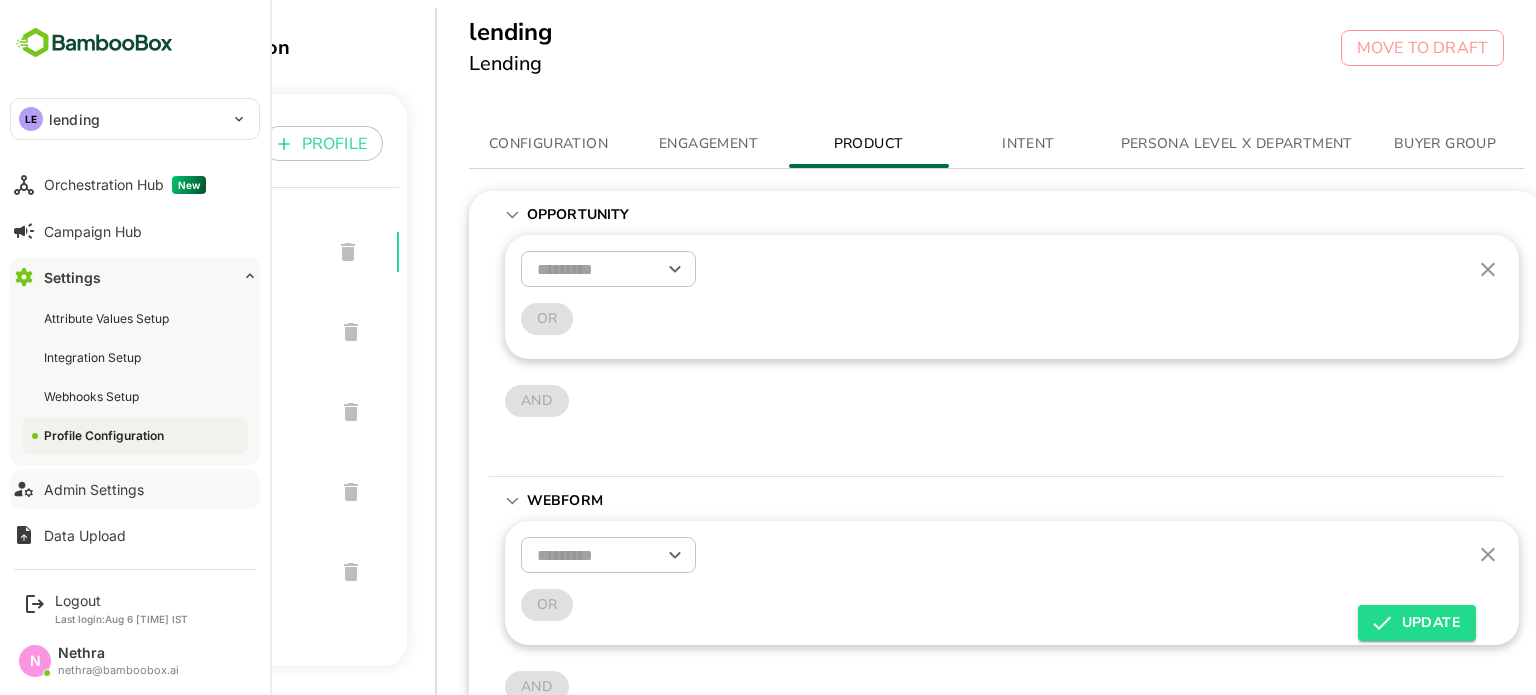click on "Admin Settings" at bounding box center (94, 489) 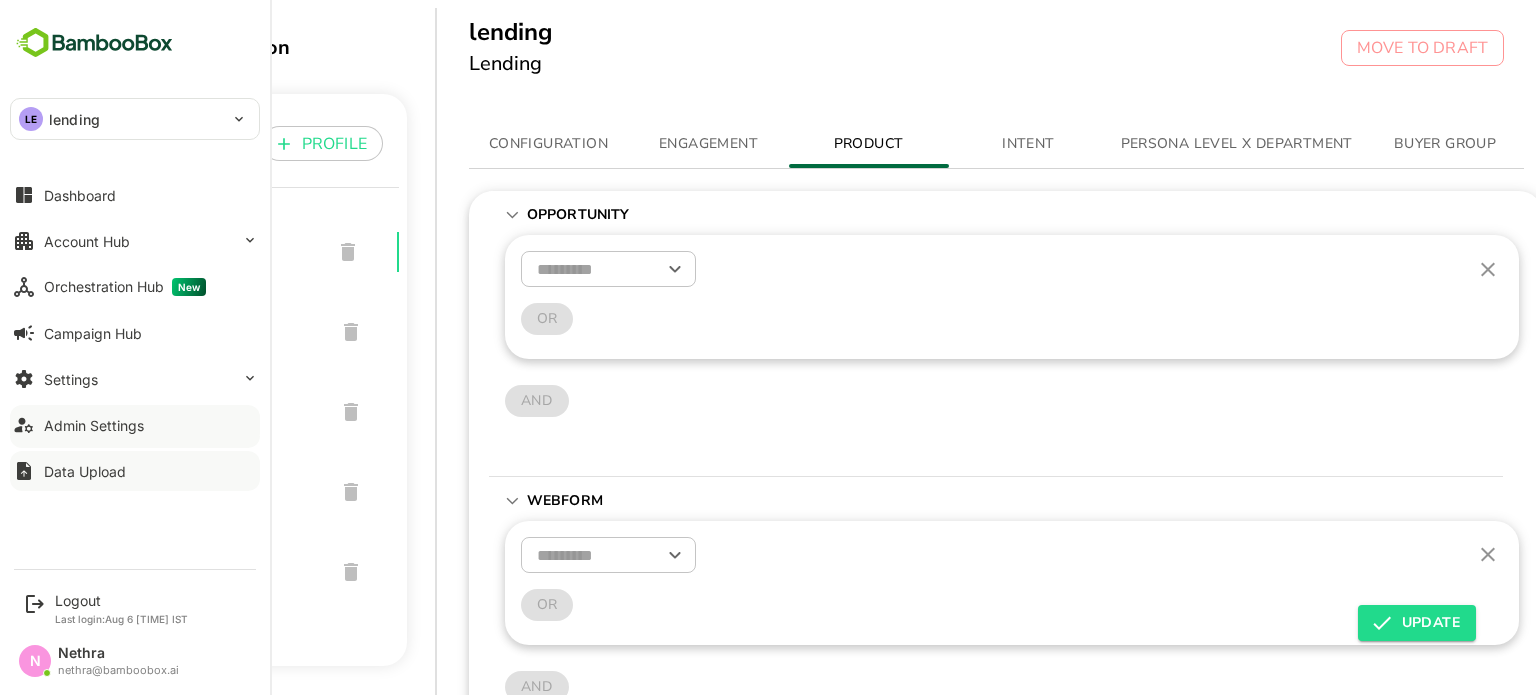 scroll, scrollTop: 0, scrollLeft: 0, axis: both 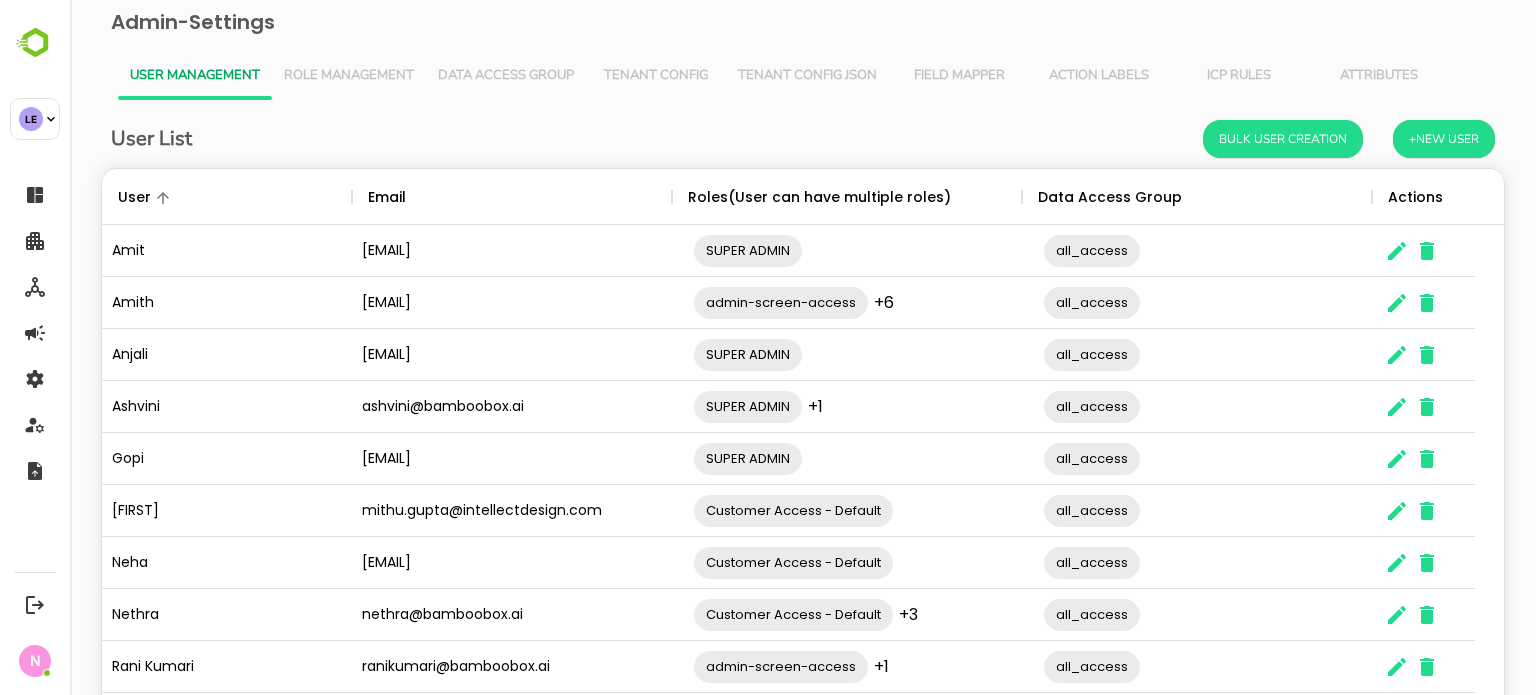 click on "Field Mapper" at bounding box center [959, 76] 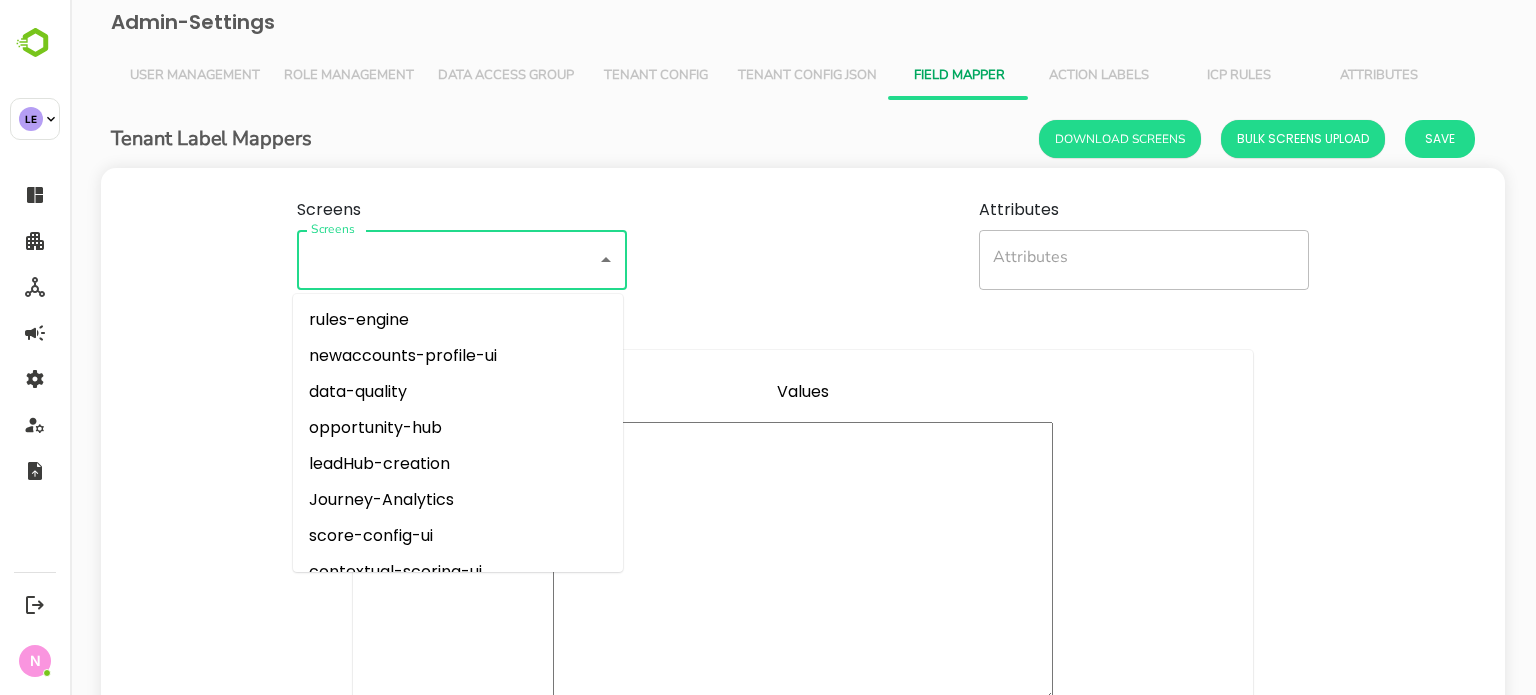 click on "Screens" at bounding box center [434, 260] 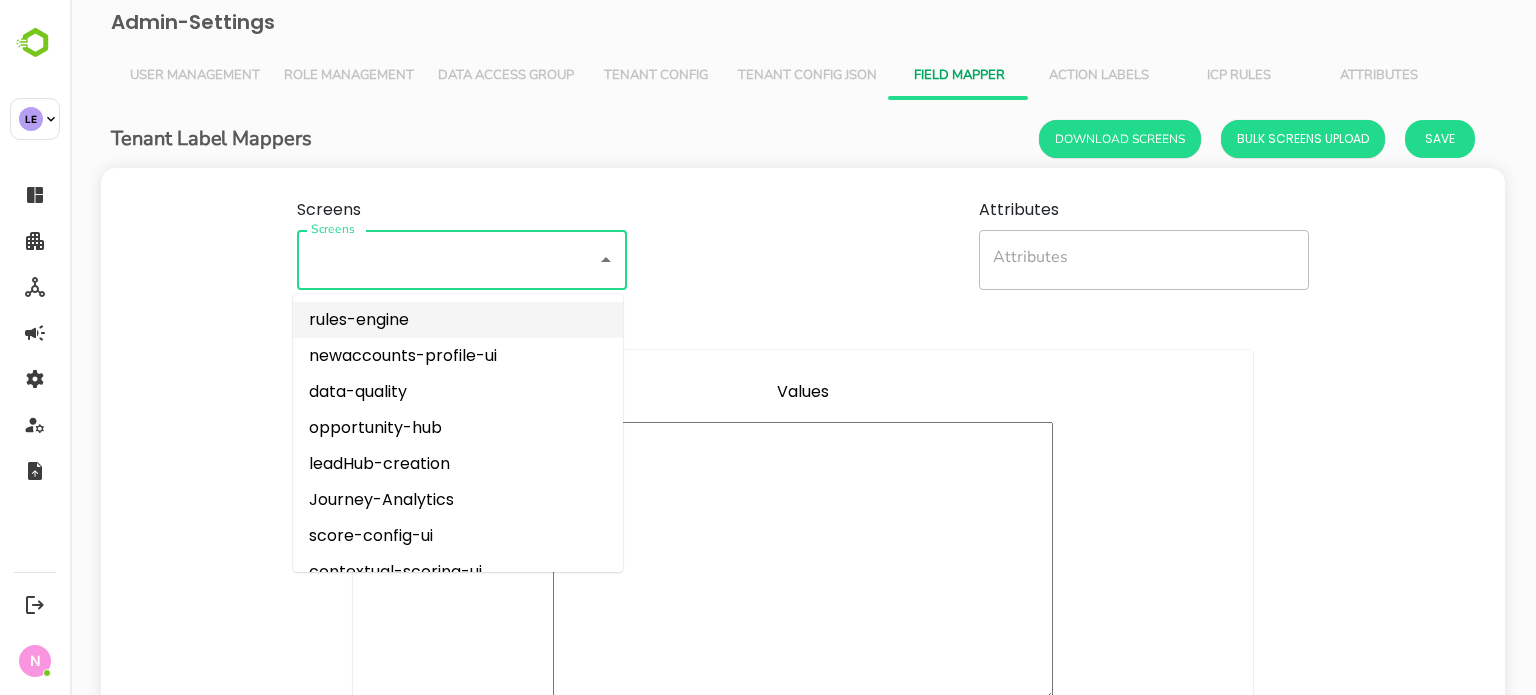 click on "rules-engine" at bounding box center [458, 320] 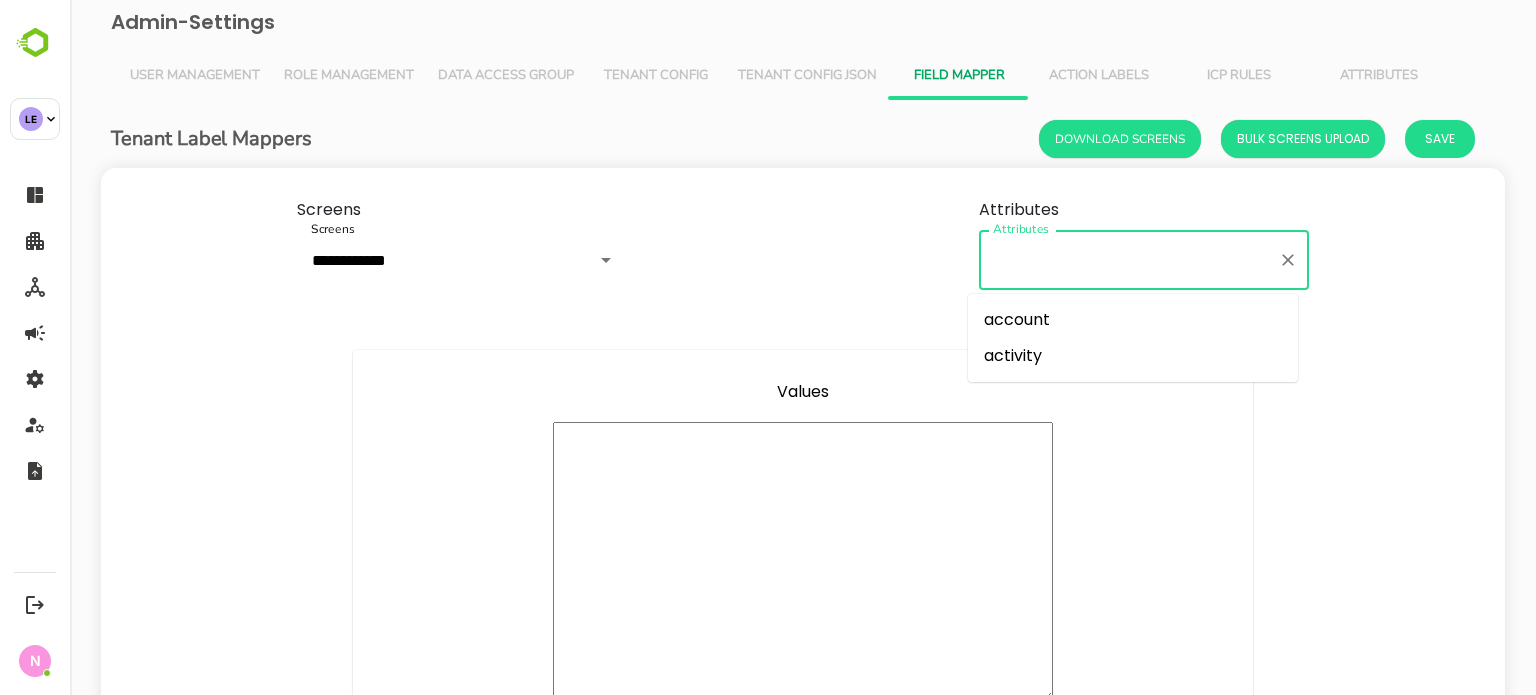 click on "Attributes" at bounding box center [1129, 260] 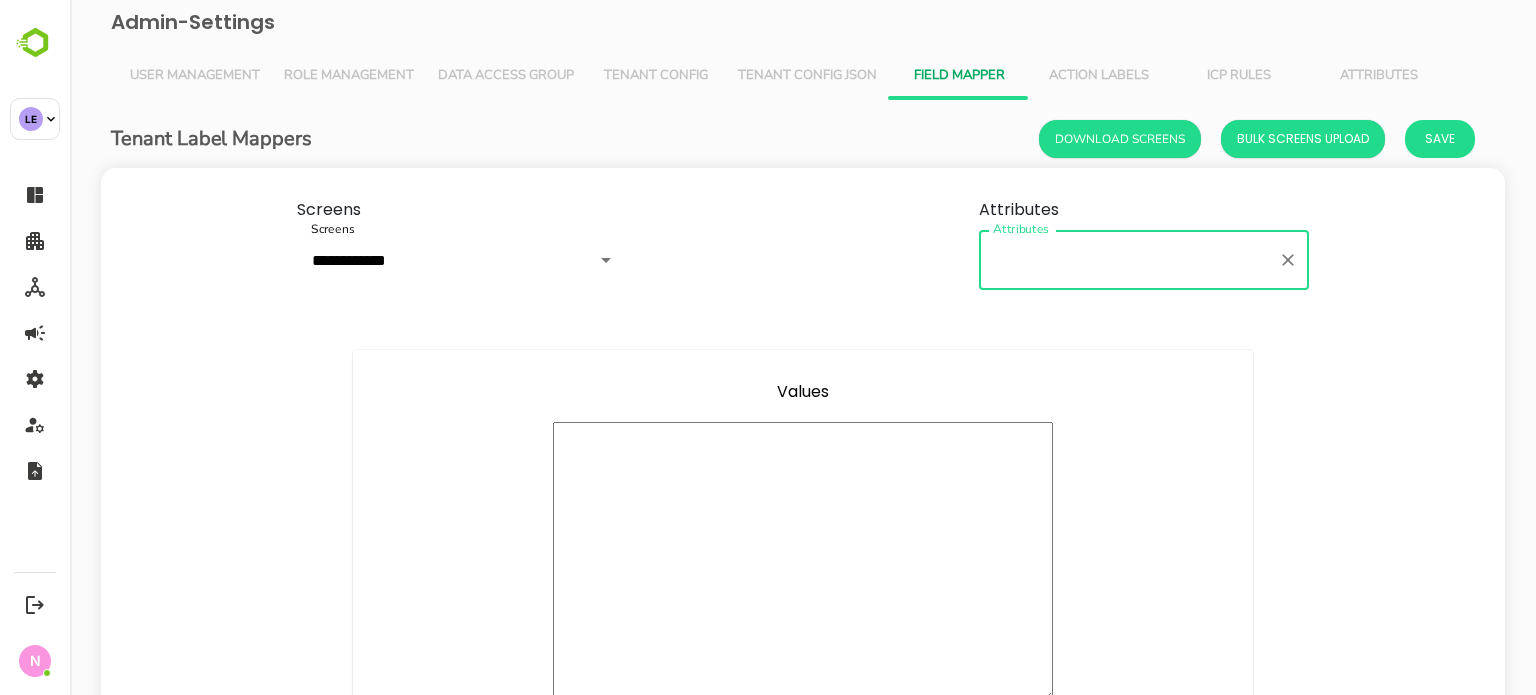 paste on "********" 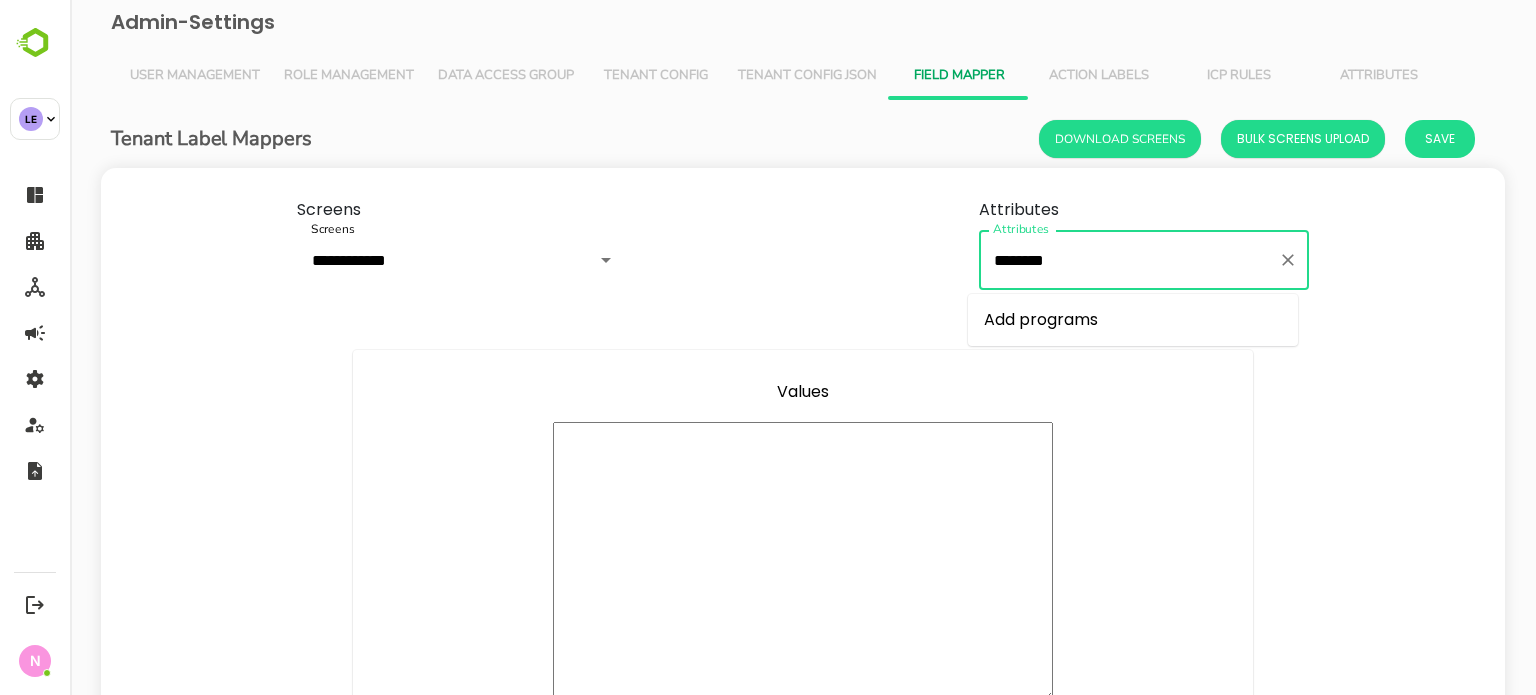 type on "********" 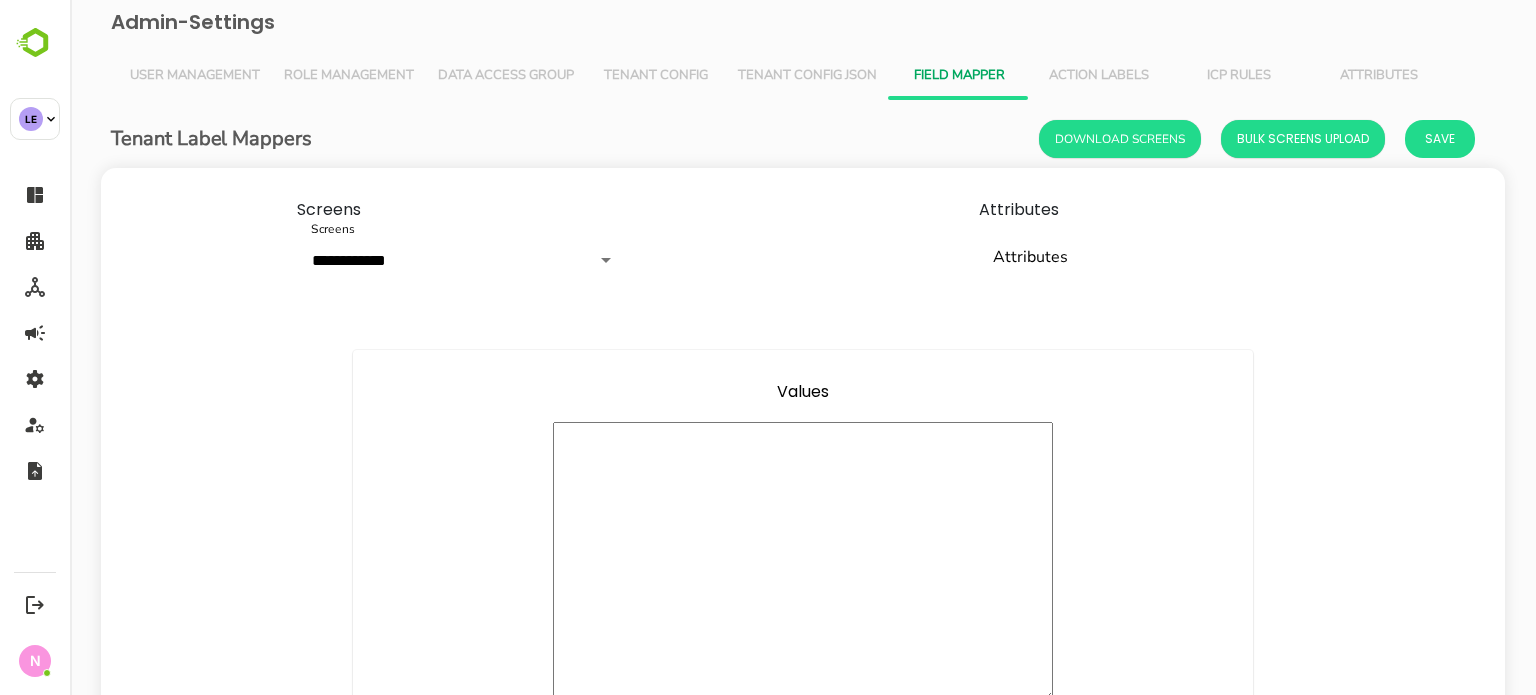 click at bounding box center (803, 562) 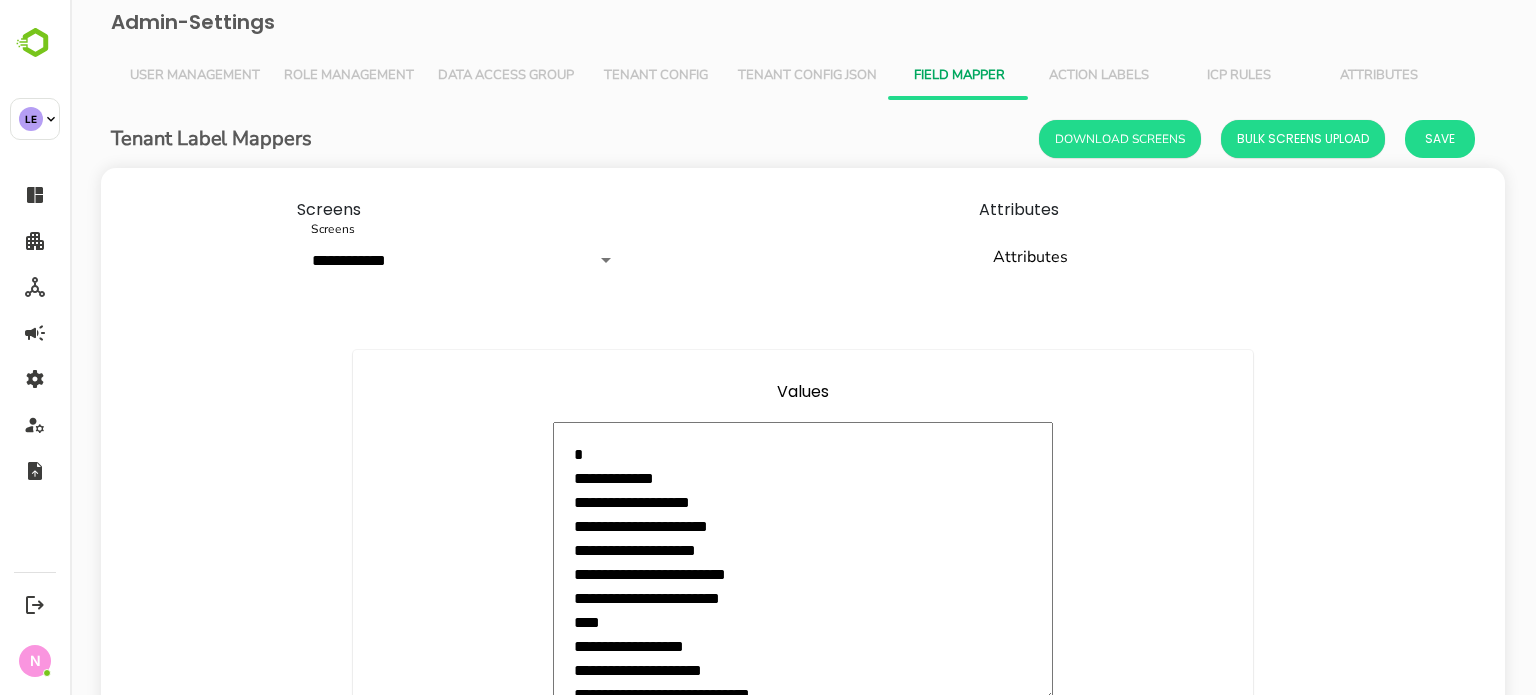 type on "*" 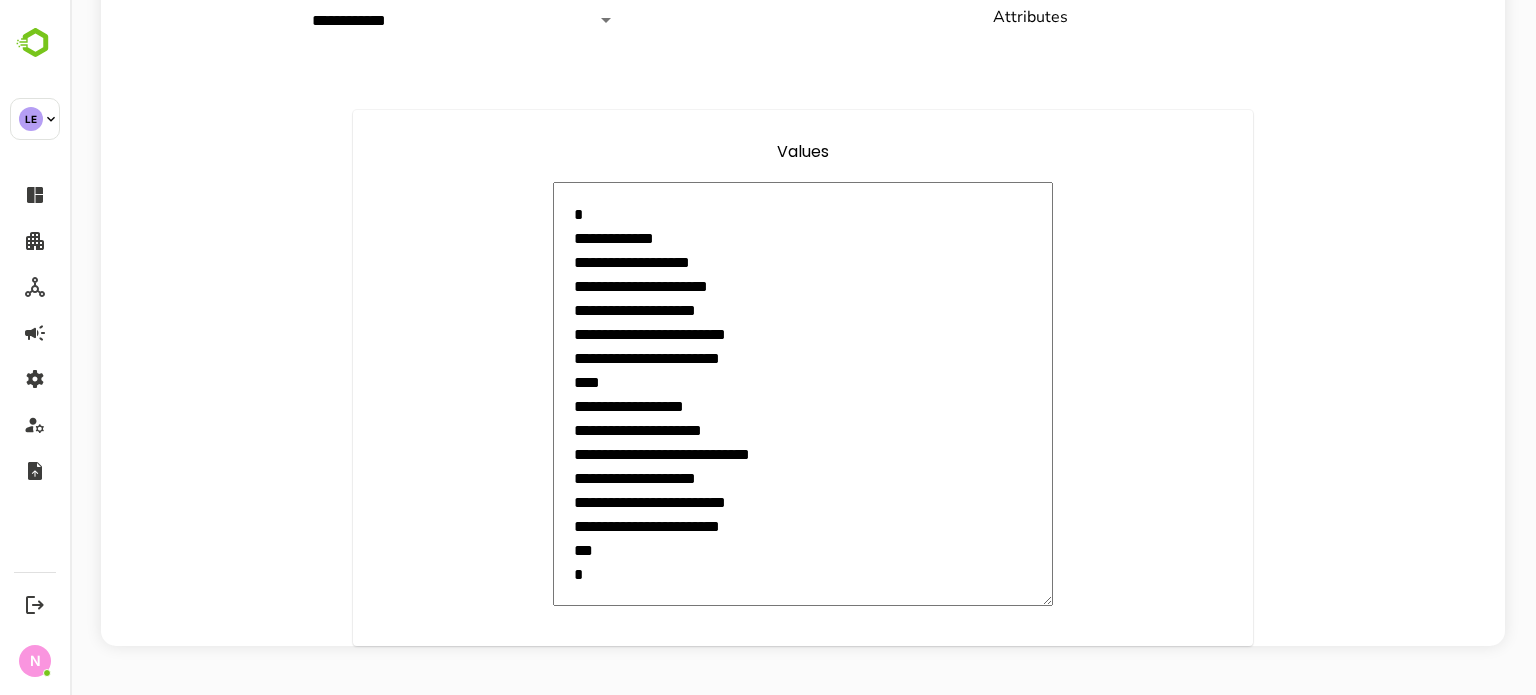 scroll, scrollTop: 0, scrollLeft: 0, axis: both 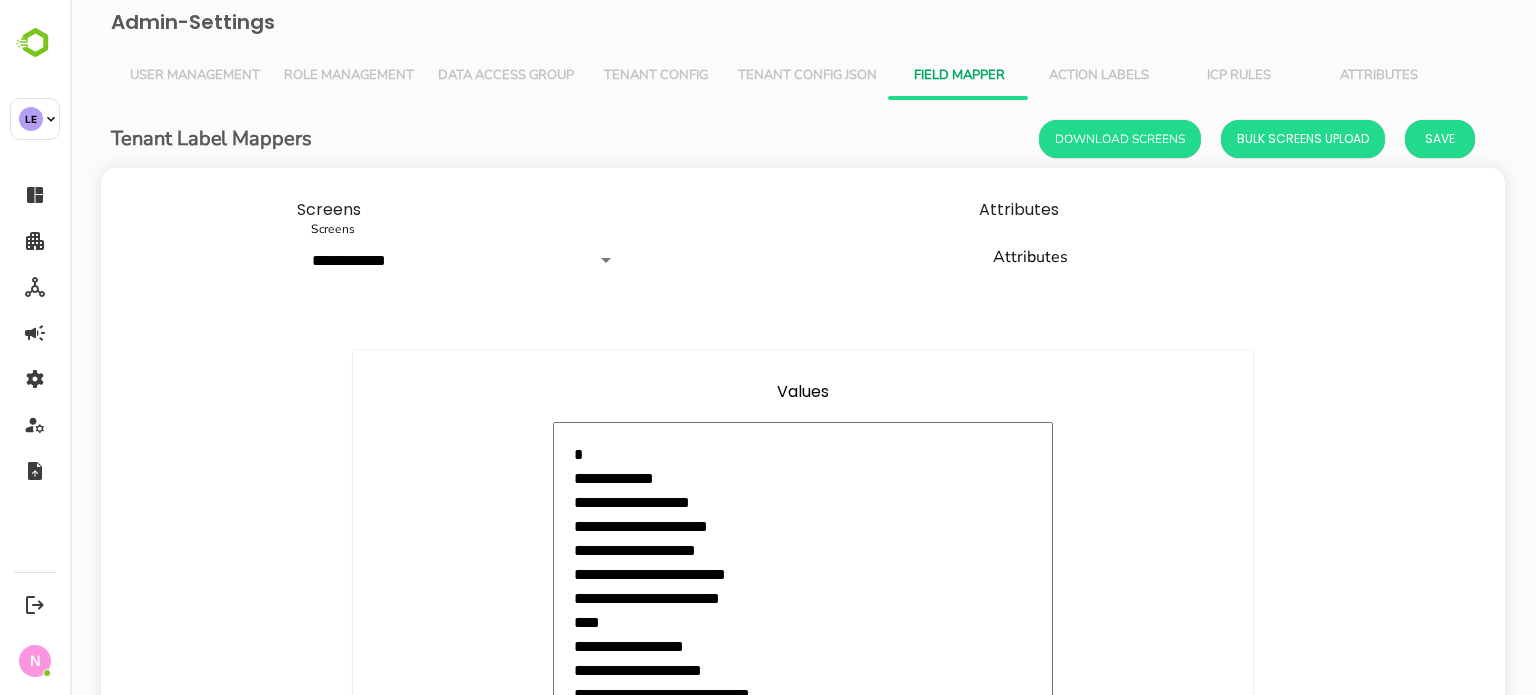 type on "**********" 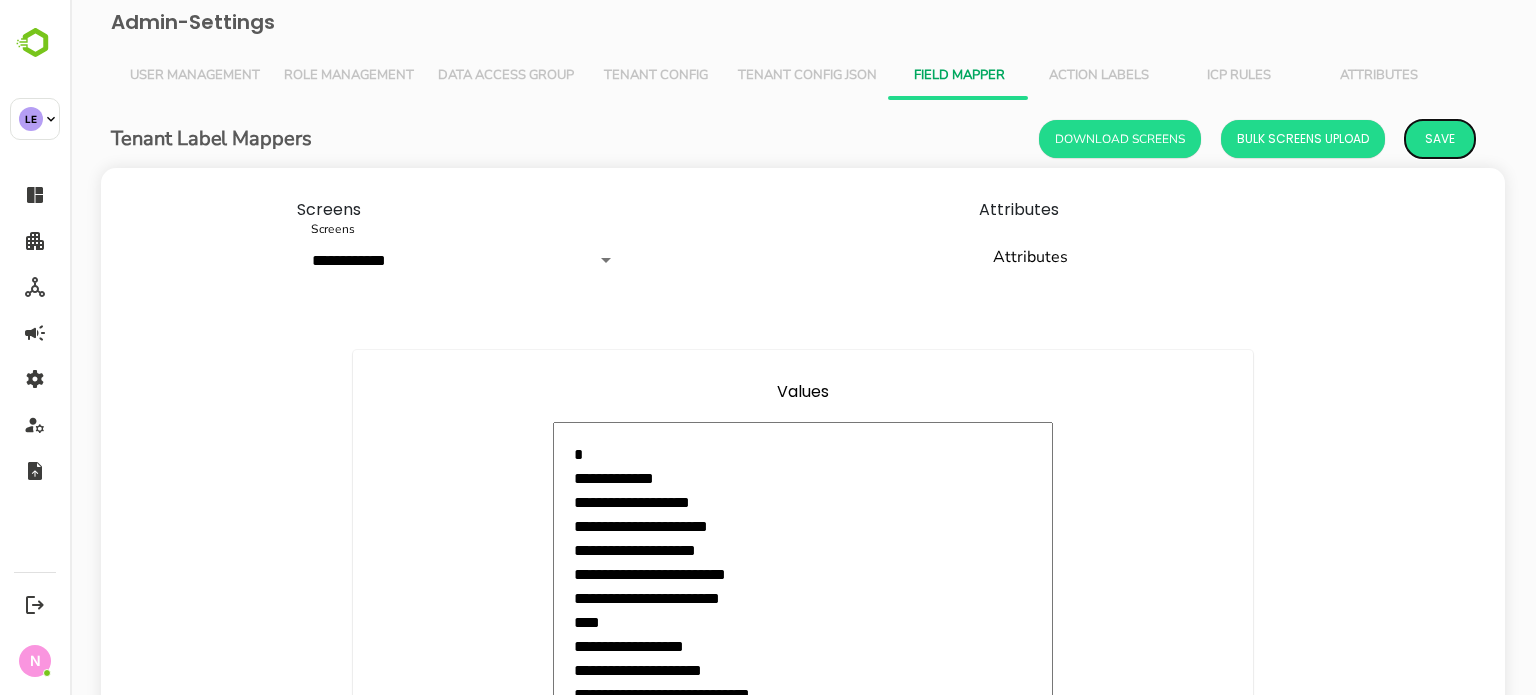 click on "Save" at bounding box center (1440, 139) 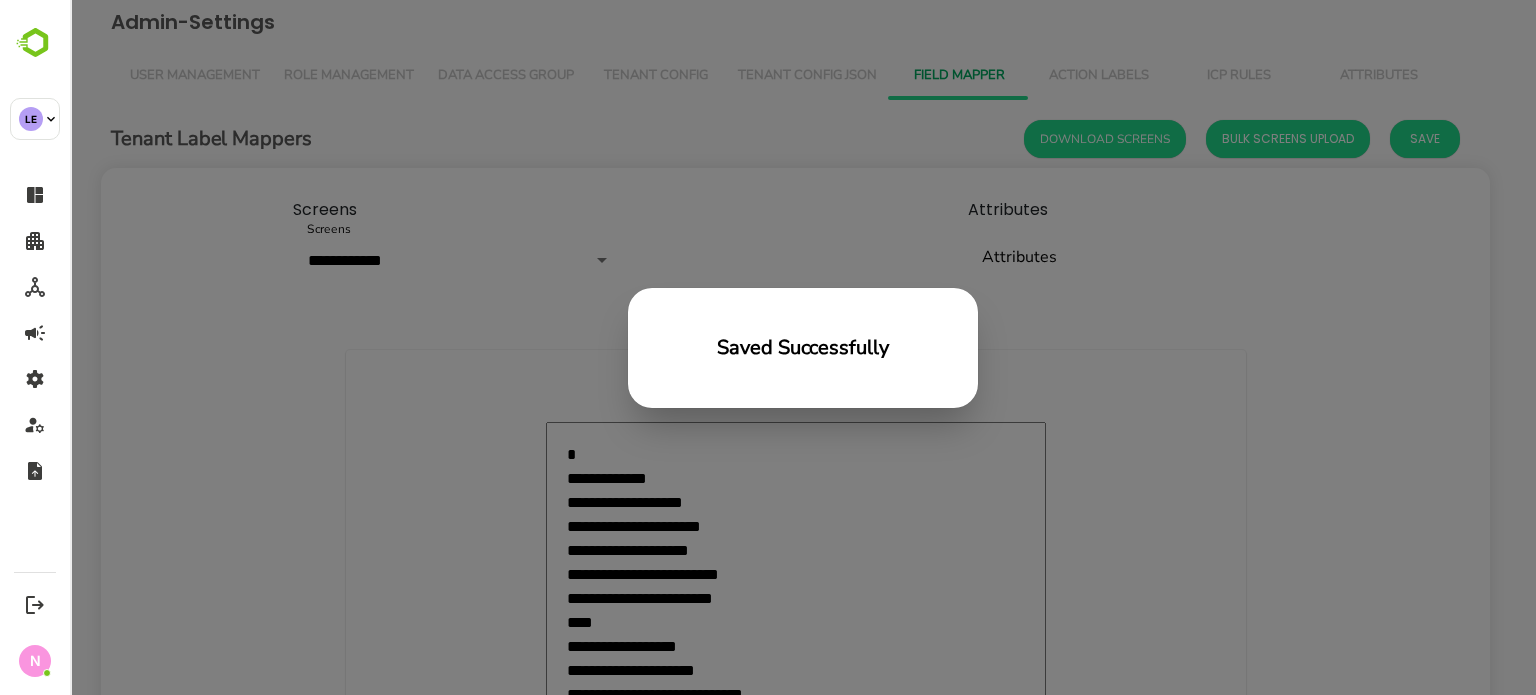 click on "Saved Successfully" at bounding box center (803, 347) 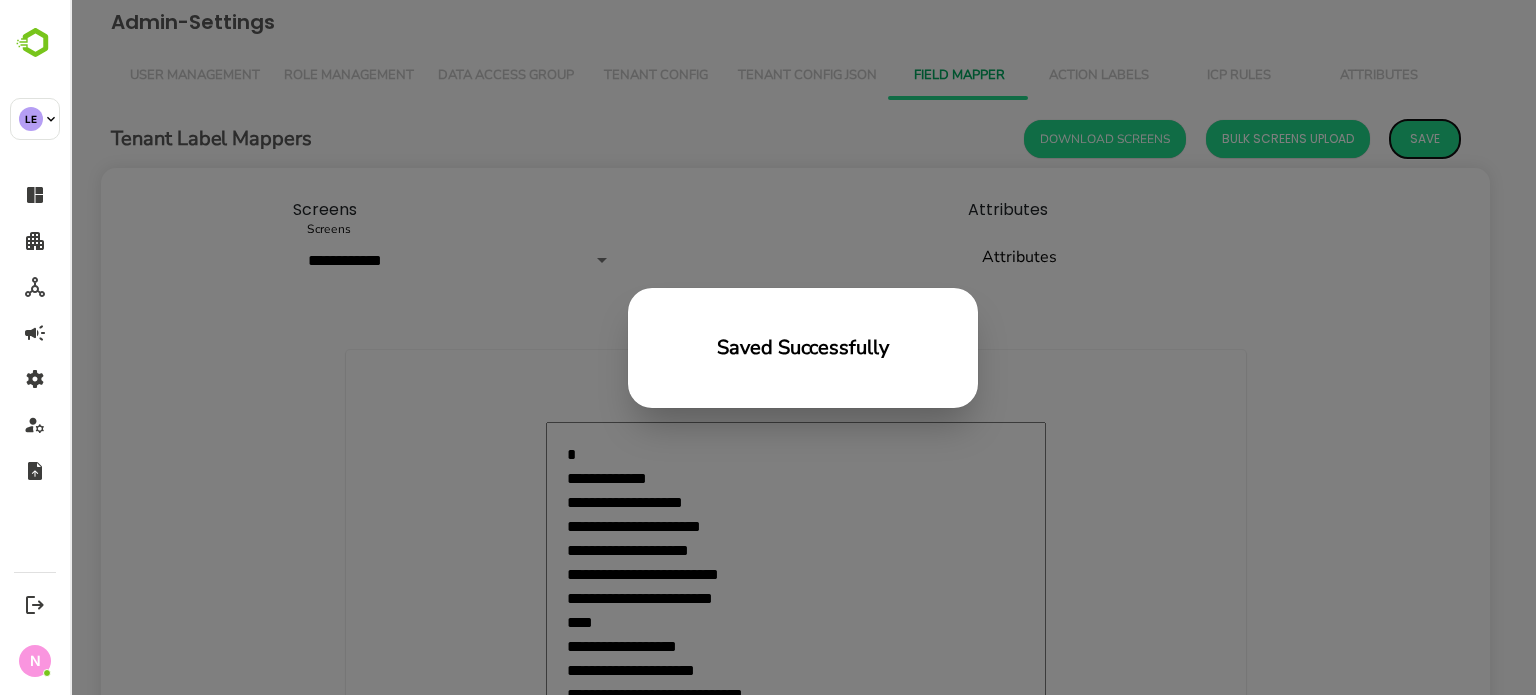 type on "*" 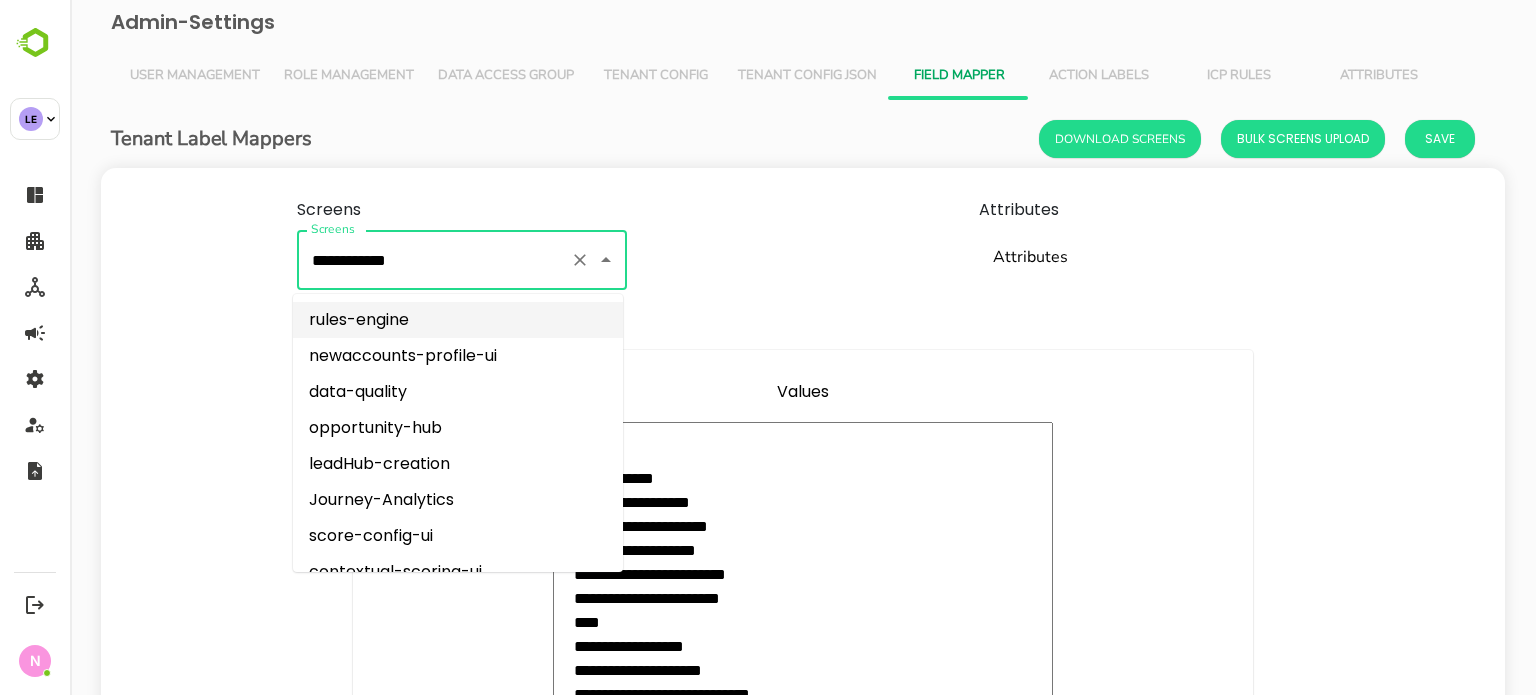 click on "**********" at bounding box center [434, 260] 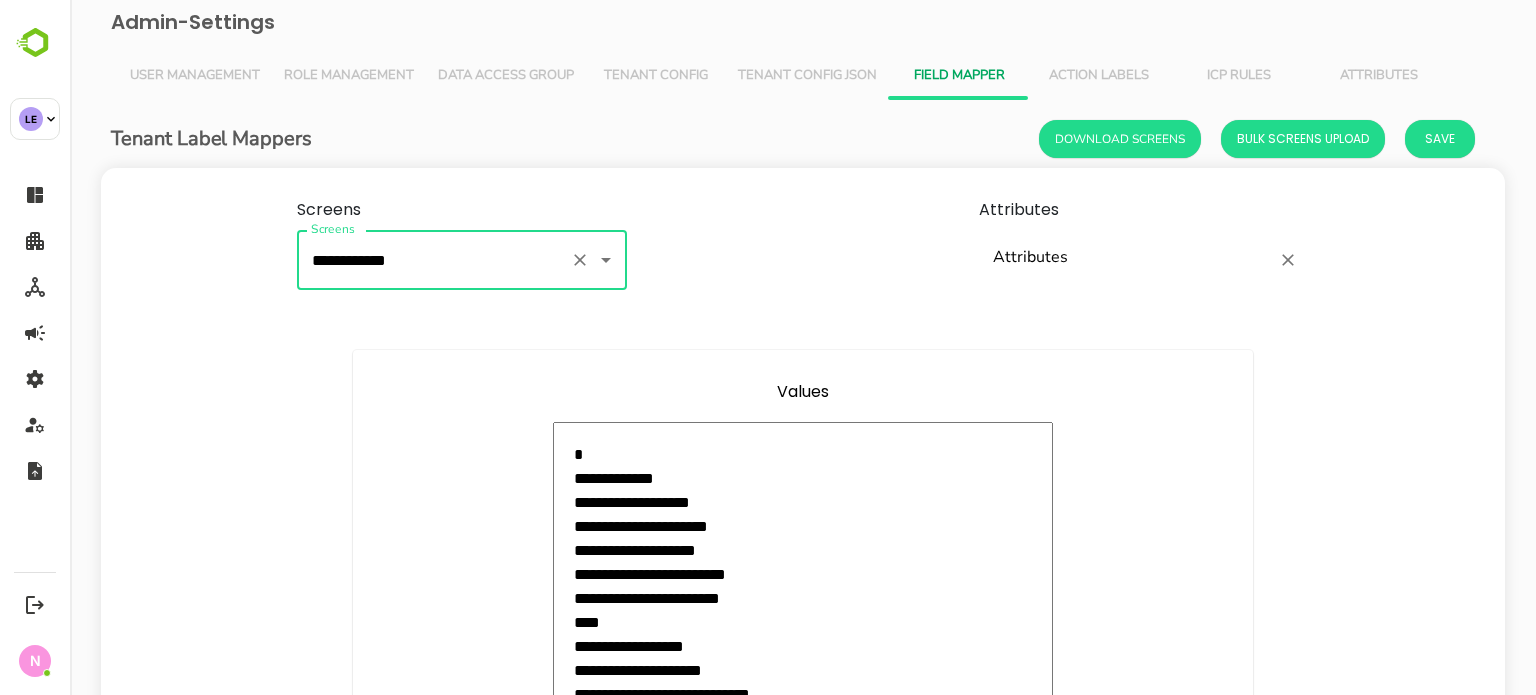 click on "Attributes" at bounding box center (1129, 260) 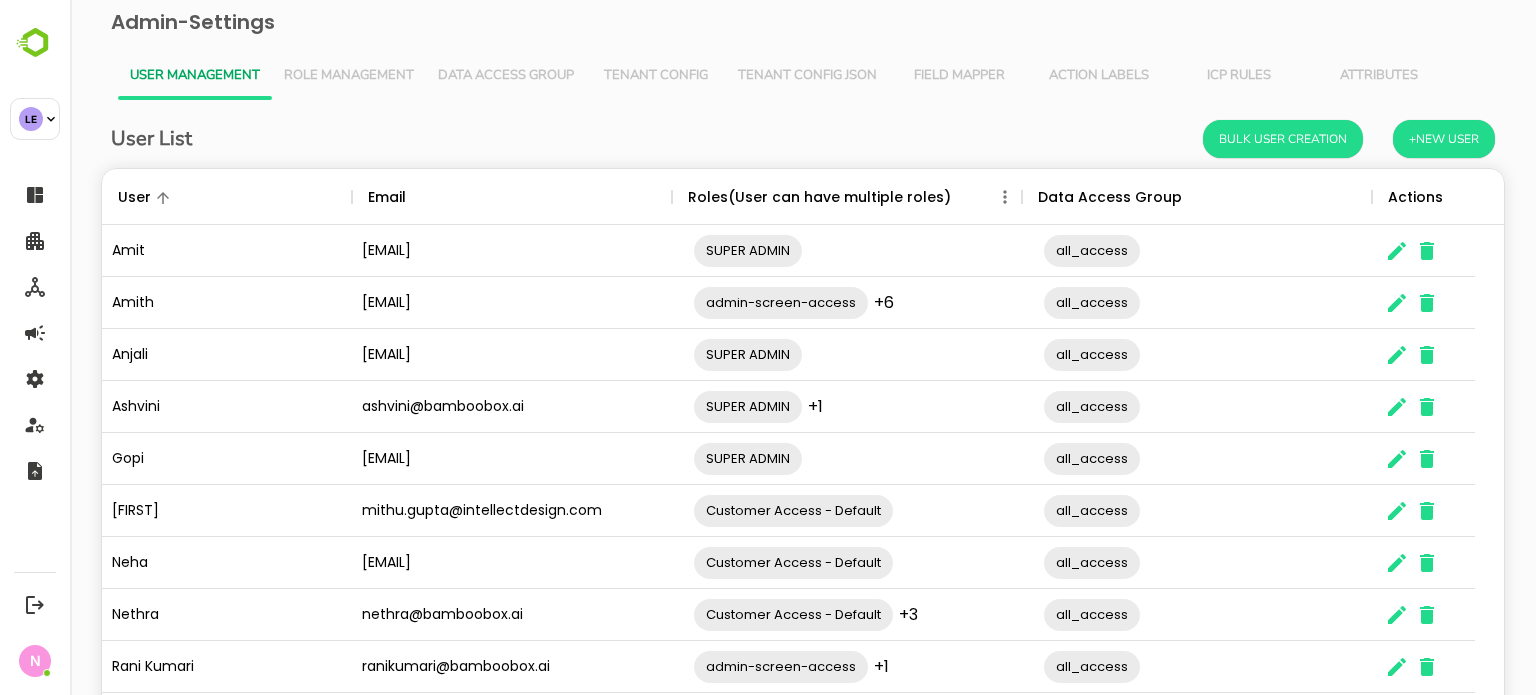 scroll, scrollTop: 0, scrollLeft: 0, axis: both 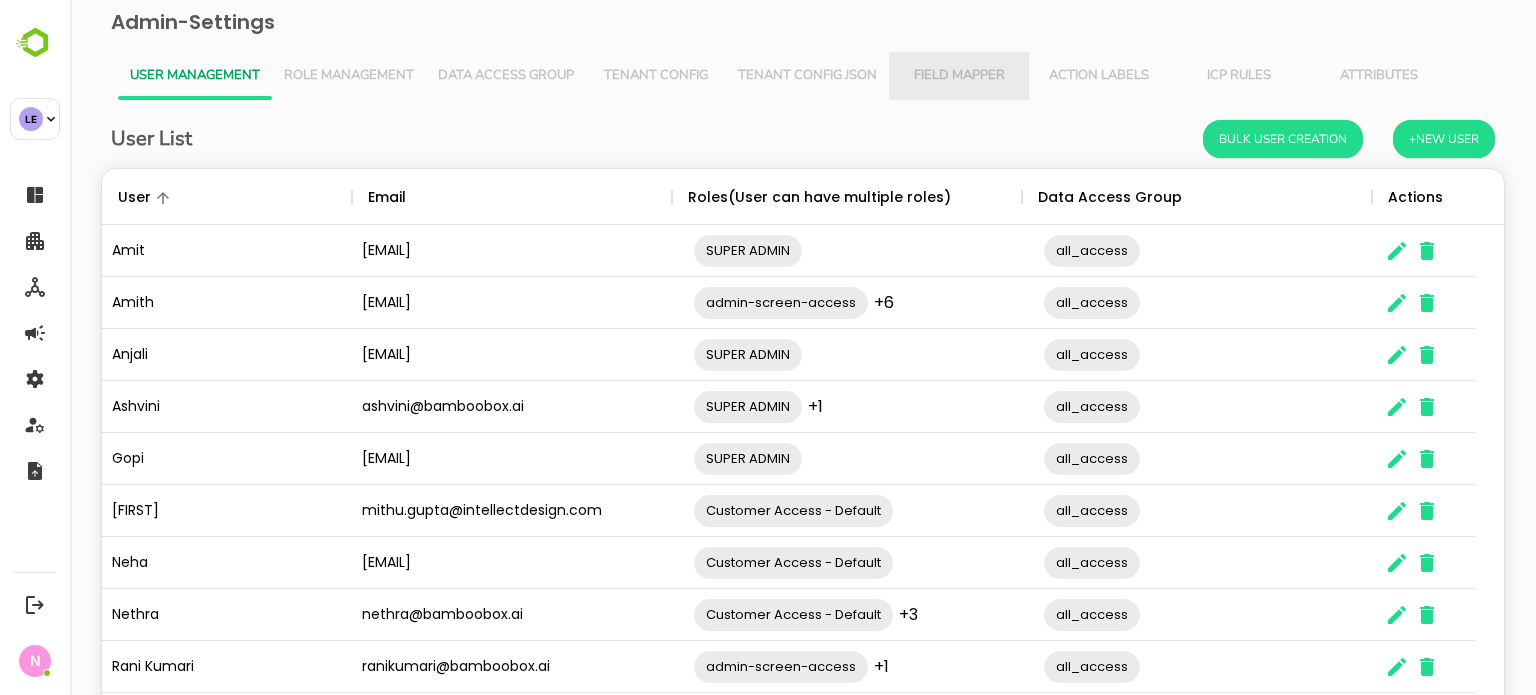 drag, startPoint x: 924, startPoint y: 71, endPoint x: 912, endPoint y: 74, distance: 12.369317 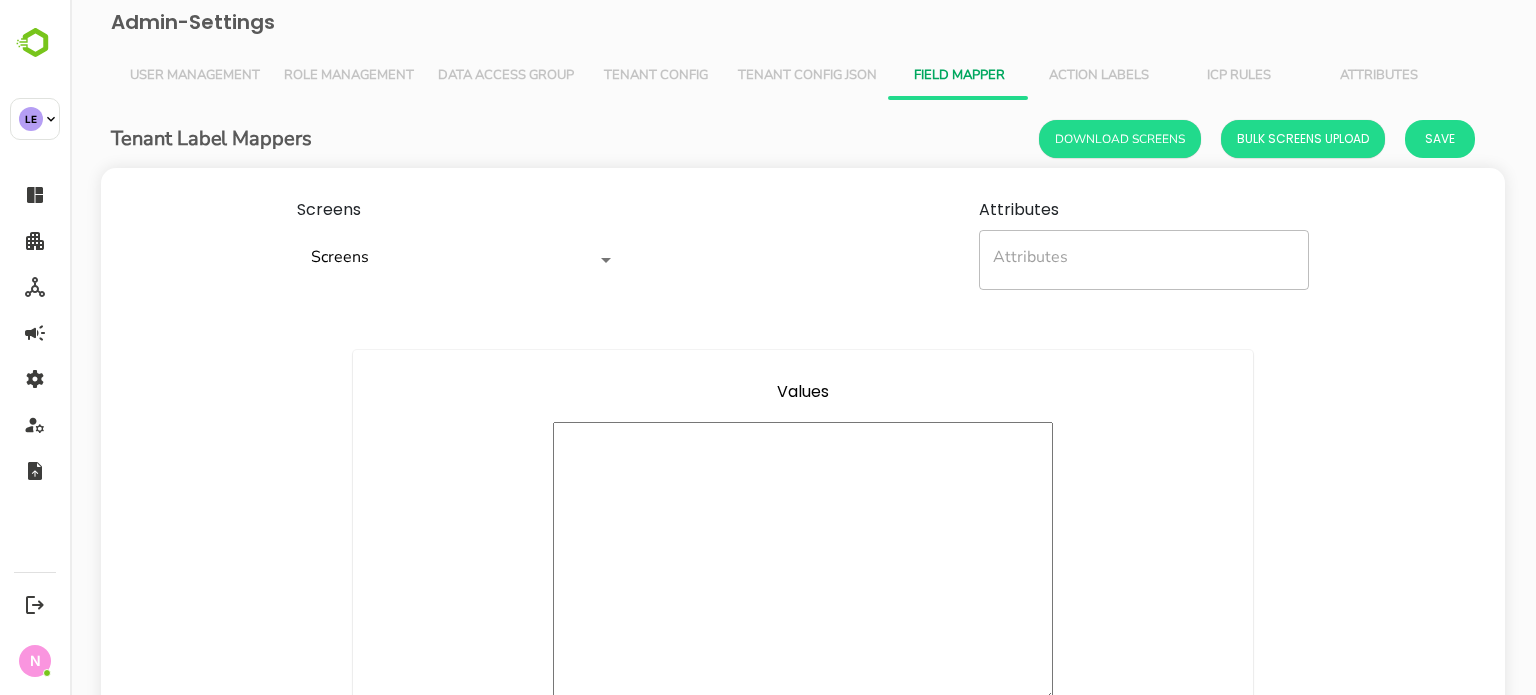 click on "Screens" at bounding box center [434, 260] 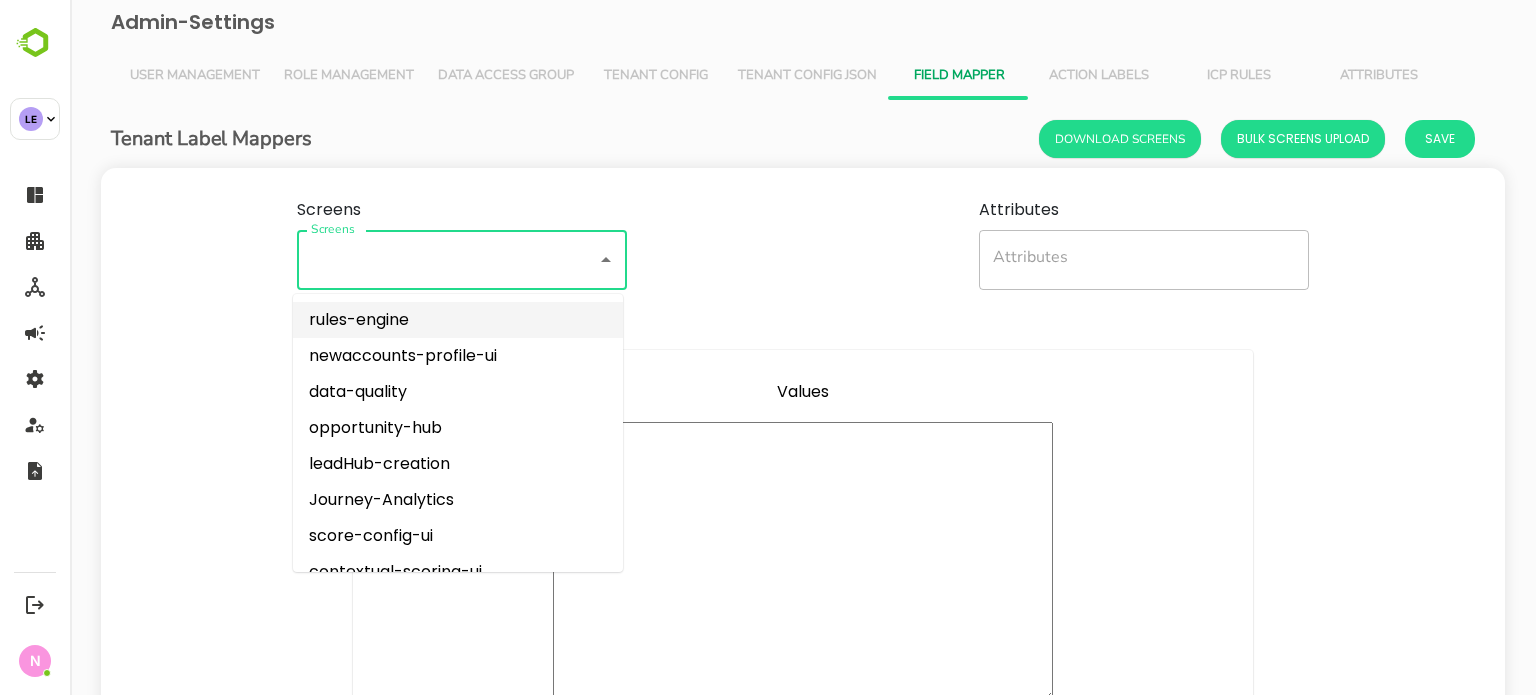 drag, startPoint x: 464, startPoint y: 315, endPoint x: 901, endPoint y: 307, distance: 437.0732 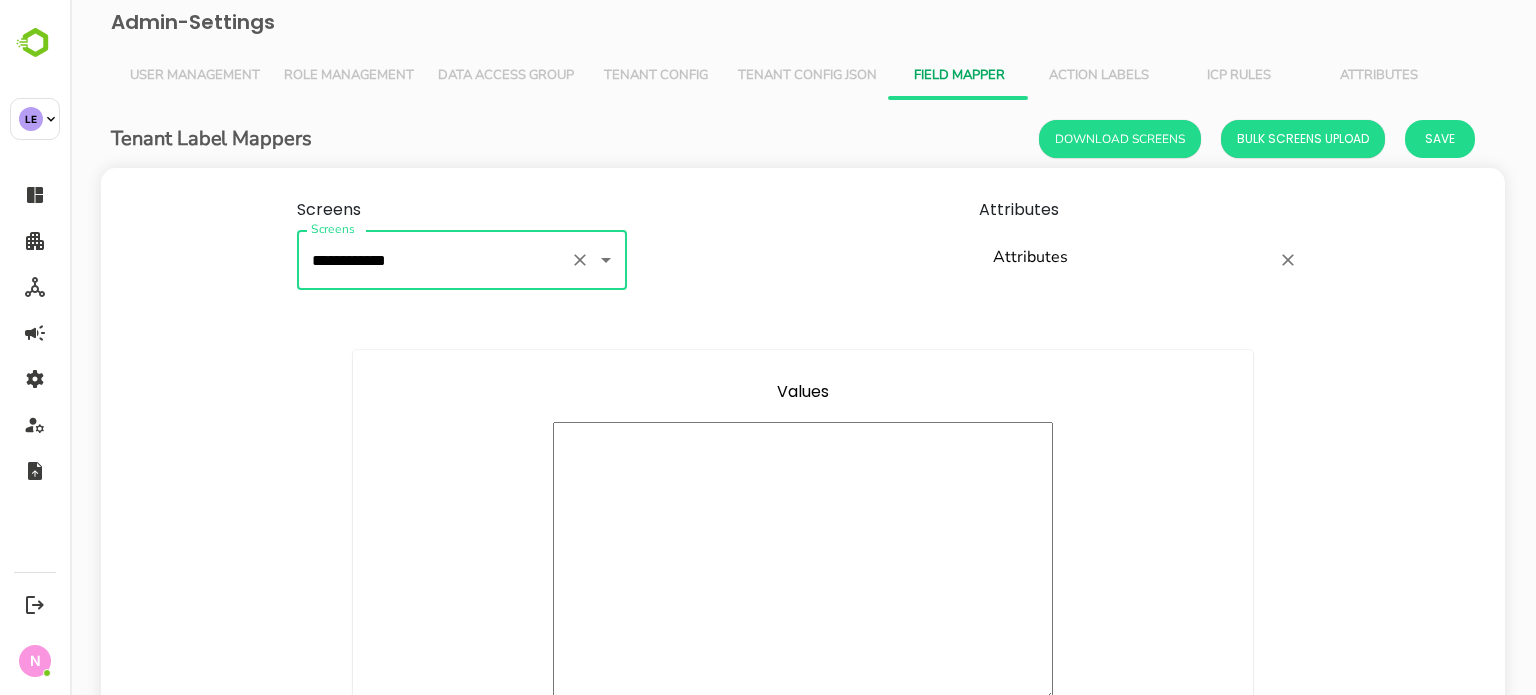 click on "Attributes" at bounding box center (1129, 260) 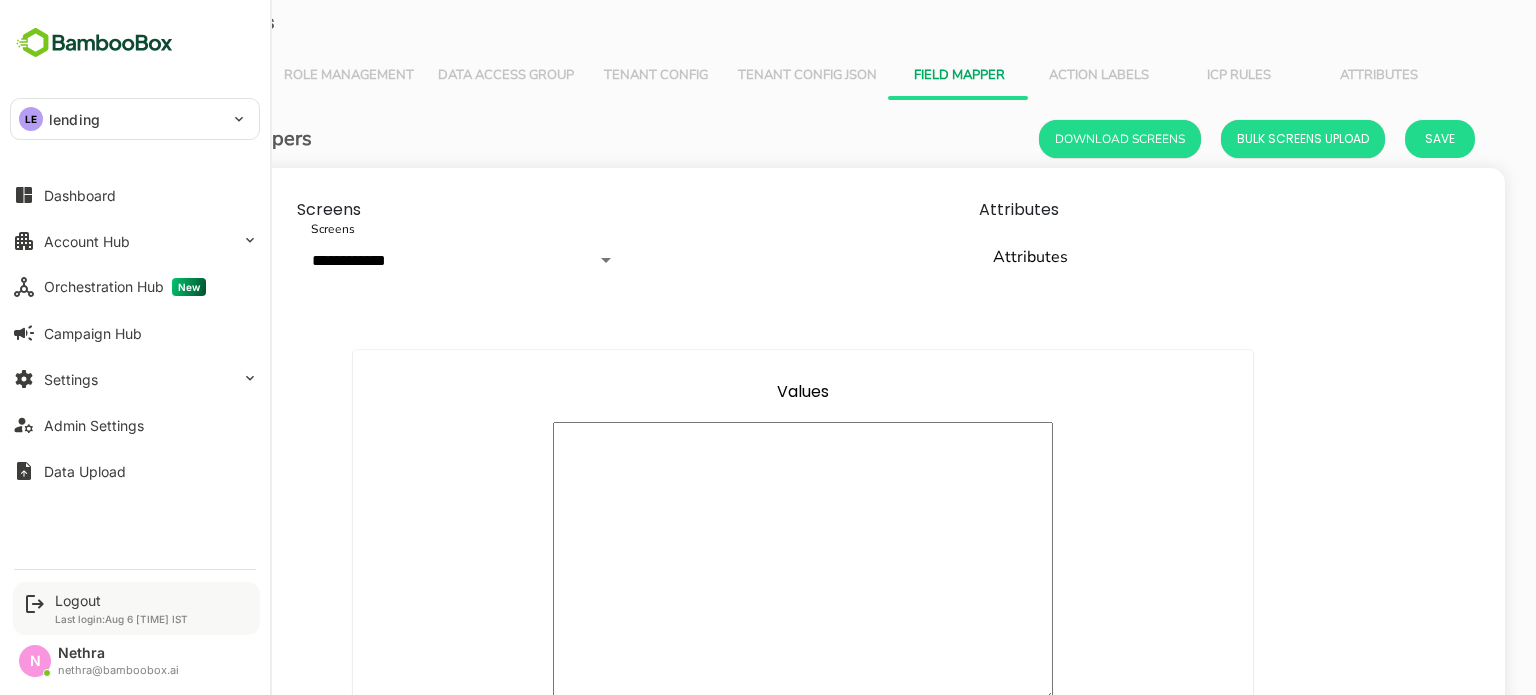 click on "Logout Last login:  [DATE]   [TIME]   [REGION]" at bounding box center (121, 608) 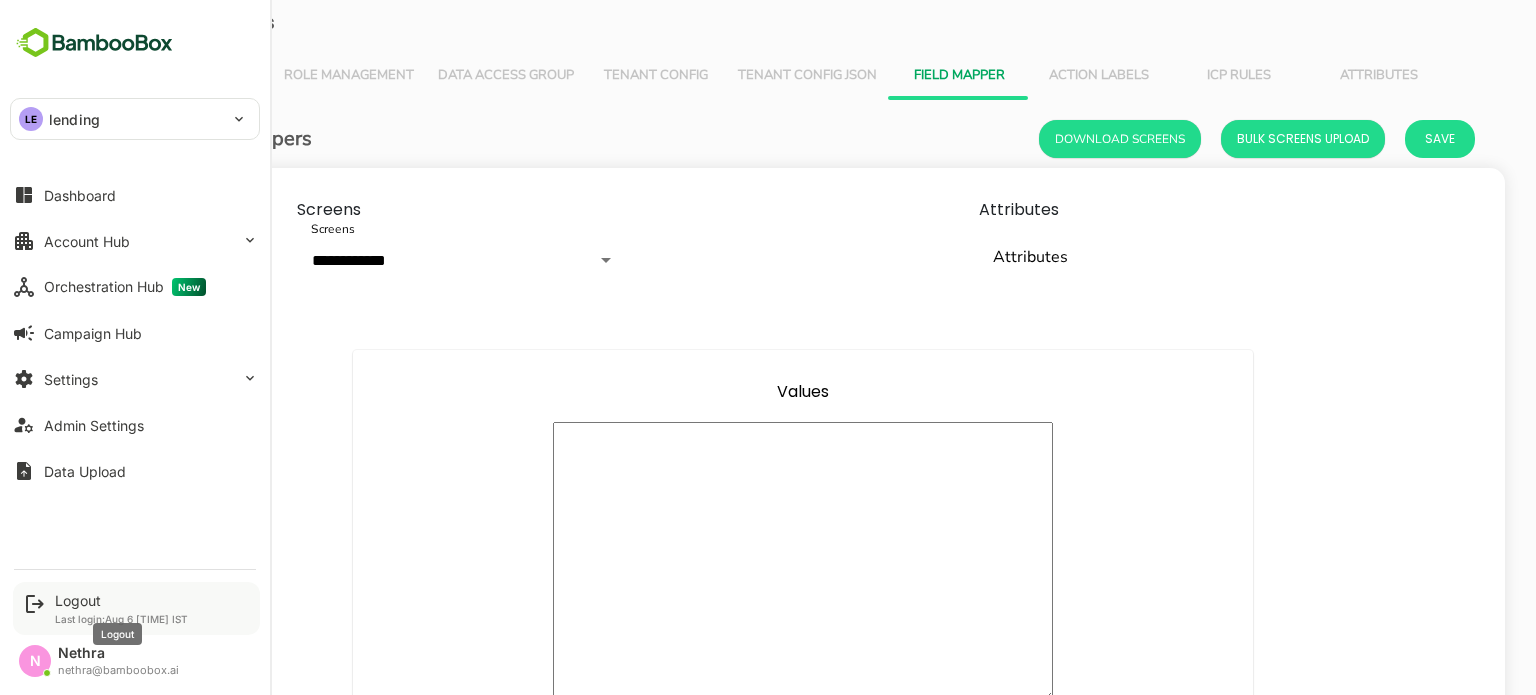 click on "Logout" at bounding box center (121, 600) 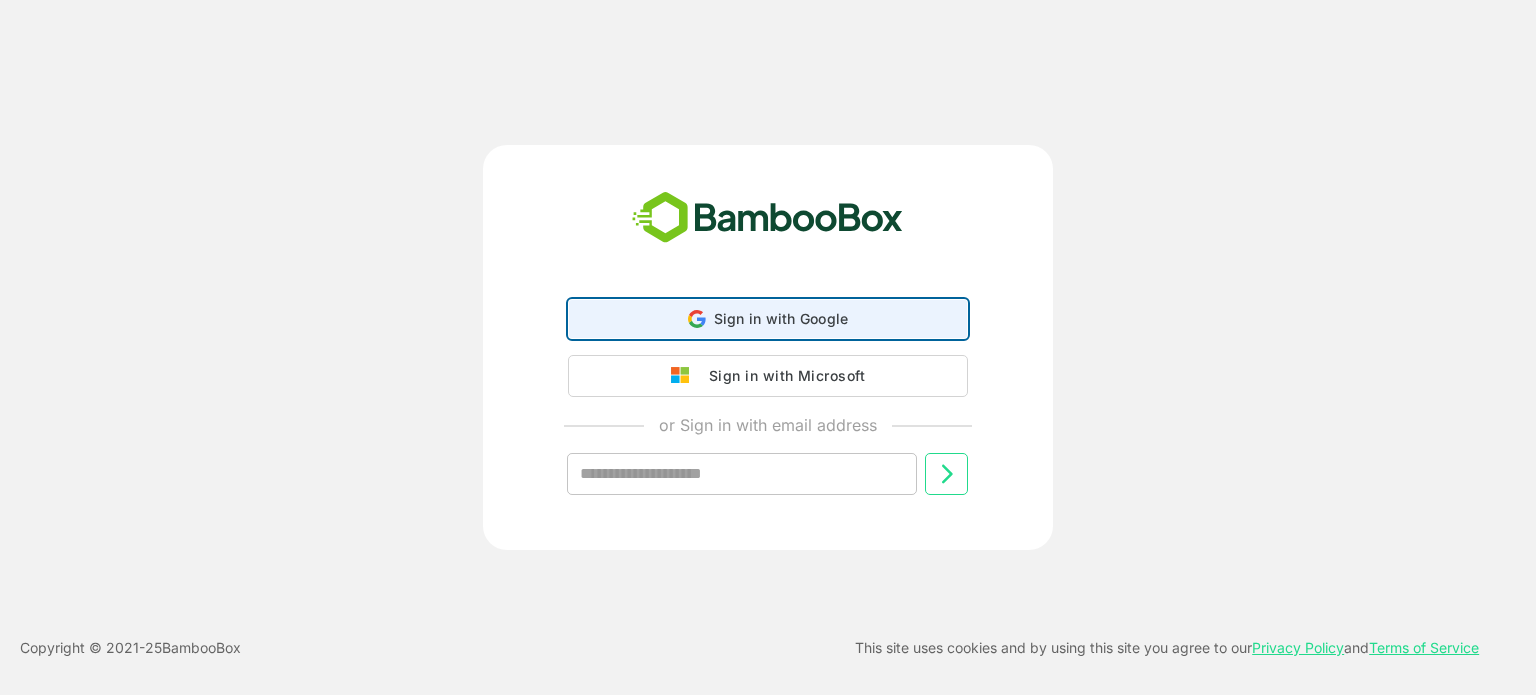 click on "Sign in with Google Sign in with Google. Opens in new tab" at bounding box center [768, 319] 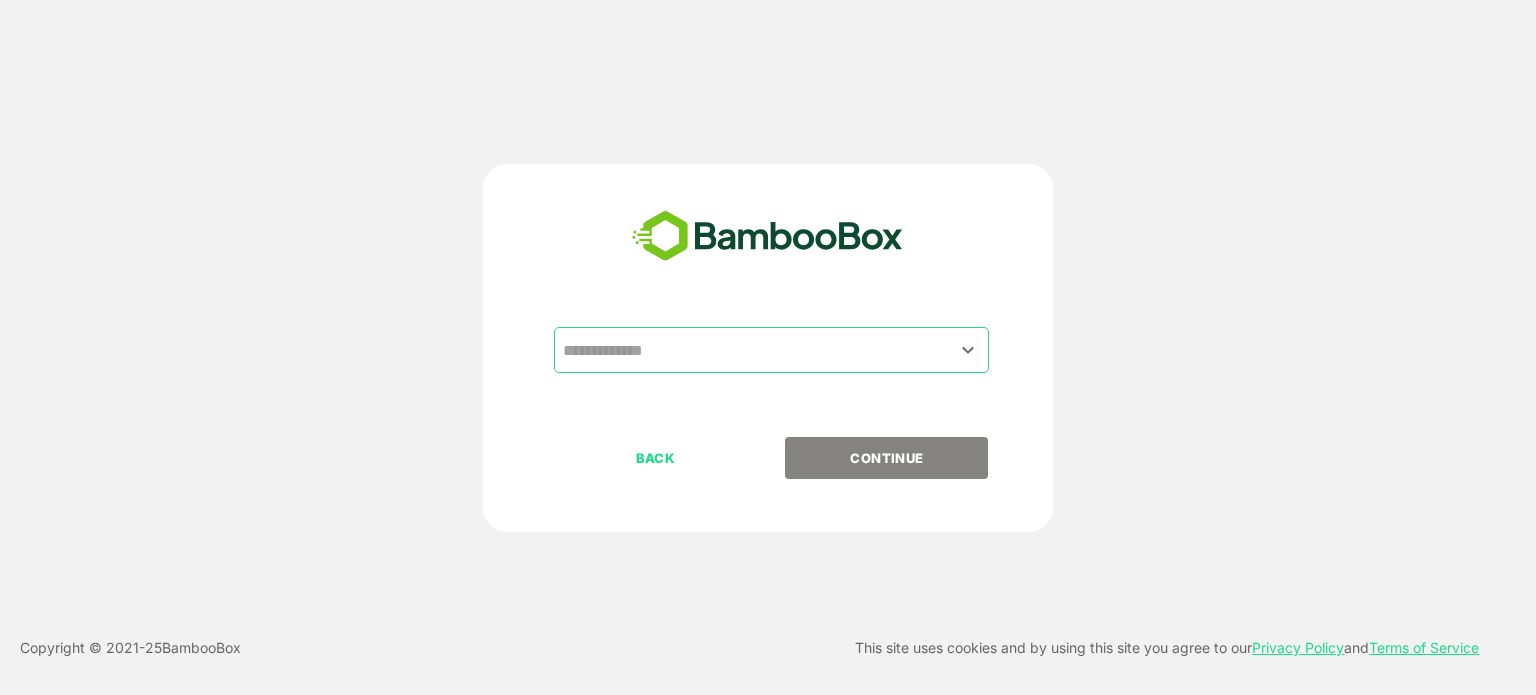 click on "​" at bounding box center (771, 350) 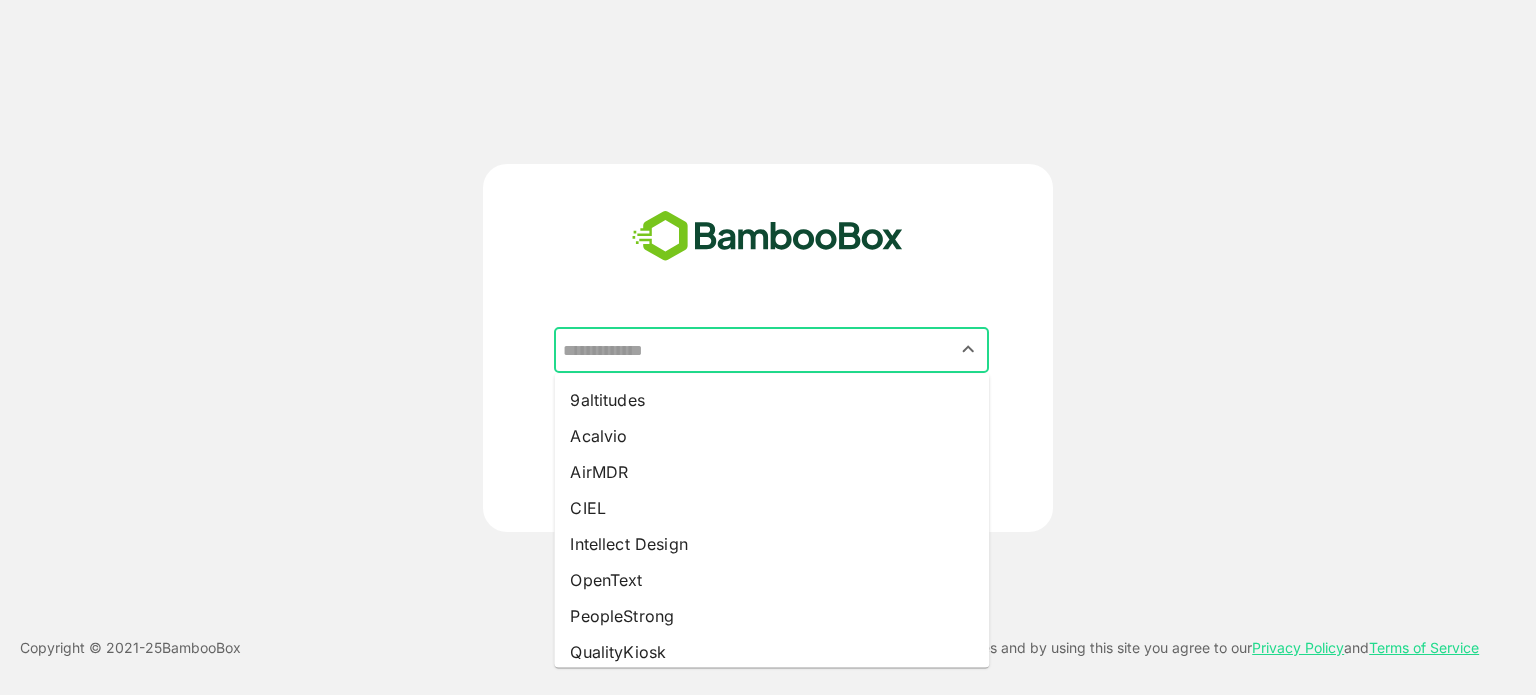click at bounding box center (771, 350) 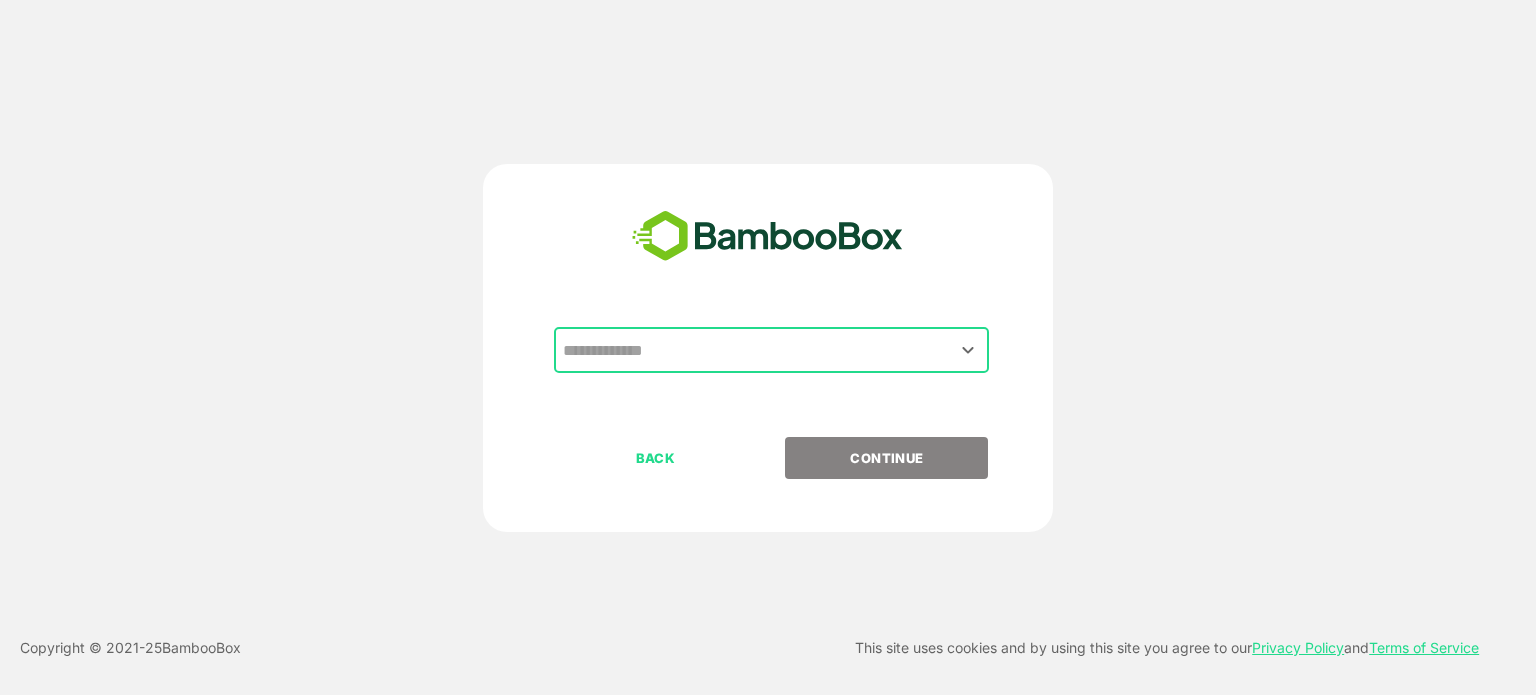 click at bounding box center [771, 350] 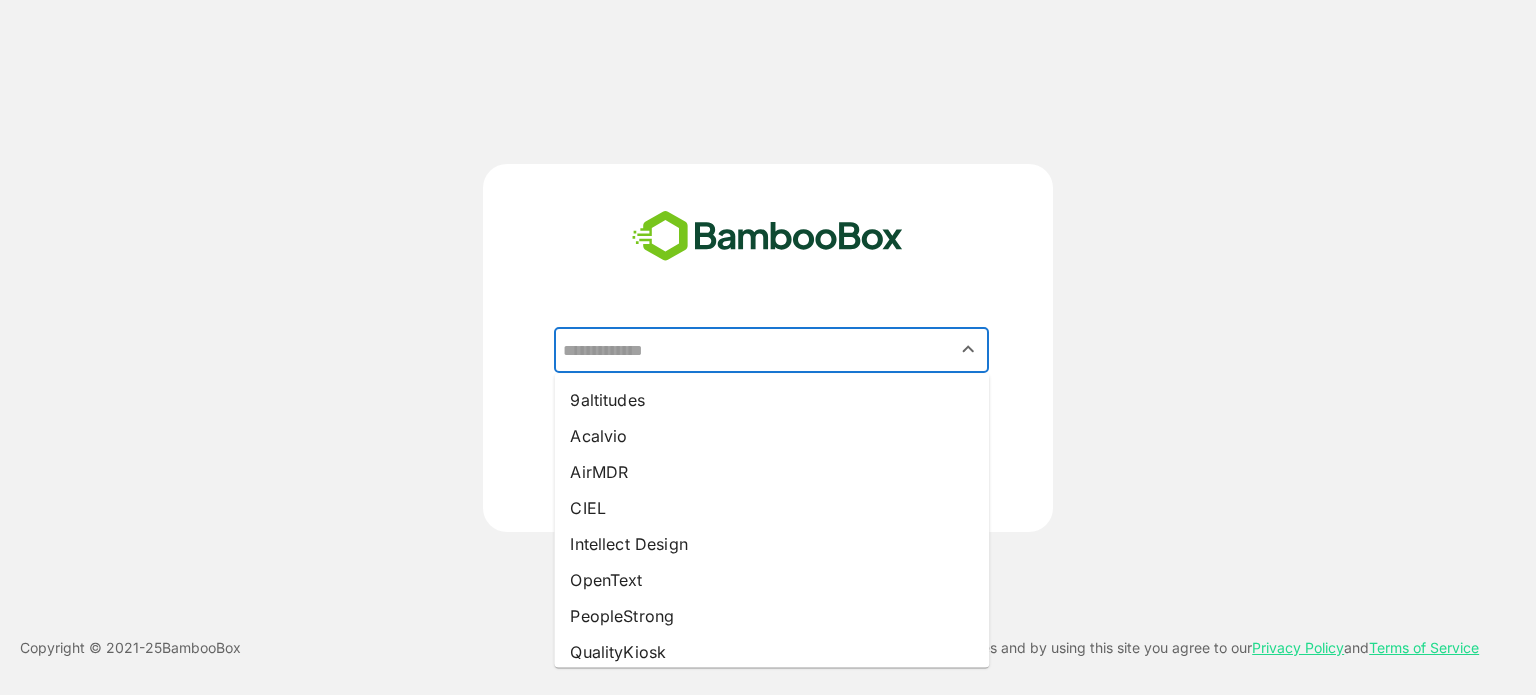 drag, startPoint x: 660, startPoint y: 540, endPoint x: 773, endPoint y: 483, distance: 126.56224 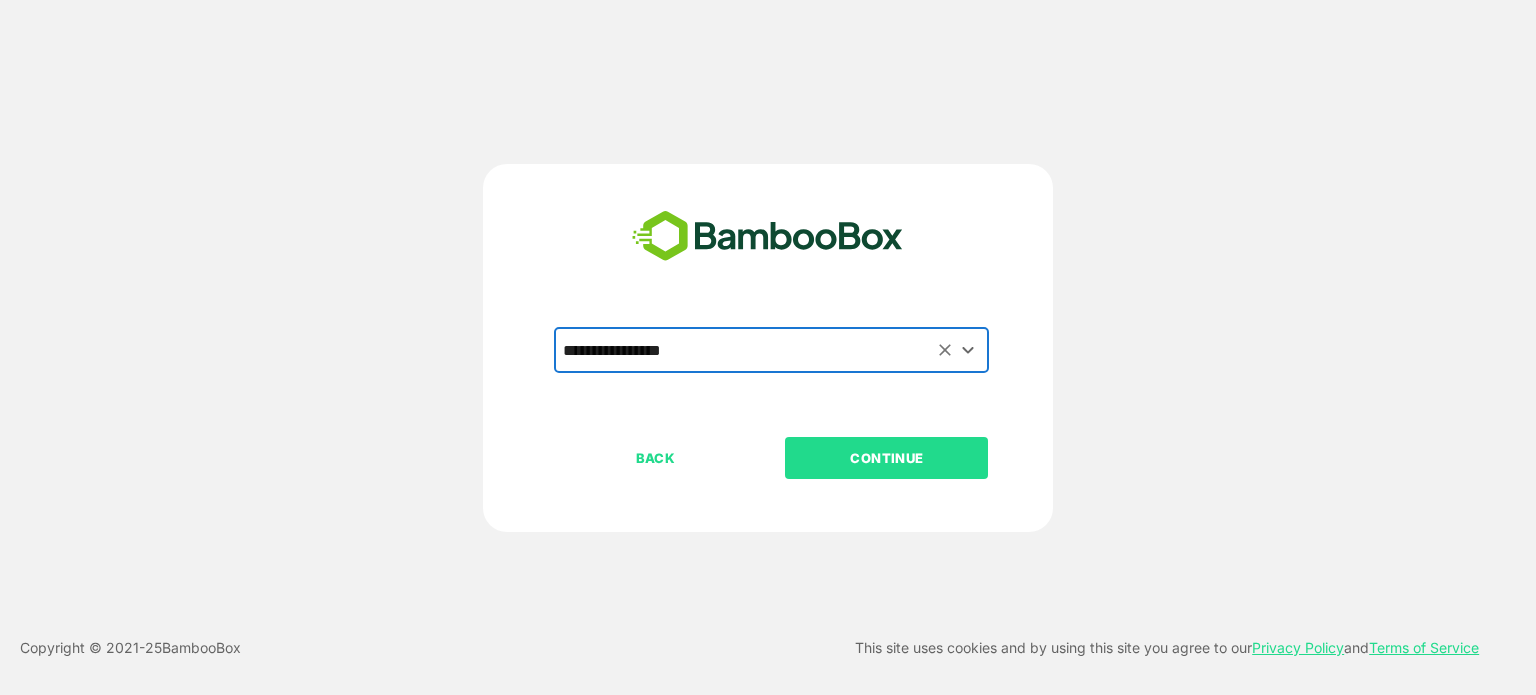 click on "CONTINUE" at bounding box center [887, 458] 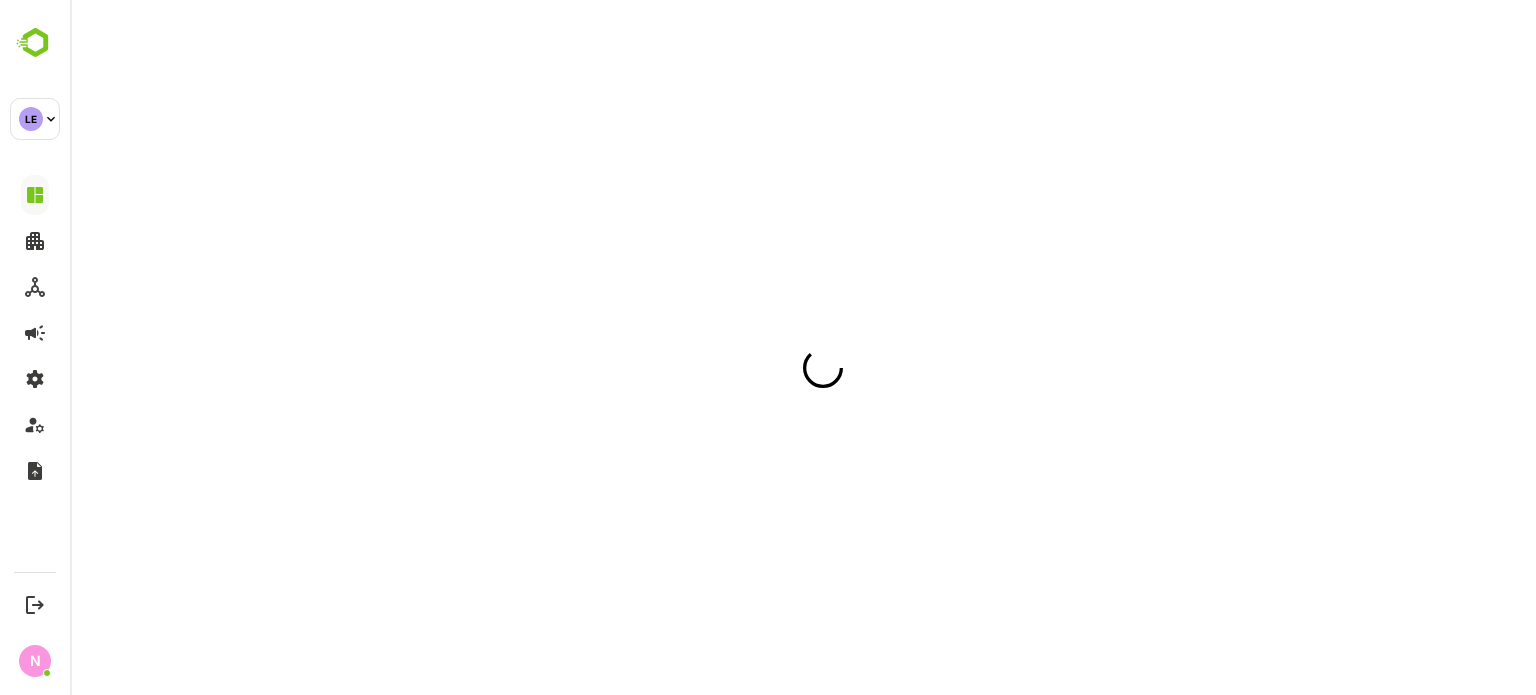 scroll, scrollTop: 0, scrollLeft: 0, axis: both 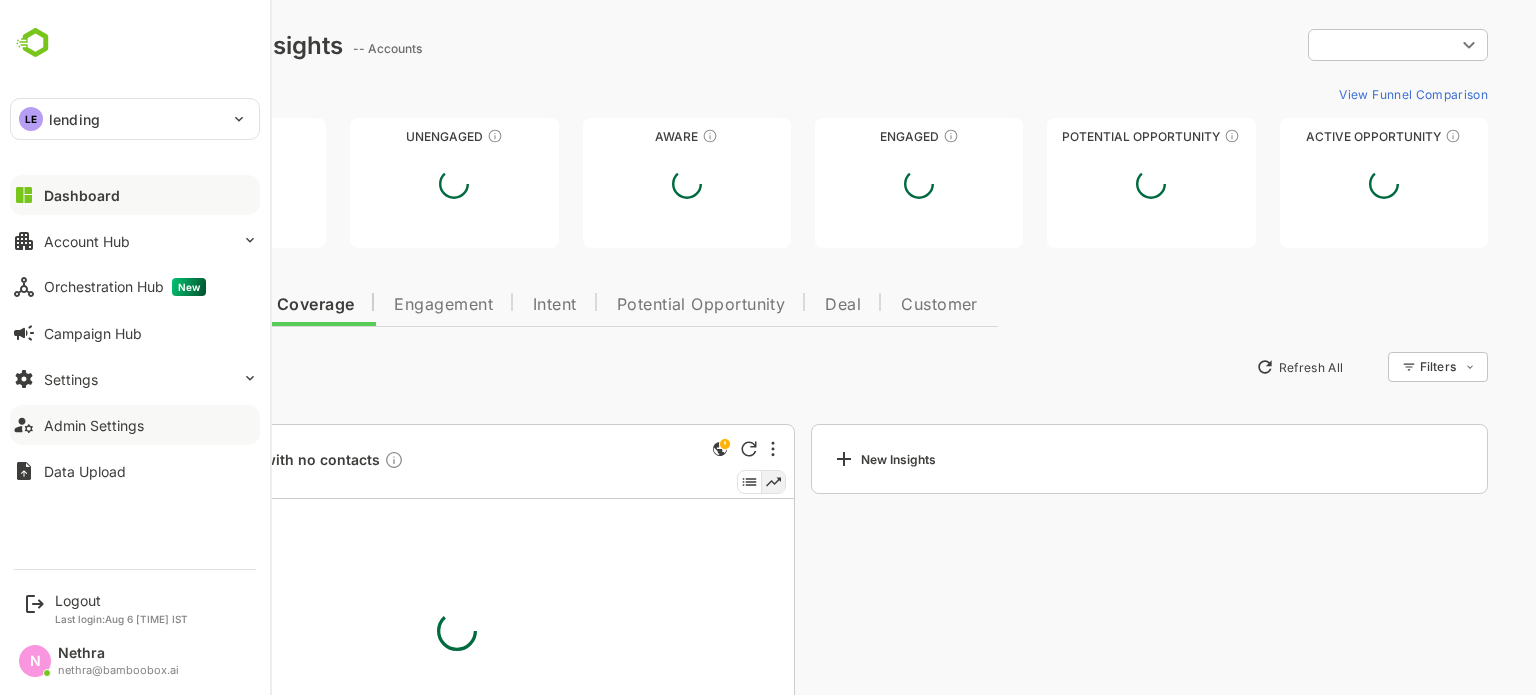 type on "**********" 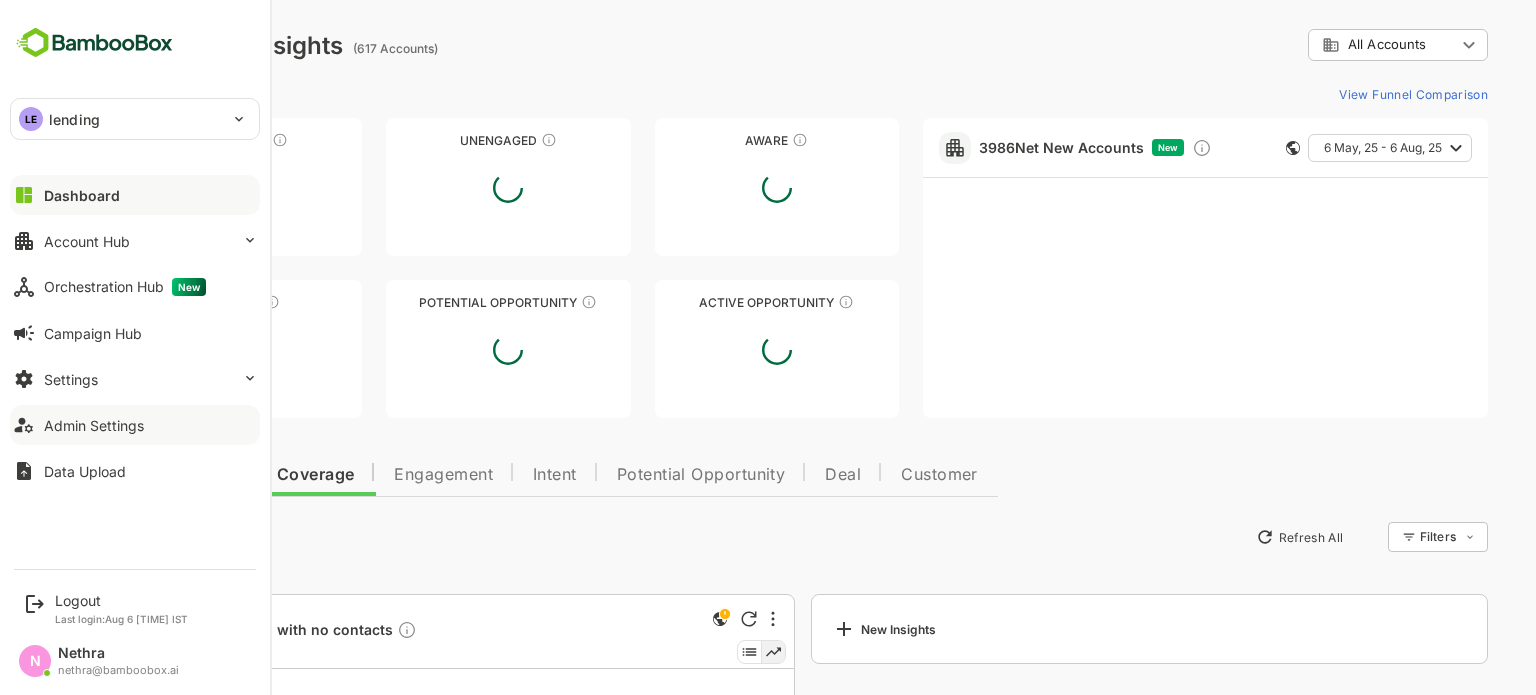 click on "Admin Settings" at bounding box center (135, 425) 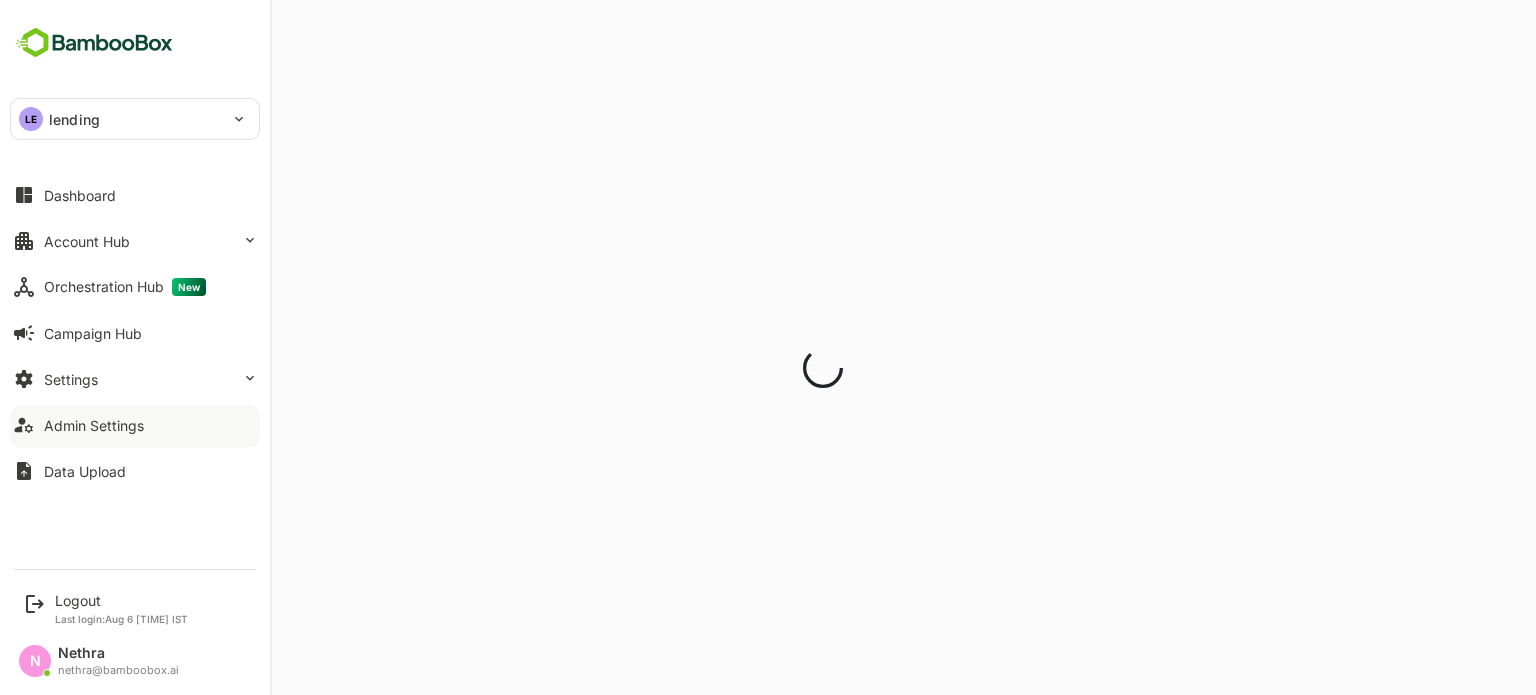 scroll, scrollTop: 0, scrollLeft: 0, axis: both 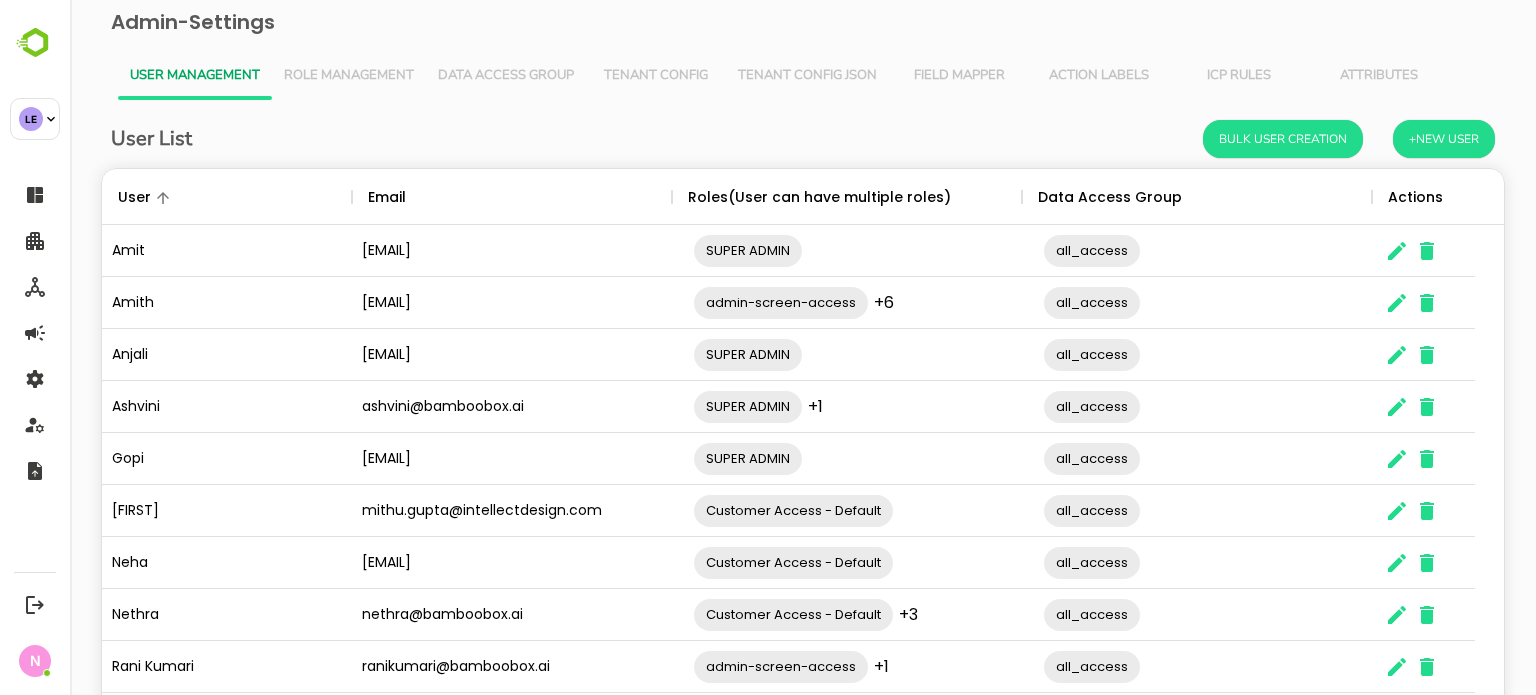 click on "Tenant Config Json" at bounding box center [807, 76] 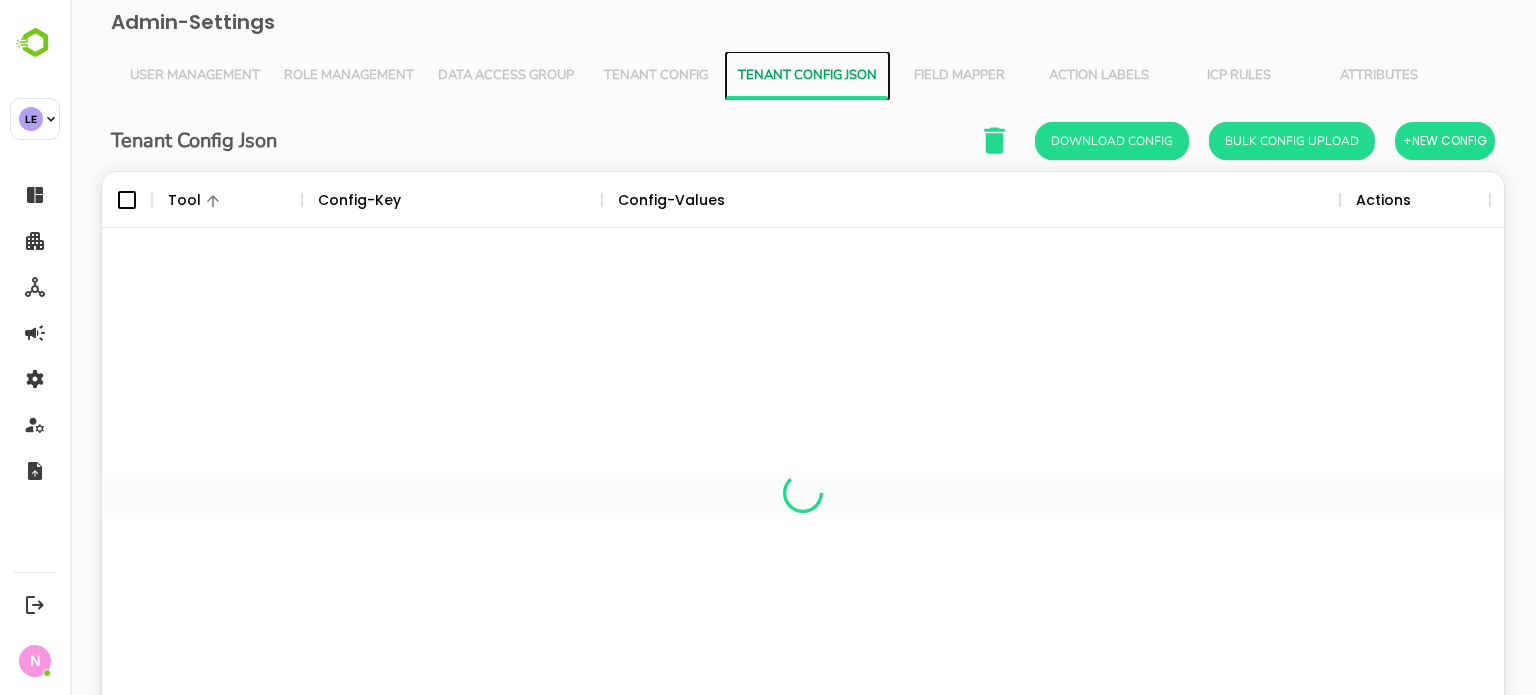 scroll, scrollTop: 16, scrollLeft: 16, axis: both 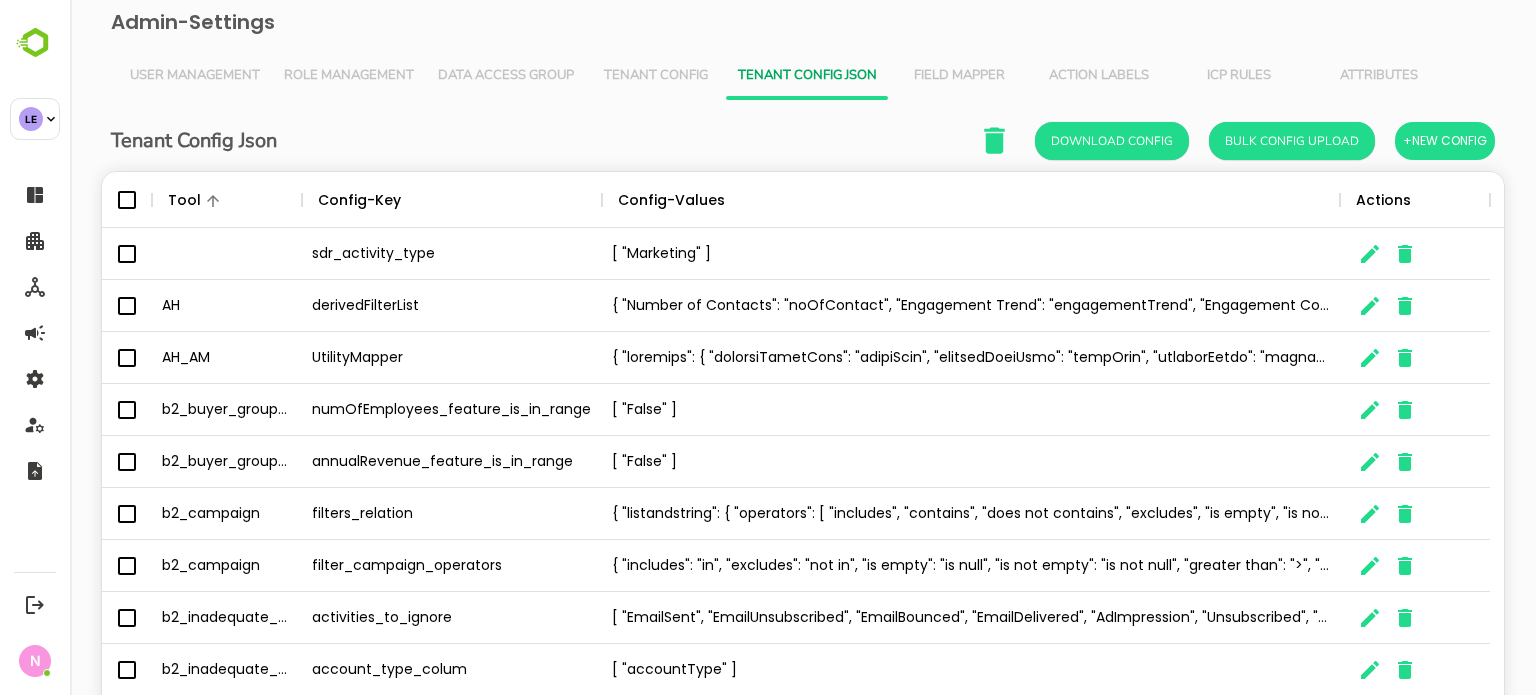 click on "Field Mapper" at bounding box center (959, 76) 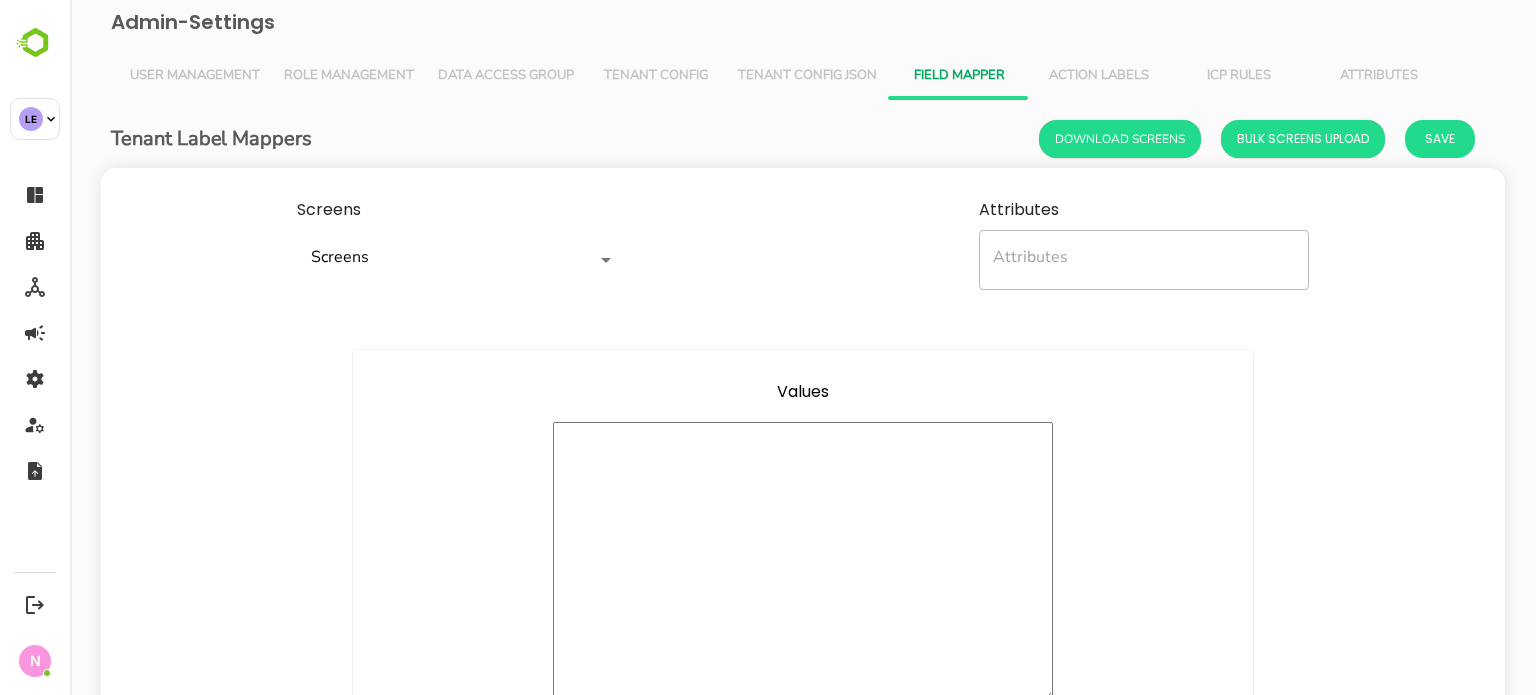 click on "Screens Screens Screens" at bounding box center [462, 244] 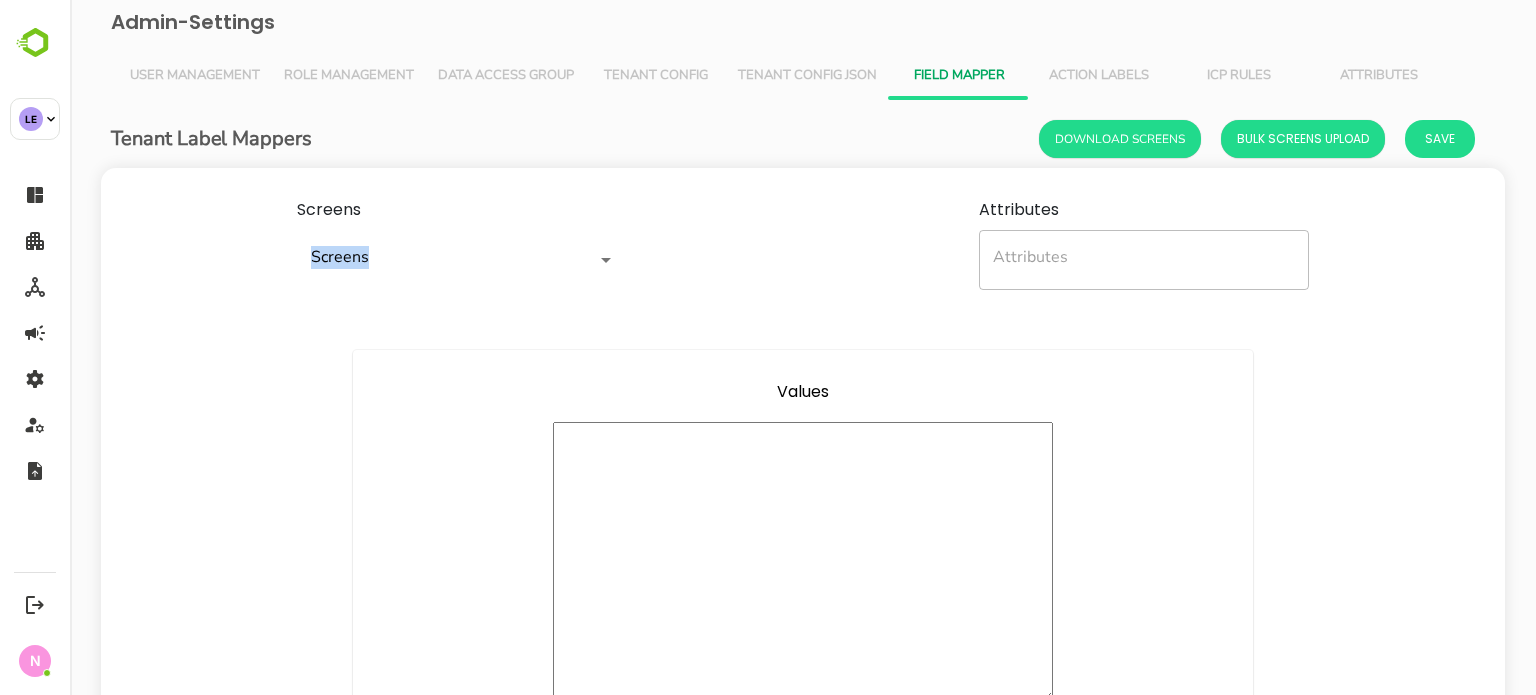 click on "Screens" at bounding box center [434, 260] 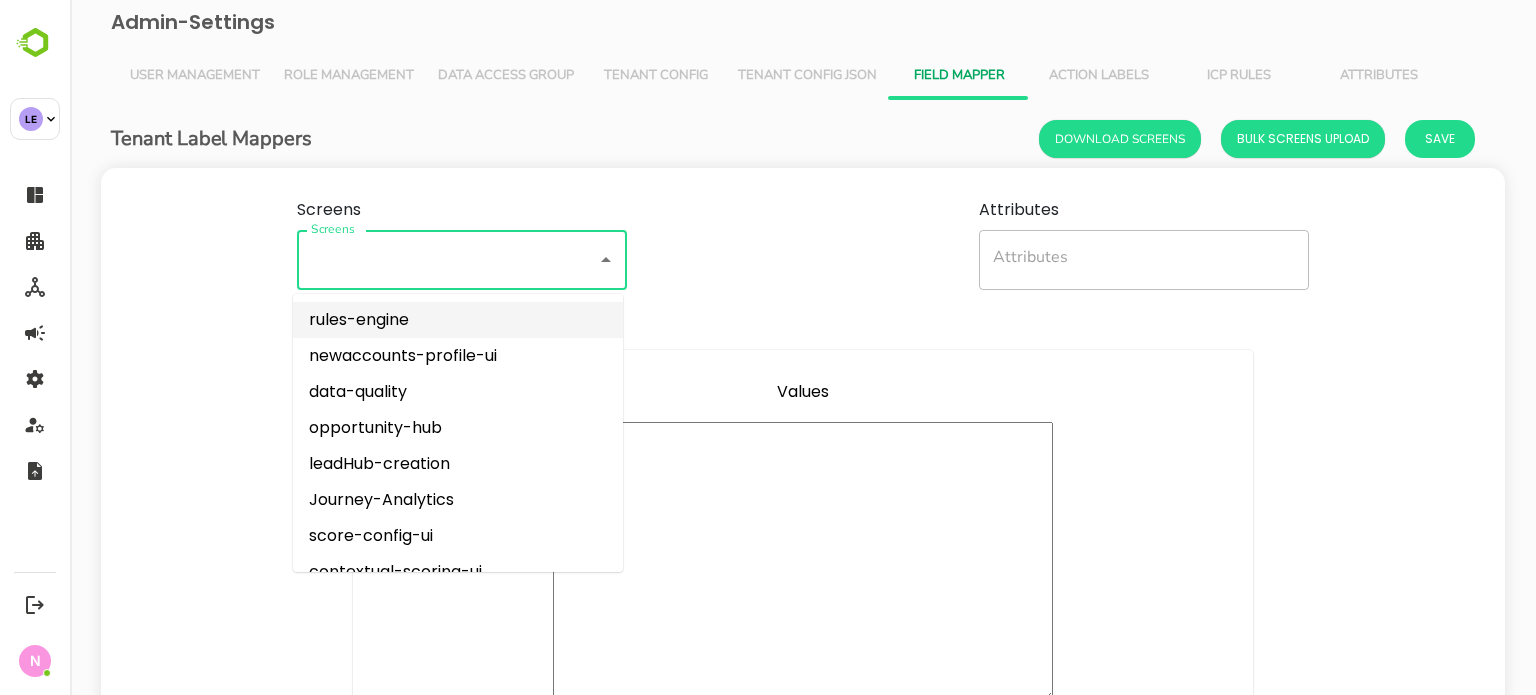 click on "rules-engine" at bounding box center [458, 320] 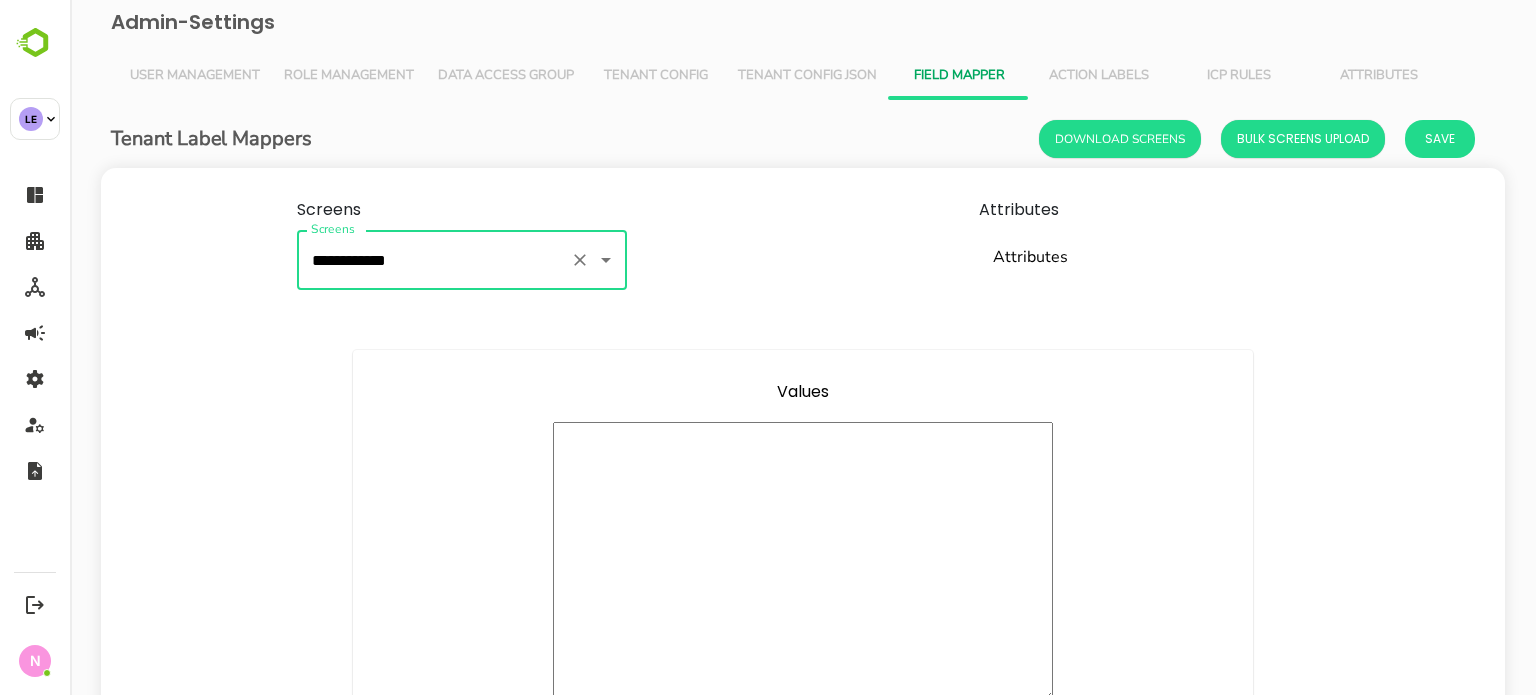 type on "**********" 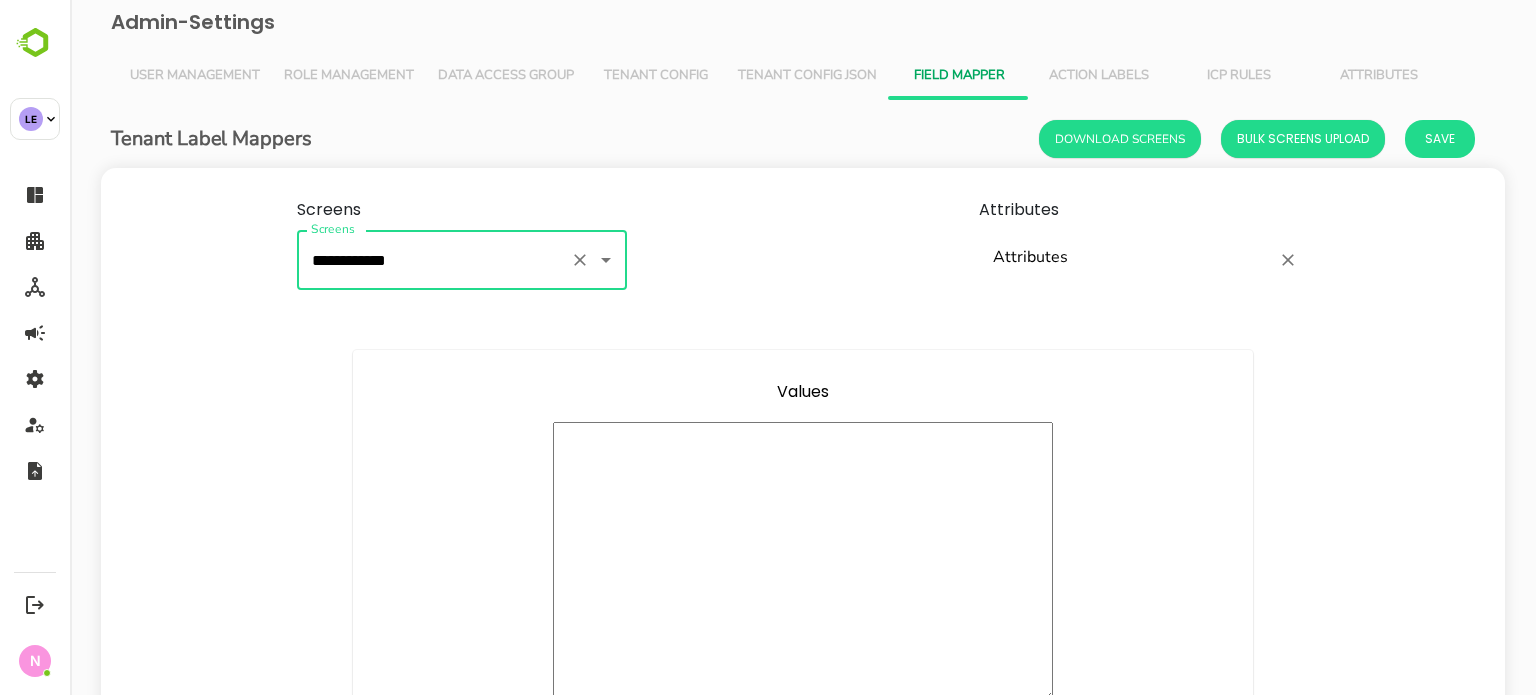 click on "Attributes" at bounding box center [1129, 260] 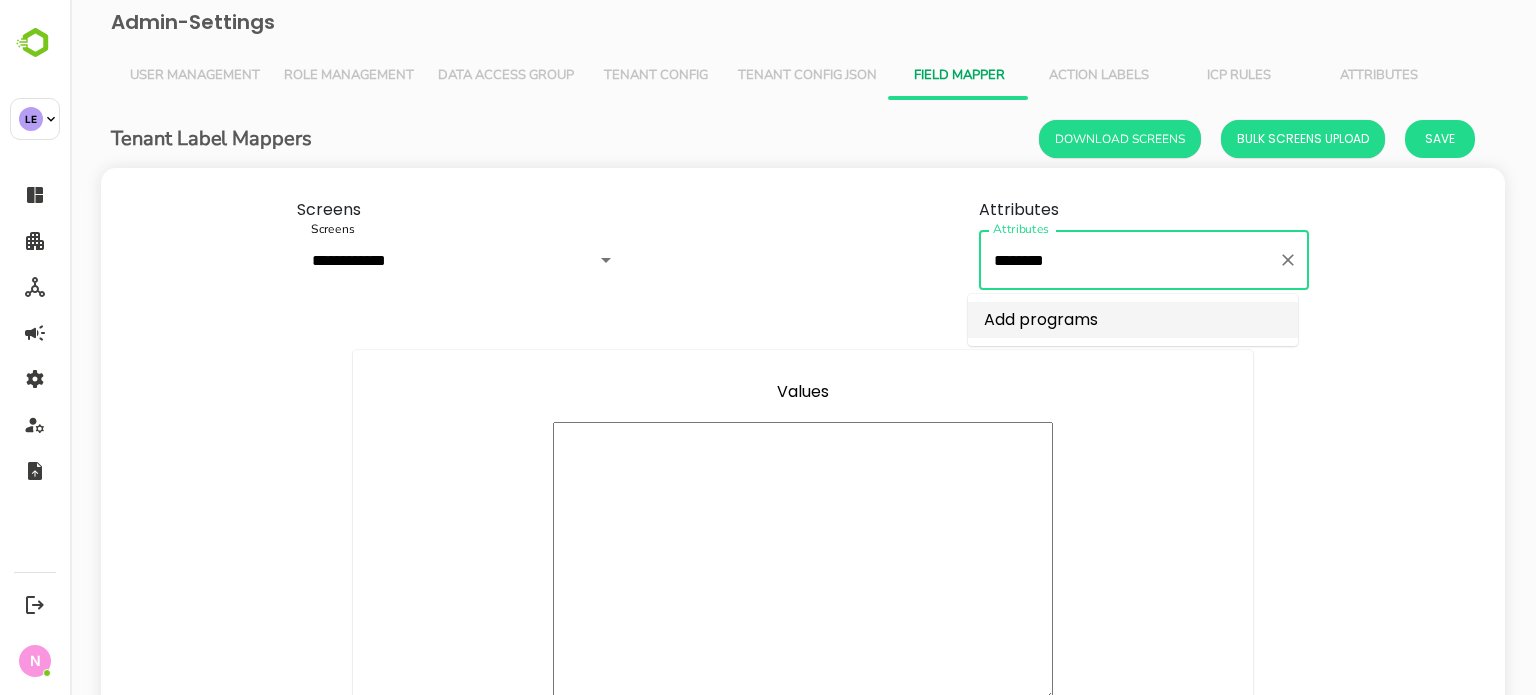 click on "Add programs" at bounding box center (1133, 320) 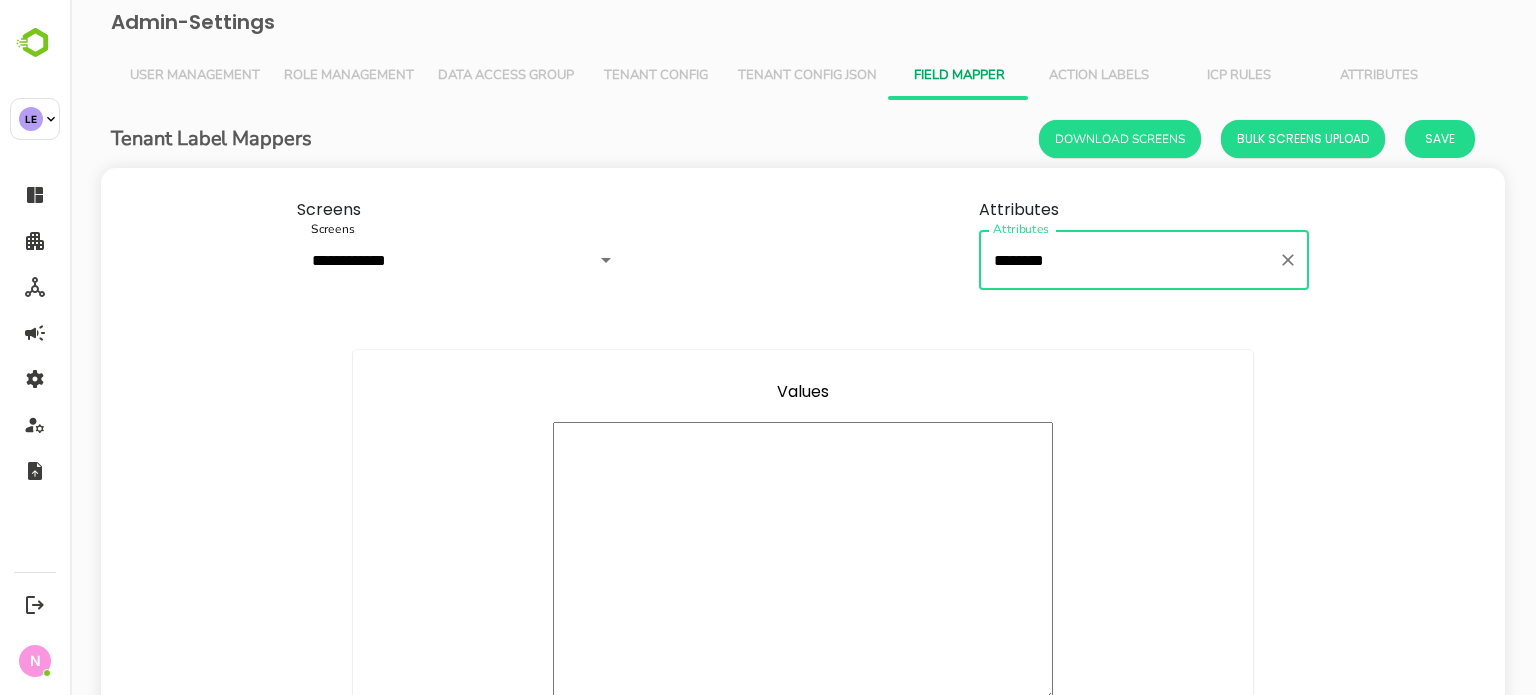 click on "********" at bounding box center (1129, 260) 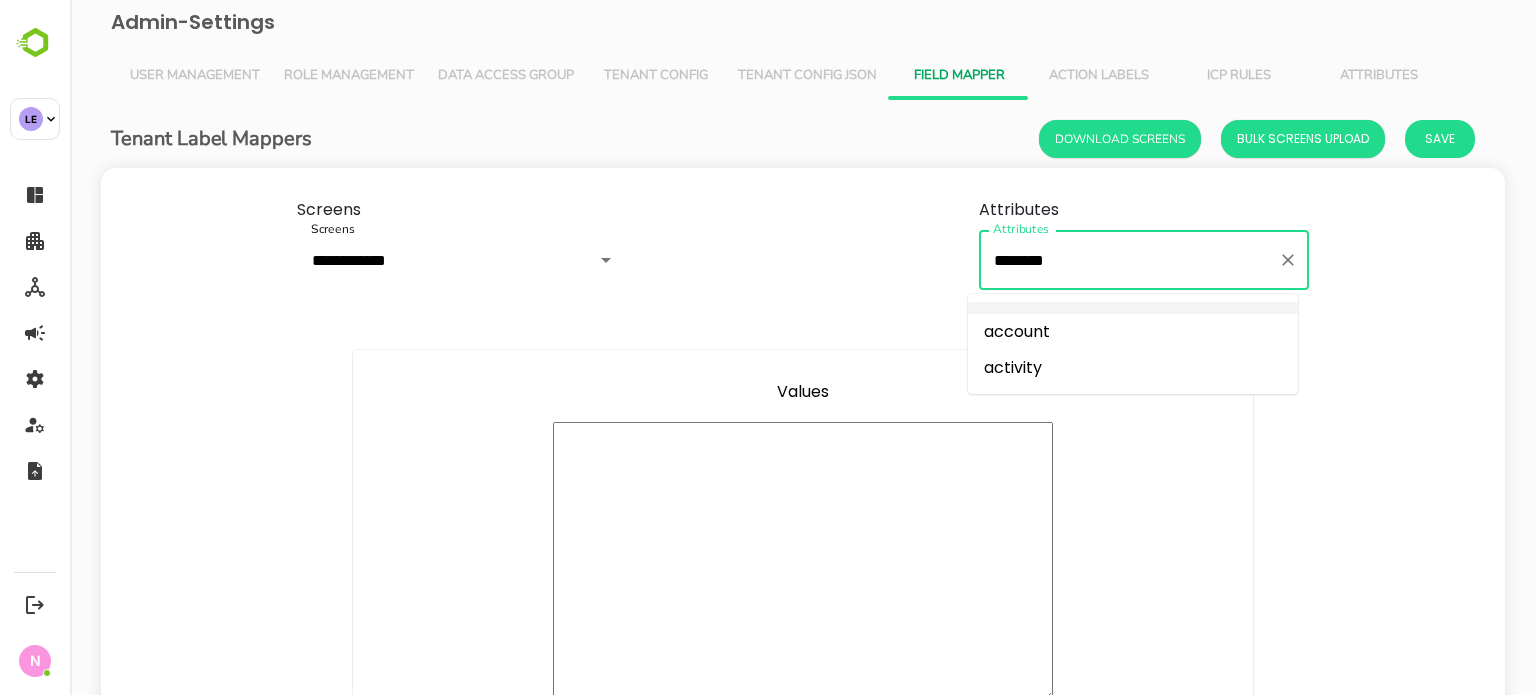 type on "********" 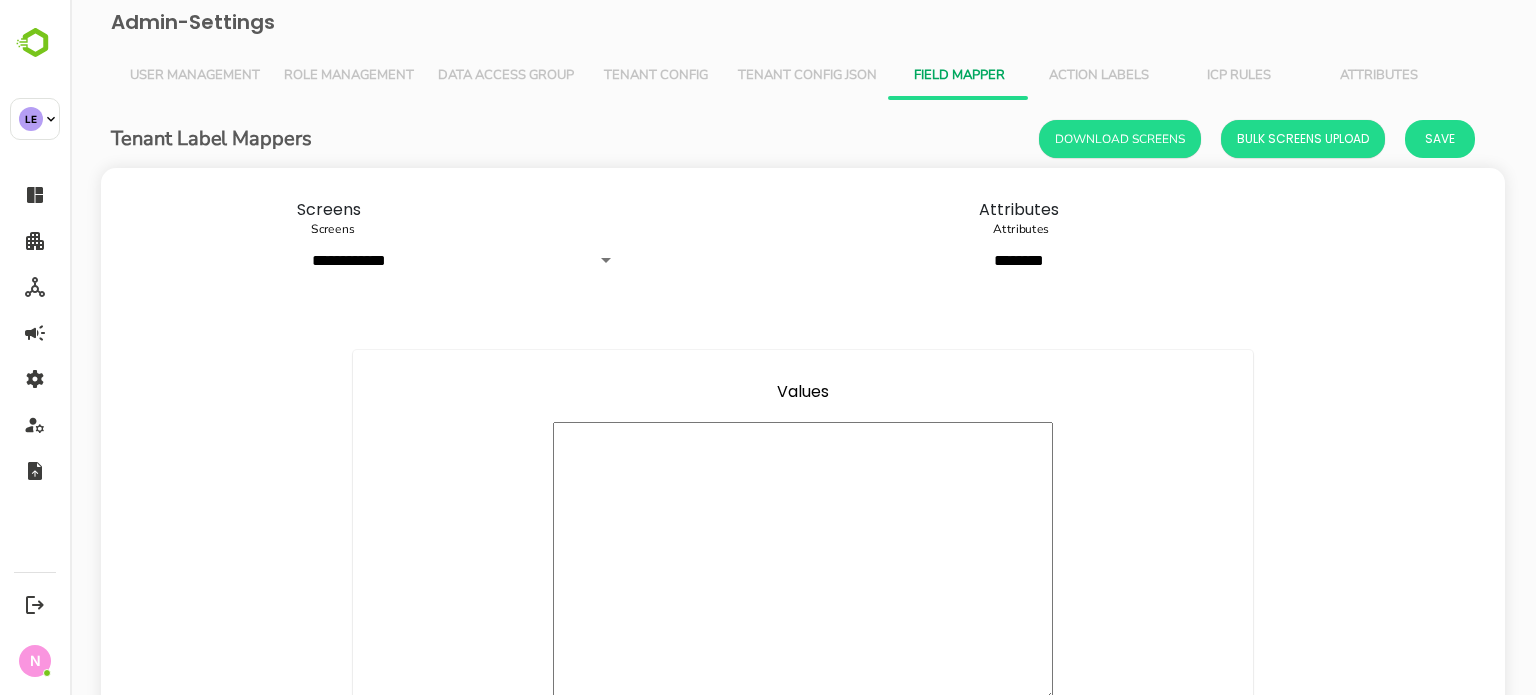 click at bounding box center [803, 562] 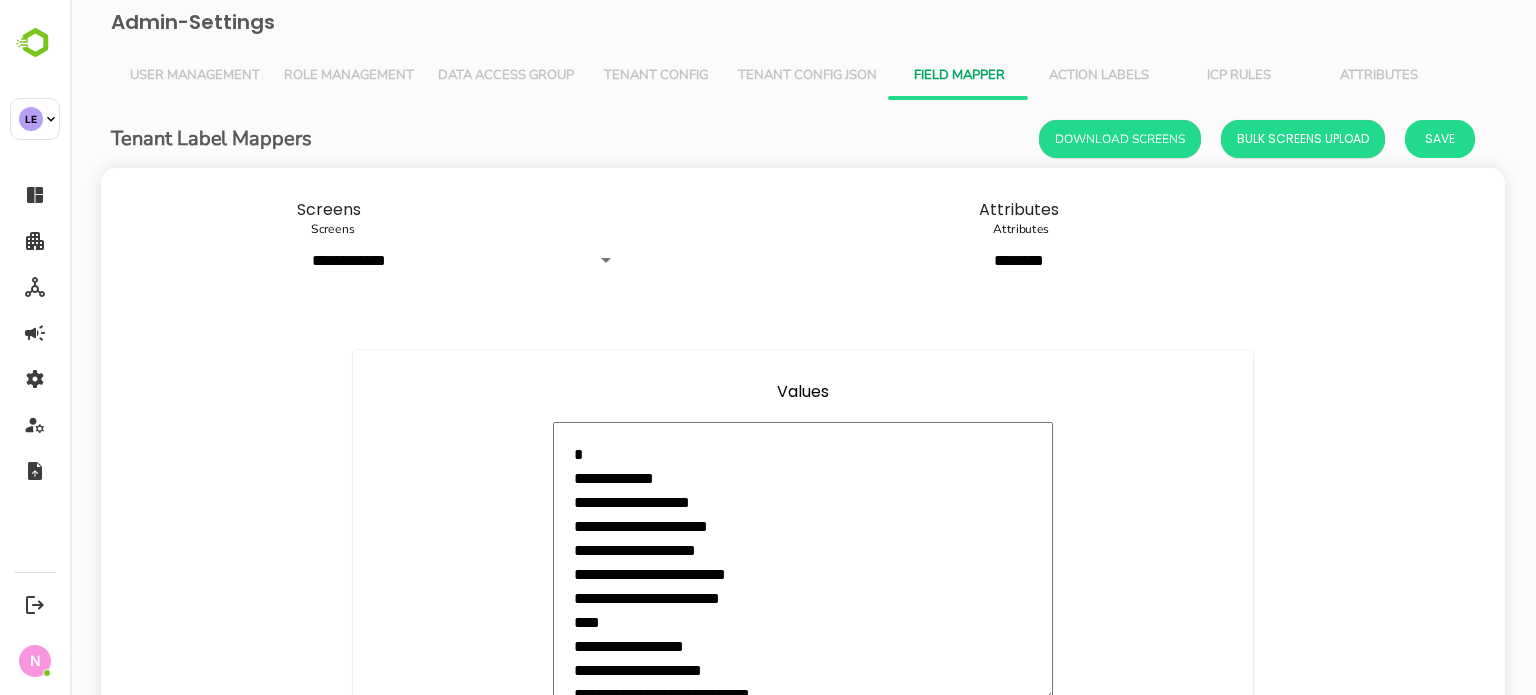 type on "*" 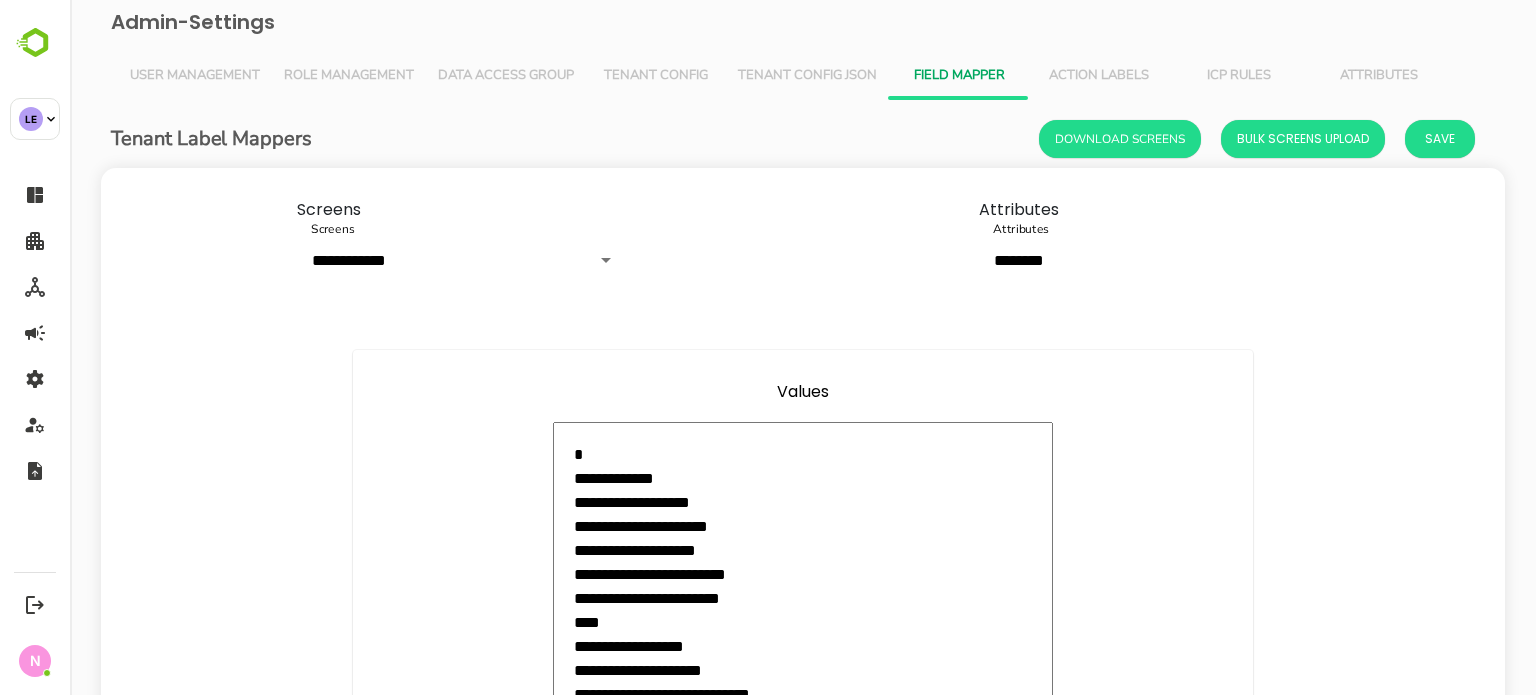 scroll, scrollTop: 0, scrollLeft: 0, axis: both 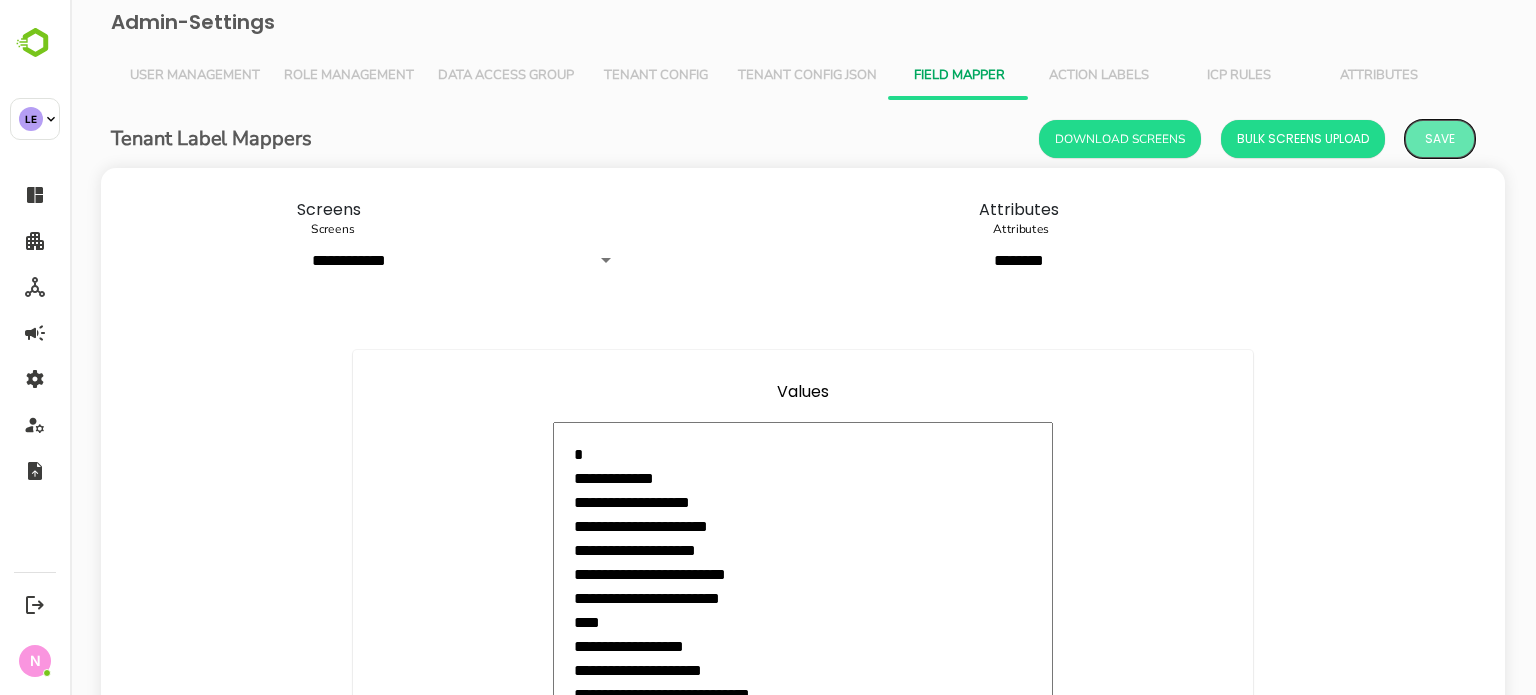click on "Save" at bounding box center [1440, 139] 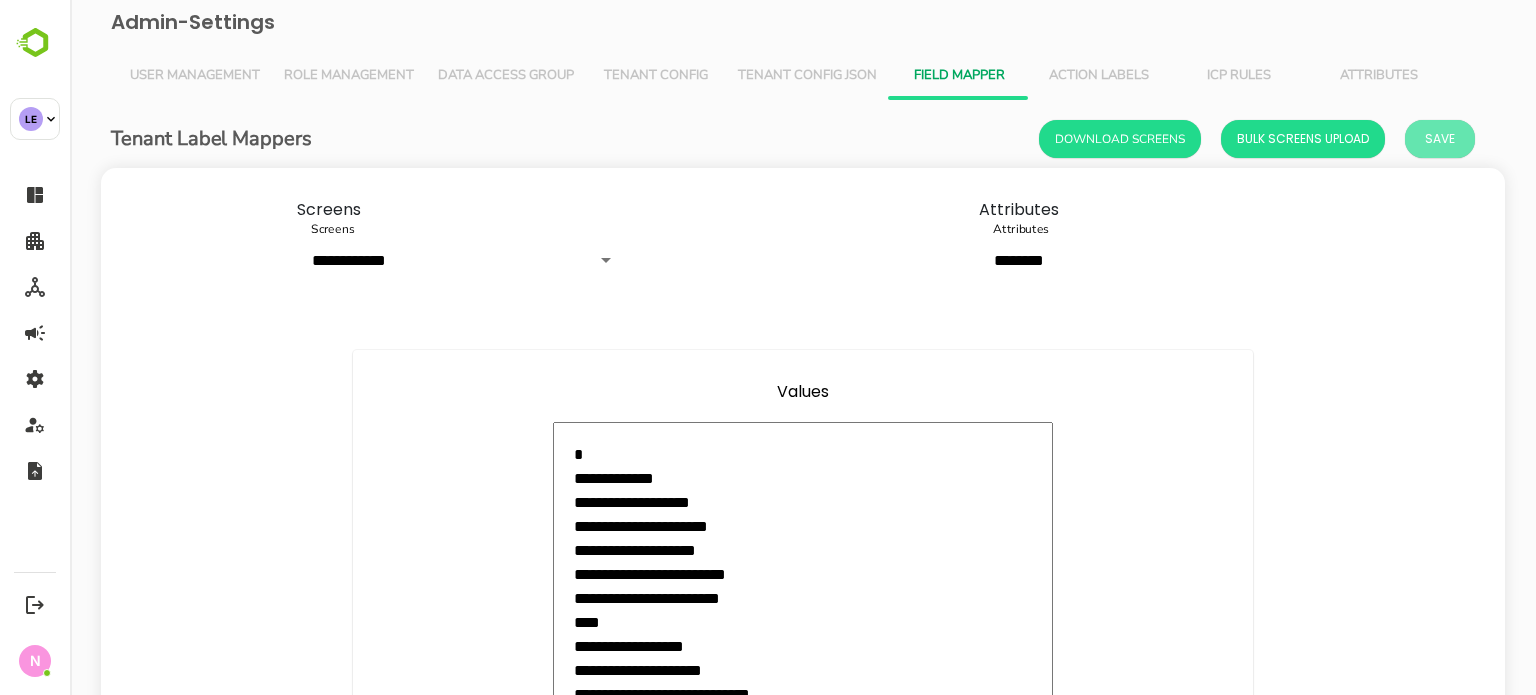 type on "*" 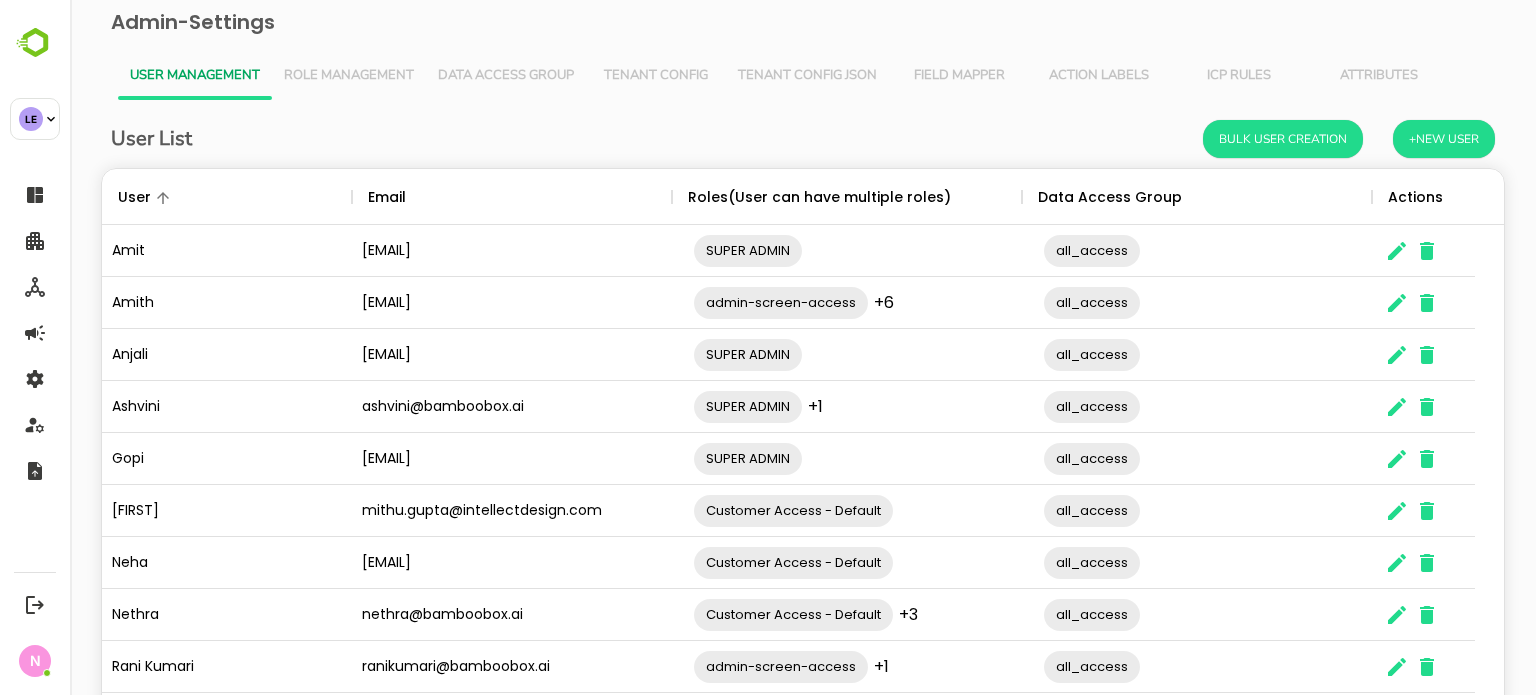 scroll, scrollTop: 0, scrollLeft: 0, axis: both 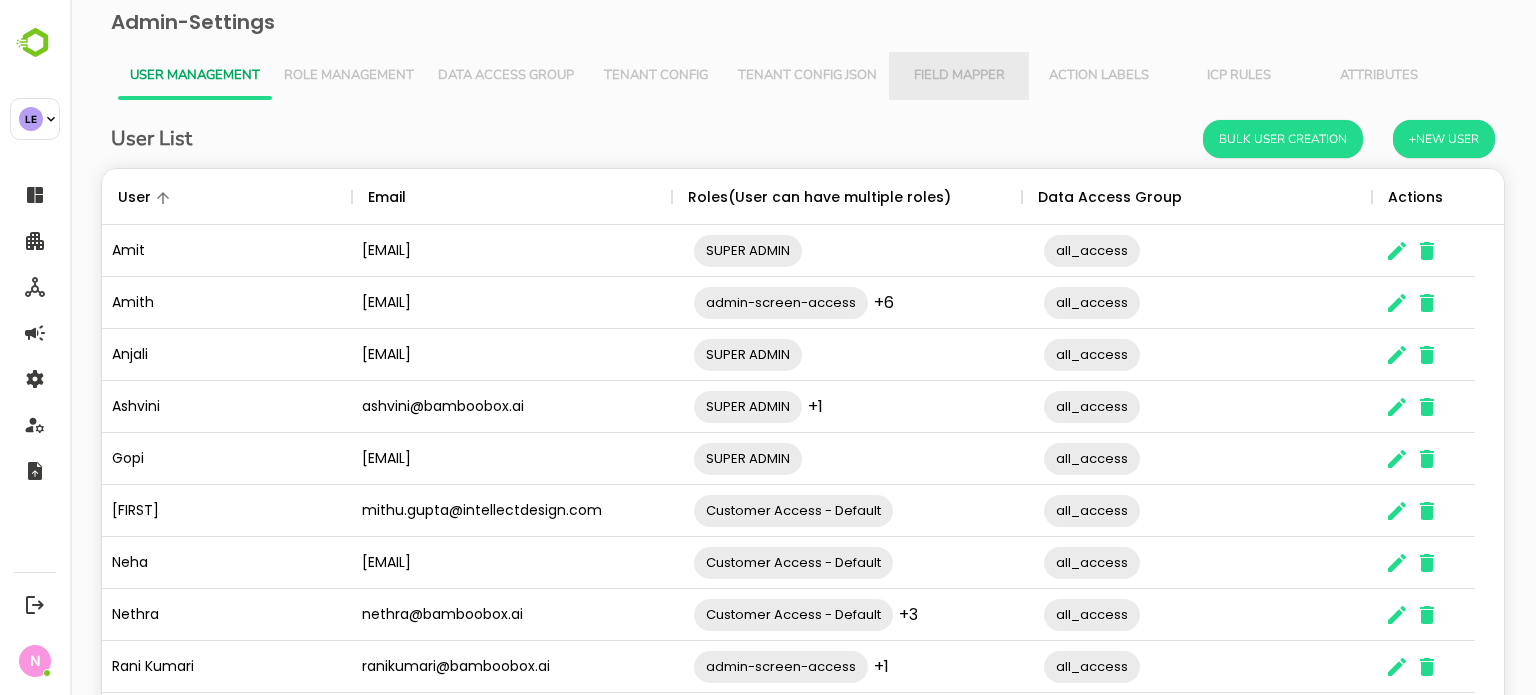 click on "Field Mapper" at bounding box center [959, 76] 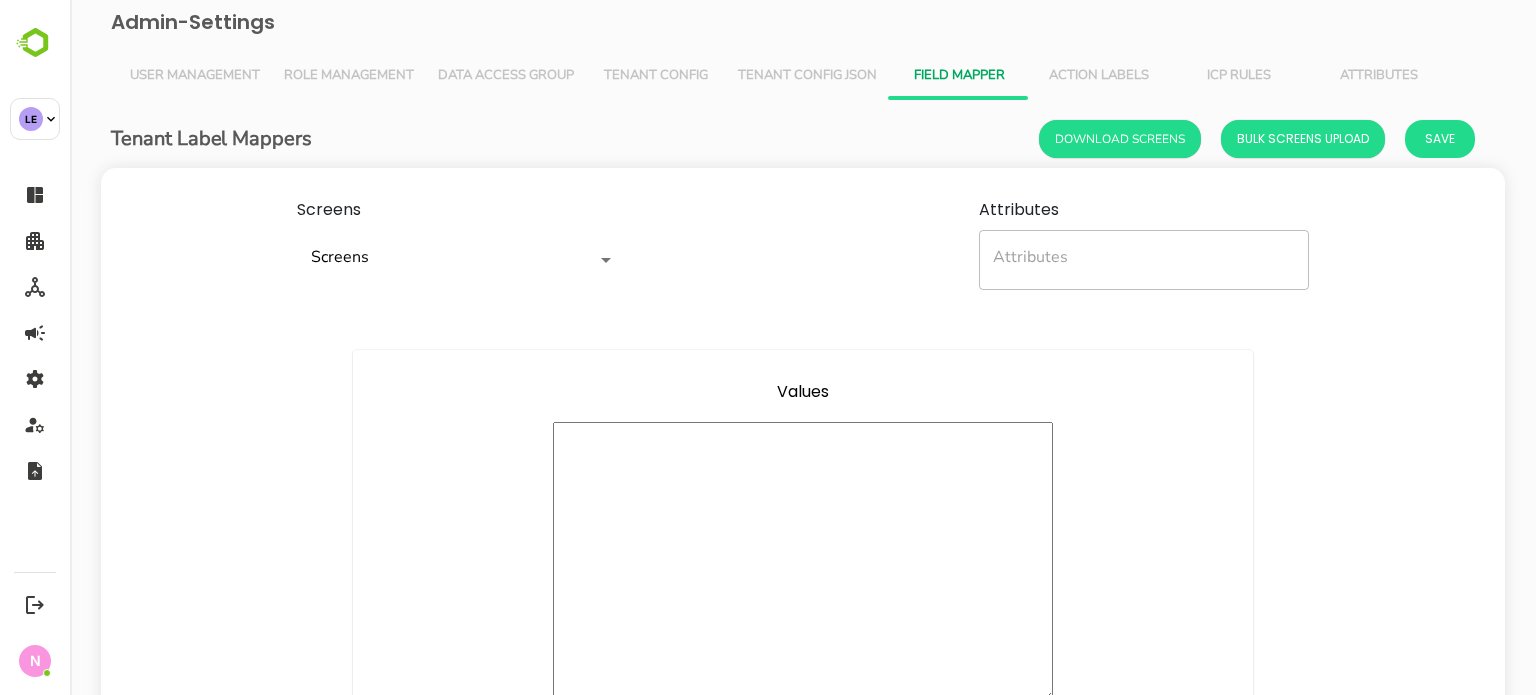 click on "Screens" at bounding box center (434, 260) 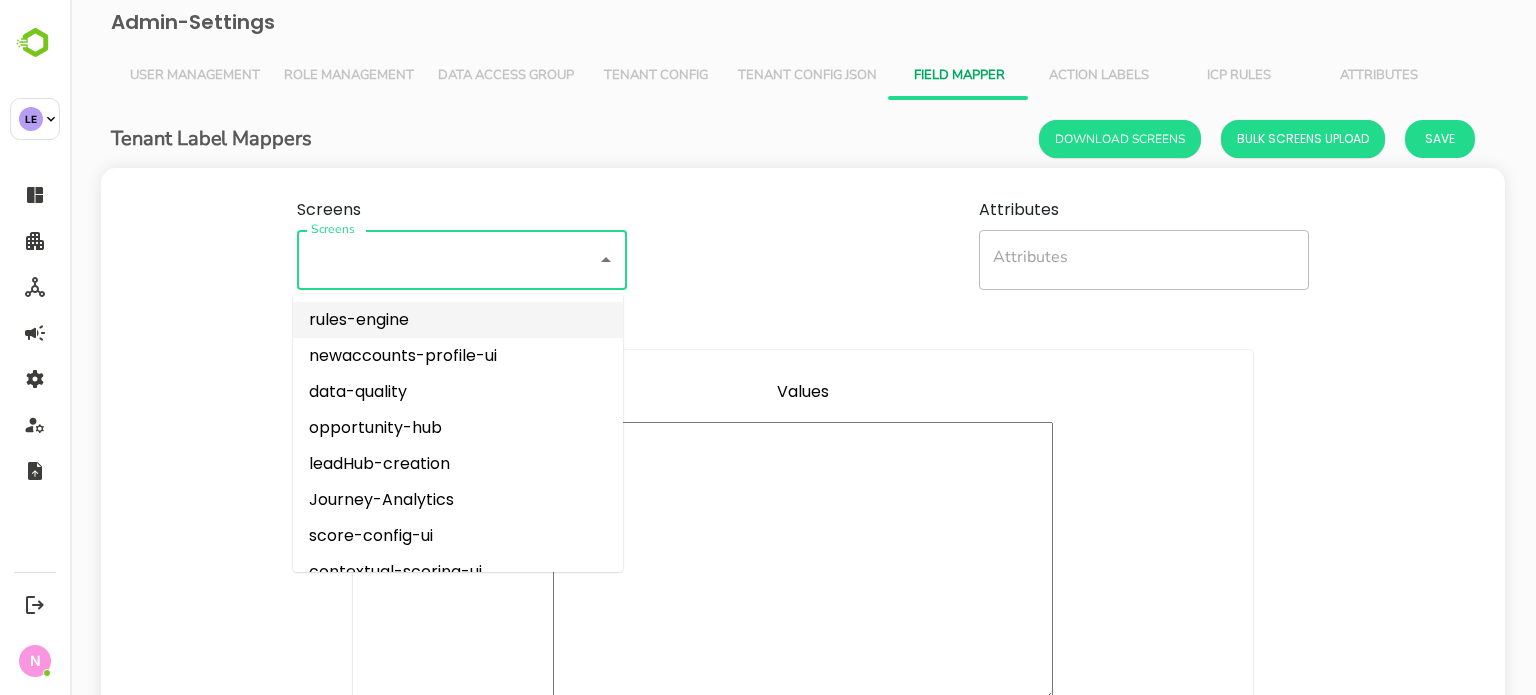 drag, startPoint x: 433, startPoint y: 308, endPoint x: 456, endPoint y: 299, distance: 24.698177 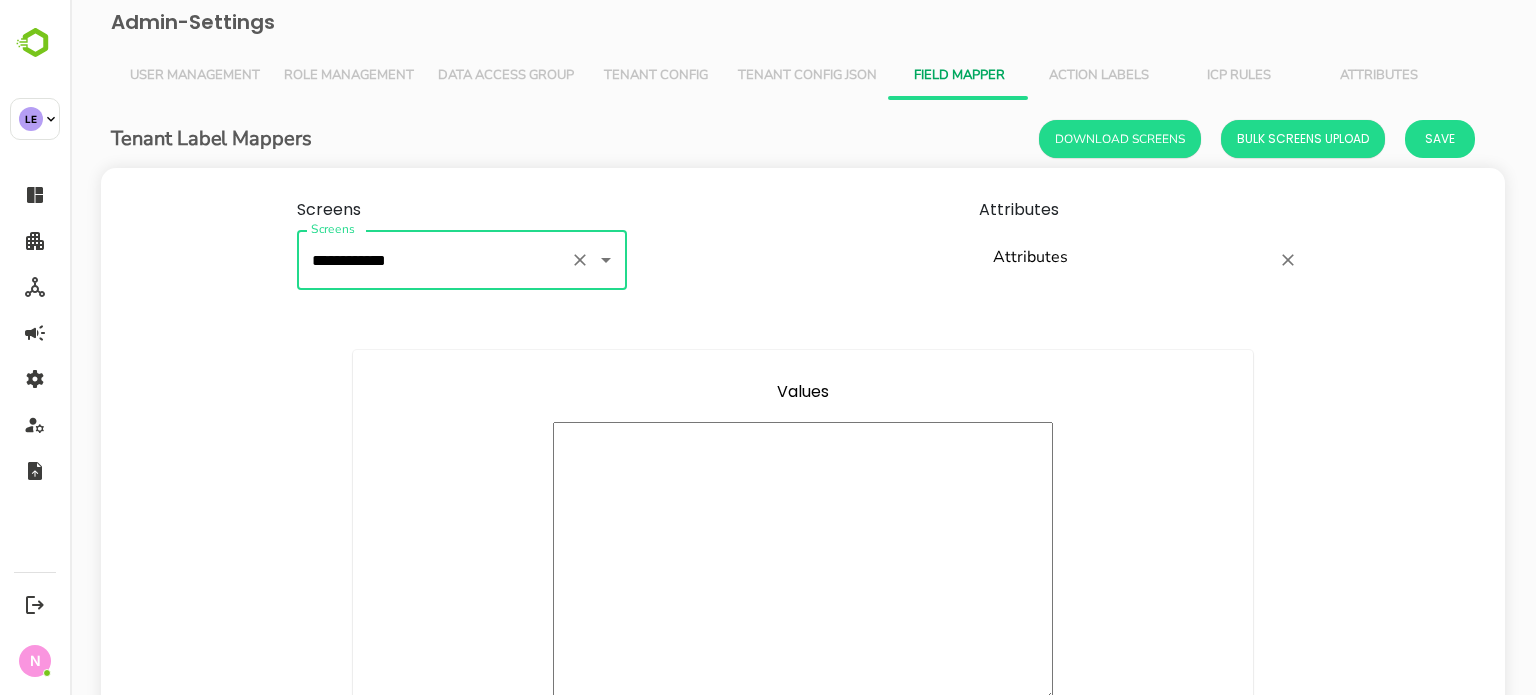 click on "Attributes" at bounding box center [1144, 260] 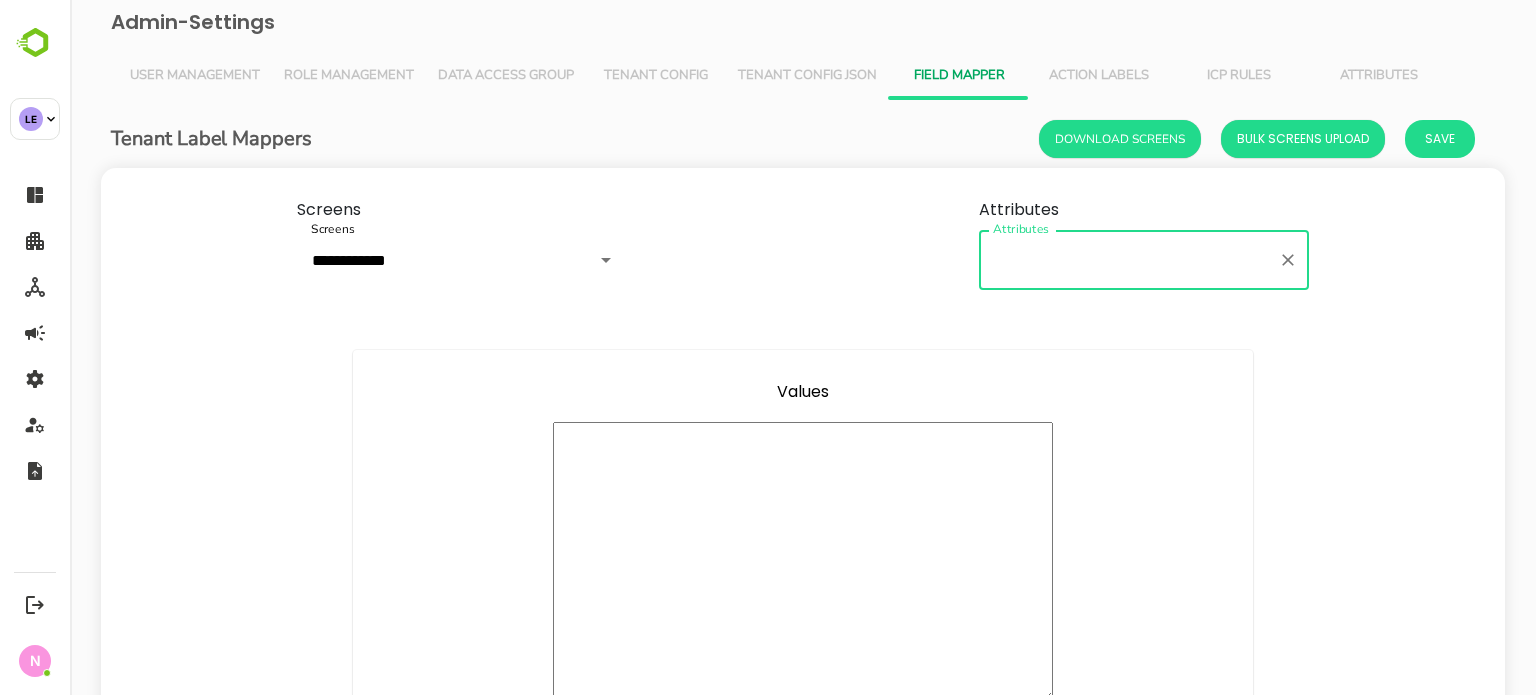 click on "Attributes" at bounding box center [1129, 260] 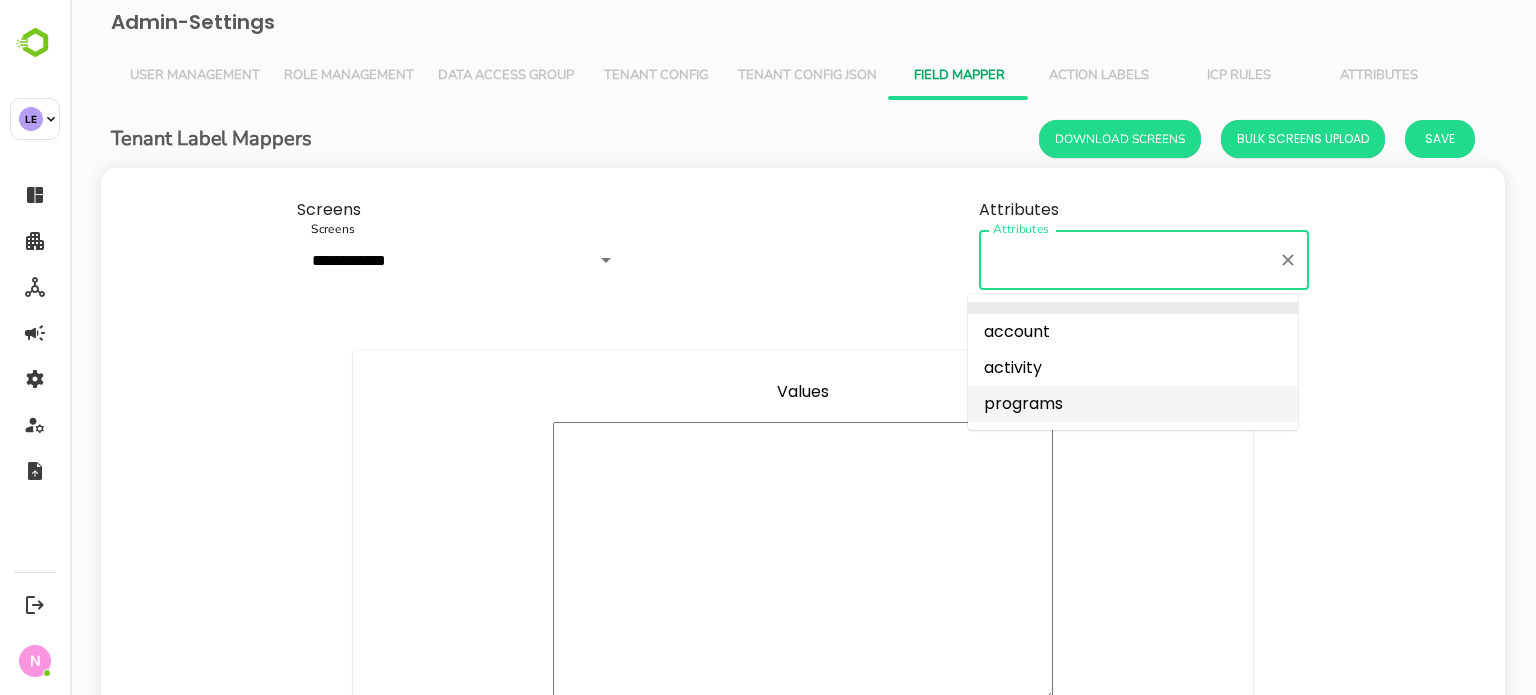 click on "programs" at bounding box center (1133, 404) 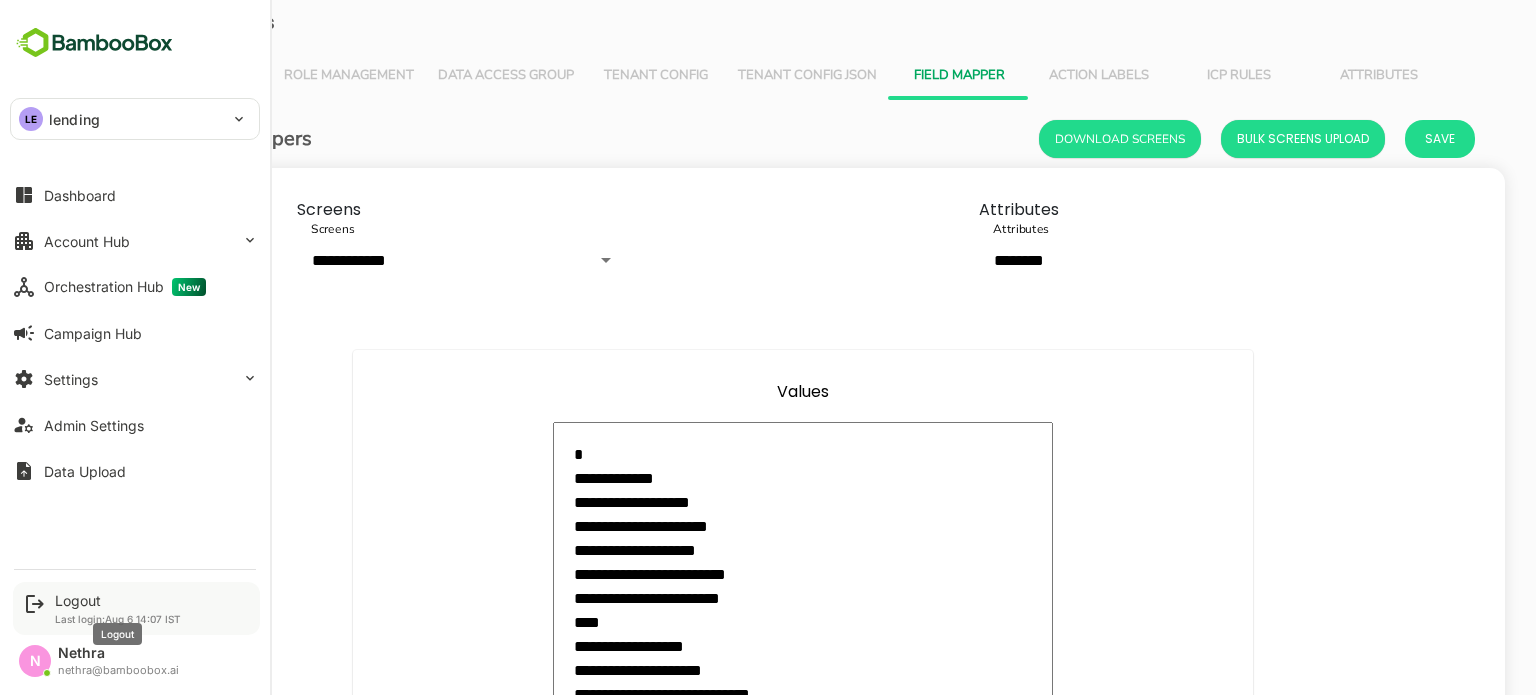 click on "Logout" at bounding box center (118, 600) 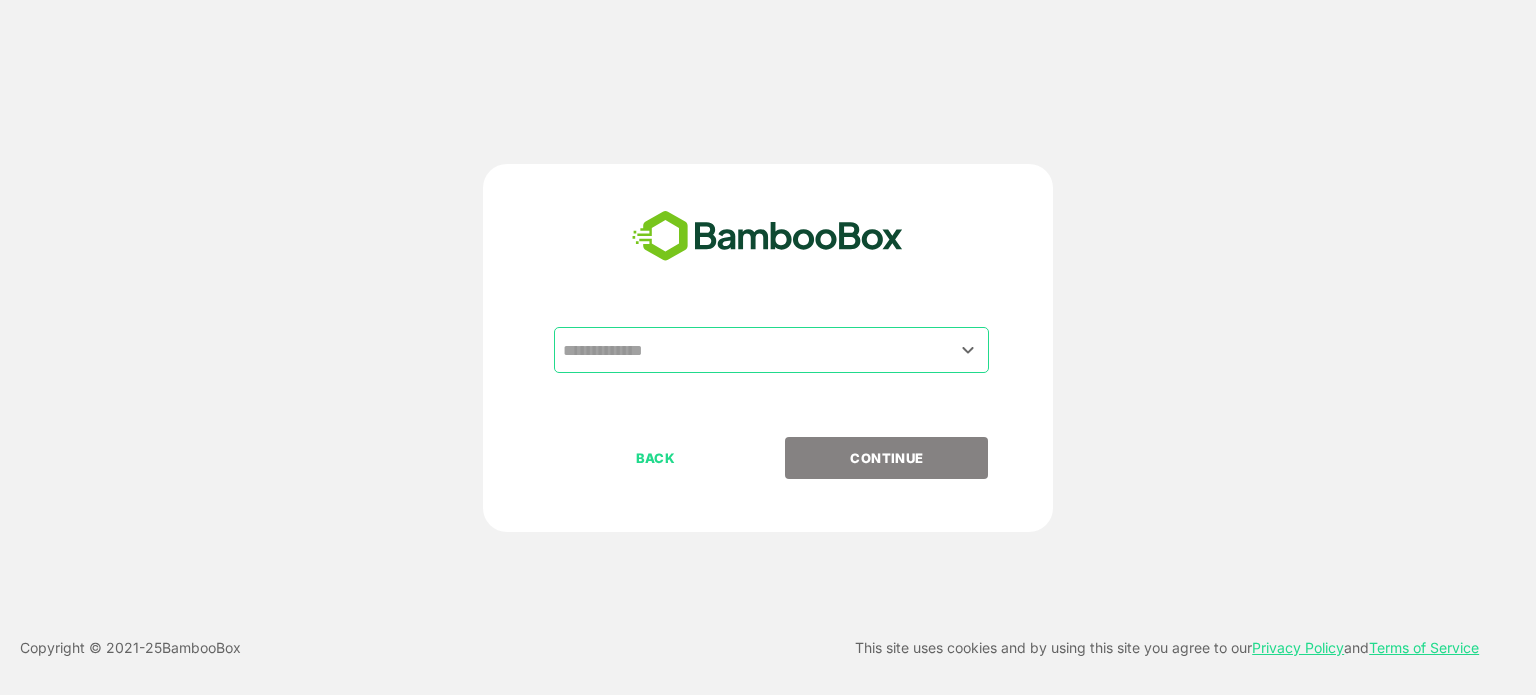 click at bounding box center (771, 350) 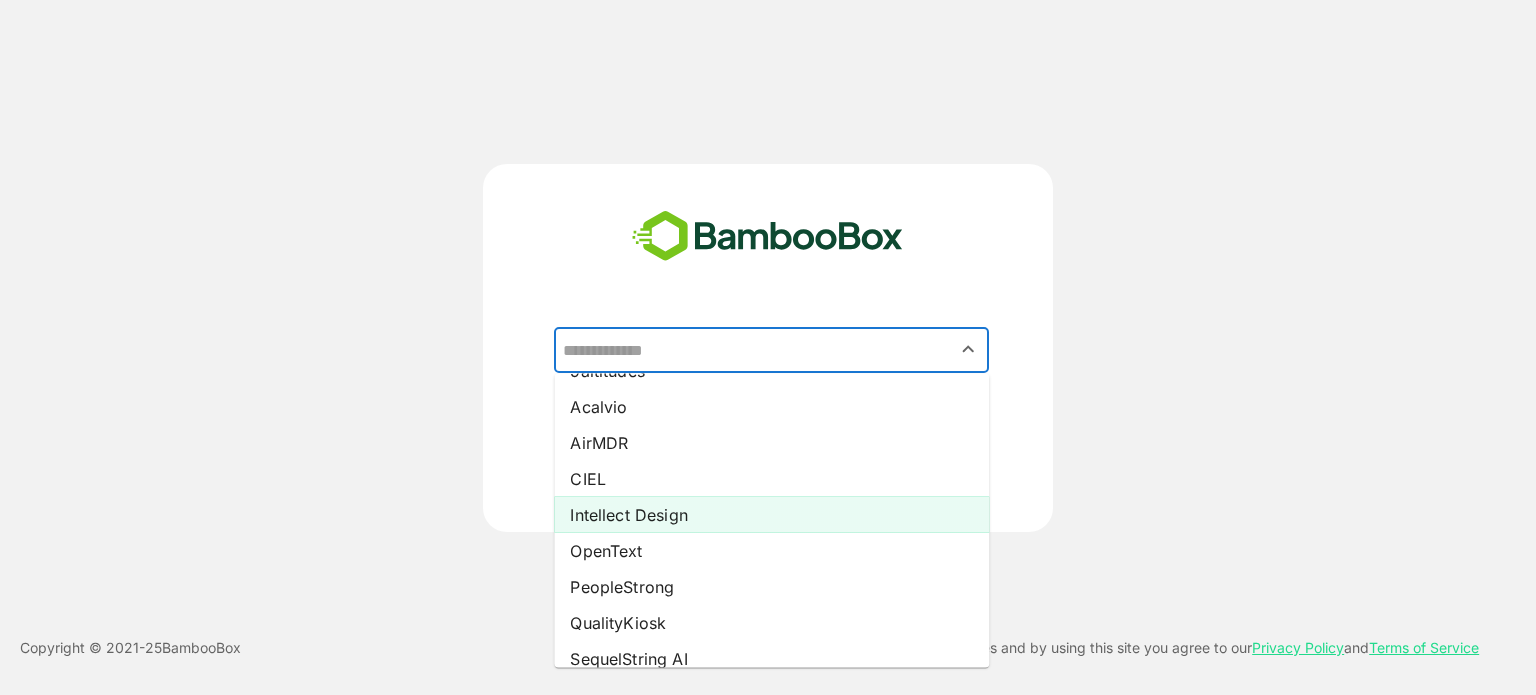 scroll, scrollTop: 45, scrollLeft: 0, axis: vertical 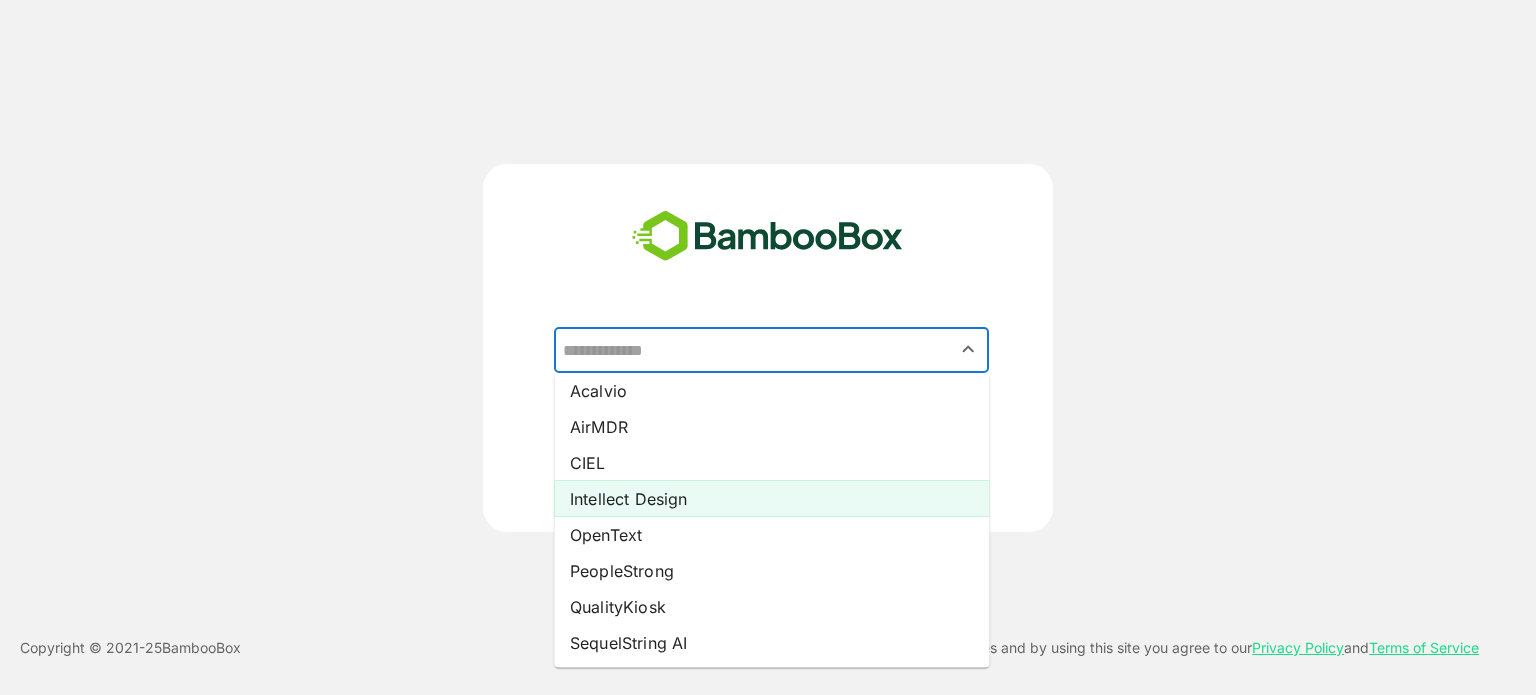 click on "Intellect Design" at bounding box center (771, 499) 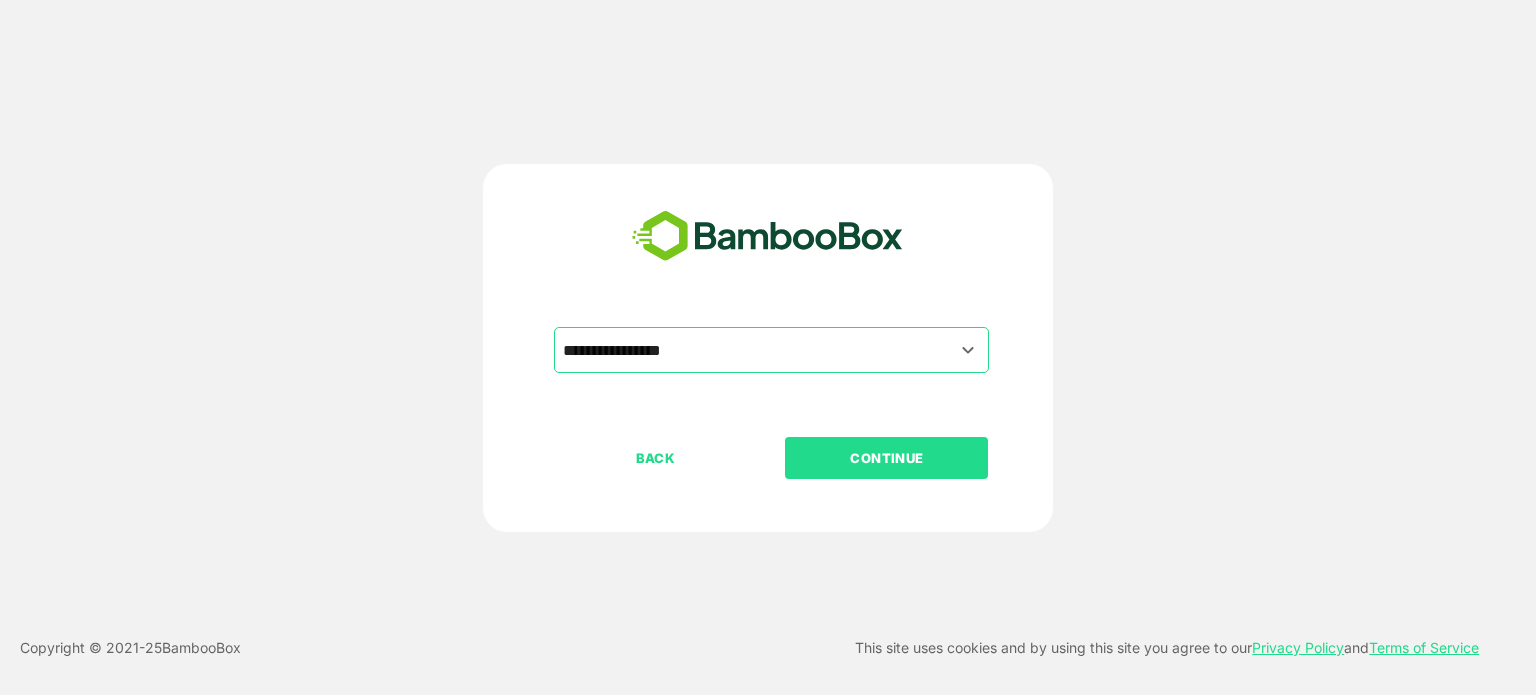 click on "CONTINUE" at bounding box center (887, 458) 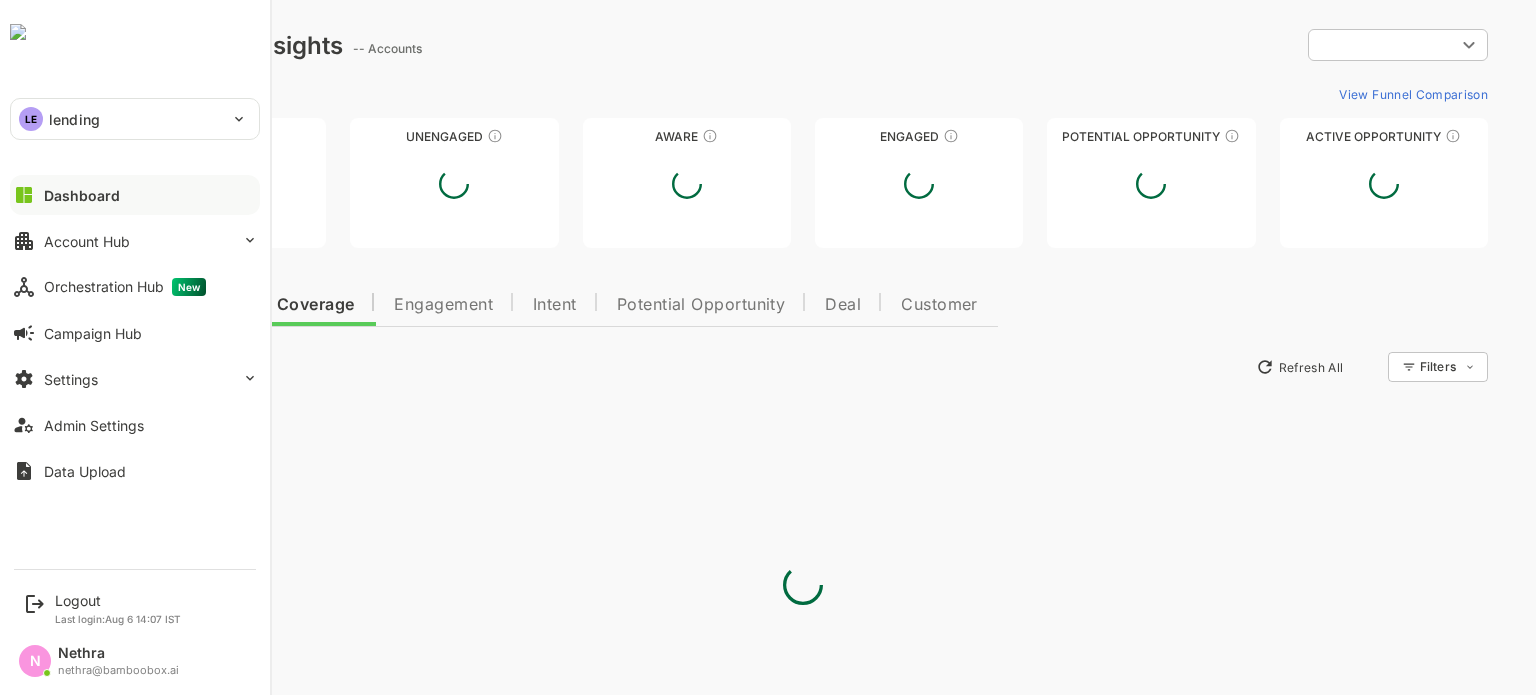 scroll, scrollTop: 0, scrollLeft: 0, axis: both 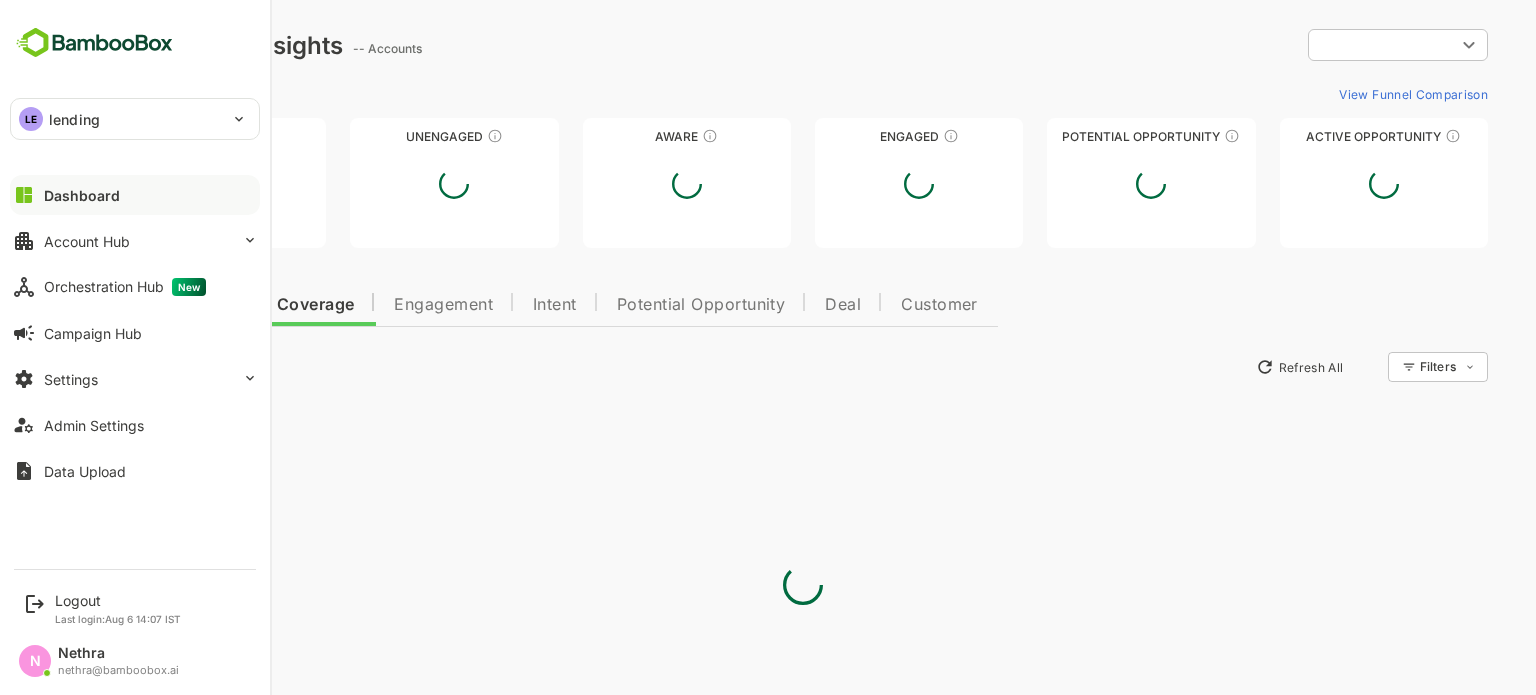 type on "**********" 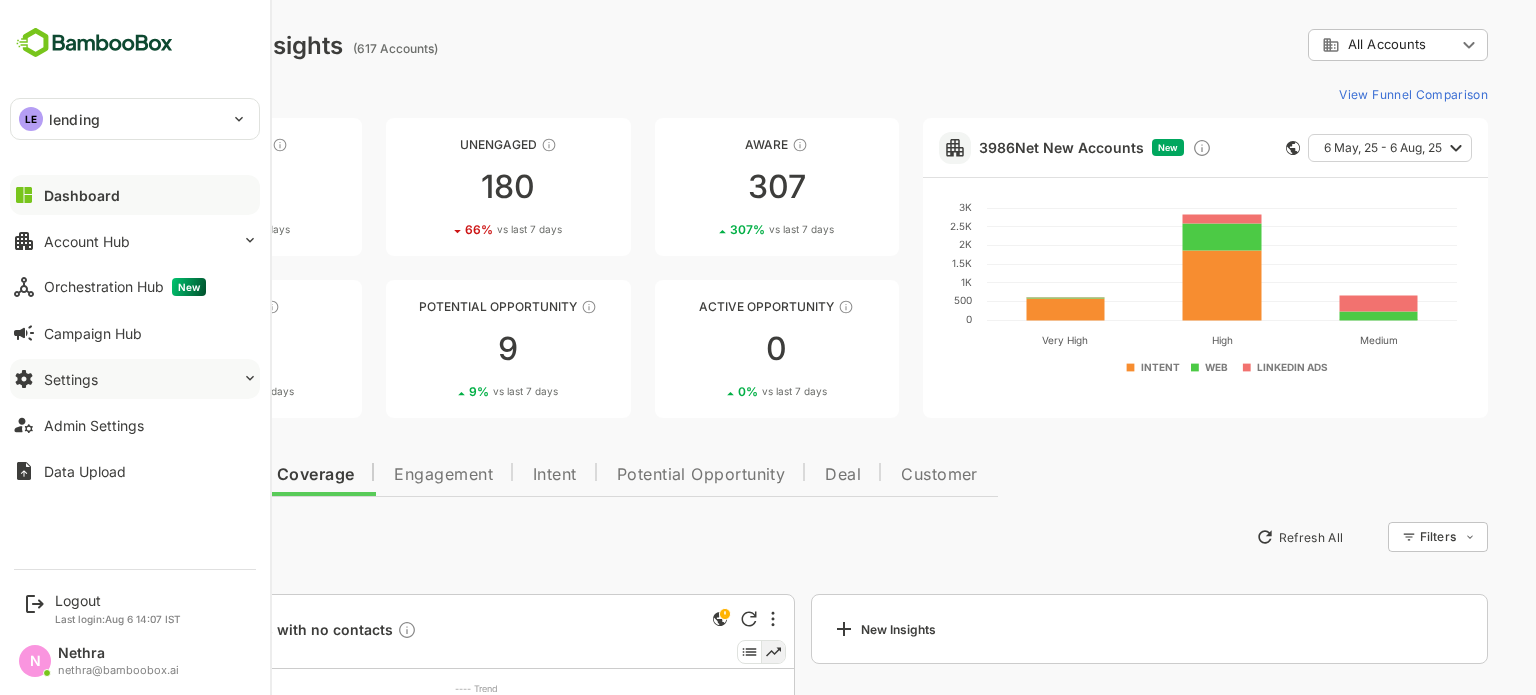 click on "Settings" at bounding box center [135, 379] 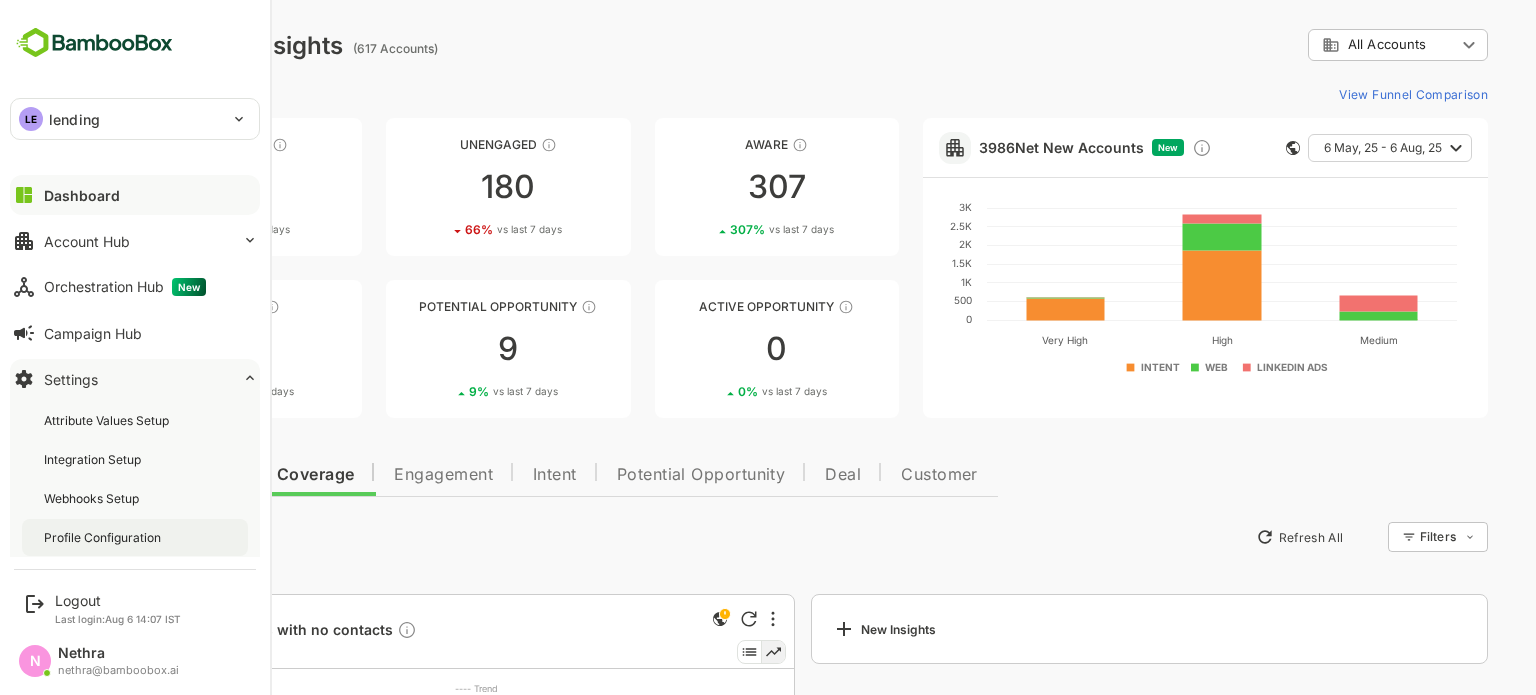 click on "Profile Configuration" at bounding box center (135, 537) 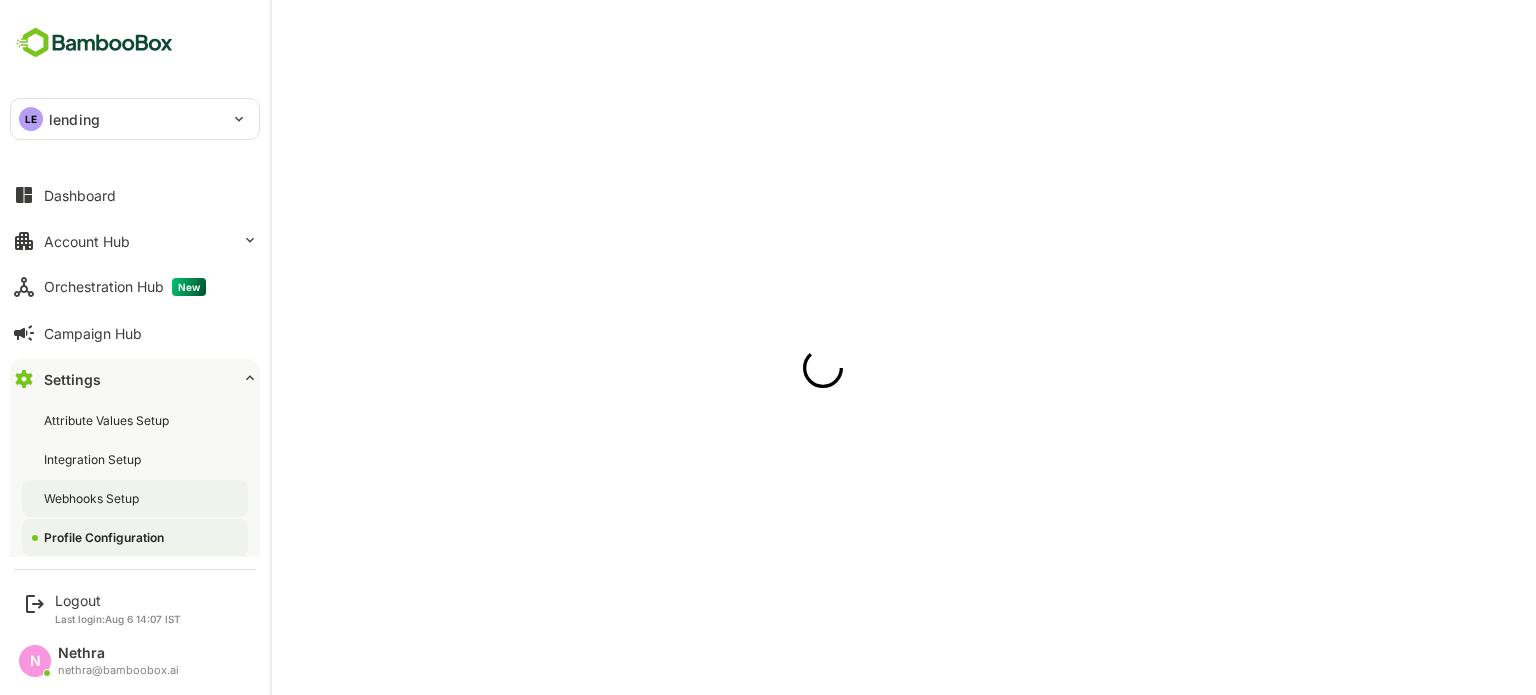 scroll, scrollTop: 0, scrollLeft: 0, axis: both 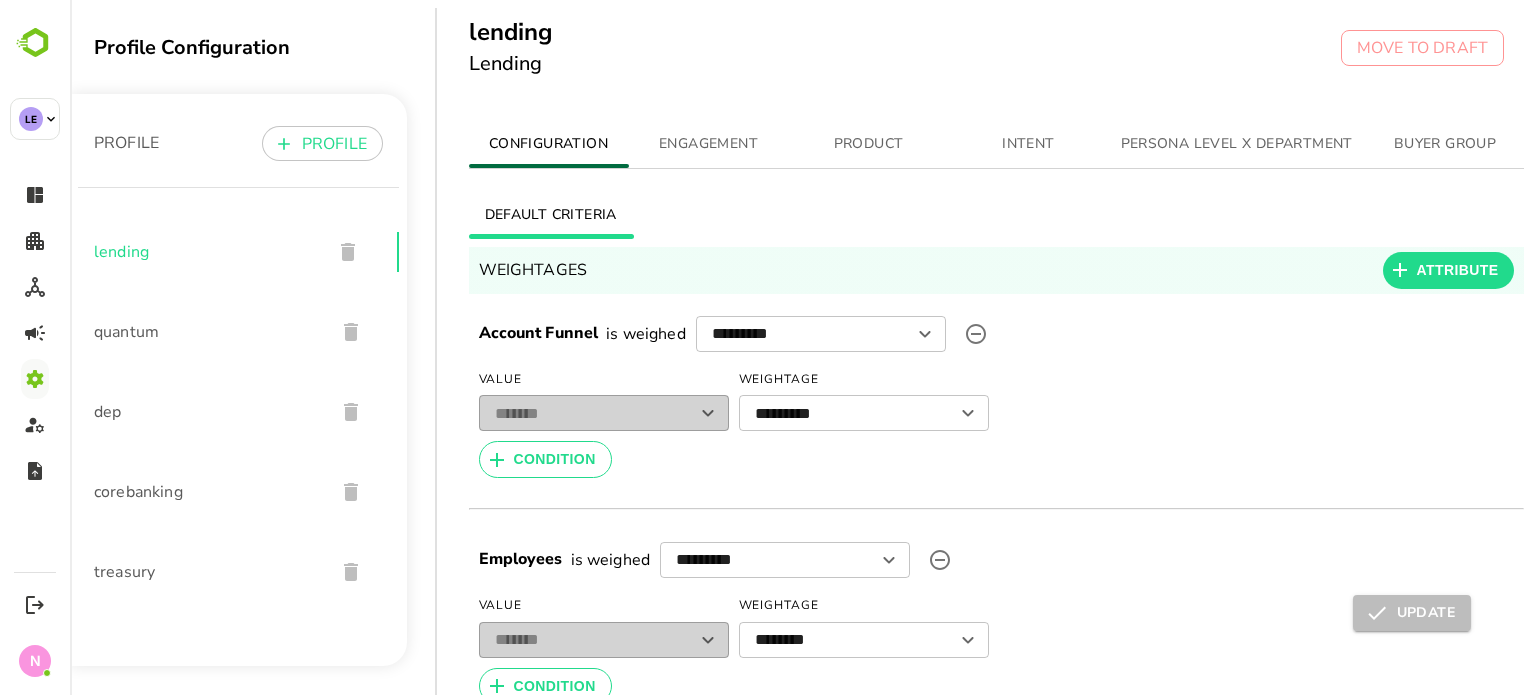 click on "PRODUCT" at bounding box center (869, 144) 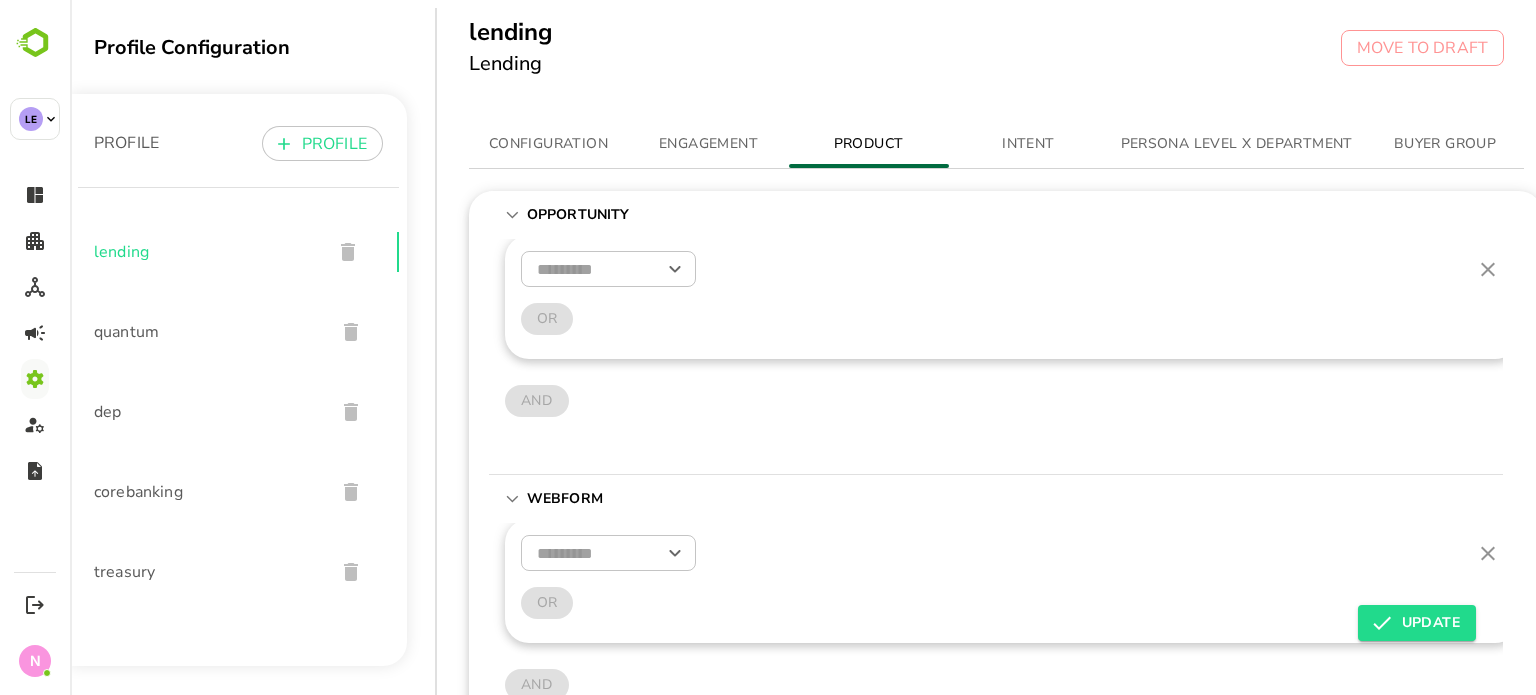 type on "***" 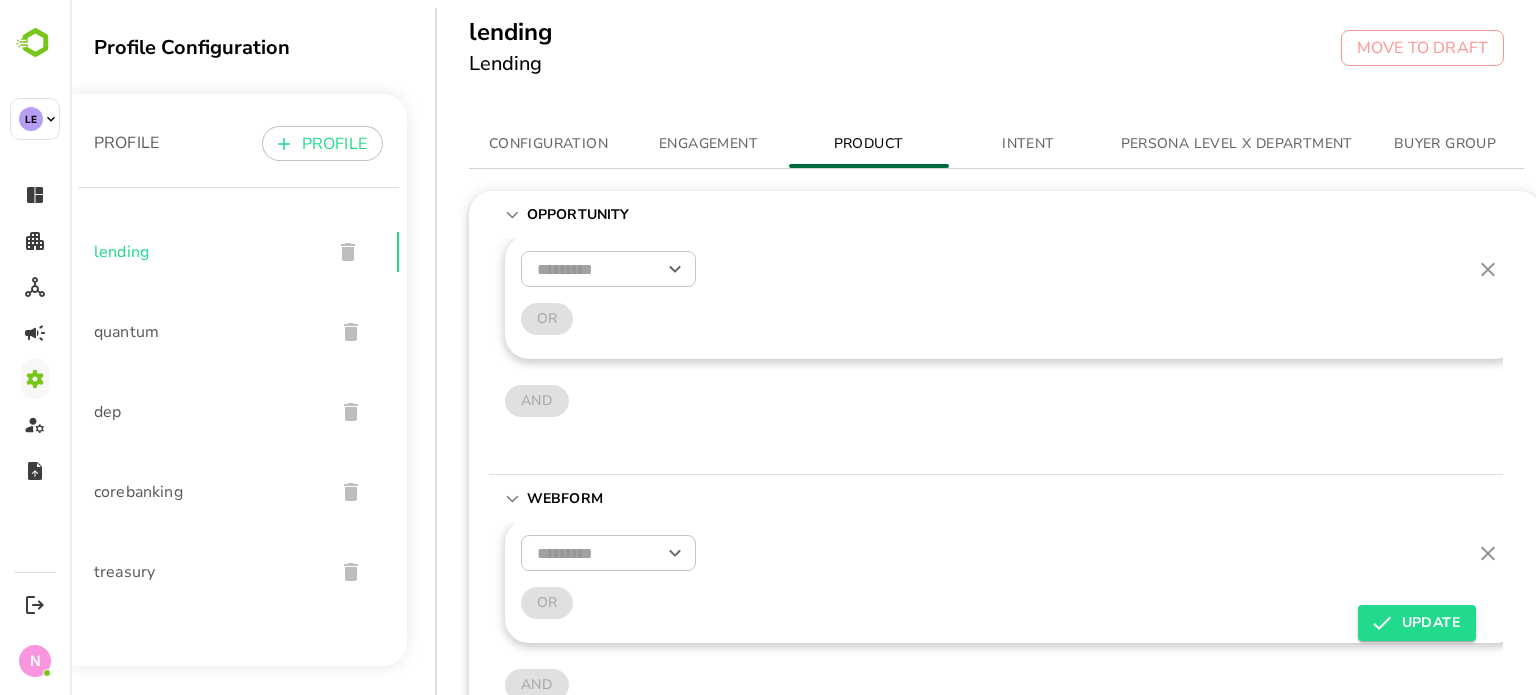 type on "********" 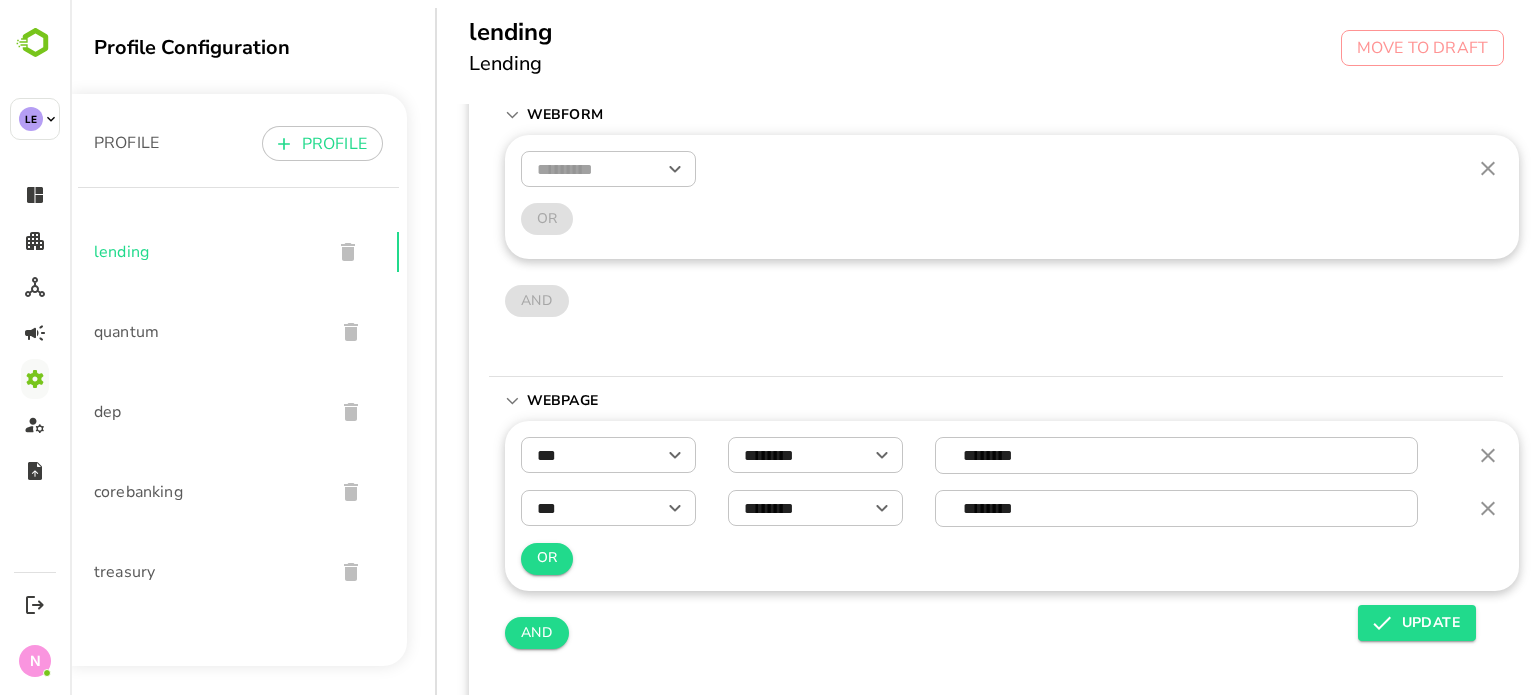 scroll, scrollTop: 400, scrollLeft: 0, axis: vertical 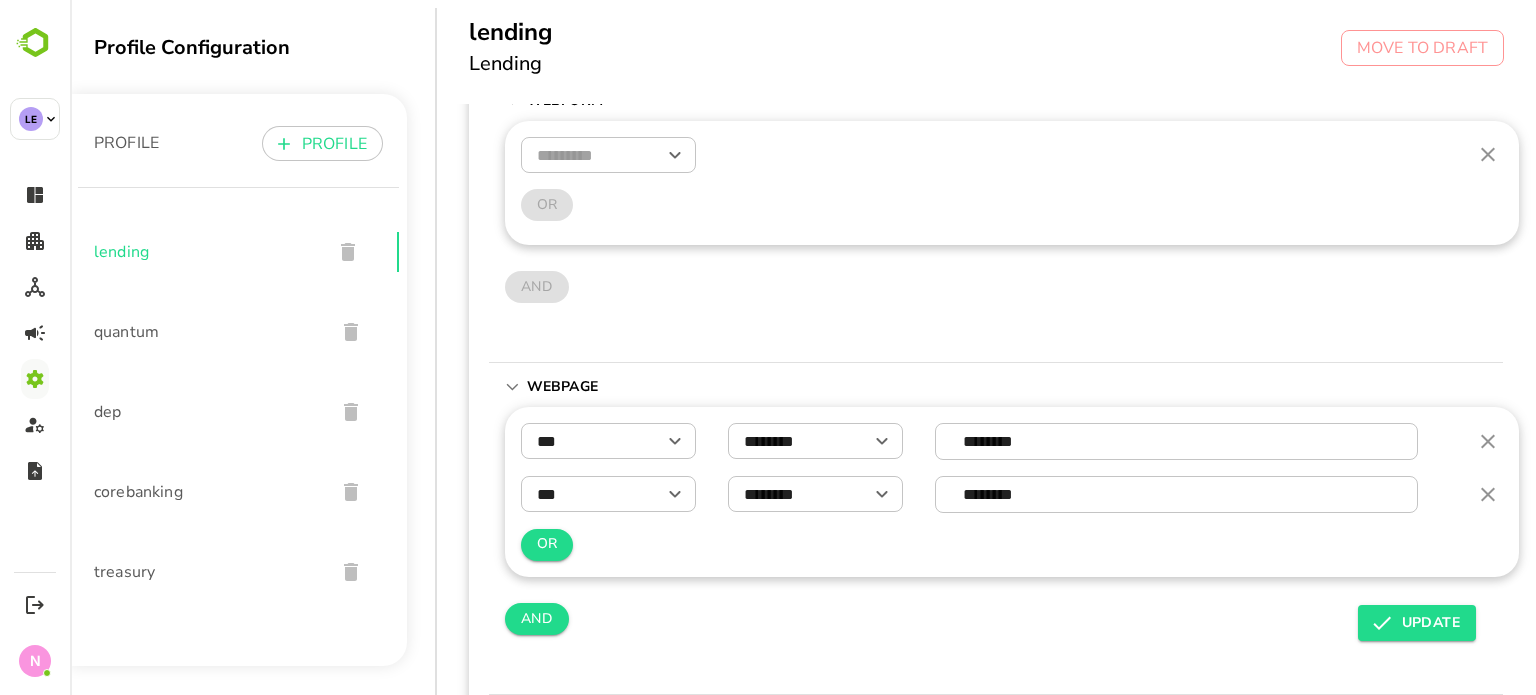 click on "***" at bounding box center (608, 494) 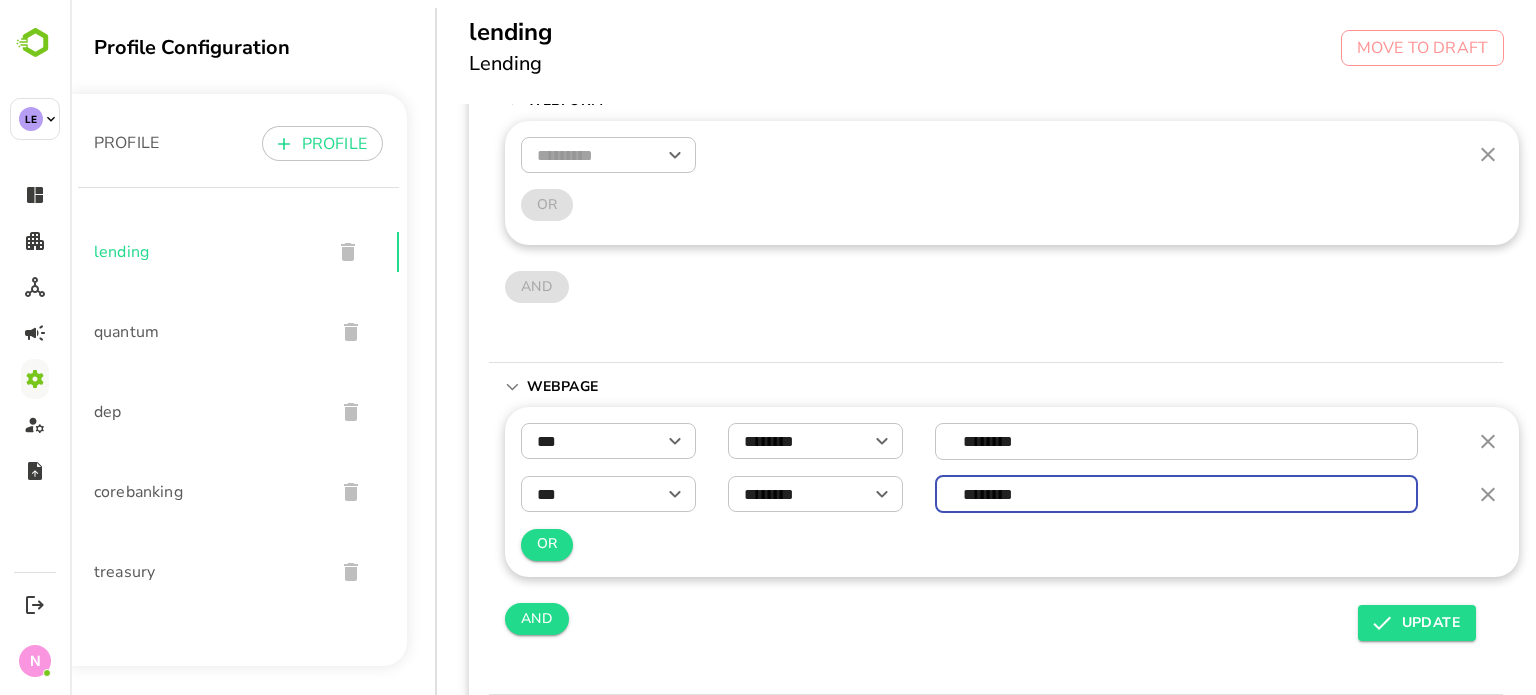 click on "********" at bounding box center [1177, 494] 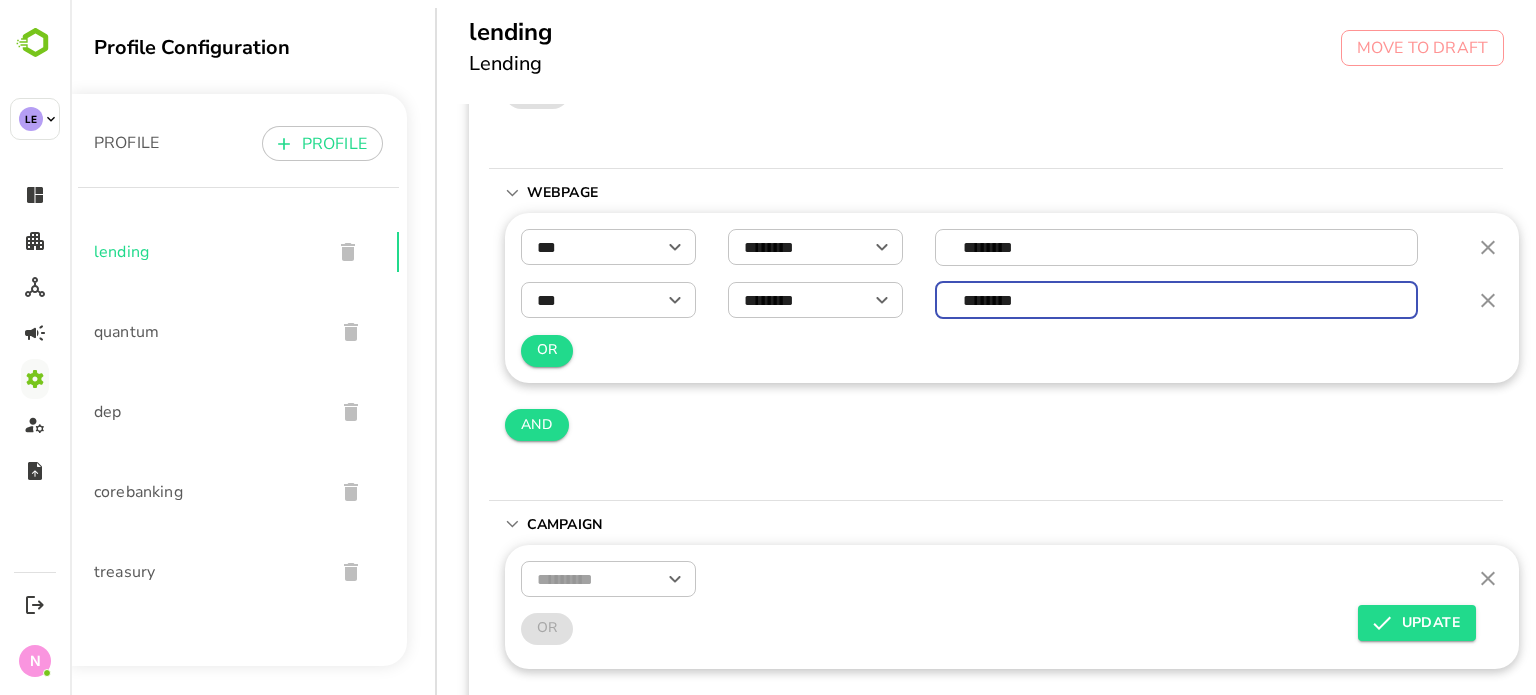 scroll, scrollTop: 684, scrollLeft: 0, axis: vertical 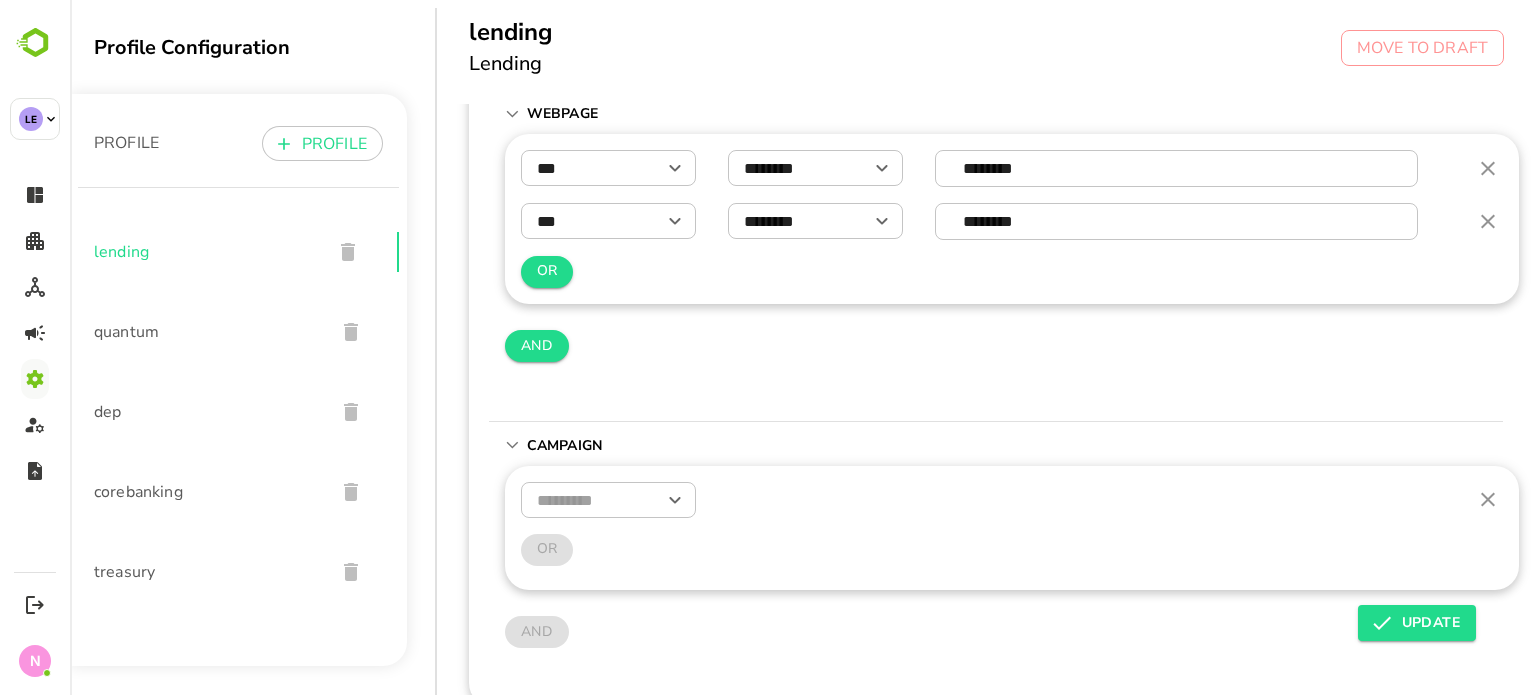 drag, startPoint x: 516, startPoint y: 496, endPoint x: 552, endPoint y: 491, distance: 36.345562 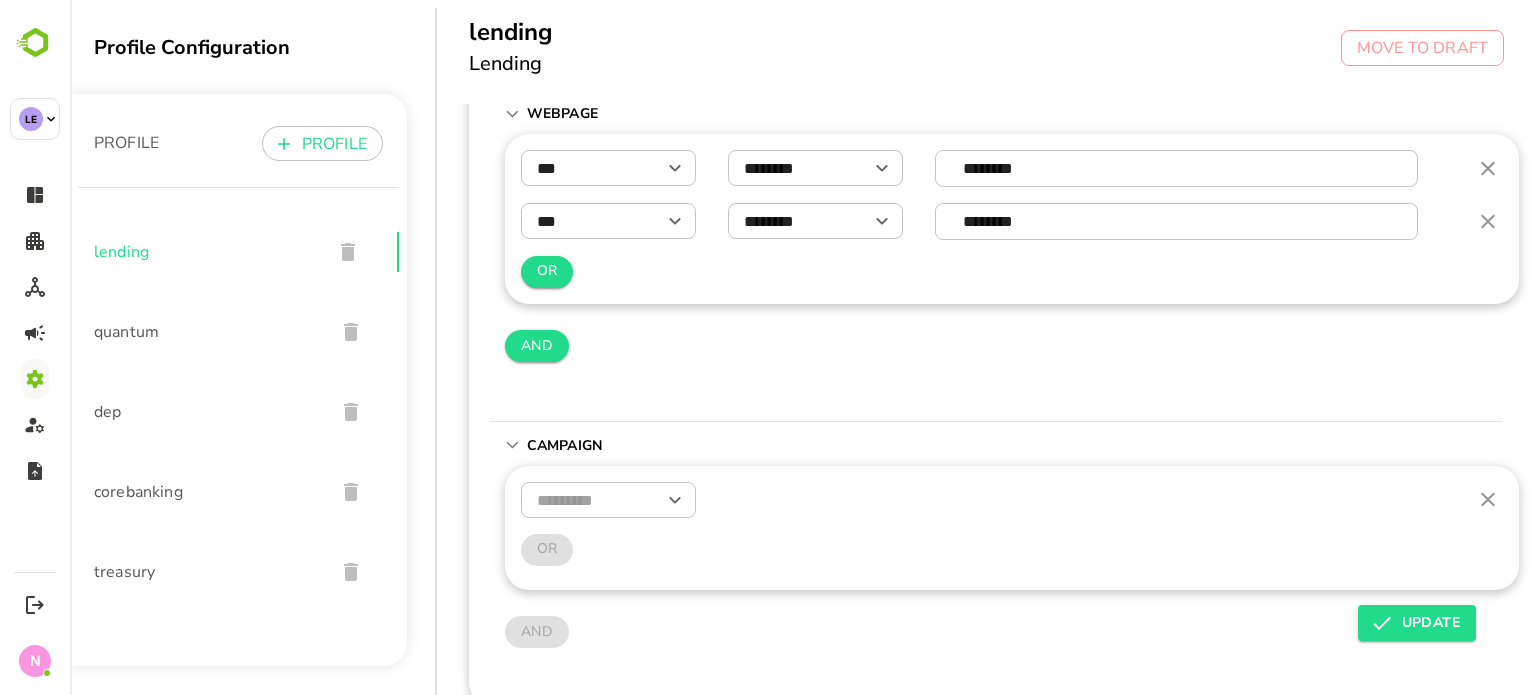 click on "​ OR" at bounding box center (1012, 528) 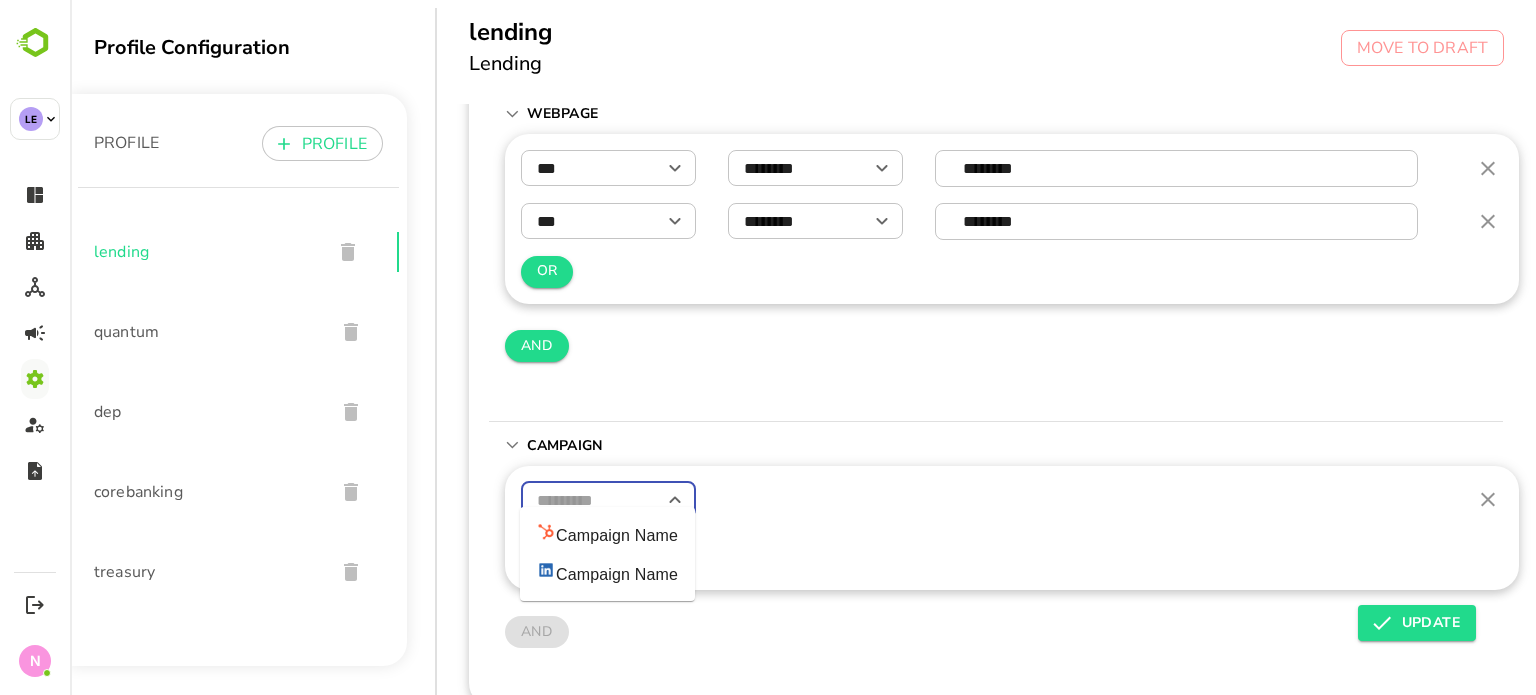 click at bounding box center (608, 500) 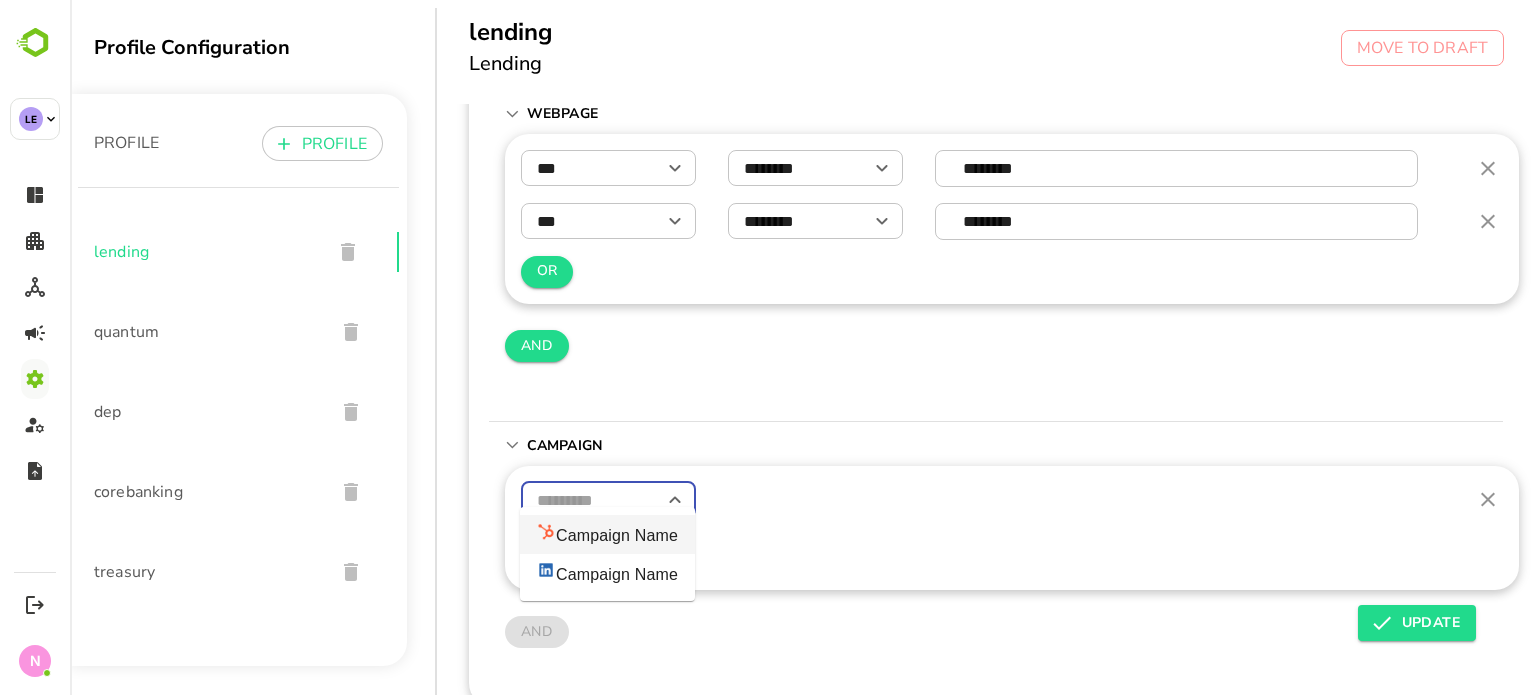 drag, startPoint x: 601, startPoint y: 531, endPoint x: 658, endPoint y: 510, distance: 60.74537 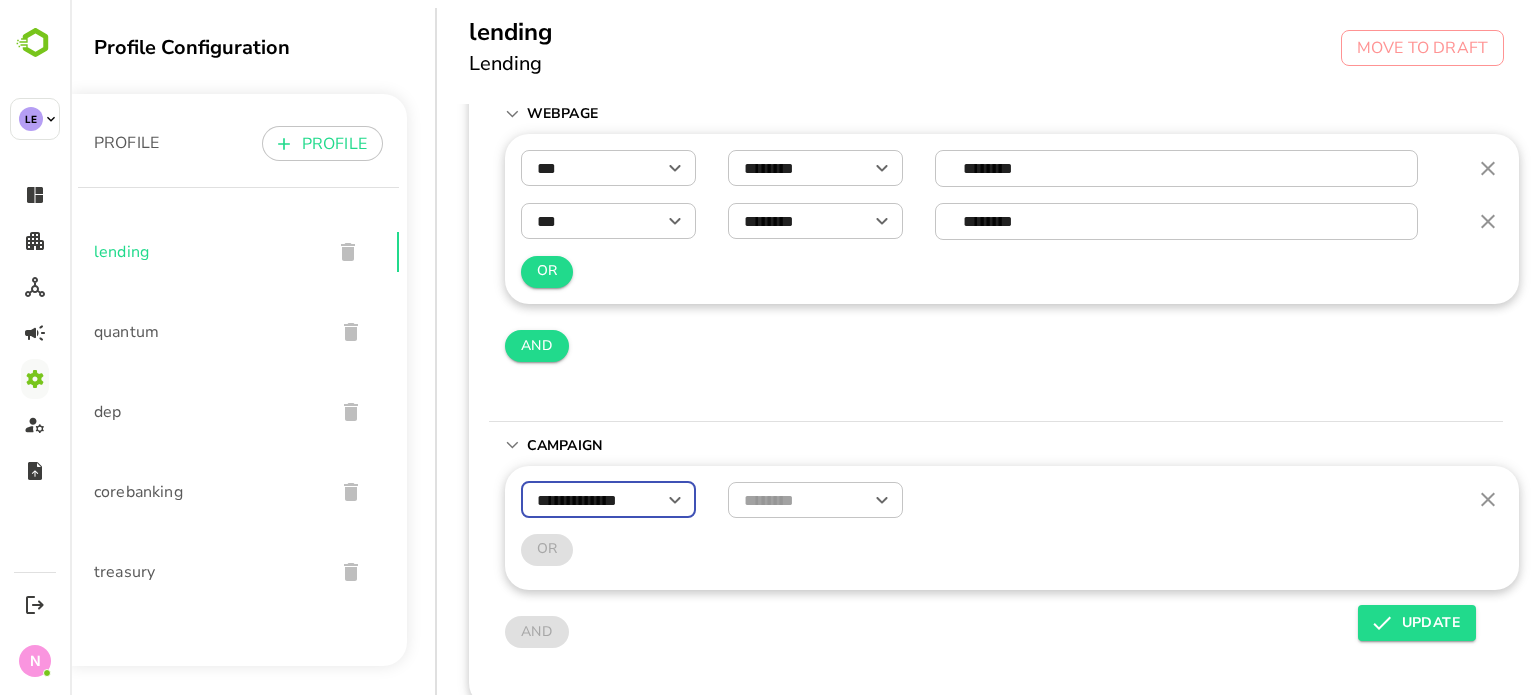 click at bounding box center [815, 500] 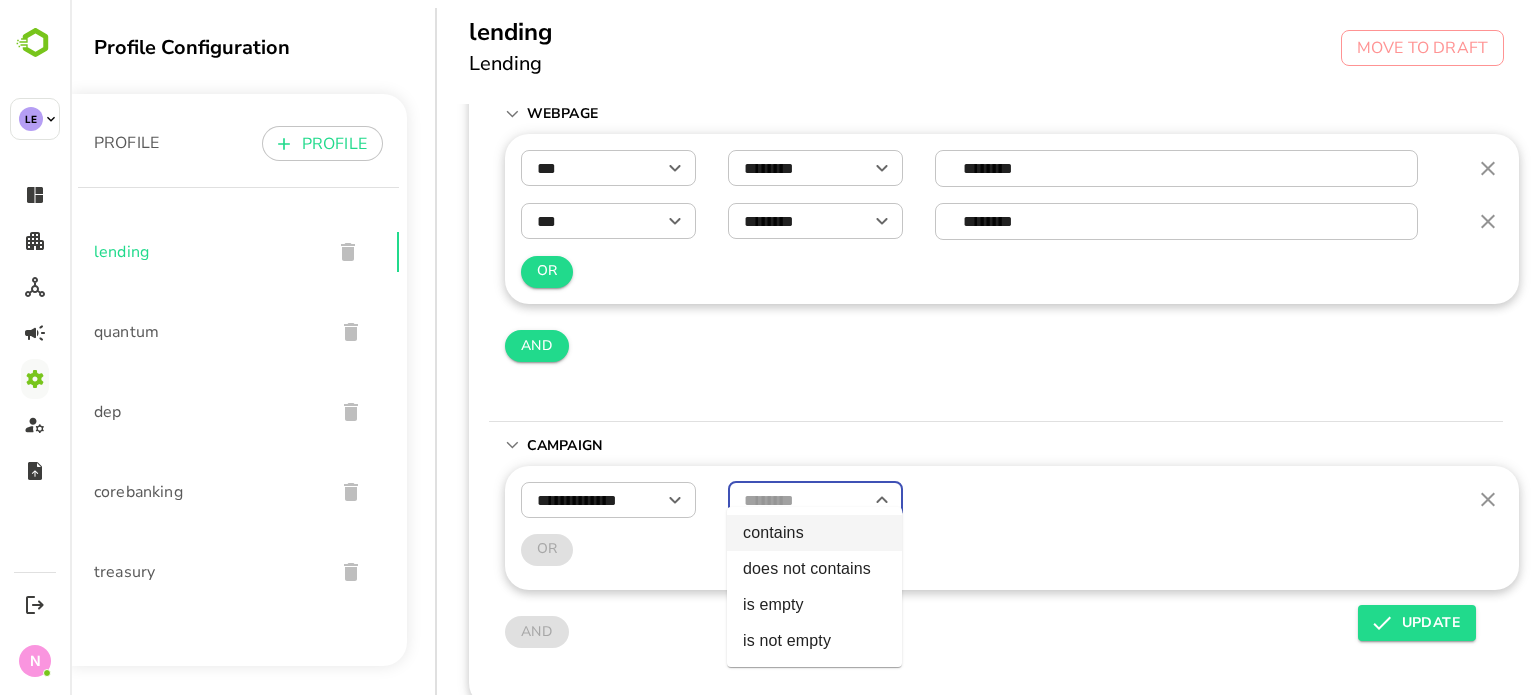click on "contains" at bounding box center [814, 533] 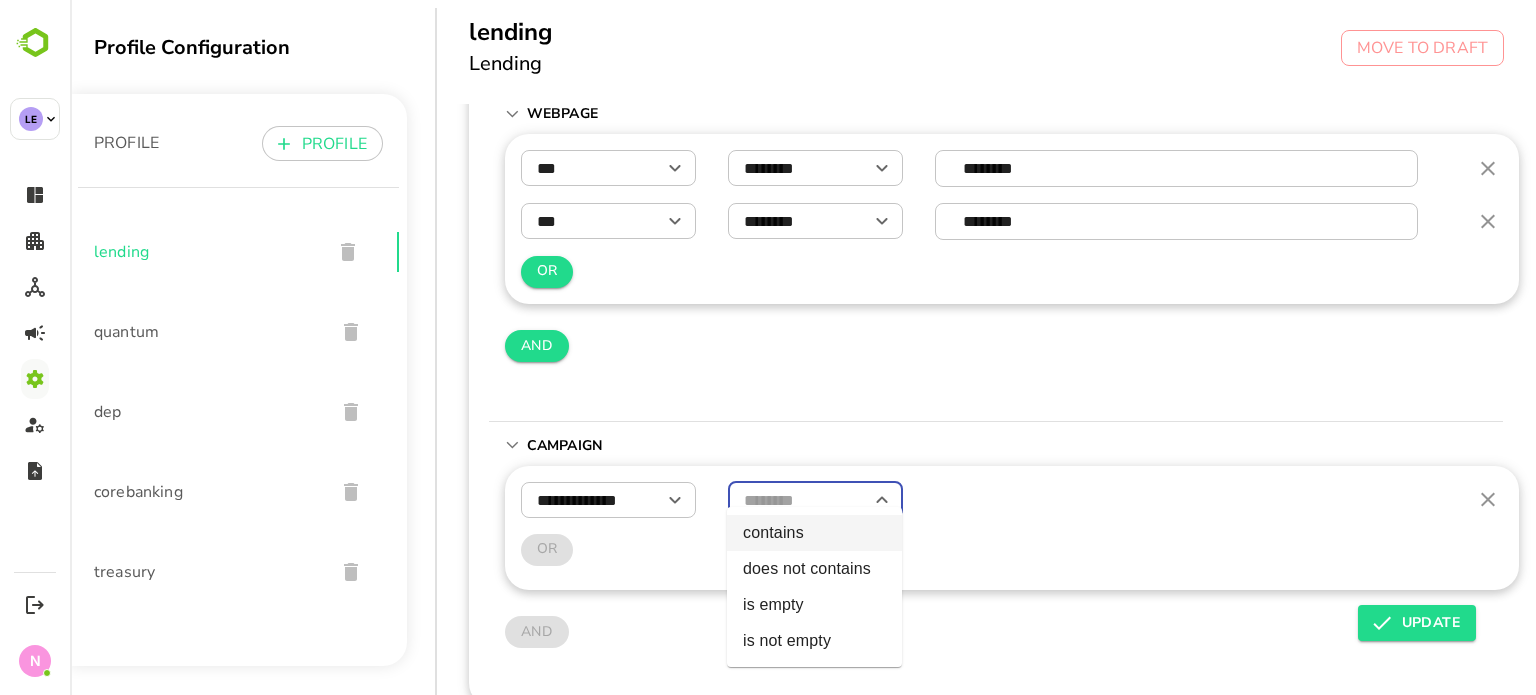 type on "********" 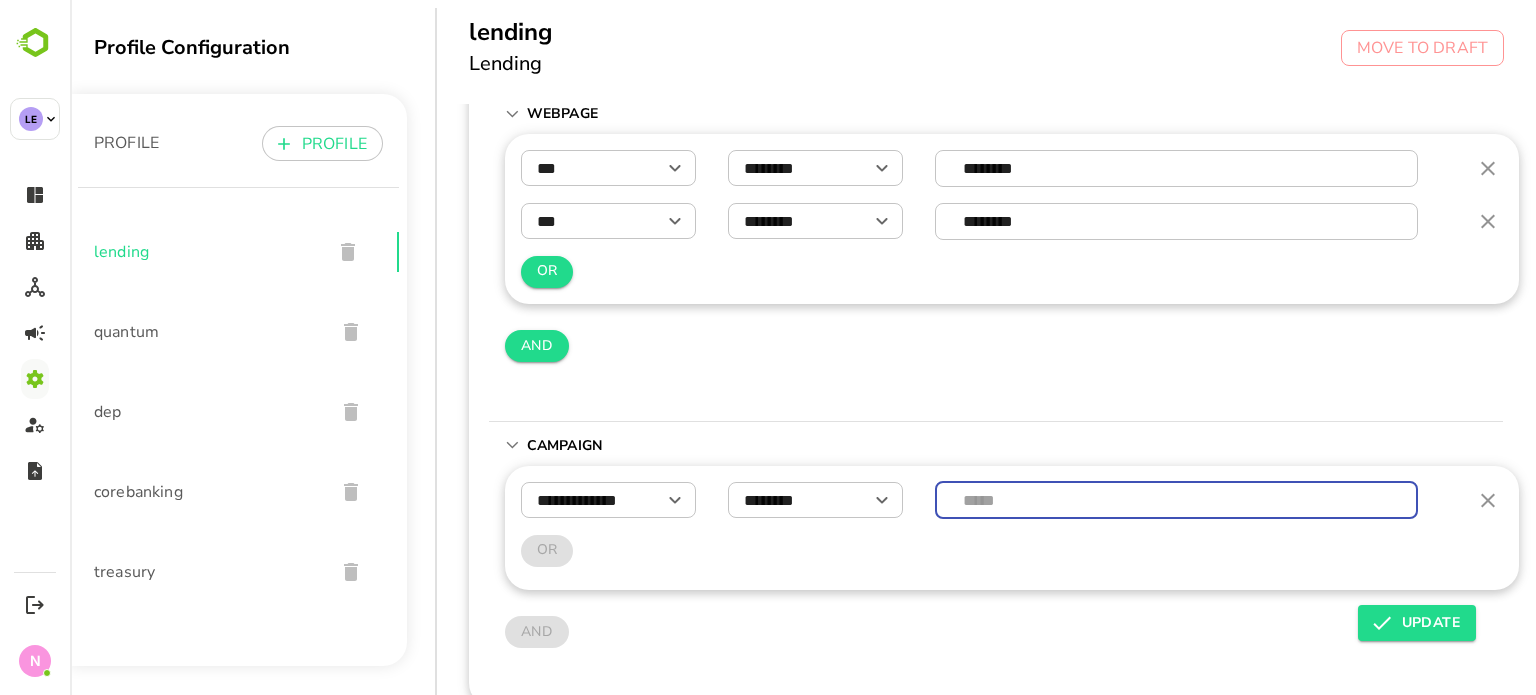 click at bounding box center (1177, 500) 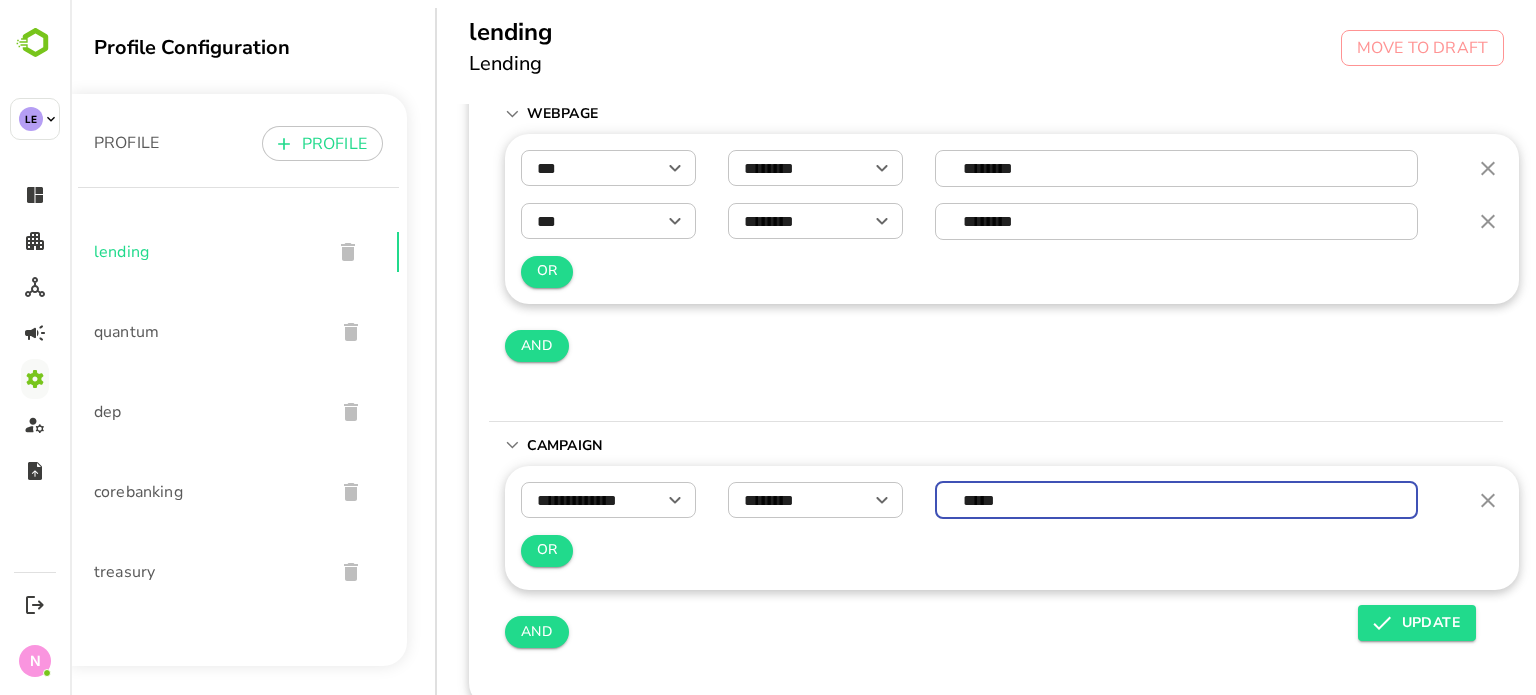 type on "*****" 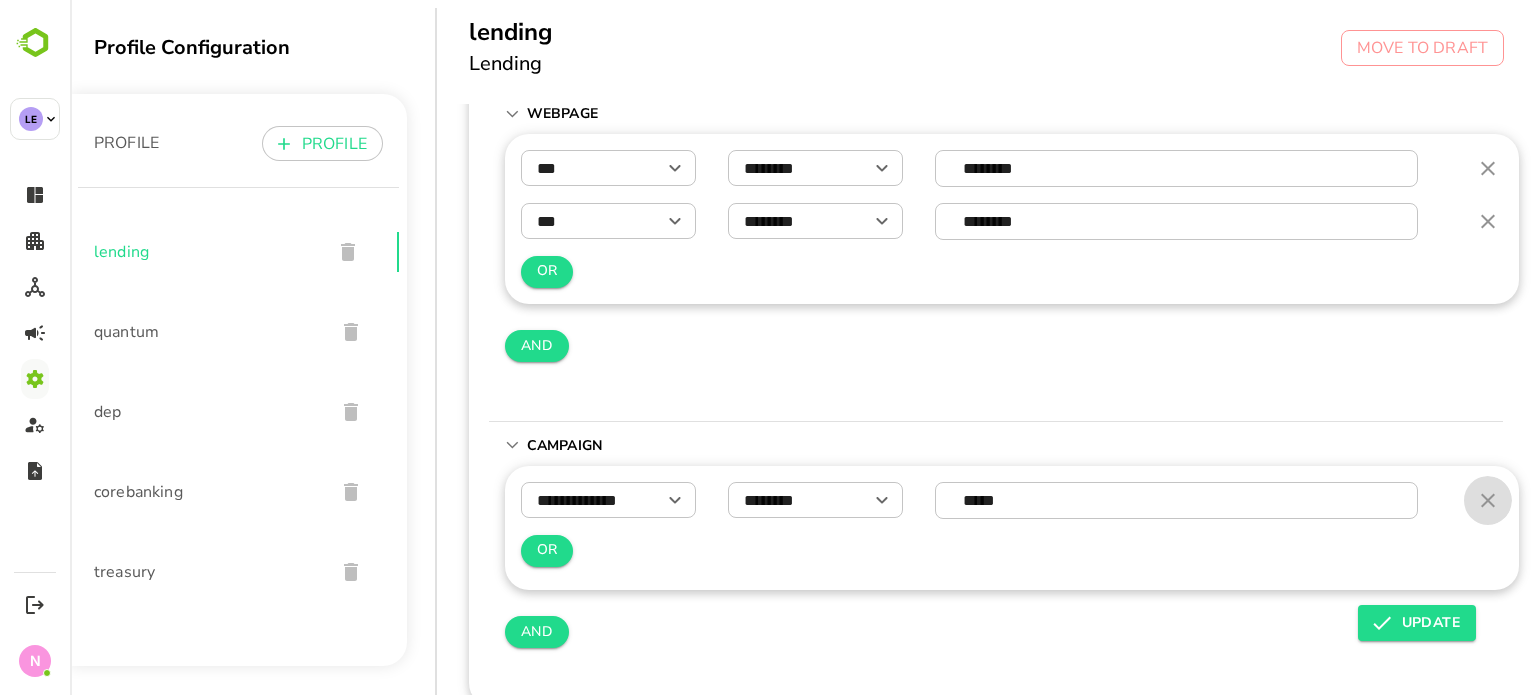 click 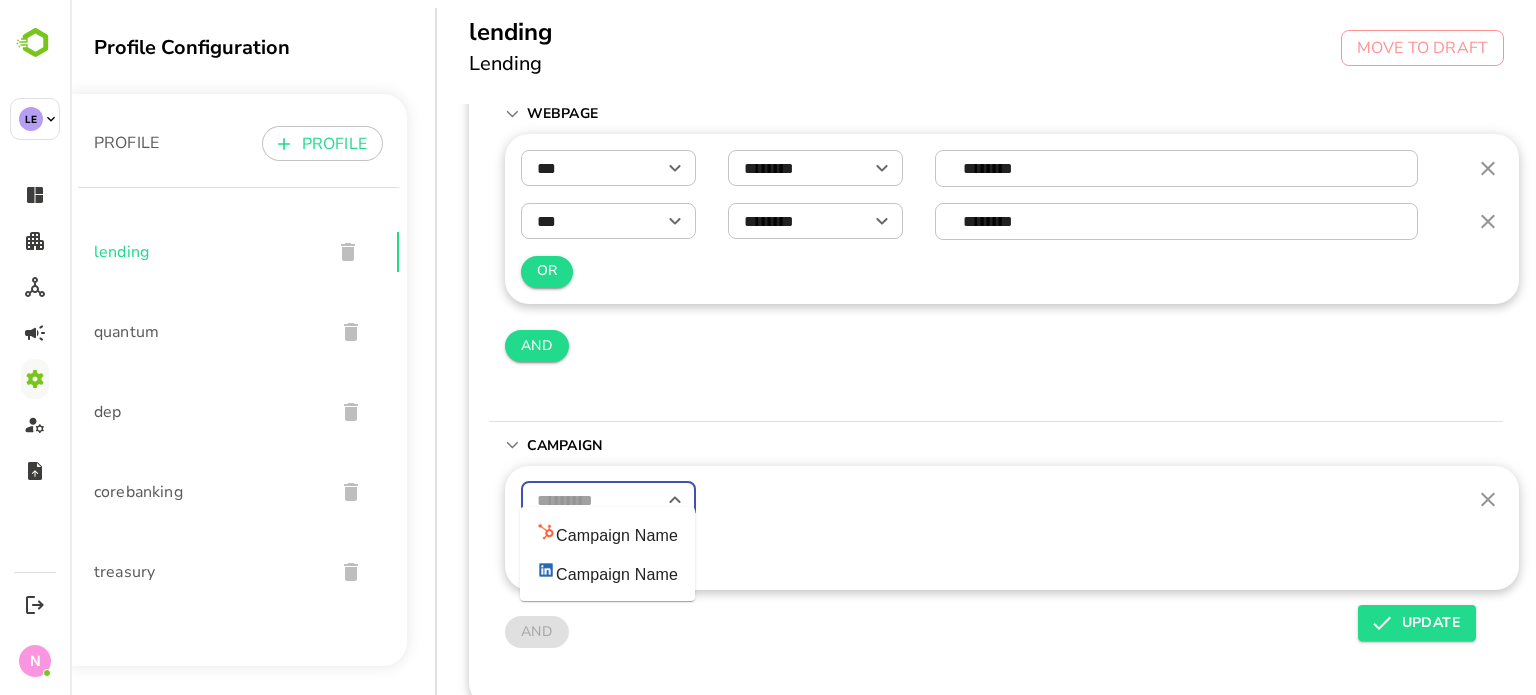 click on "Profile Configuration PROFILE PROFILE lending quantum dep corebanking treasury lending Lending MOVE TO DRAFT CONFIGURATION ENGAGEMENT PRODUCT INTENT PERSONA LEVEL X DEPARTMENT BUYER GROUP Opportunity ​ OR AND WebForm ​ OR AND WebPage *** ​ ******** ​ ******** ​ *** ​ ******** ​ ******** ​ OR AND Campaign ​ OR AND UPDATE
Campaign Name   Campaign Name" at bounding box center (803, 347) 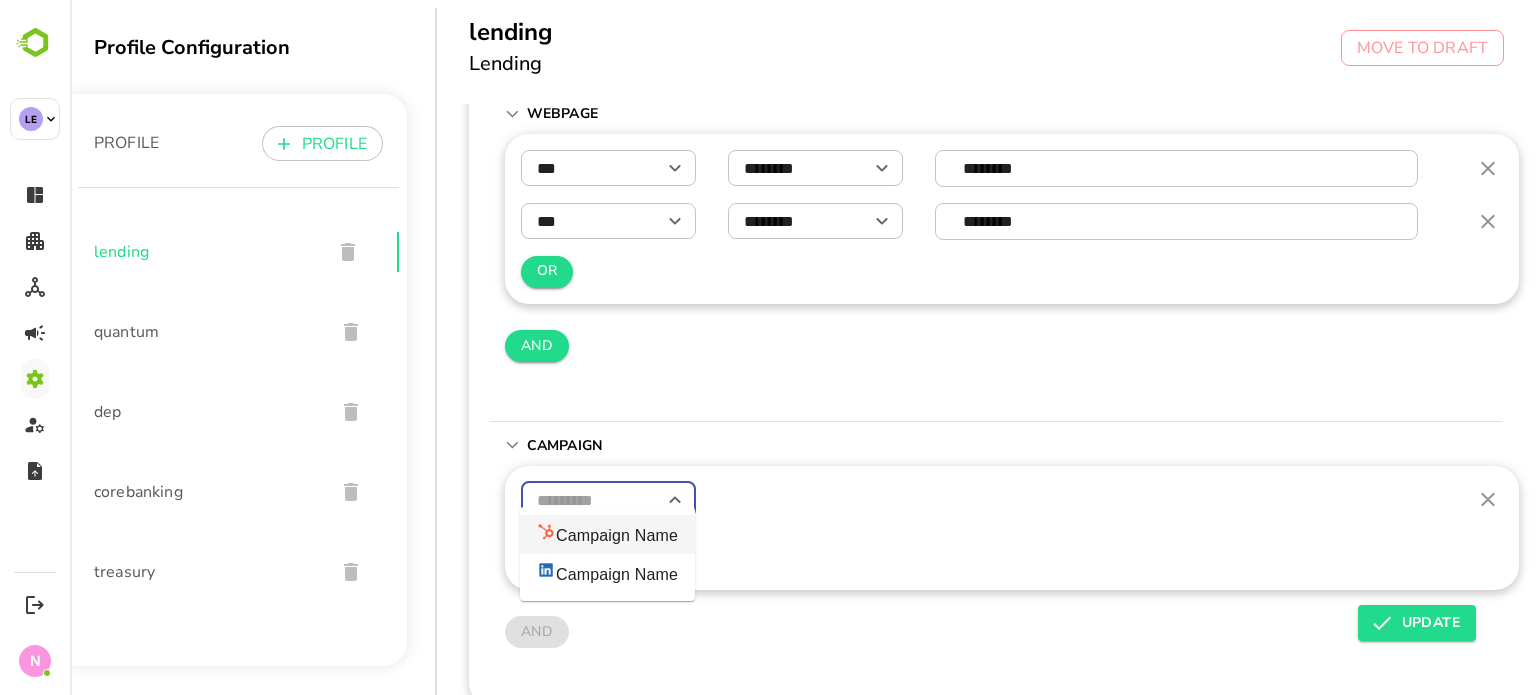 click on "Campaign Name" at bounding box center (607, 534) 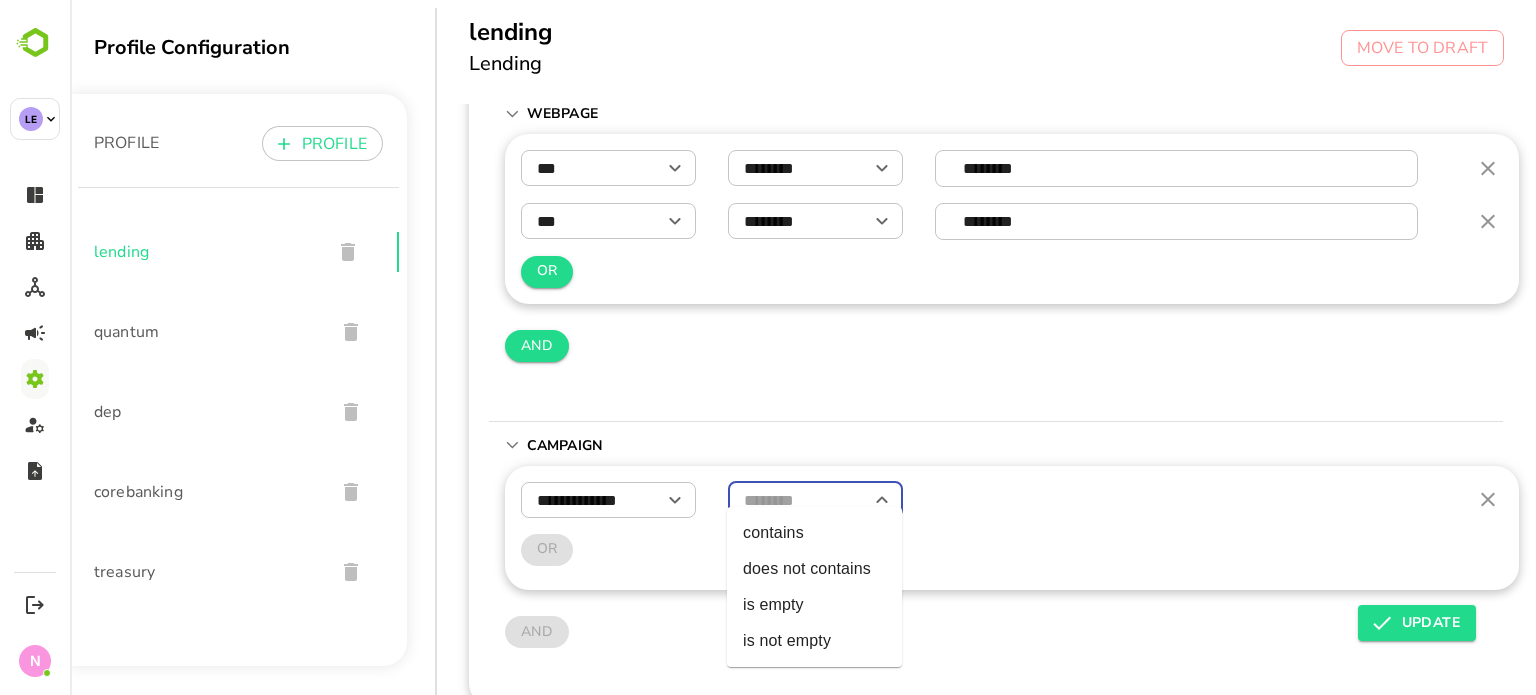 click at bounding box center [815, 500] 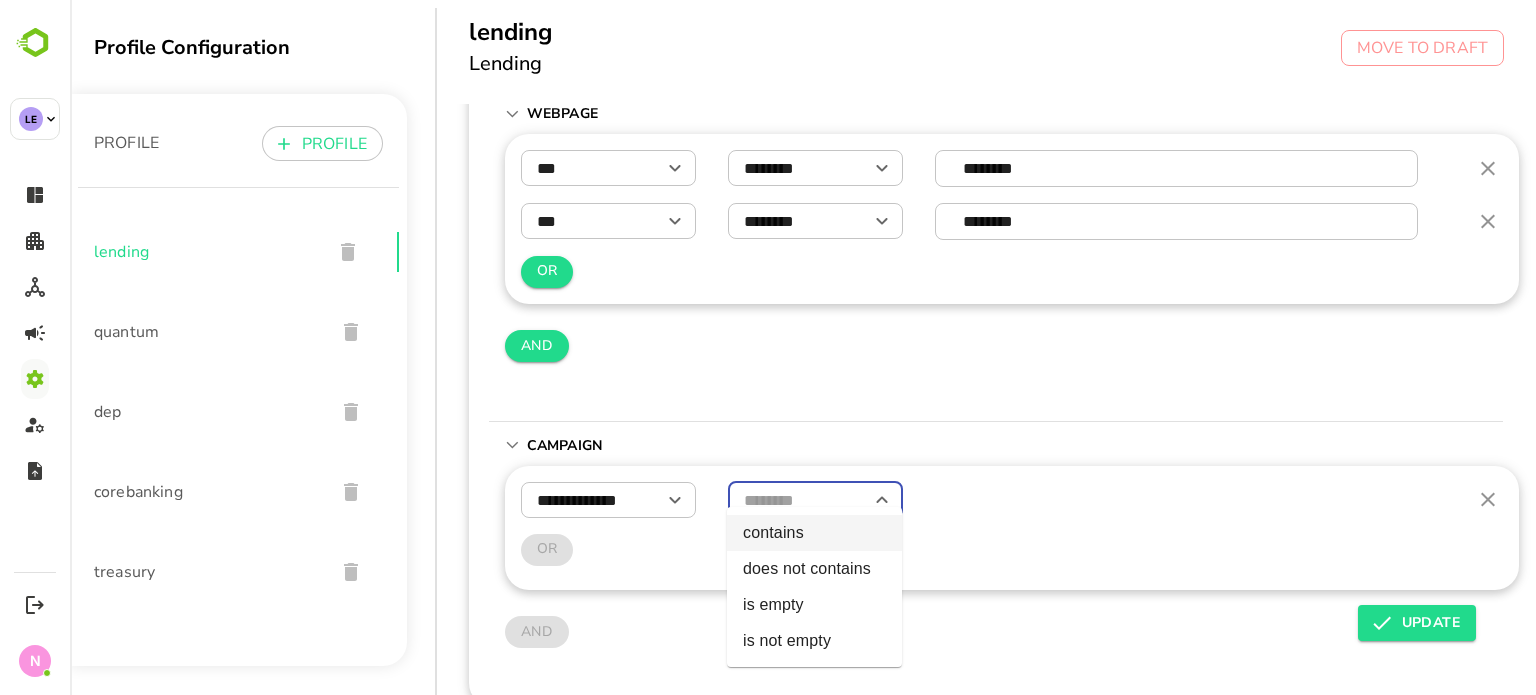click on "contains" at bounding box center (814, 533) 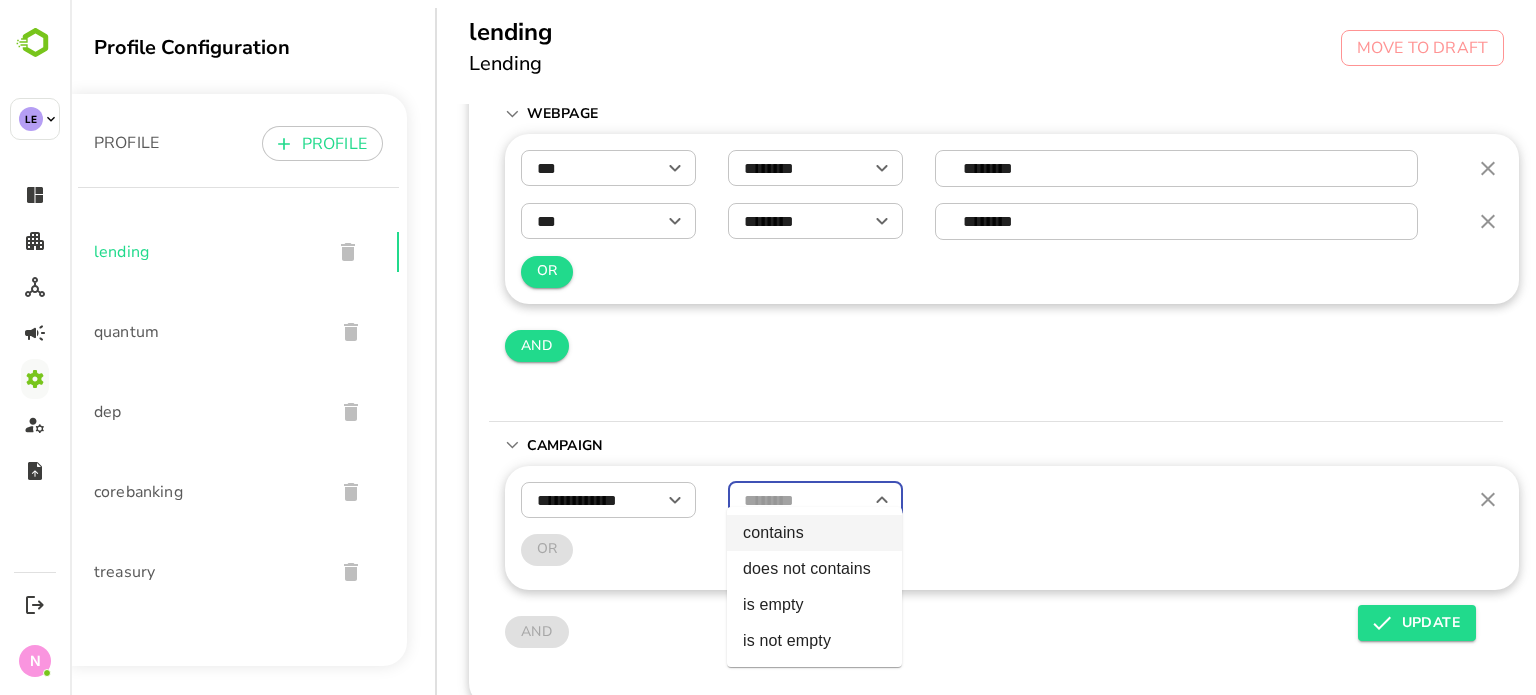 type on "********" 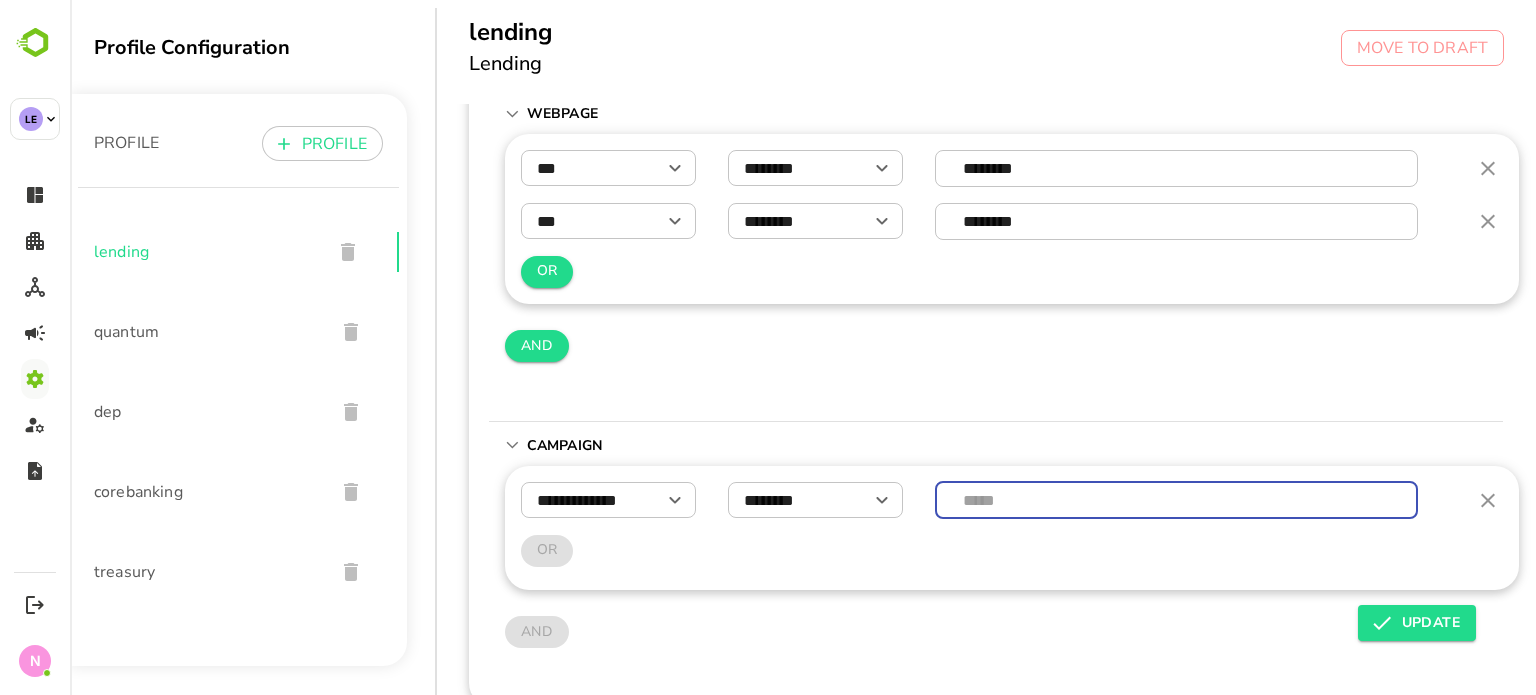 click at bounding box center (1177, 500) 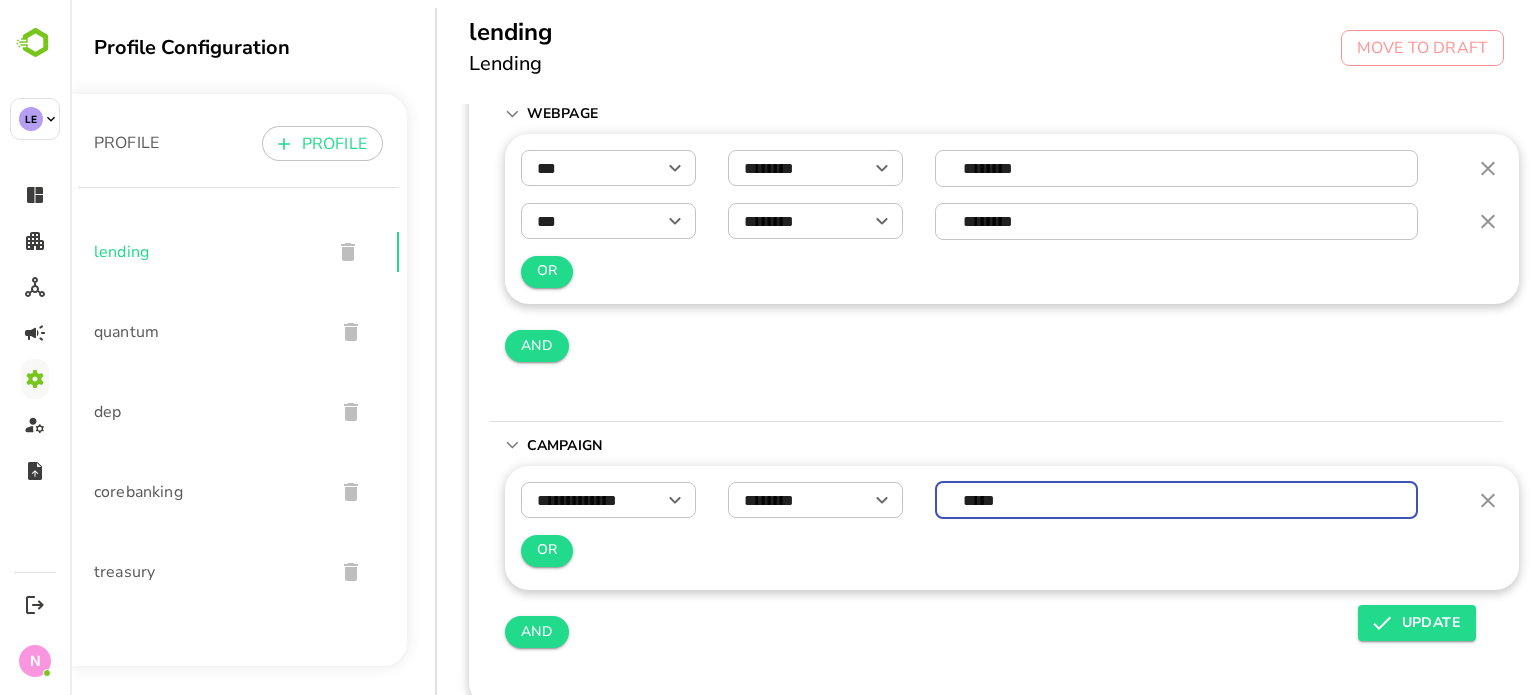 type on "*****" 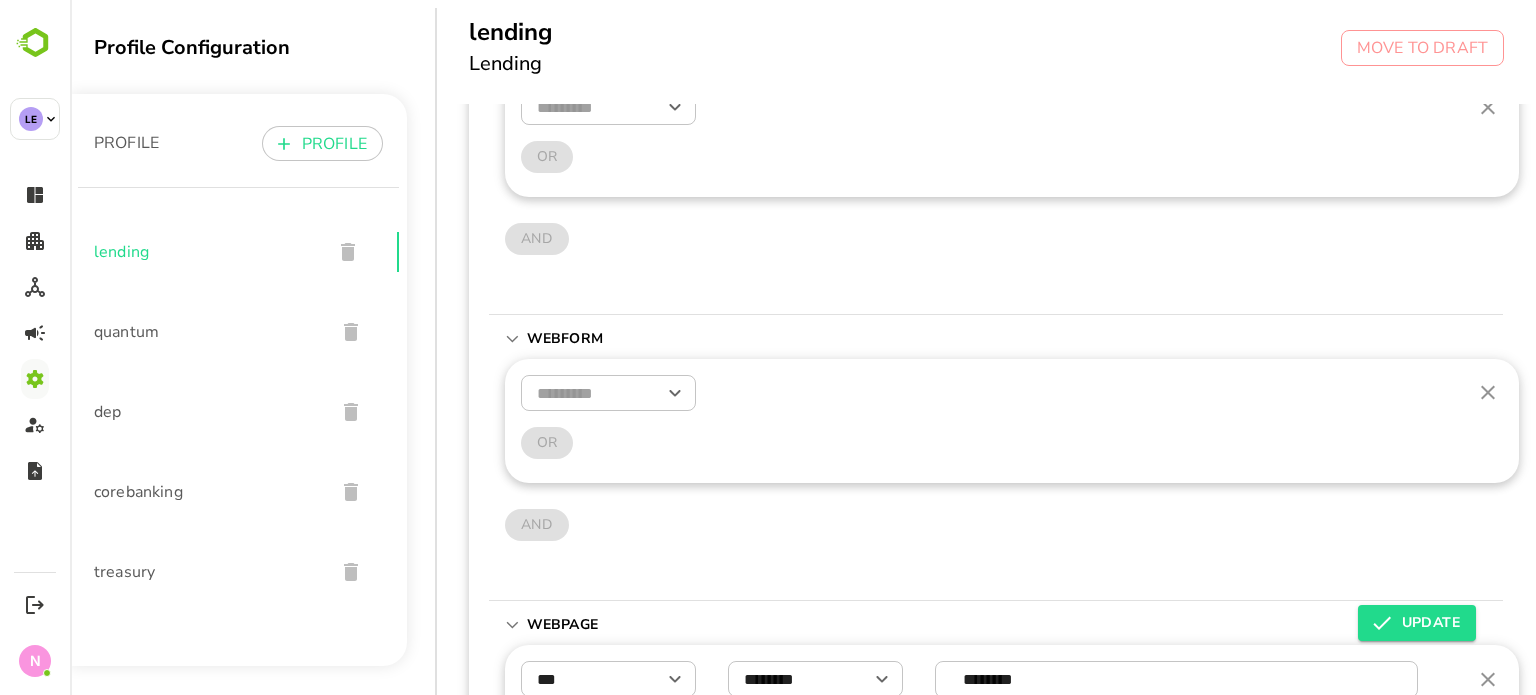 scroll, scrollTop: 684, scrollLeft: 0, axis: vertical 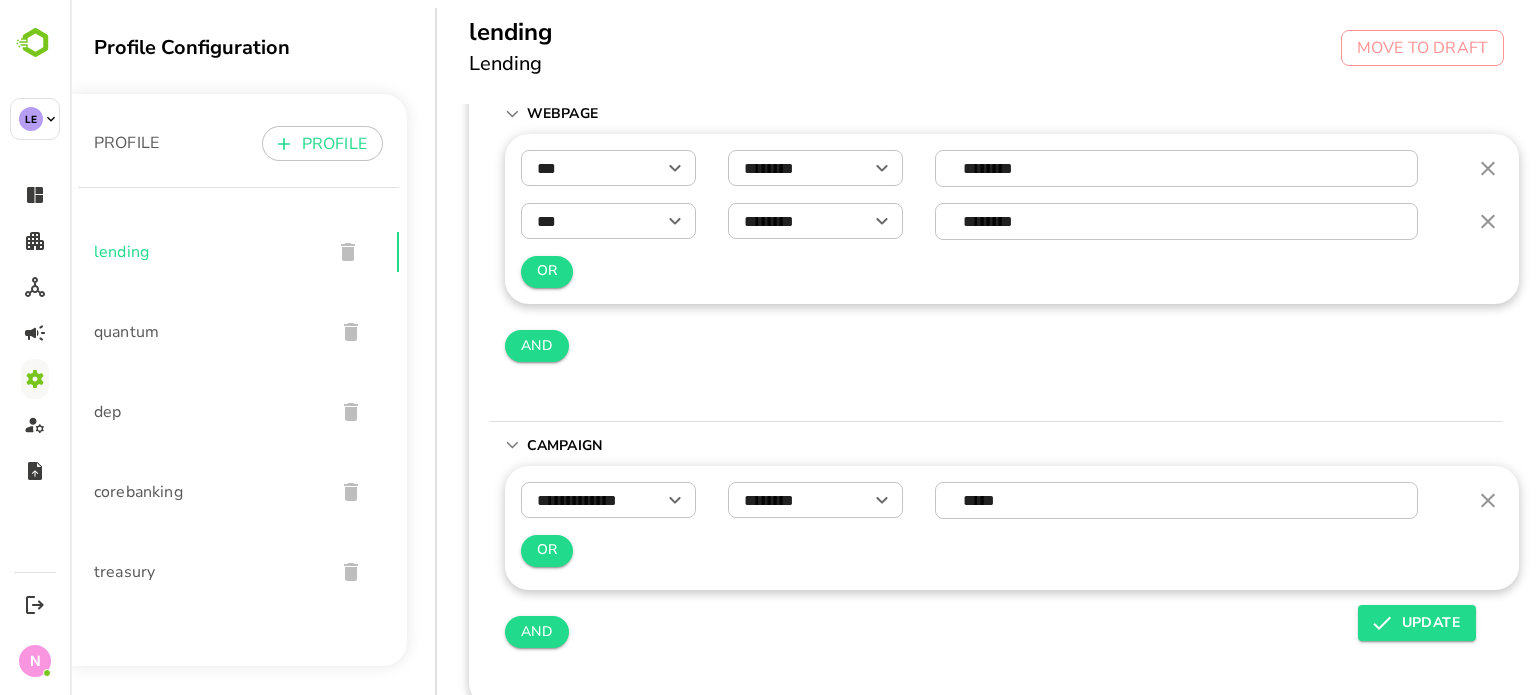 click on "*** ​ ******** ​ ******** ​ *** ​ ******** ​ ******** ​ OR AND" at bounding box center (1012, 269) 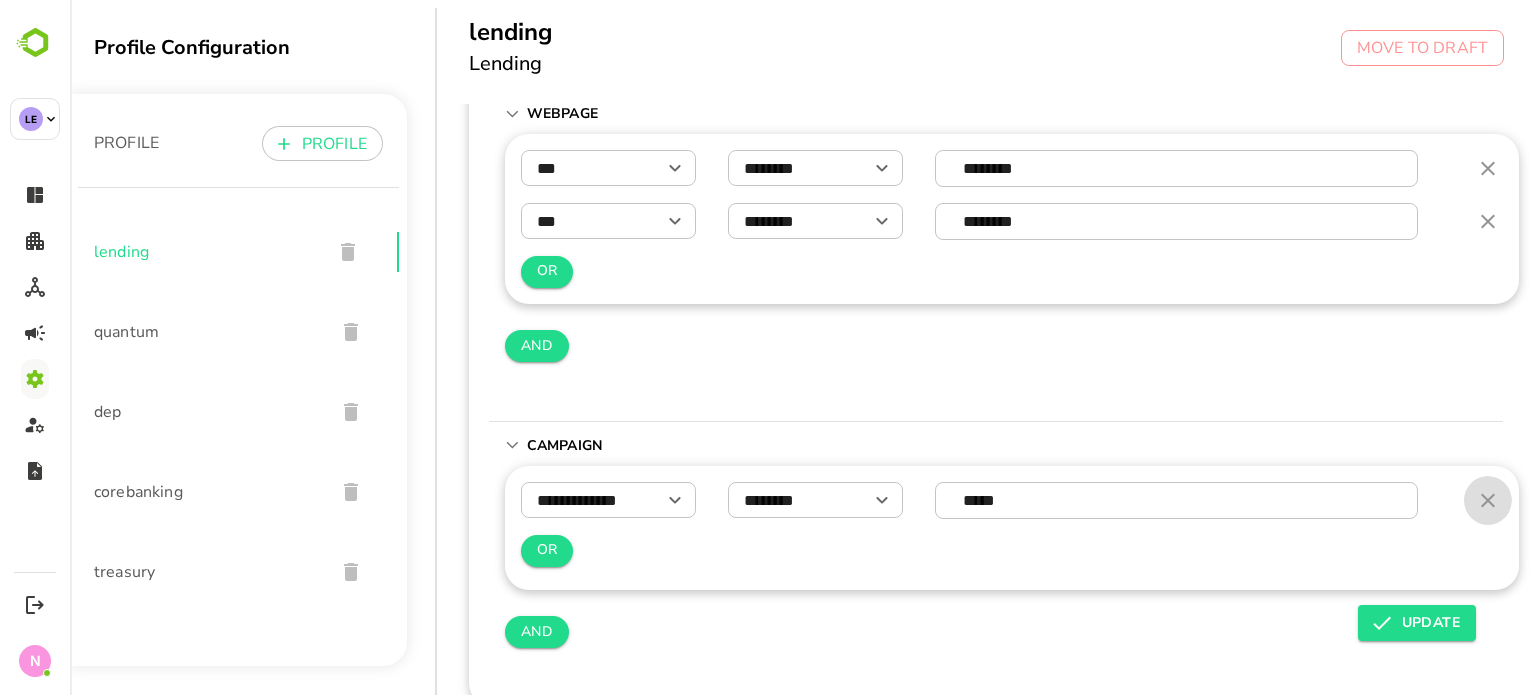 click at bounding box center [1488, 500] 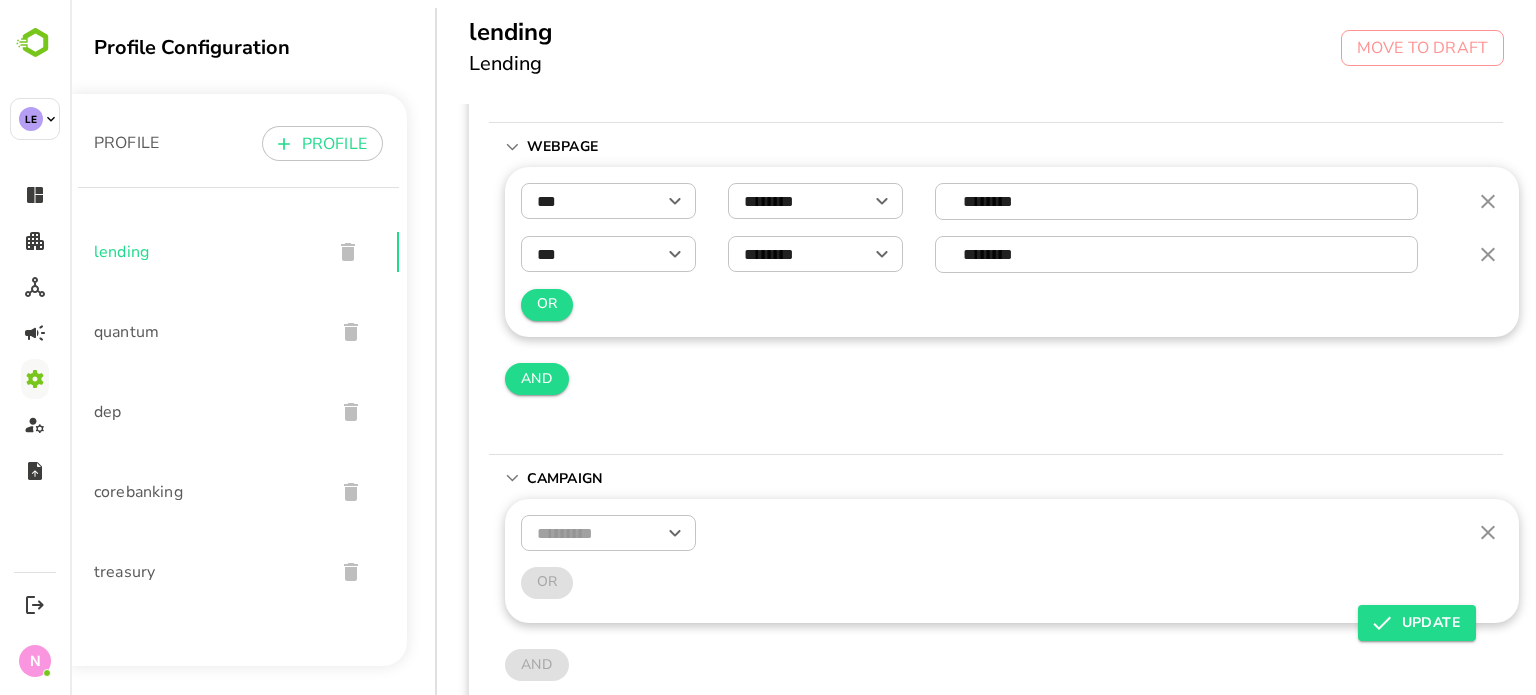 scroll, scrollTop: 642, scrollLeft: 0, axis: vertical 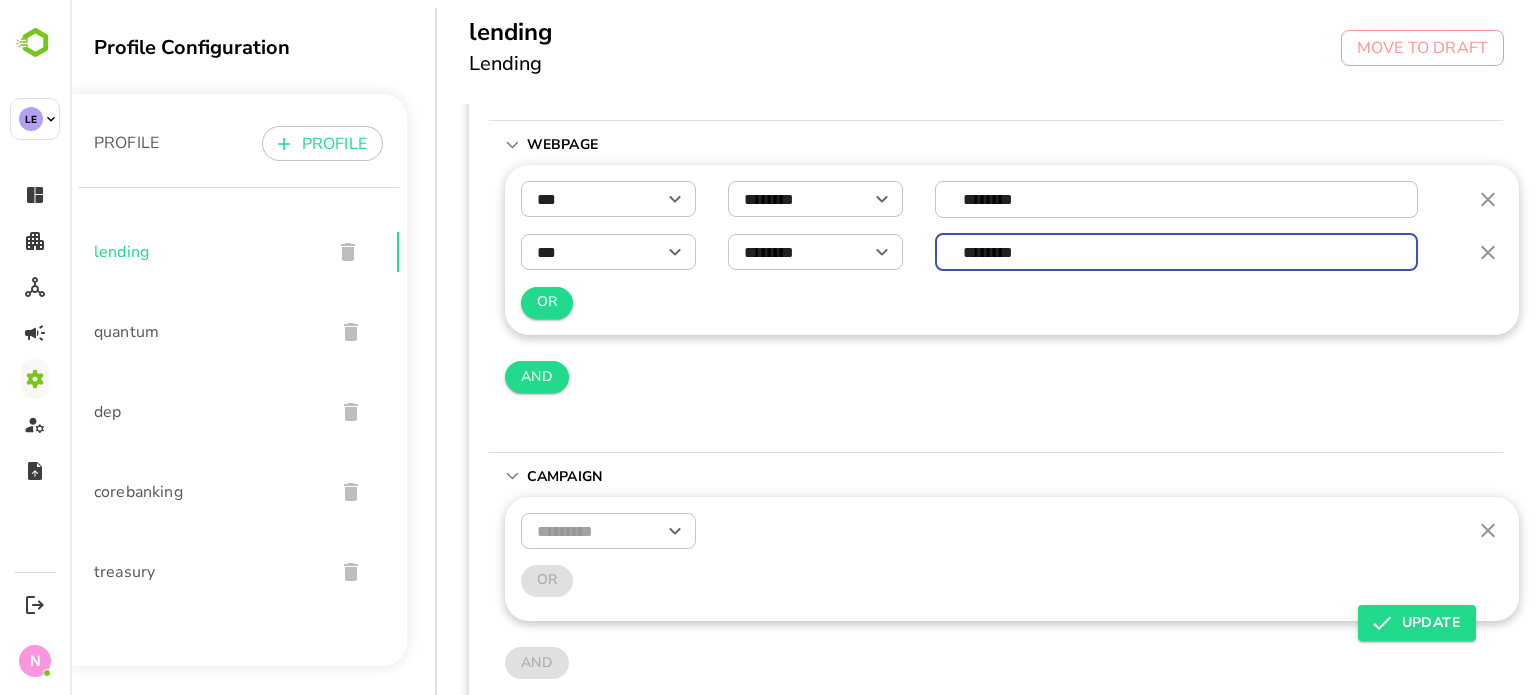 click on "********" at bounding box center [1177, 252] 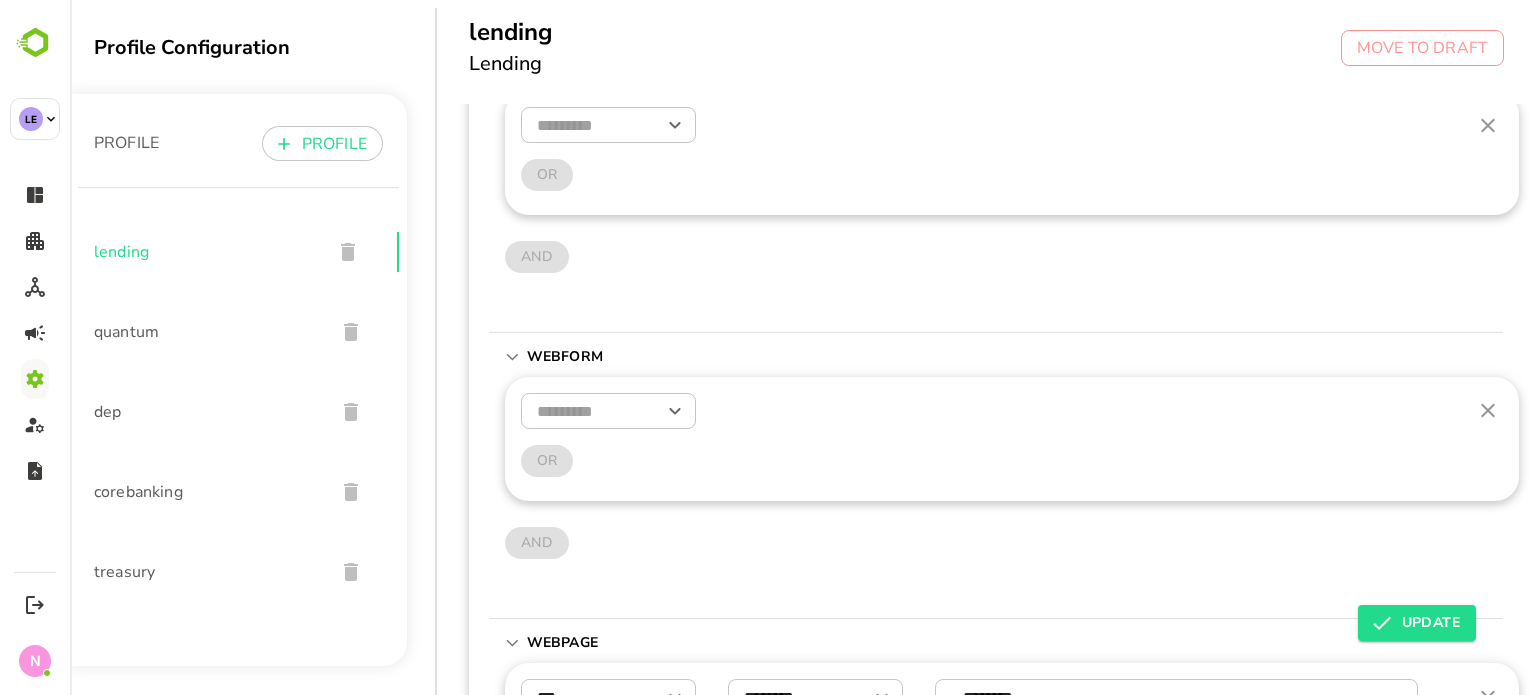 scroll, scrollTop: 144, scrollLeft: 0, axis: vertical 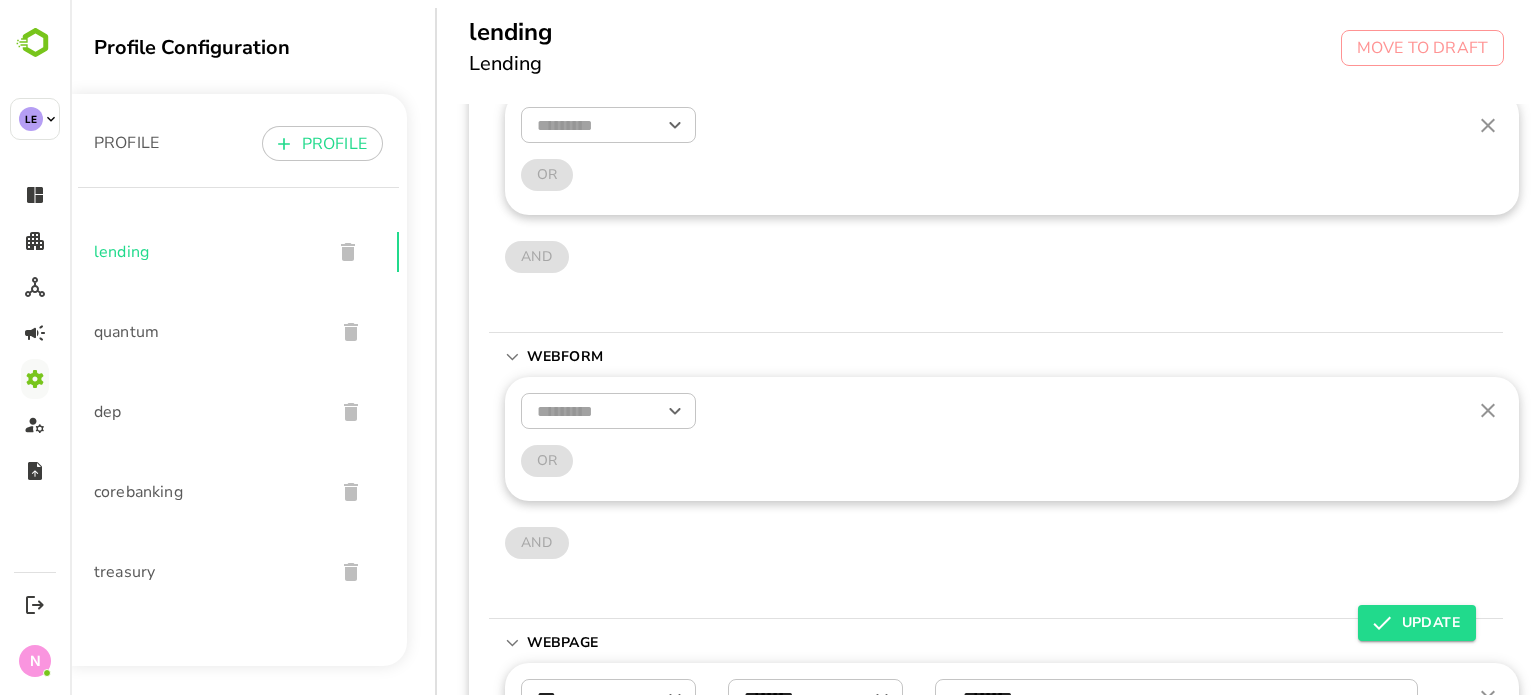 click on "WebForm" at bounding box center [996, 357] 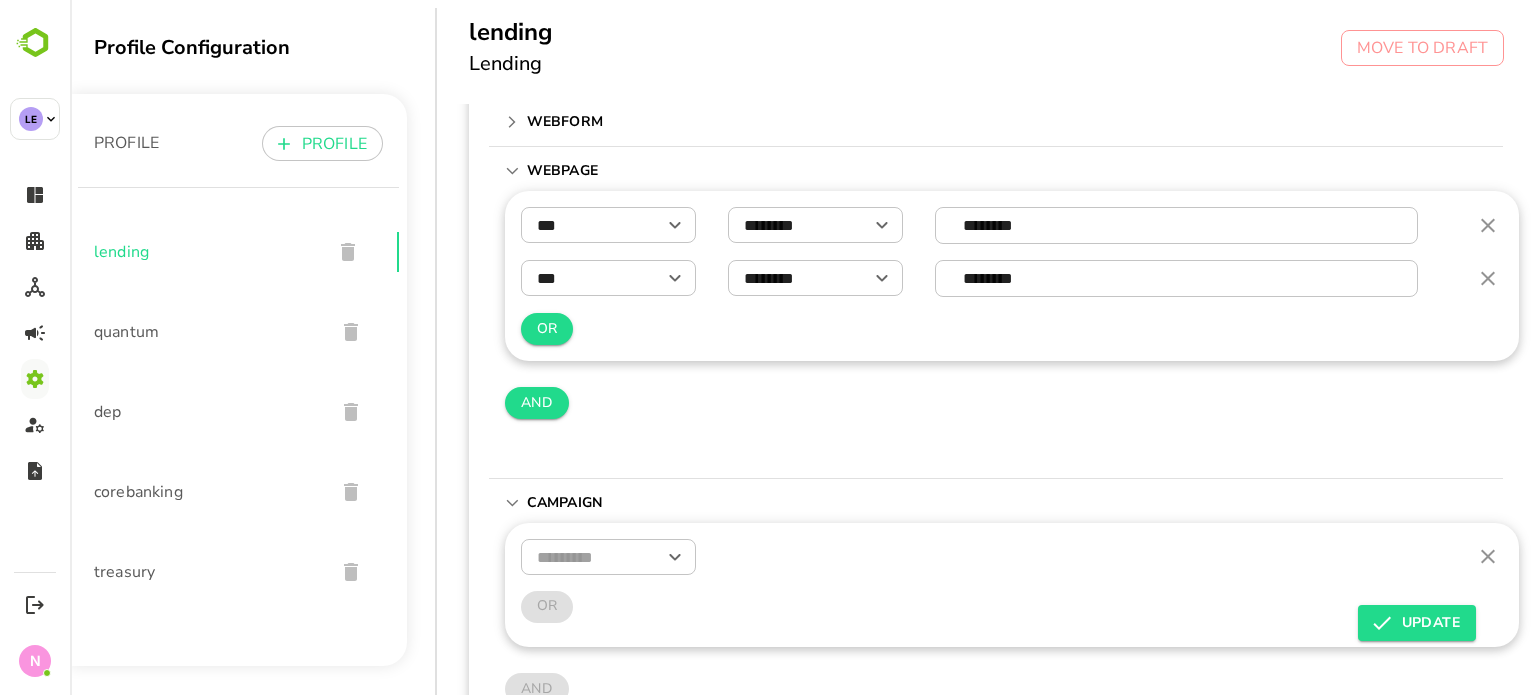 scroll, scrollTop: 380, scrollLeft: 0, axis: vertical 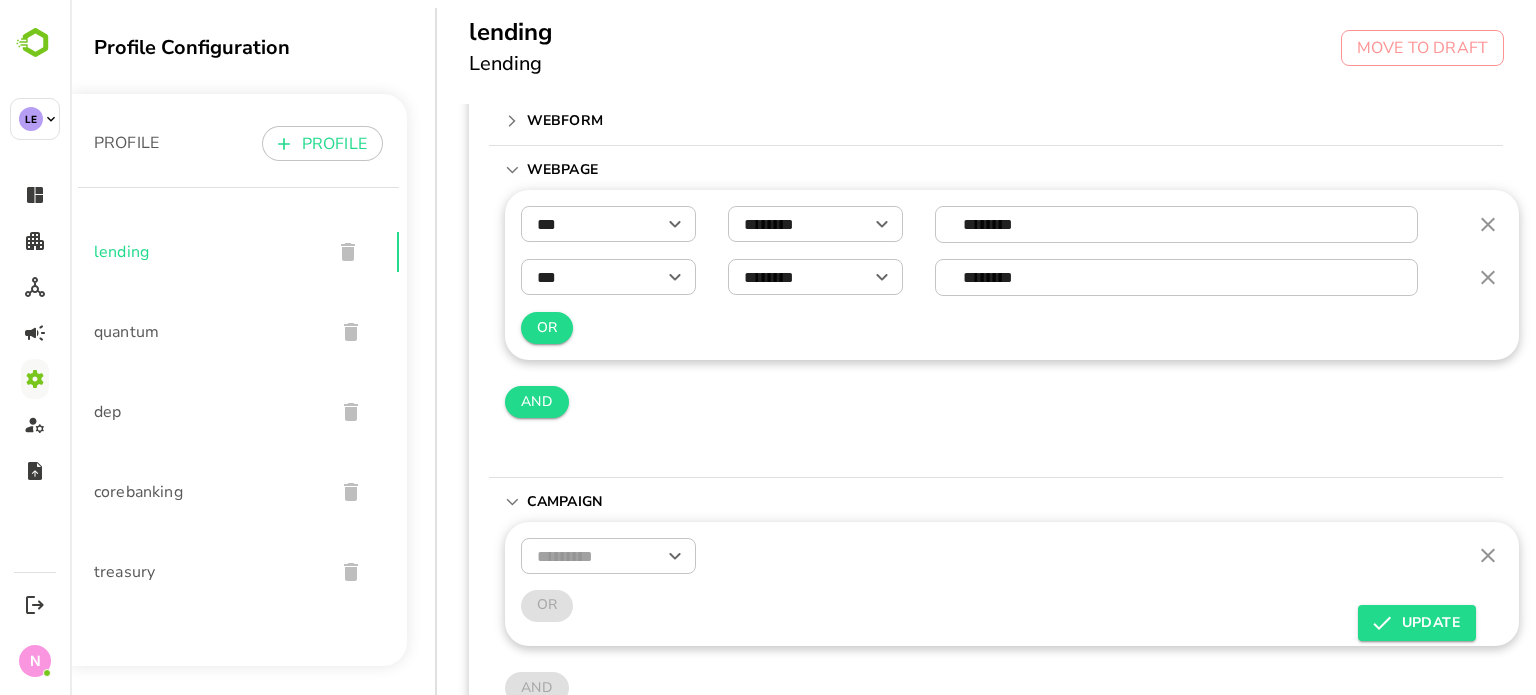 click on "WebForm" at bounding box center (572, 121) 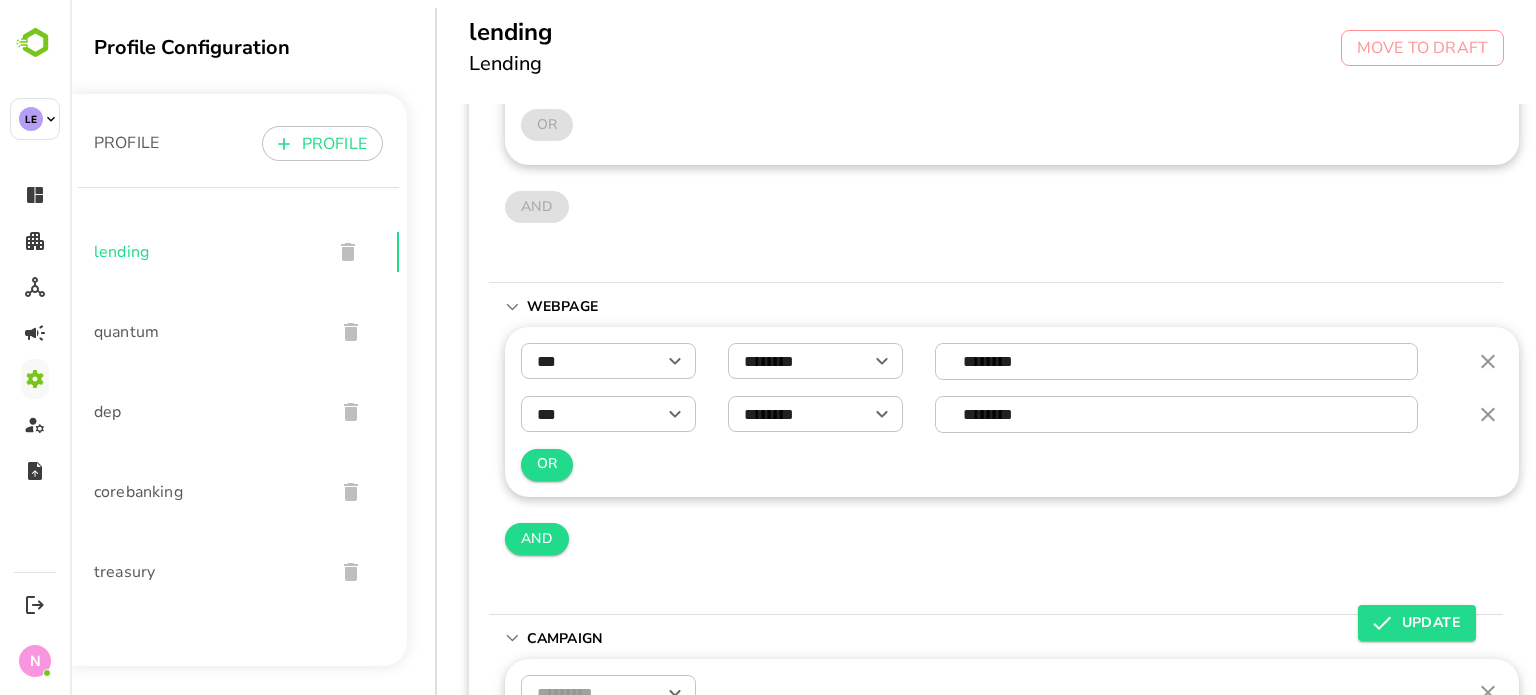 scroll, scrollTop: 312, scrollLeft: 0, axis: vertical 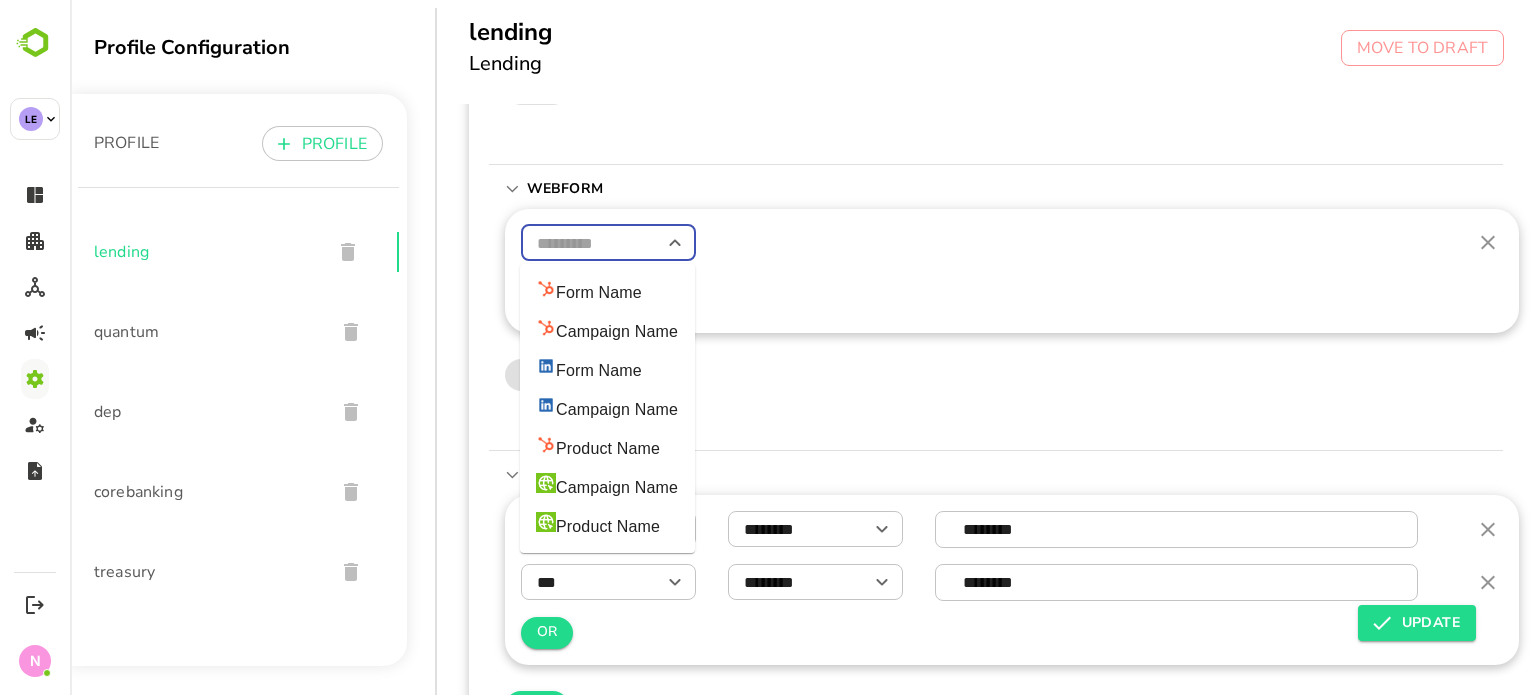 click at bounding box center (608, 243) 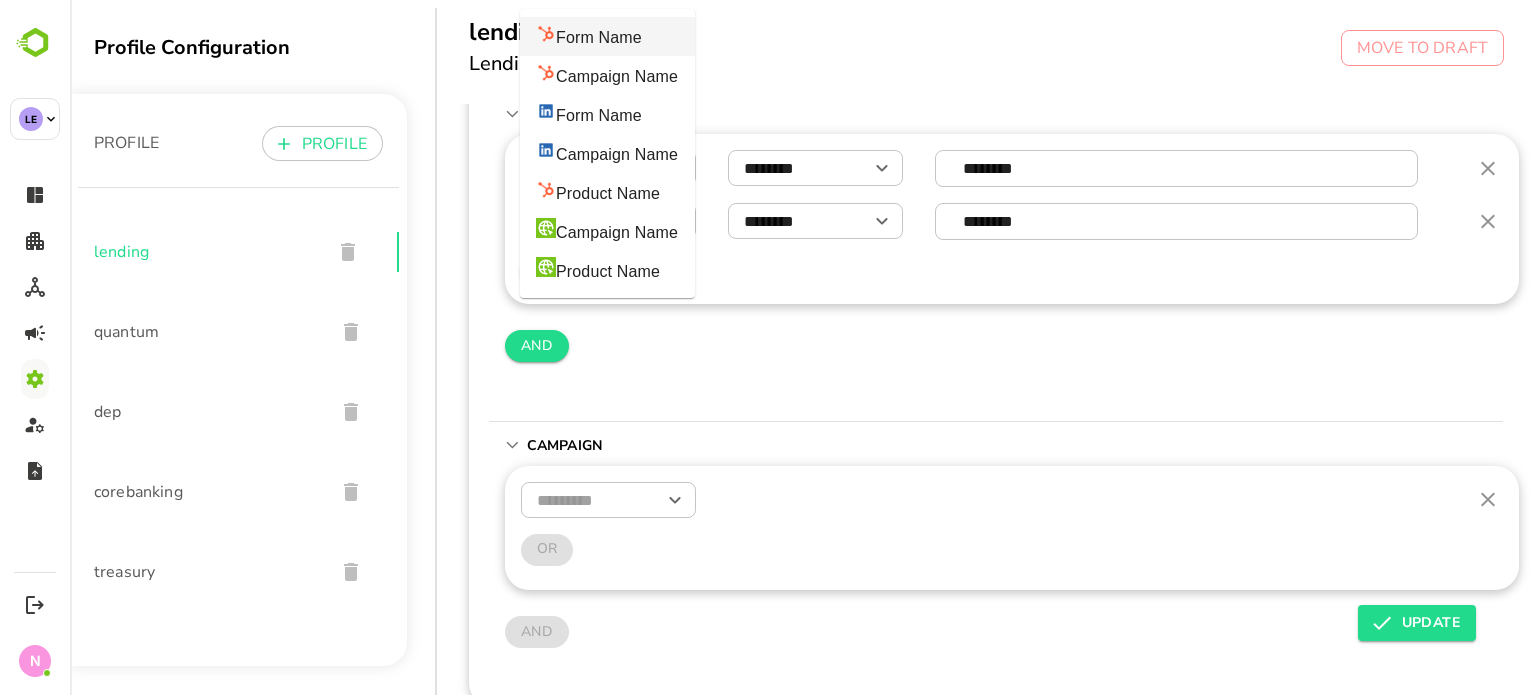 click on "Campaign" at bounding box center [996, 446] 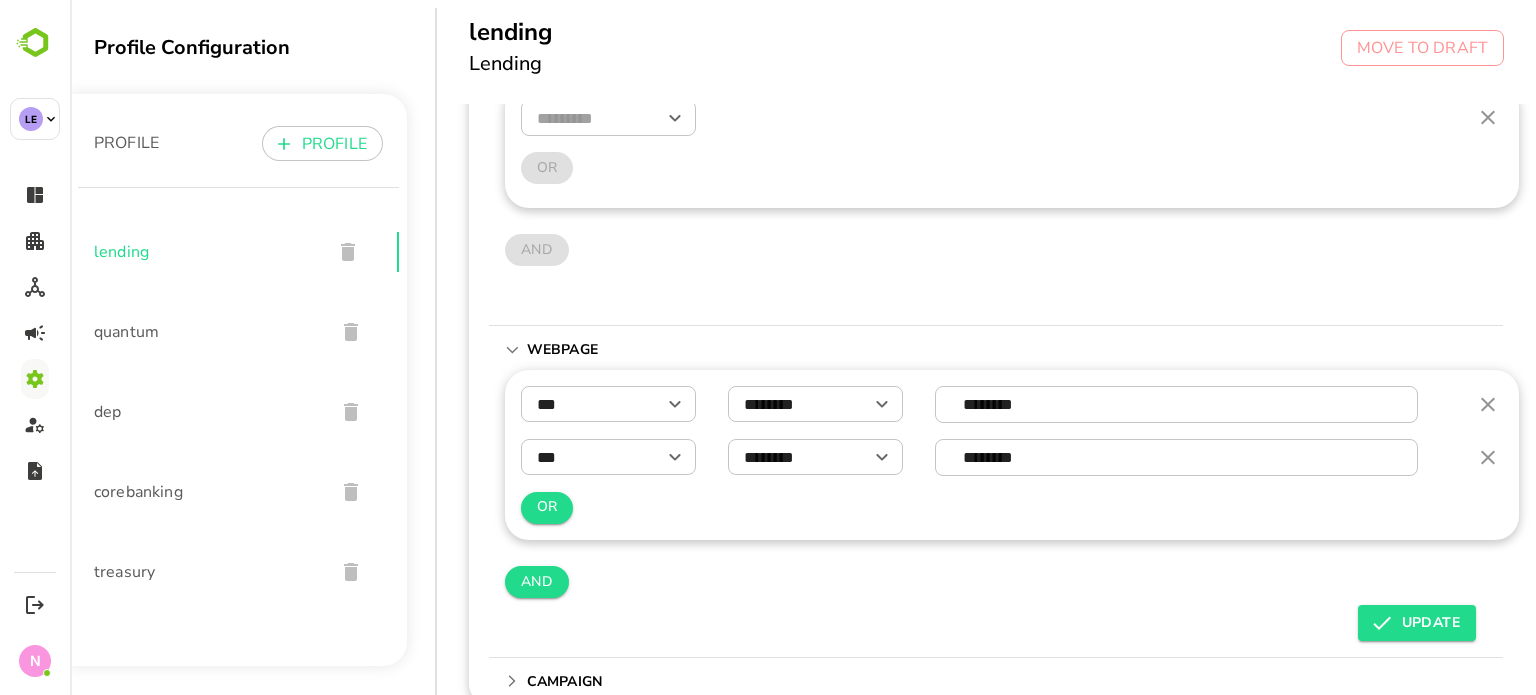 scroll, scrollTop: 444, scrollLeft: 0, axis: vertical 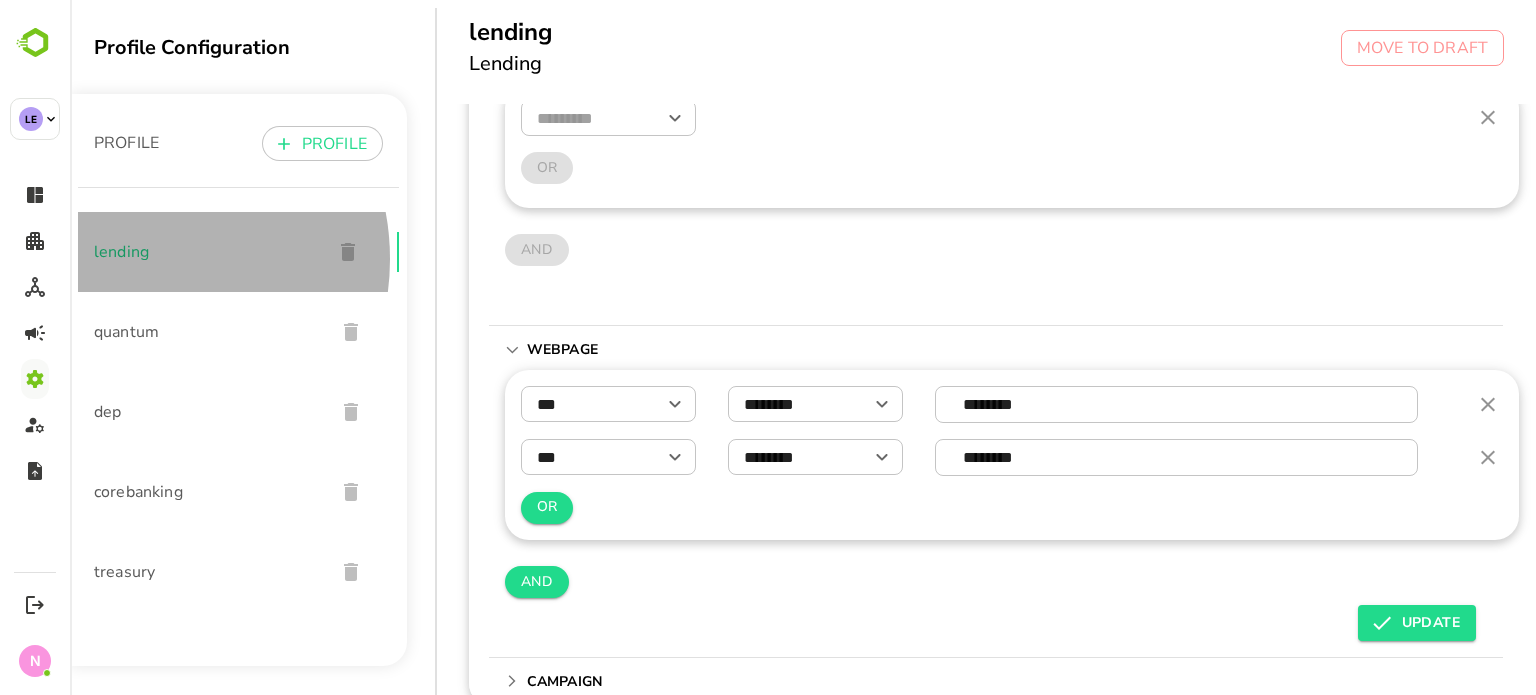 click on "lending" at bounding box center (205, 252) 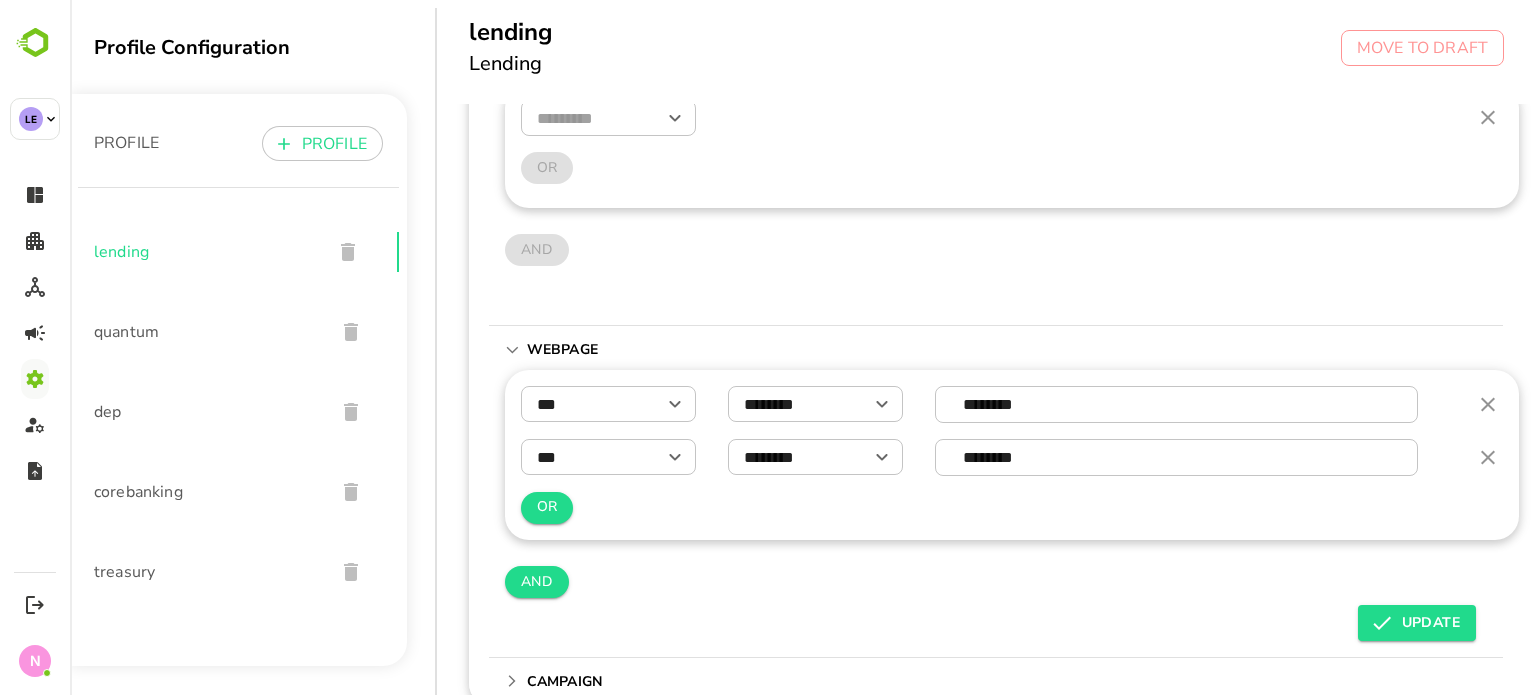 scroll, scrollTop: 0, scrollLeft: 0, axis: both 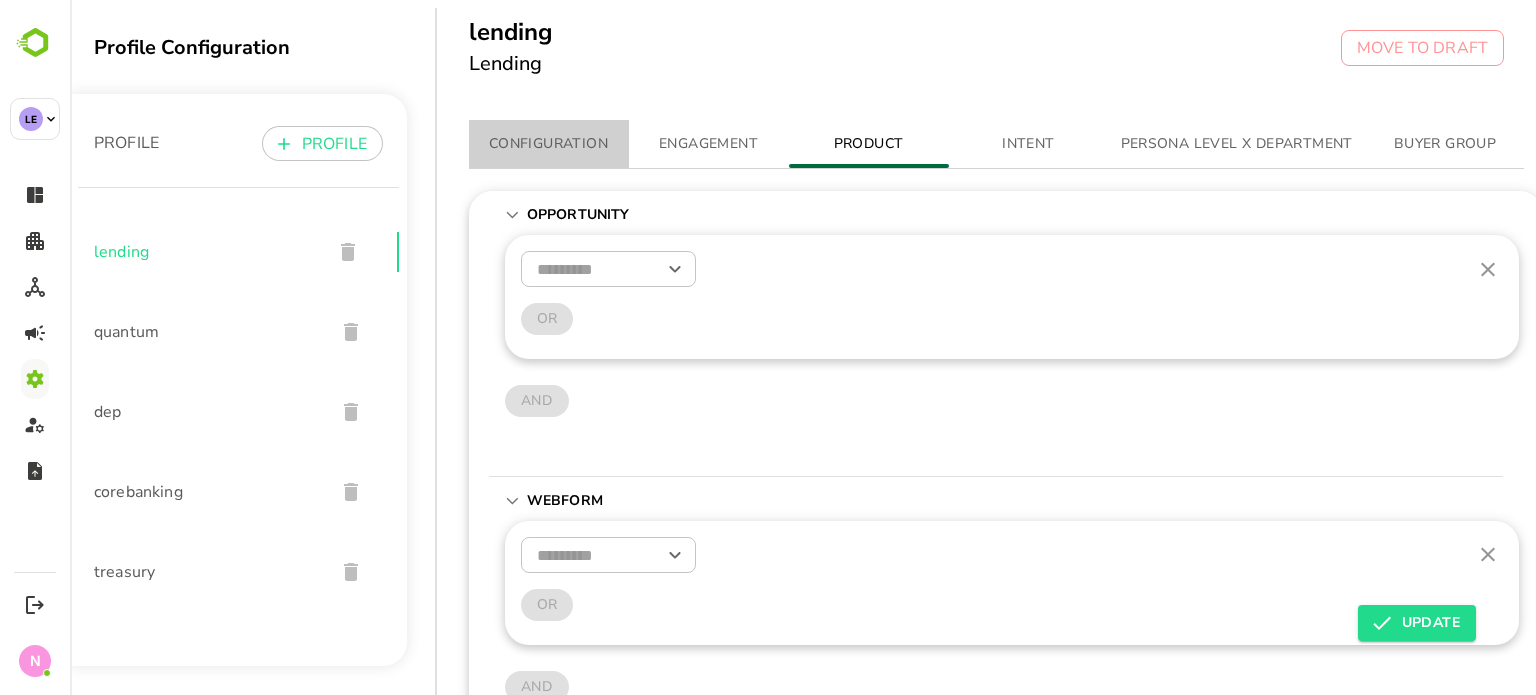 click on "CONFIGURATION" at bounding box center (549, 144) 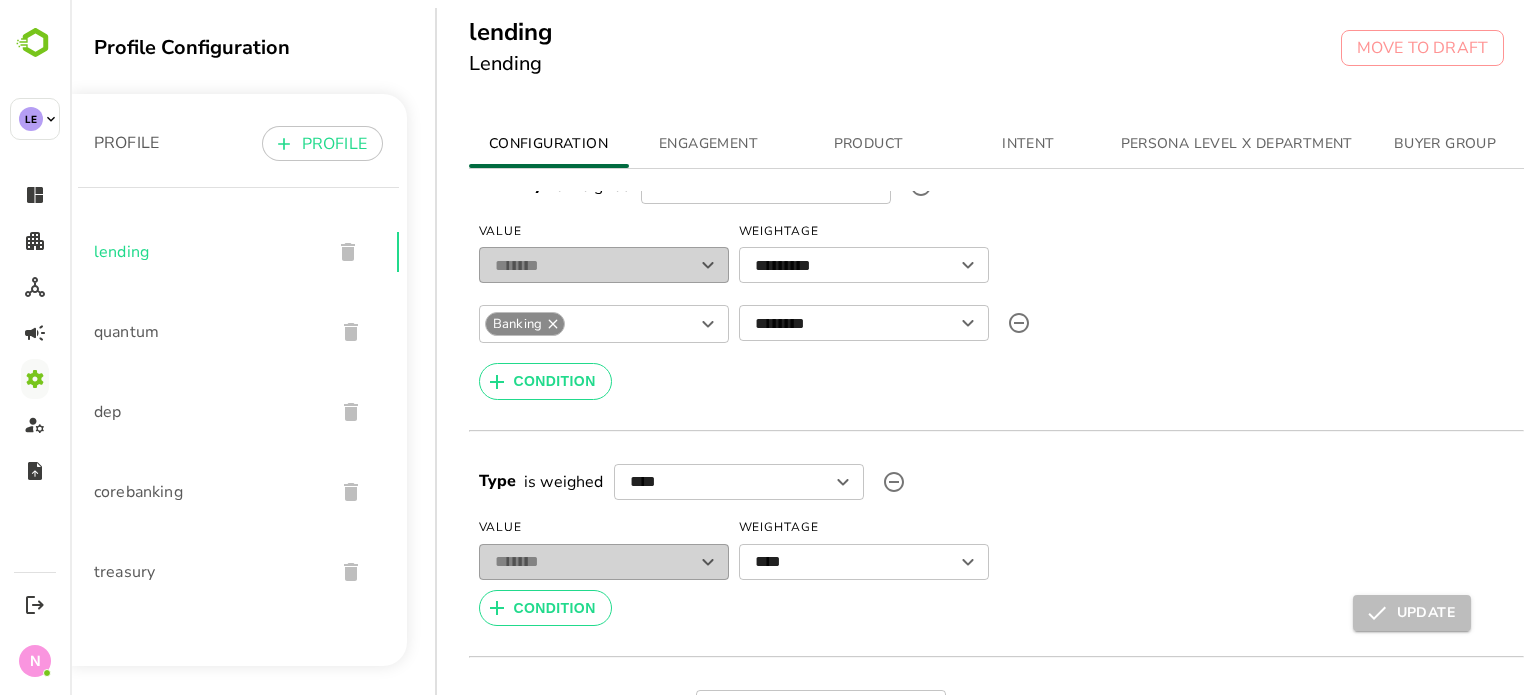 scroll, scrollTop: 0, scrollLeft: 0, axis: both 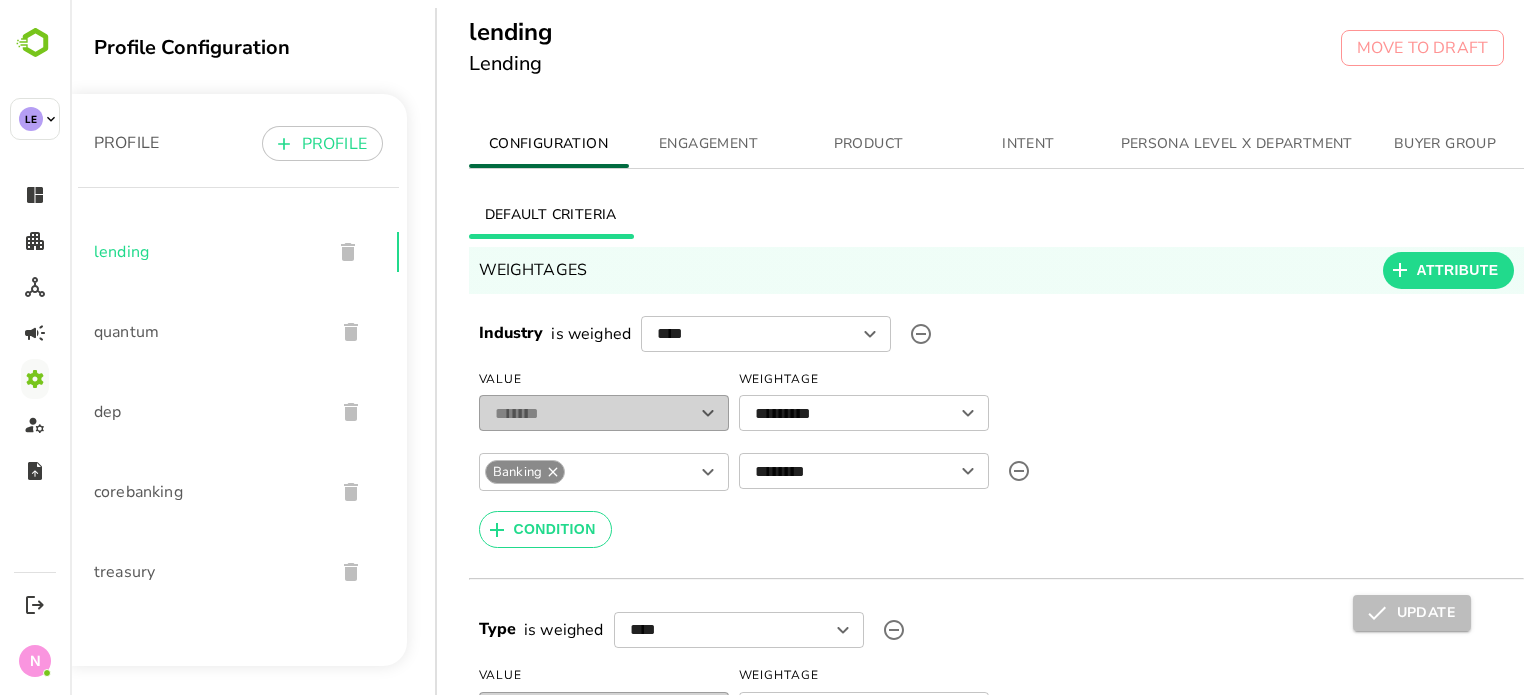 click on "ENGAGEMENT" at bounding box center [709, 144] 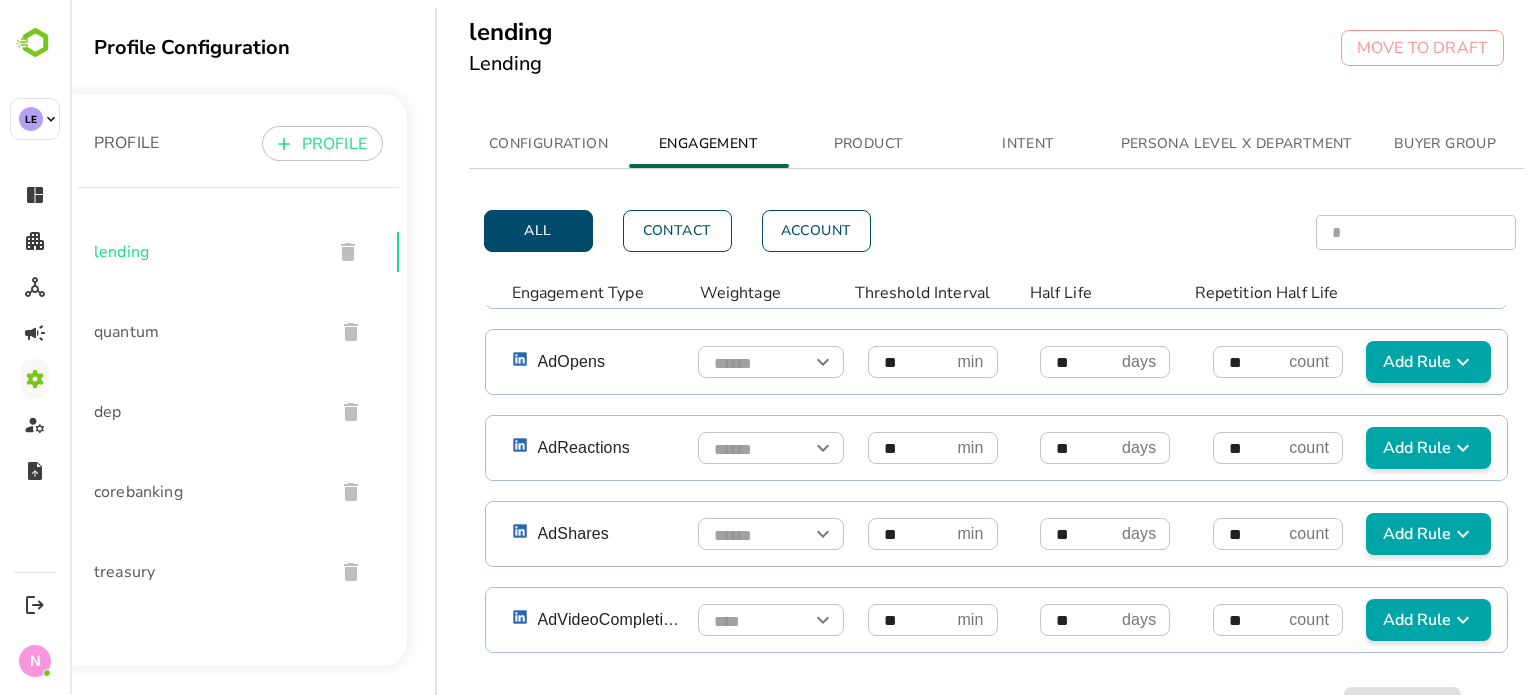 scroll, scrollTop: 1369, scrollLeft: 0, axis: vertical 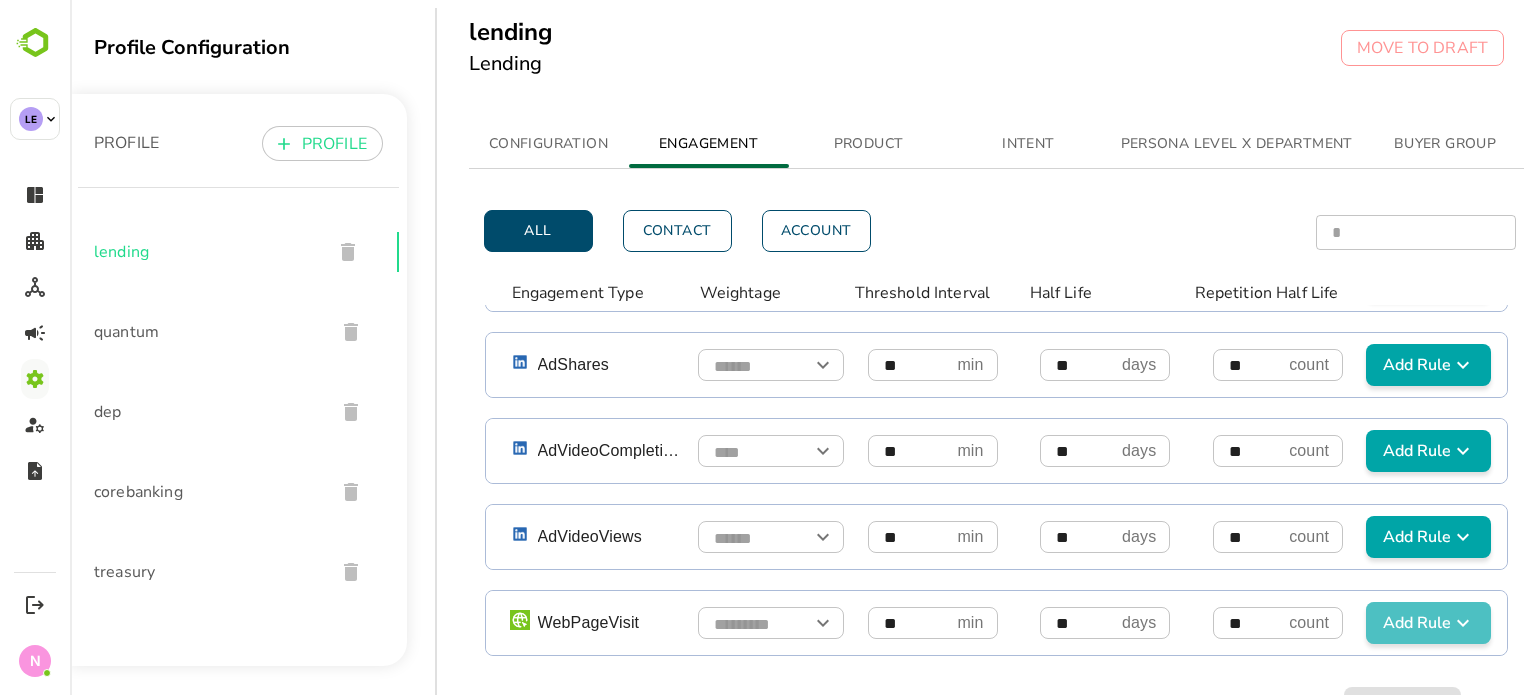 click on "Add Rule" at bounding box center [1428, 623] 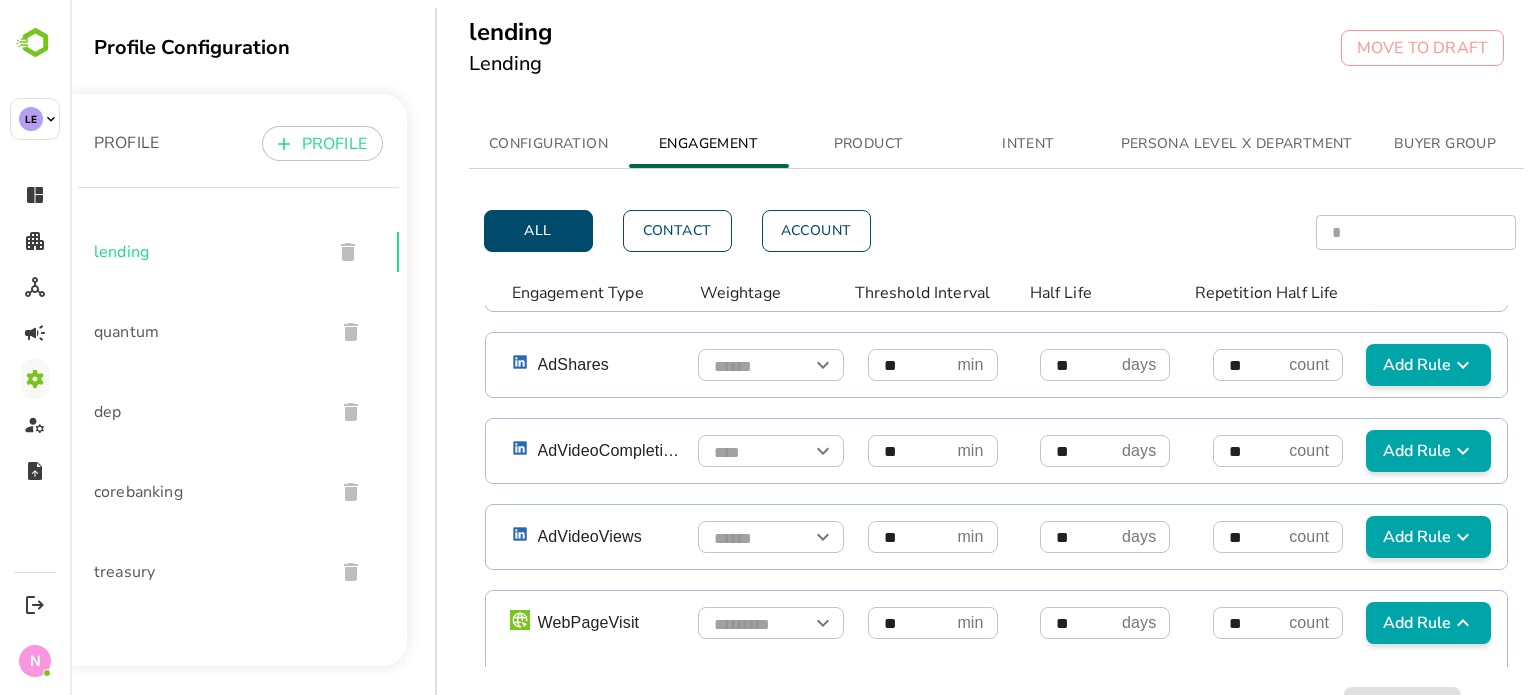 scroll, scrollTop: 1589, scrollLeft: 0, axis: vertical 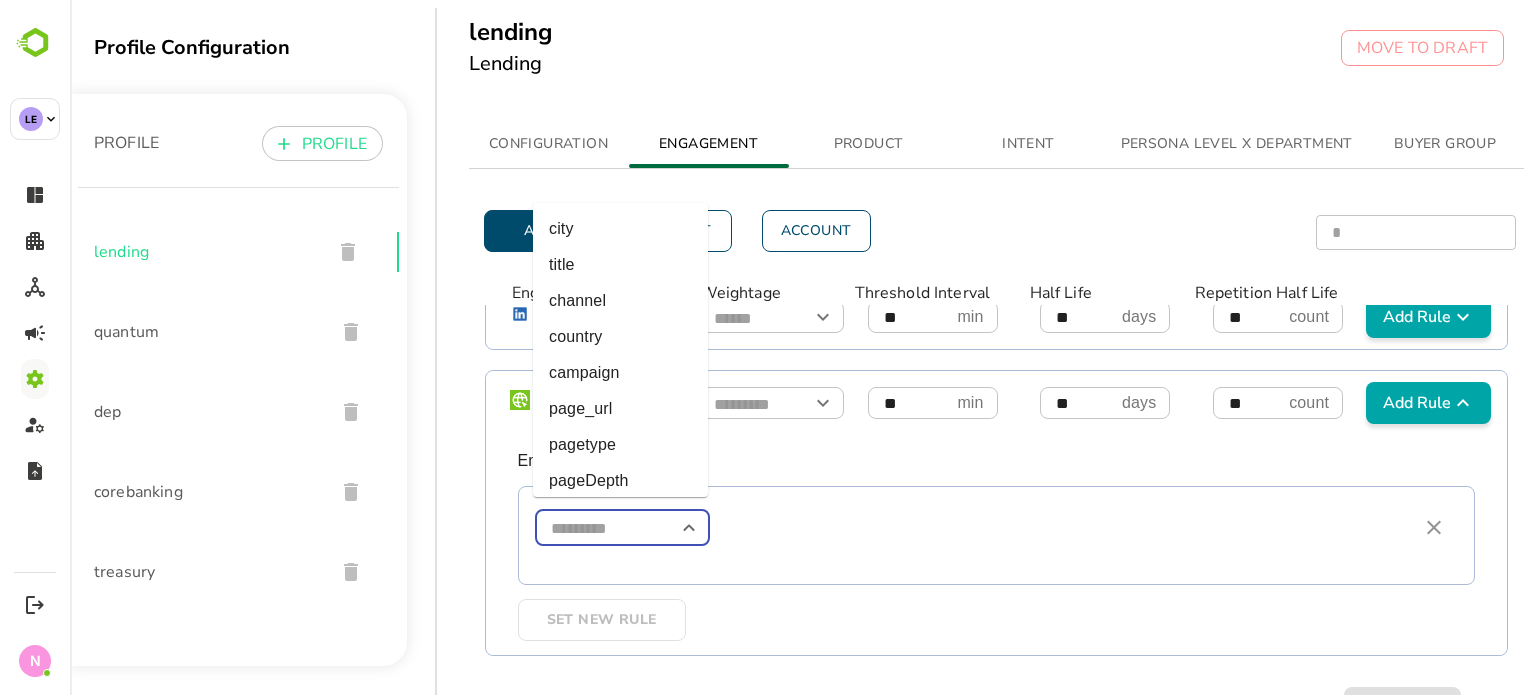 click at bounding box center (622, 528) 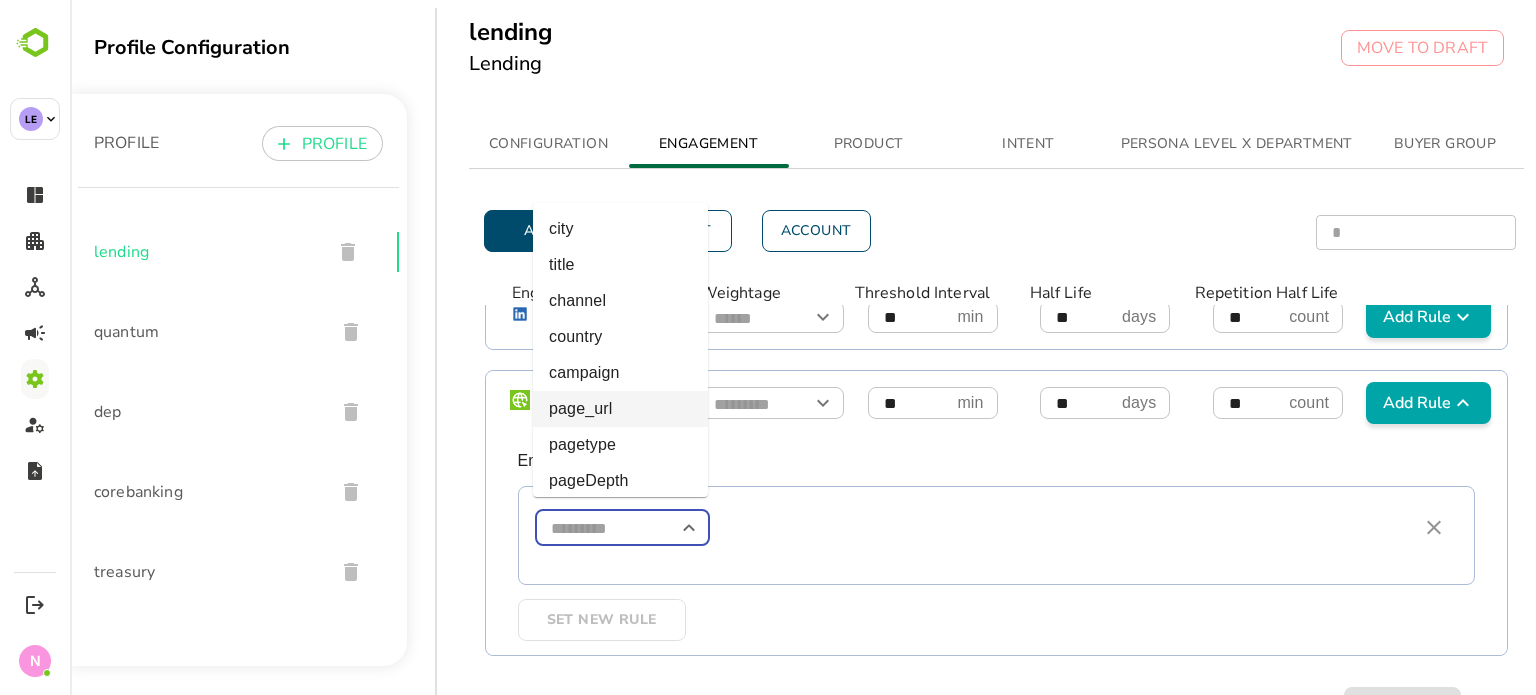 click on "page_url" at bounding box center [620, 409] 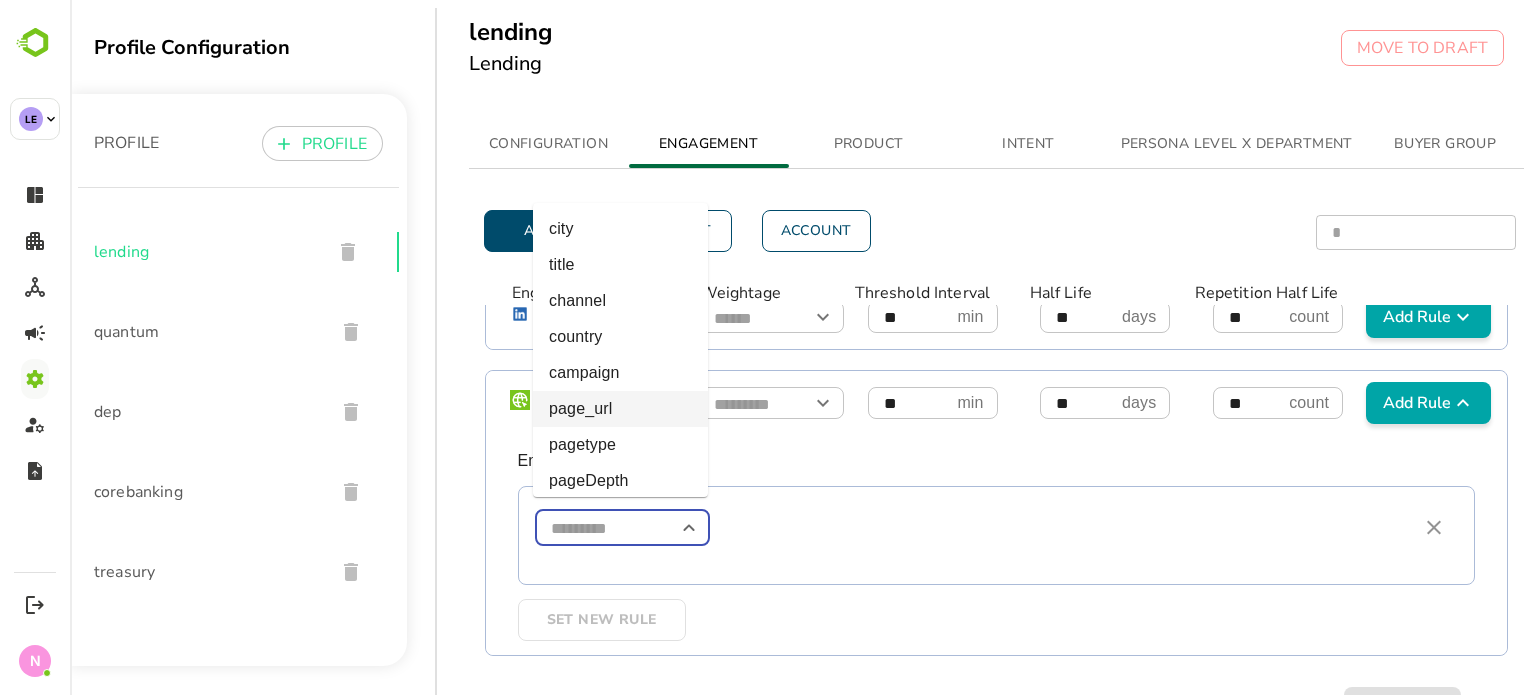 type on "********" 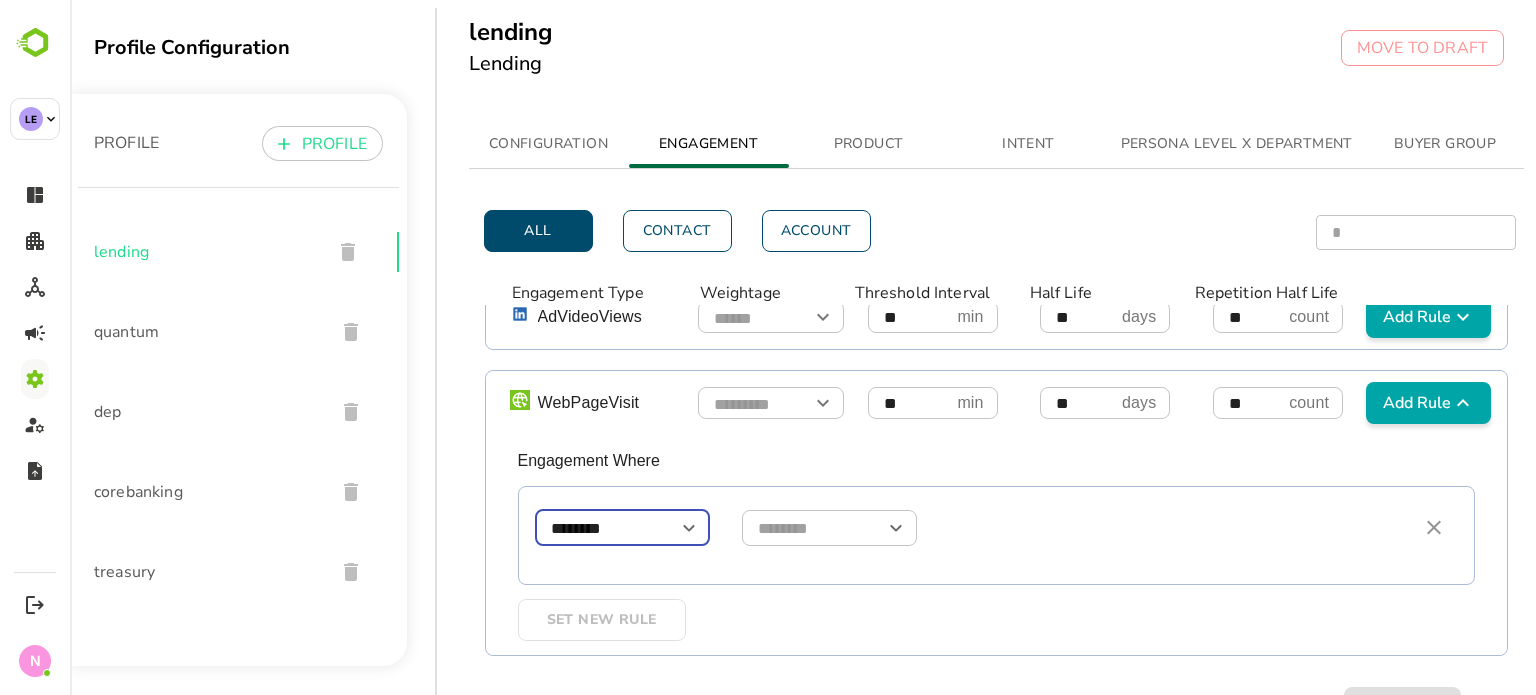 click at bounding box center (829, 528) 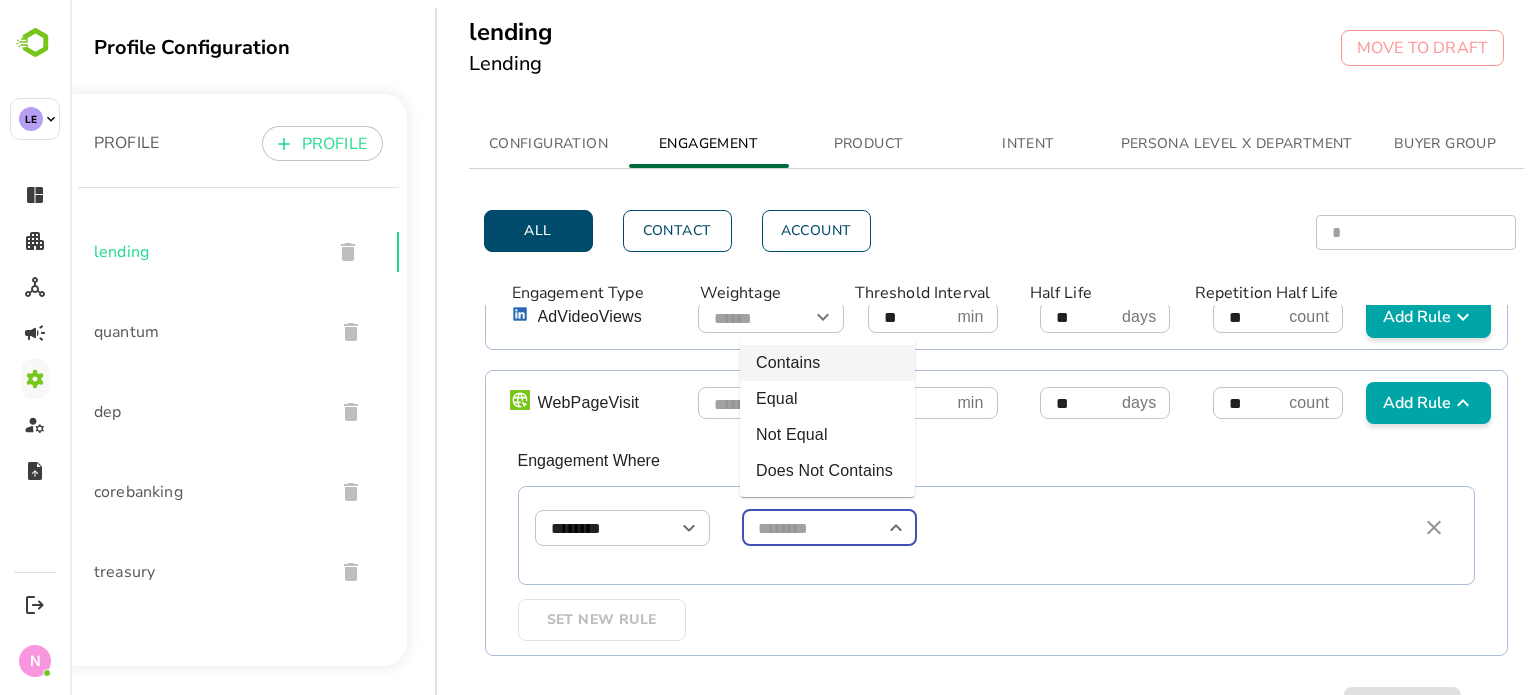 click on "Contains" at bounding box center [827, 363] 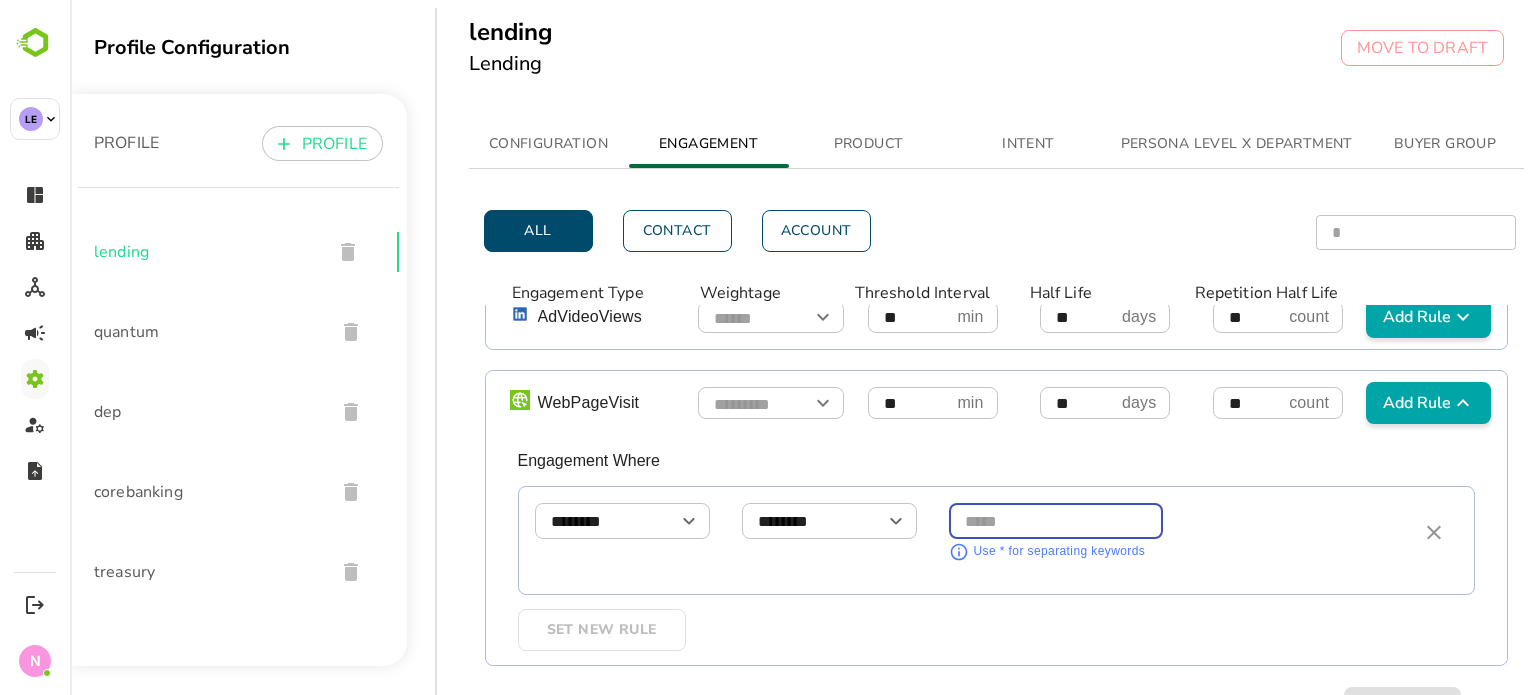 click at bounding box center [1056, 521] 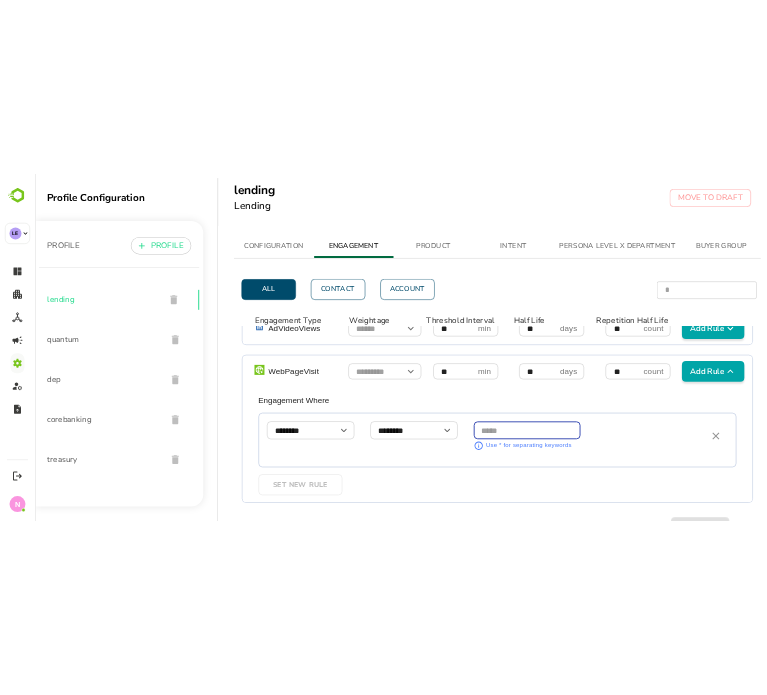 scroll, scrollTop: 1599, scrollLeft: 0, axis: vertical 